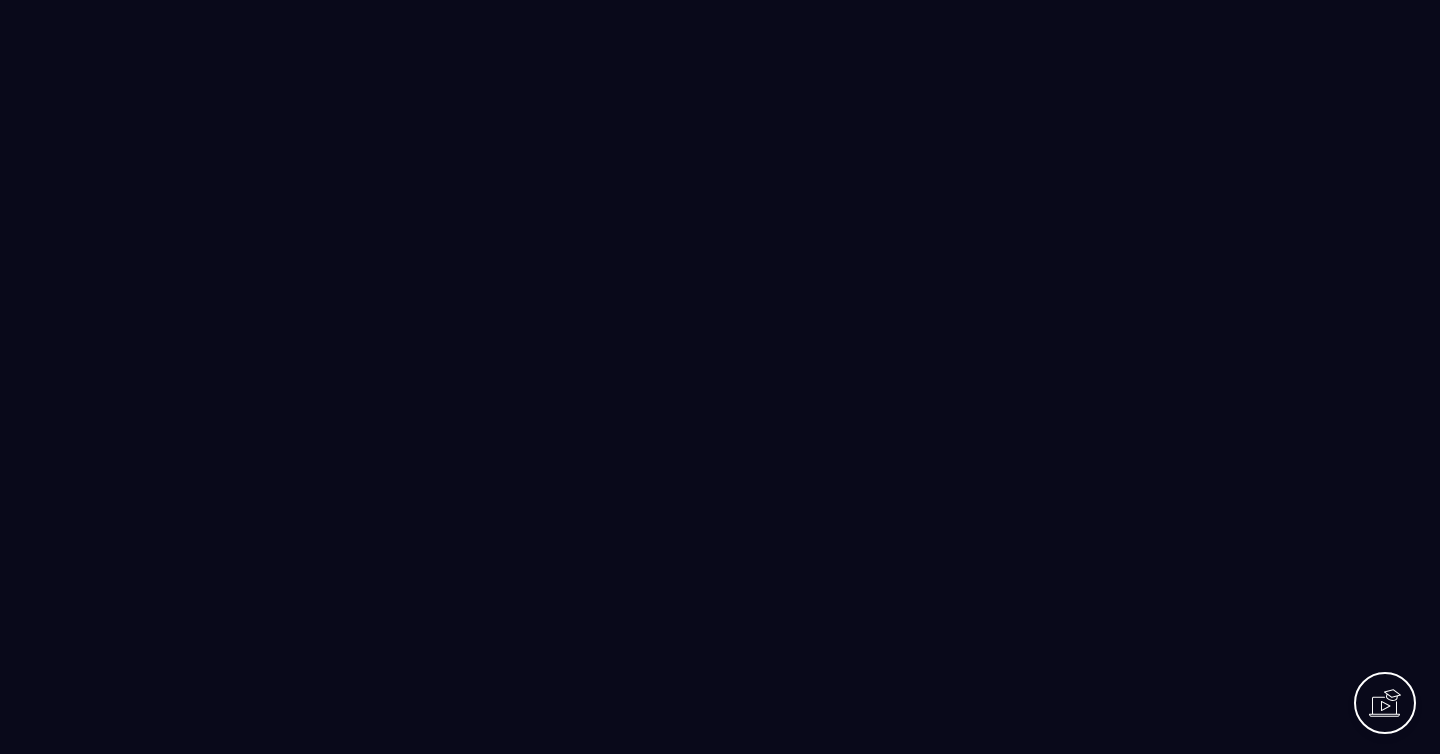 scroll, scrollTop: 0, scrollLeft: 0, axis: both 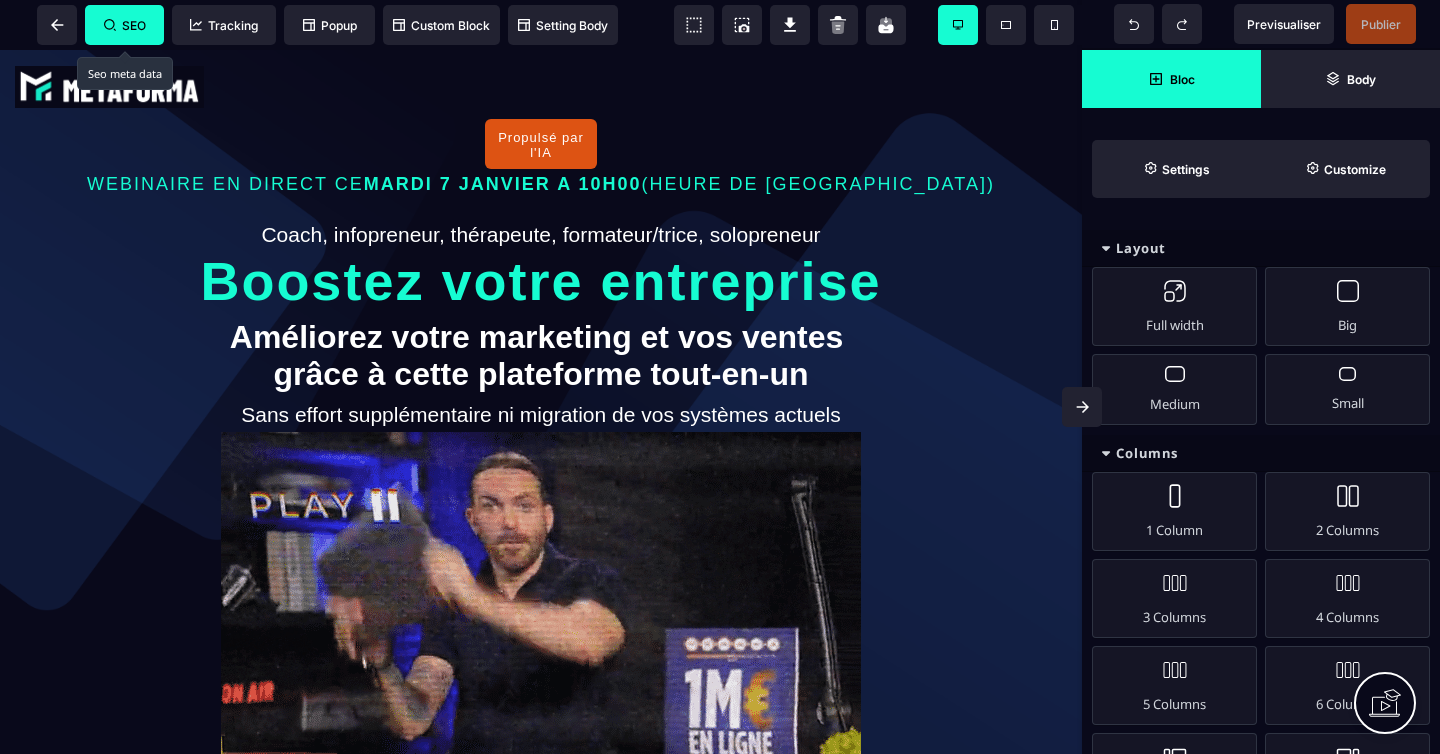 click on "SEO" at bounding box center [125, 25] 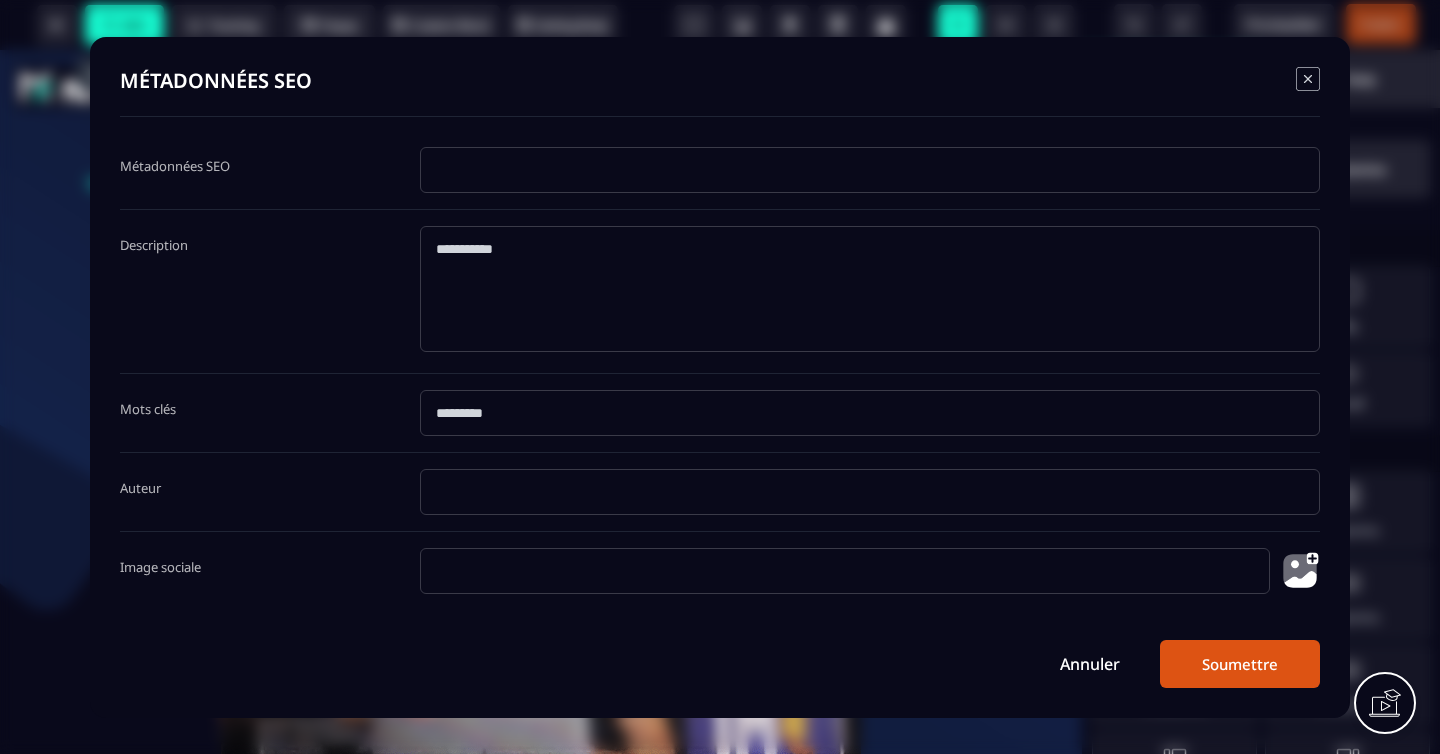 click at bounding box center [870, 170] 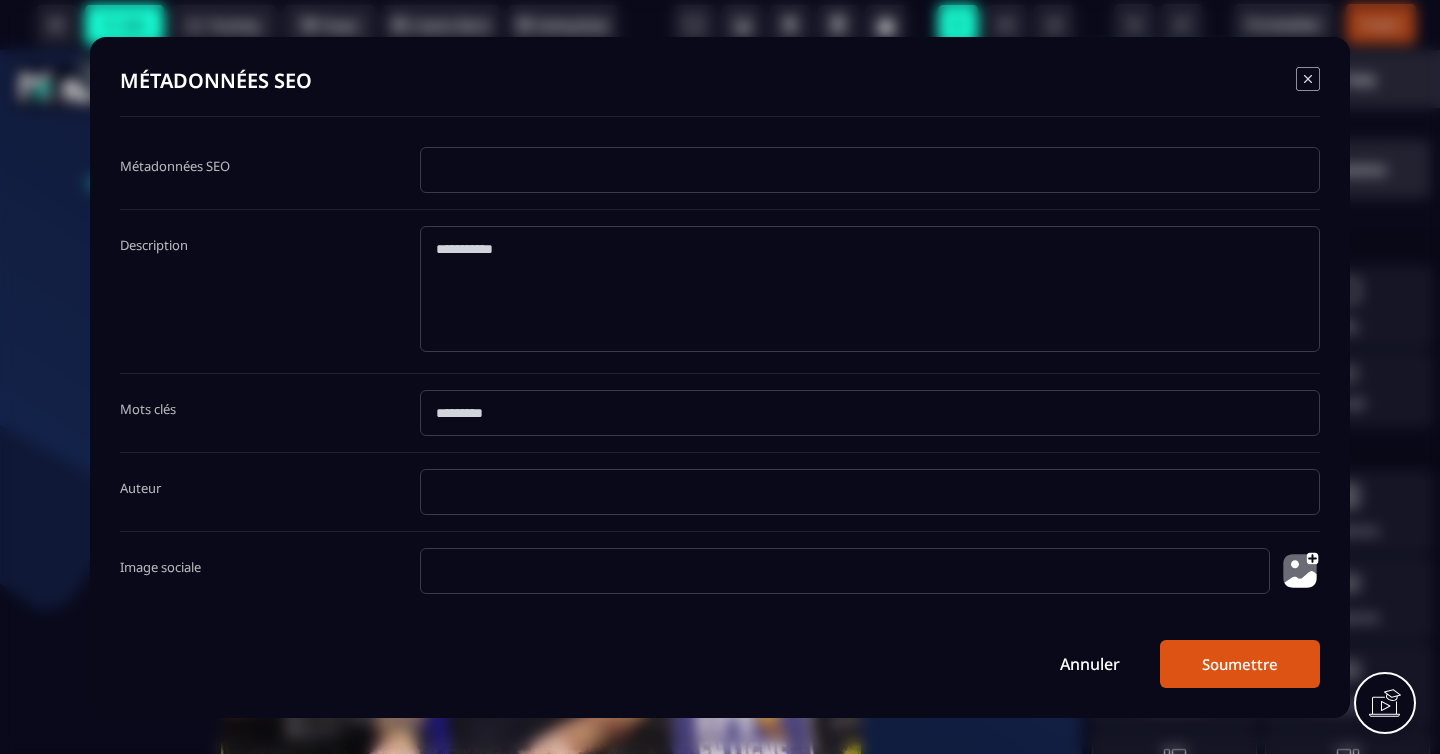 click 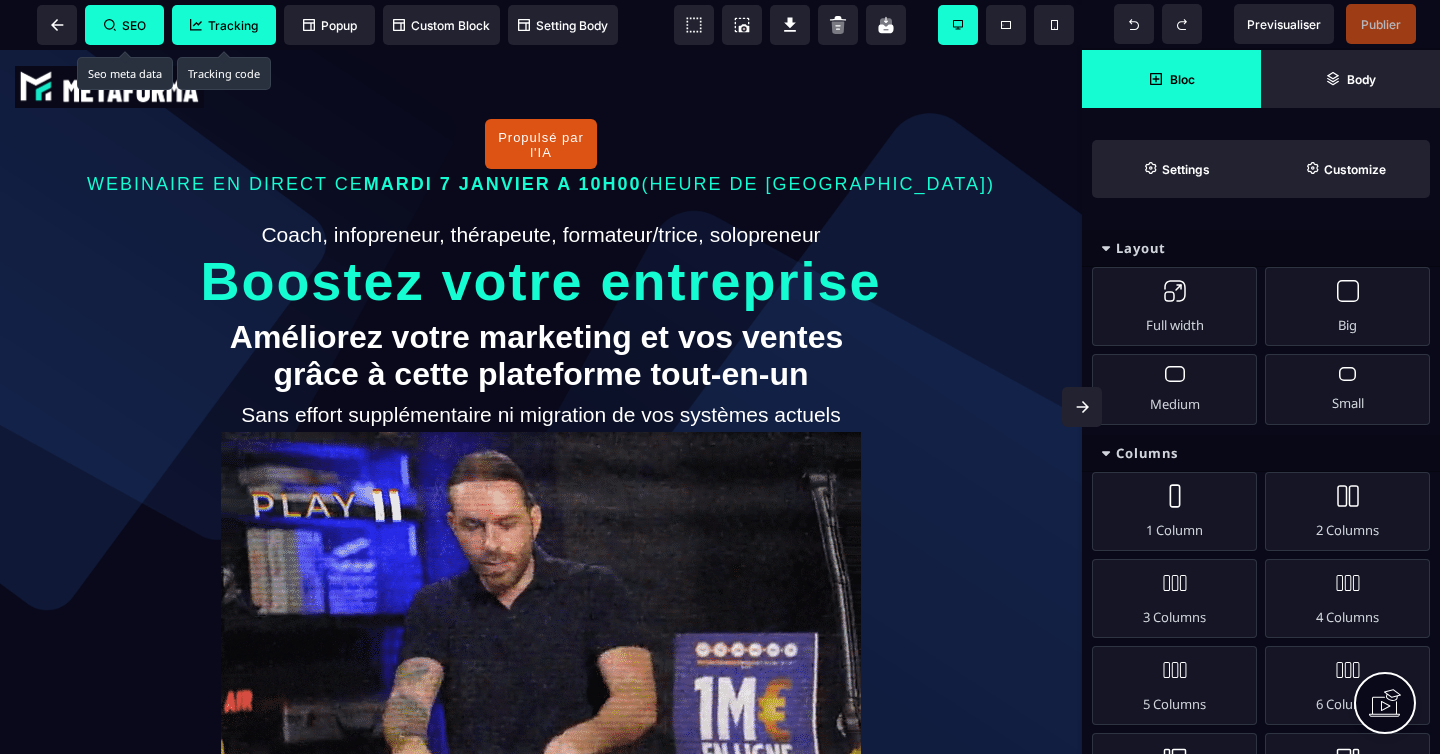 click on "Tracking" at bounding box center [224, 25] 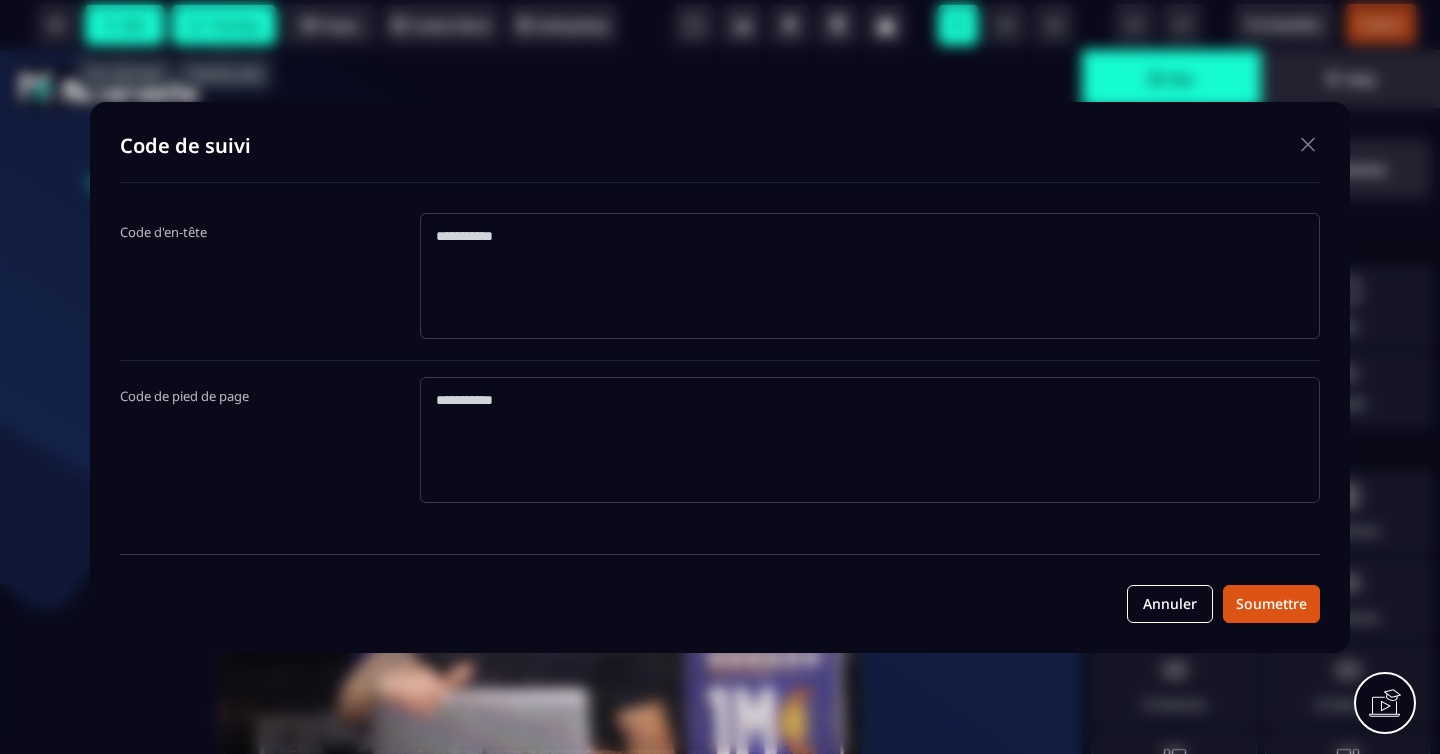 click at bounding box center (1308, 144) 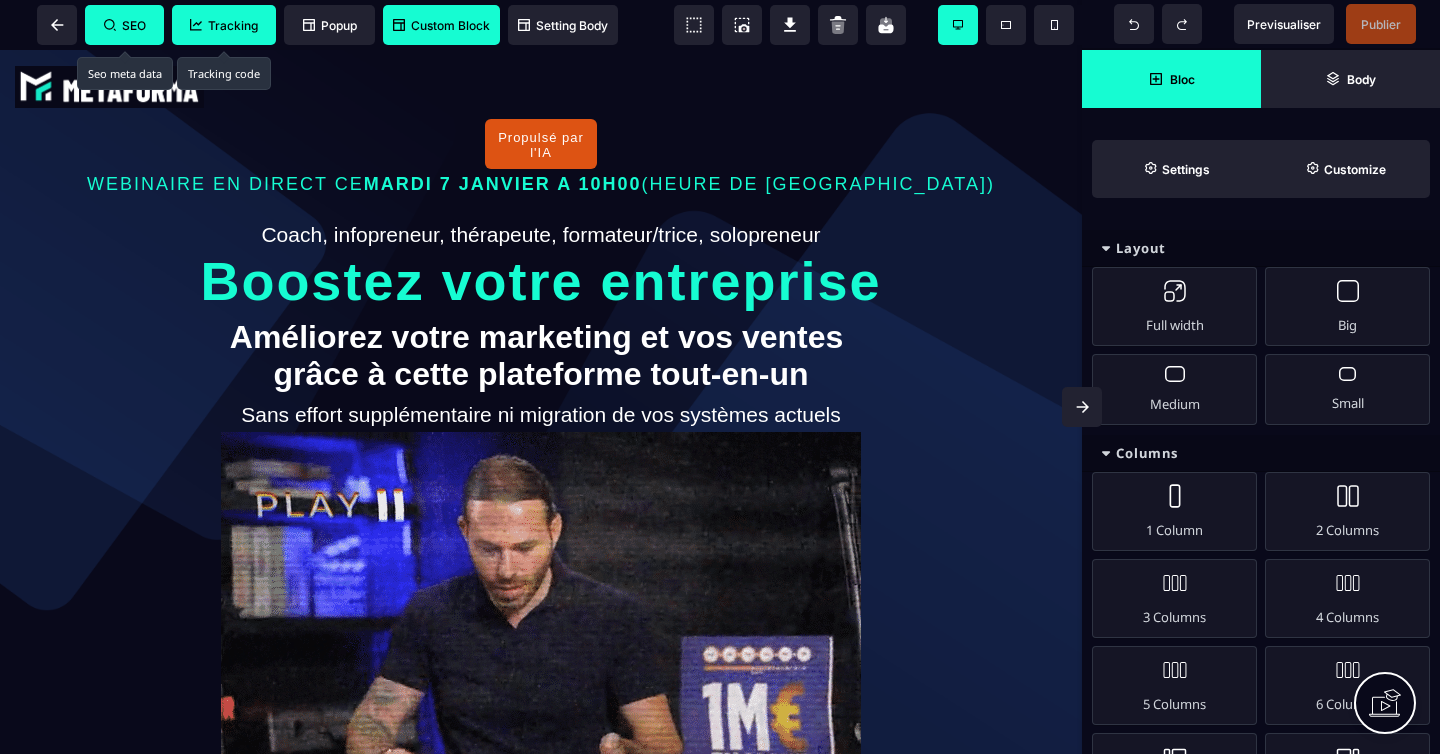 click on "Custom Block" at bounding box center [441, 25] 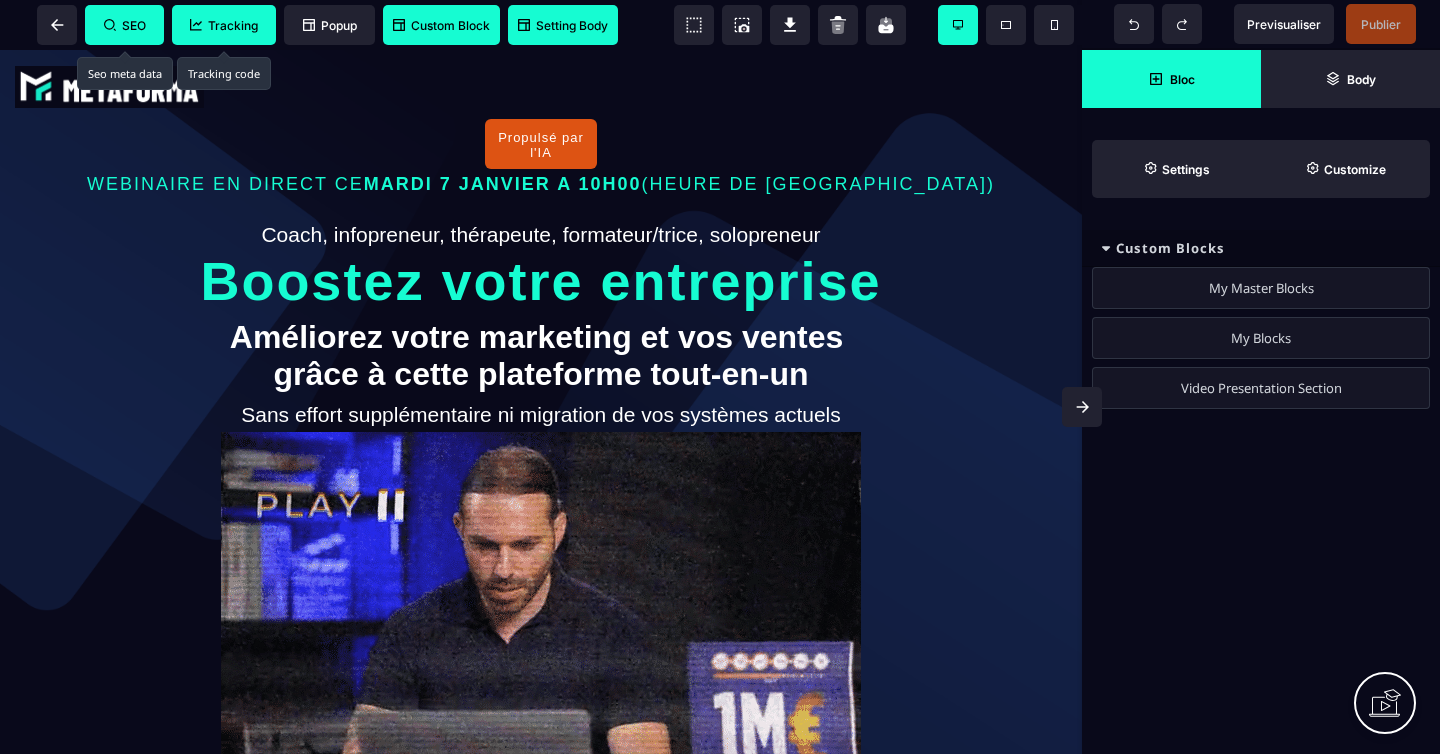 click on "Setting Body" at bounding box center [563, 25] 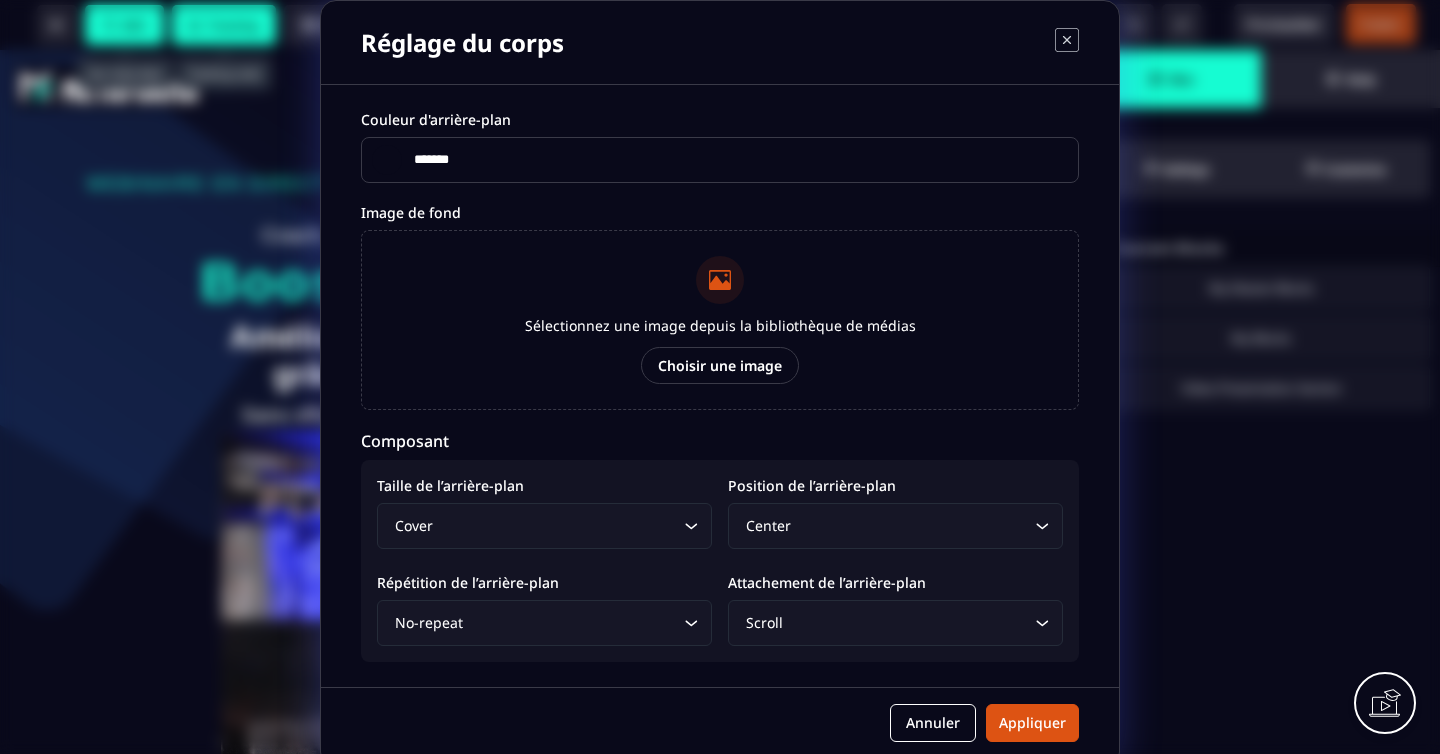 click 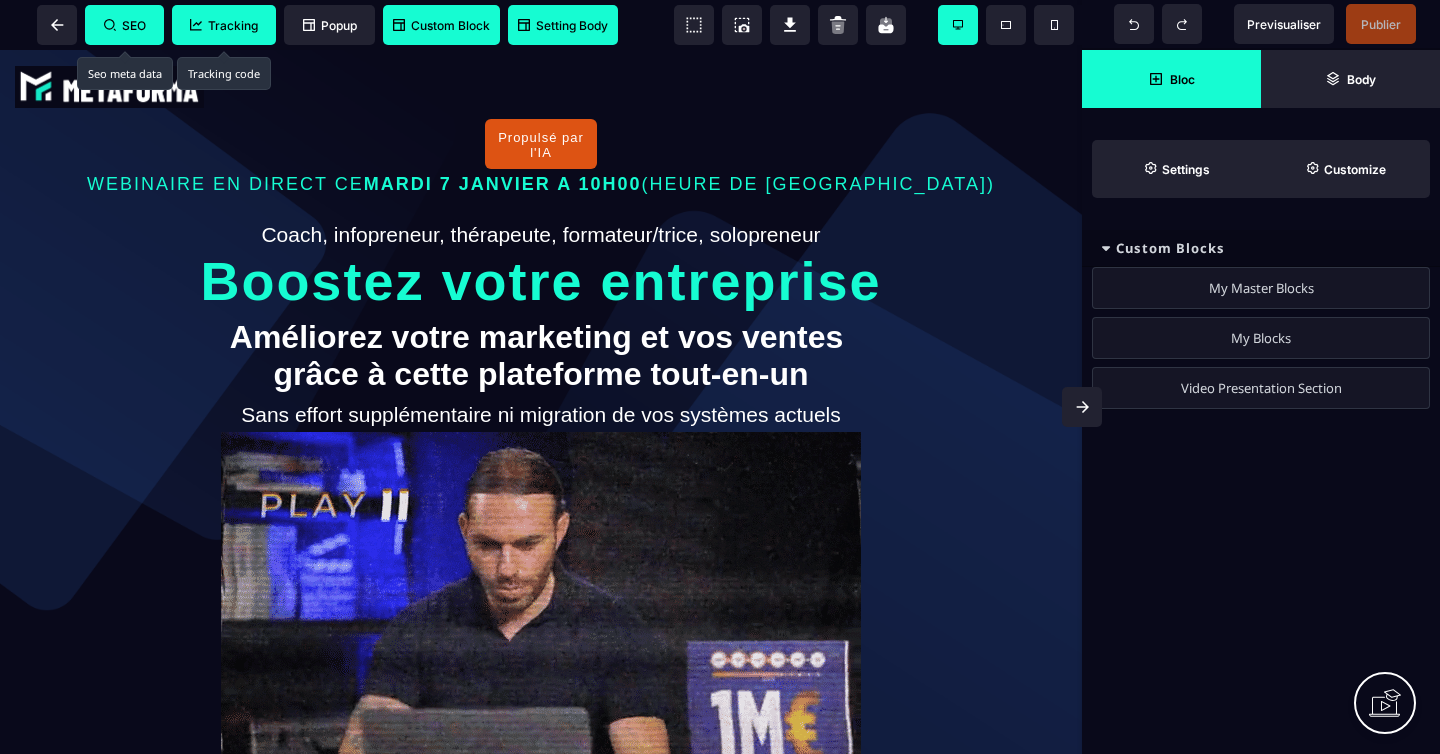 click on "Setting Body" at bounding box center [563, 25] 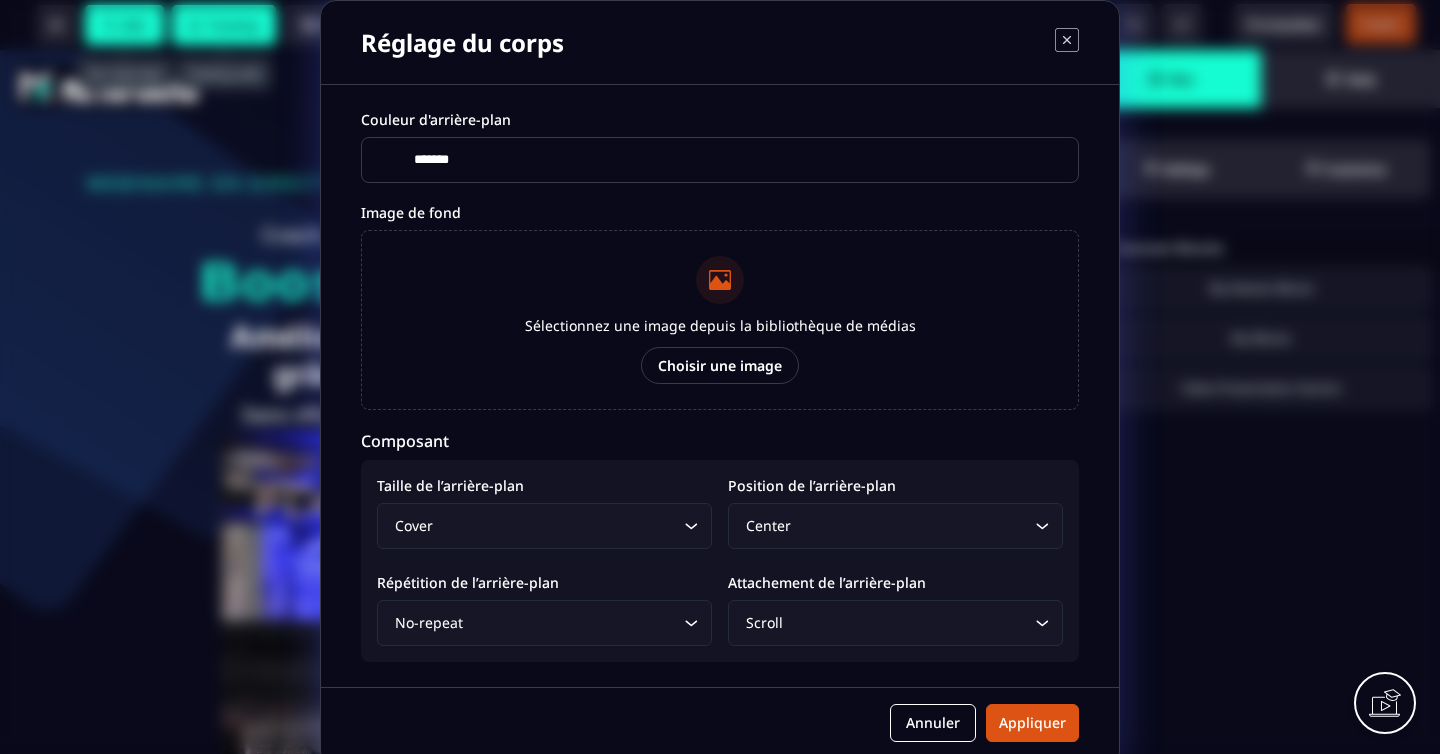 scroll, scrollTop: 13, scrollLeft: 0, axis: vertical 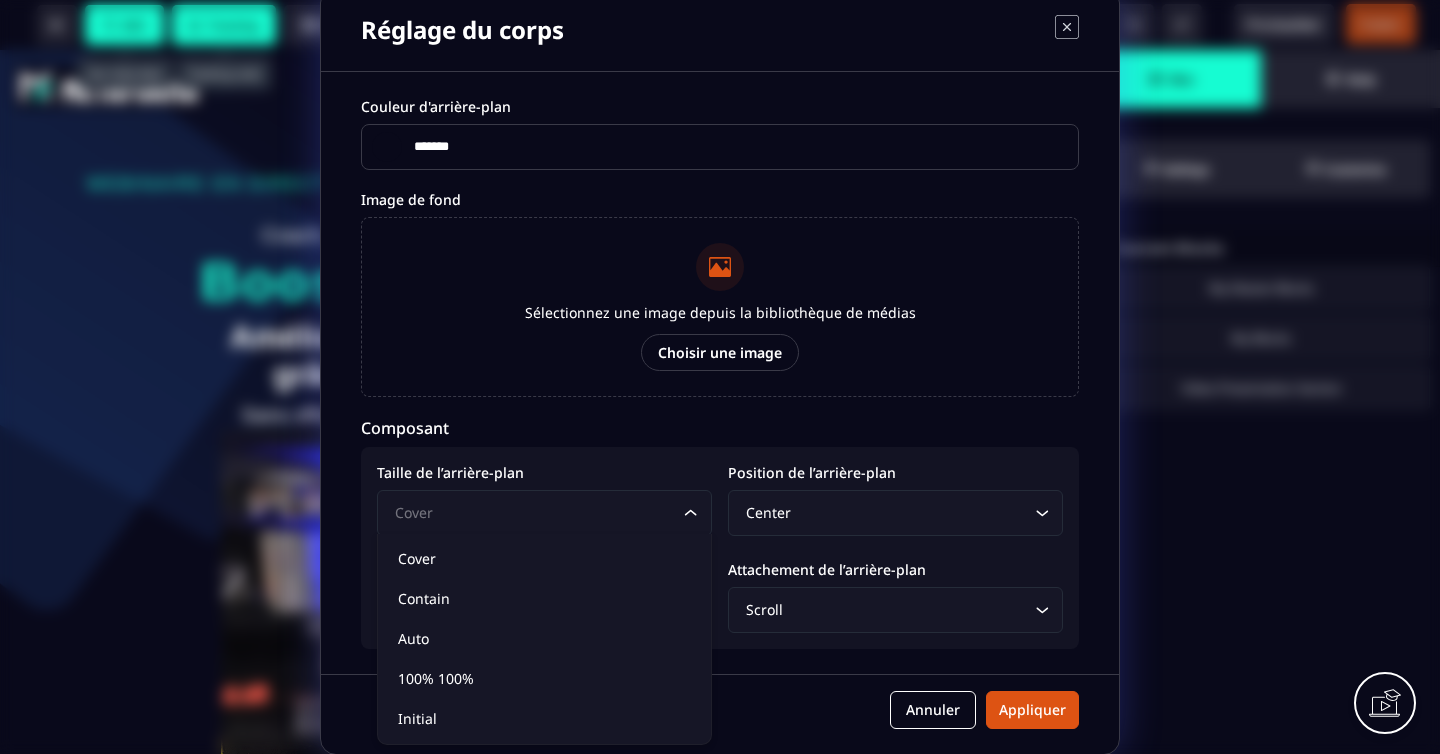 click 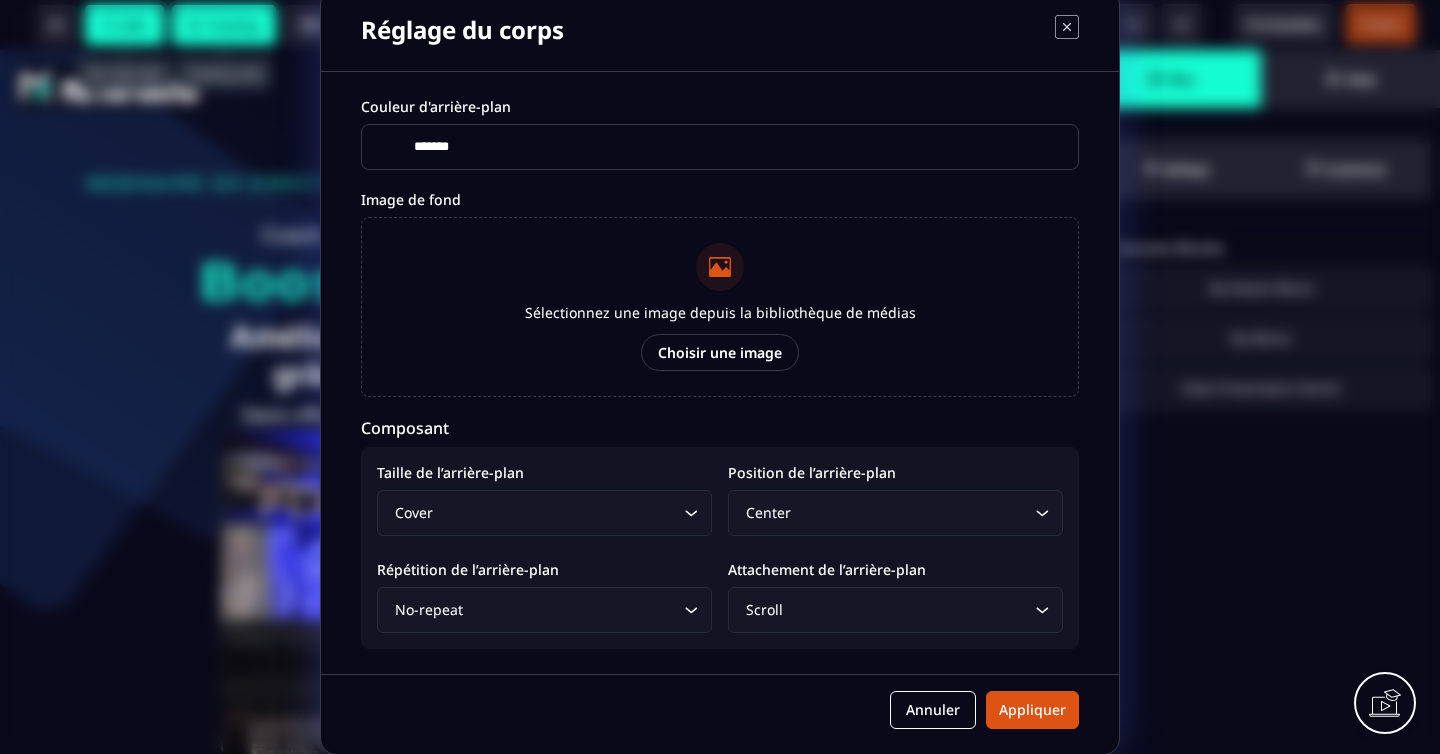 click 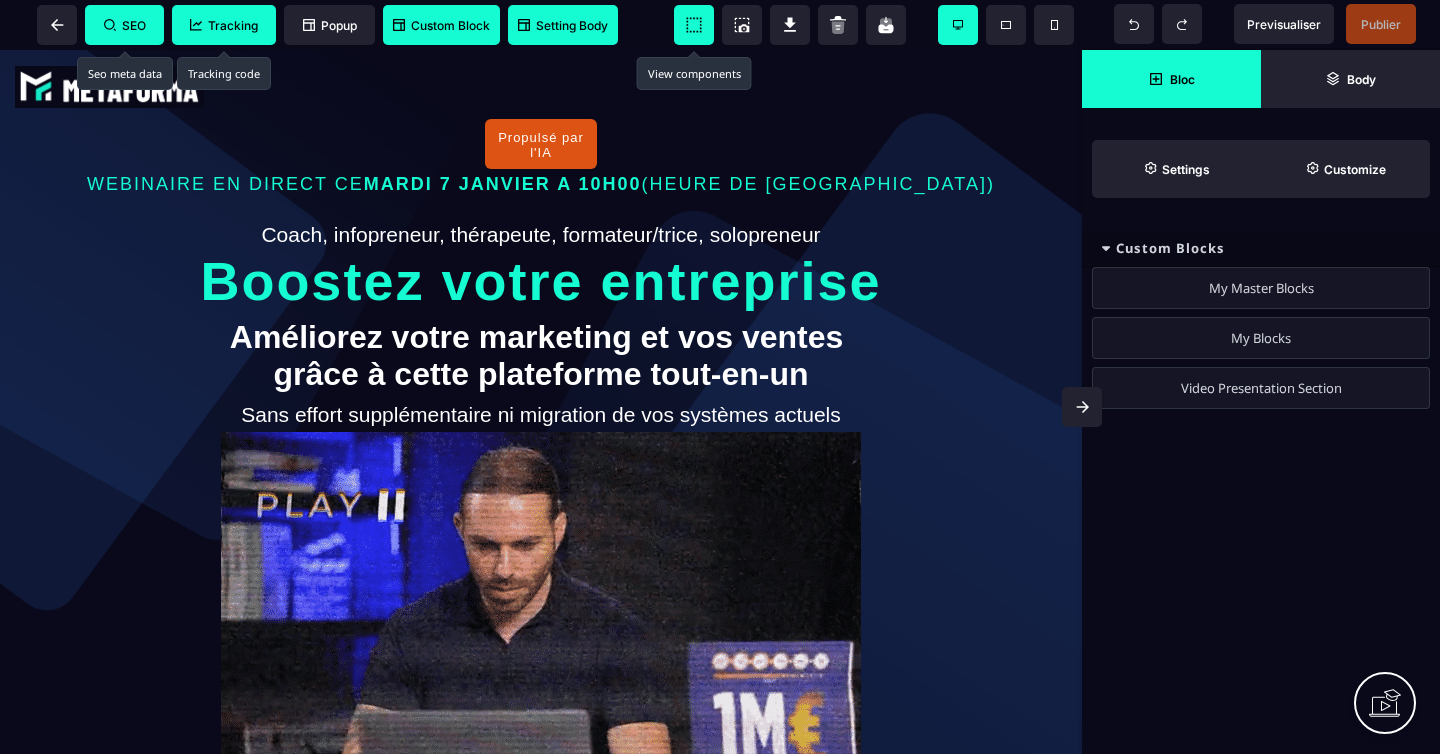 click 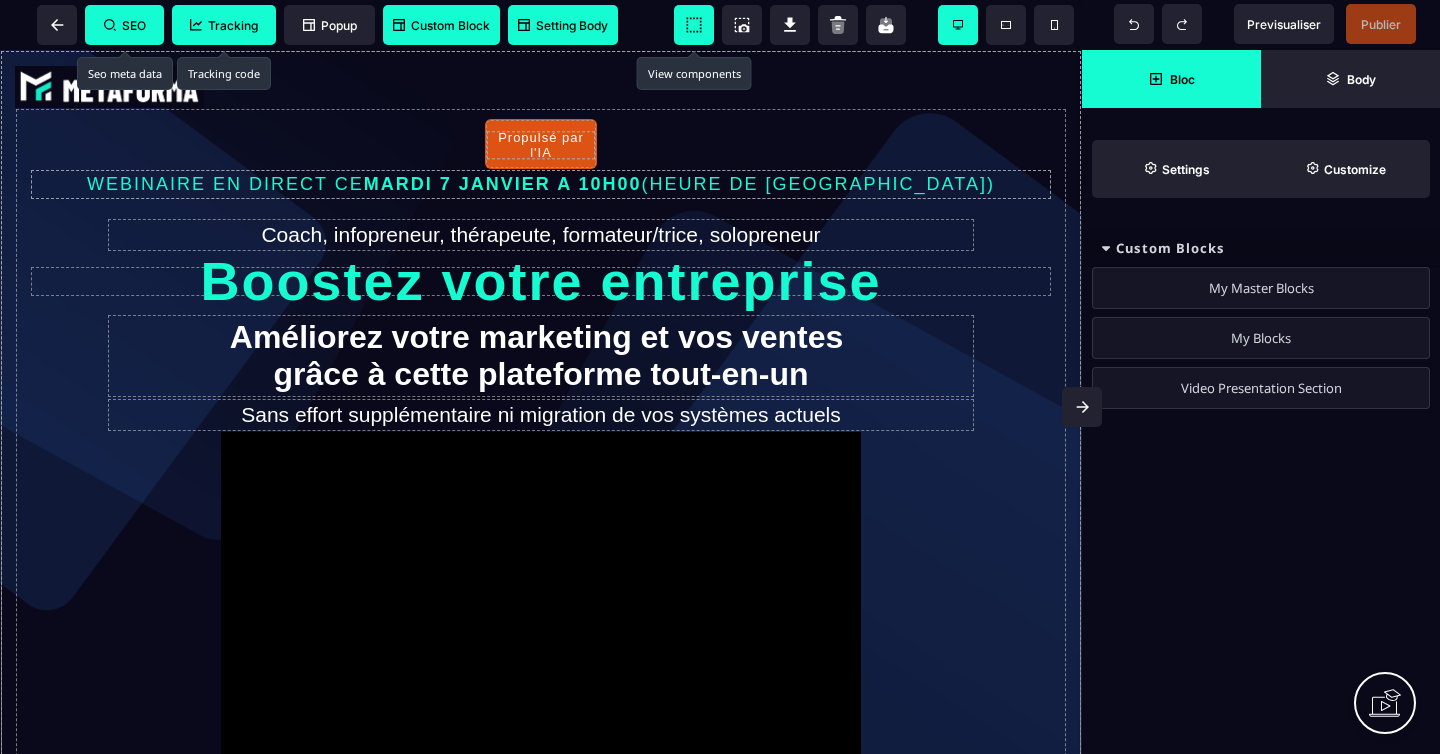 click 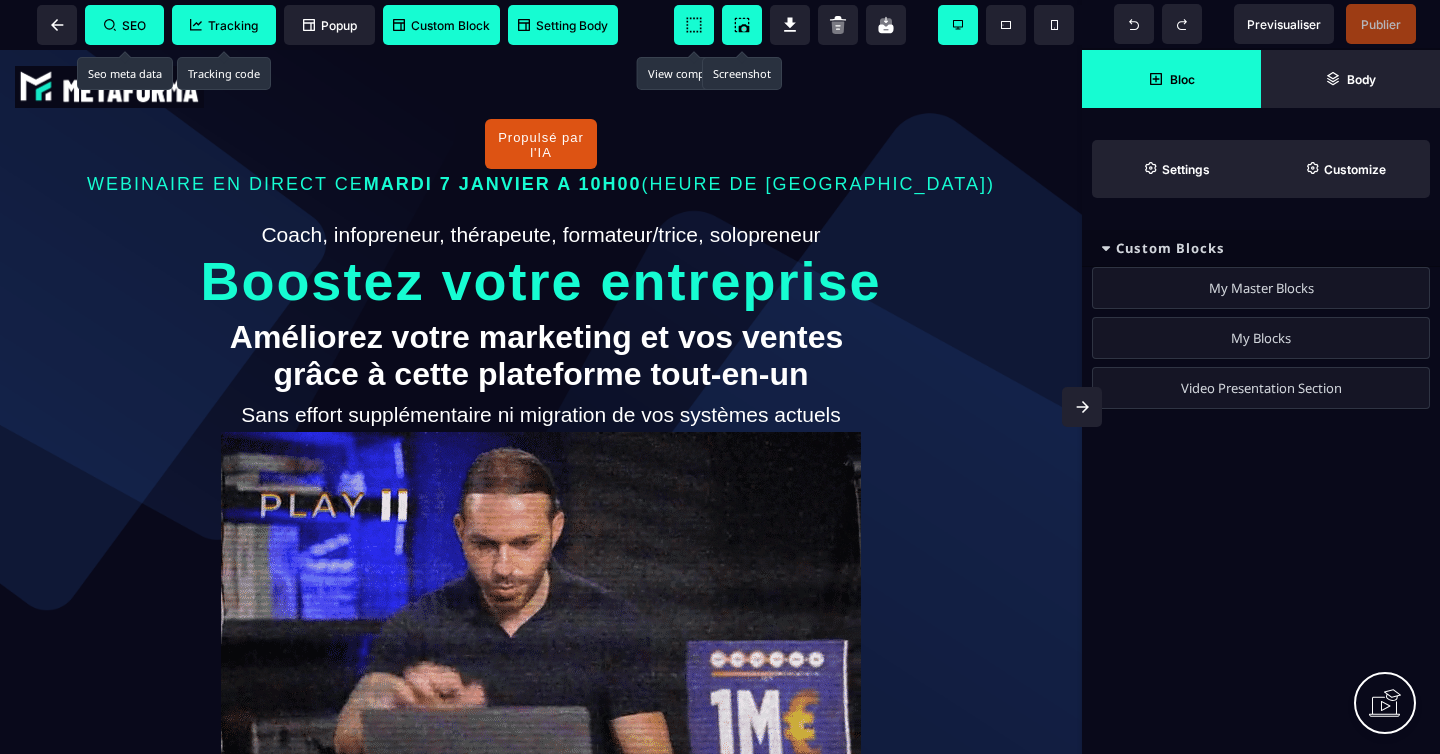 click 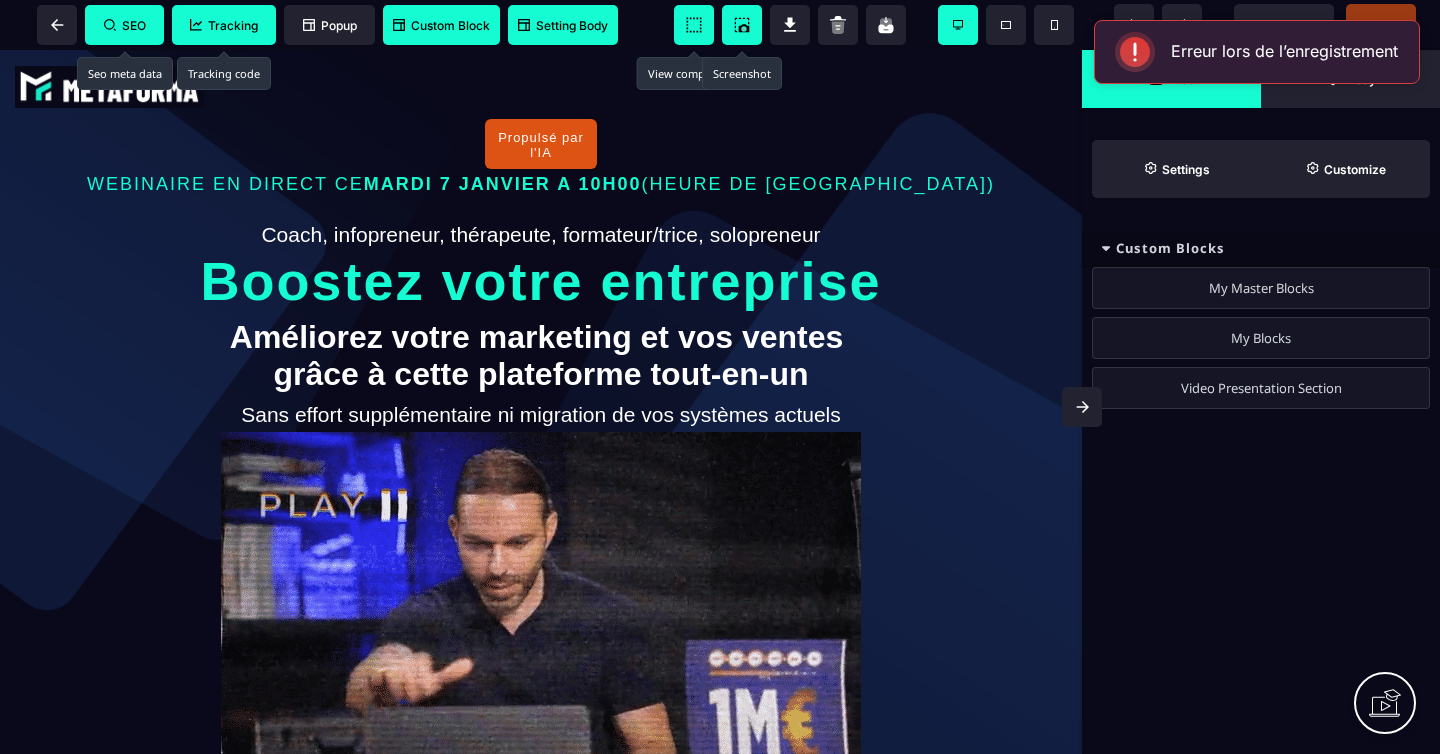 click 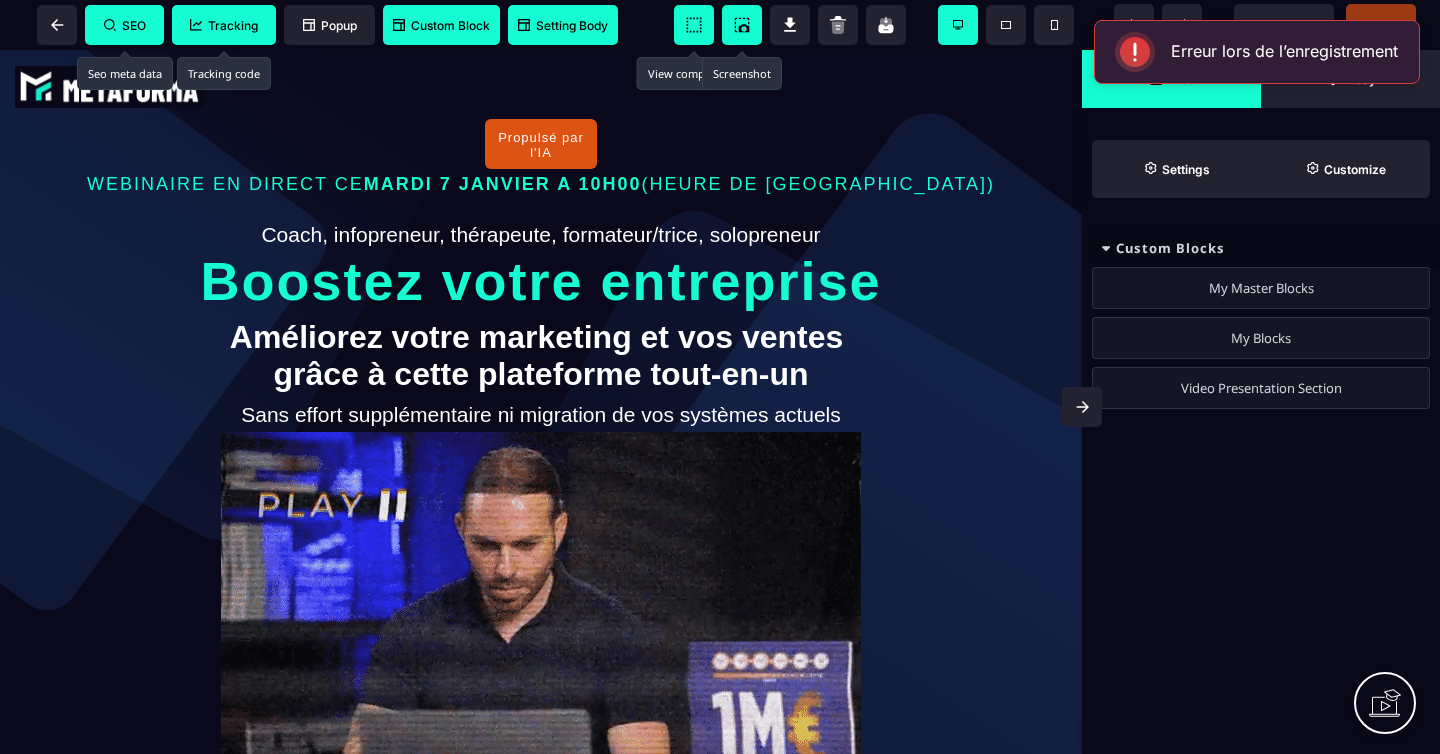 click 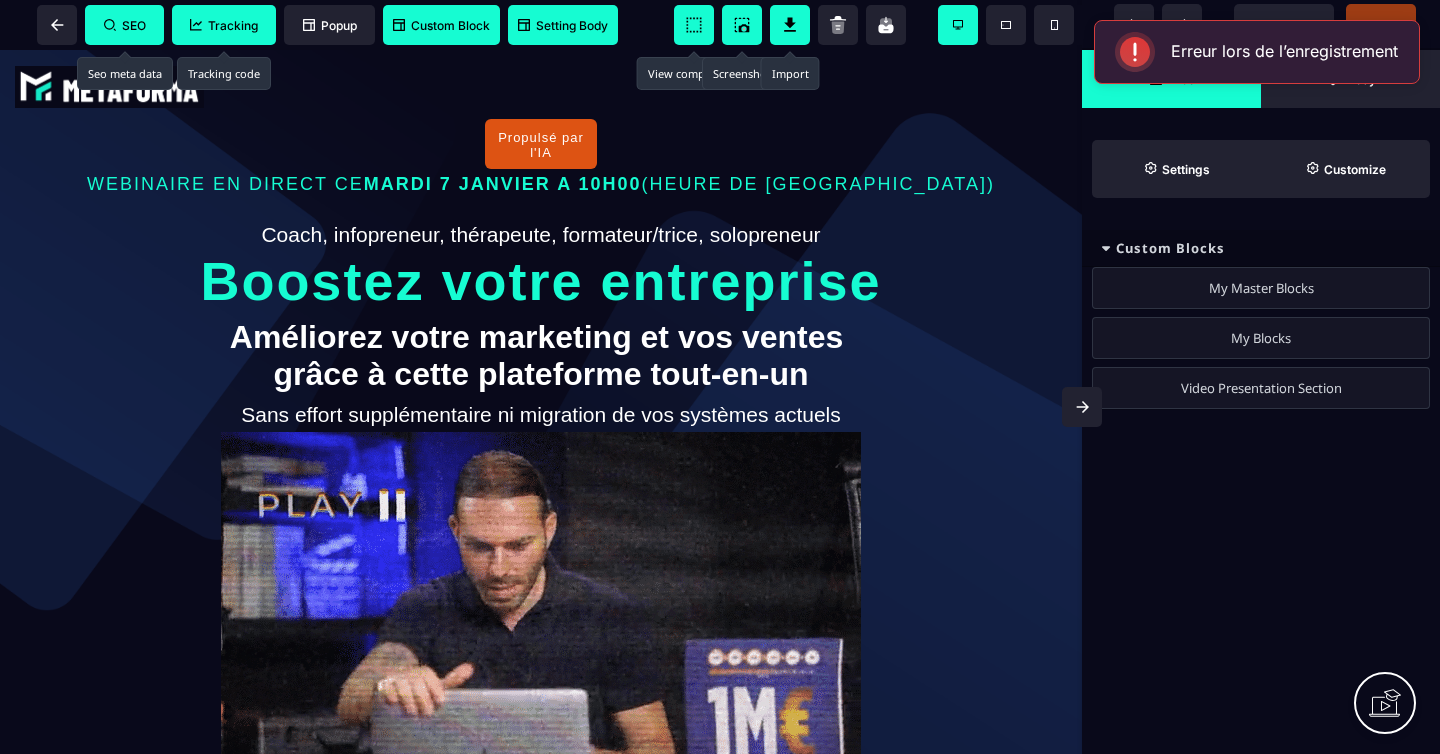 click 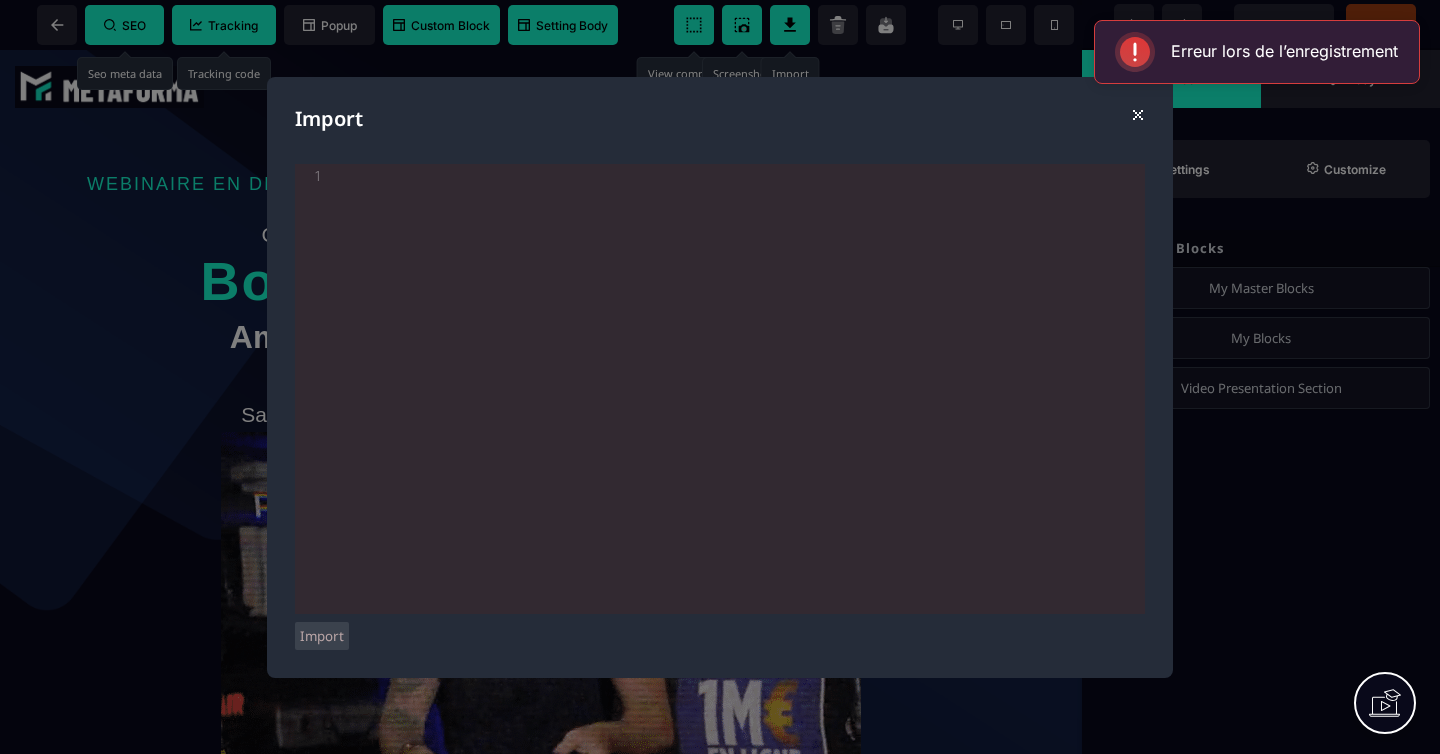 click on "​" at bounding box center [738, 179] 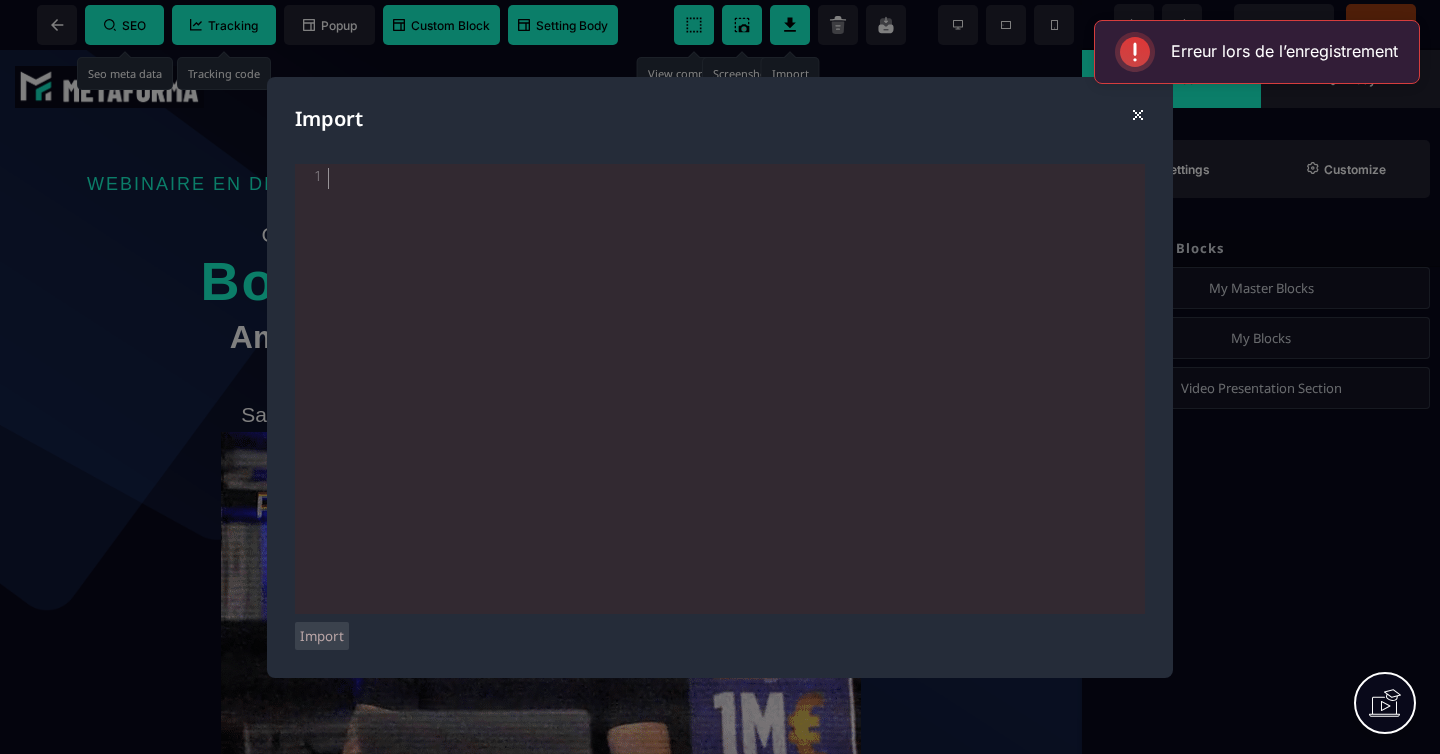 click on "⨯" at bounding box center (1137, 113) 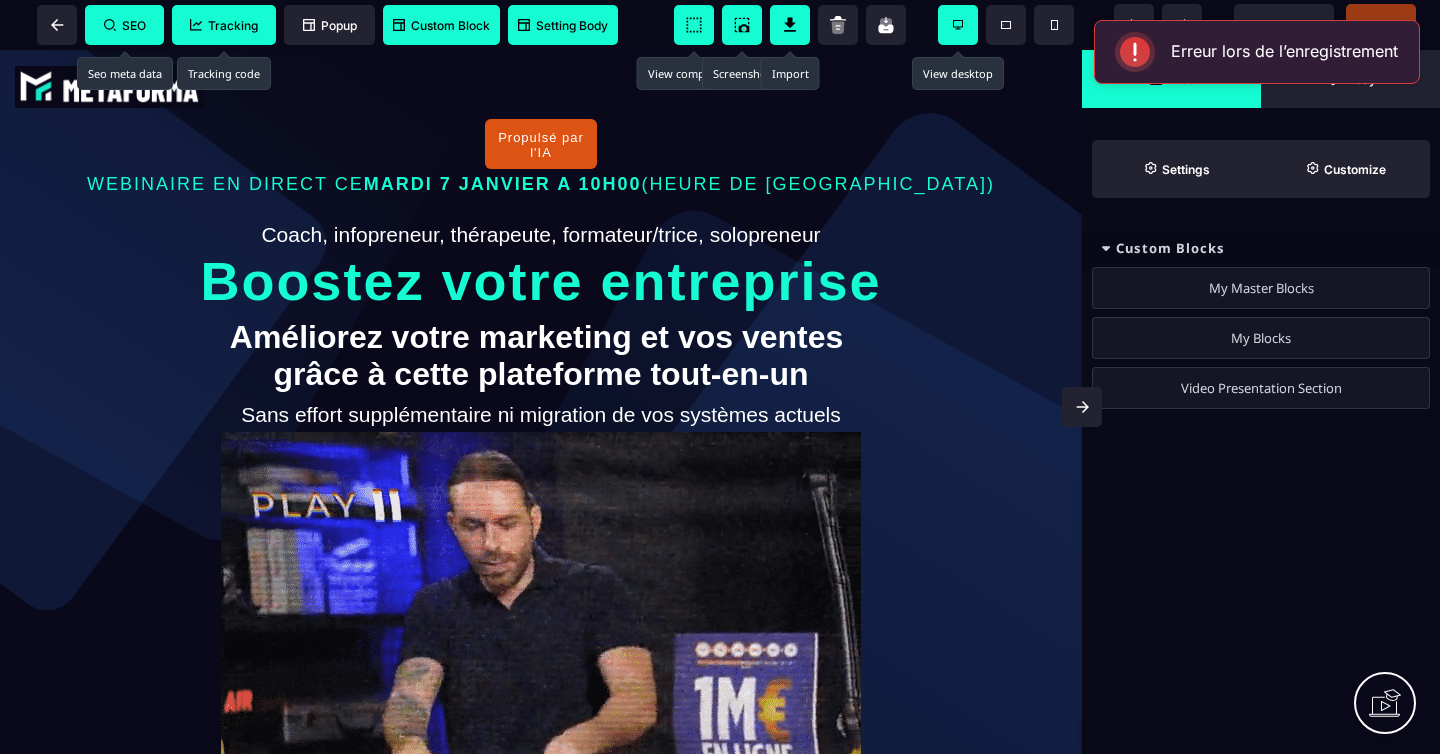 click 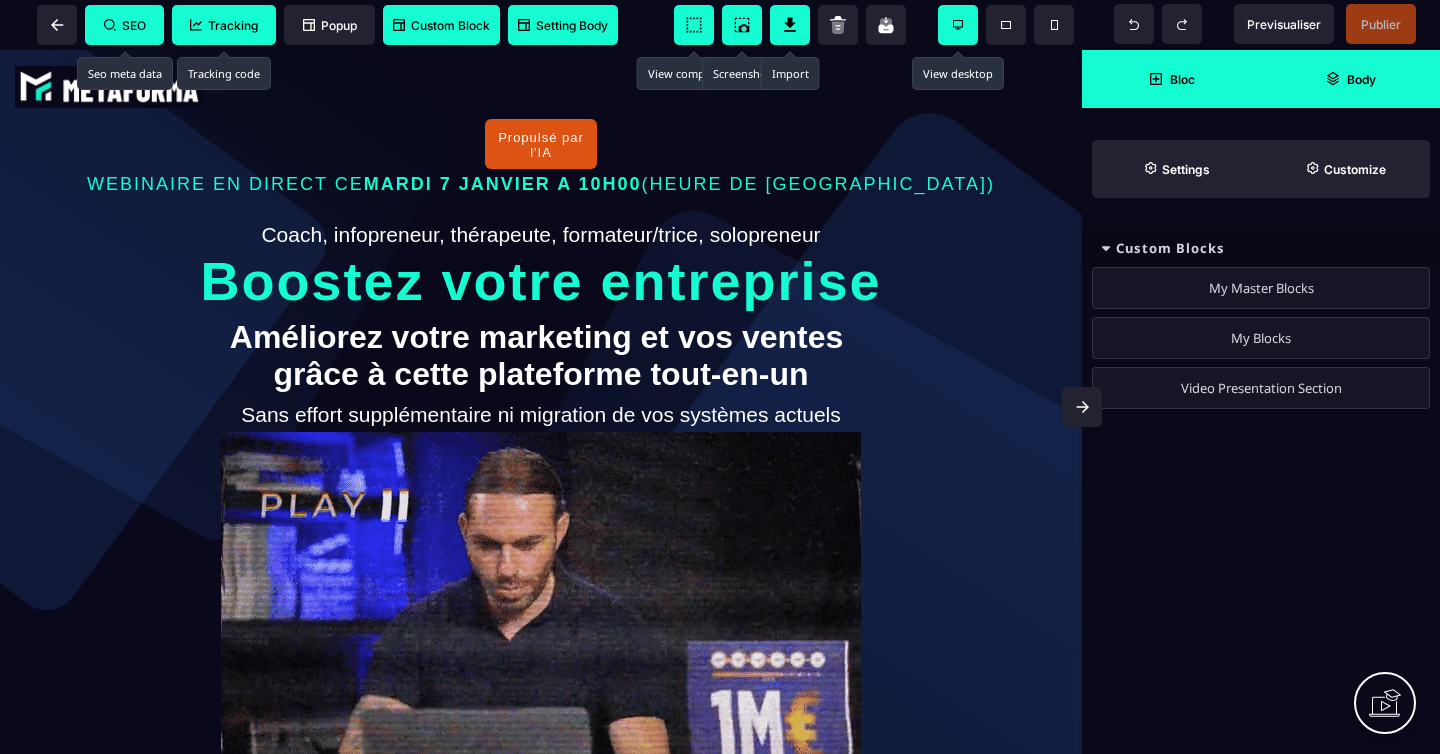 click on "Body" at bounding box center (1350, 79) 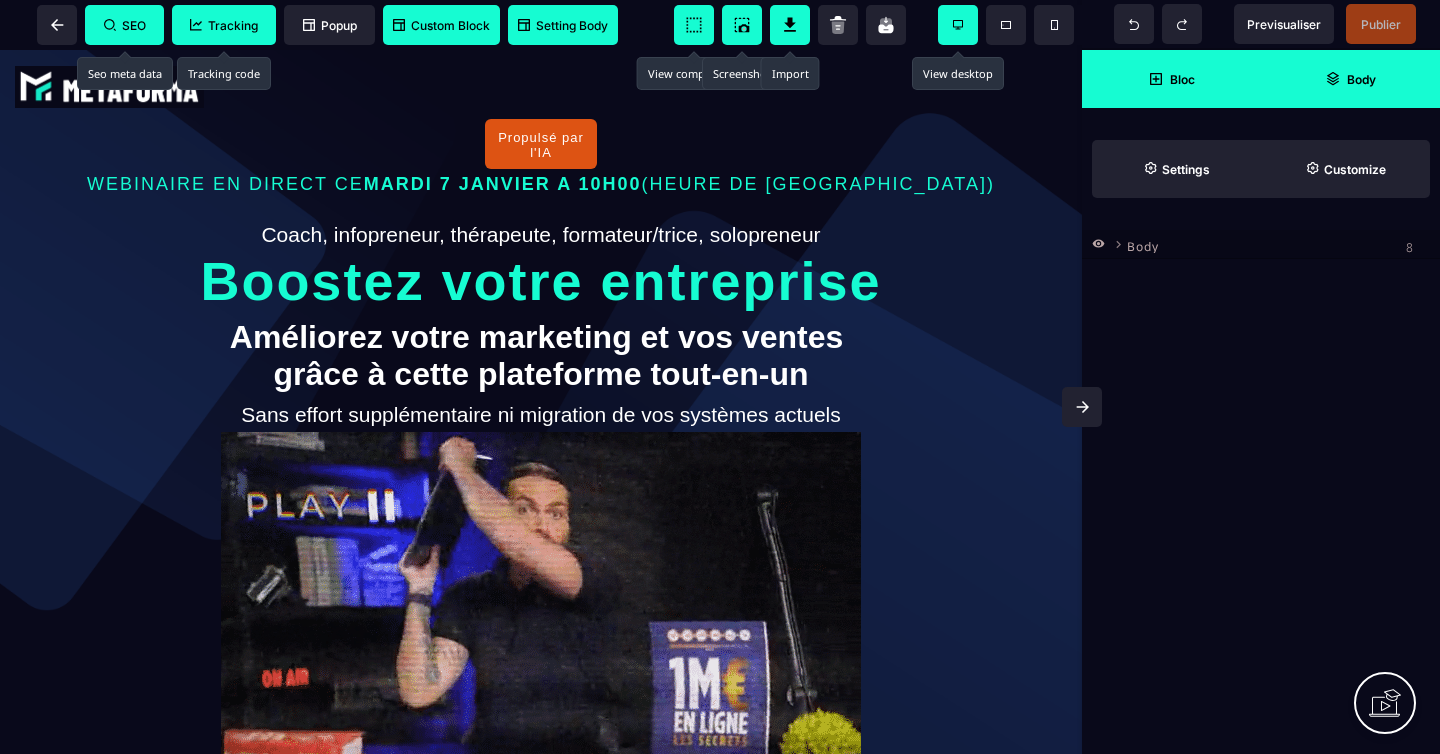 click on "Bloc" at bounding box center (1171, 79) 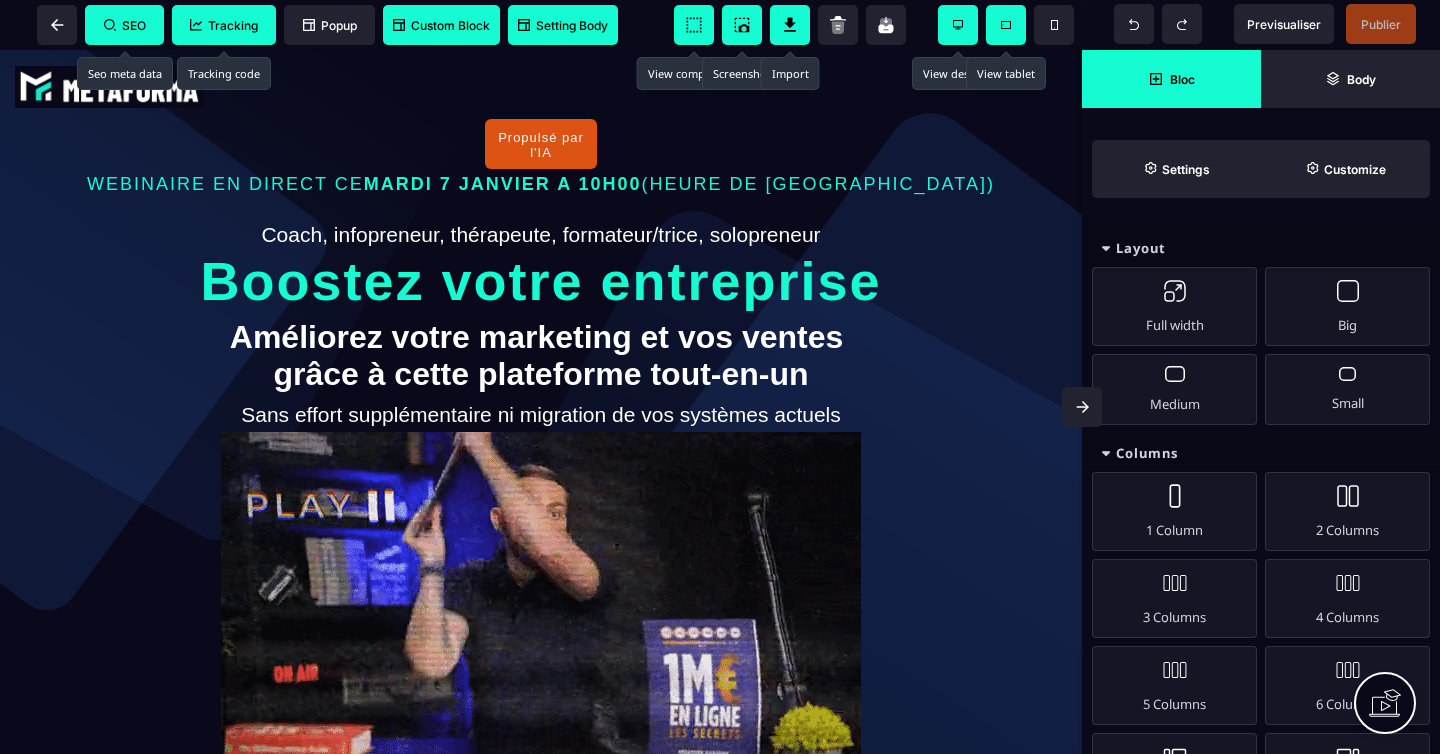 click at bounding box center [1006, 25] 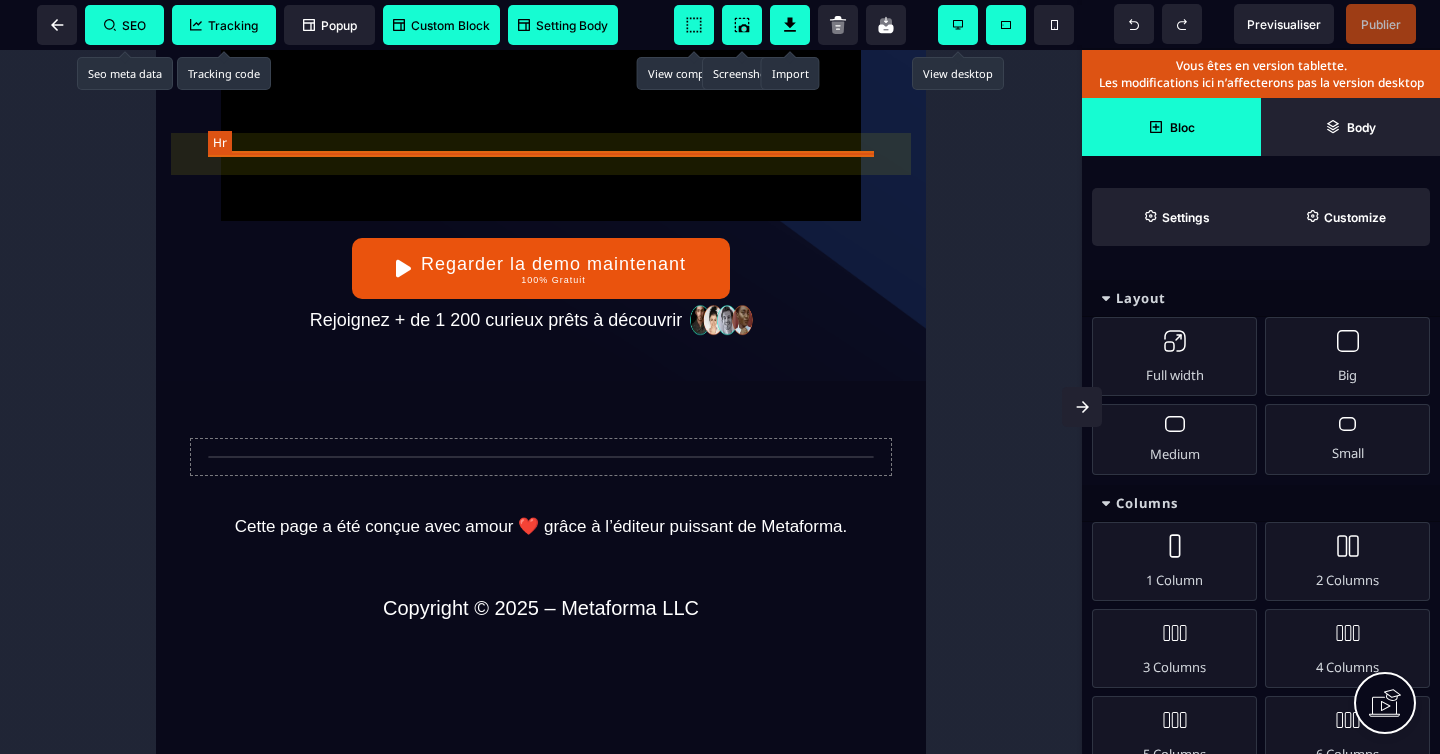 scroll, scrollTop: 0, scrollLeft: 0, axis: both 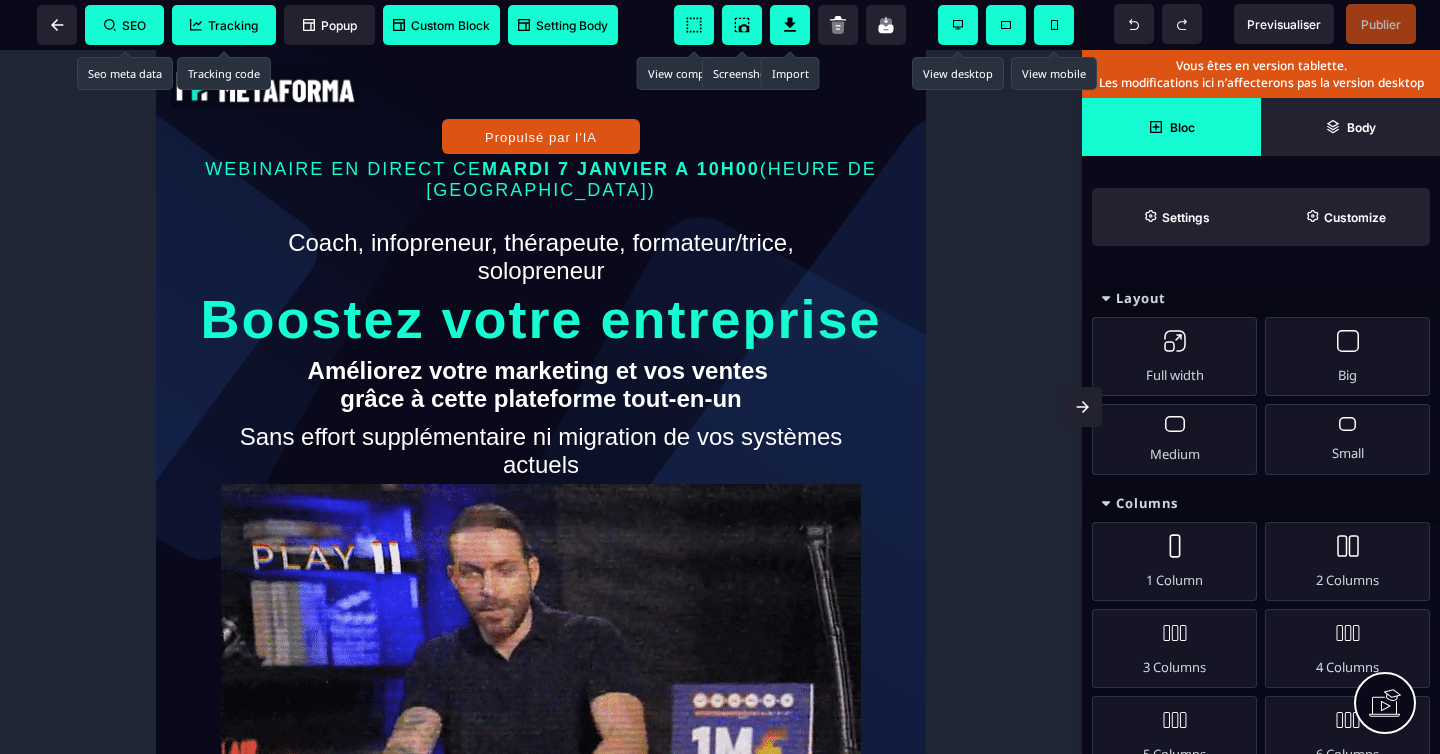 click at bounding box center (1054, 25) 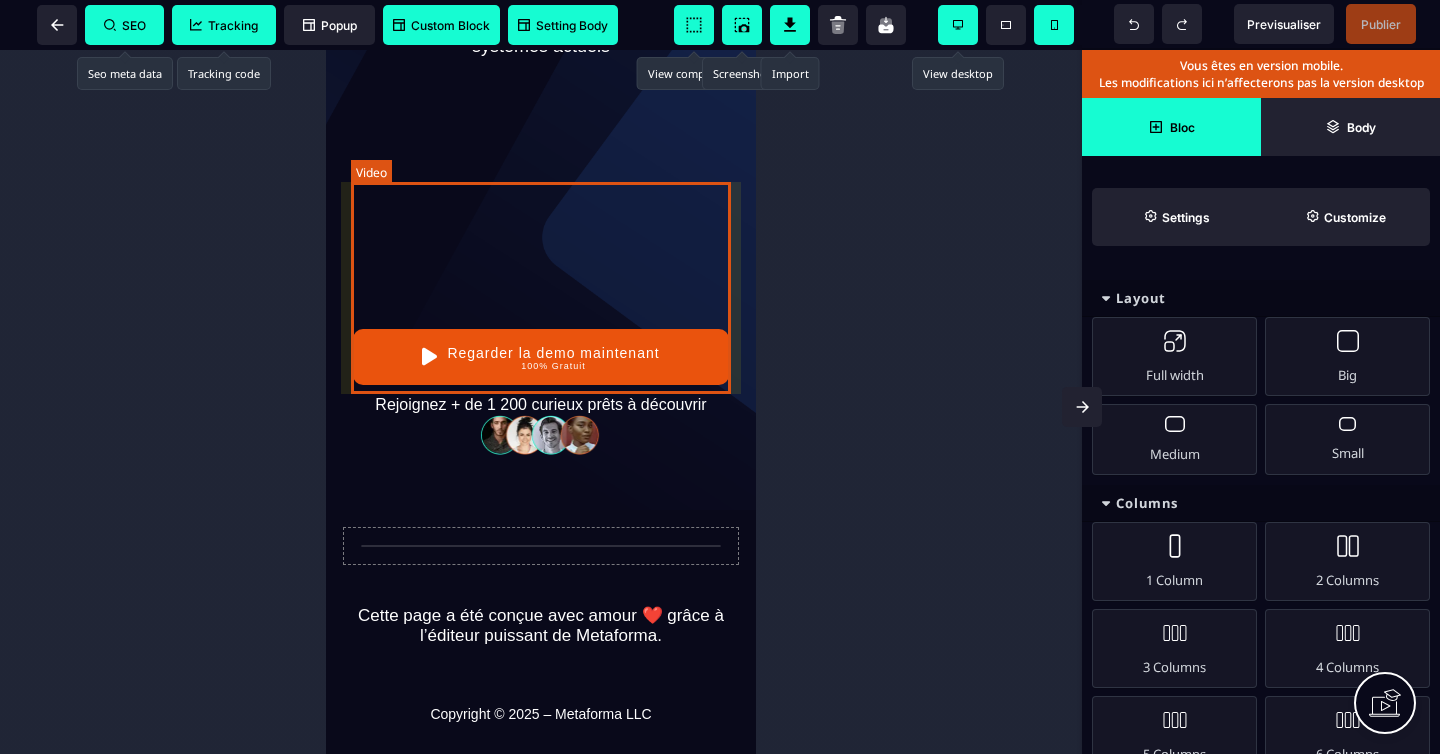 scroll, scrollTop: 0, scrollLeft: 0, axis: both 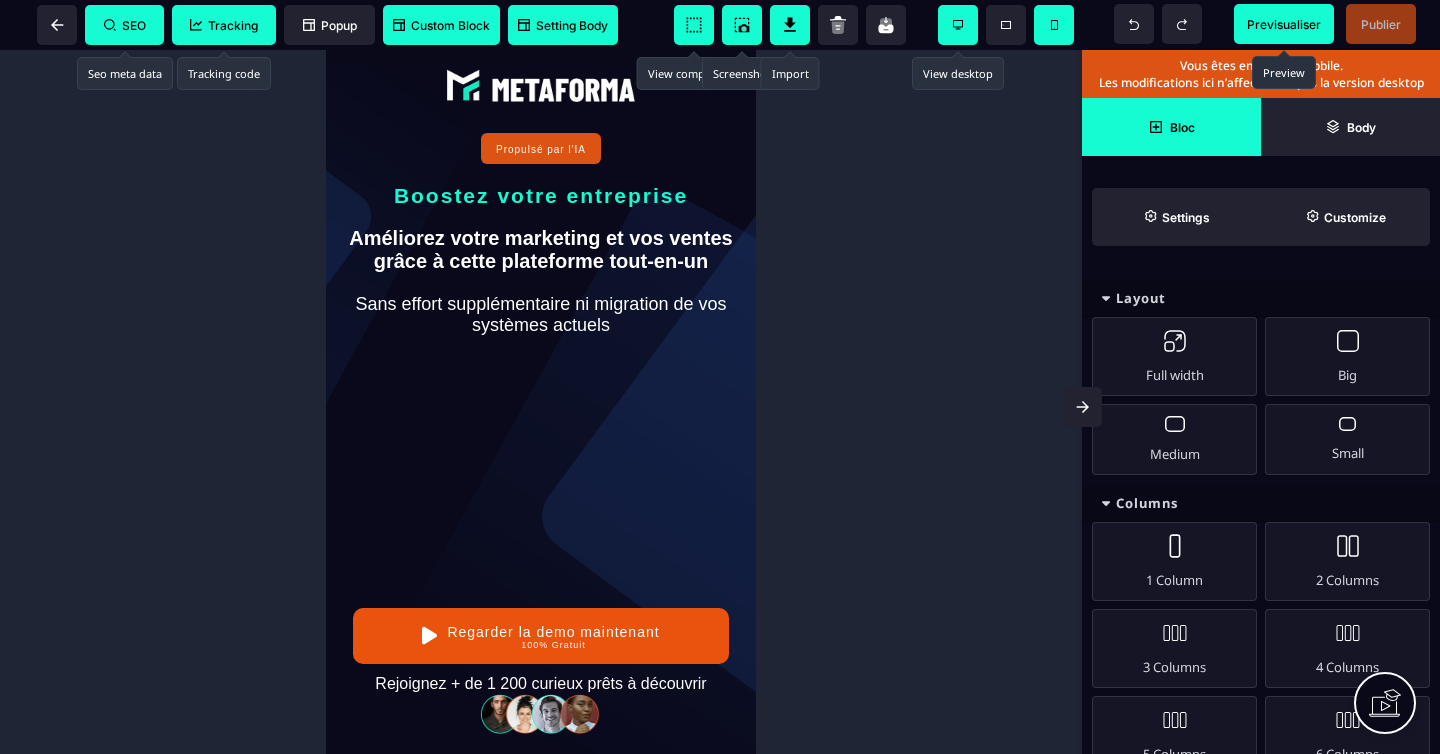 click on "Previsualiser" at bounding box center [1284, 24] 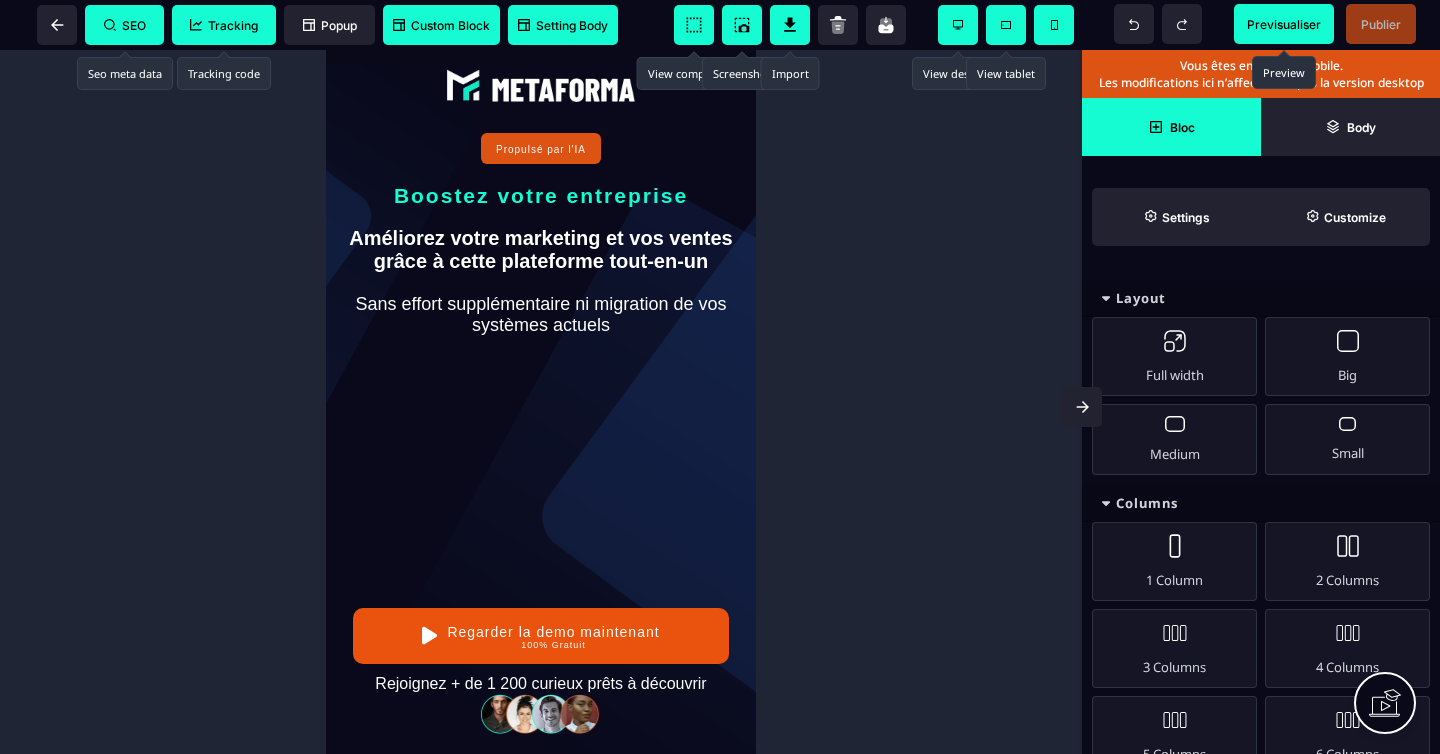 click at bounding box center [1006, 25] 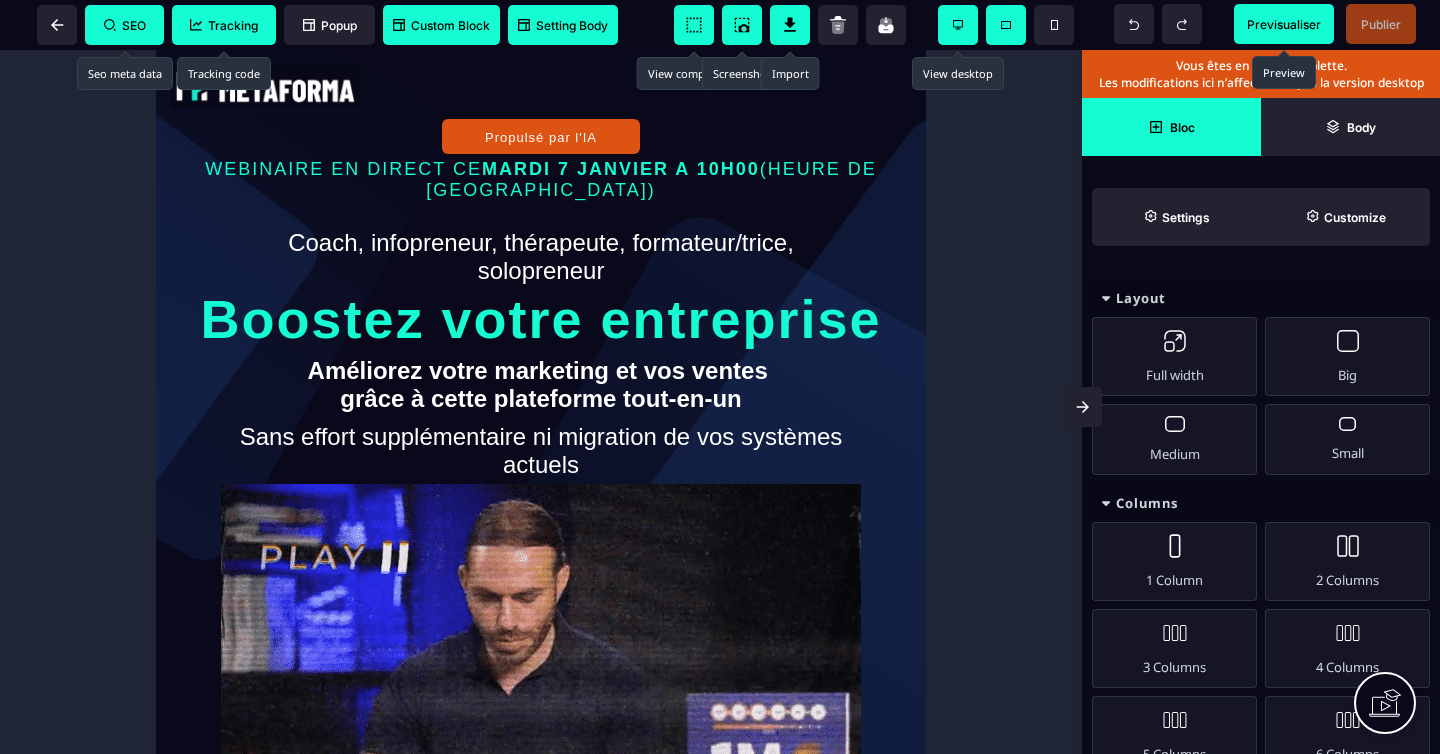 click at bounding box center (958, 25) 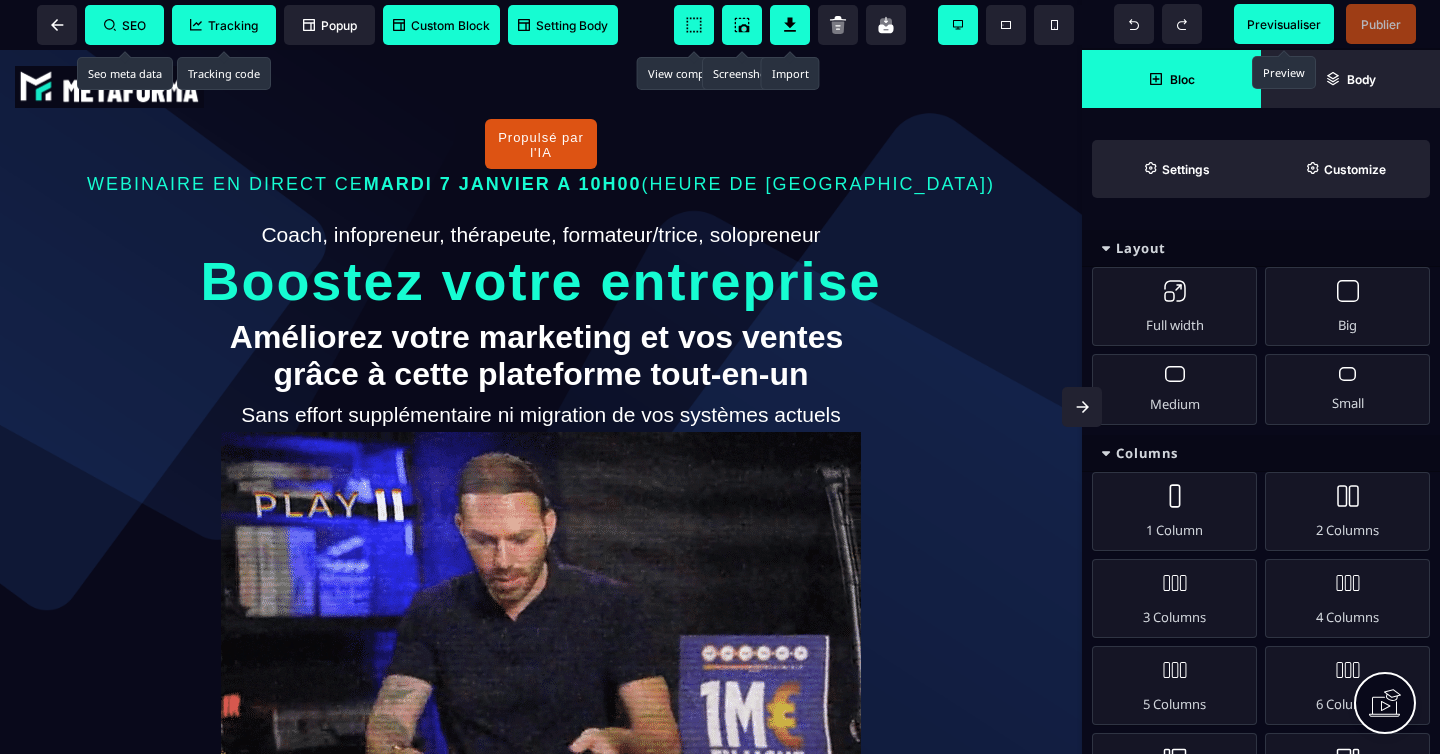 click on "Previsualiser" at bounding box center (1284, 24) 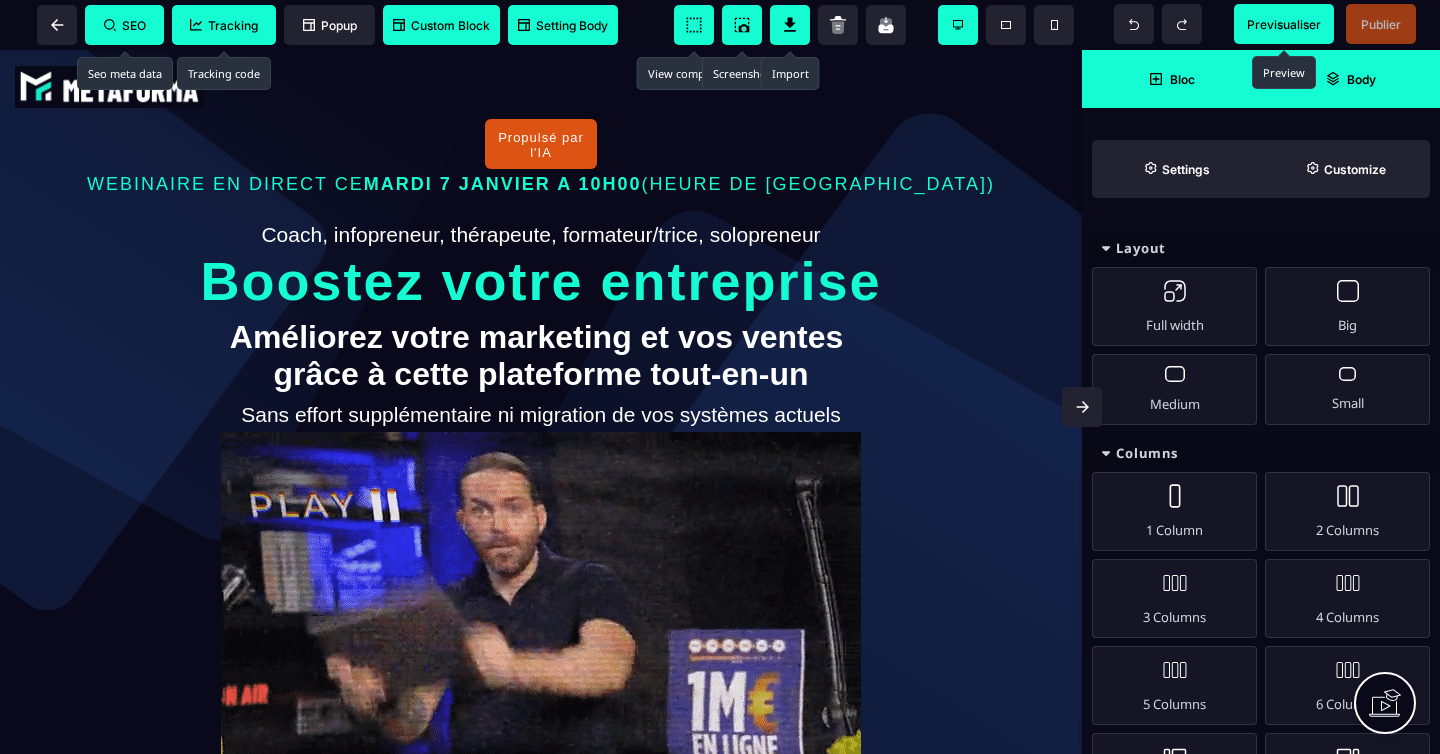 click on "Body" at bounding box center (1350, 79) 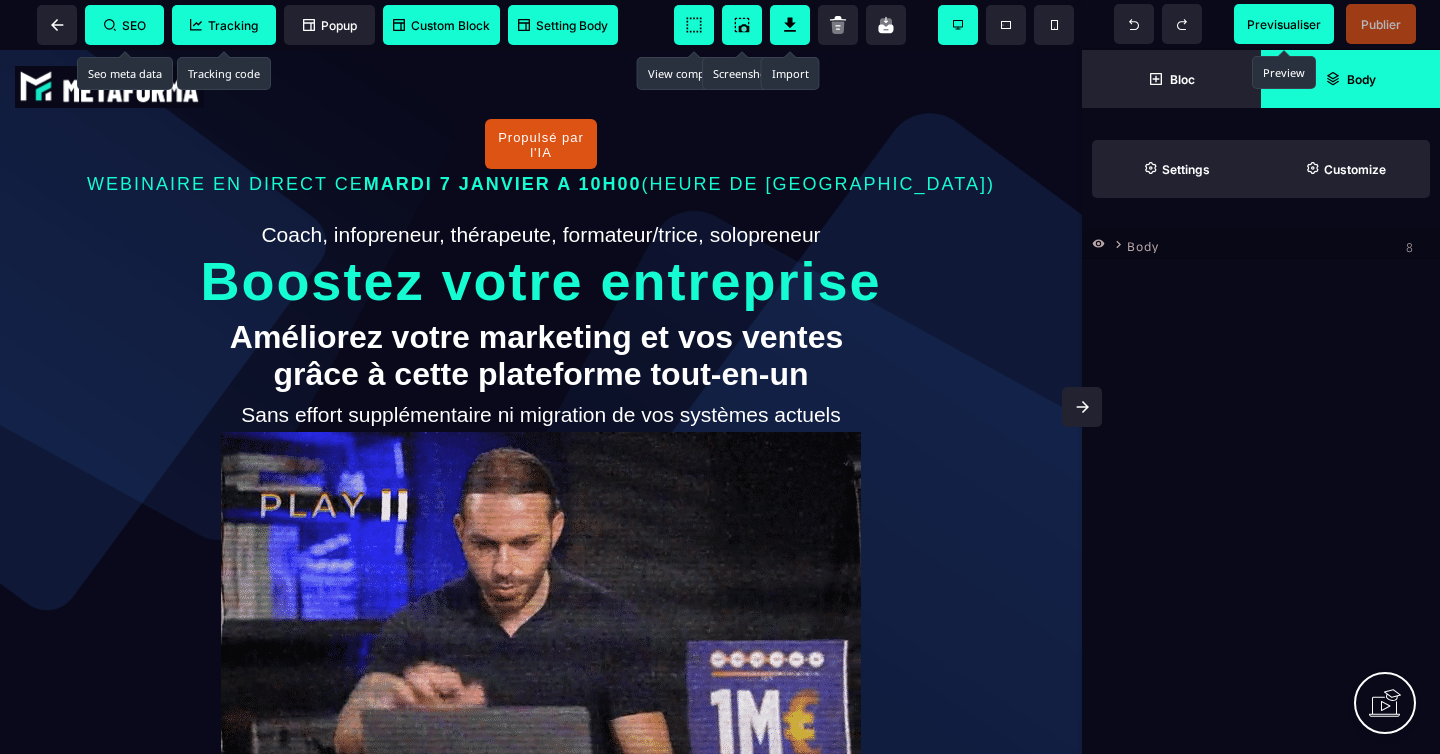 click 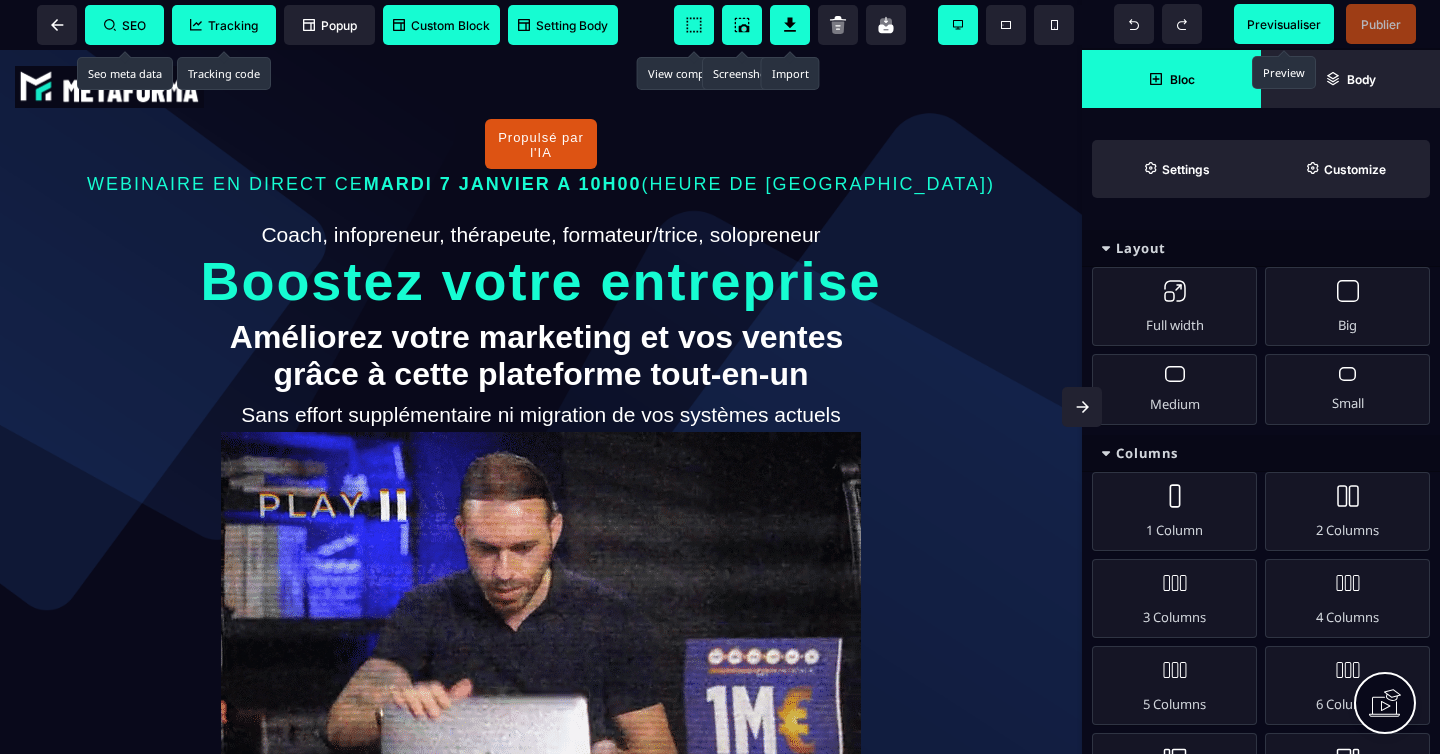 click on "Previsualiser Publier" at bounding box center (1261, 25) 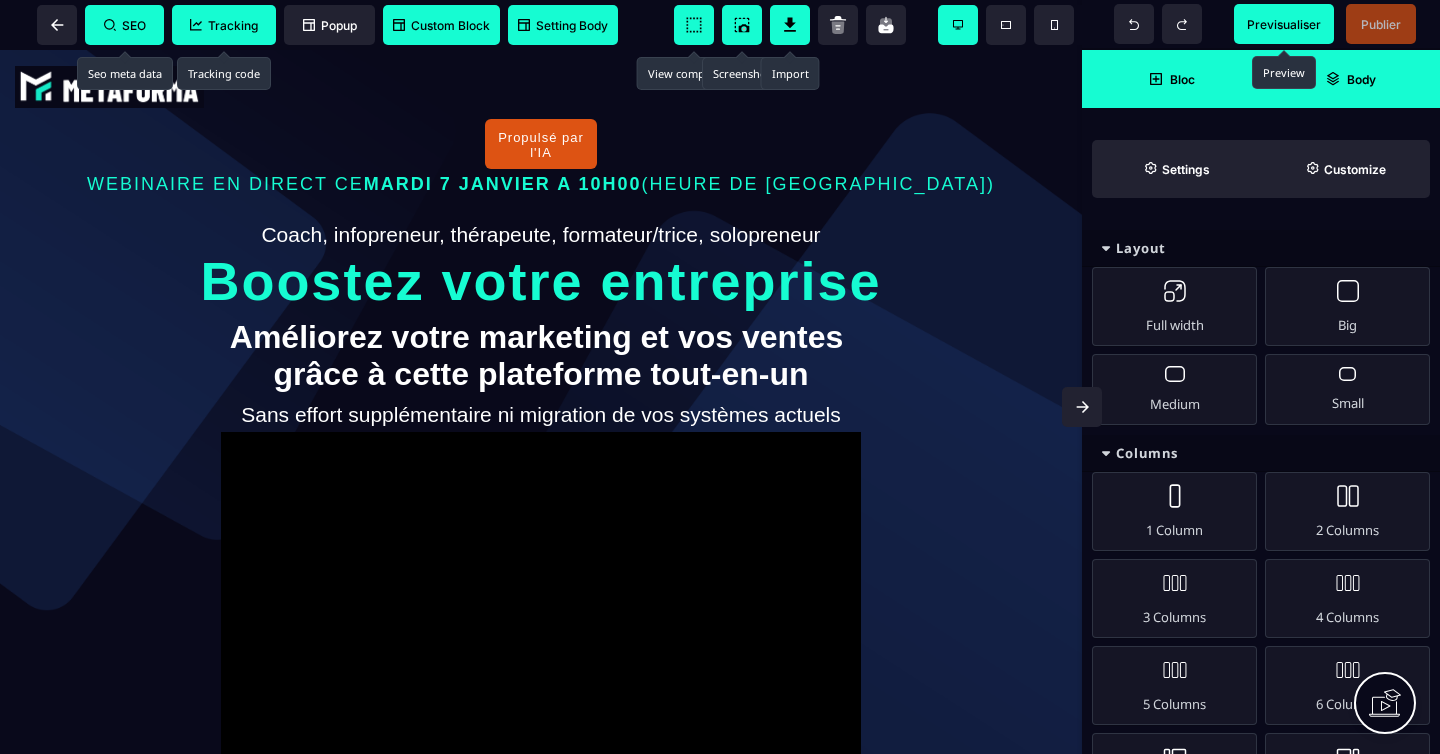 click on "Body" at bounding box center (1350, 79) 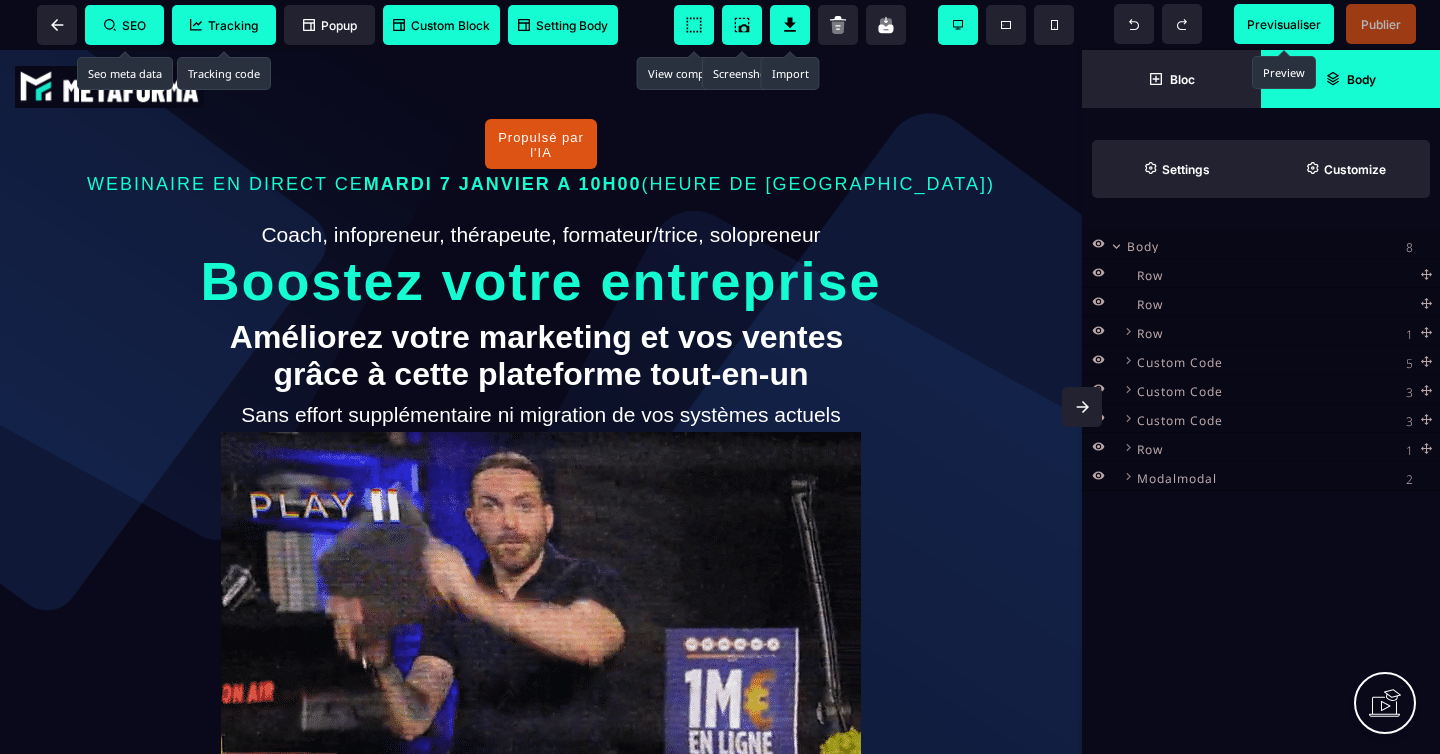 click 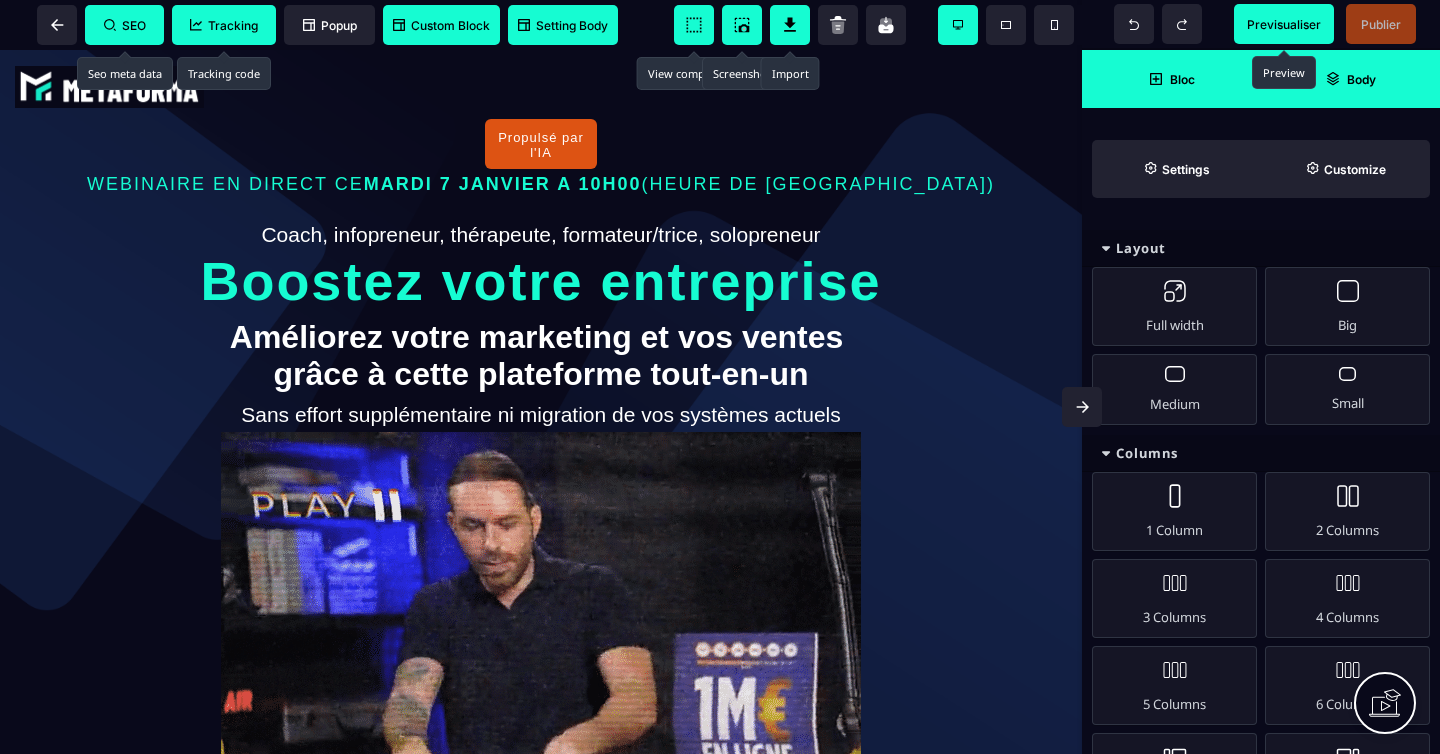 click 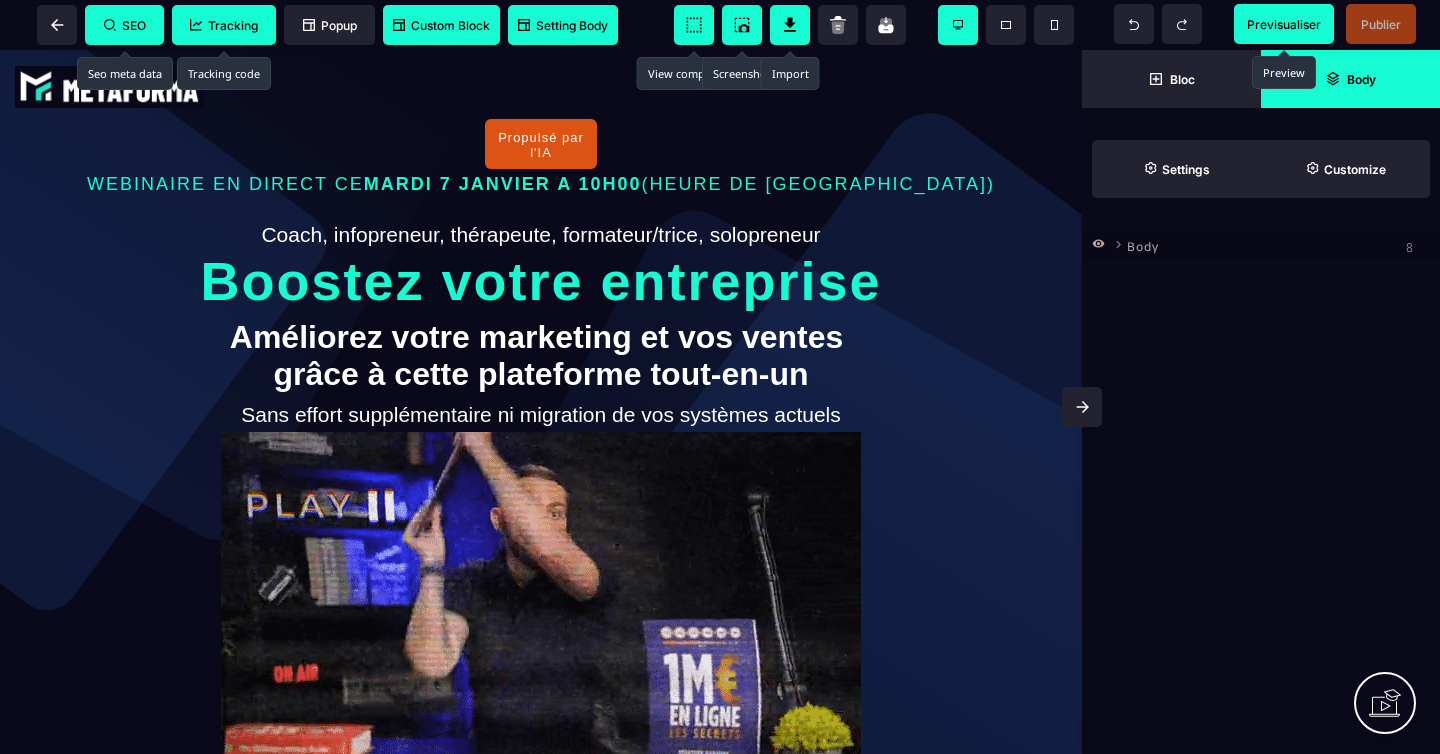 click on "8" at bounding box center [1409, 247] 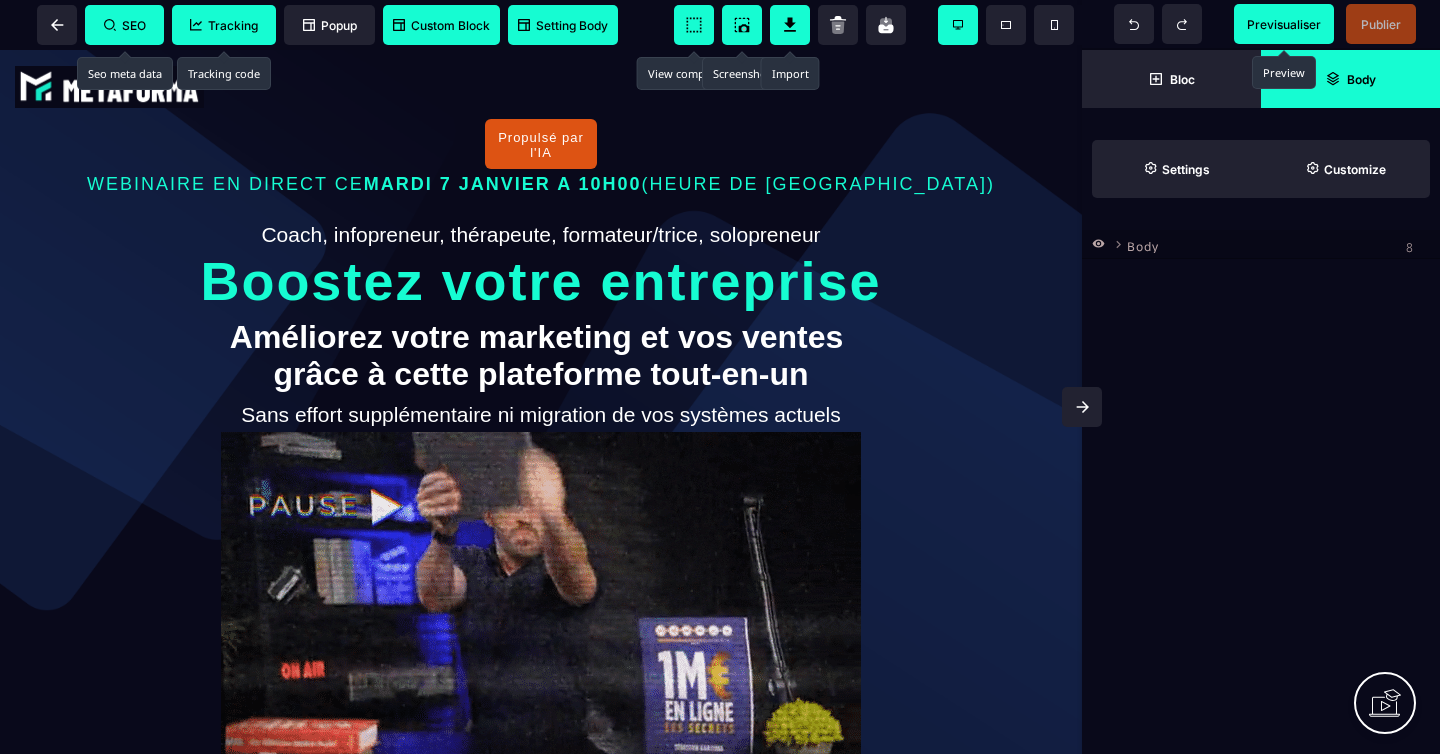click on "Body" at bounding box center (1276, 243) 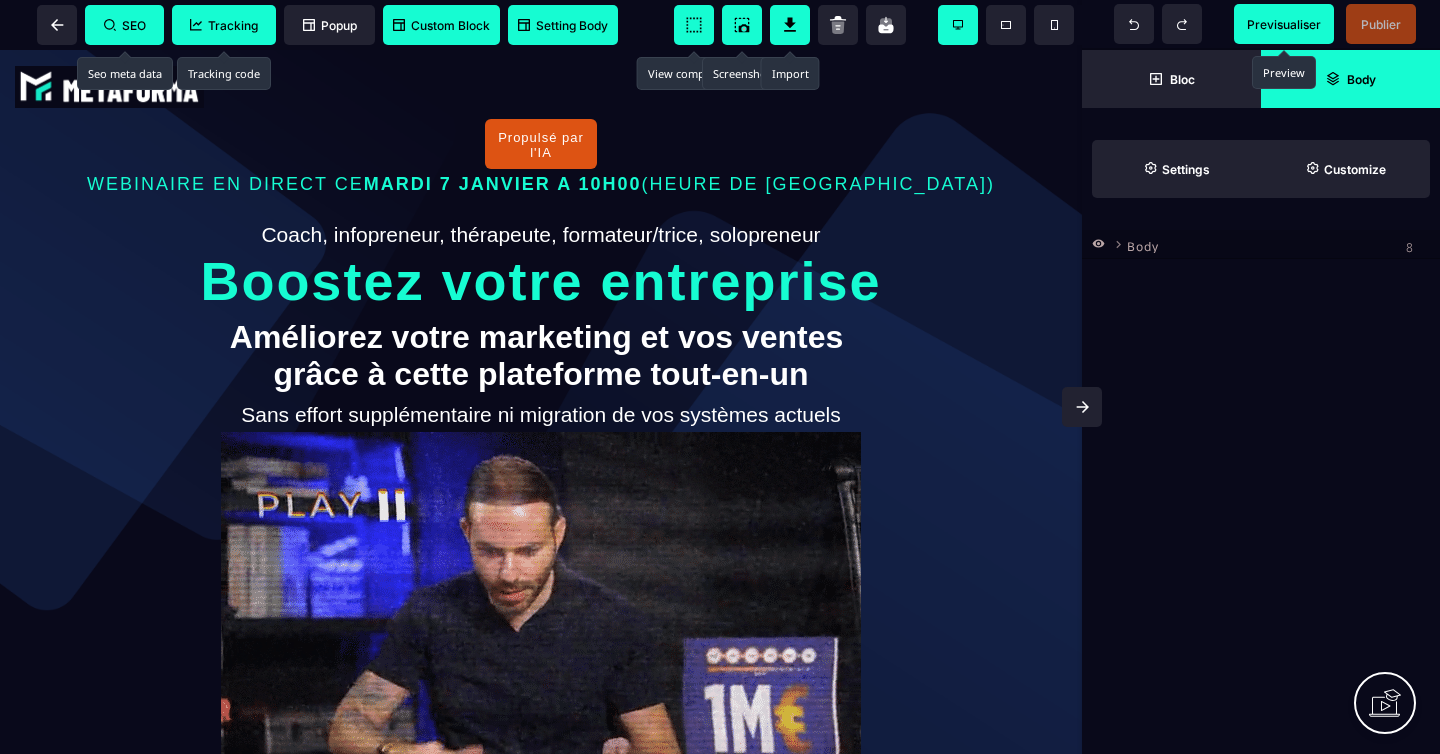 click on "Layout
Full width
Big
Medium
Small
Columns
1 Column
2 Columns
3 Columns
4 Columns
5 Columns
6 Columns
2 Columns 3/7
2 Columns 7/3
2 Columns 4/5
Text" at bounding box center [1261, 377] 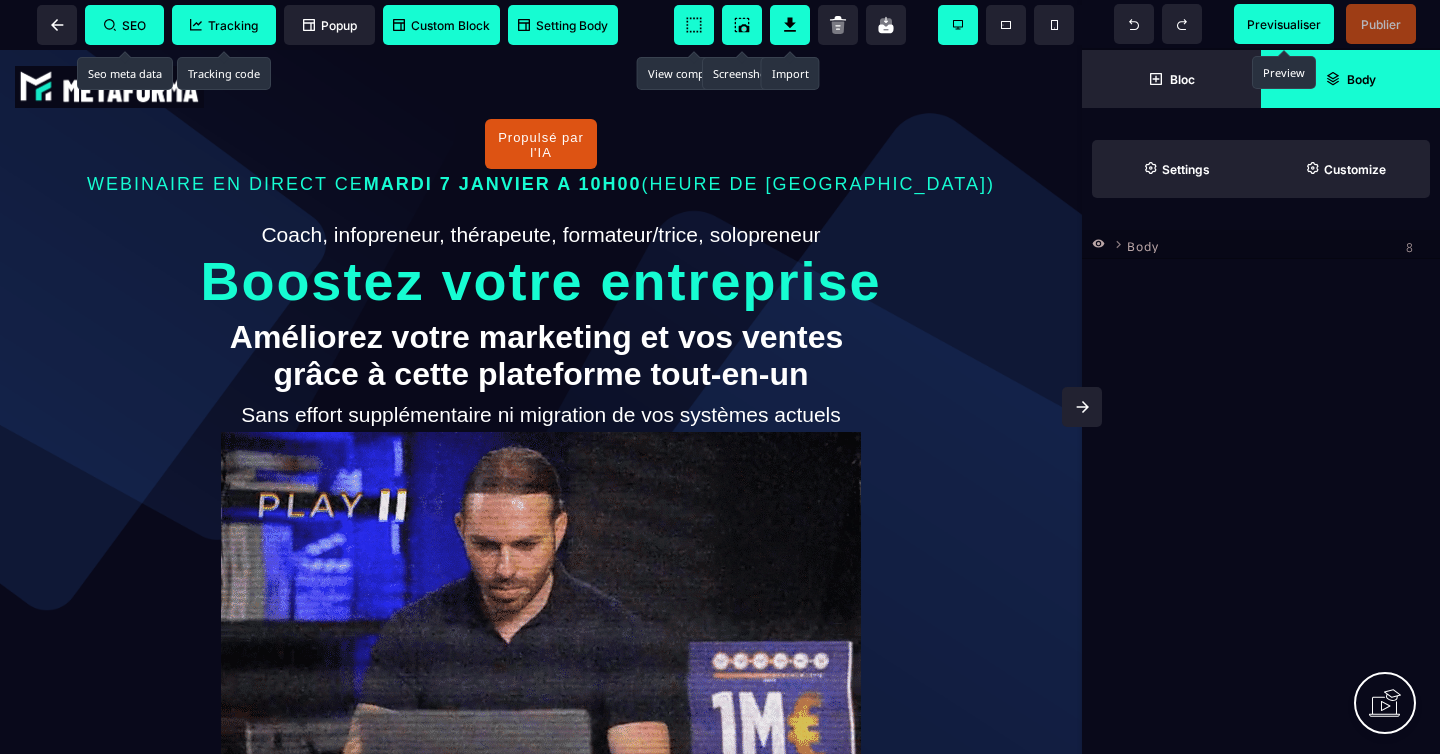 click on "Body" at bounding box center [1261, 244] 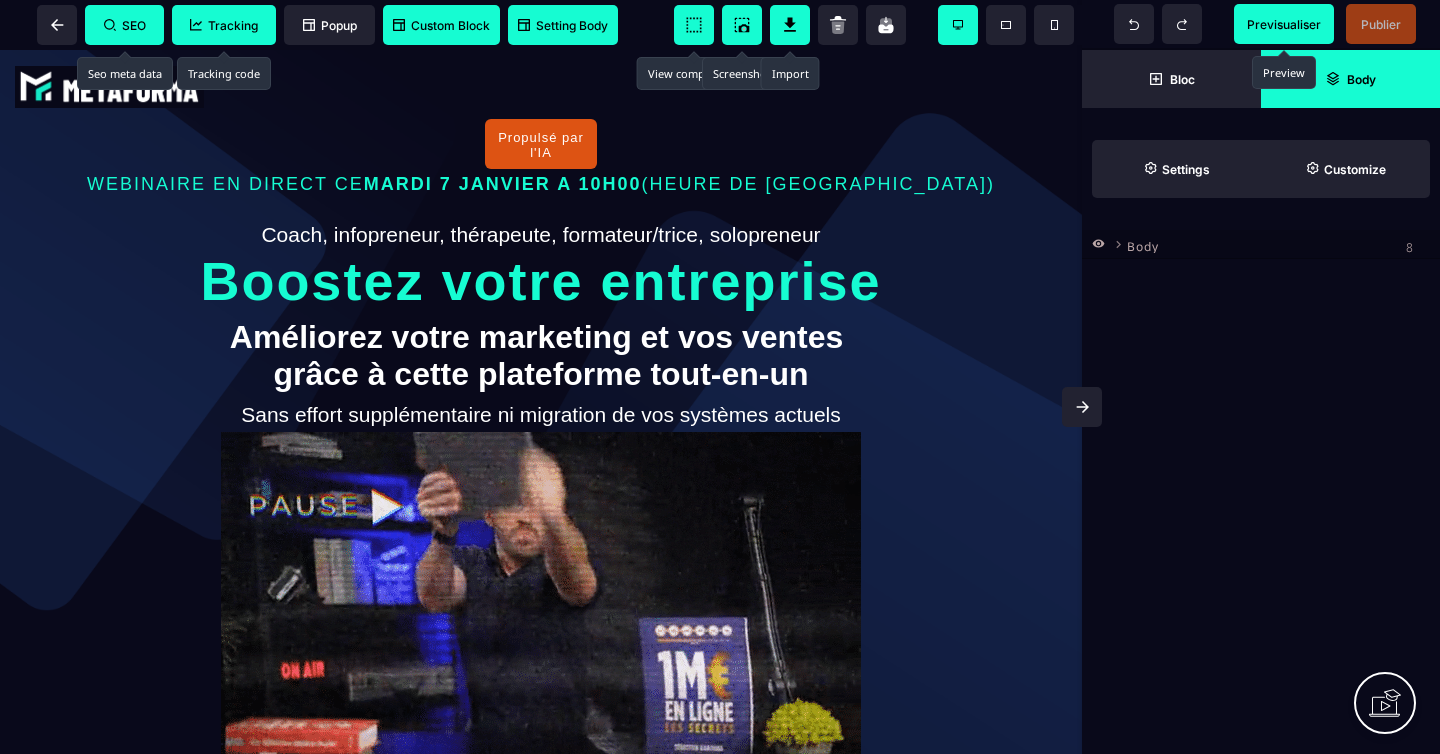 click on "Body" at bounding box center (1143, 243) 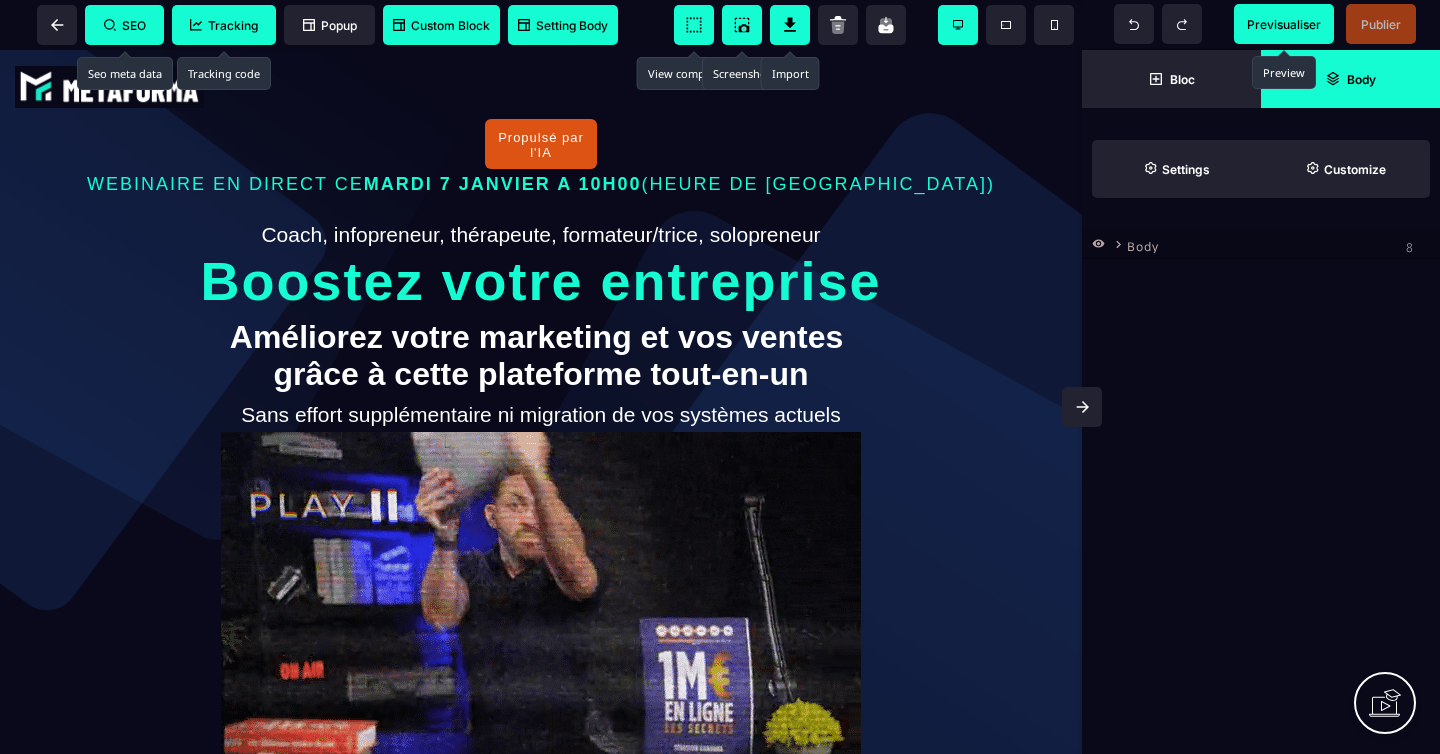click 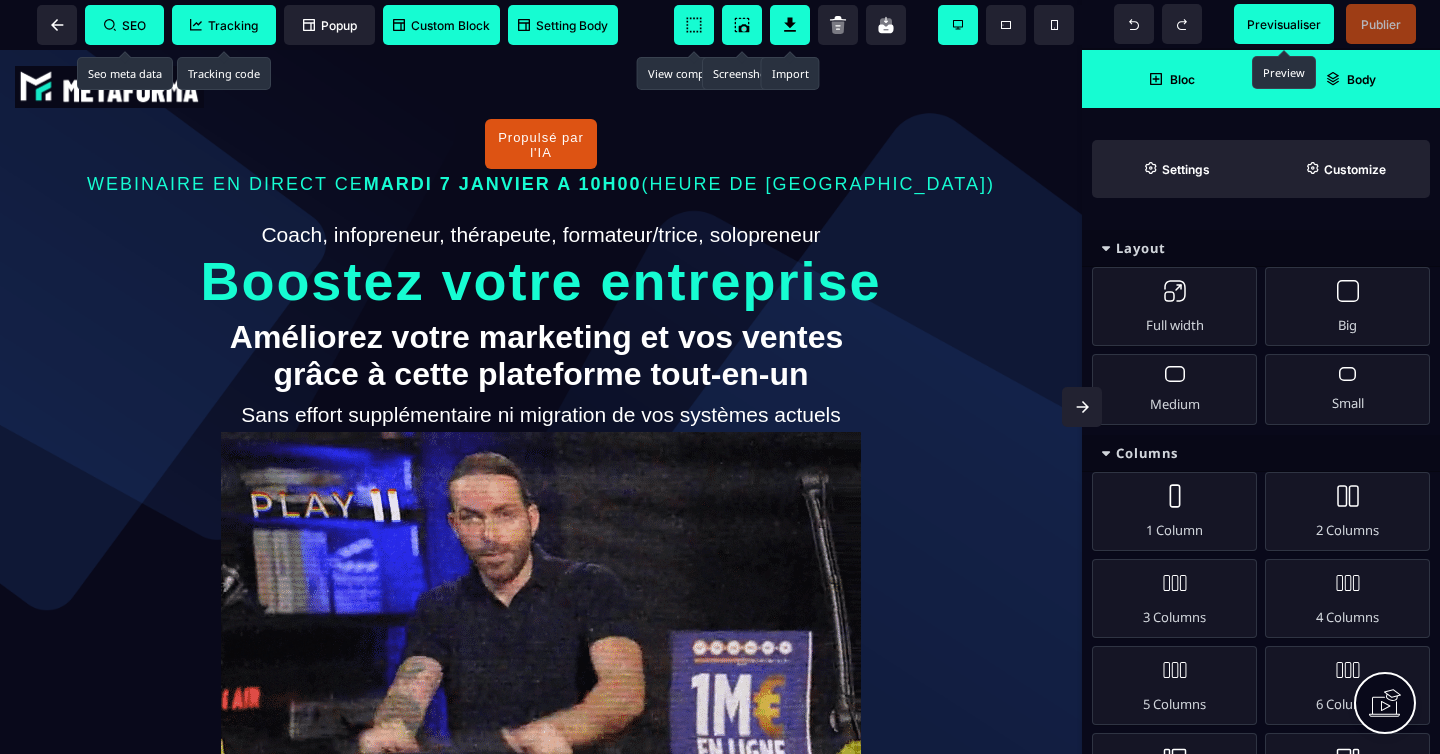 click on "Body" at bounding box center [1350, 79] 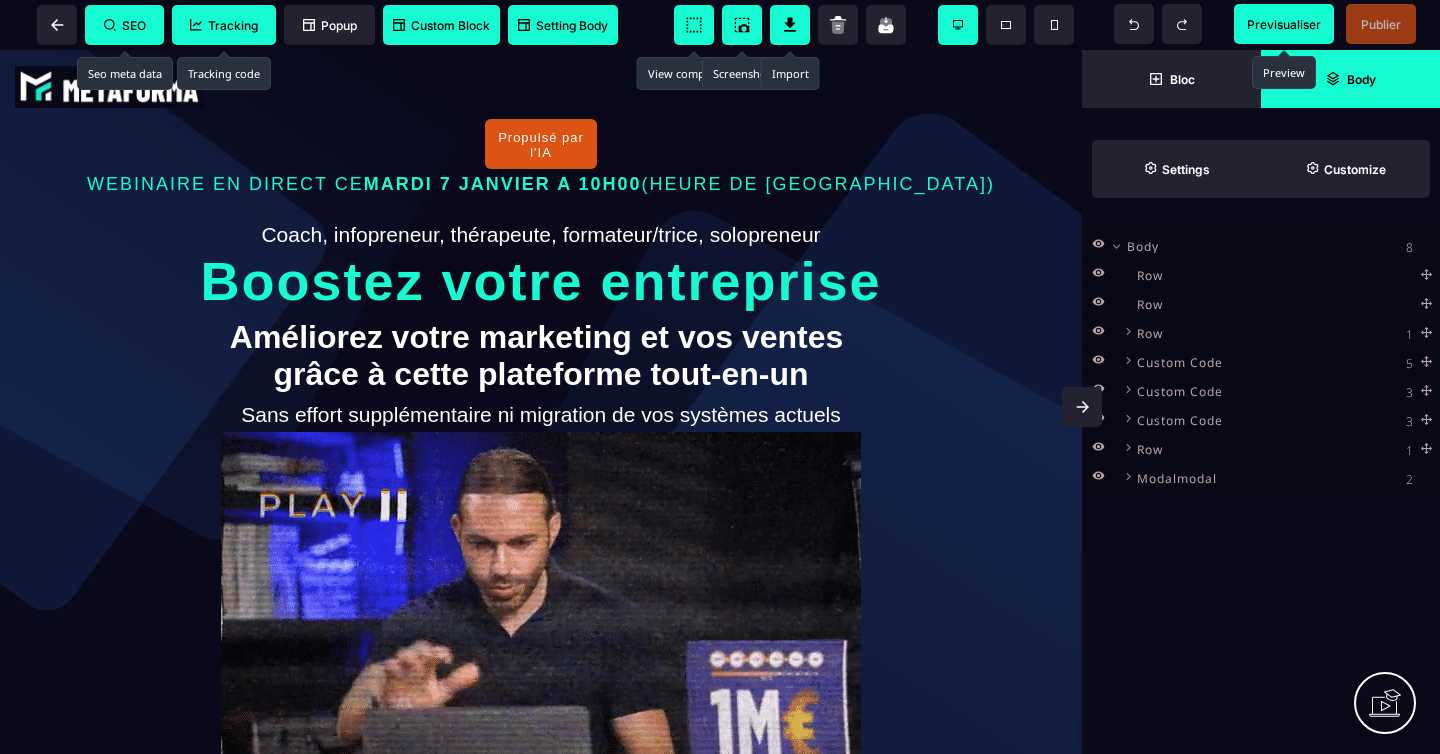 click 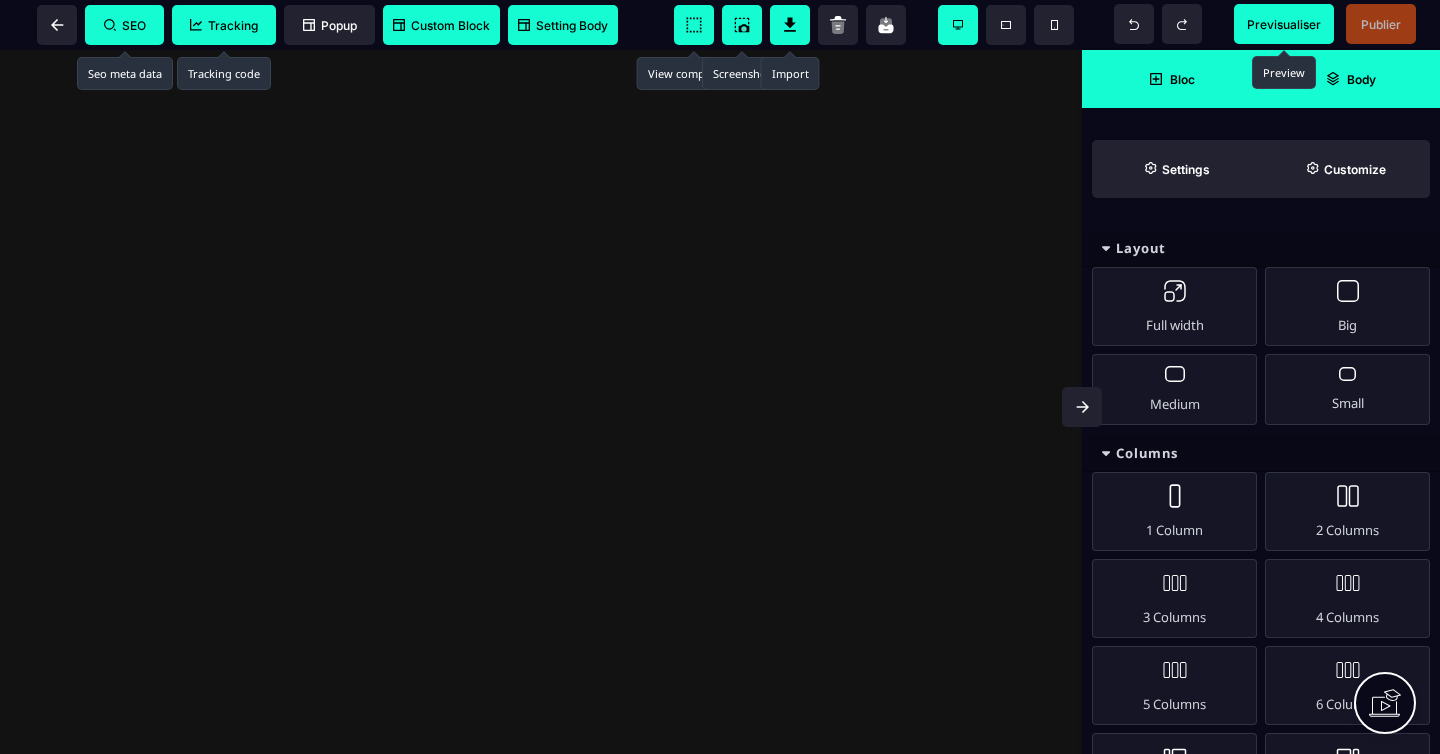 click on "Body" at bounding box center [1350, 79] 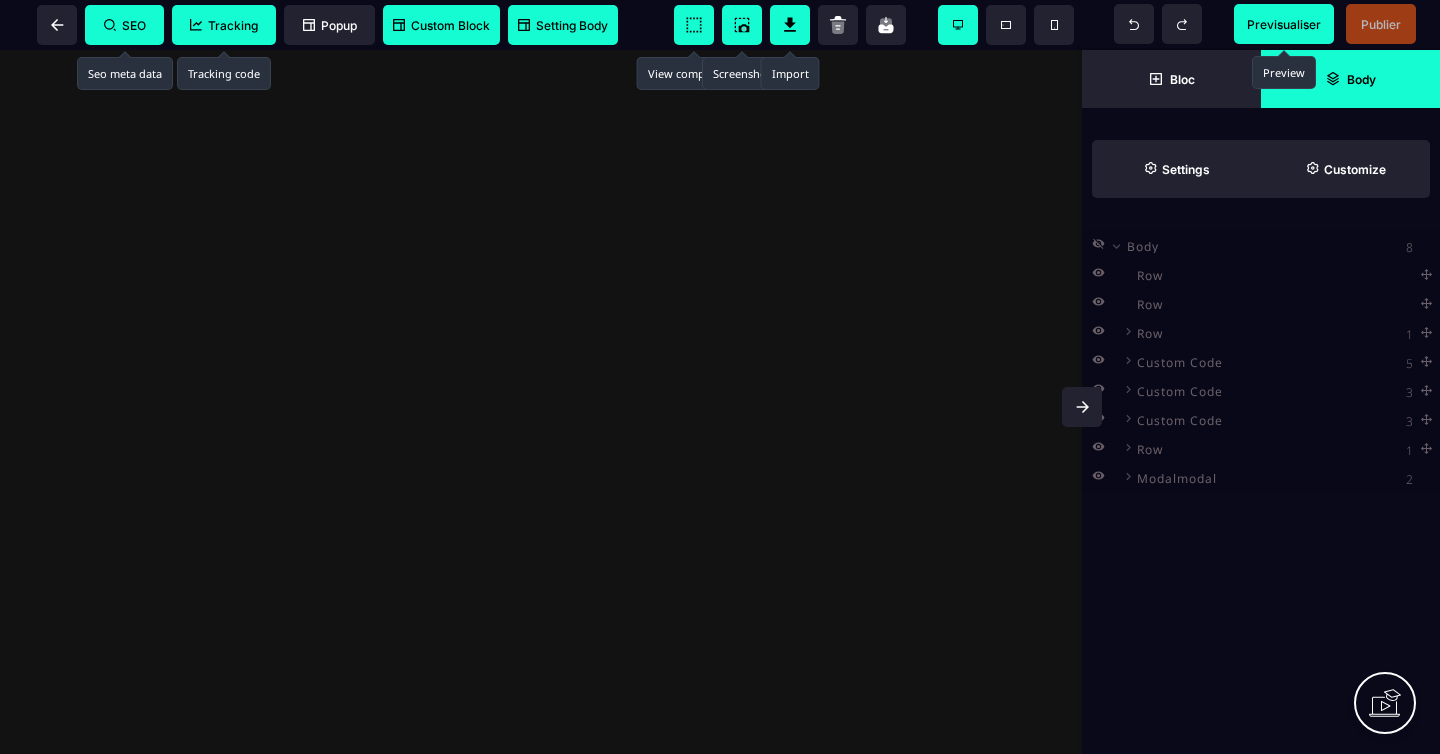 click 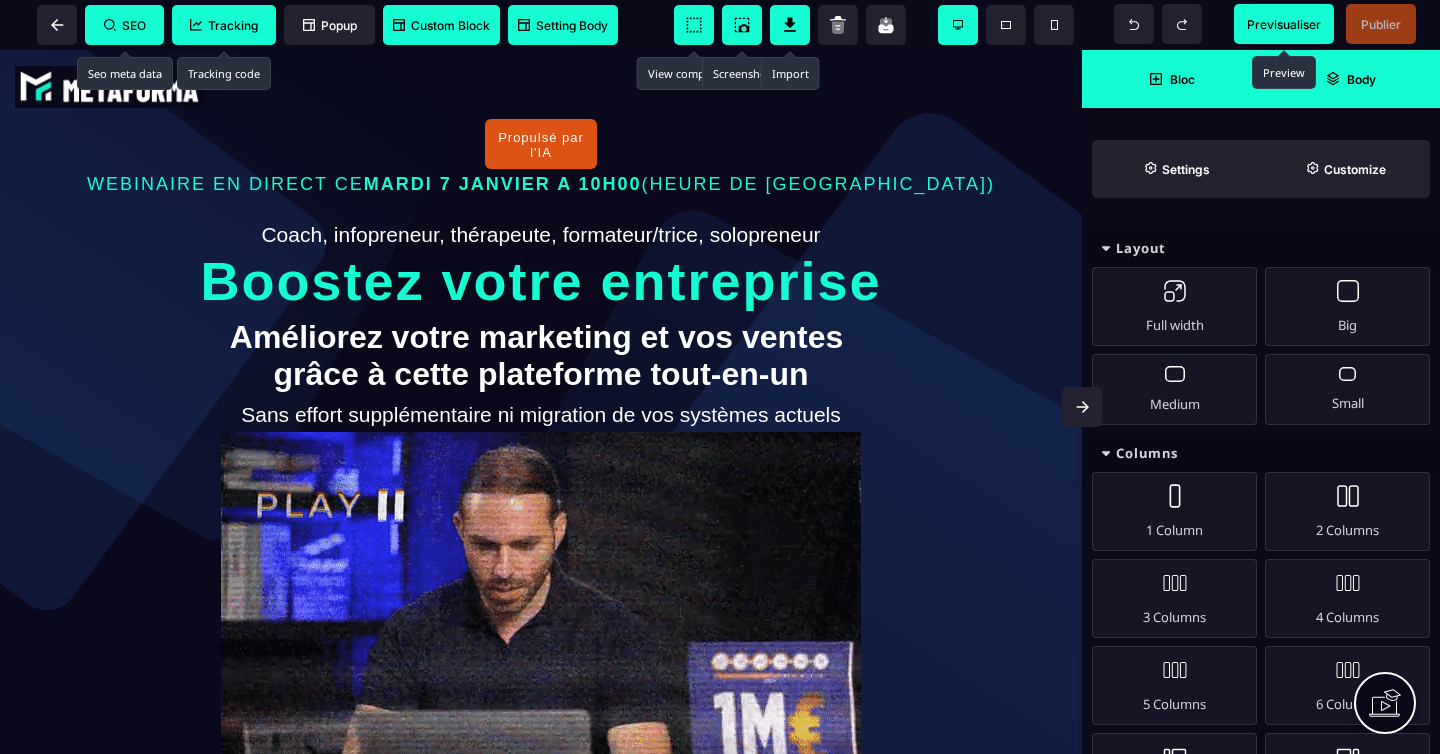 click on "Body" at bounding box center [1361, 79] 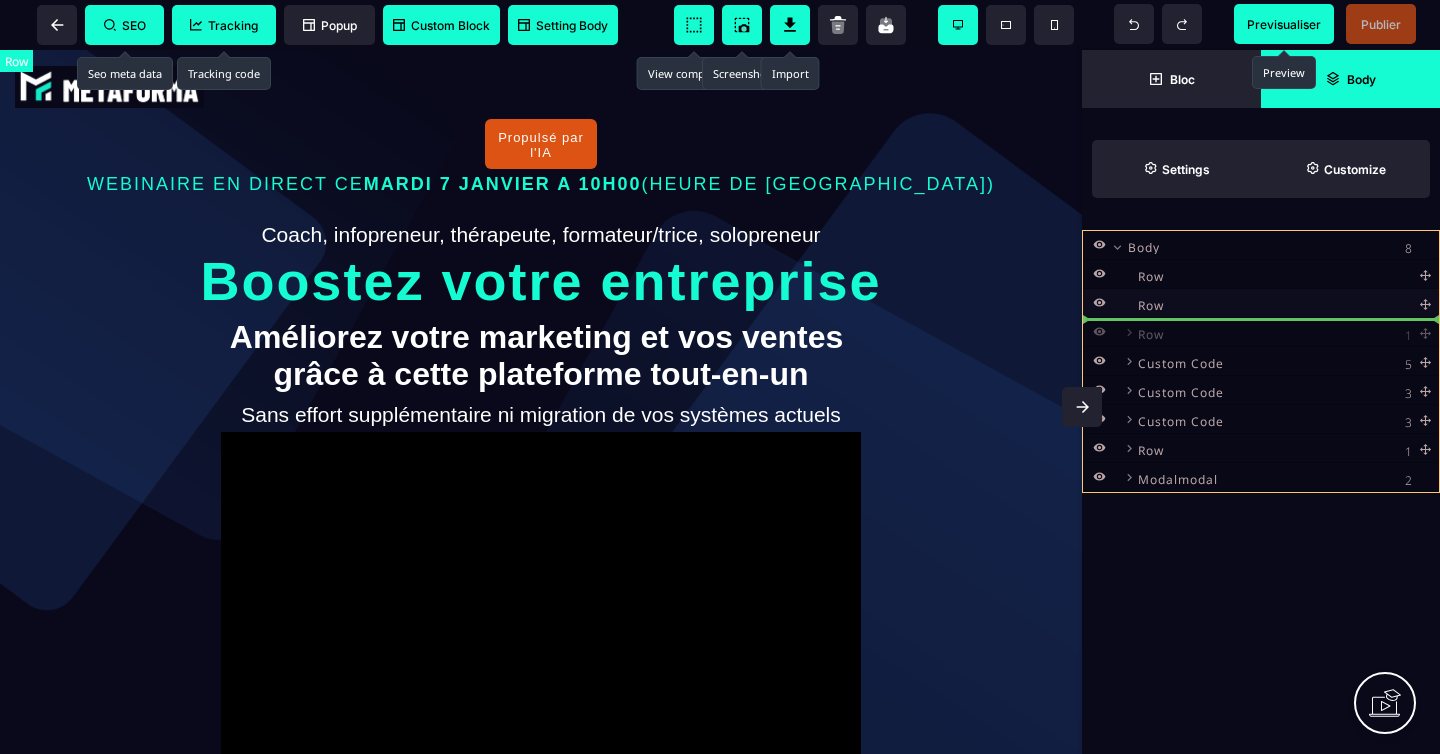 drag, startPoint x: 1426, startPoint y: 328, endPoint x: 1395, endPoint y: 313, distance: 34.43835 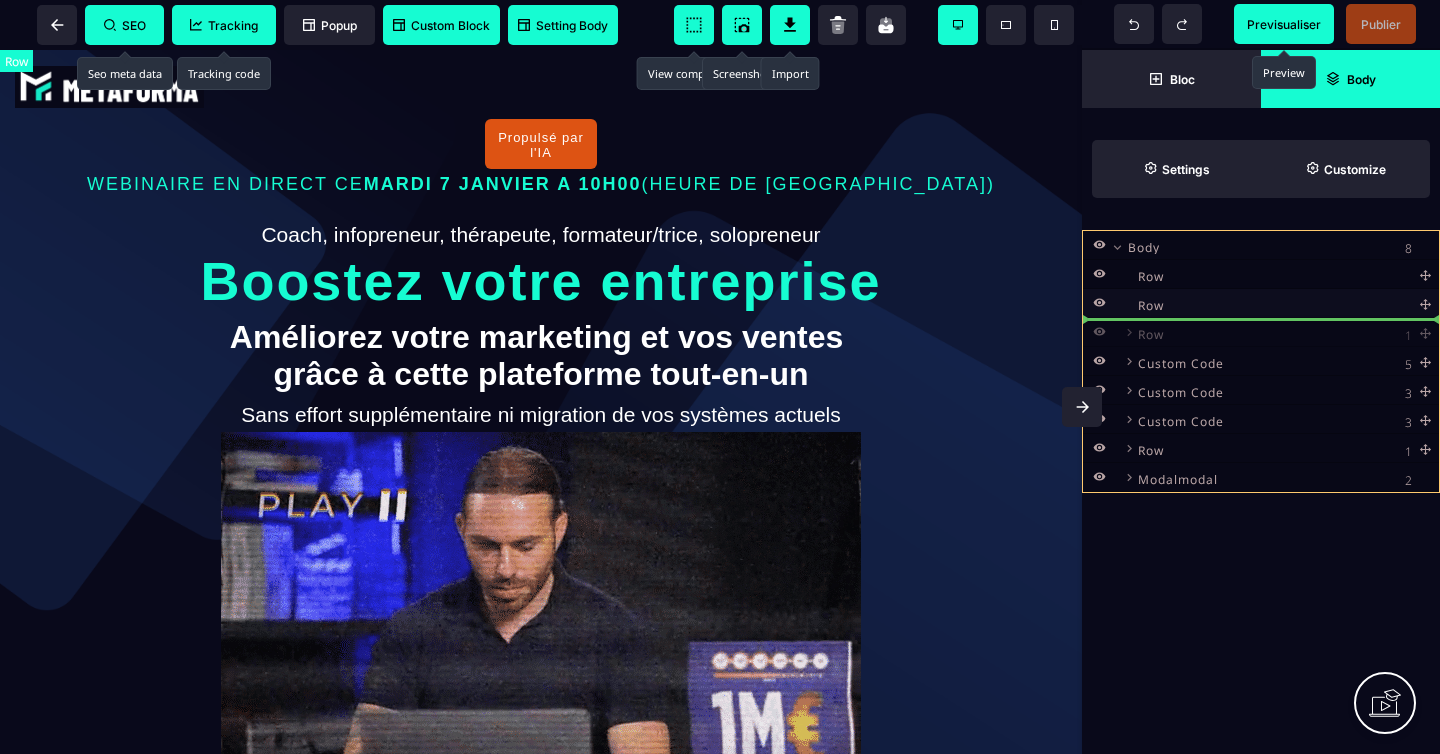click on "Row
Row
Row
1
[GEOGRAPHIC_DATA]
Custom Code
5
Meta" at bounding box center [1261, 376] 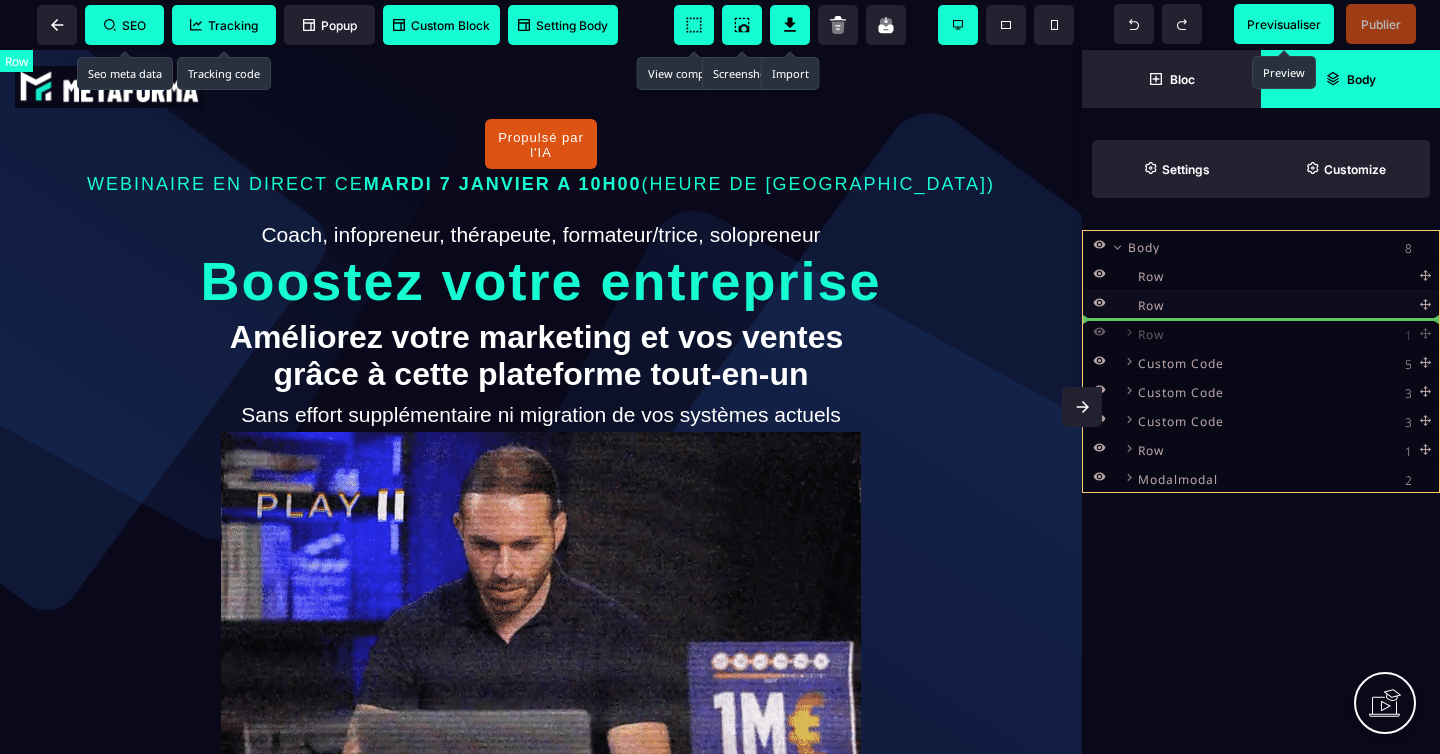 select on "*" 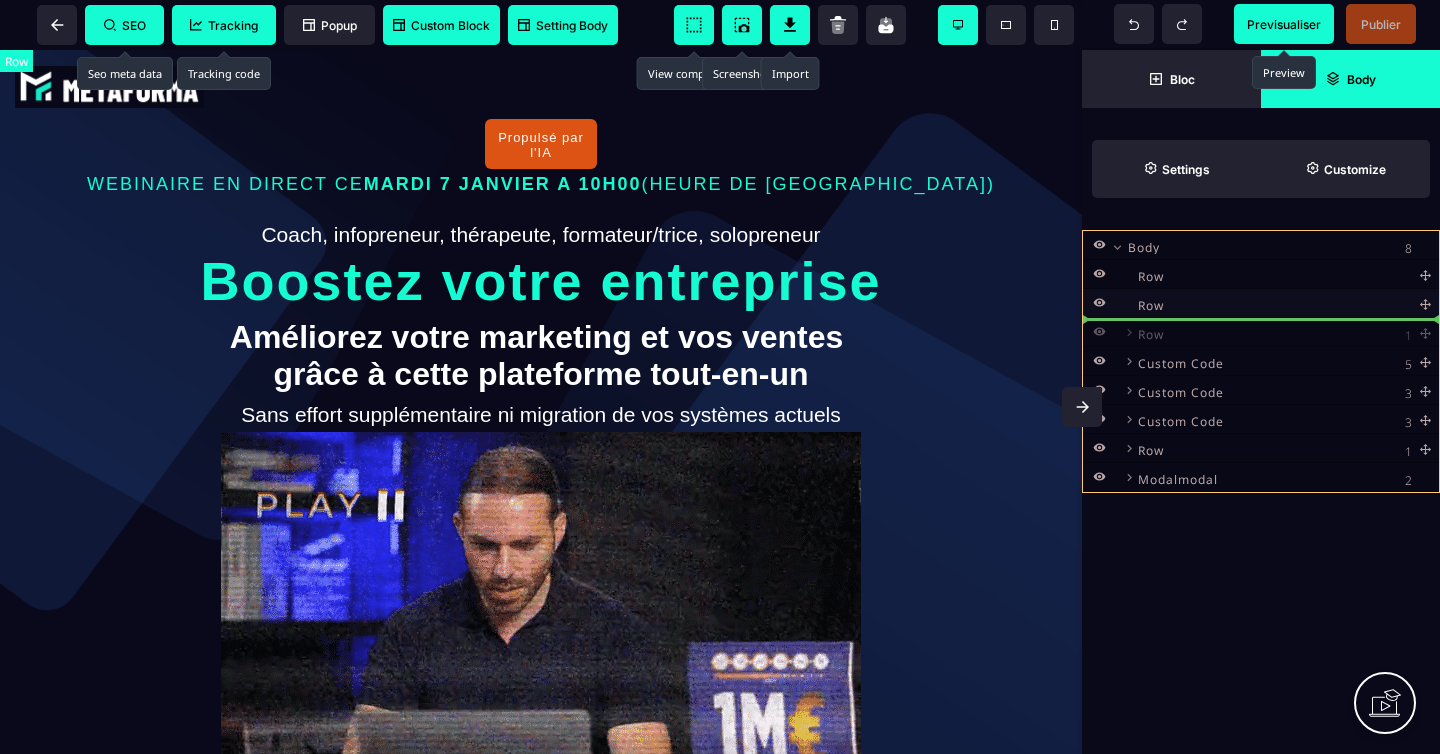 select on "**" 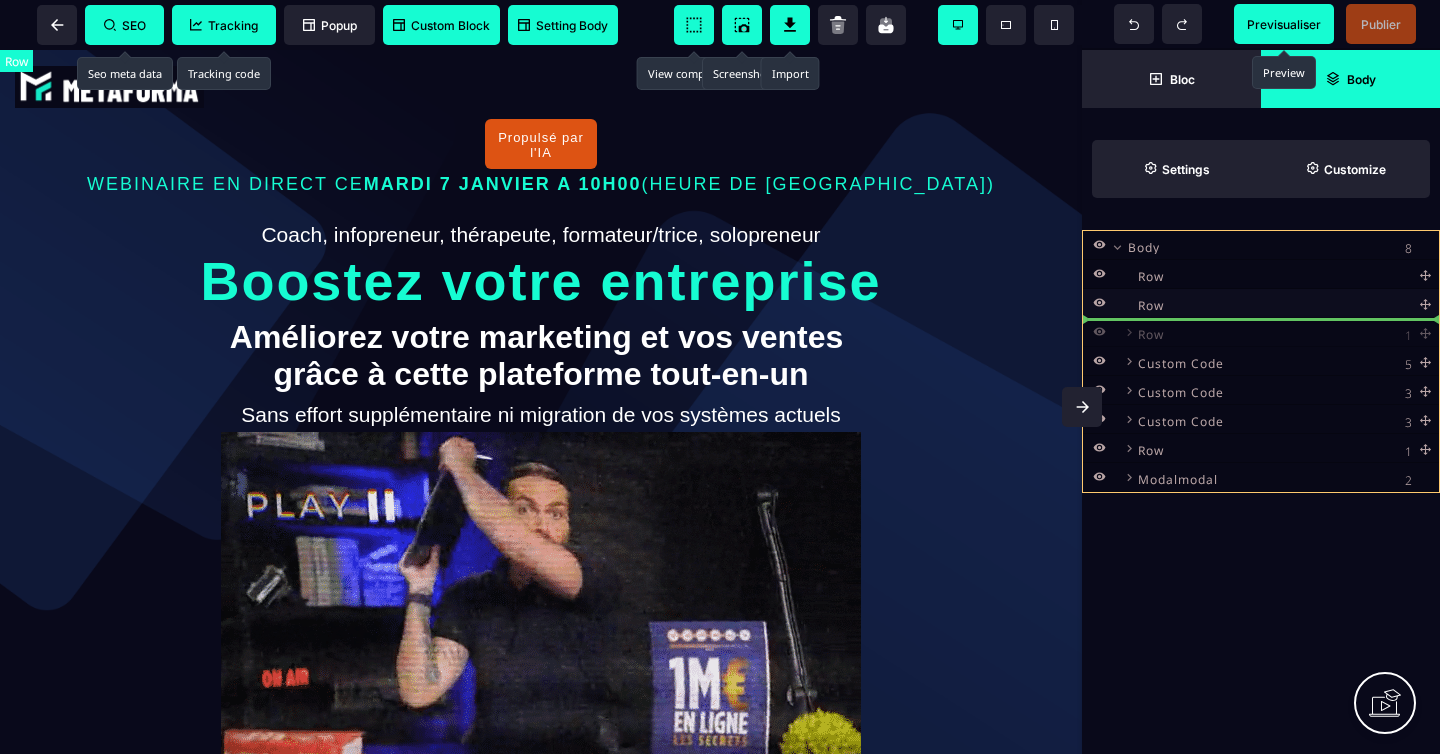 select on "**" 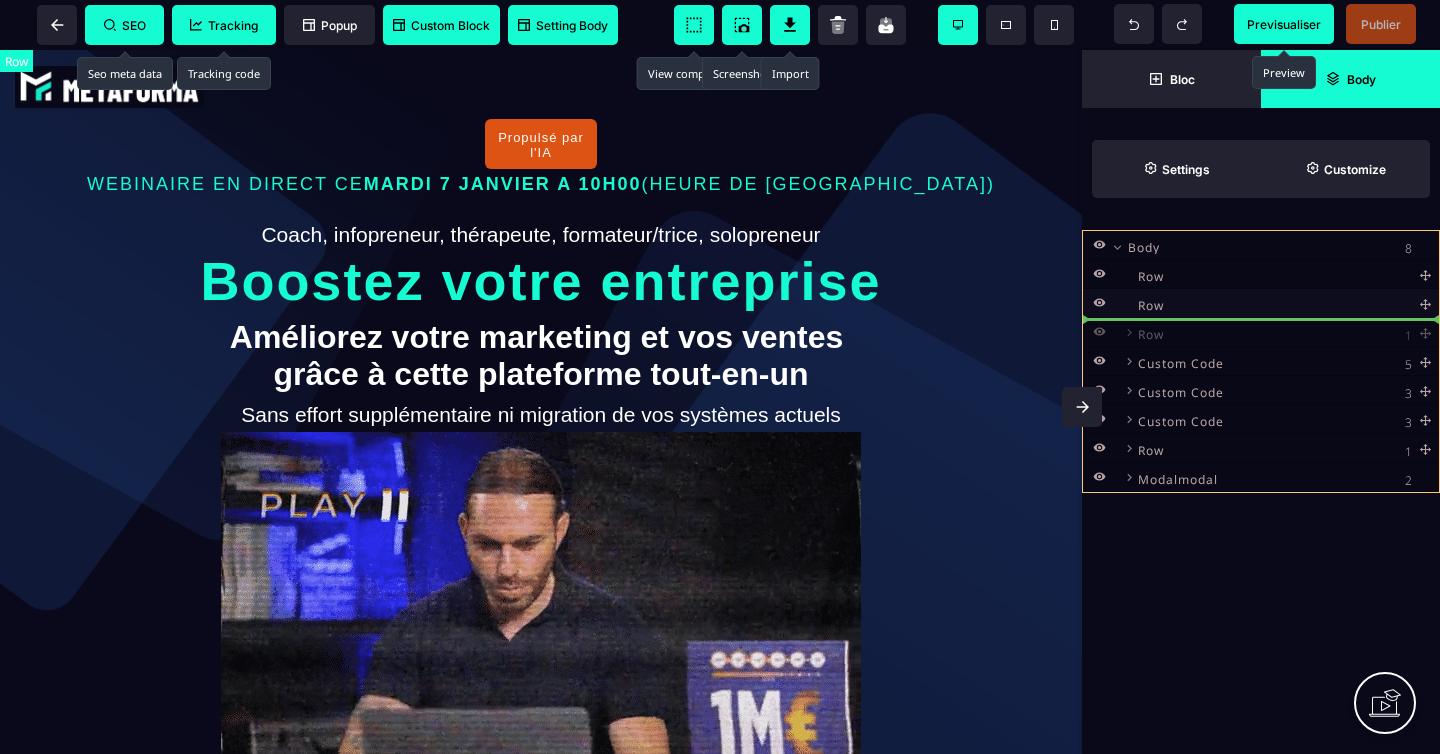 select on "**" 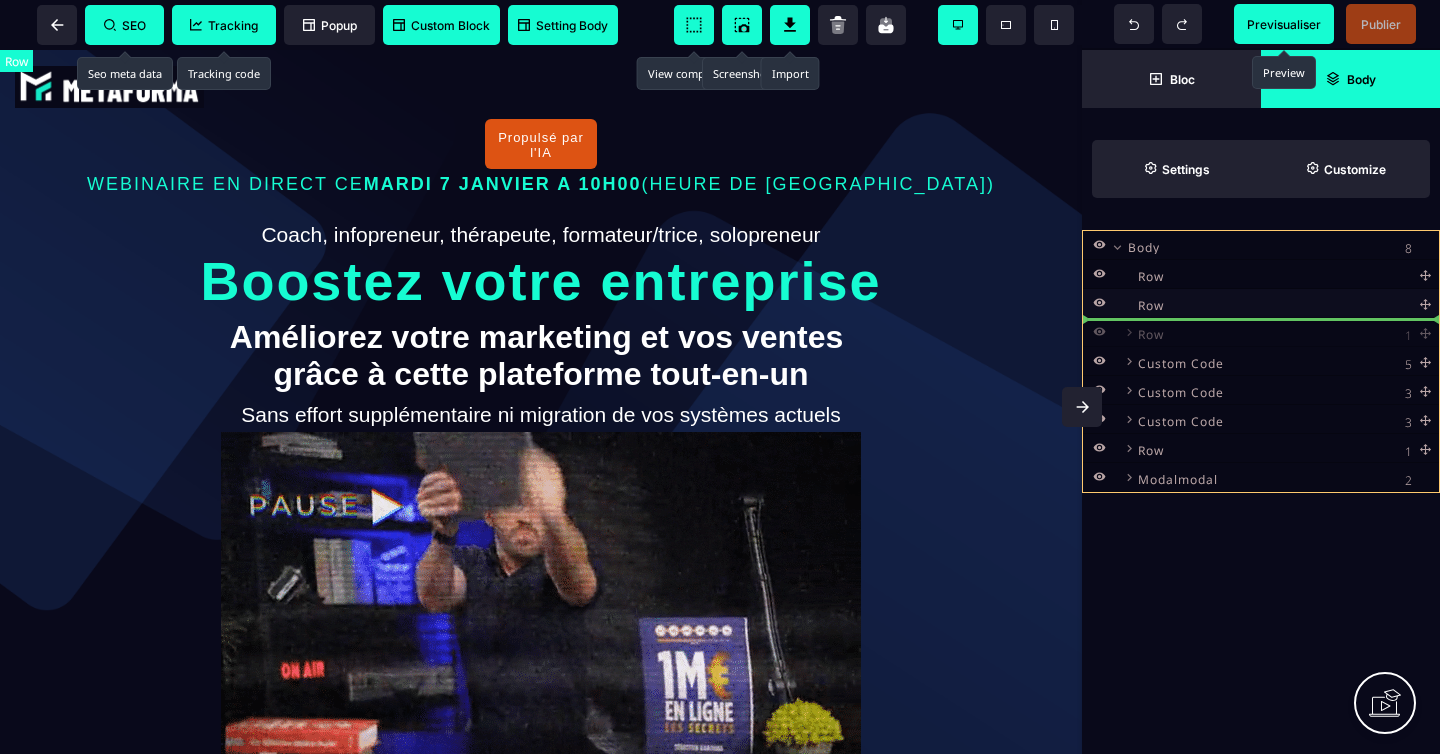 select on "**" 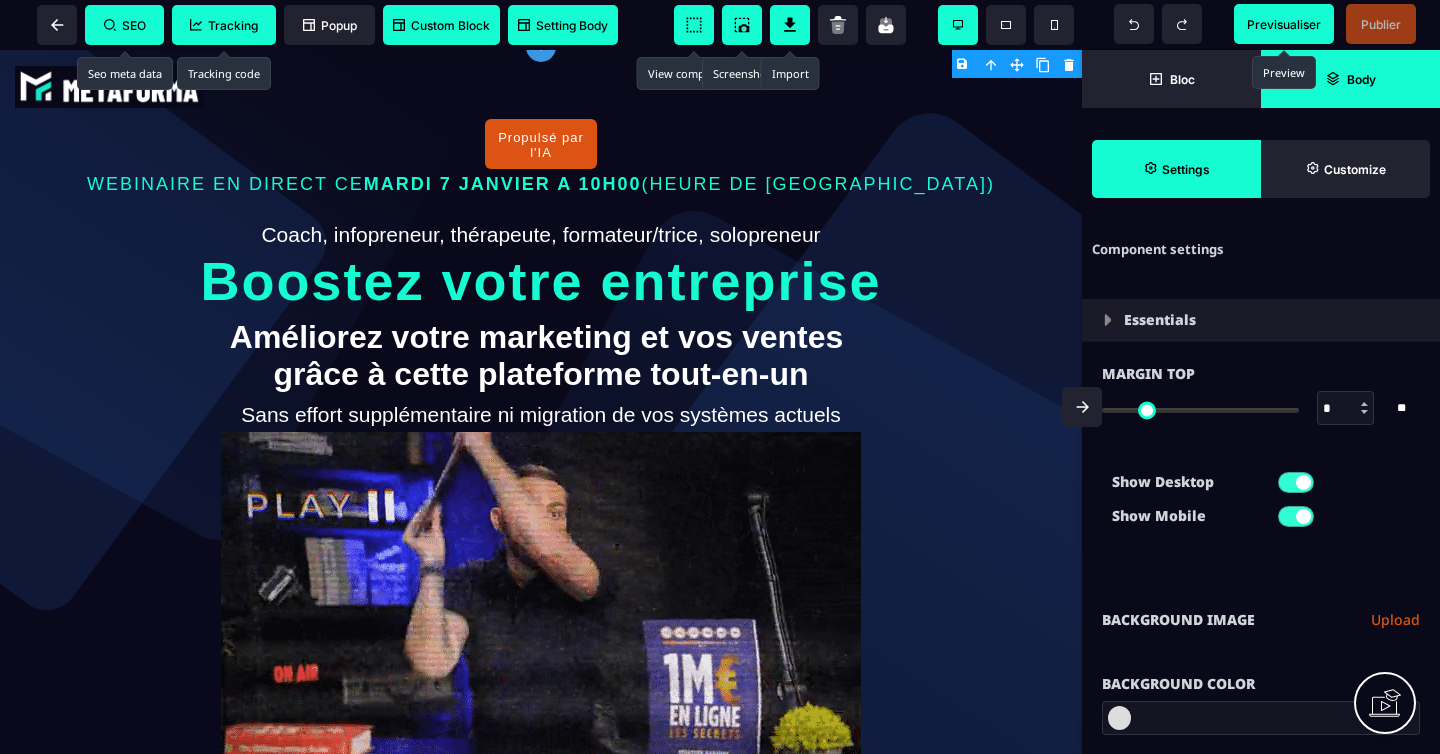 type on "*" 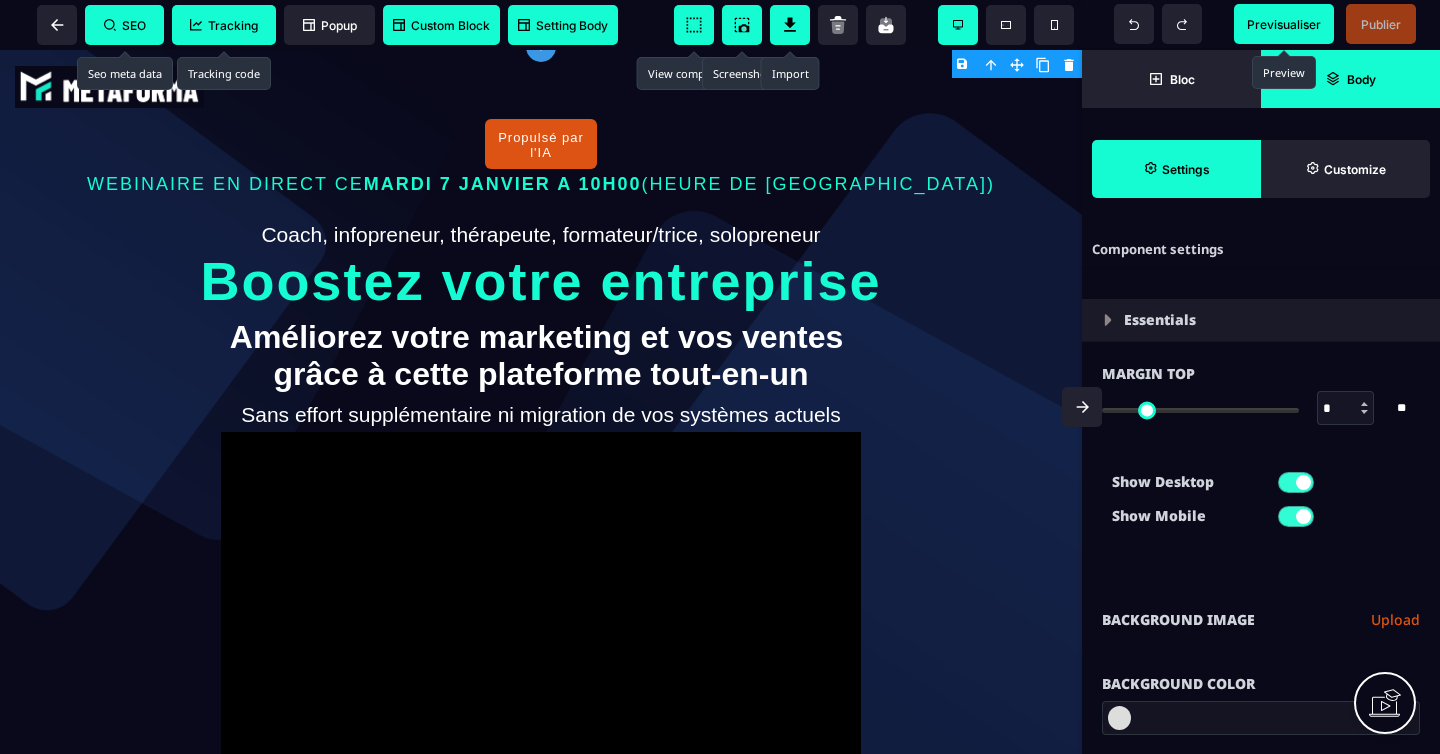 type on "*" 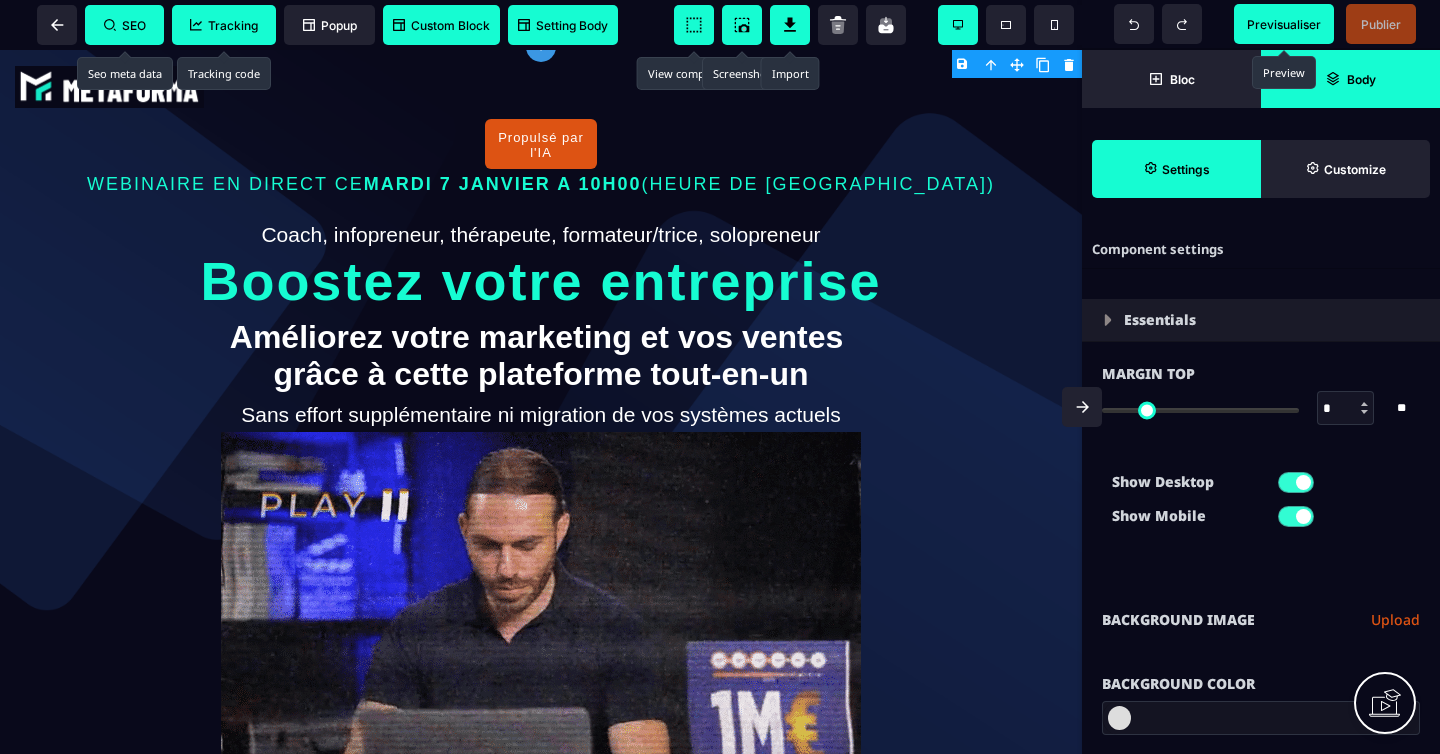 type on "****" 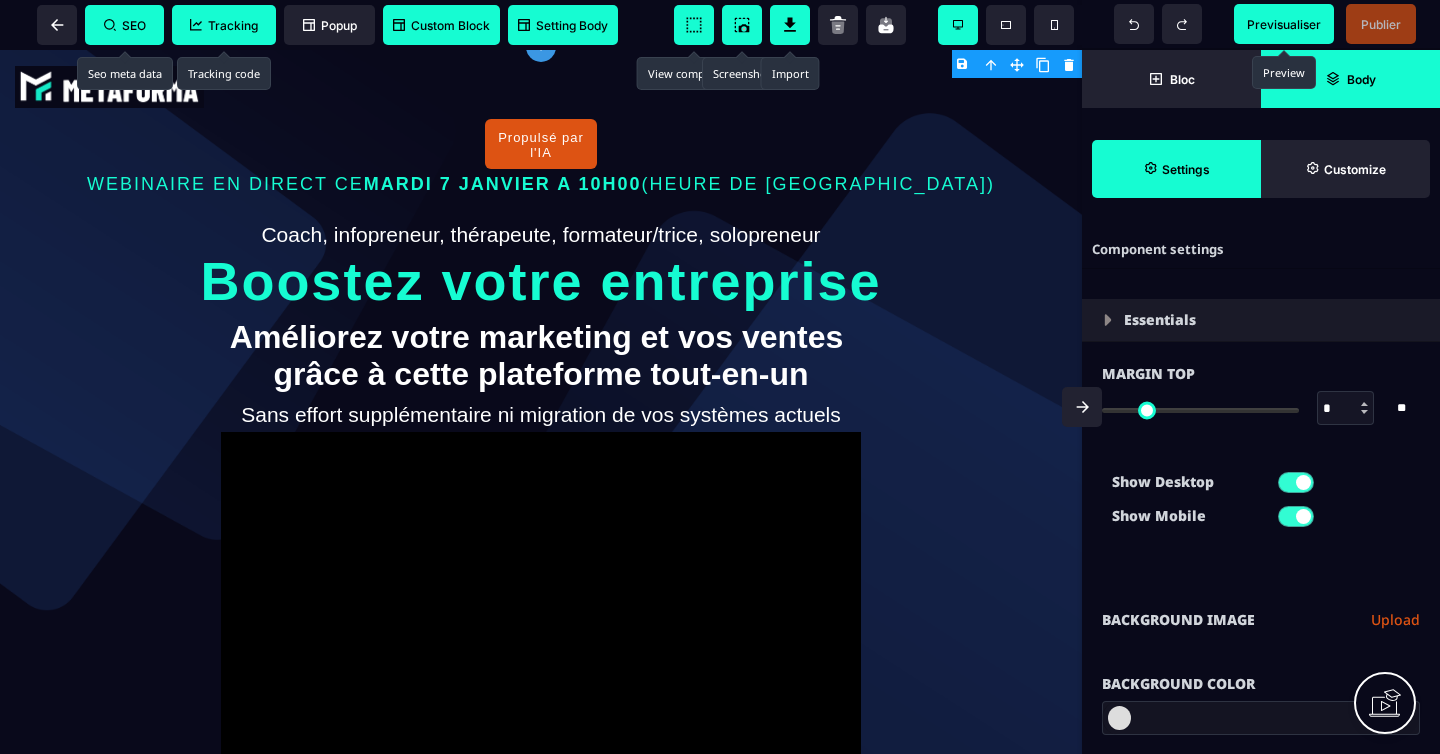 type on "*" 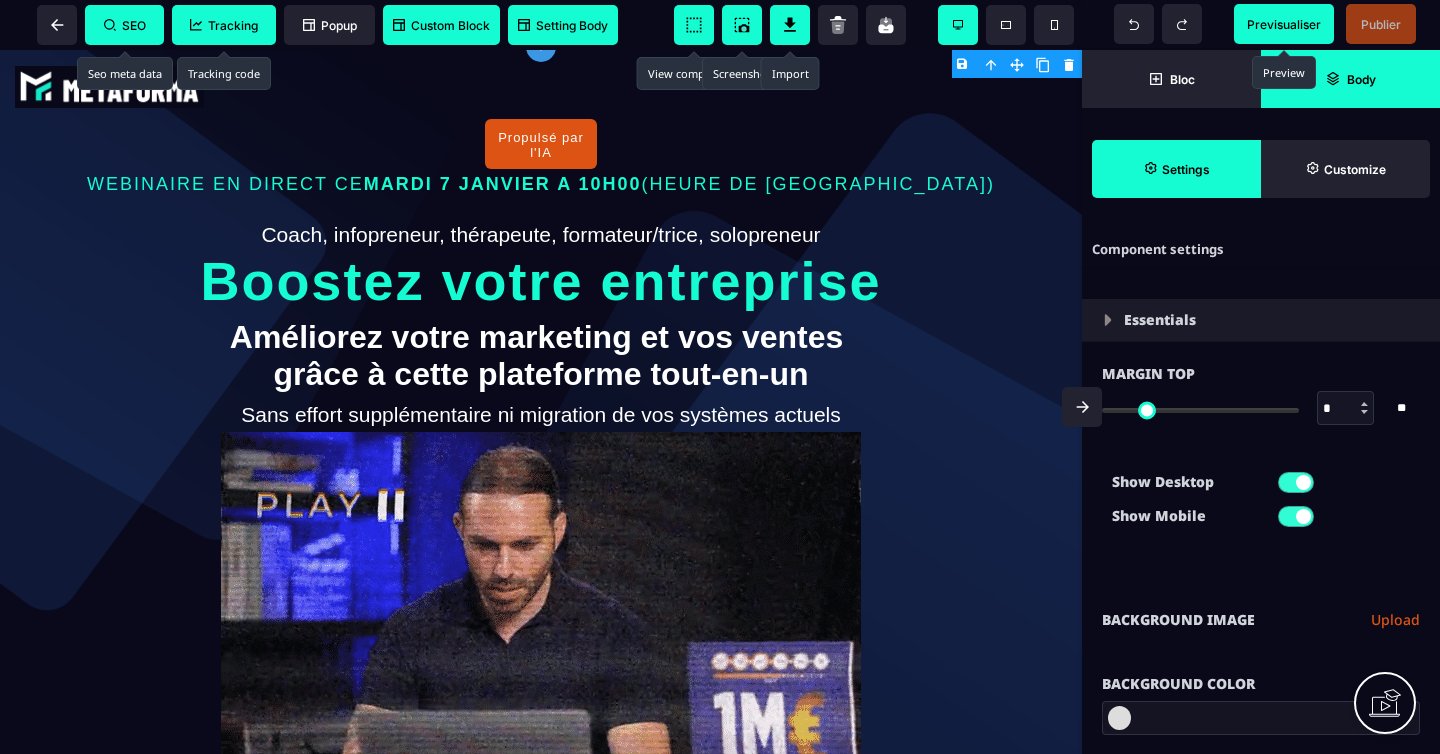 type on "*" 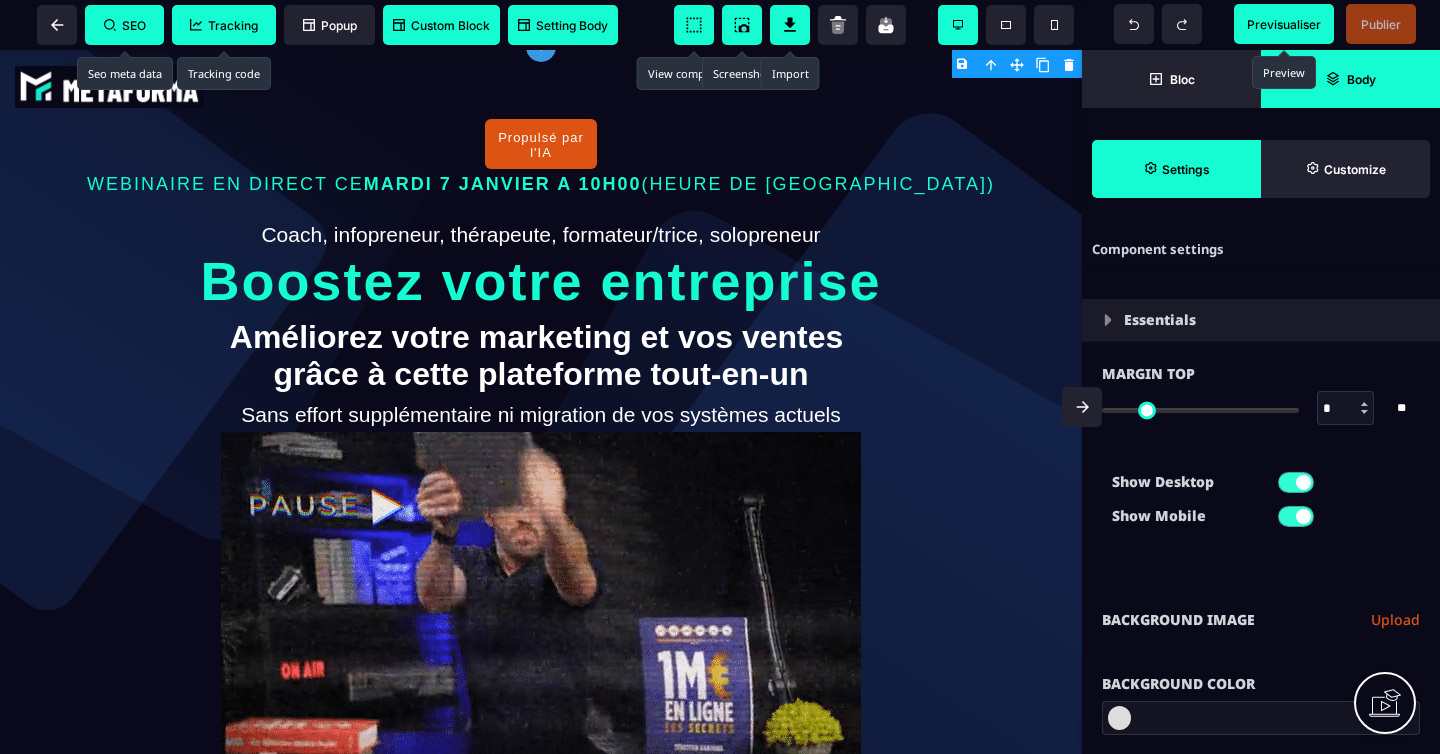 type on "*" 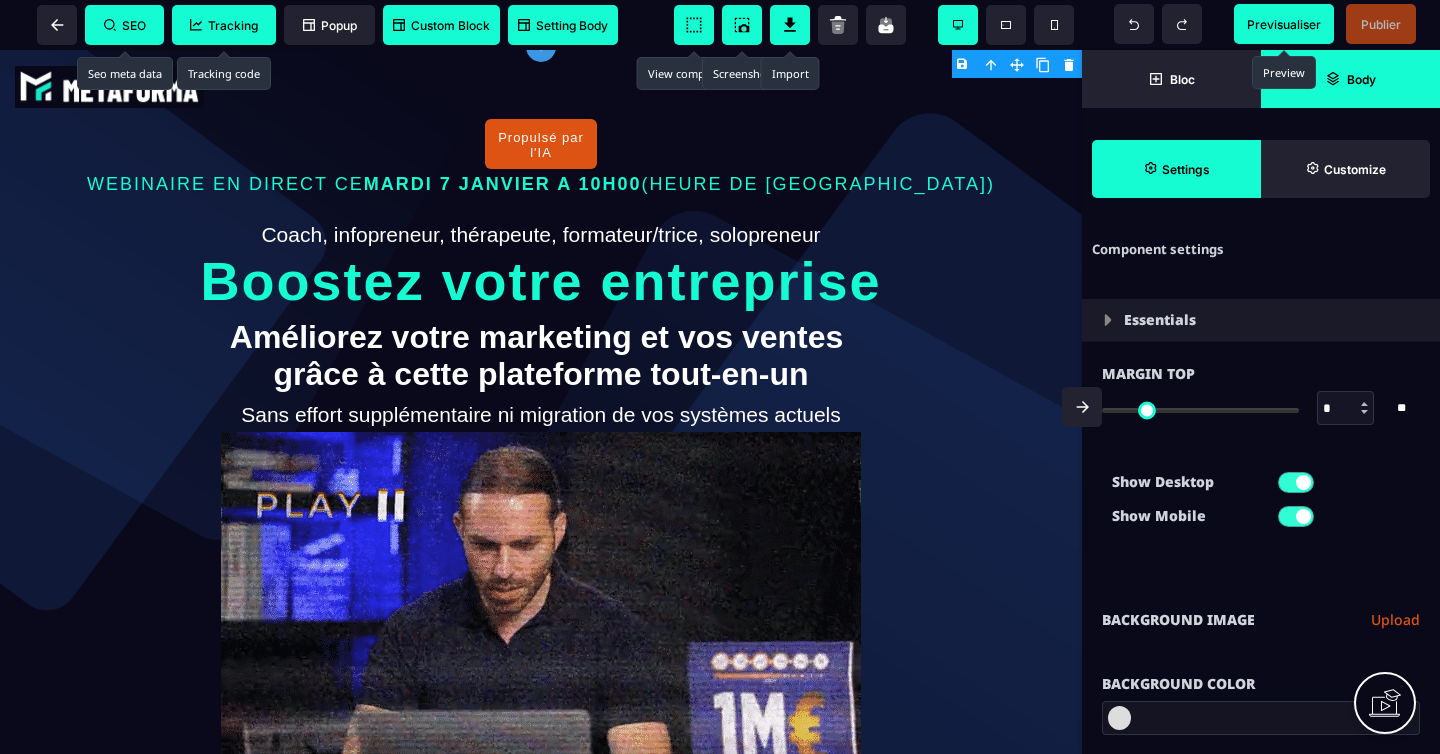 select 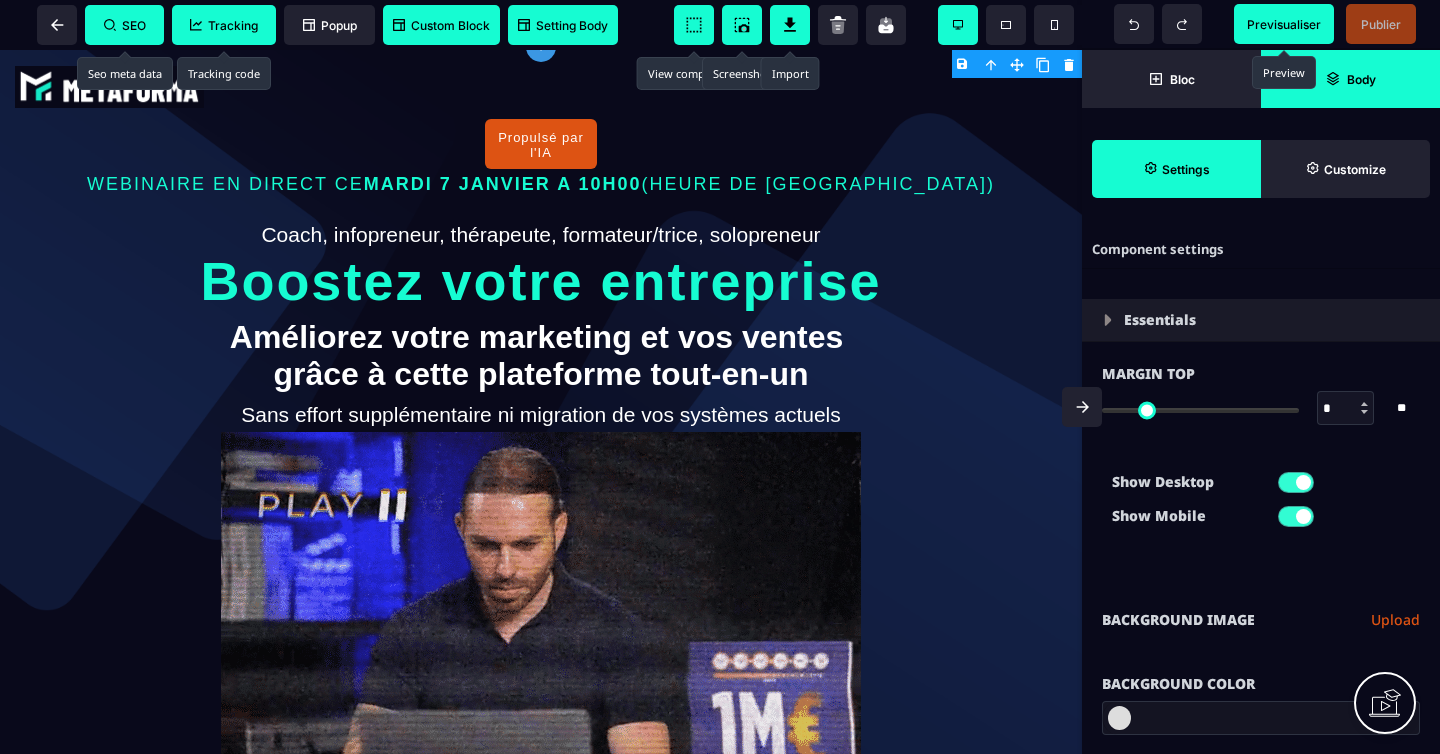 select on "**" 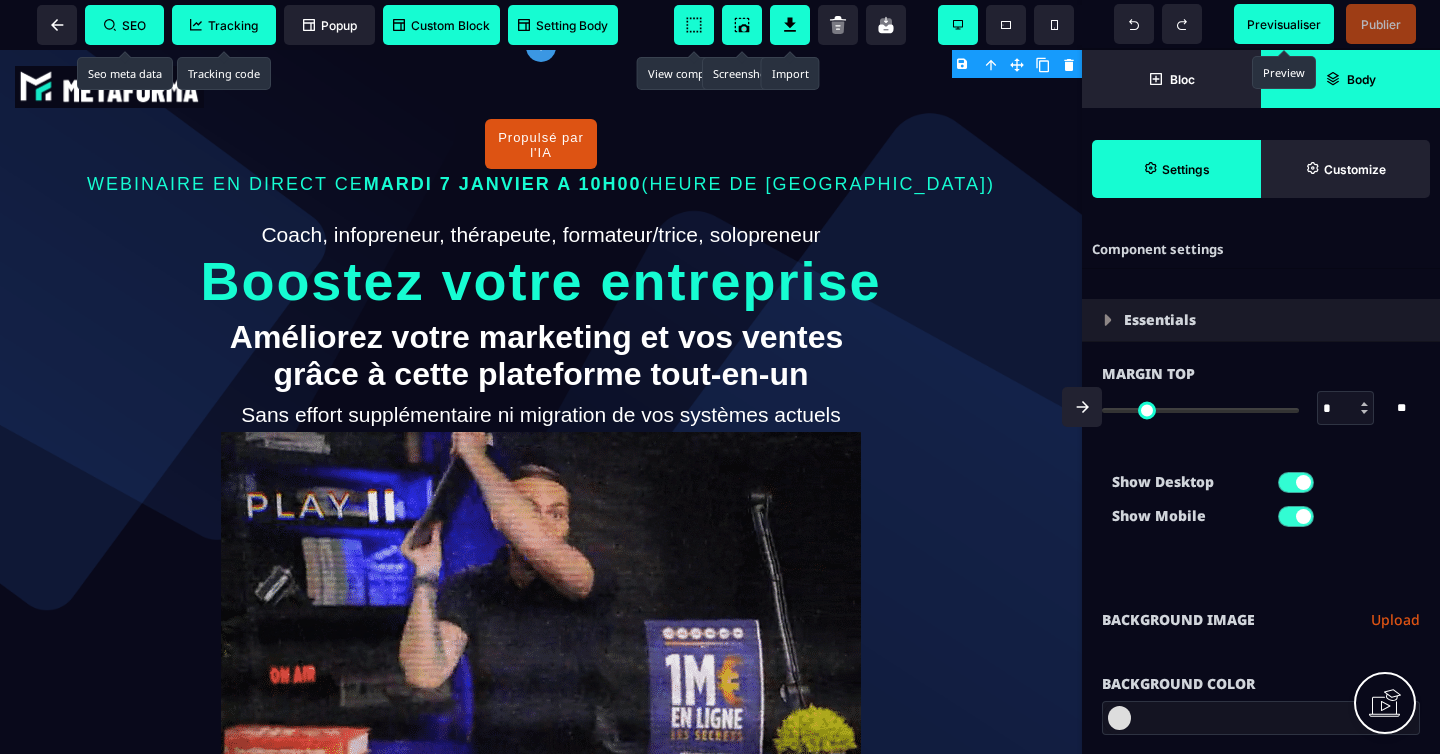 select on "**" 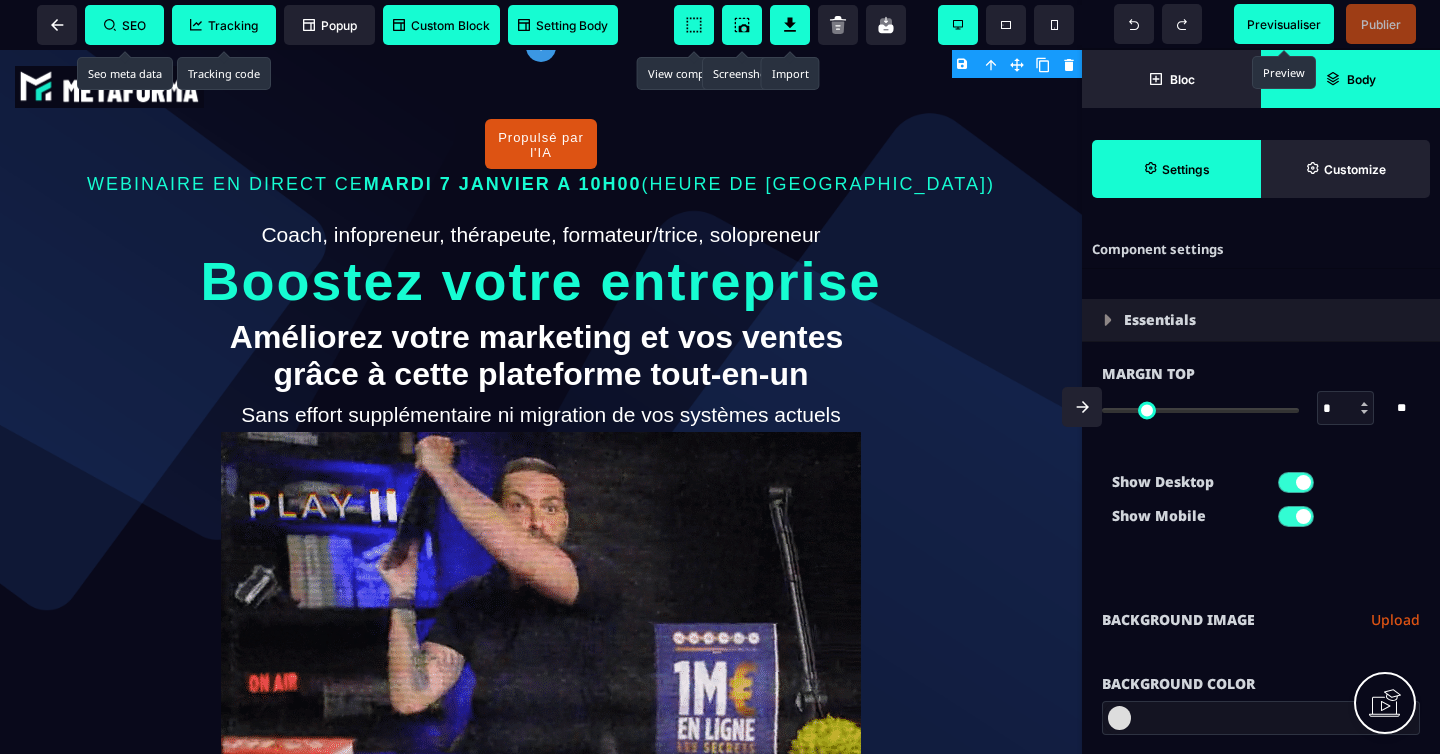 select on "**" 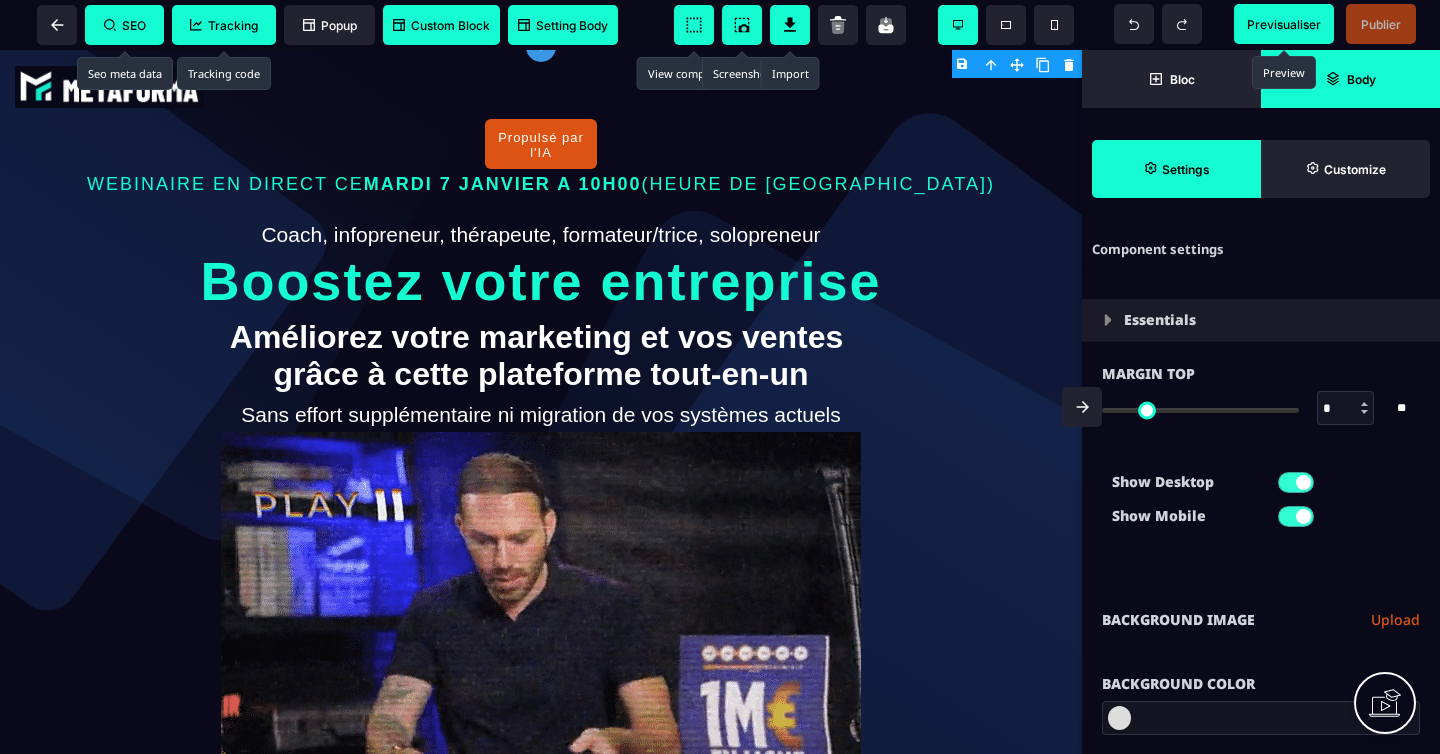 type on "*" 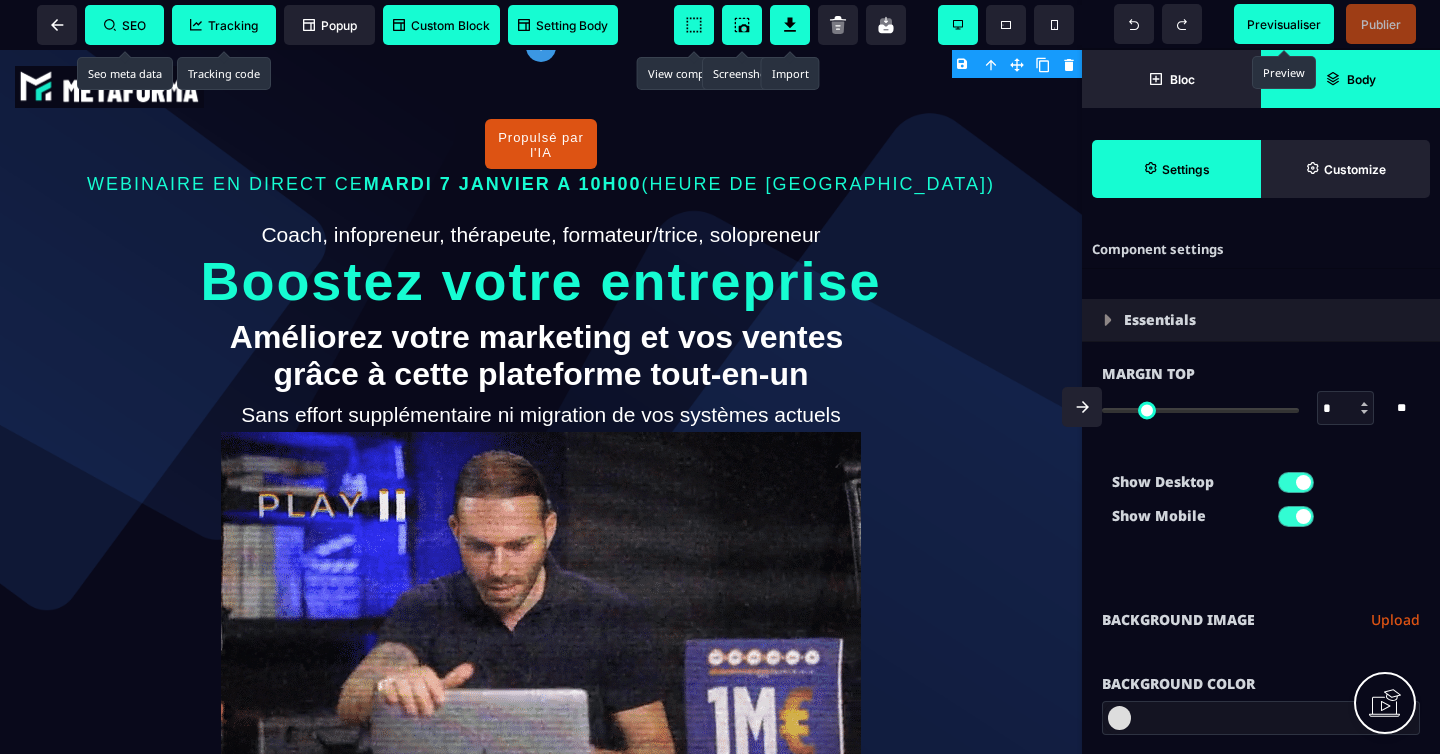 type on "*" 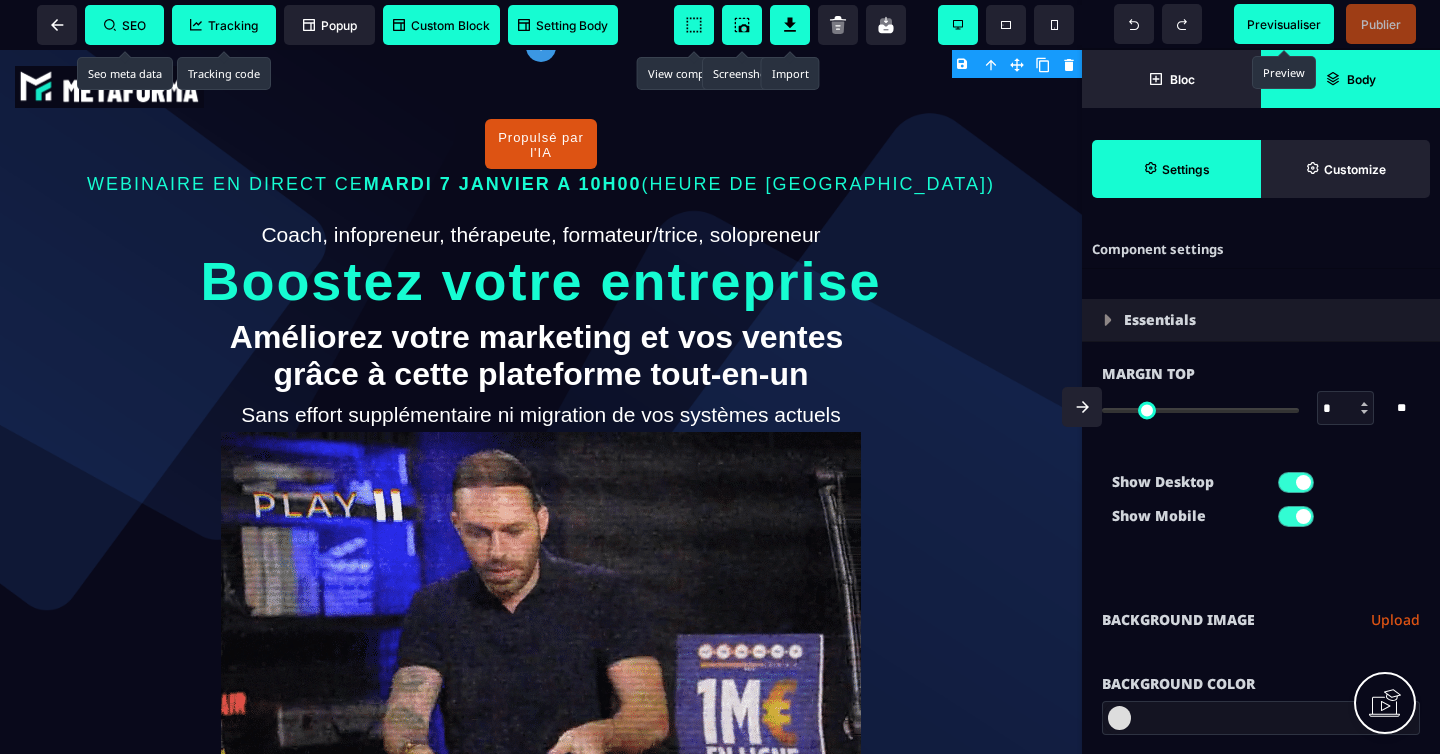 type on "*" 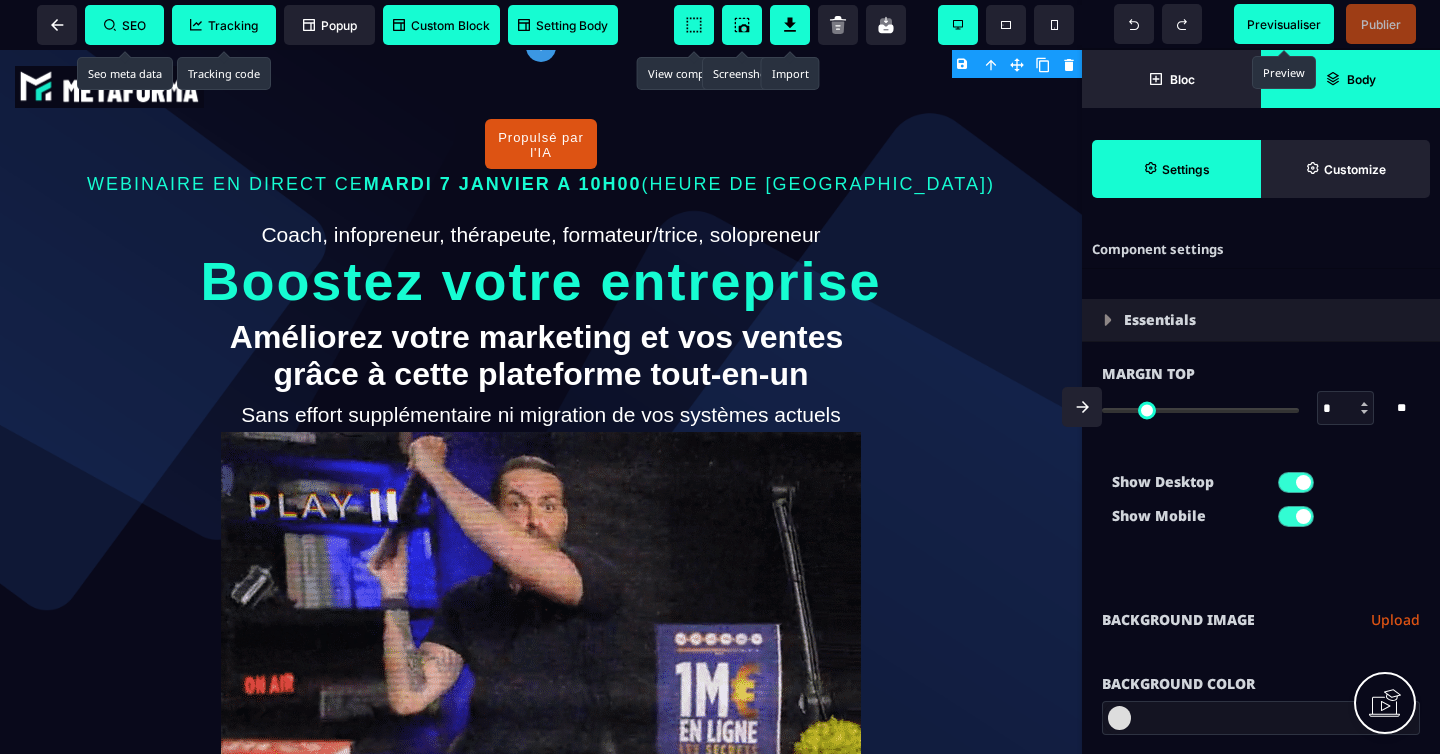 select 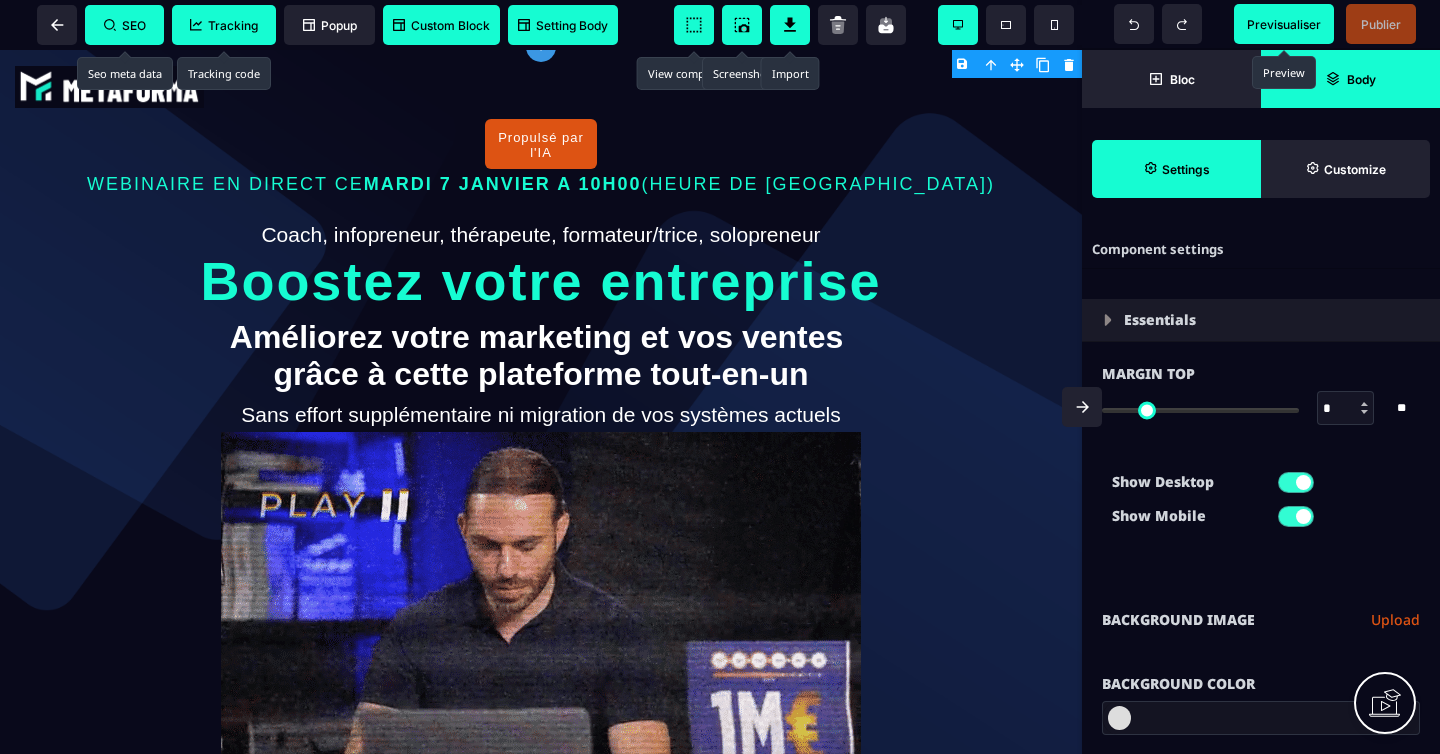 select on "**" 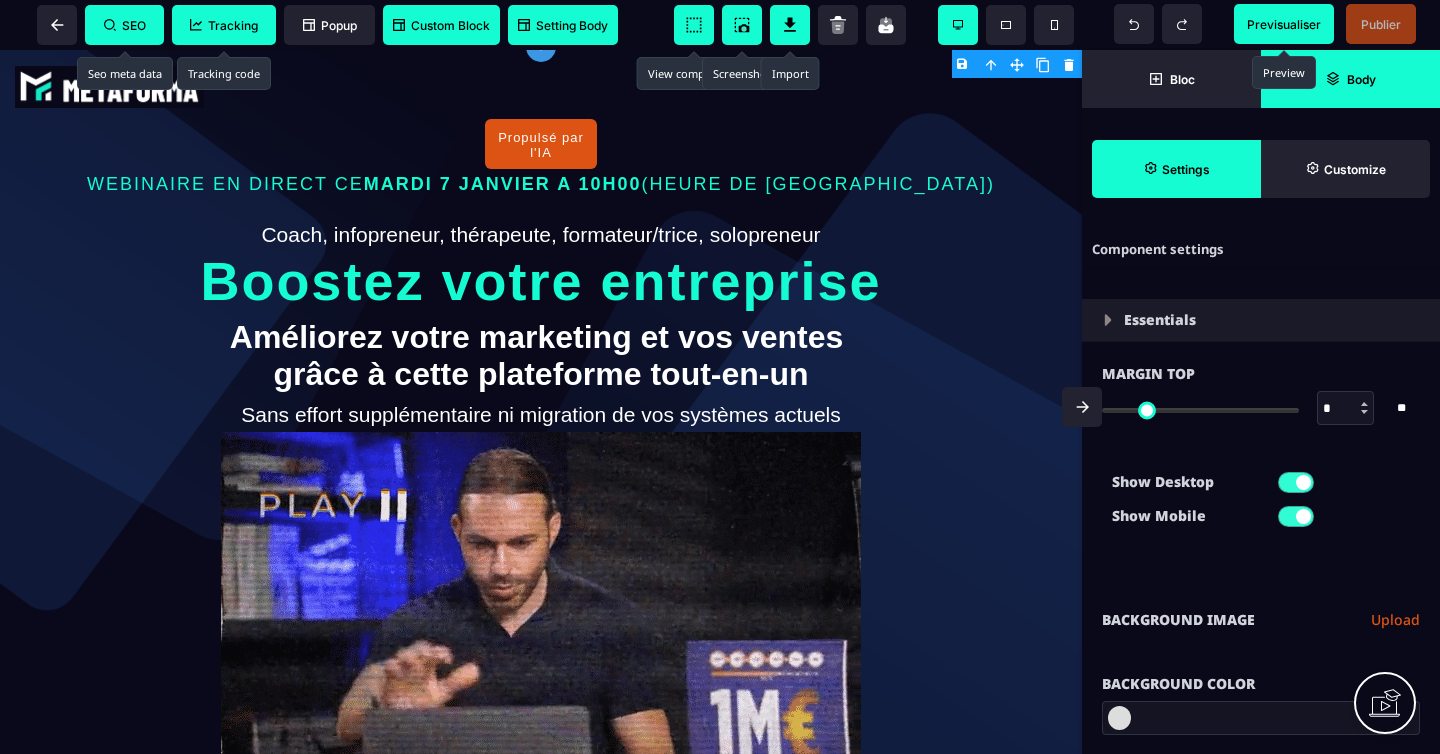 select on "**" 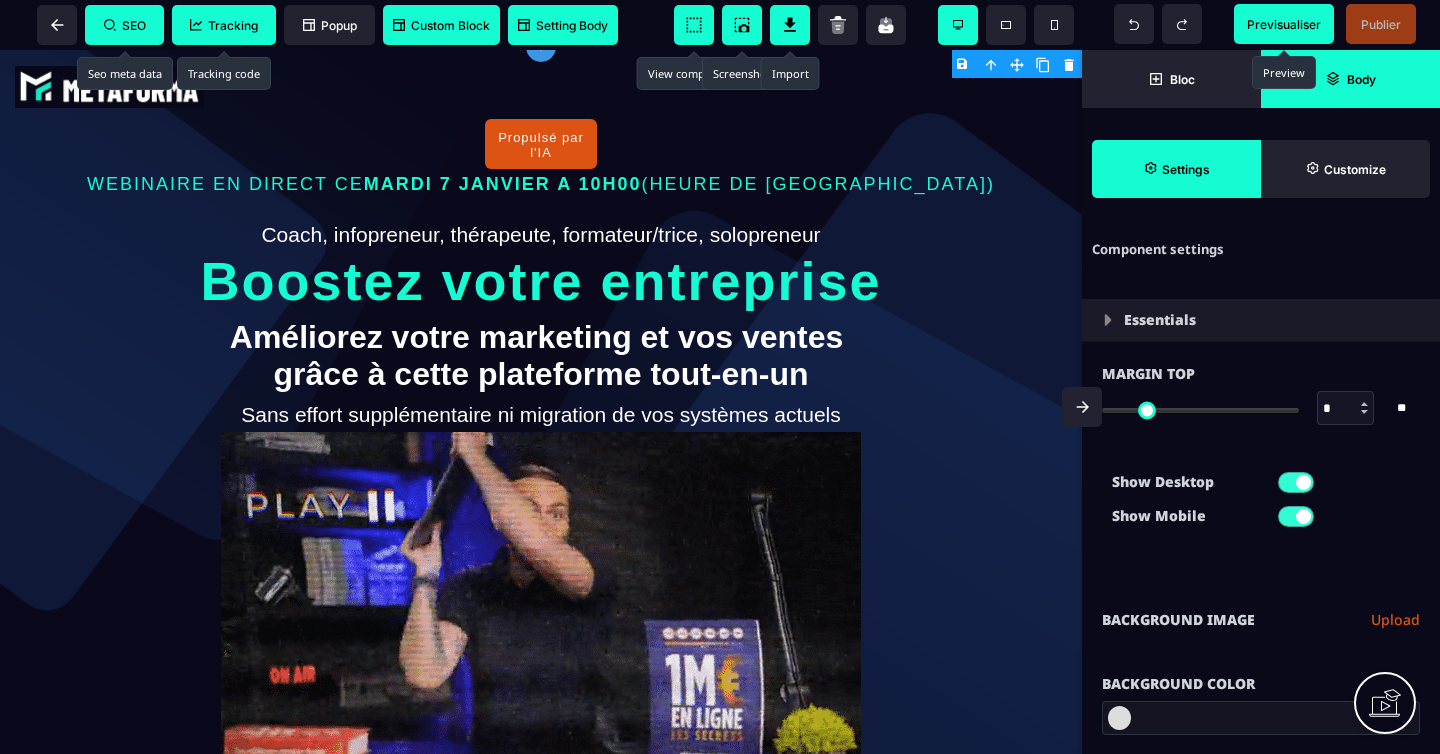 select on "**" 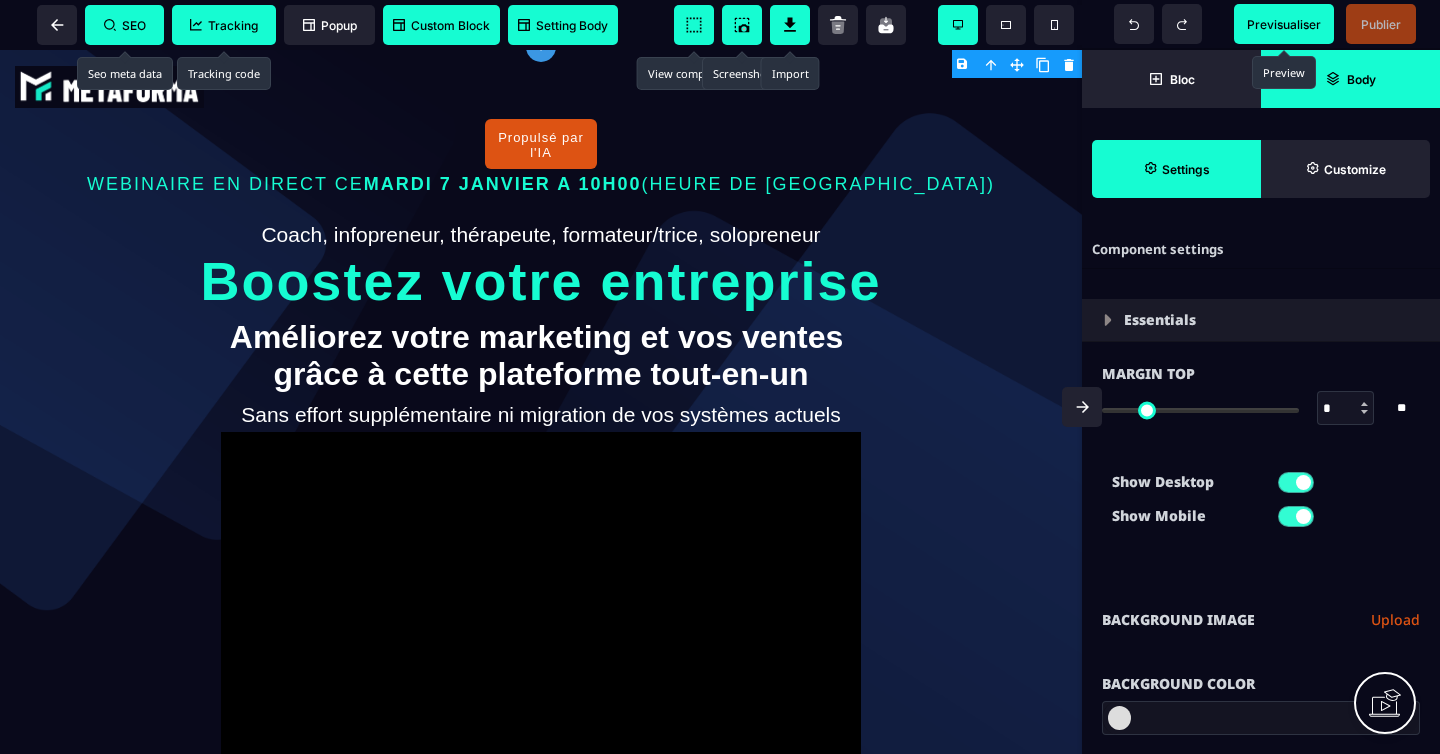 select on "*" 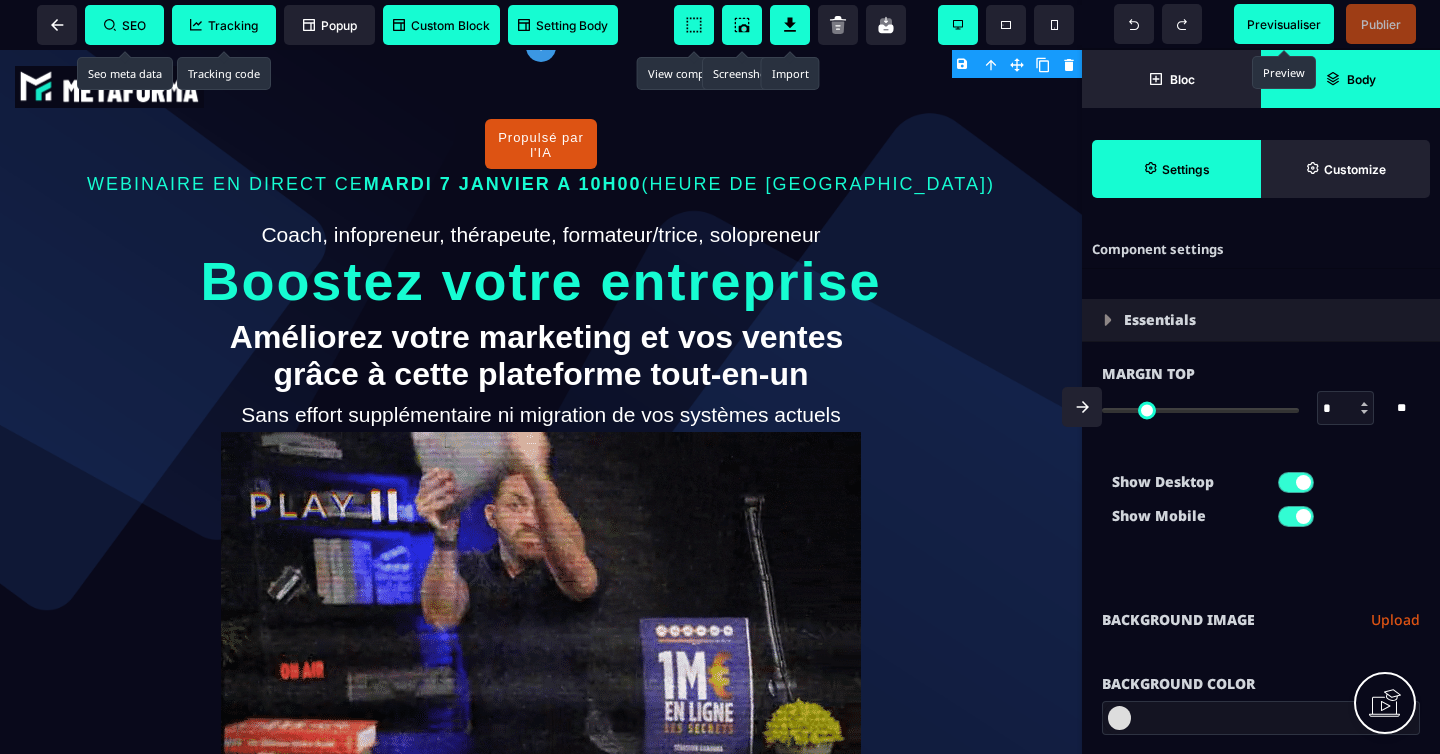 select on "**" 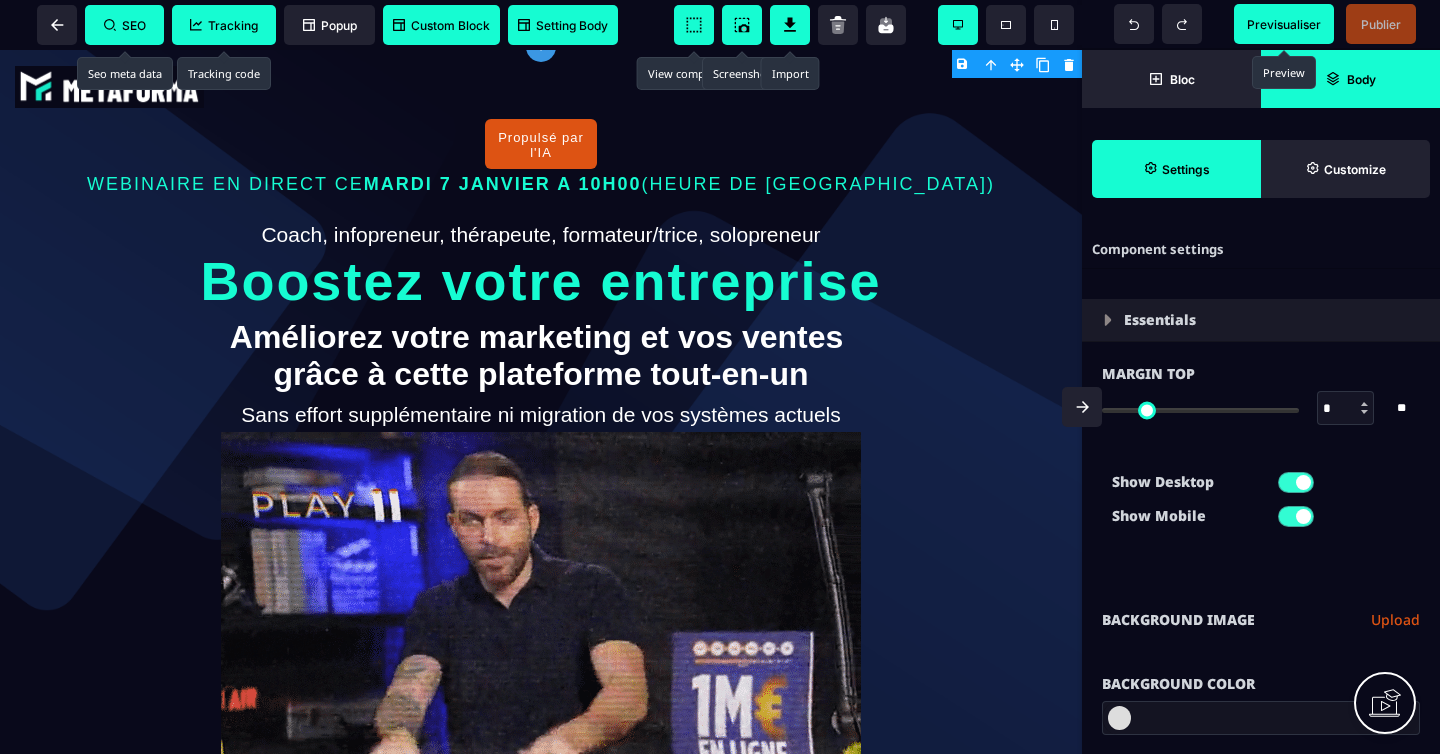 select on "**" 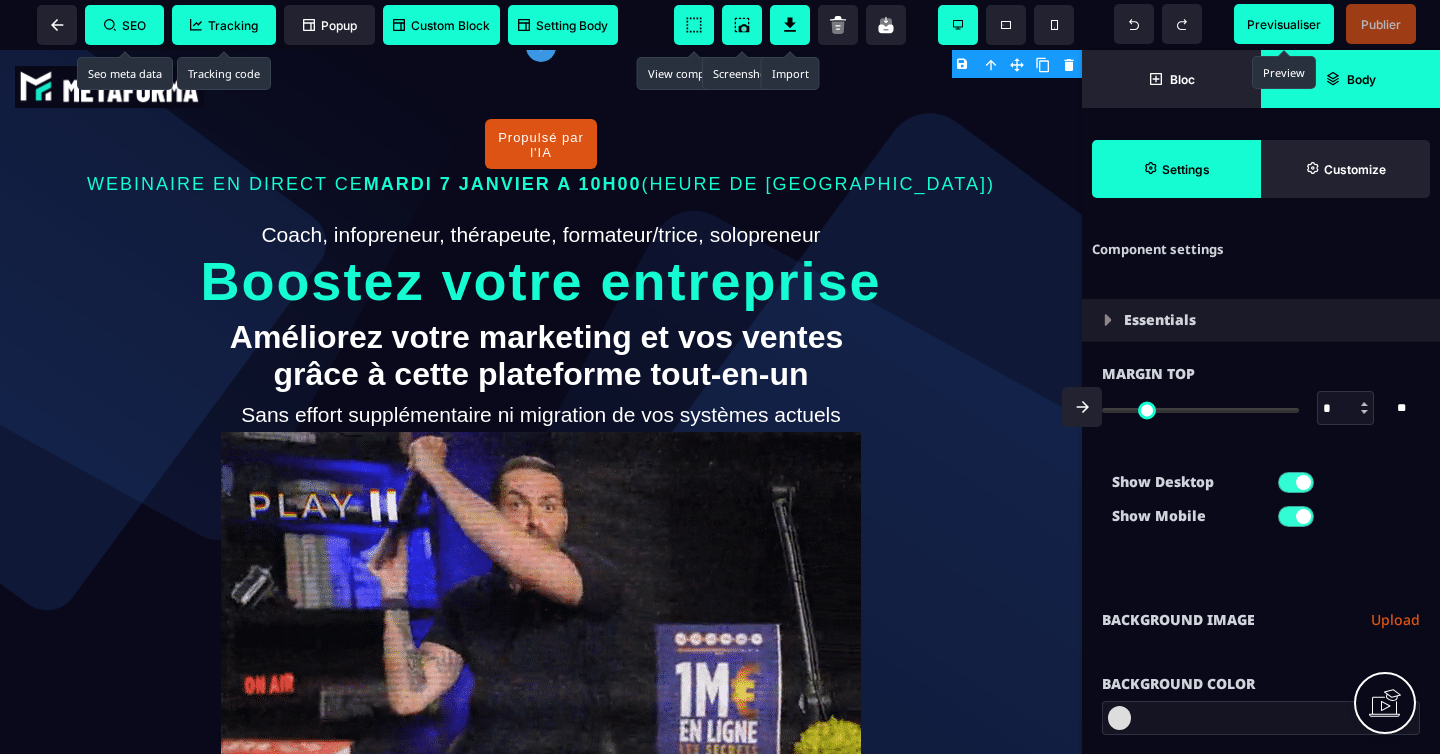 select on "**" 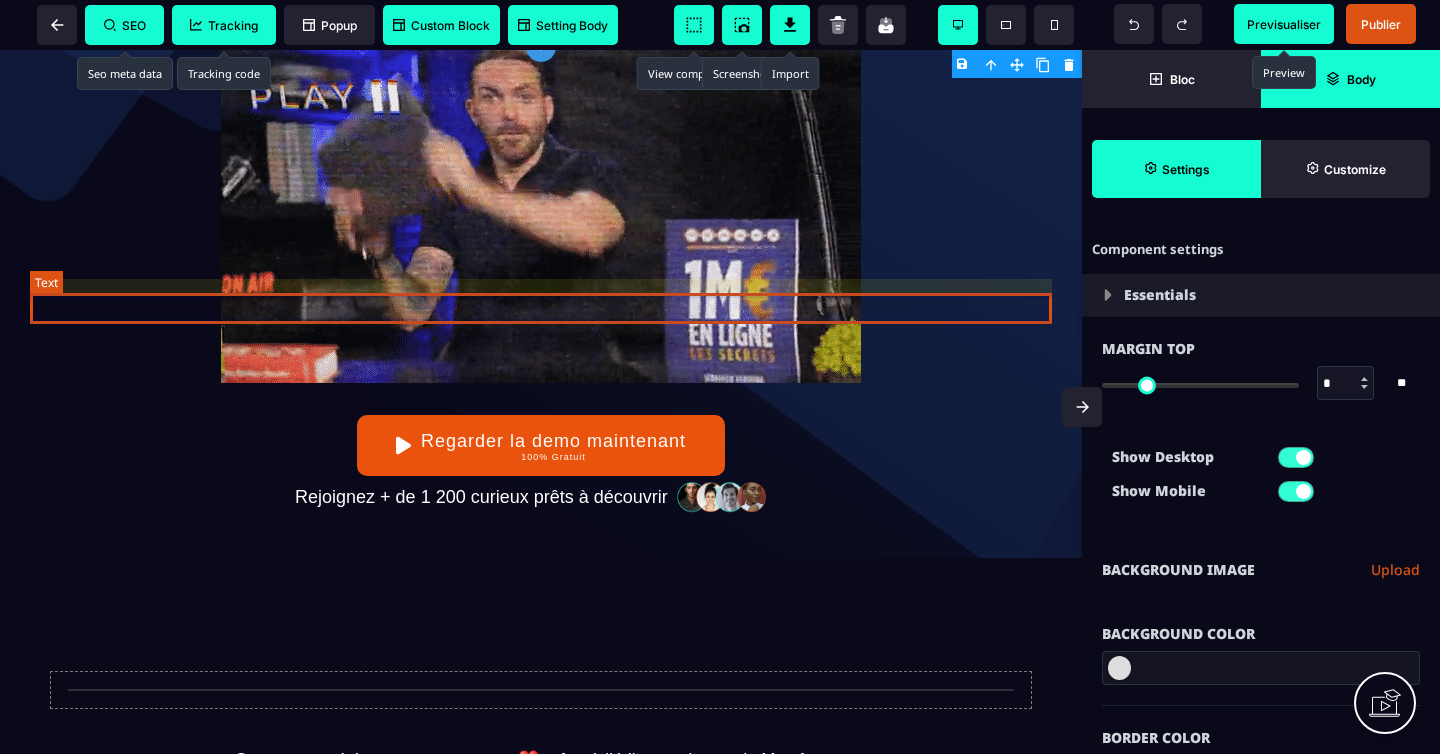 scroll, scrollTop: 0, scrollLeft: 0, axis: both 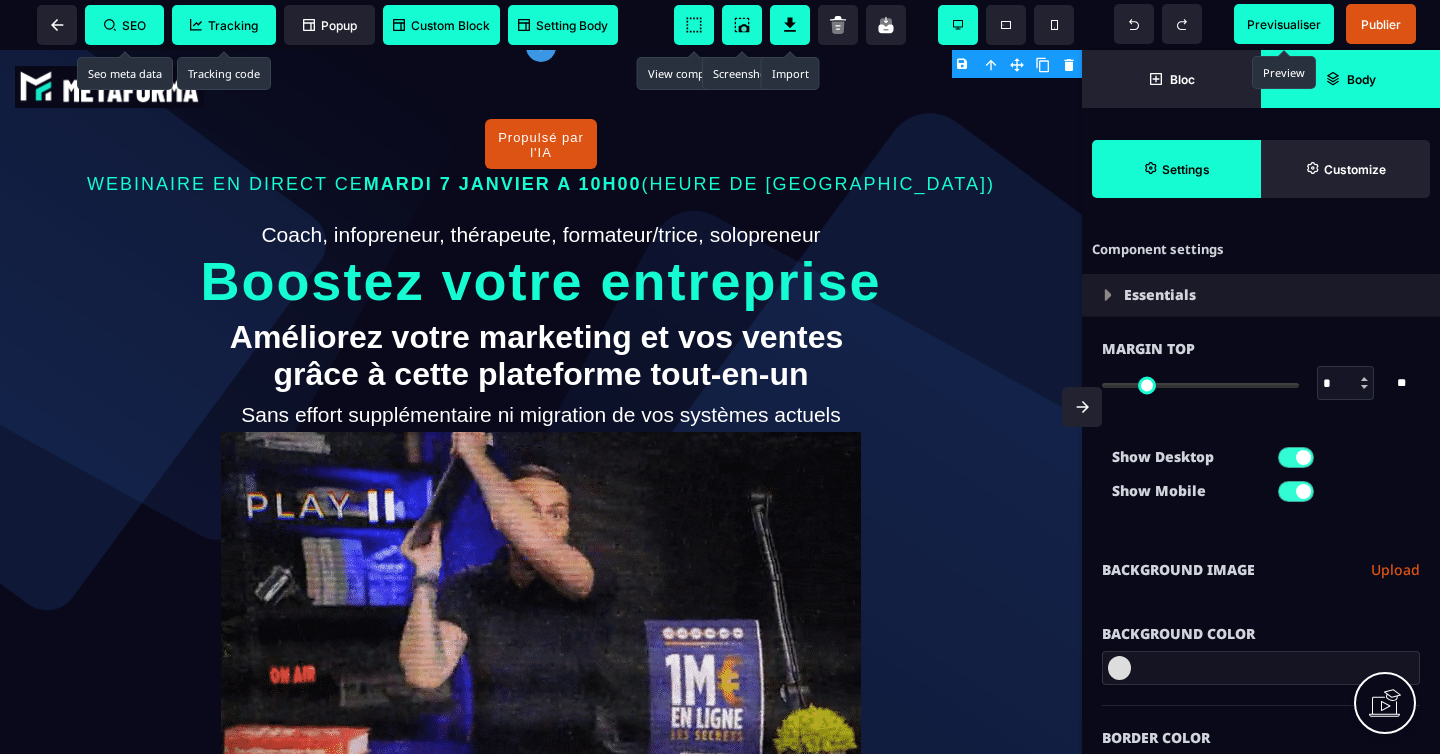 click 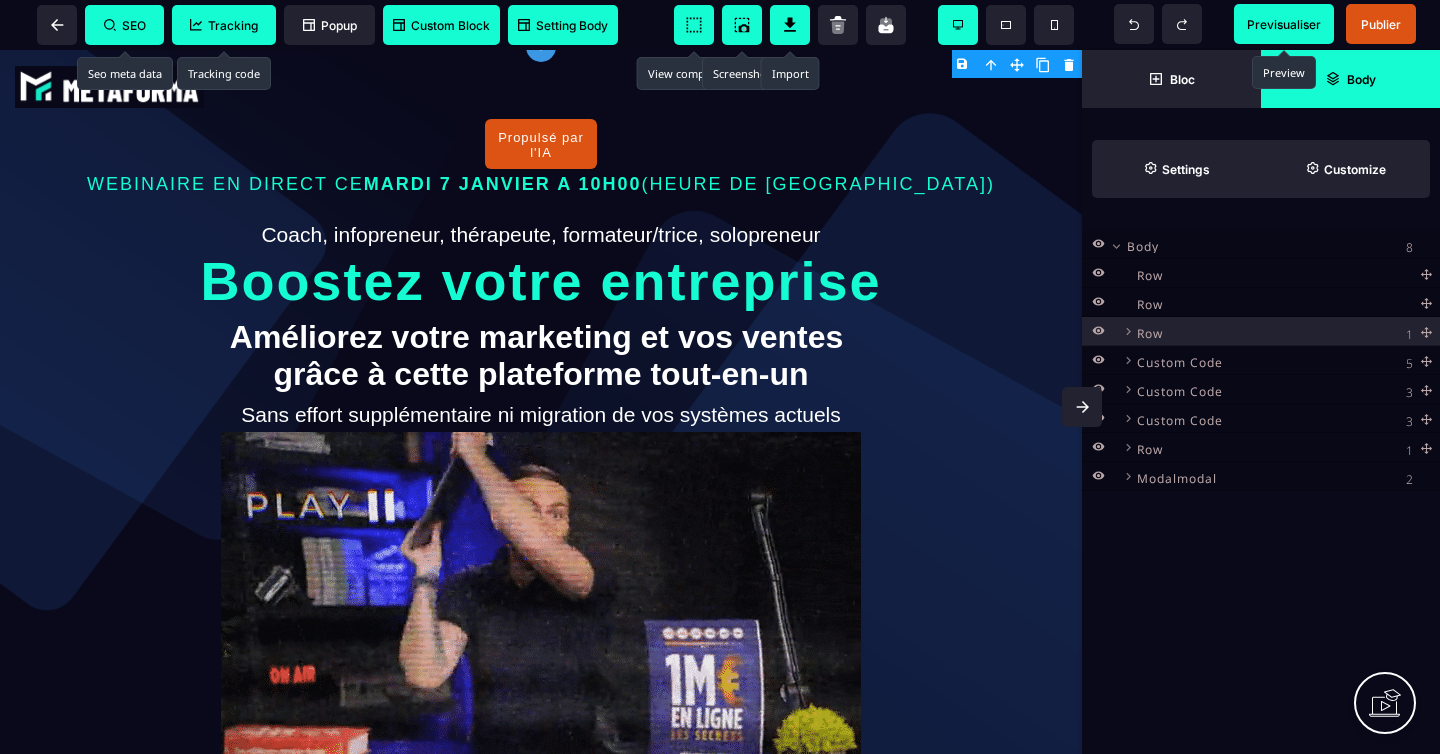 click 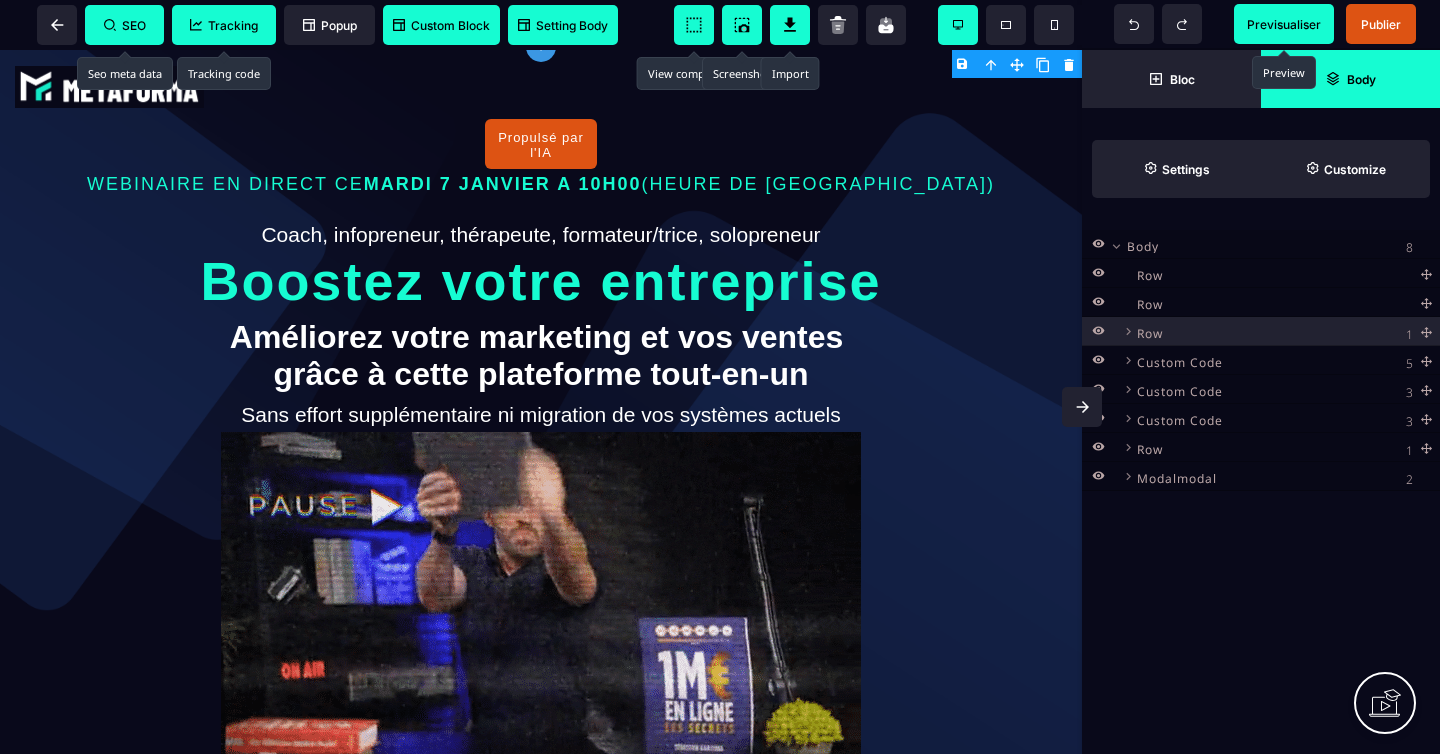 select 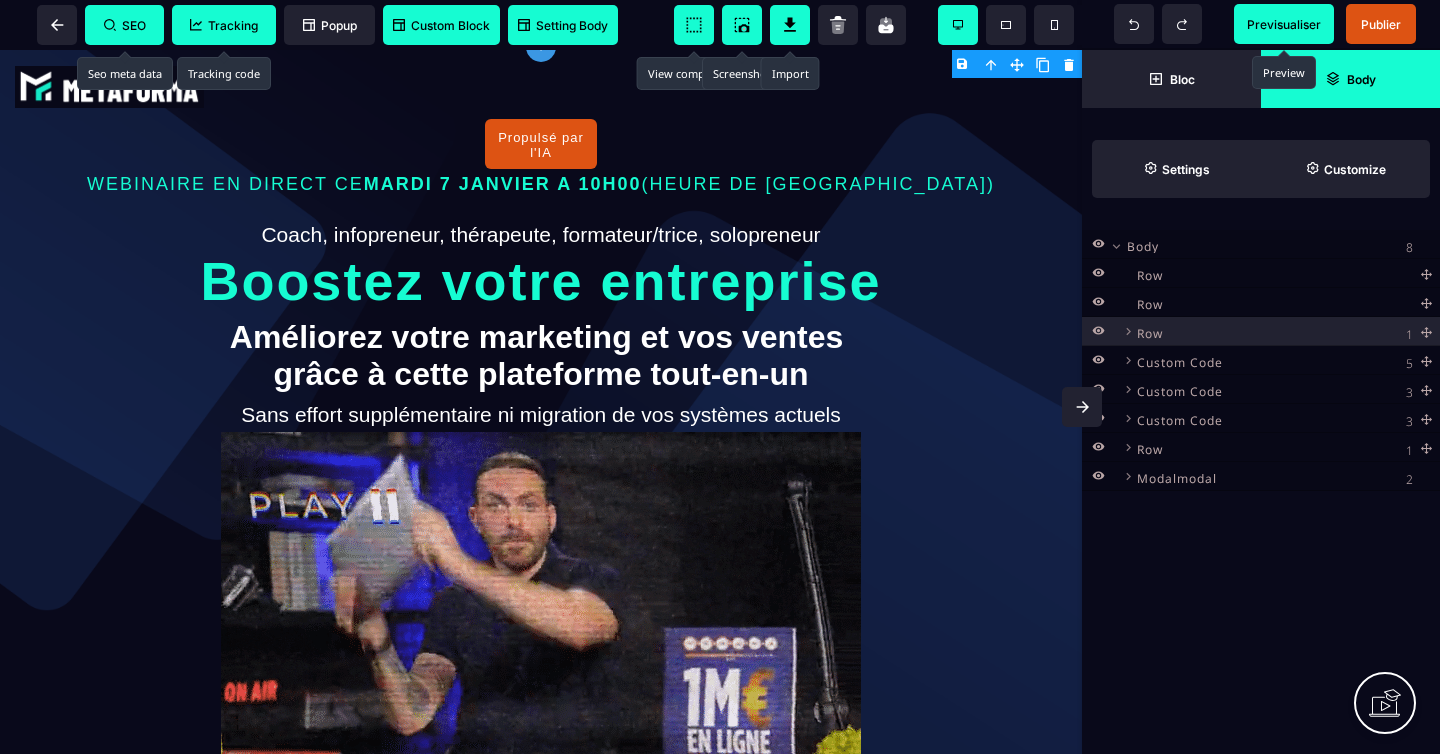 select on "**" 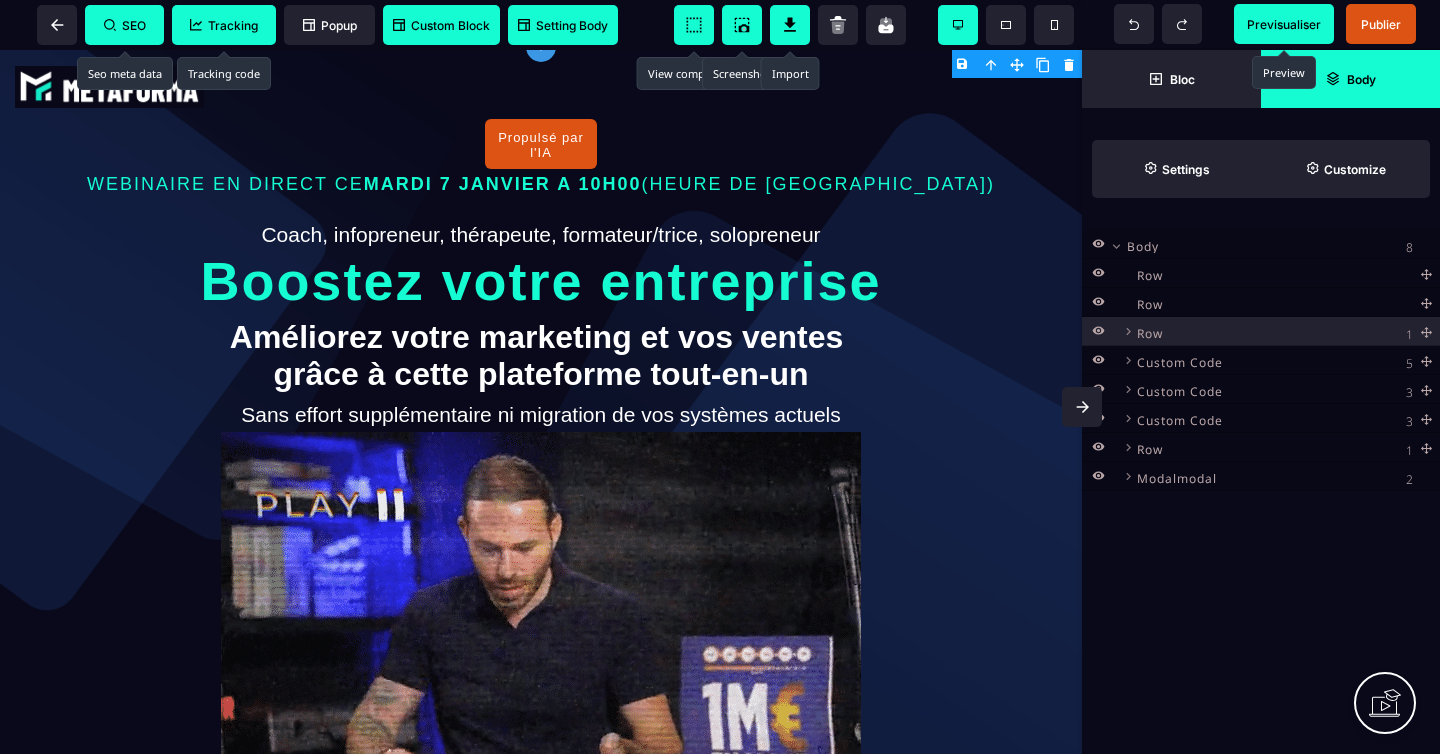 select on "**" 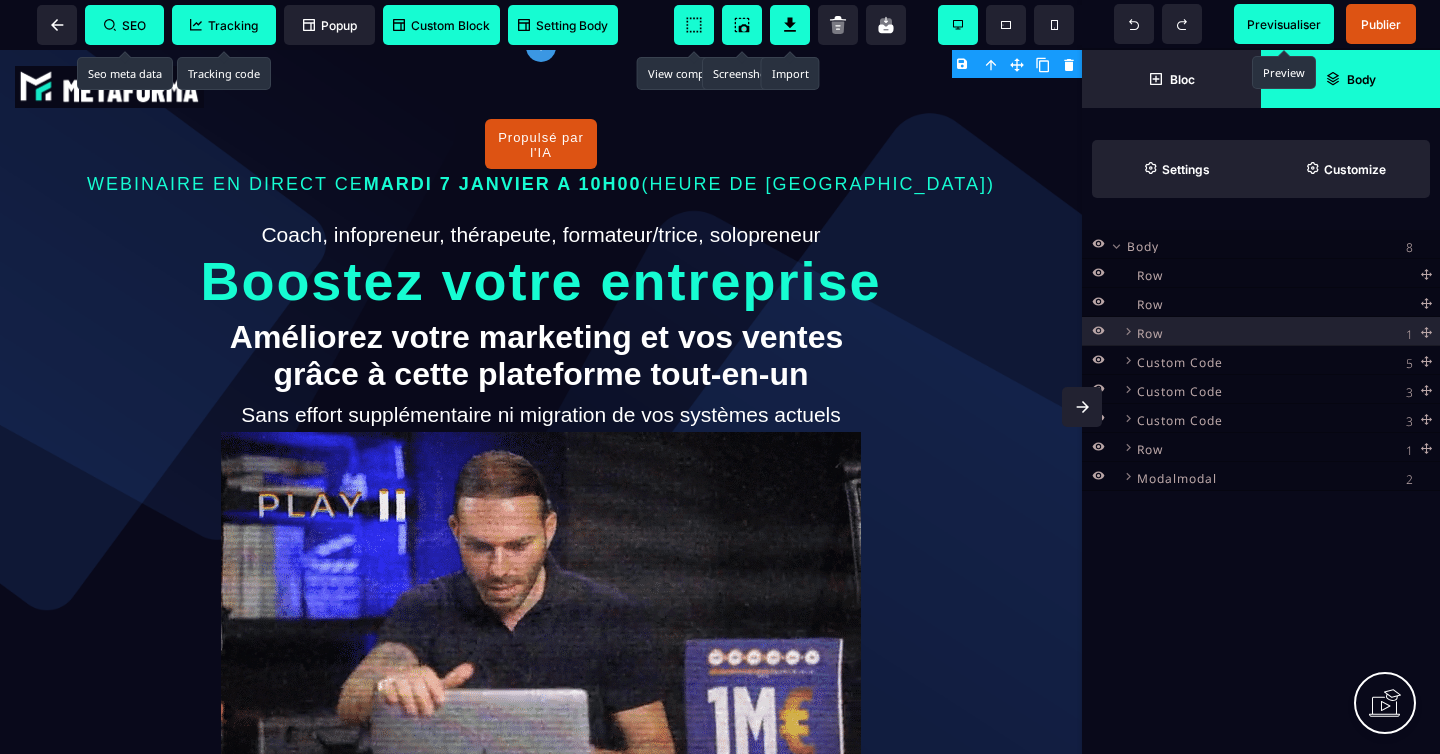 select on "**" 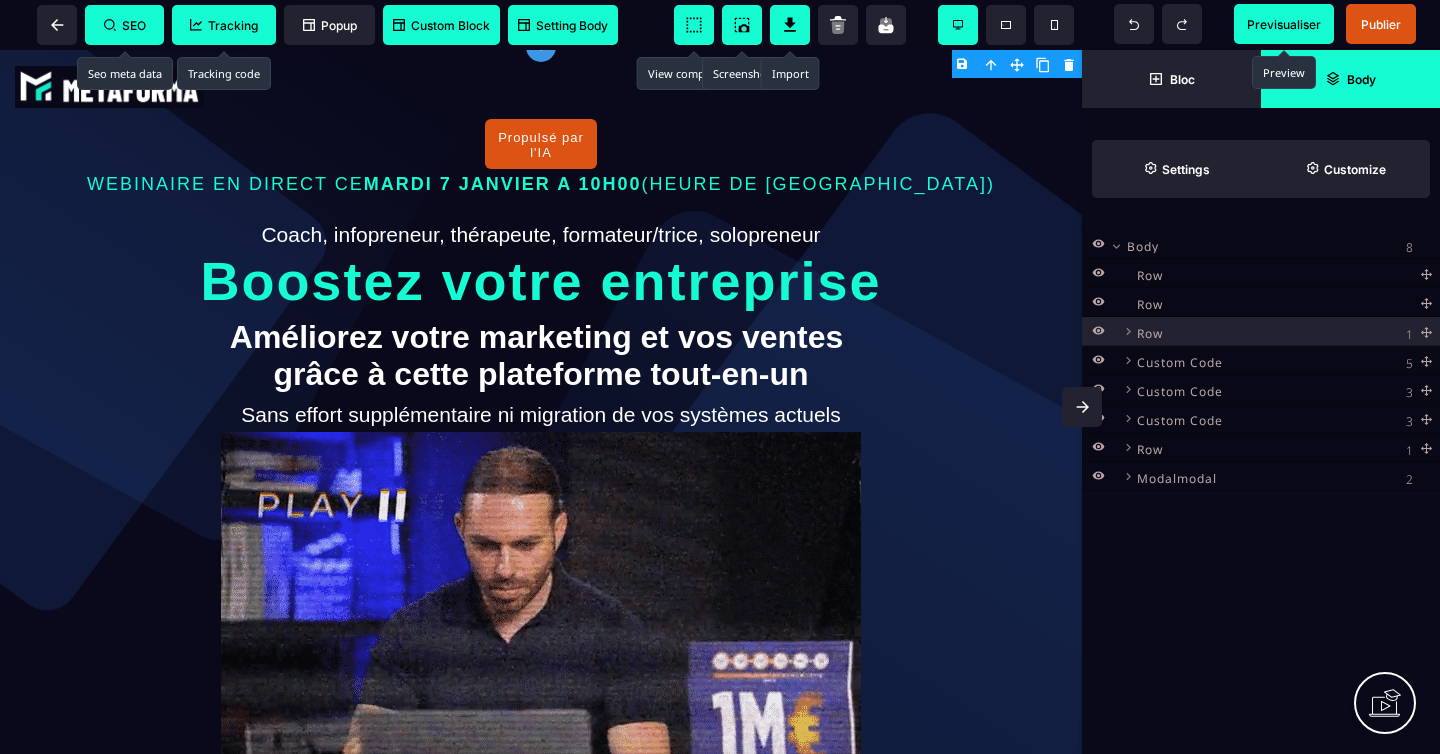 select on "*" 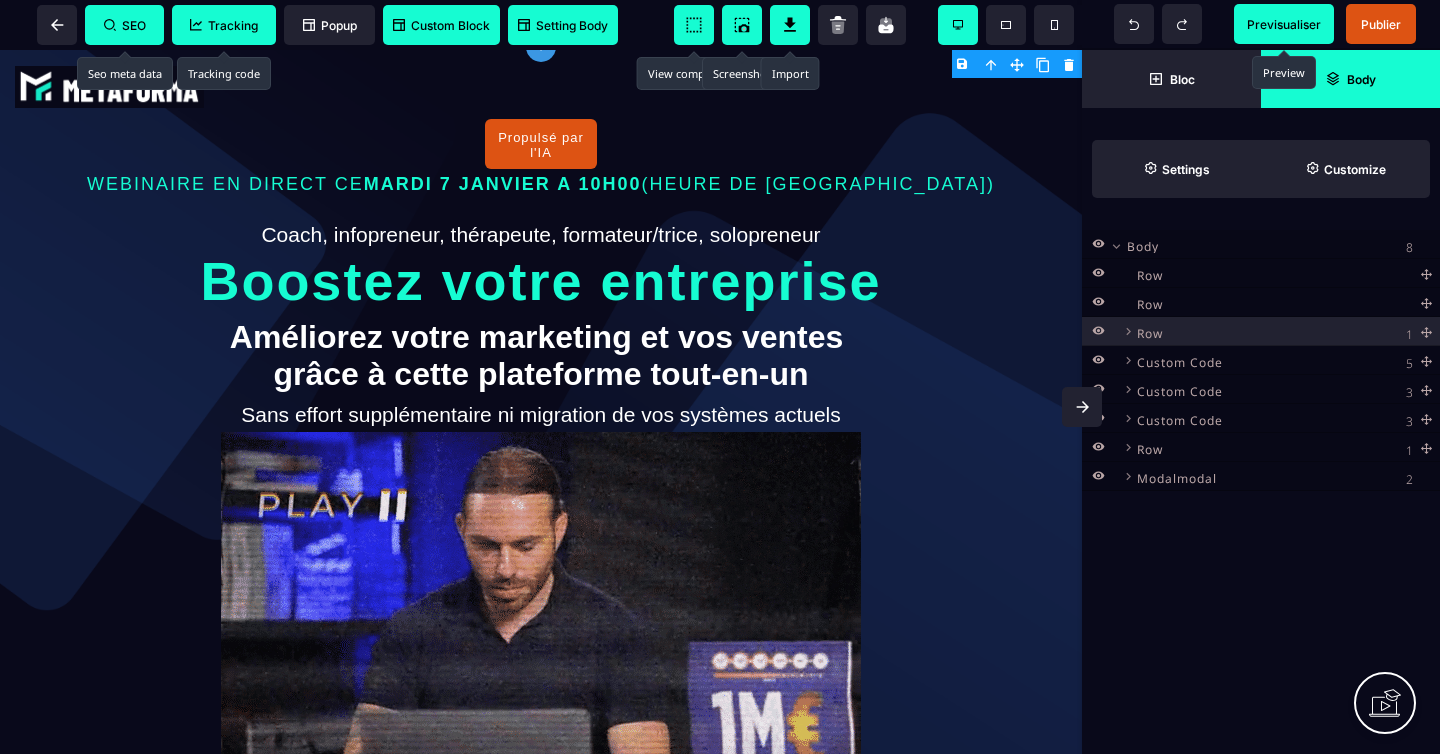 select on "**" 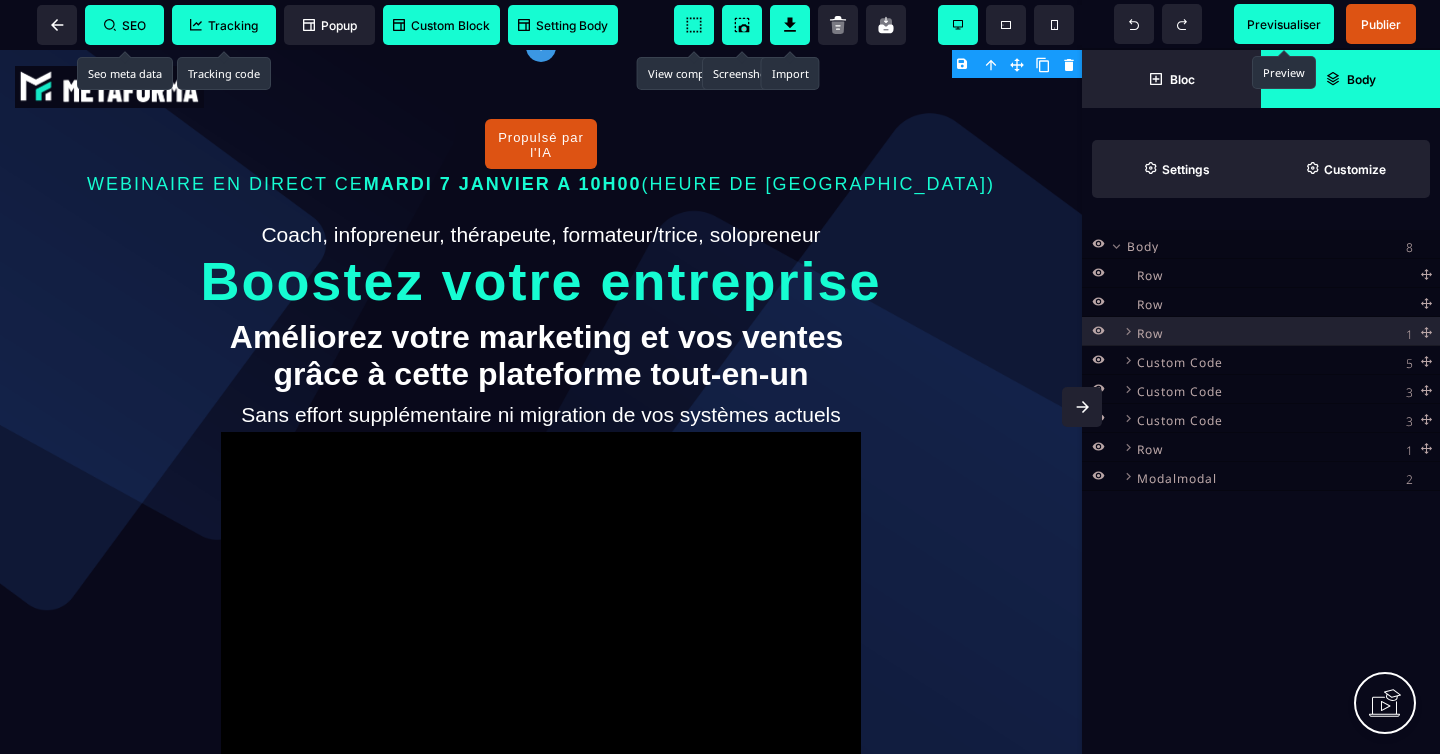 select on "**" 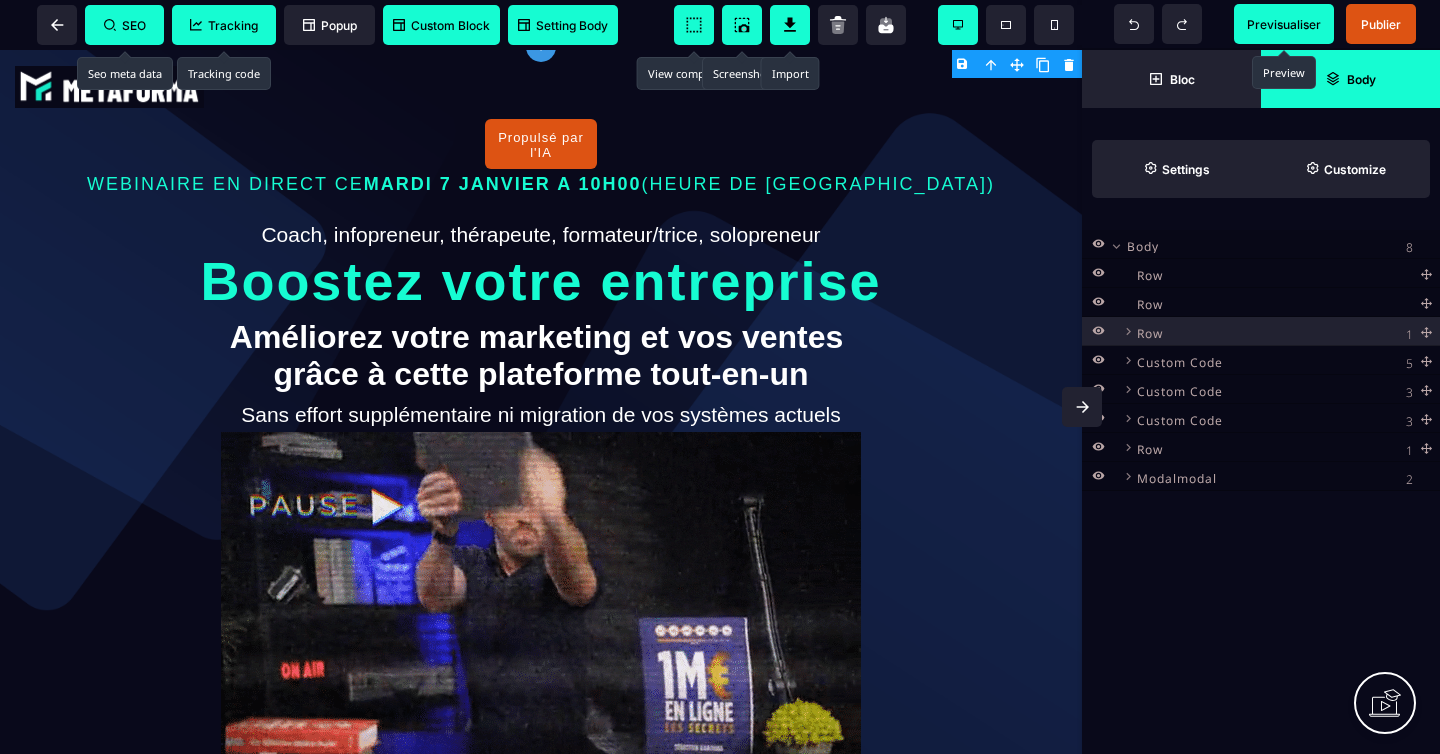 select on "**" 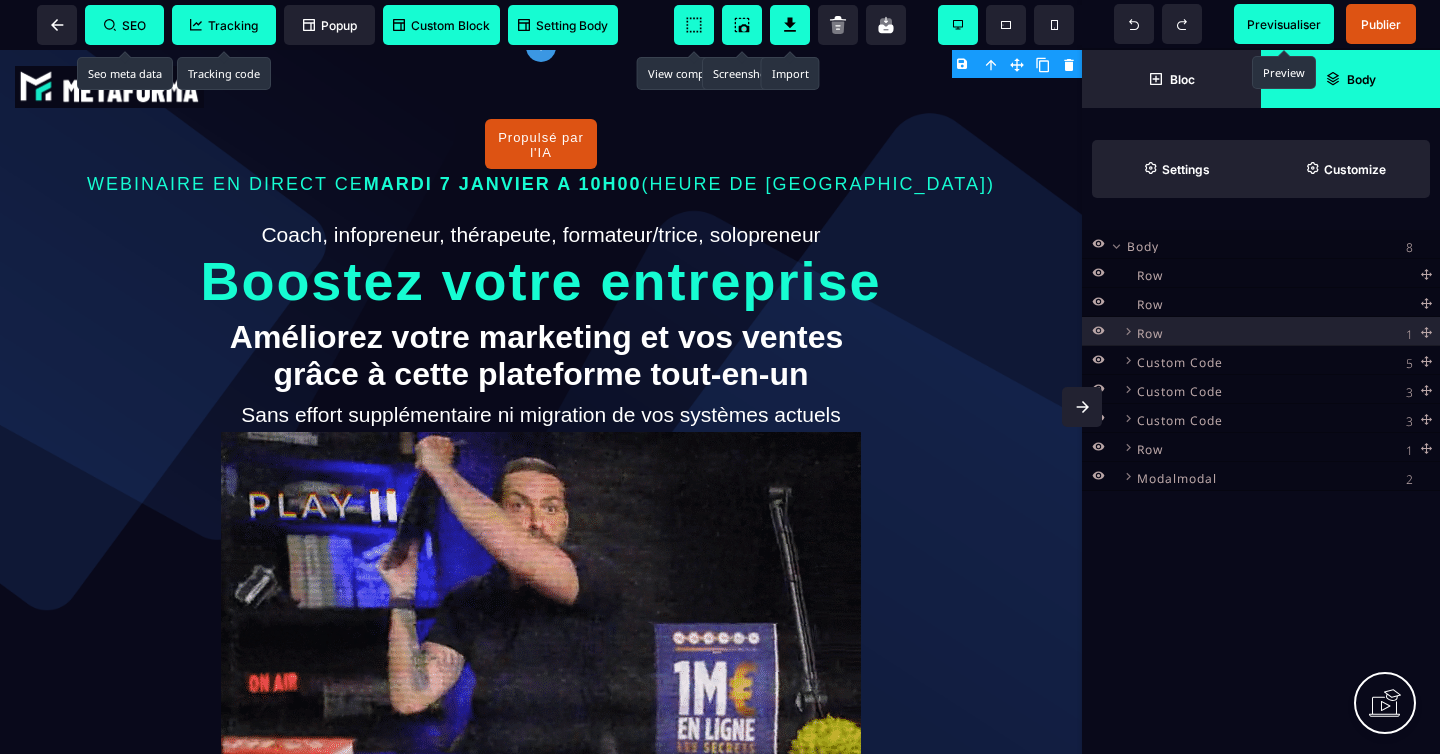 select on "**" 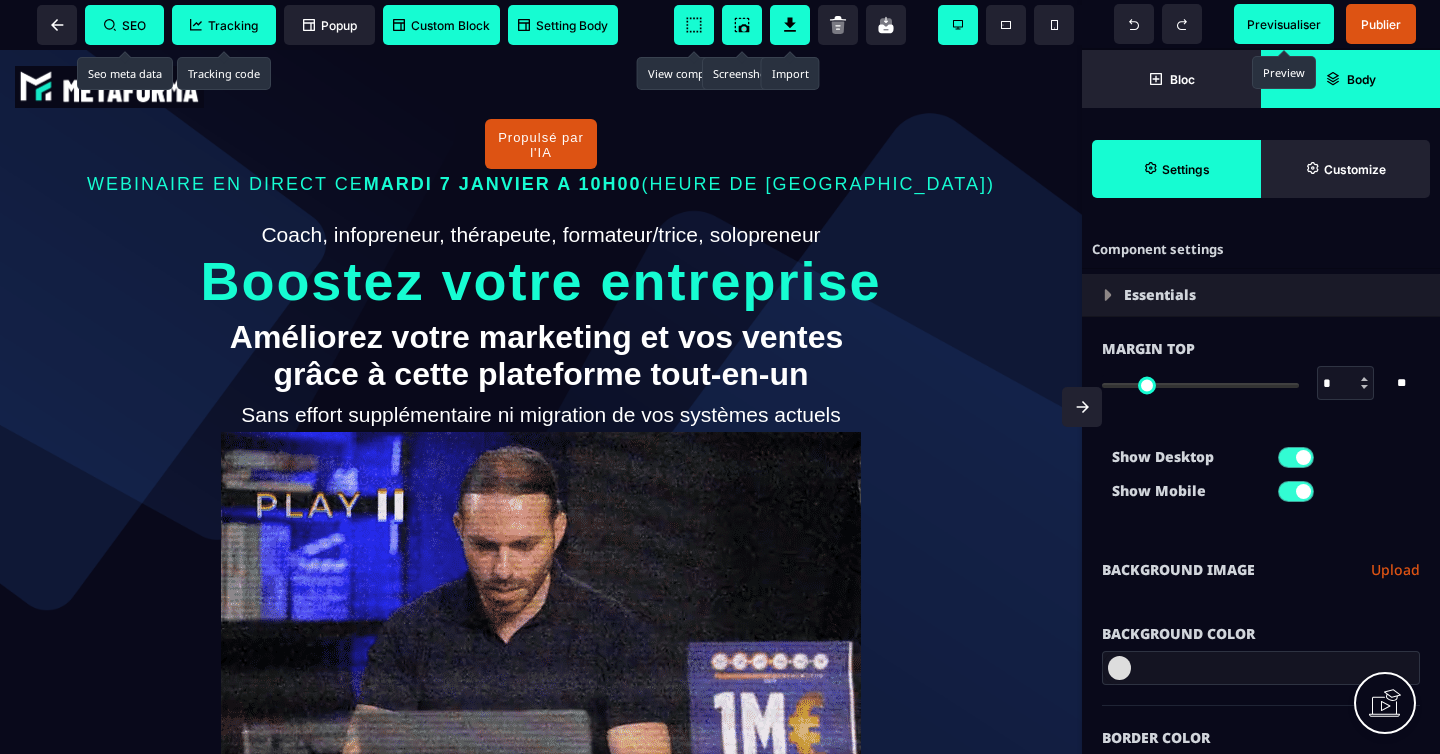 click on "Body" at bounding box center (1361, 79) 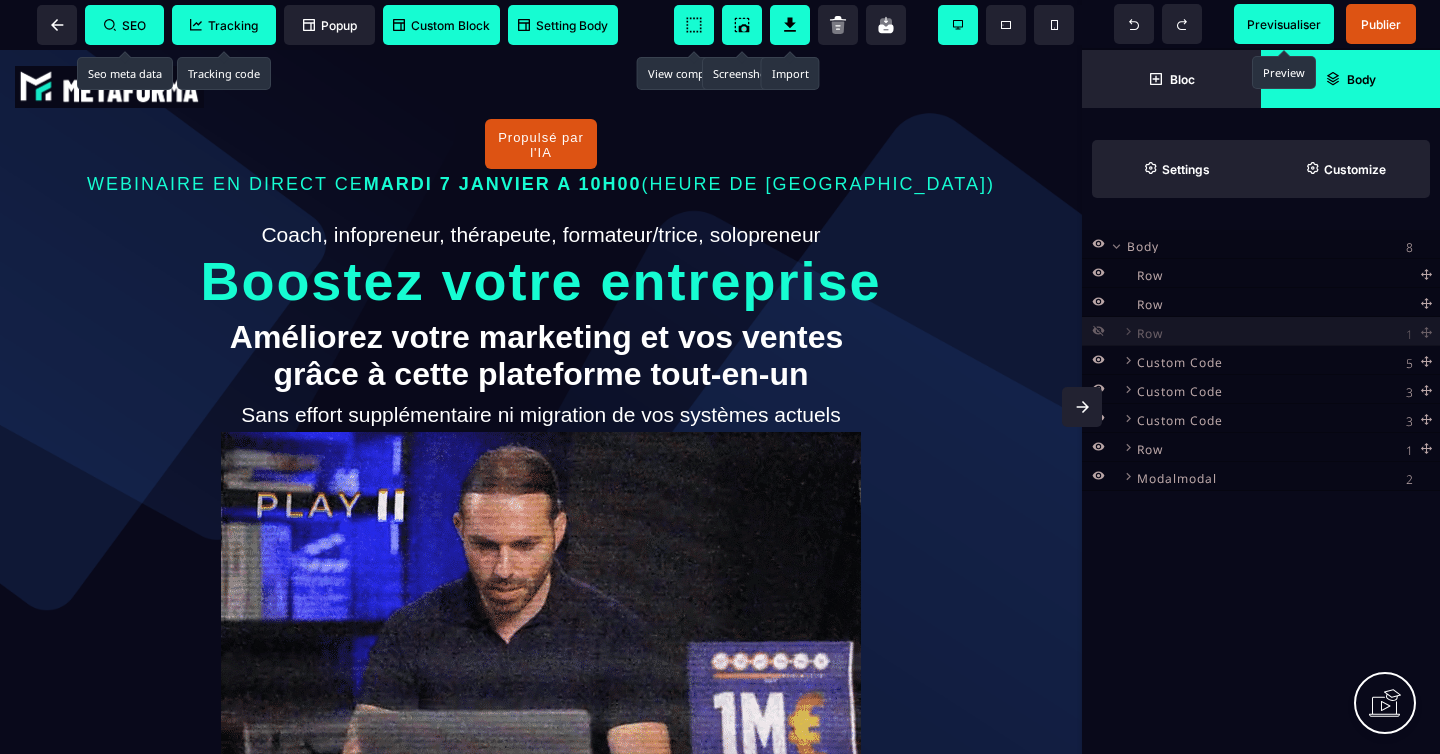 click 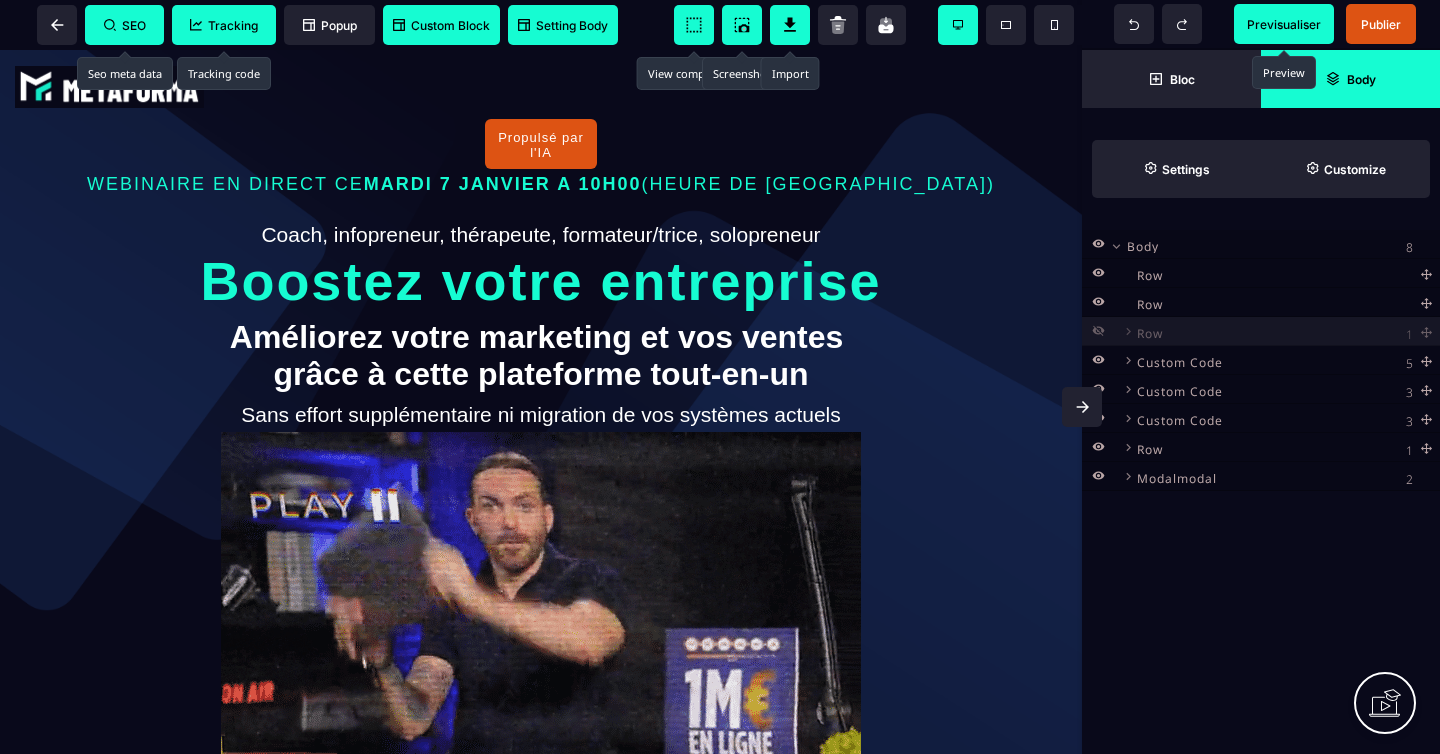 select 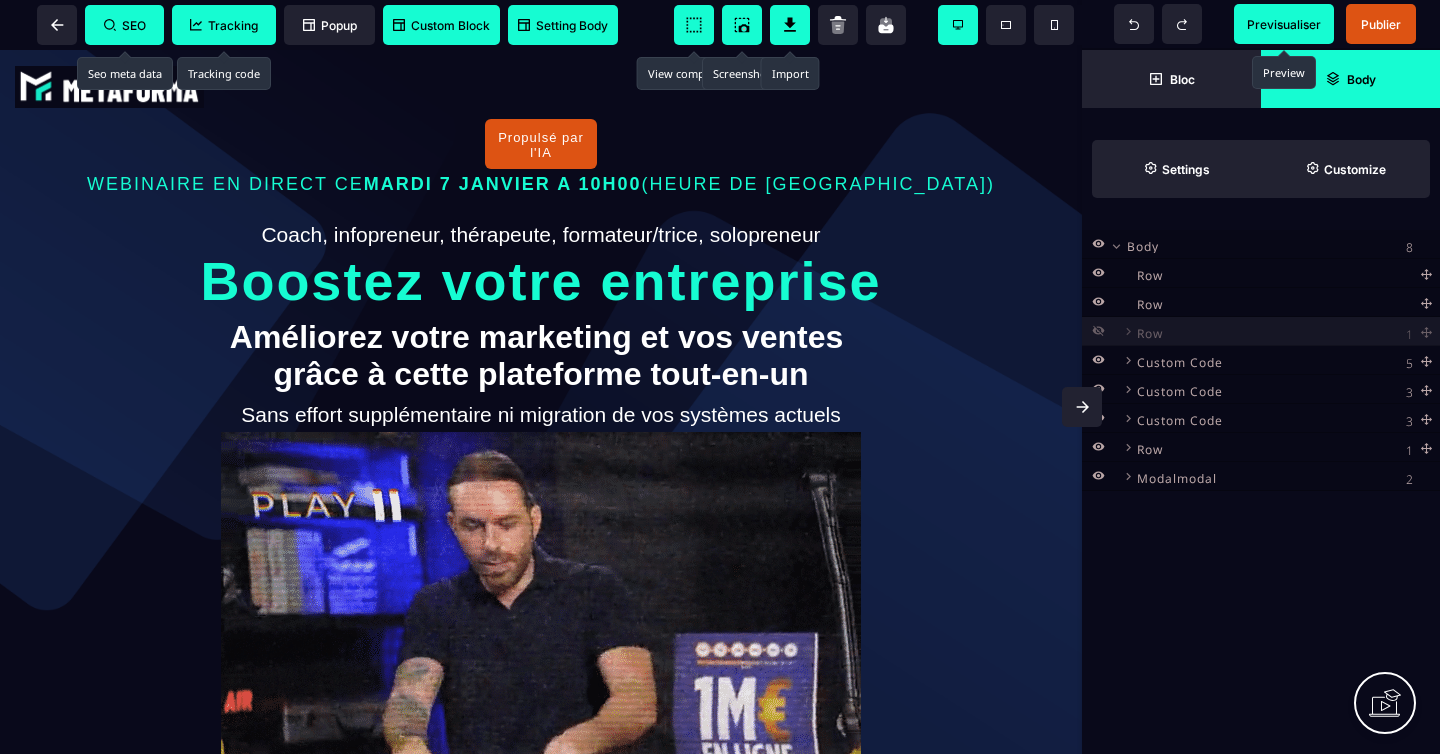 select on "**" 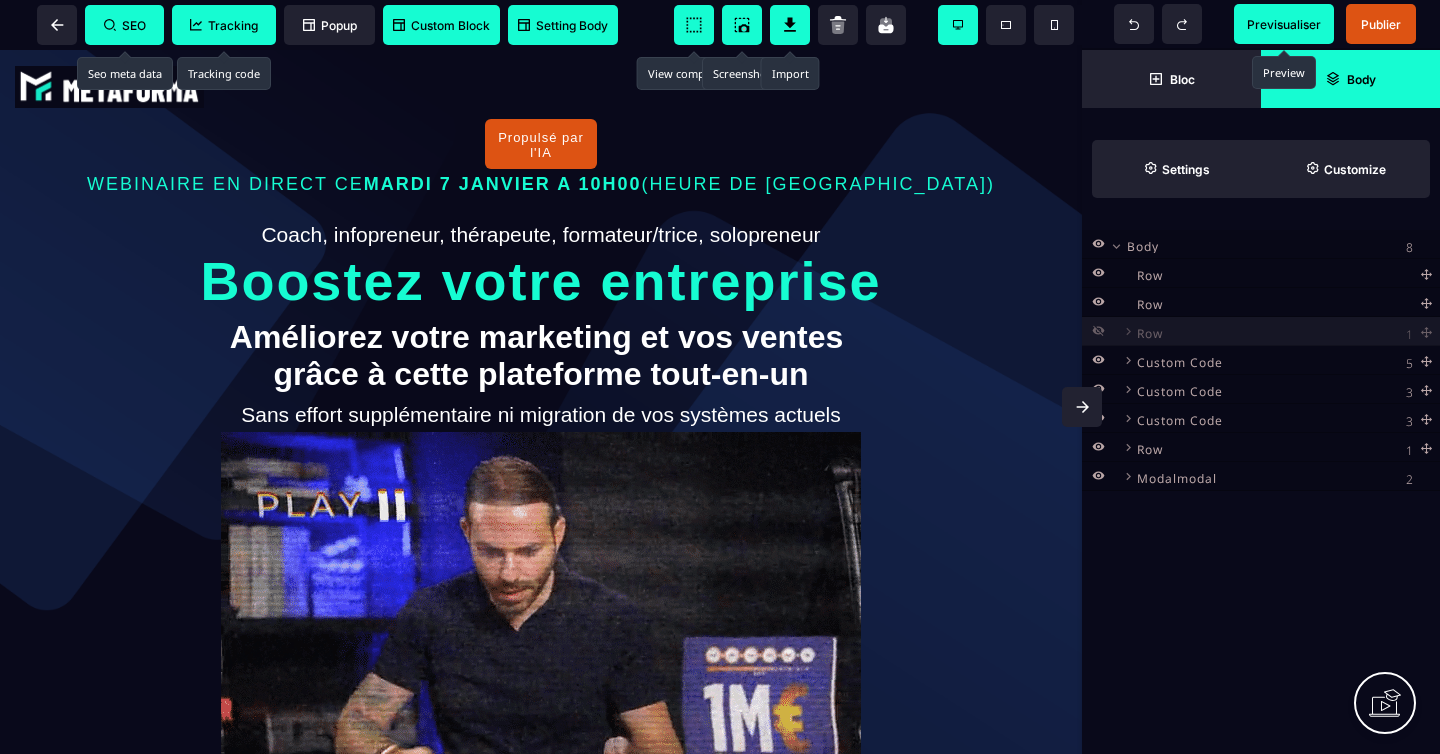 select on "**" 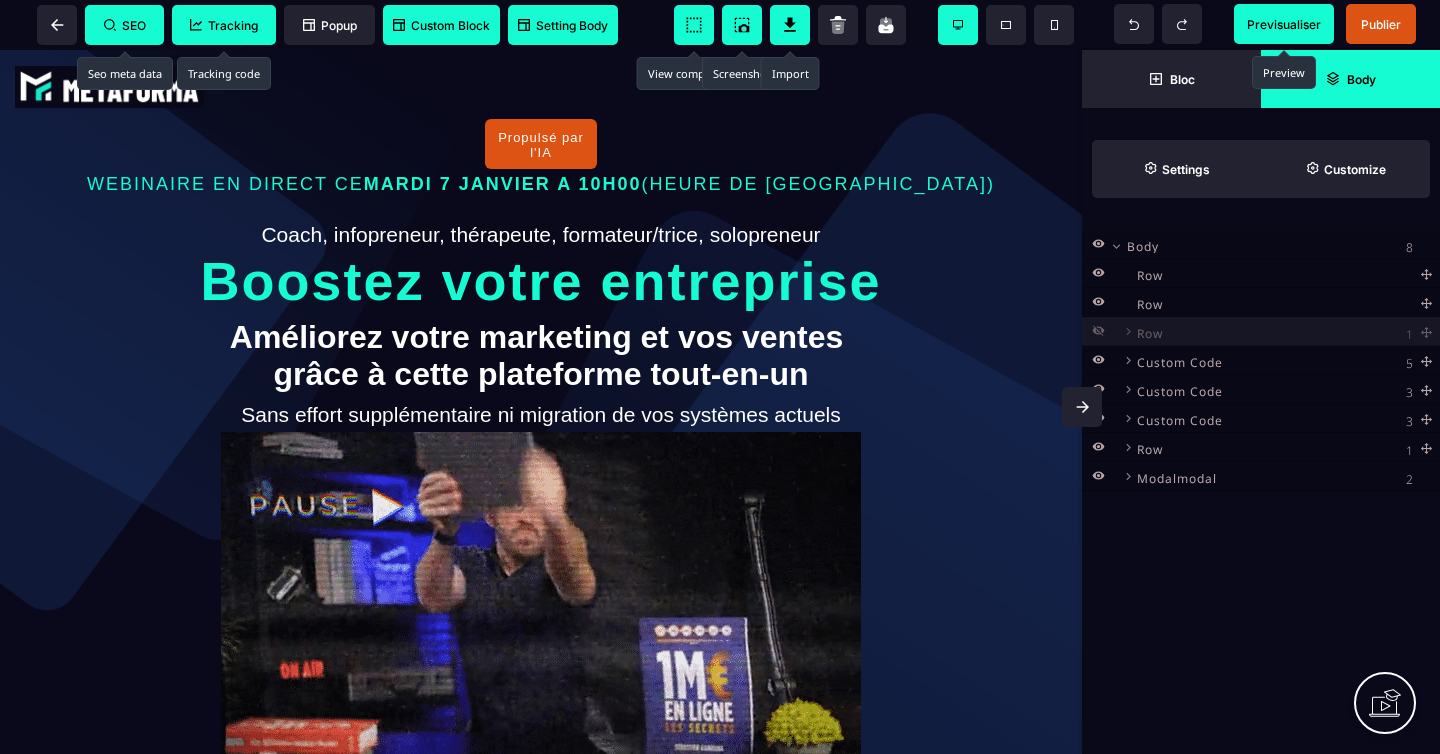 select on "*" 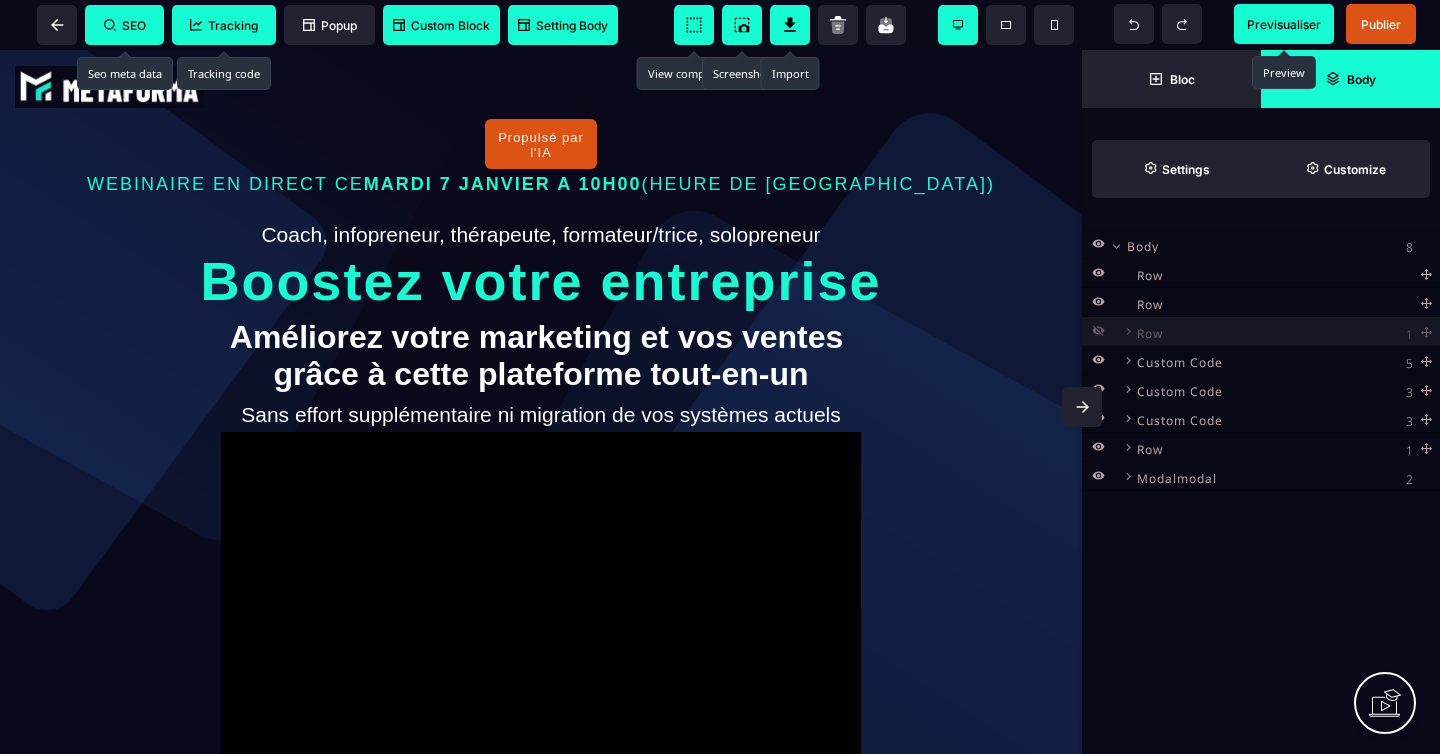 select on "**" 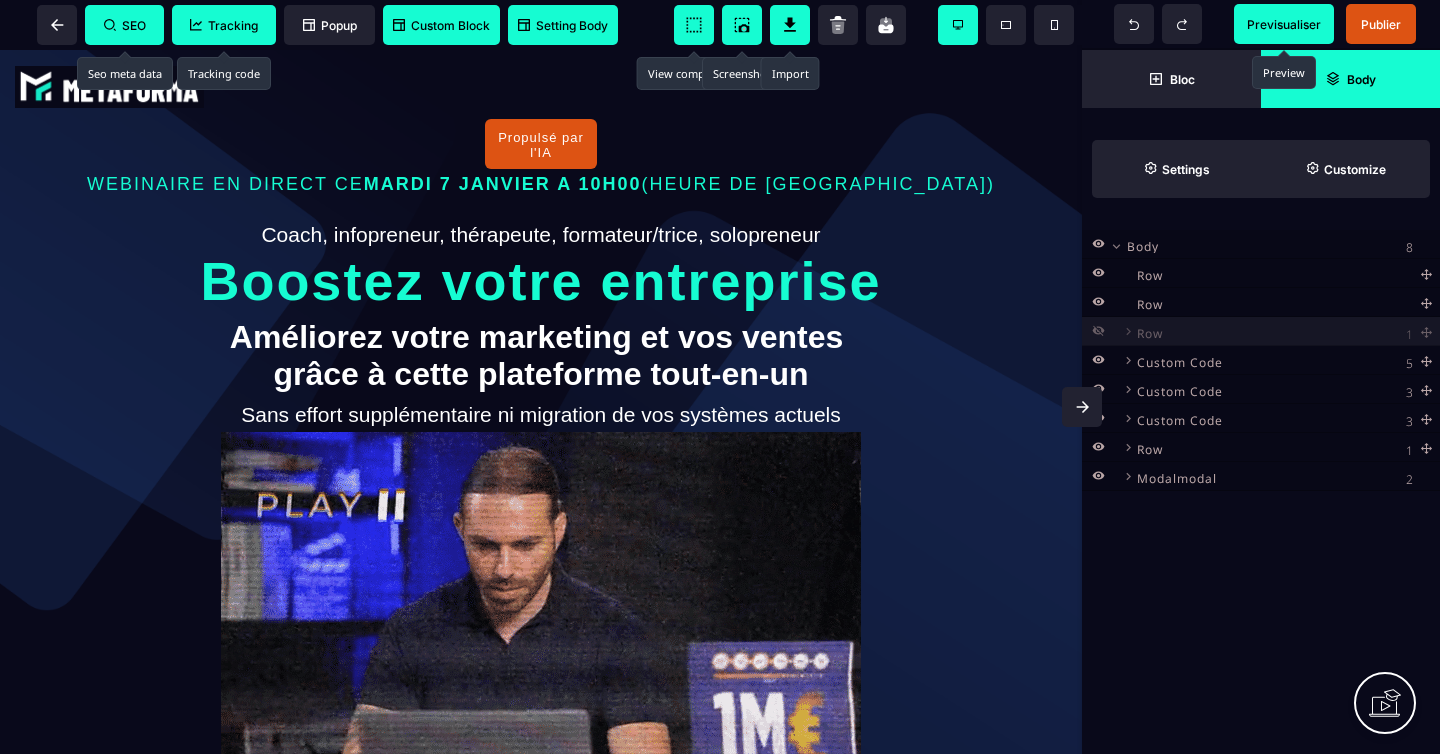 select on "**" 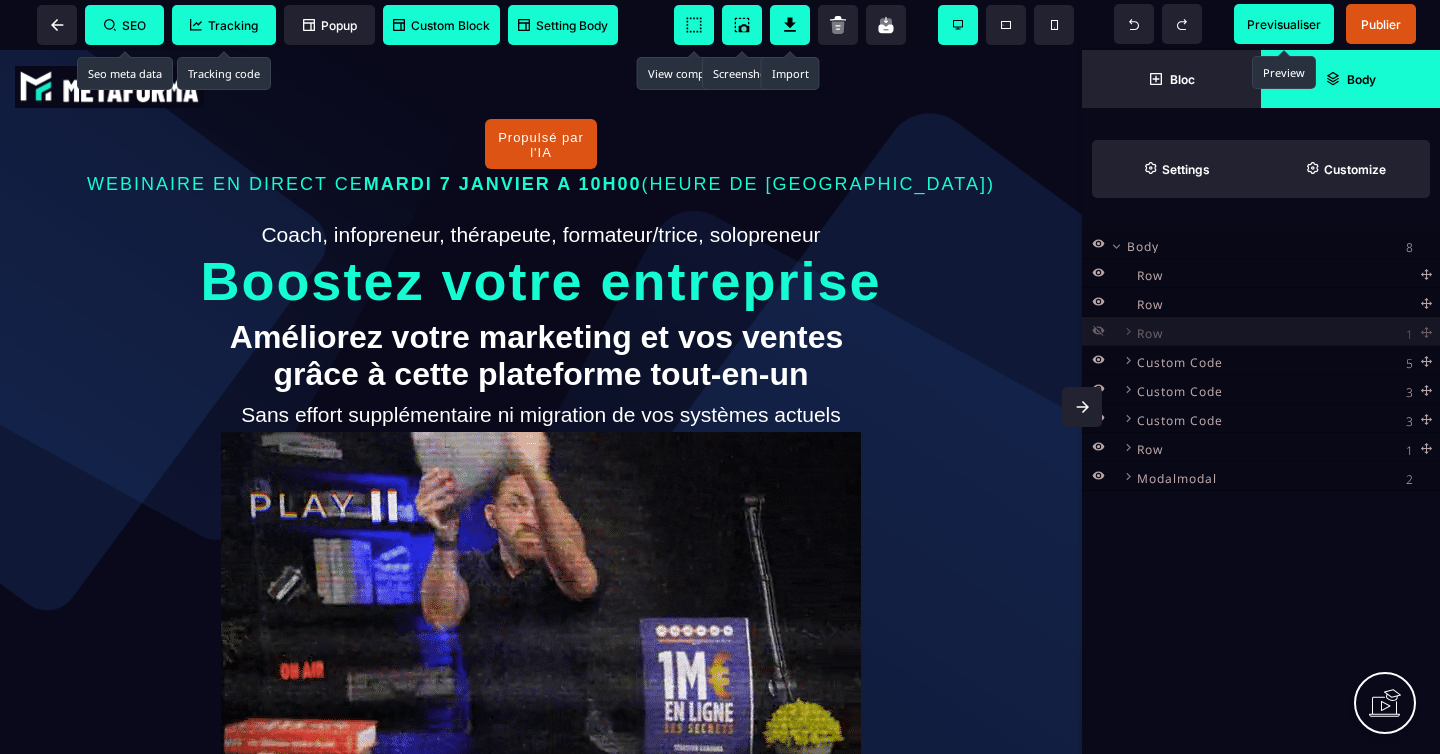 select on "**" 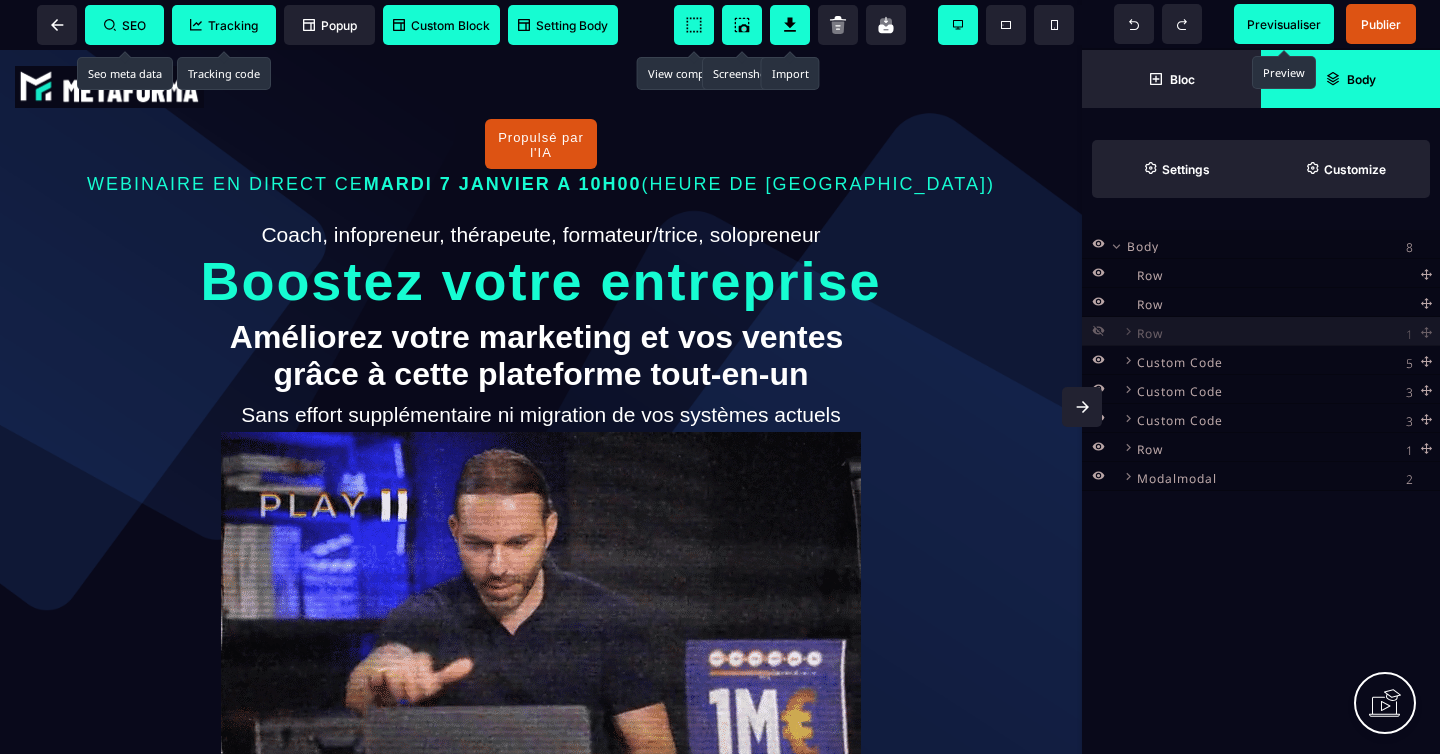 select on "**" 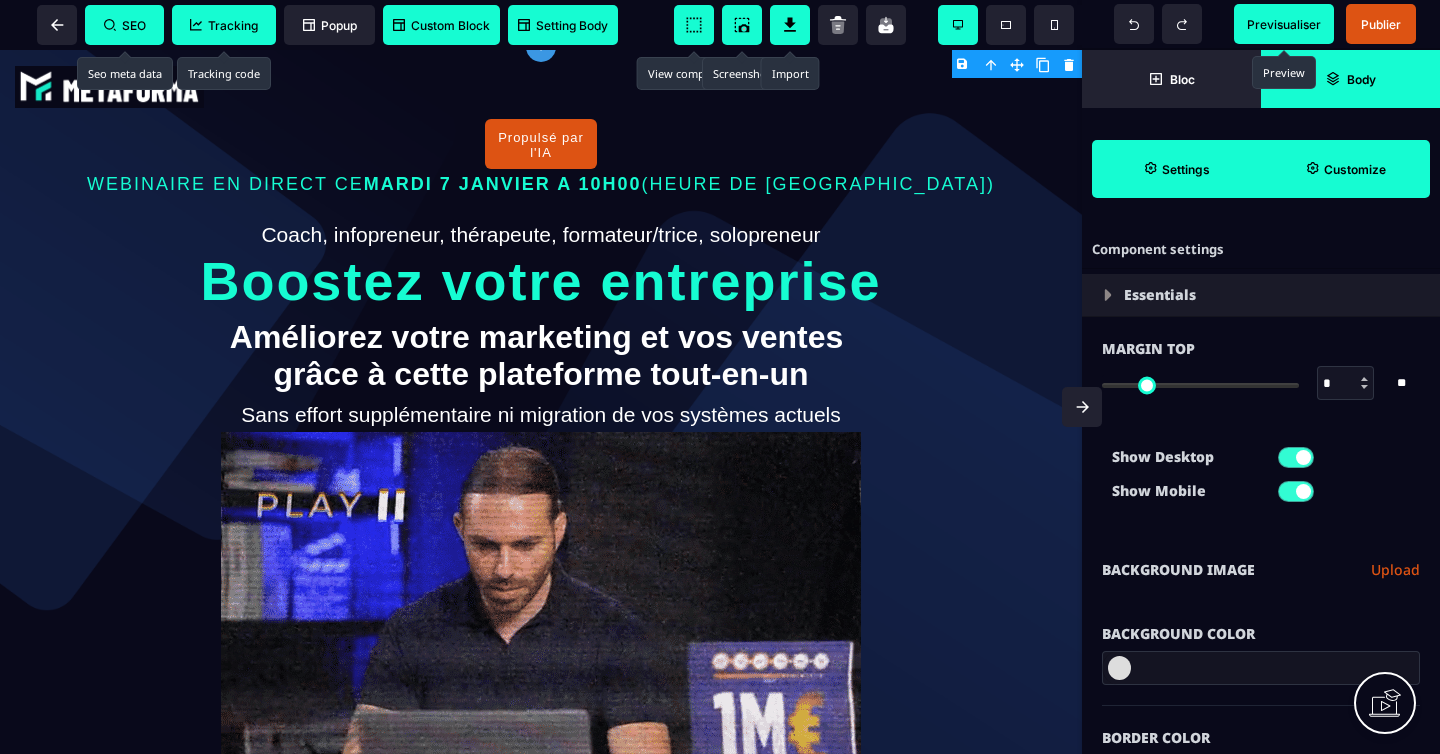 click on "Customize" at bounding box center (1355, 169) 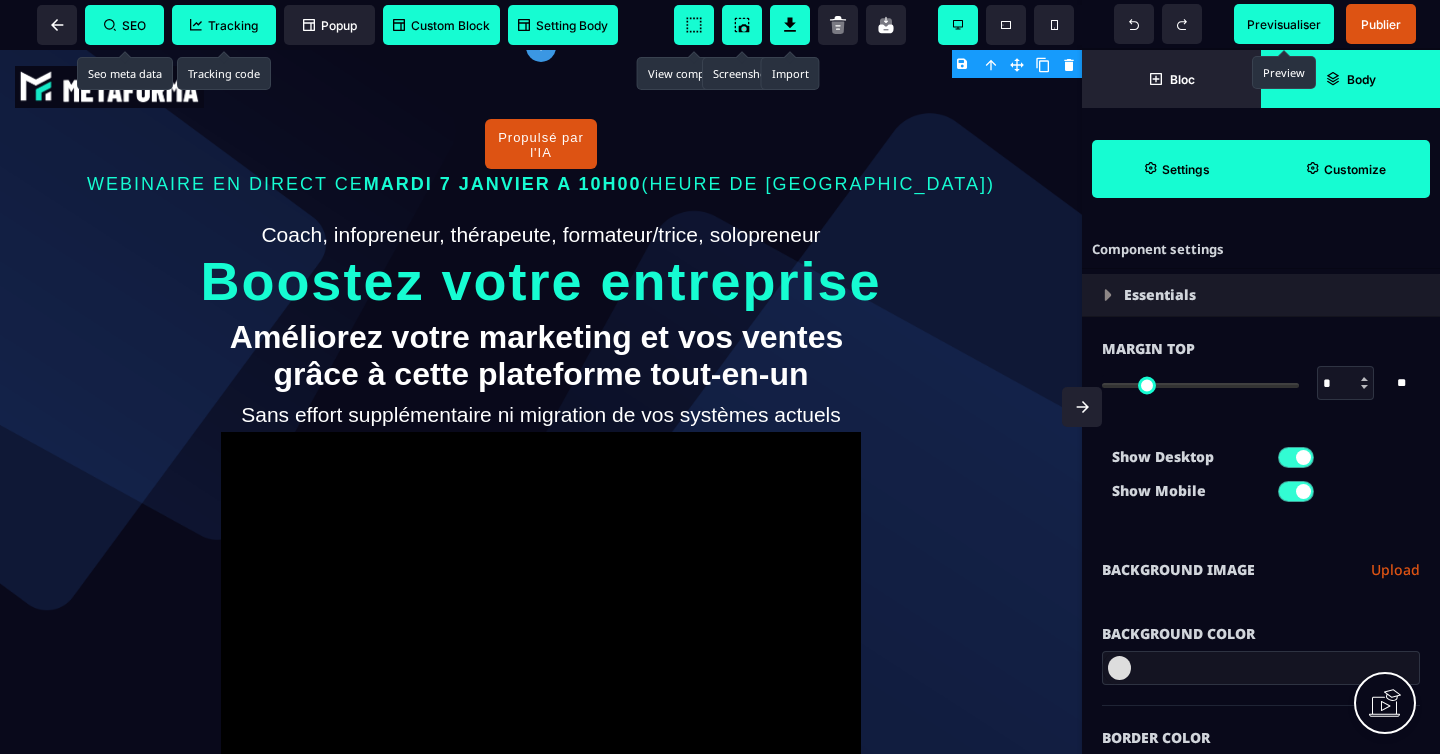 select on "****" 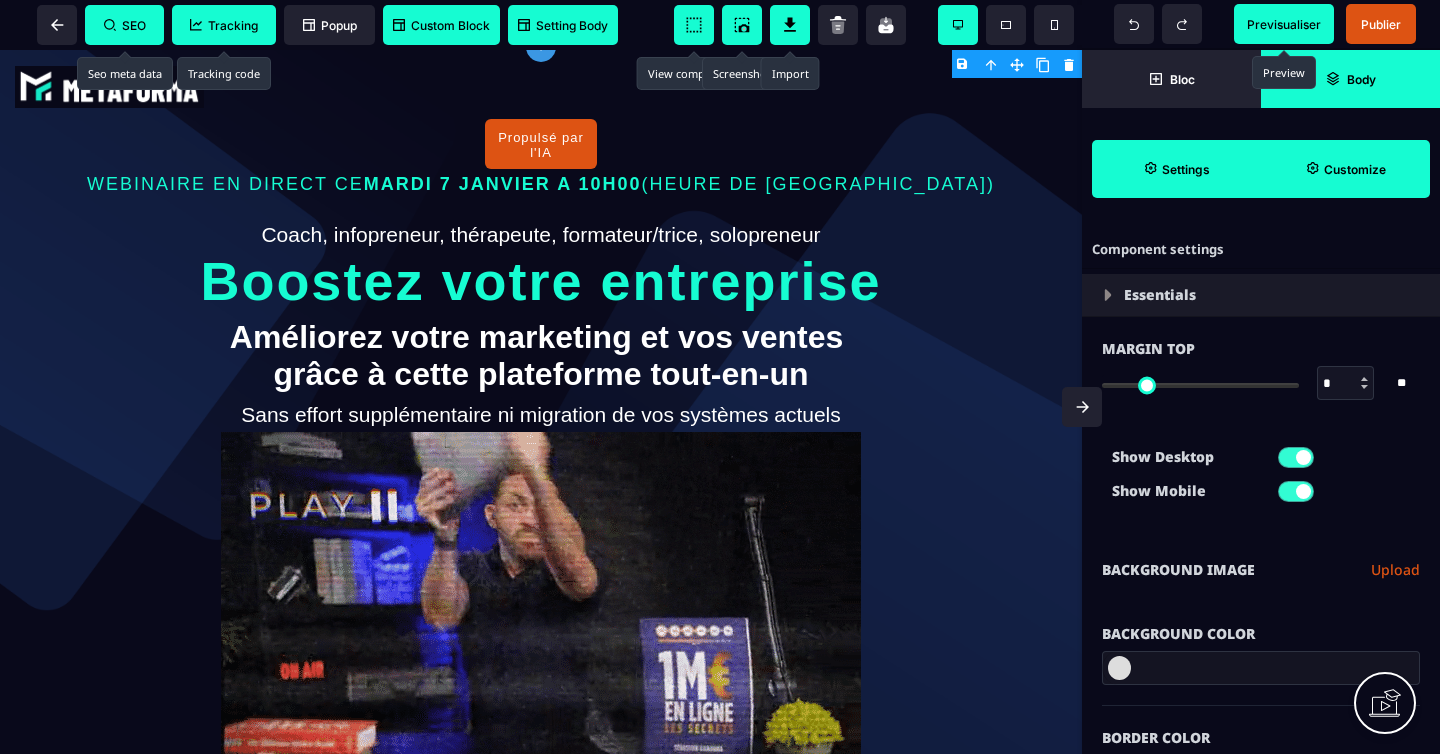 select on "**" 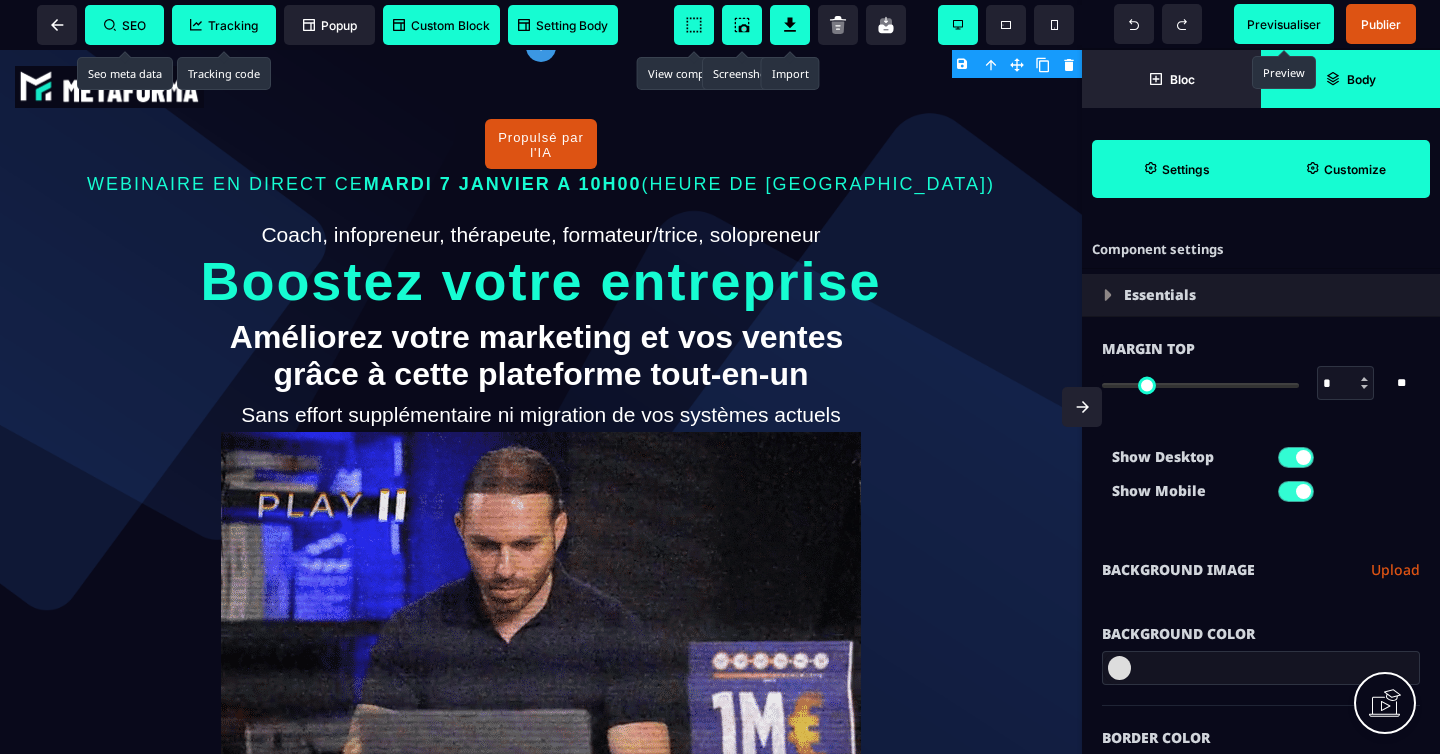 select on "**" 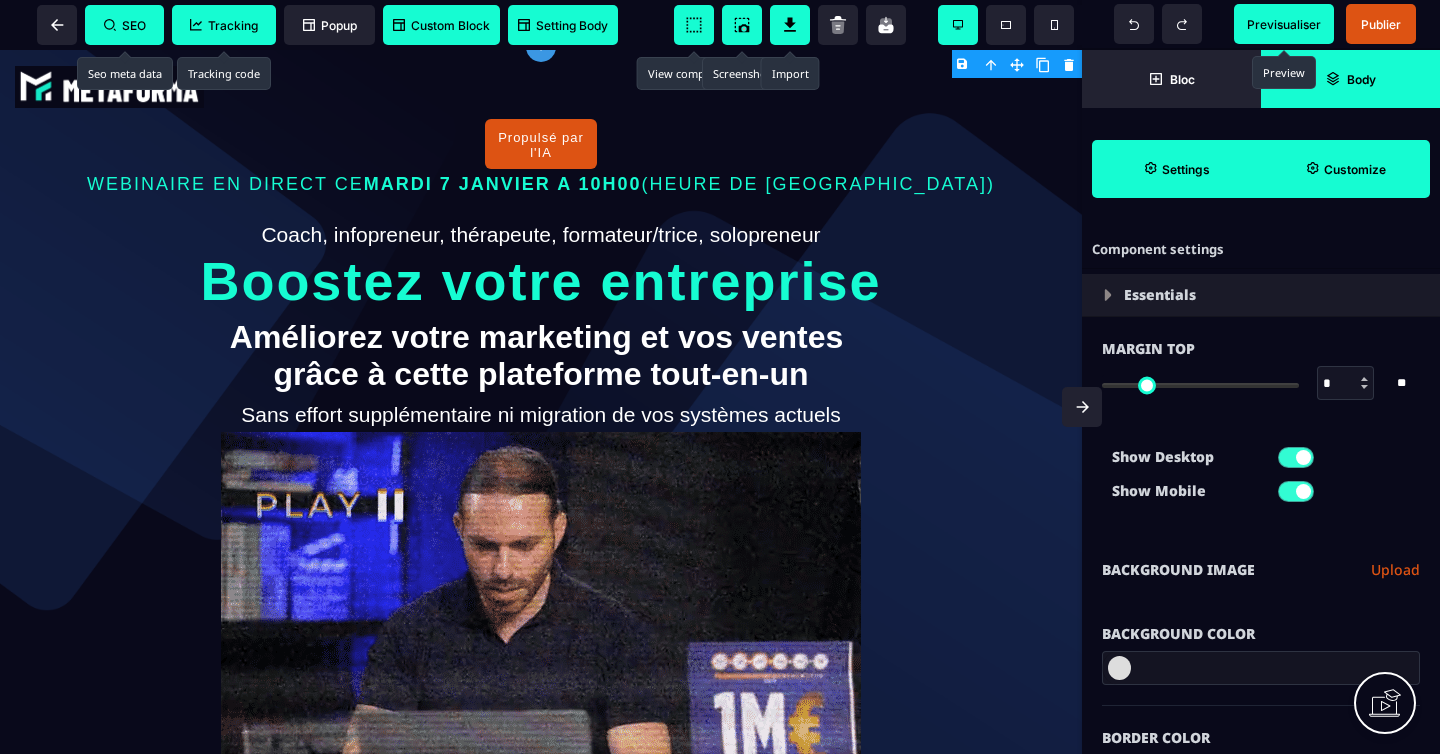 select on "**" 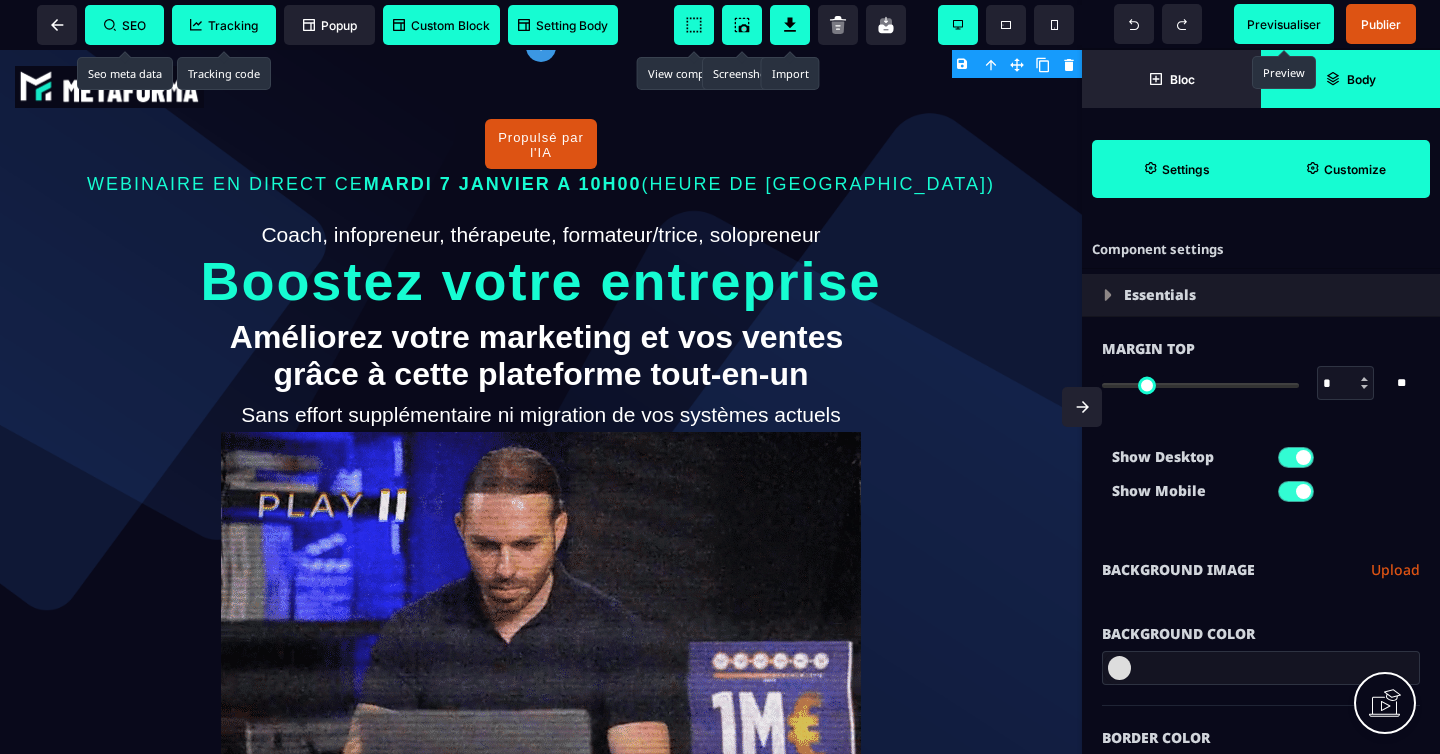 select on "**" 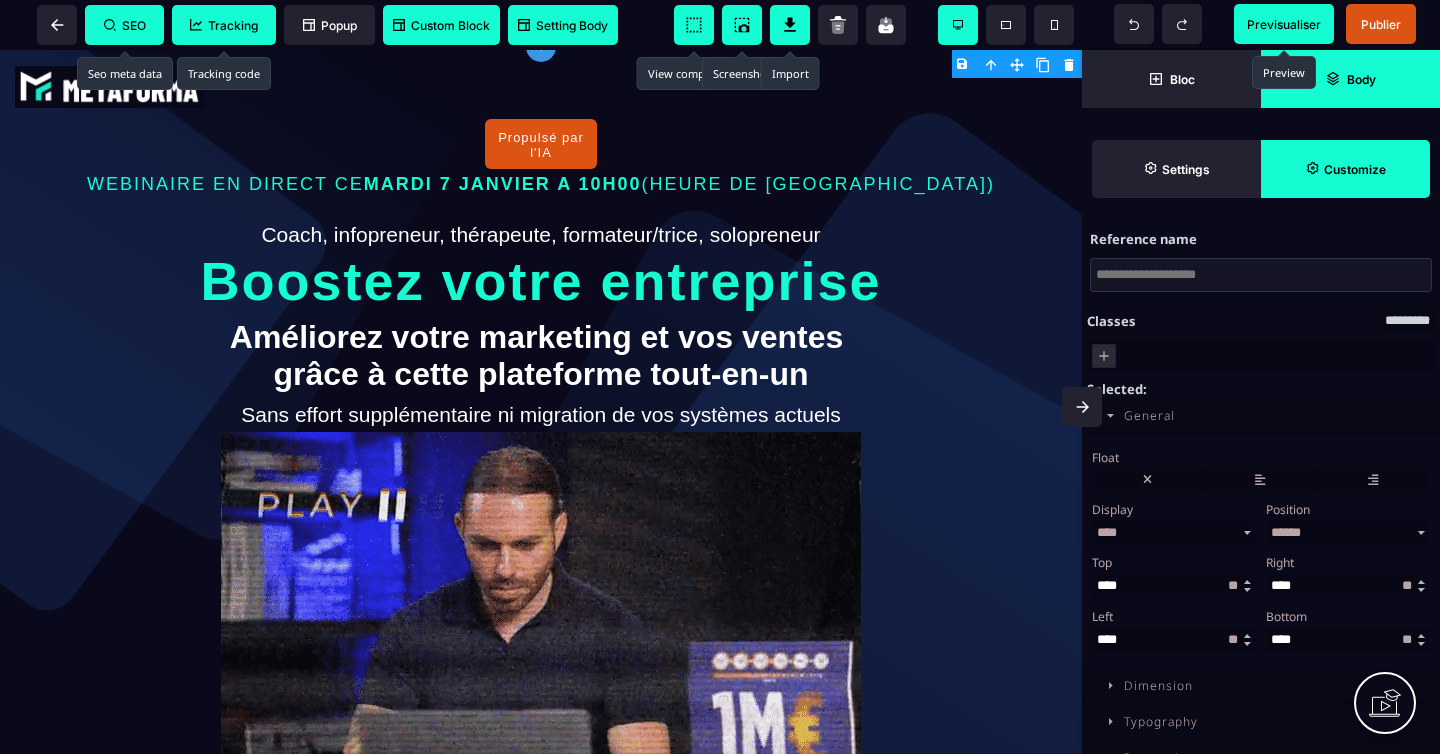 click on "********* ***** ***** ********" at bounding box center (1407, 320) 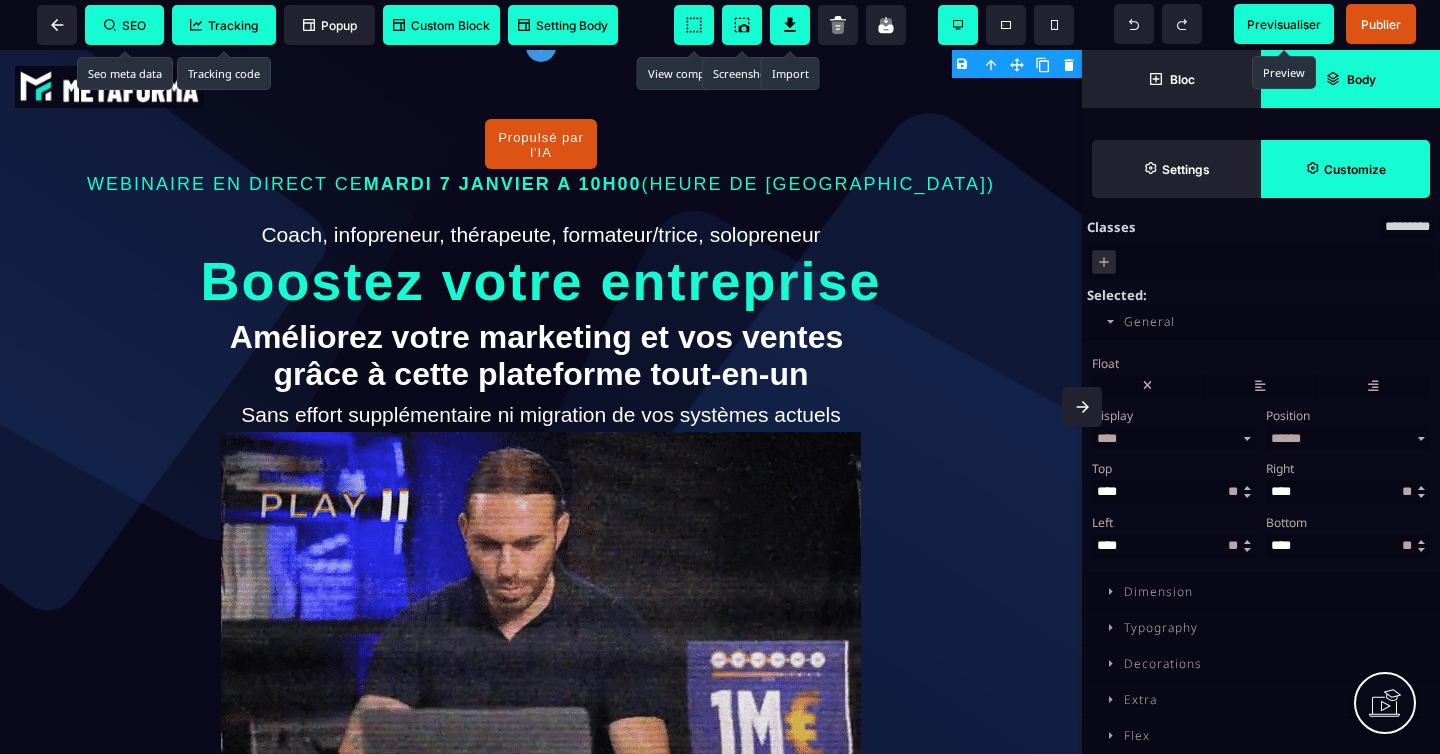 scroll, scrollTop: 0, scrollLeft: 0, axis: both 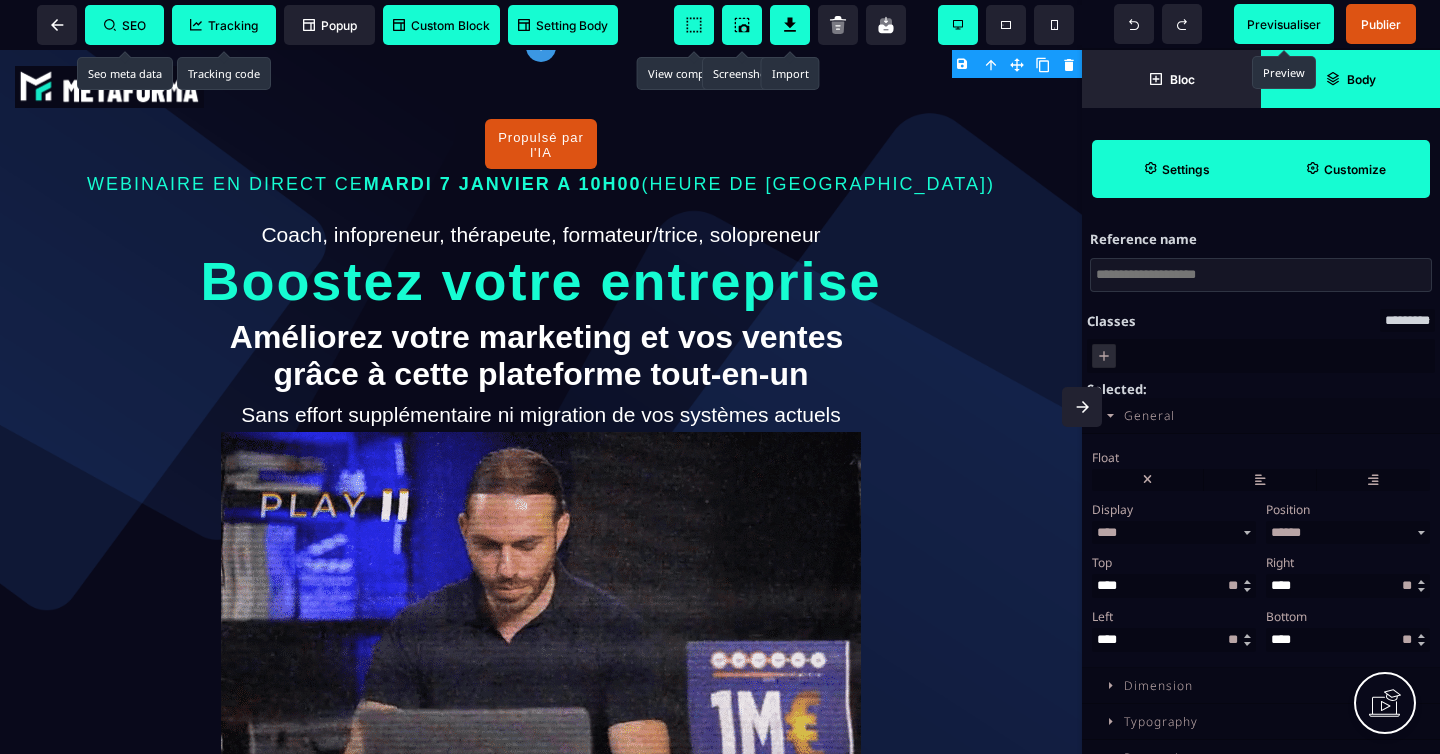 click on "Settings" at bounding box center (1186, 169) 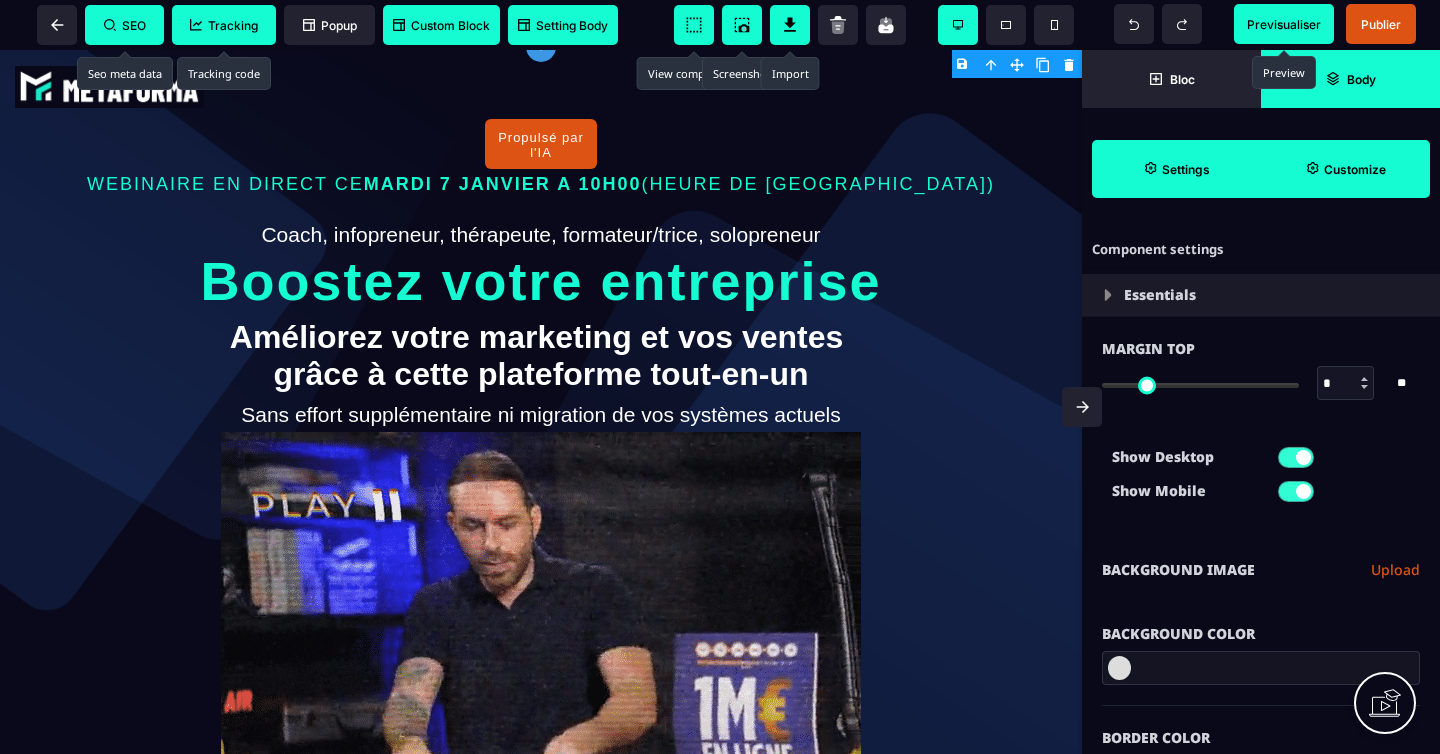 click at bounding box center [1108, 295] 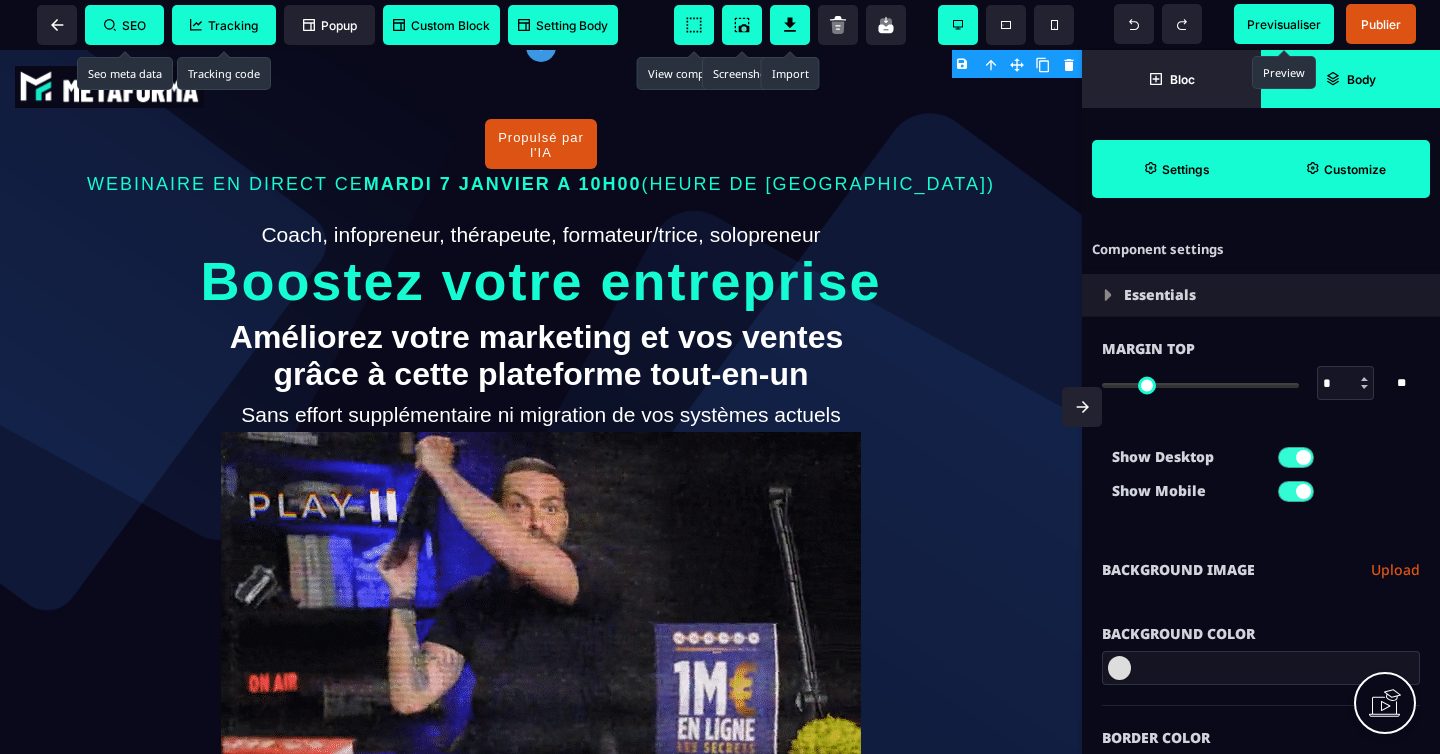 select on "**" 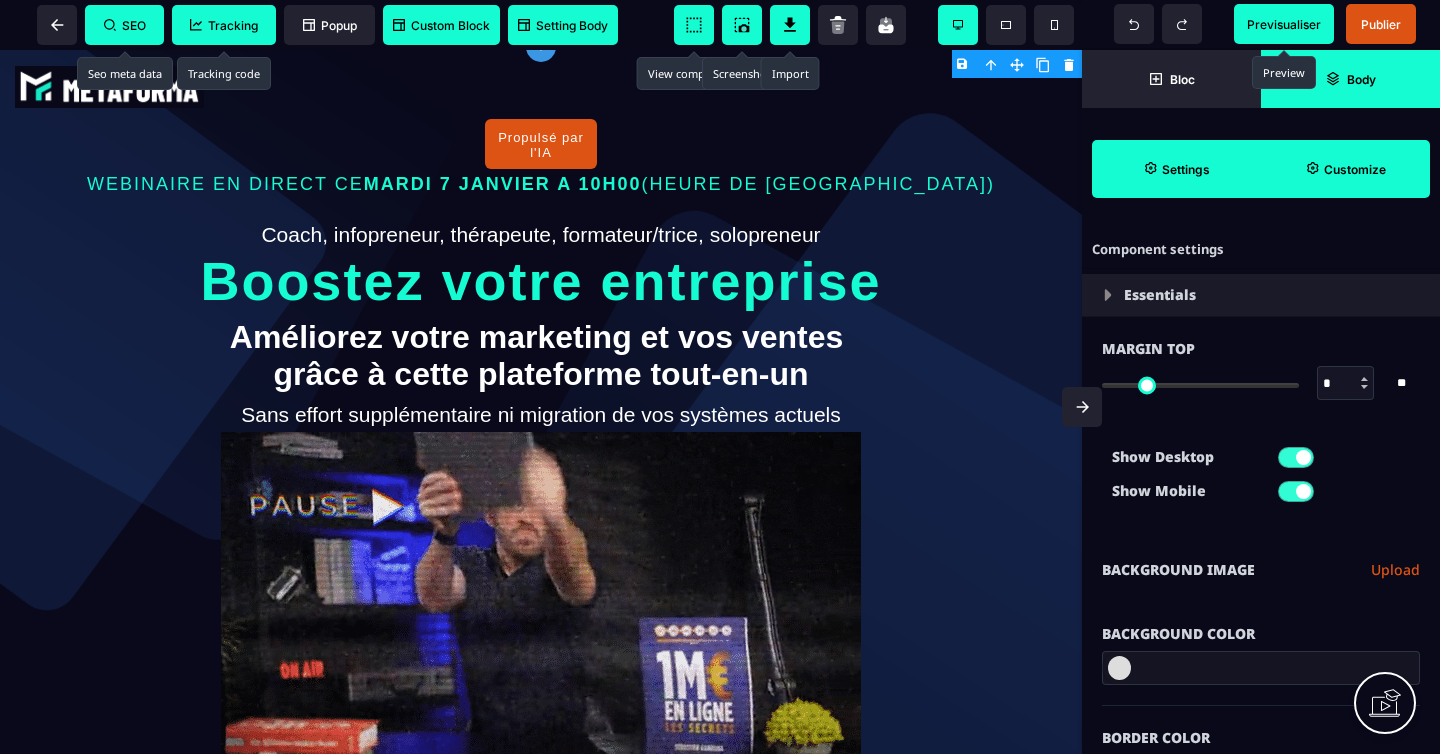 select on "**" 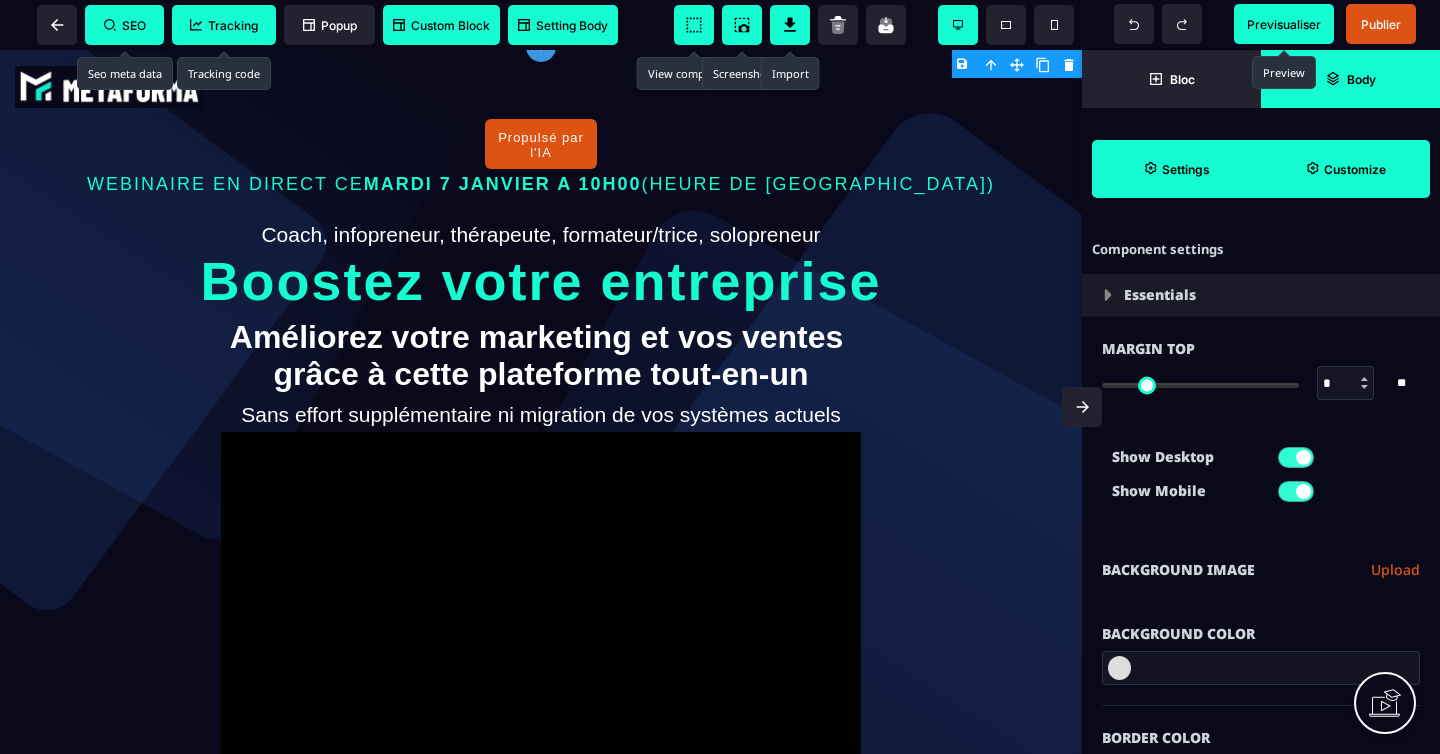 select on "**" 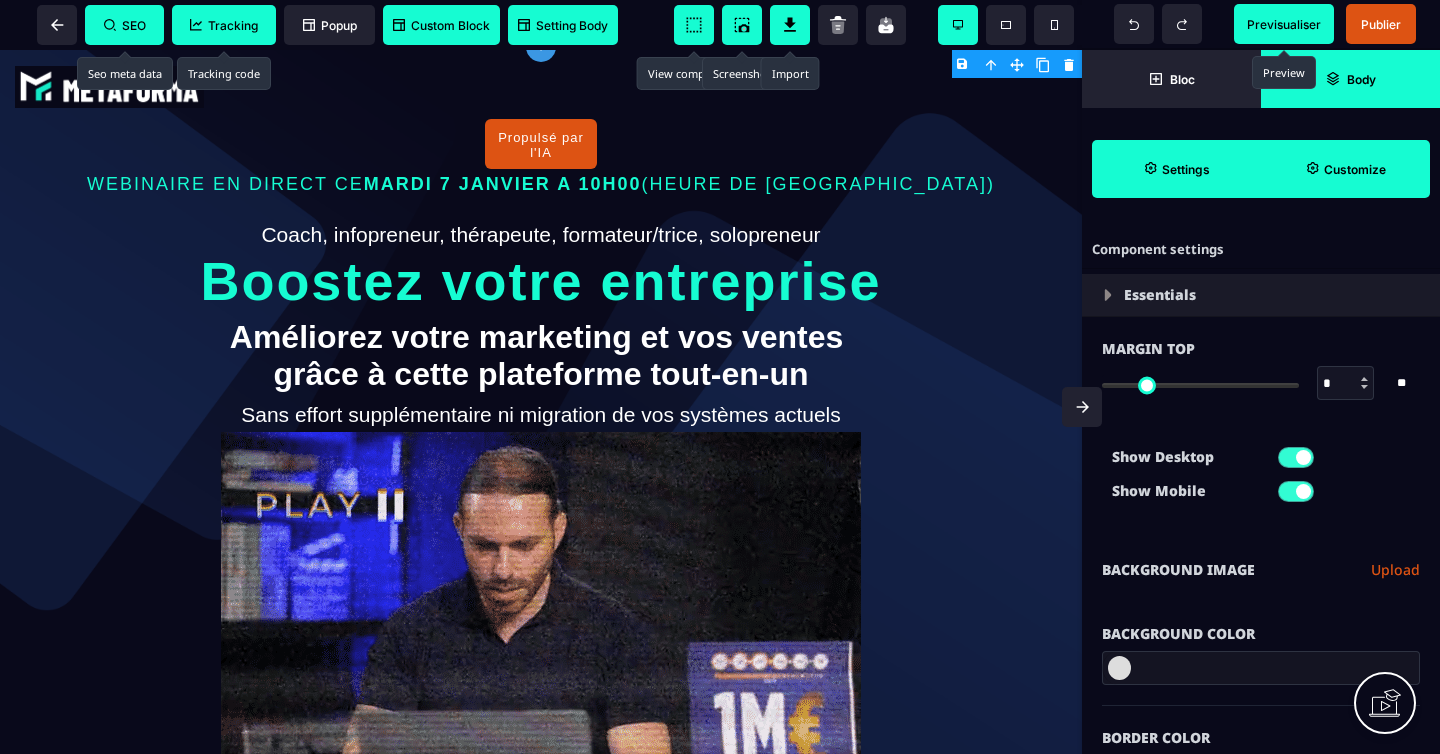 select on "*" 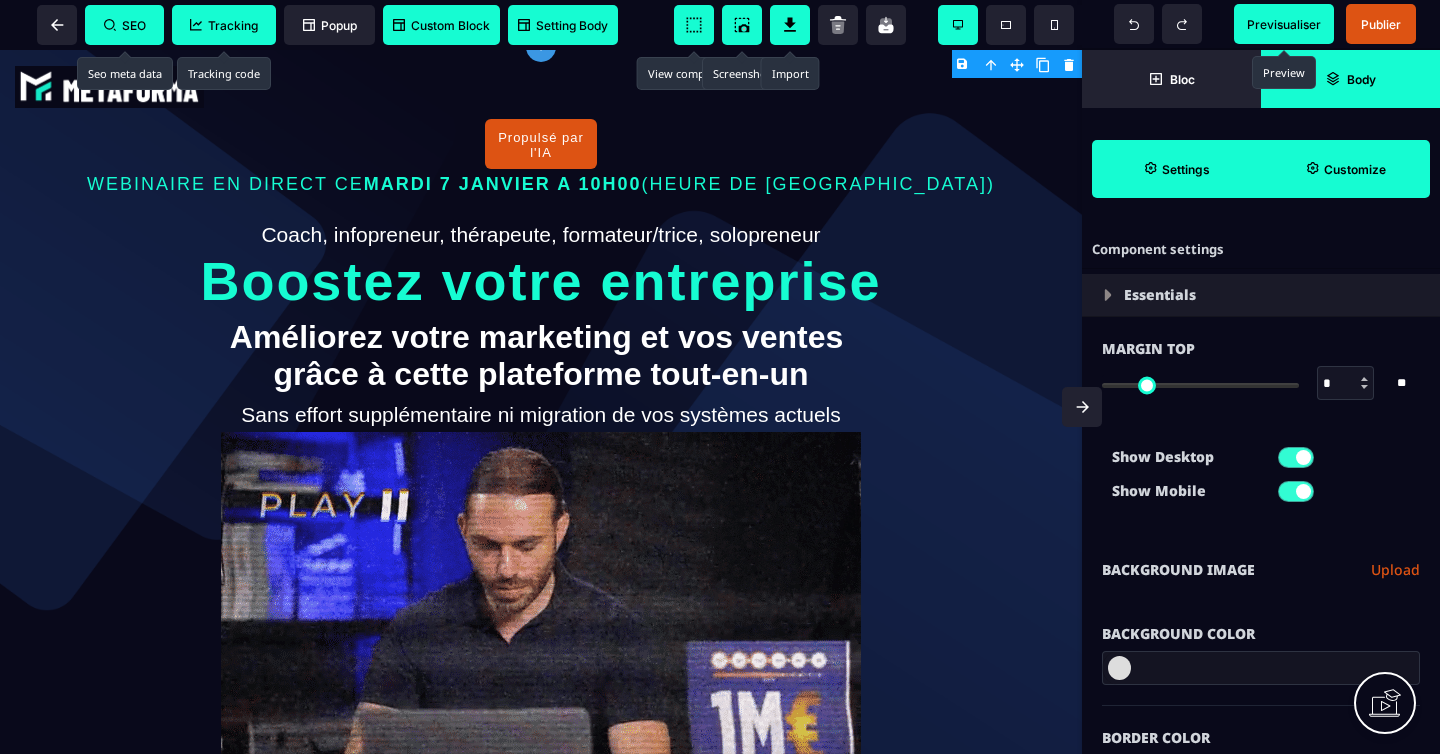 select on "**" 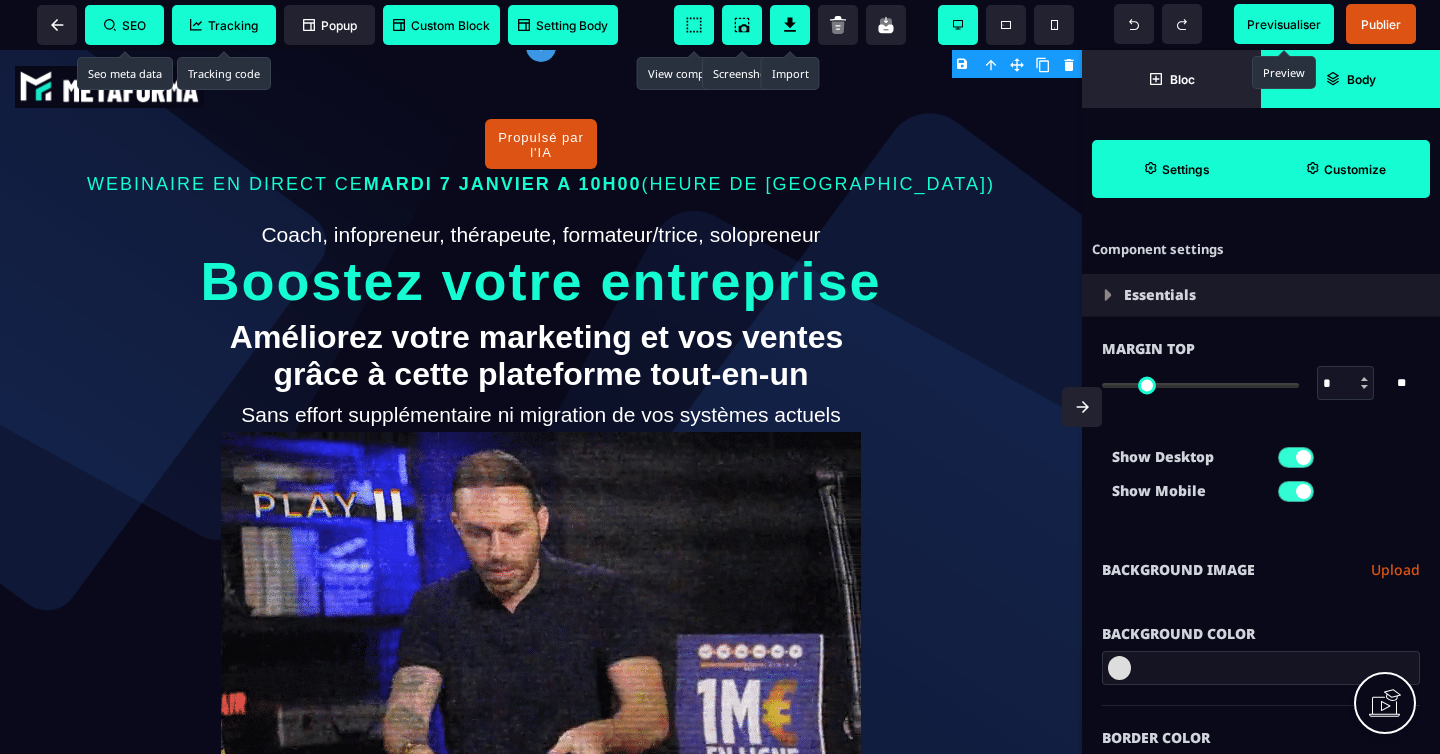 select on "**" 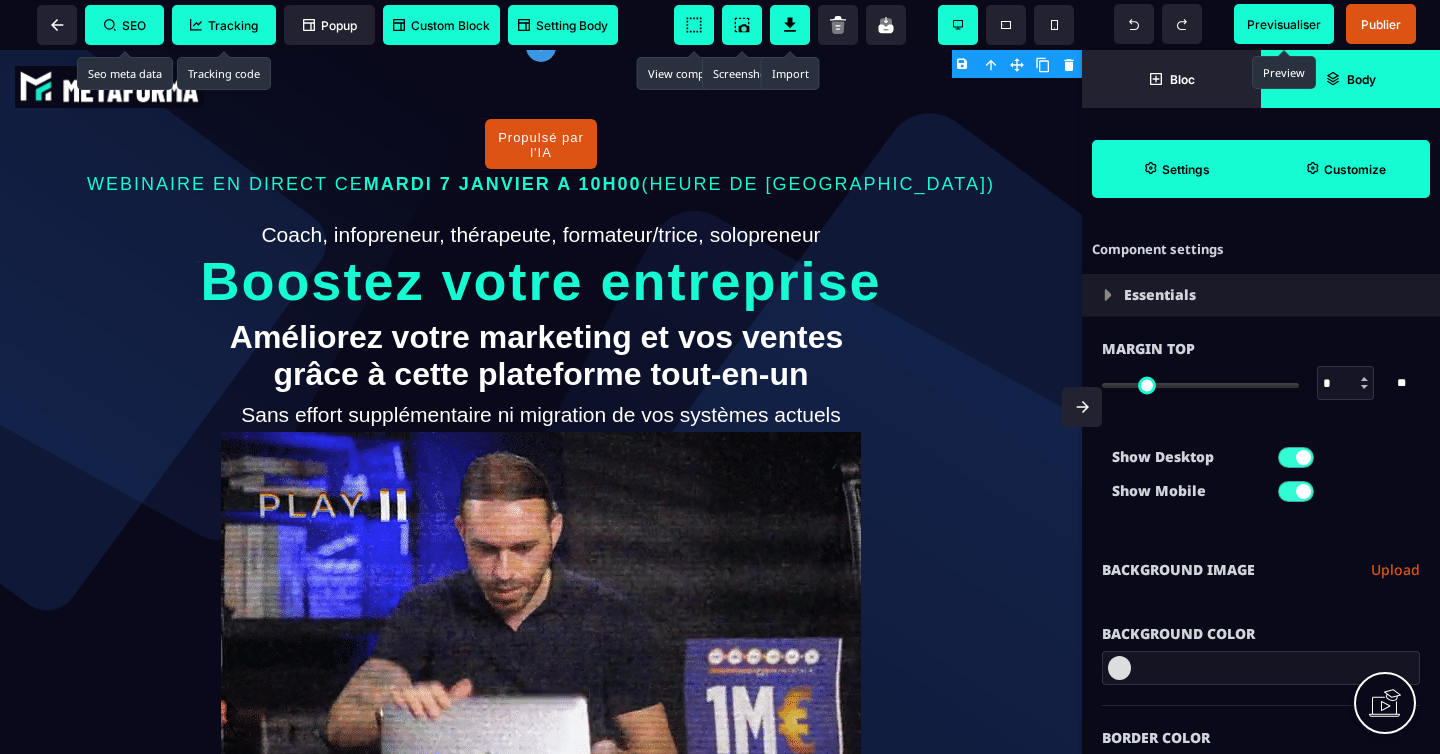 select on "**" 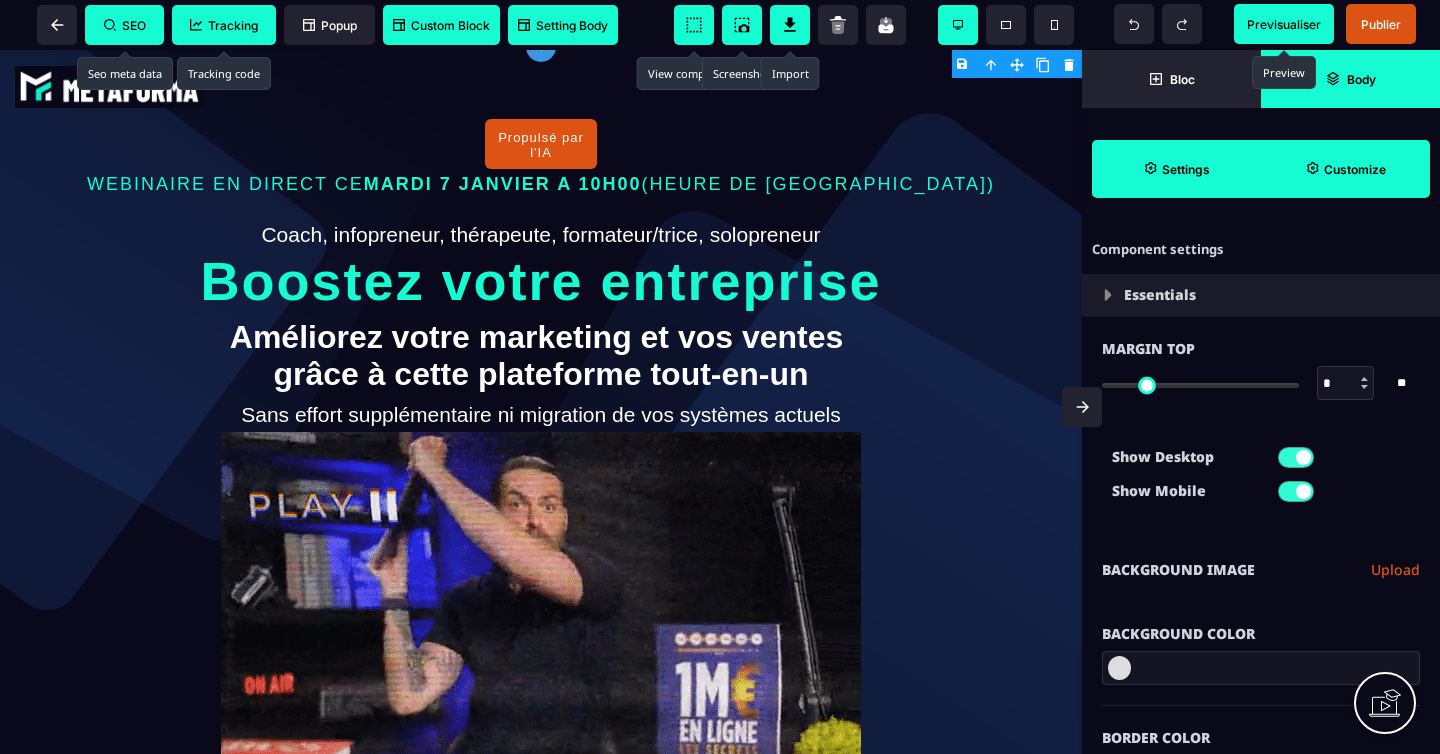 select on "**" 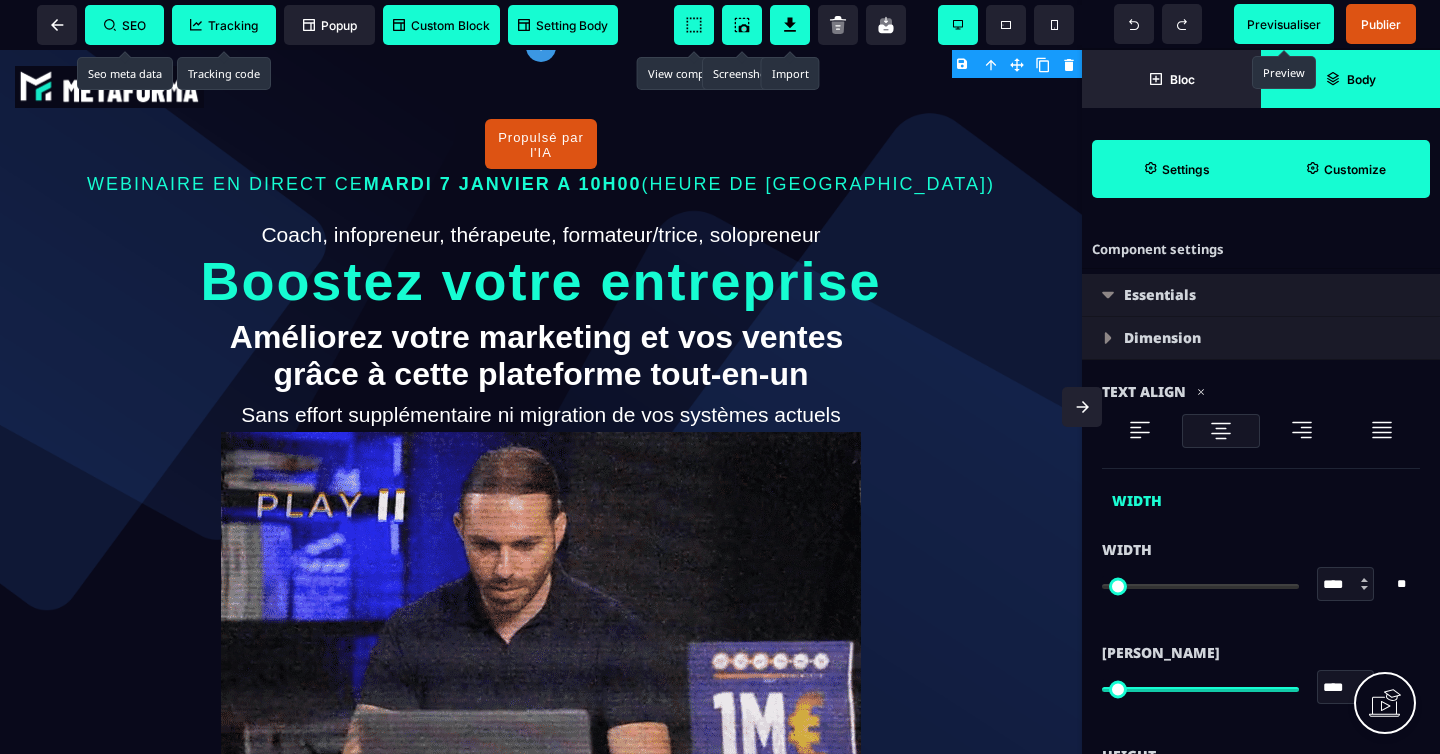 type on "*" 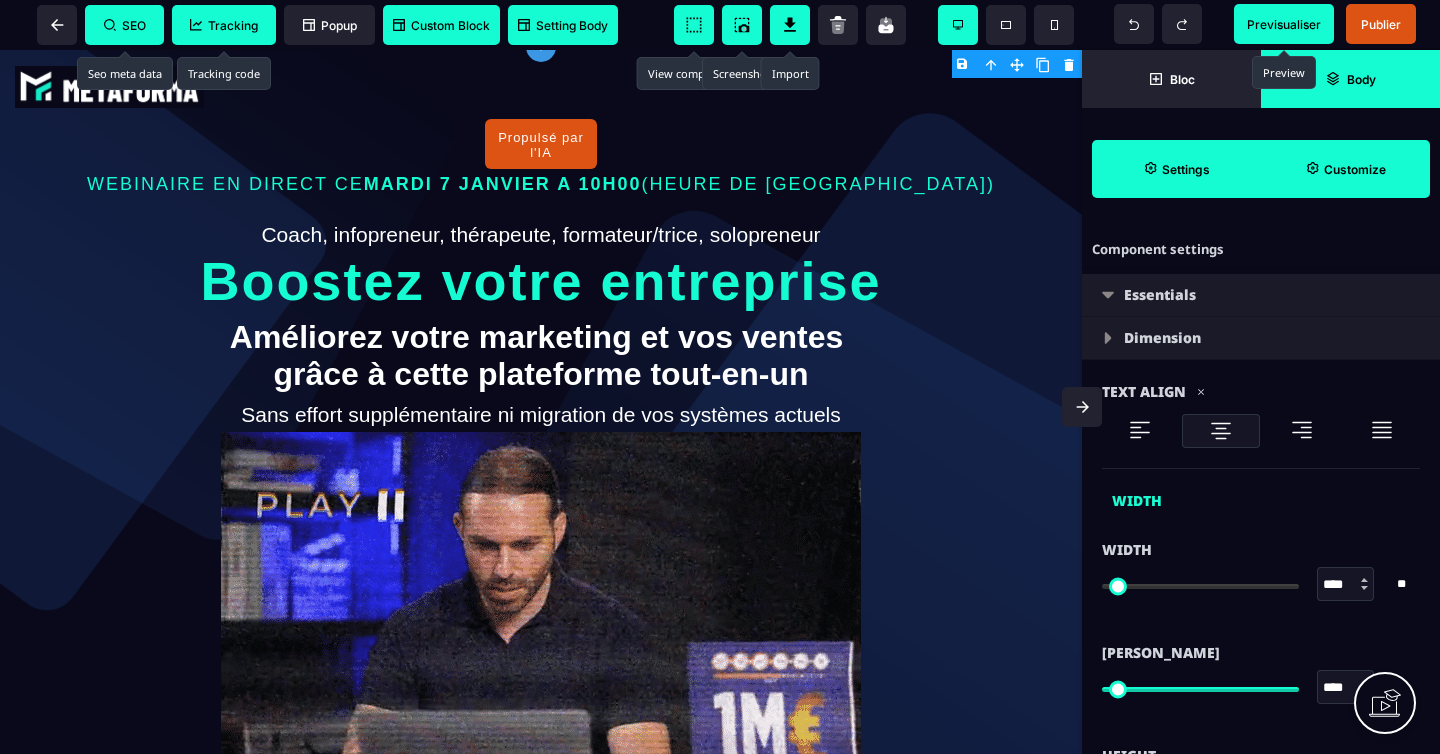 type on "*" 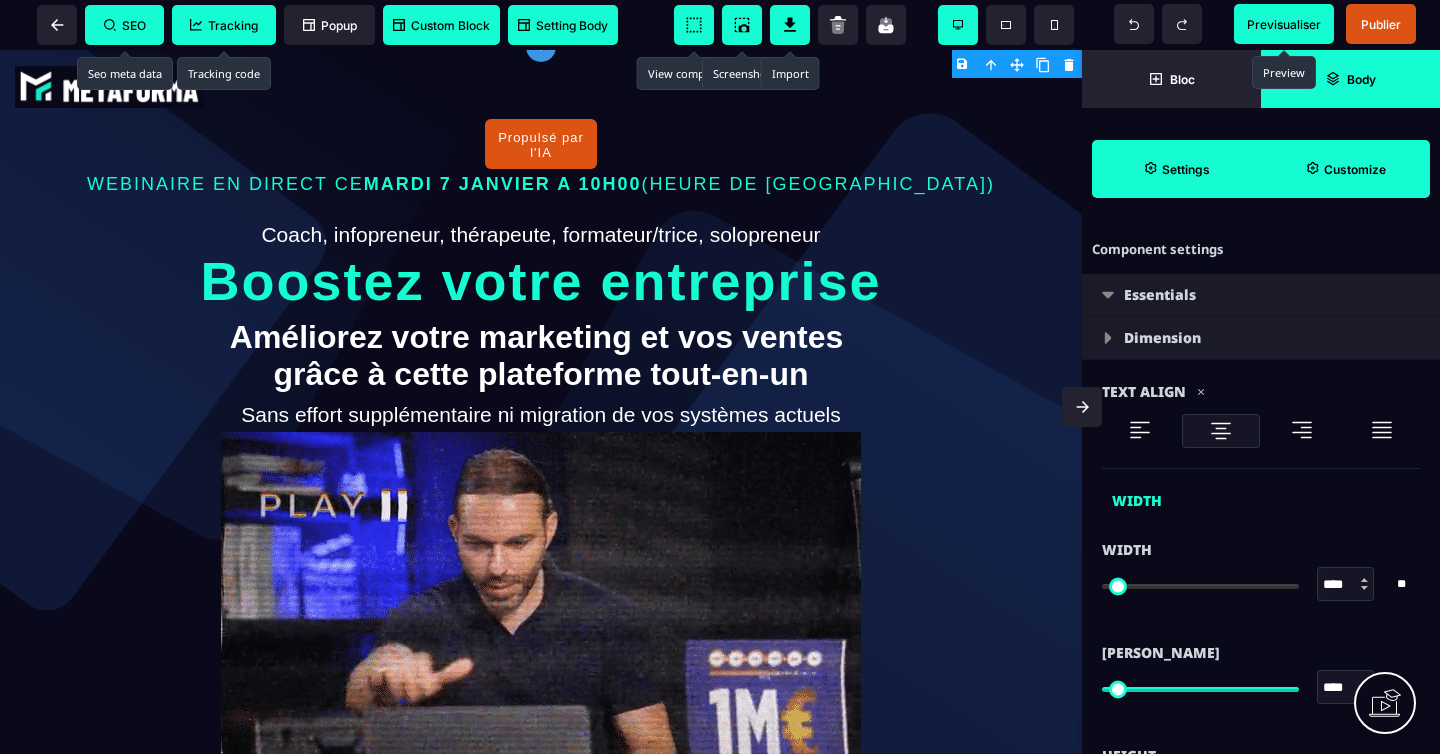 select 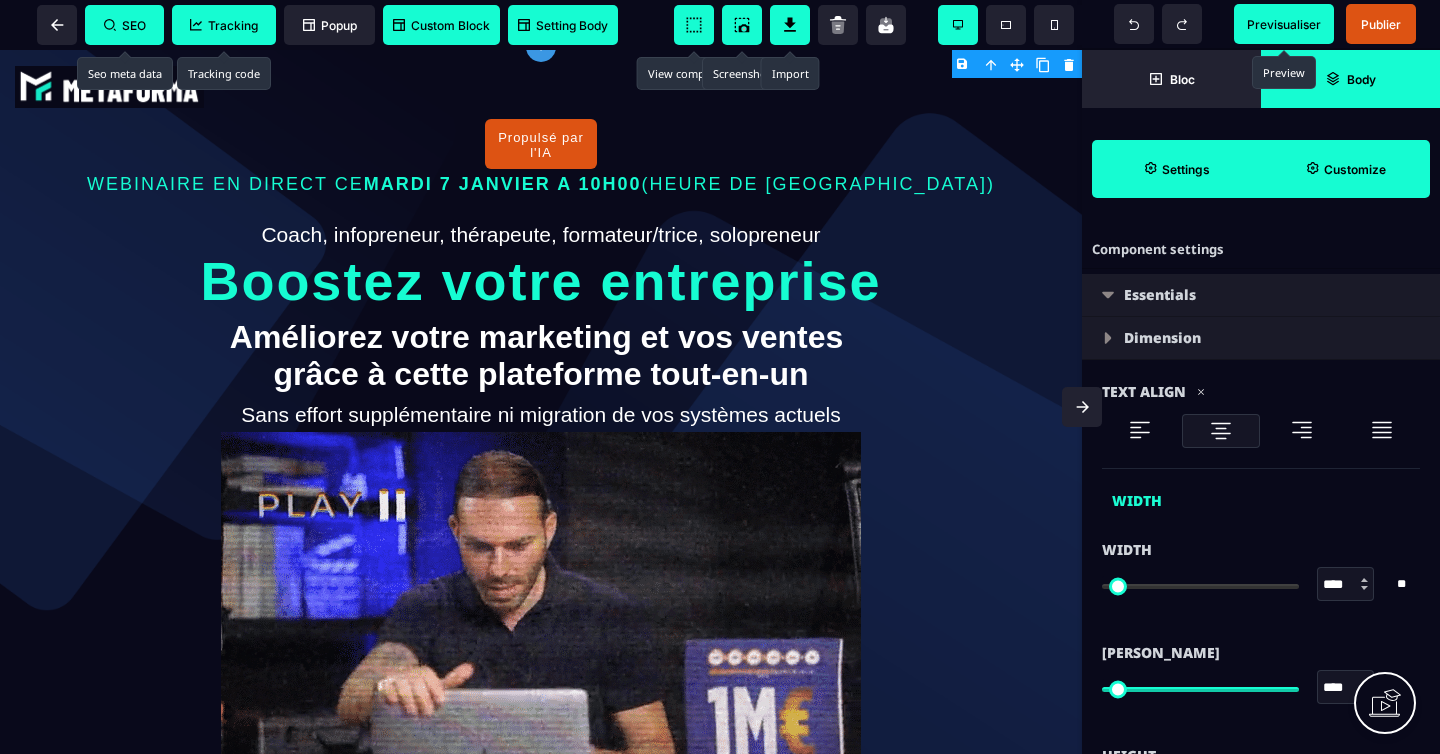 select 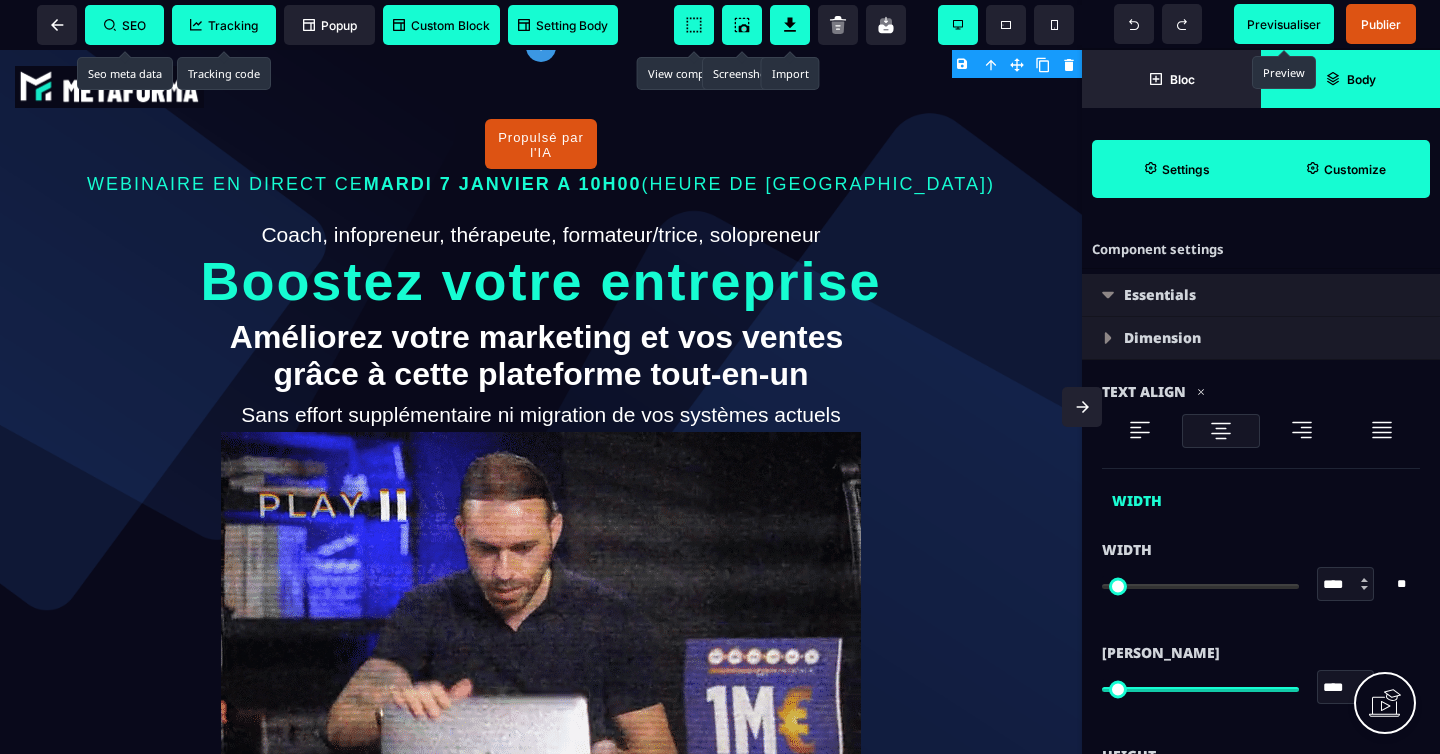 select 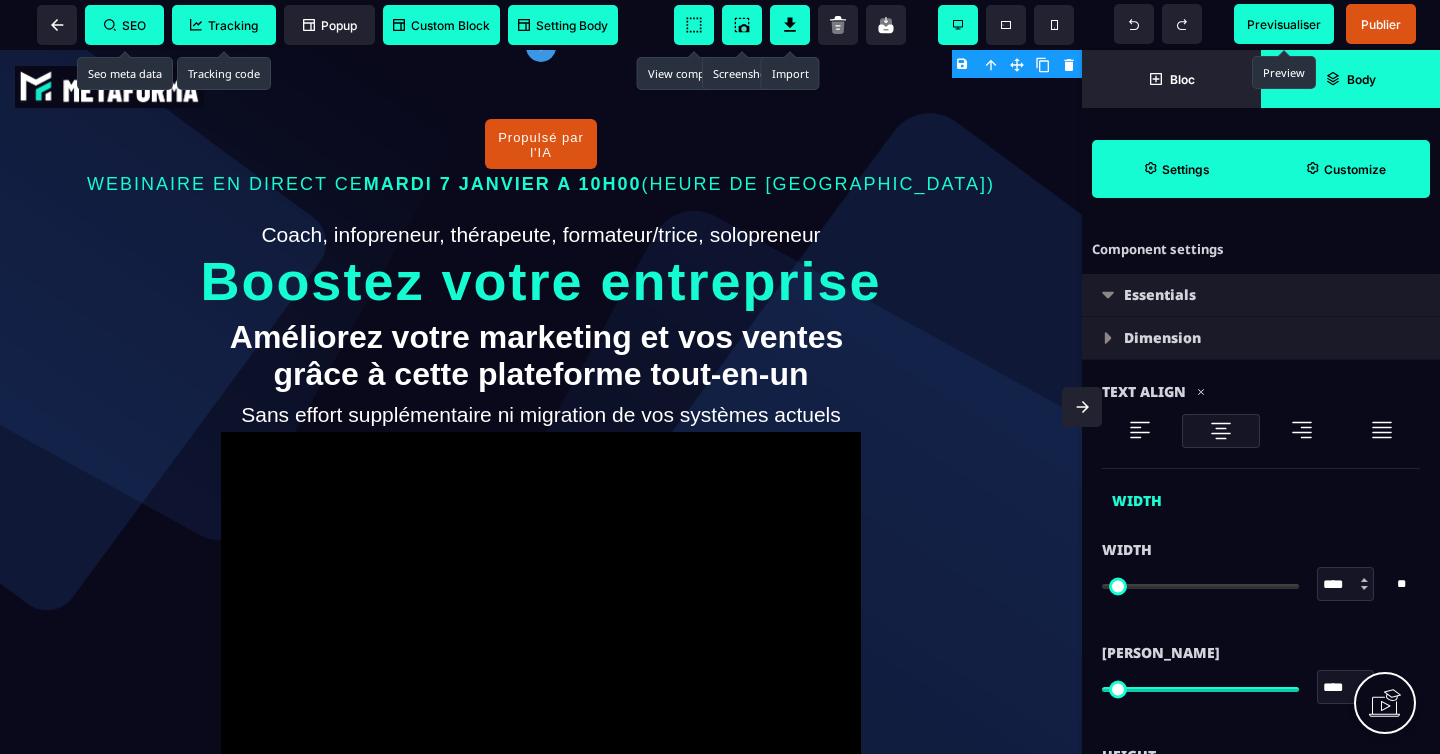 select 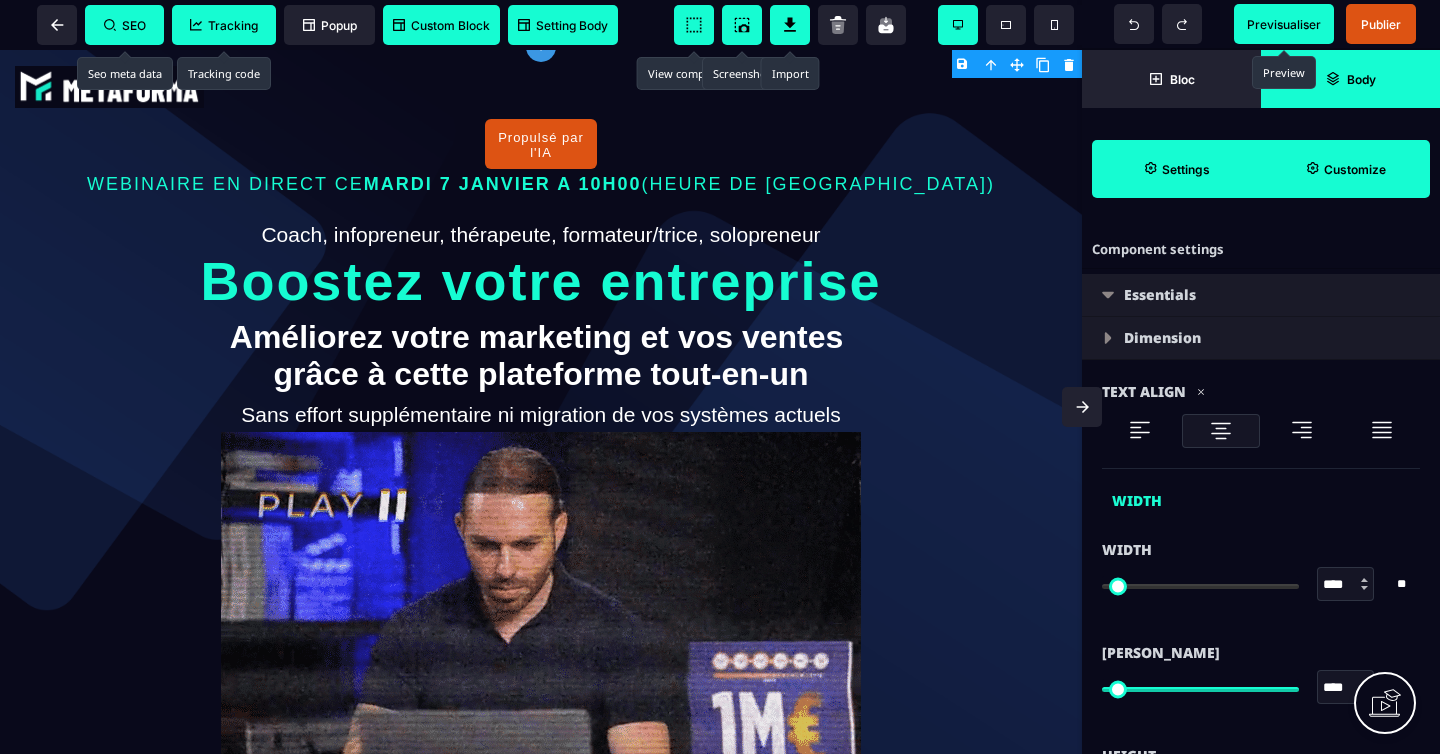 click at bounding box center [1108, 338] 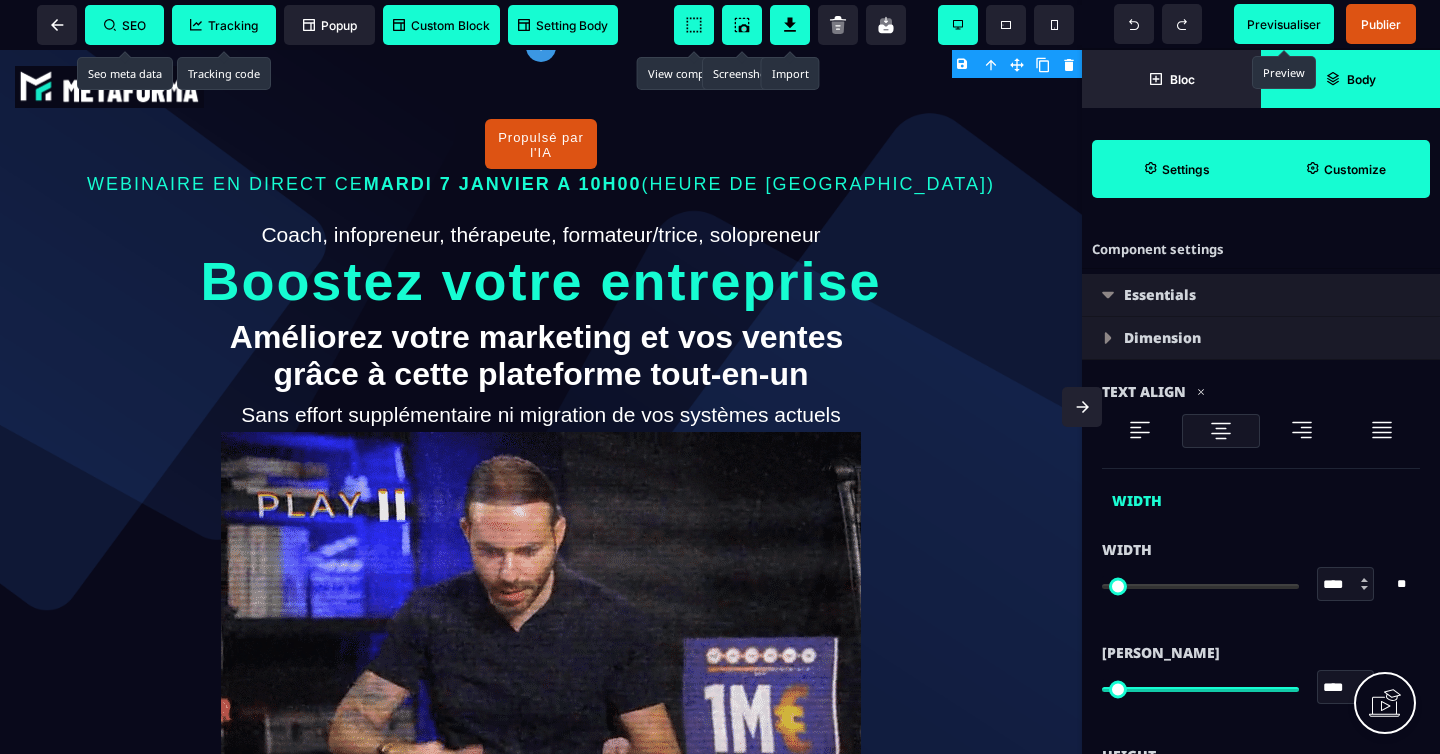select on "*" 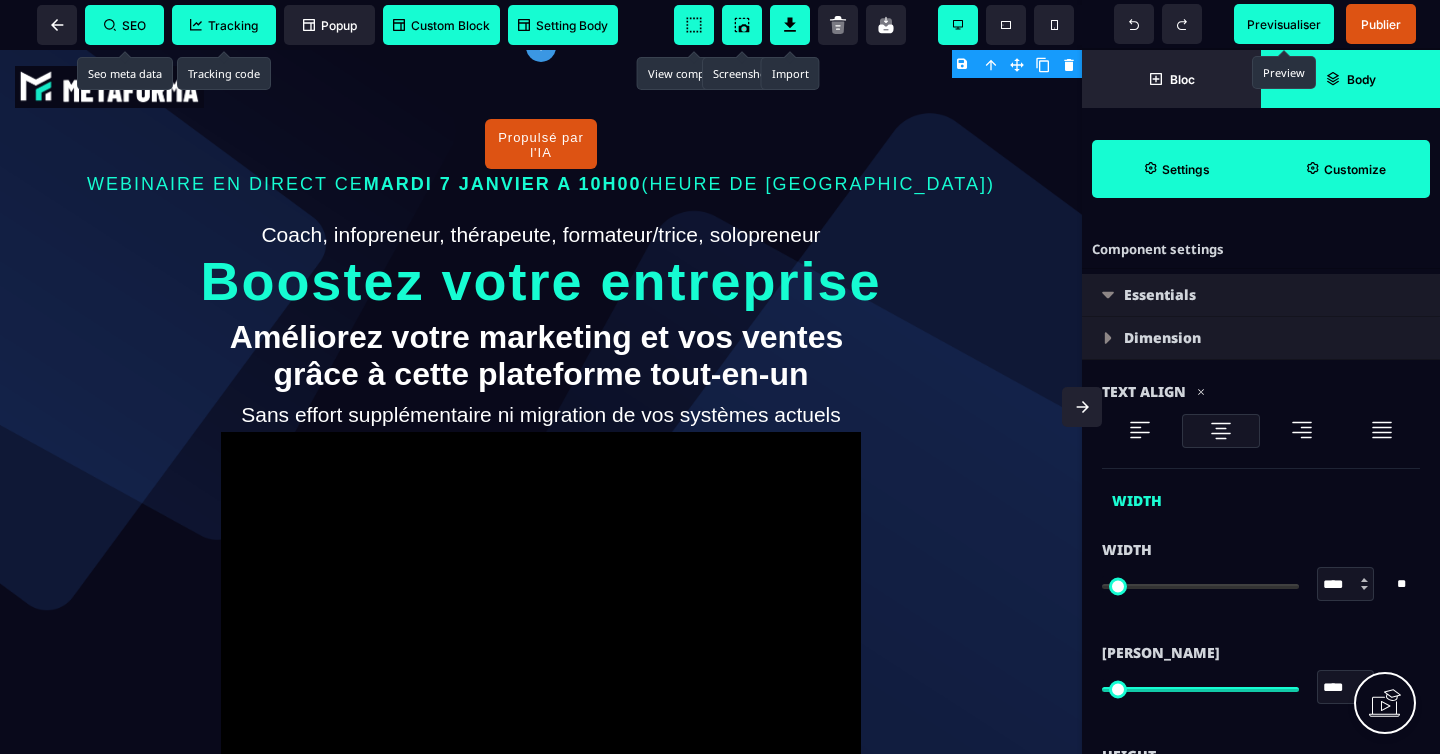select on "**" 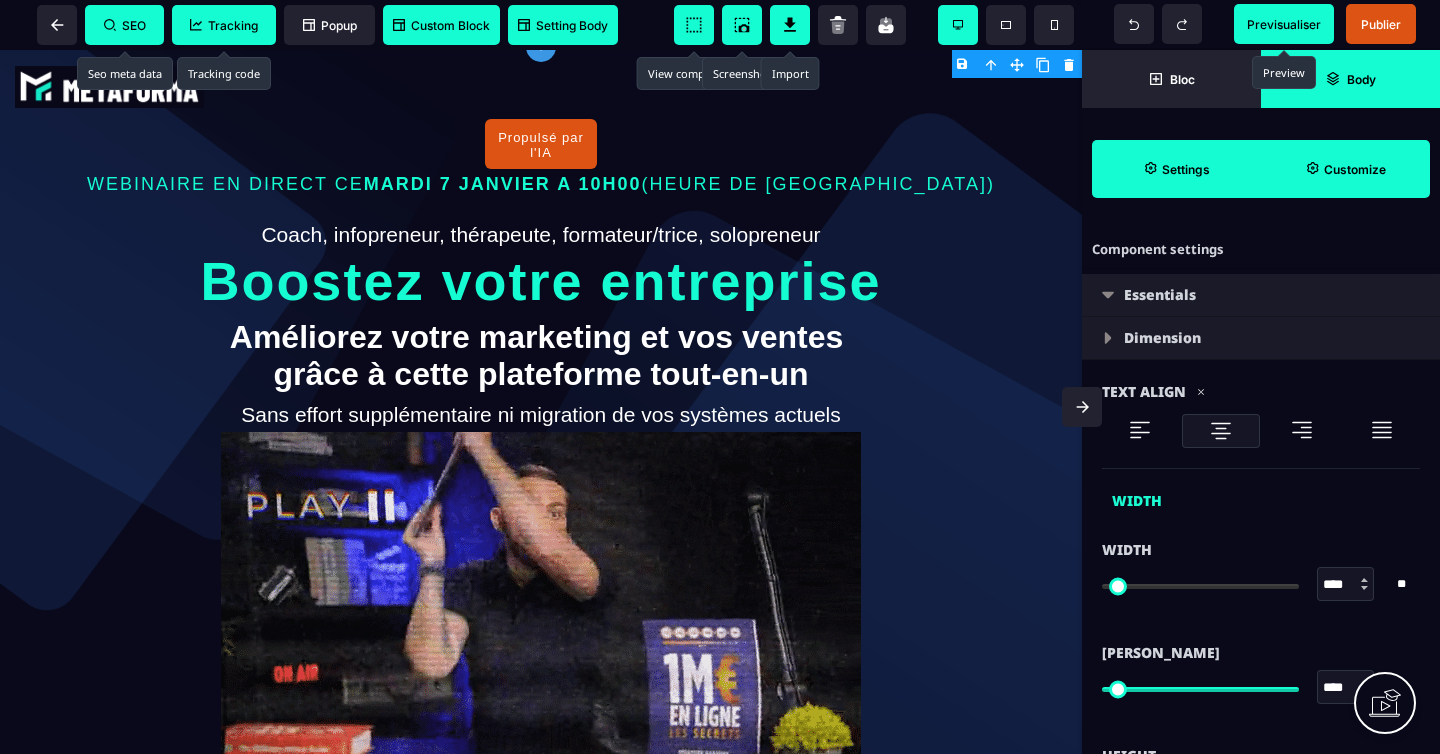 select on "**" 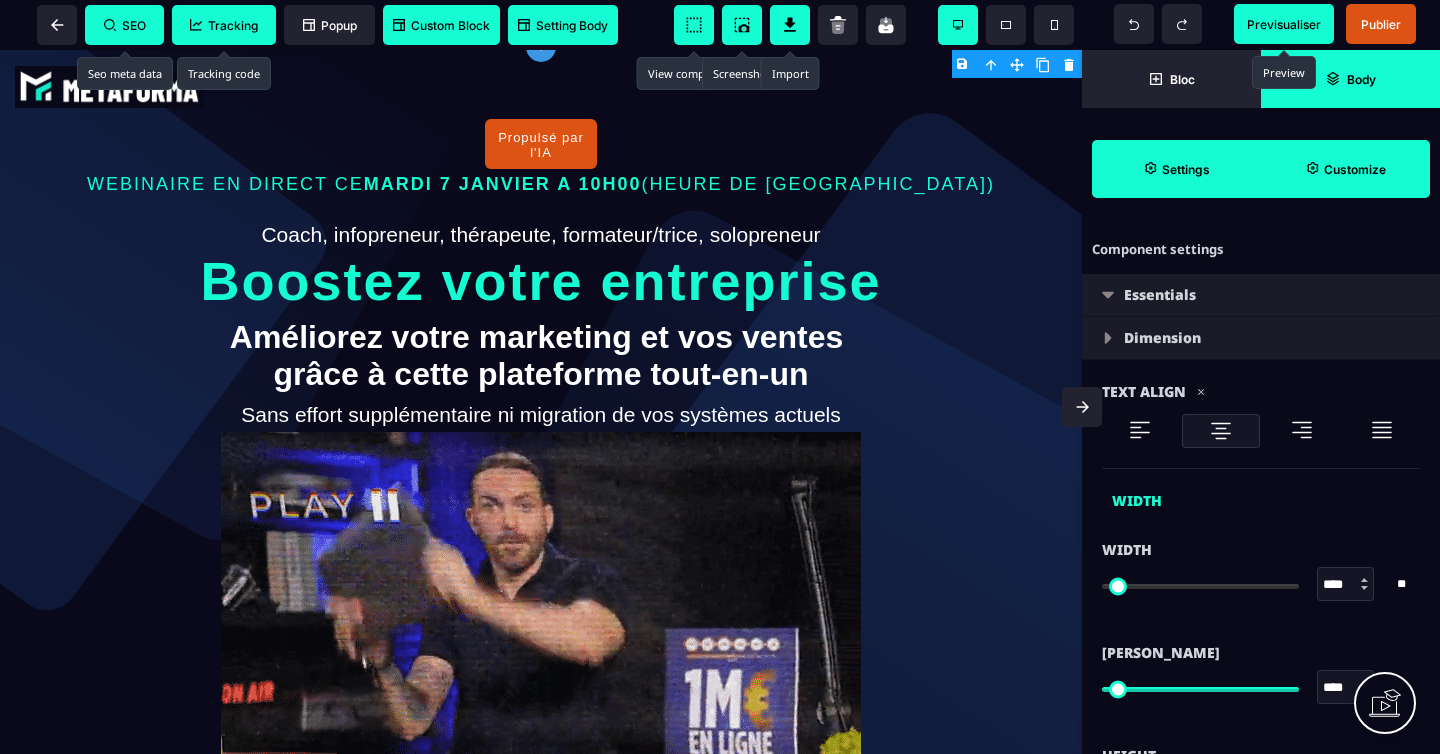 select on "**" 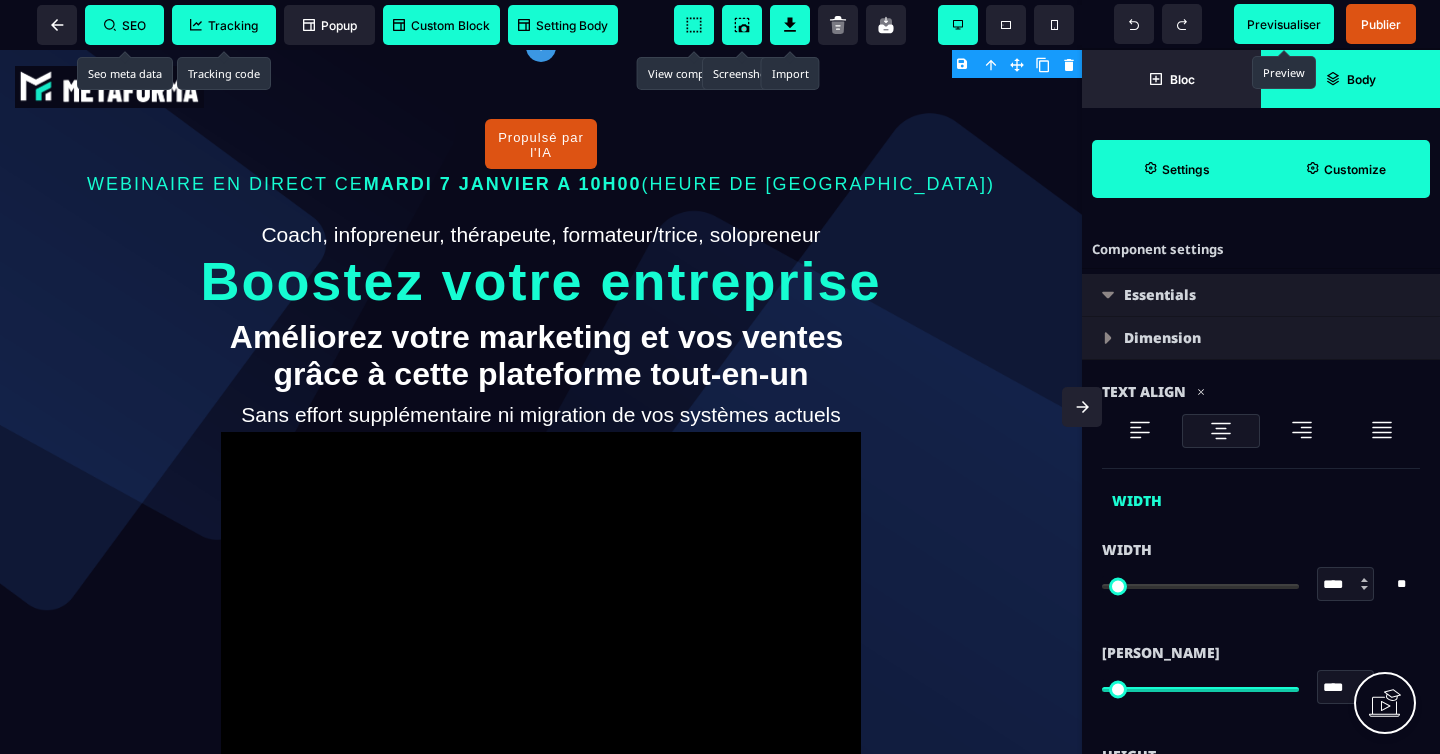 select on "**" 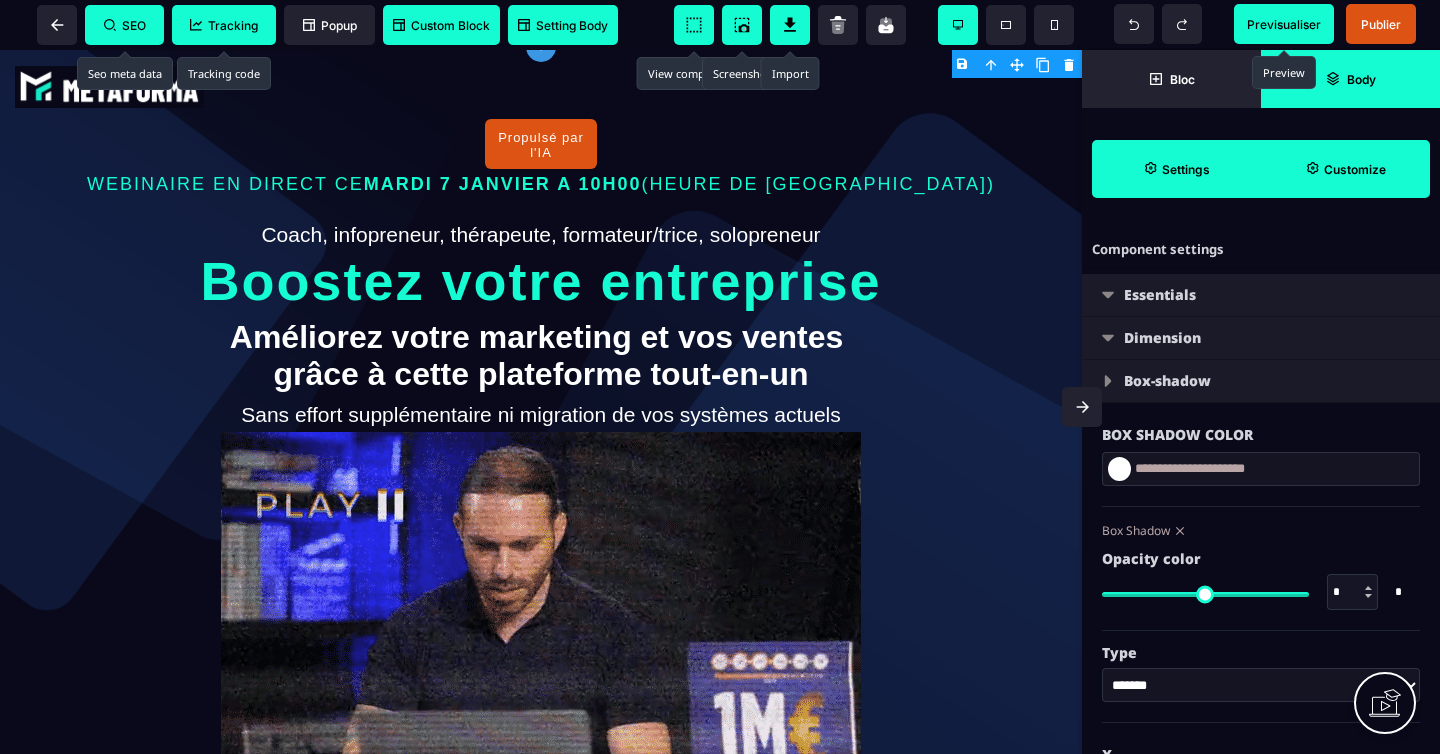 type on "****" 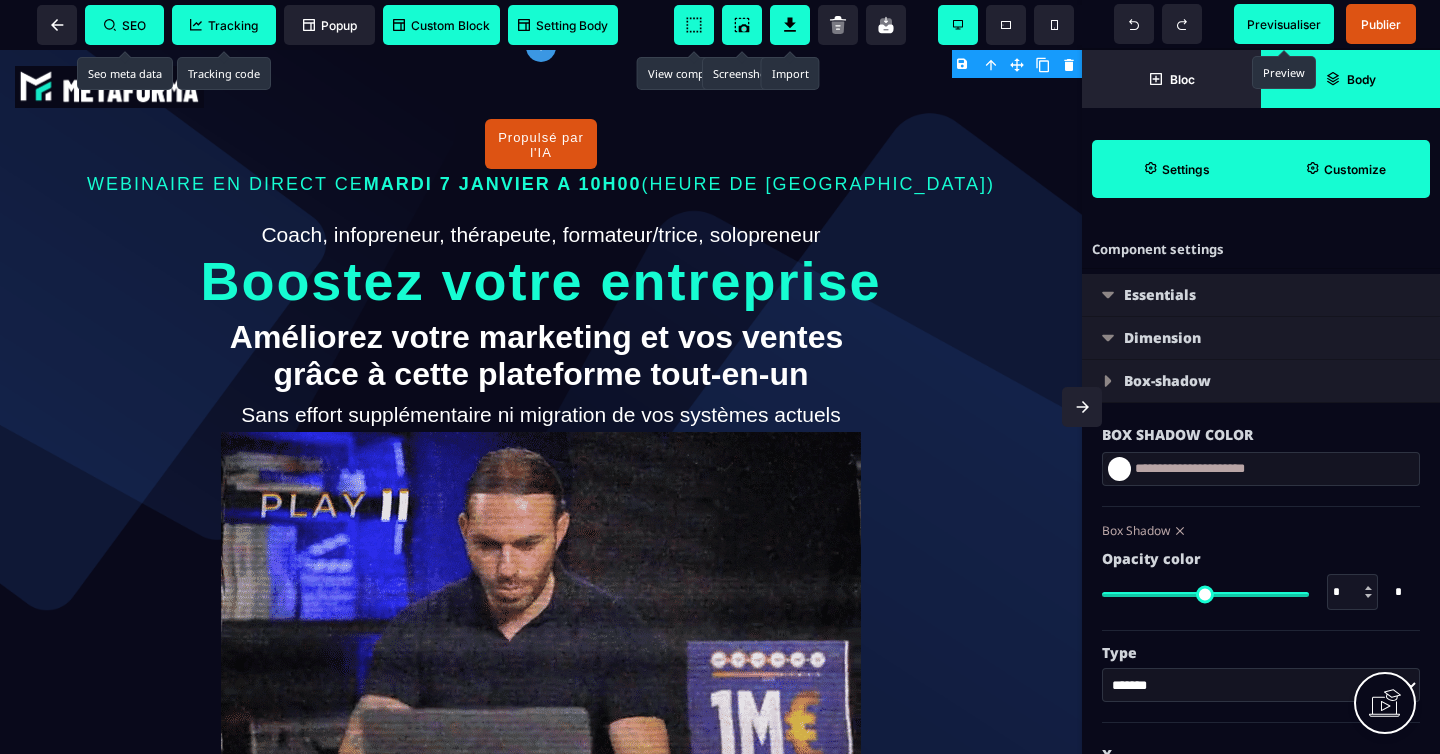 type on "*" 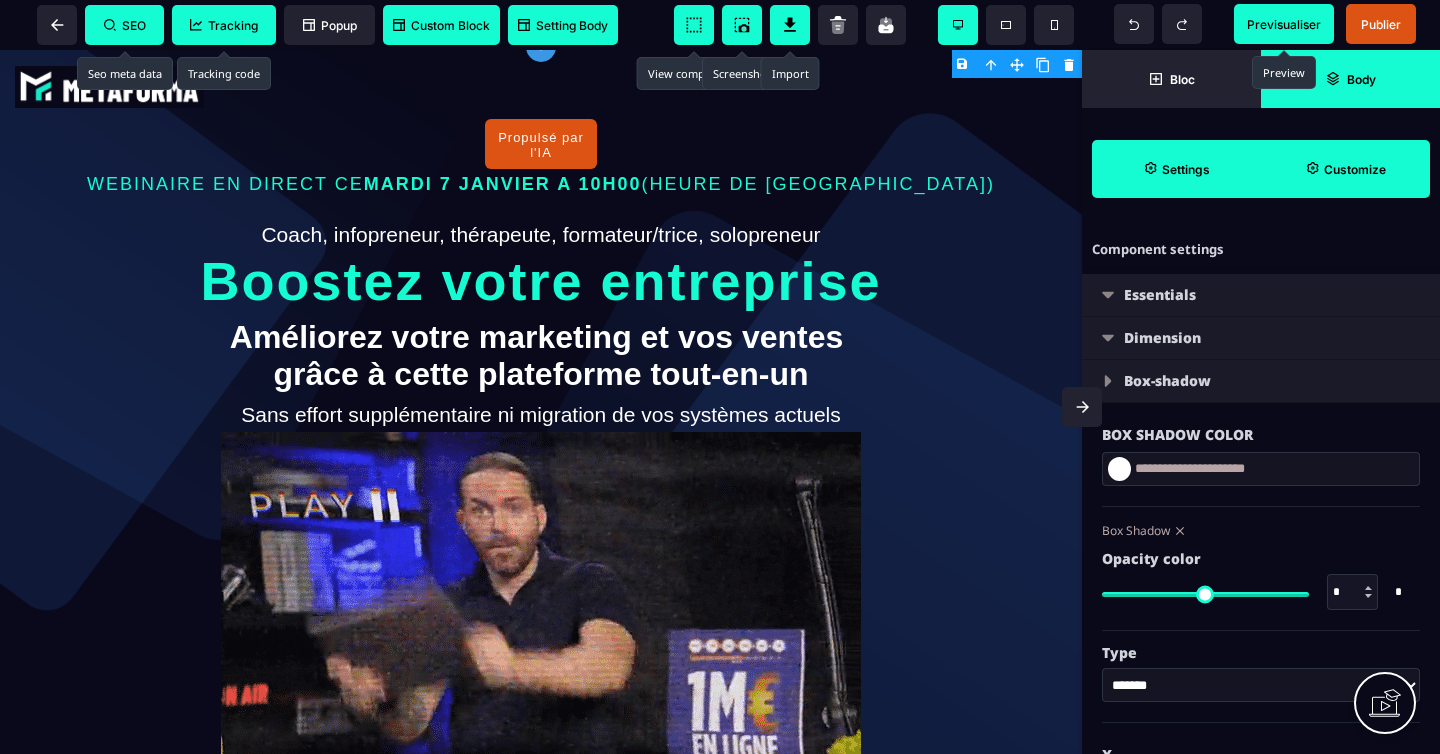 type on "*" 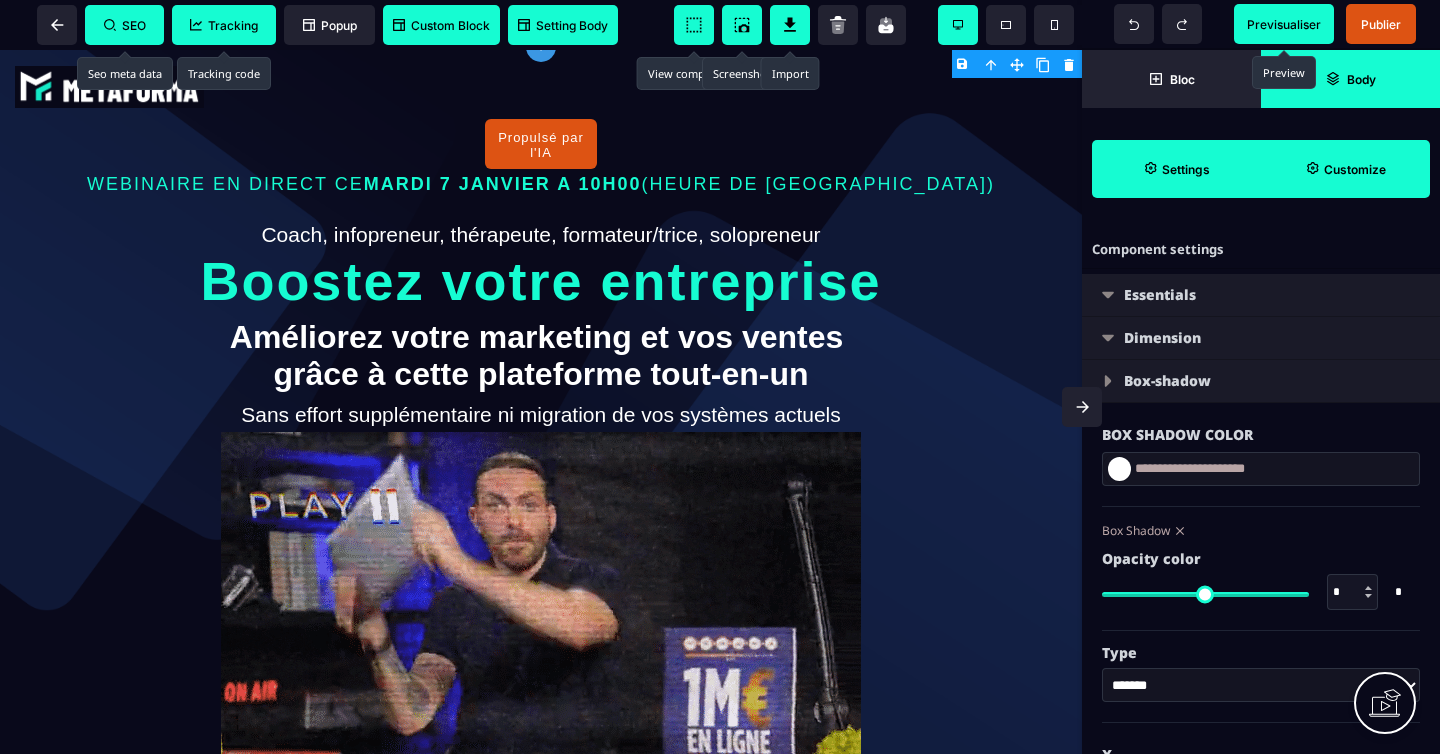 select 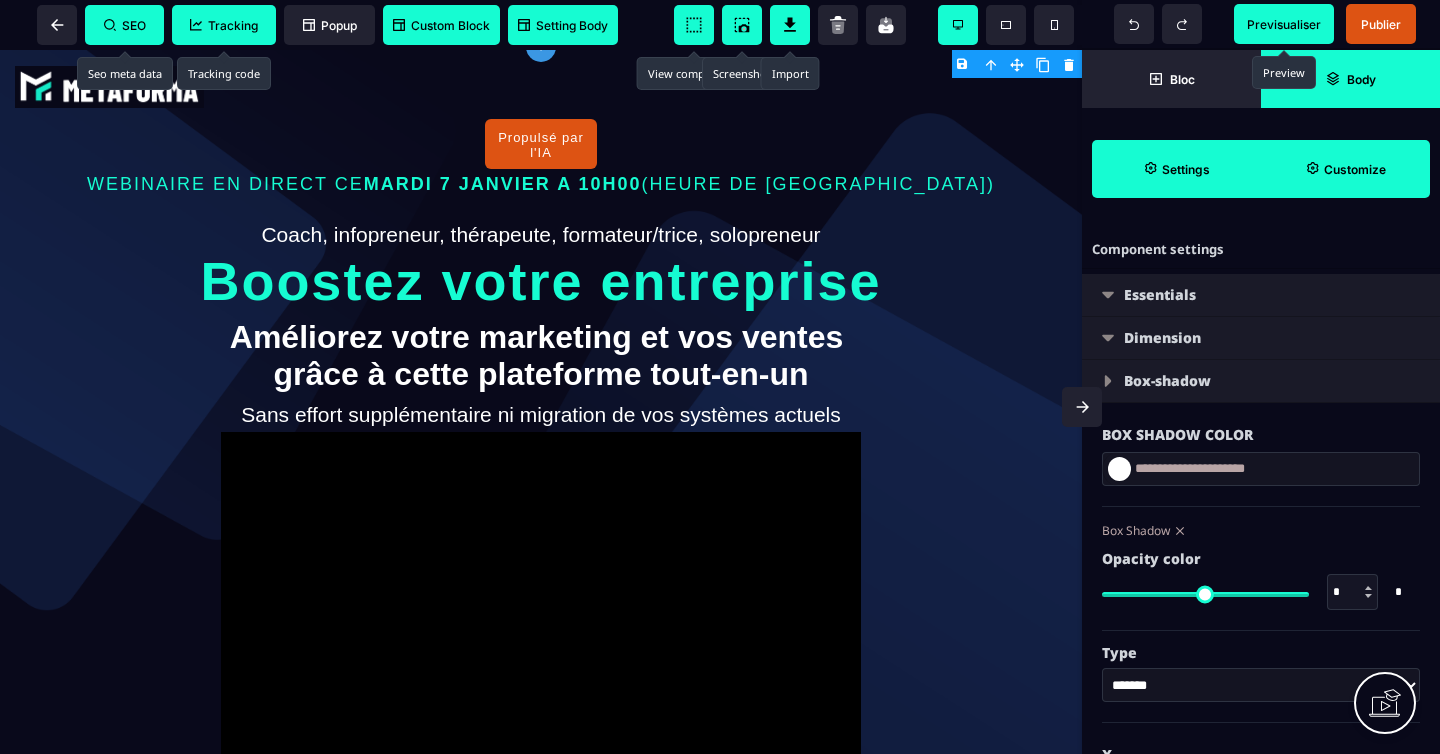 select 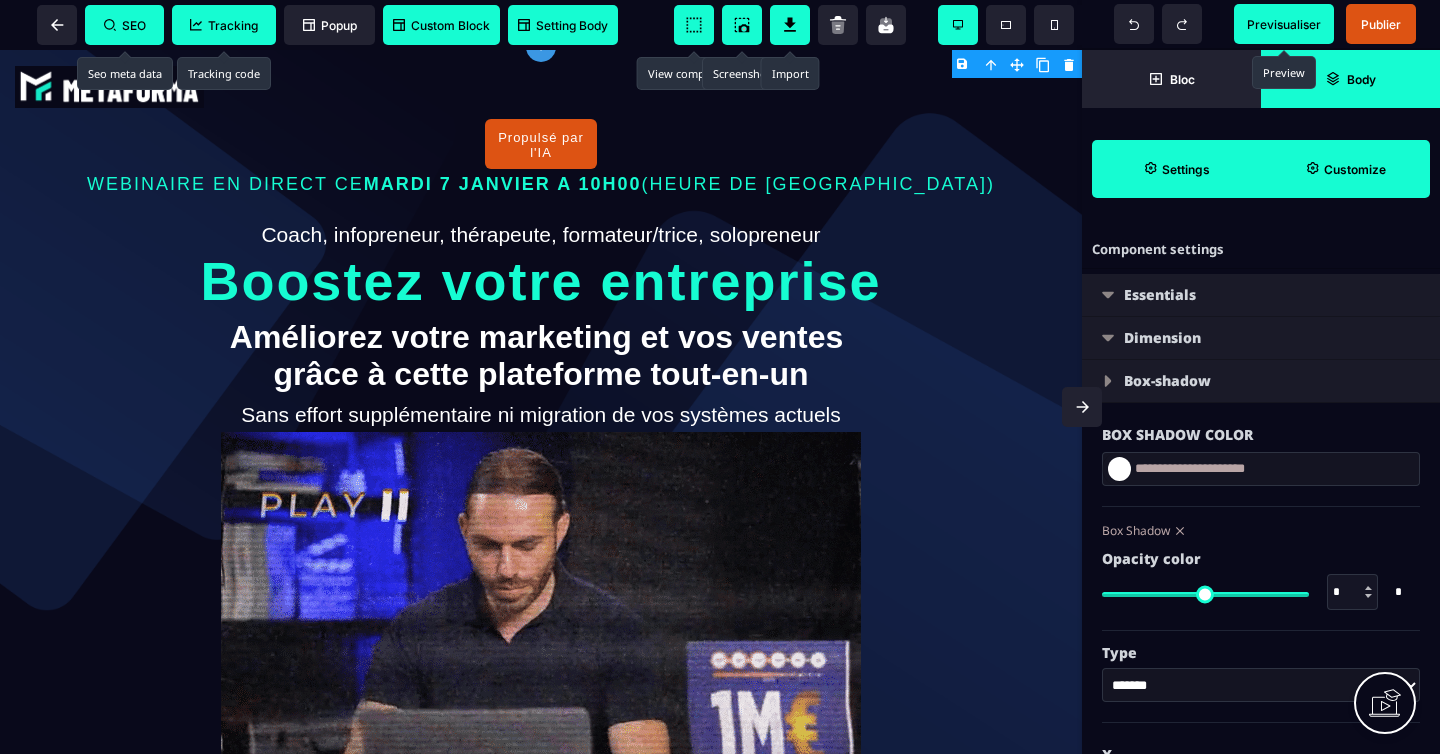 select 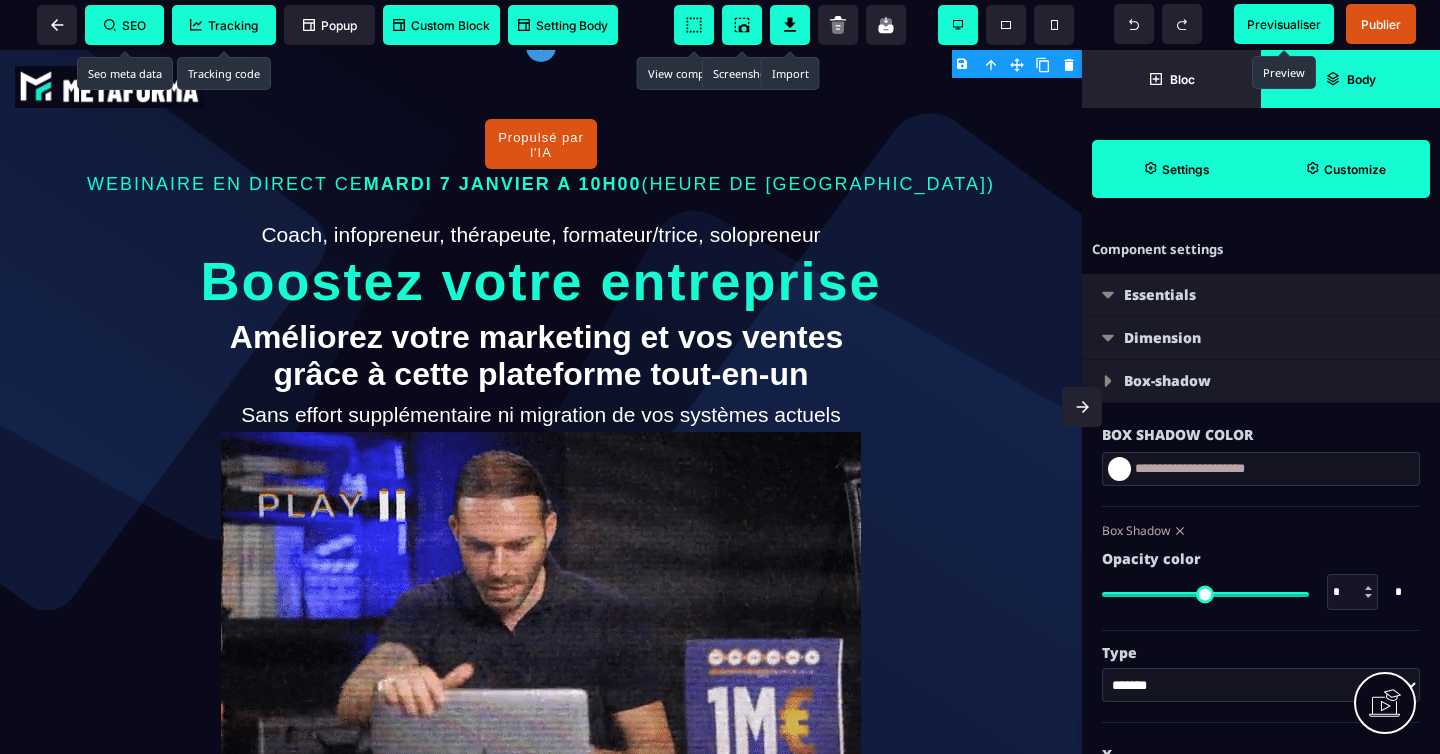 select 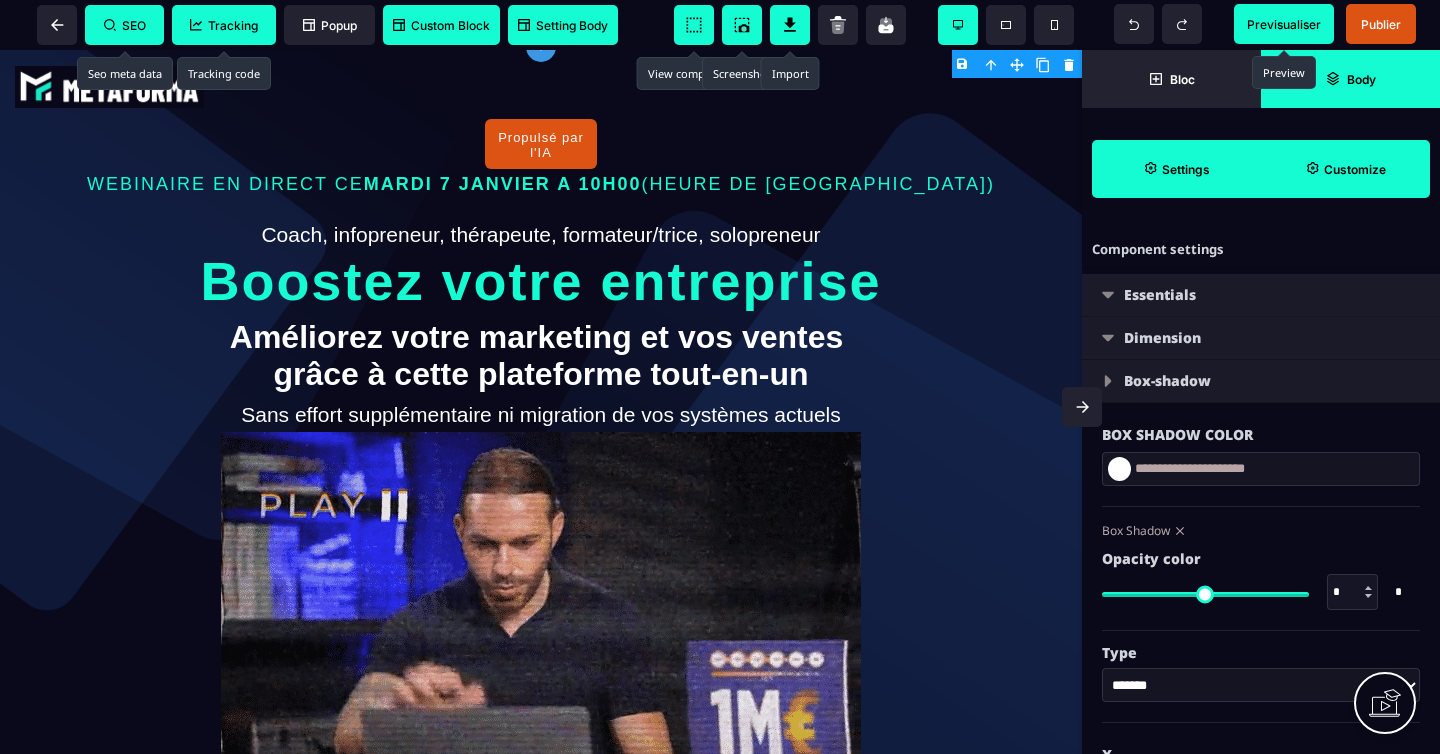 type on "*" 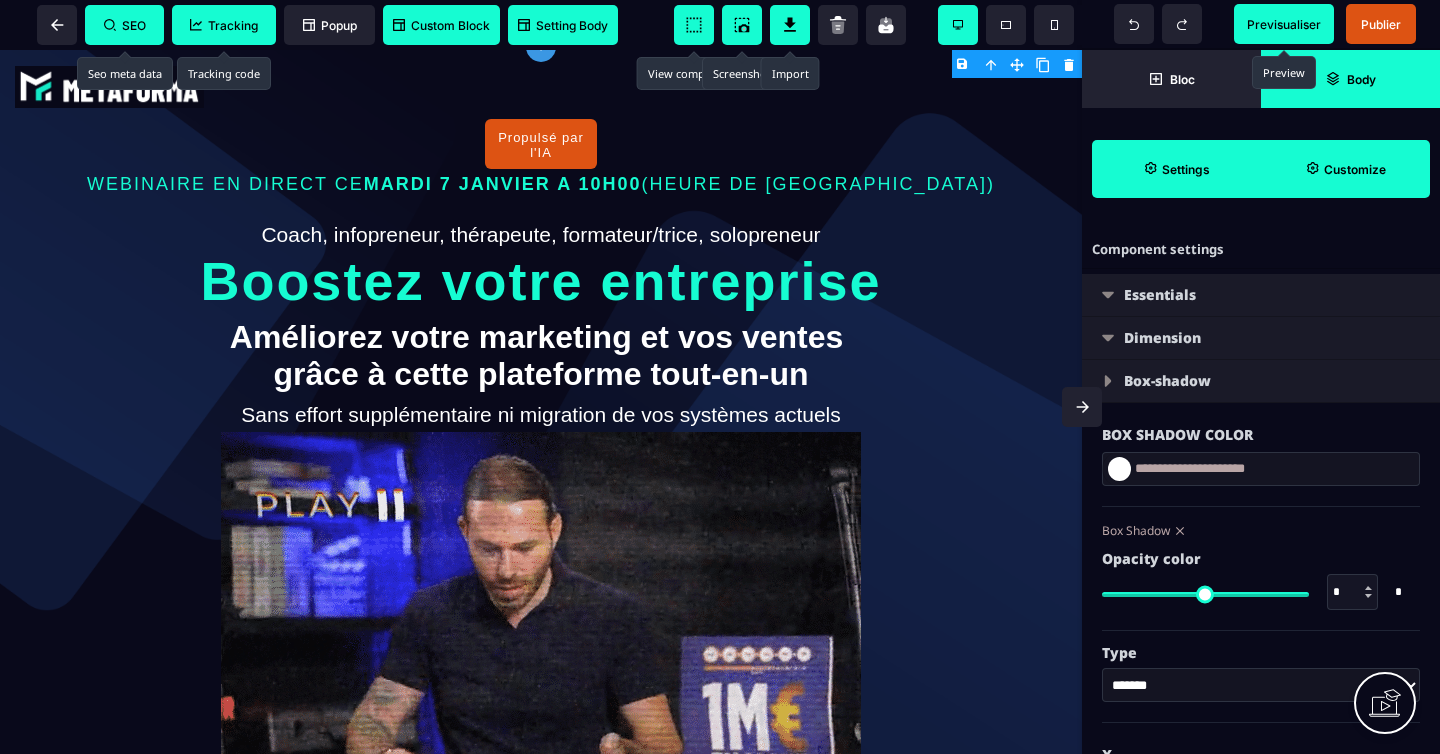type on "*" 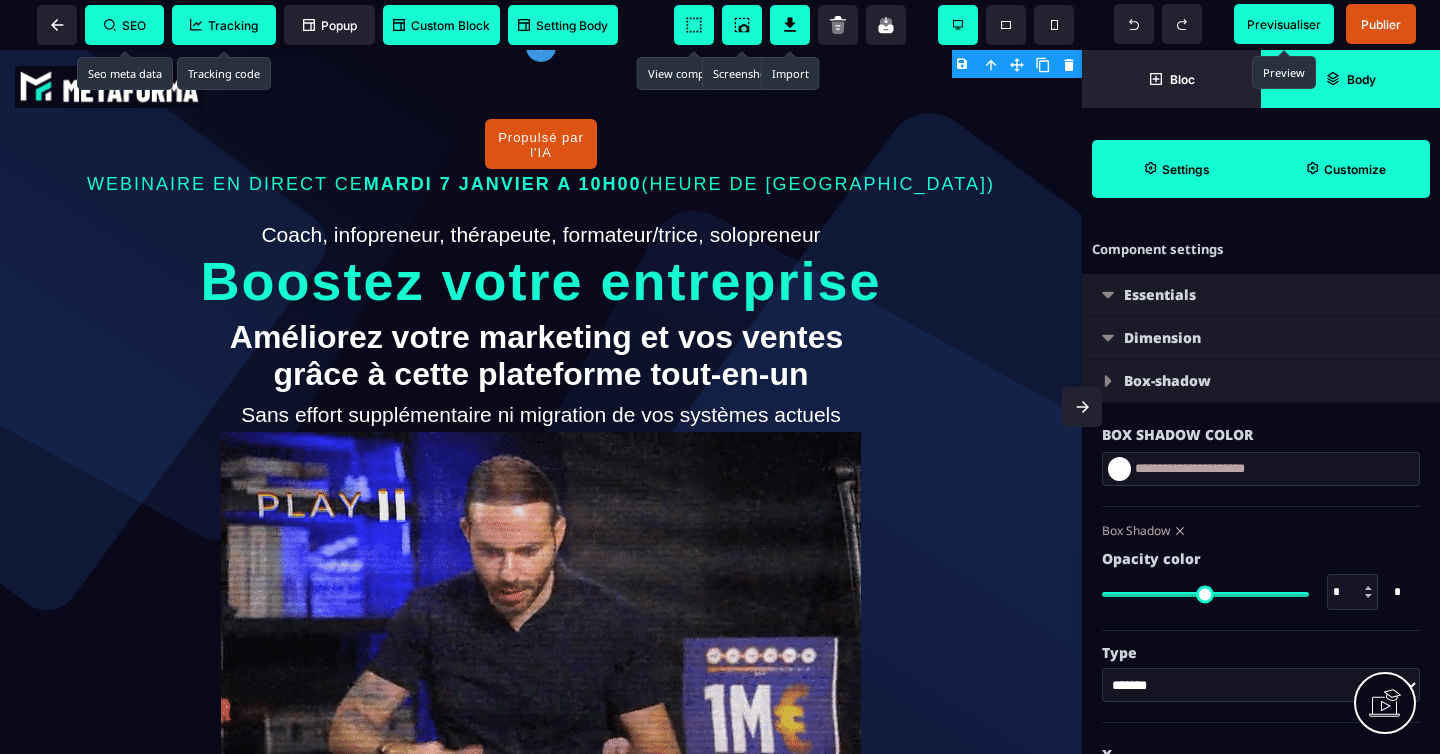 select 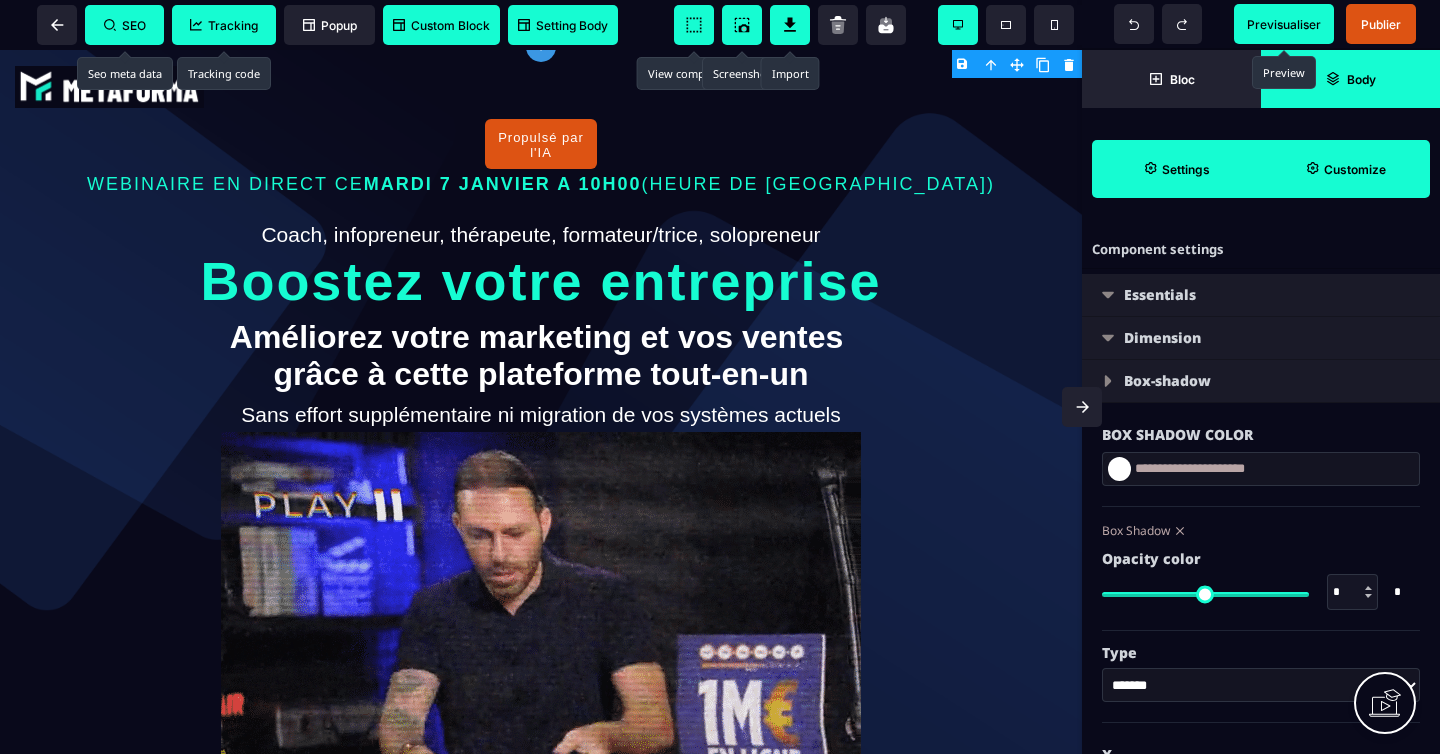 select 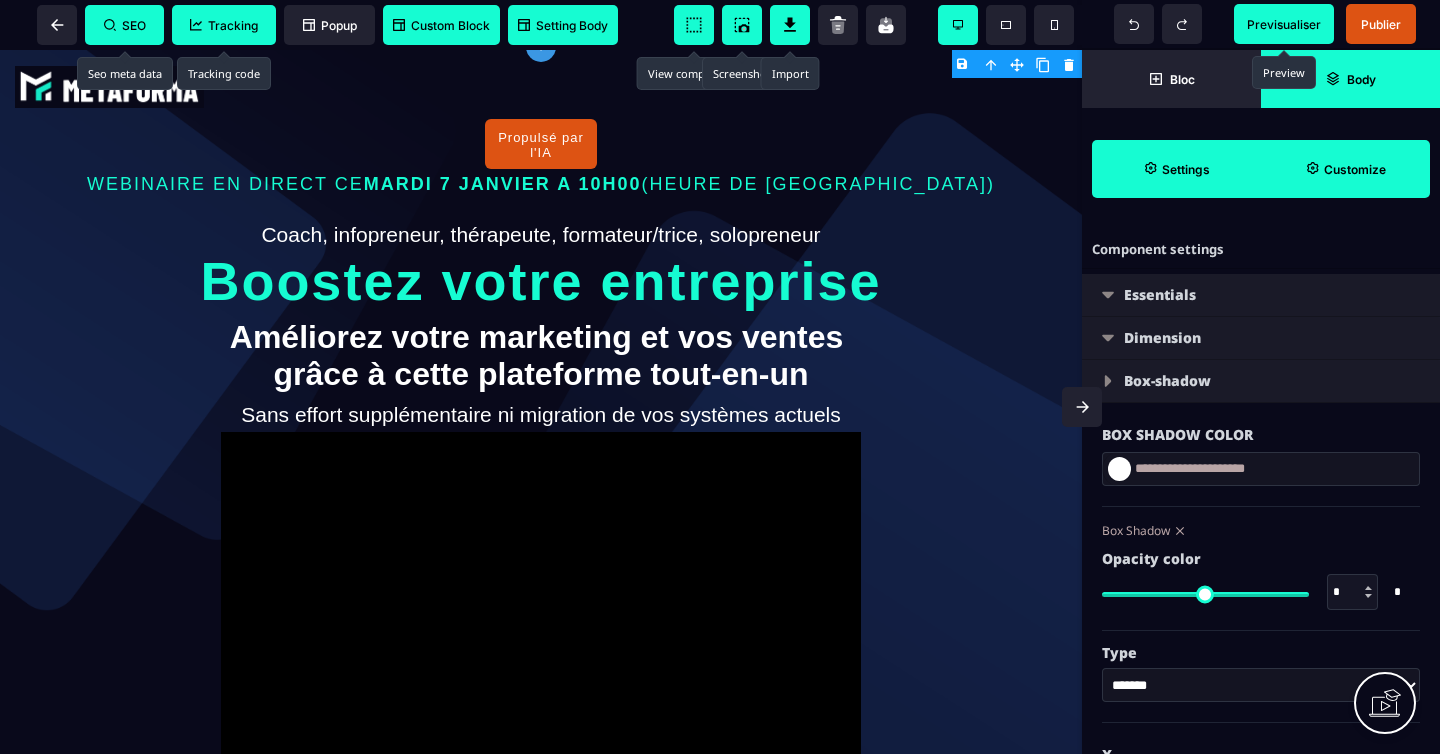 click at bounding box center (1108, 338) 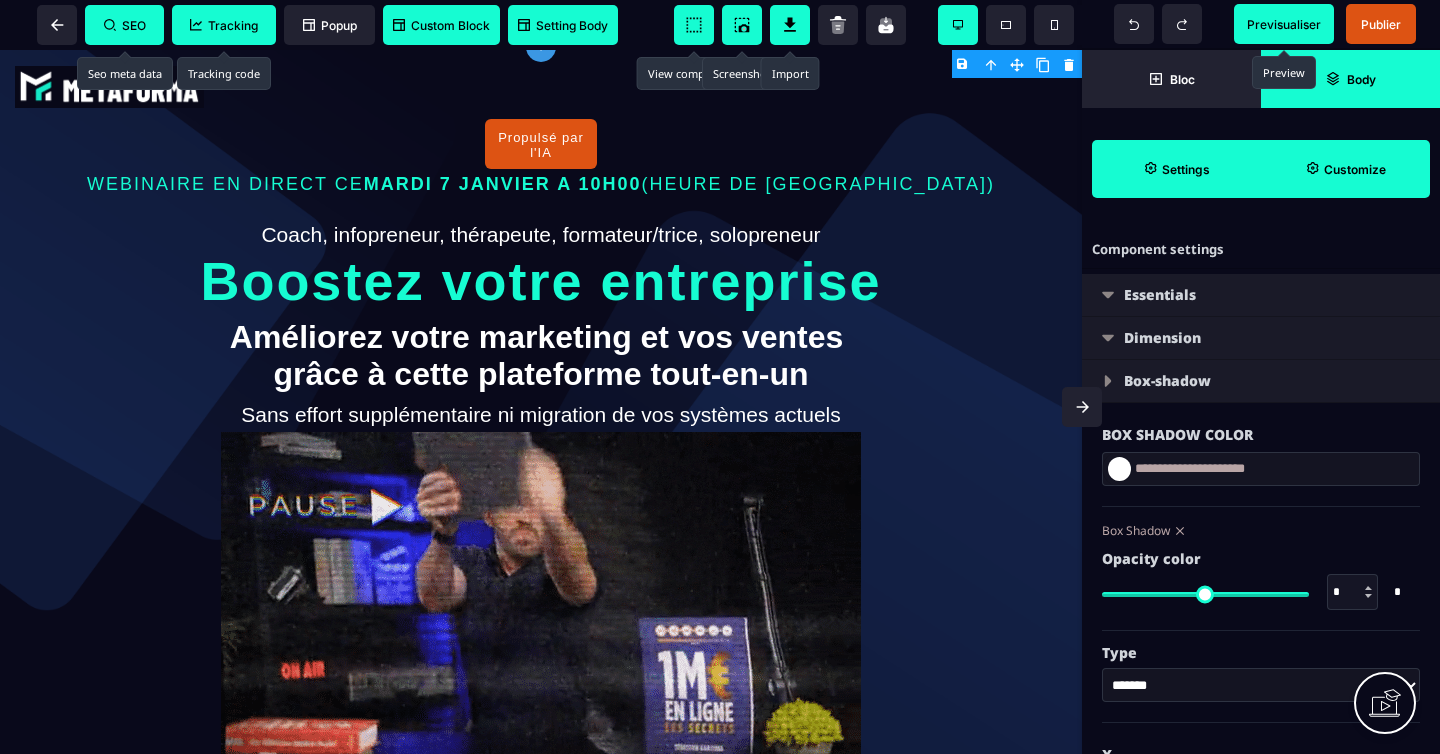 select on "*" 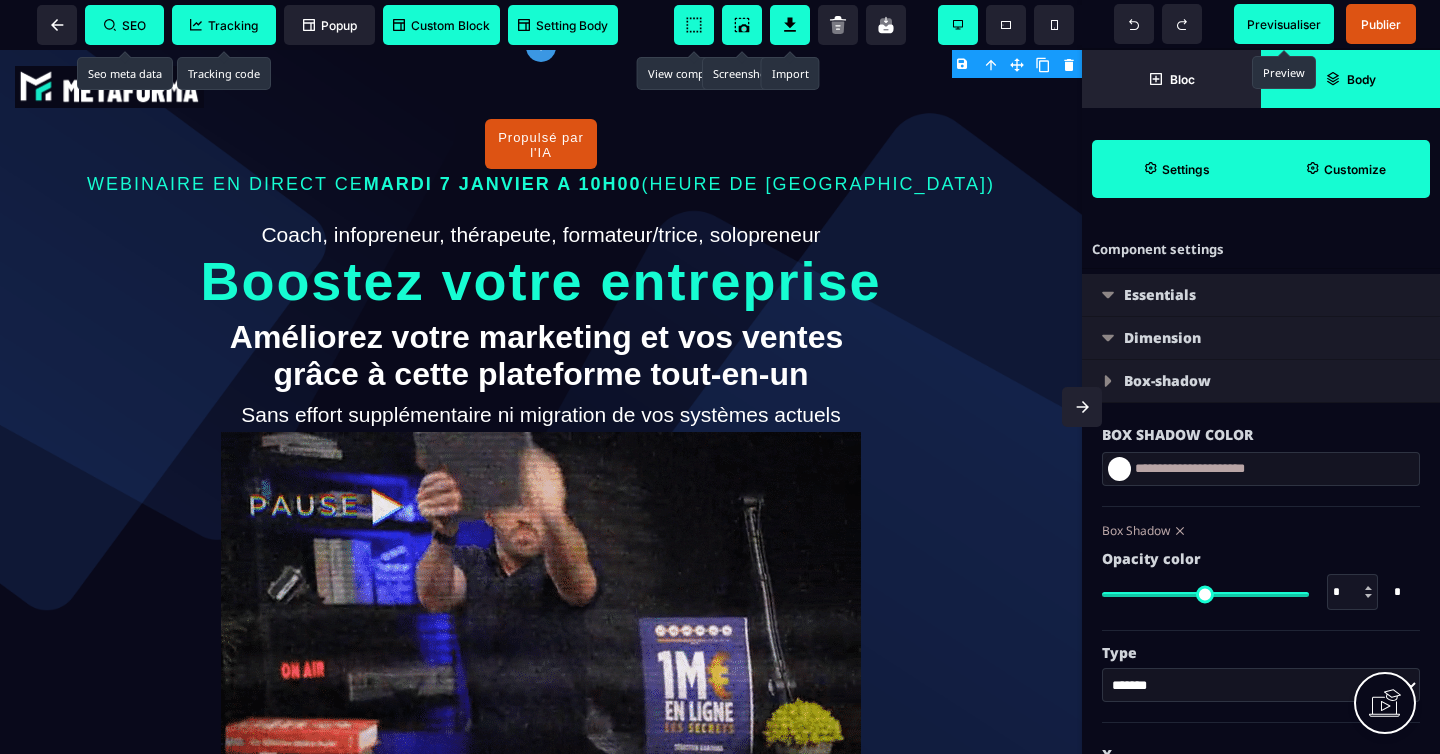 select on "**" 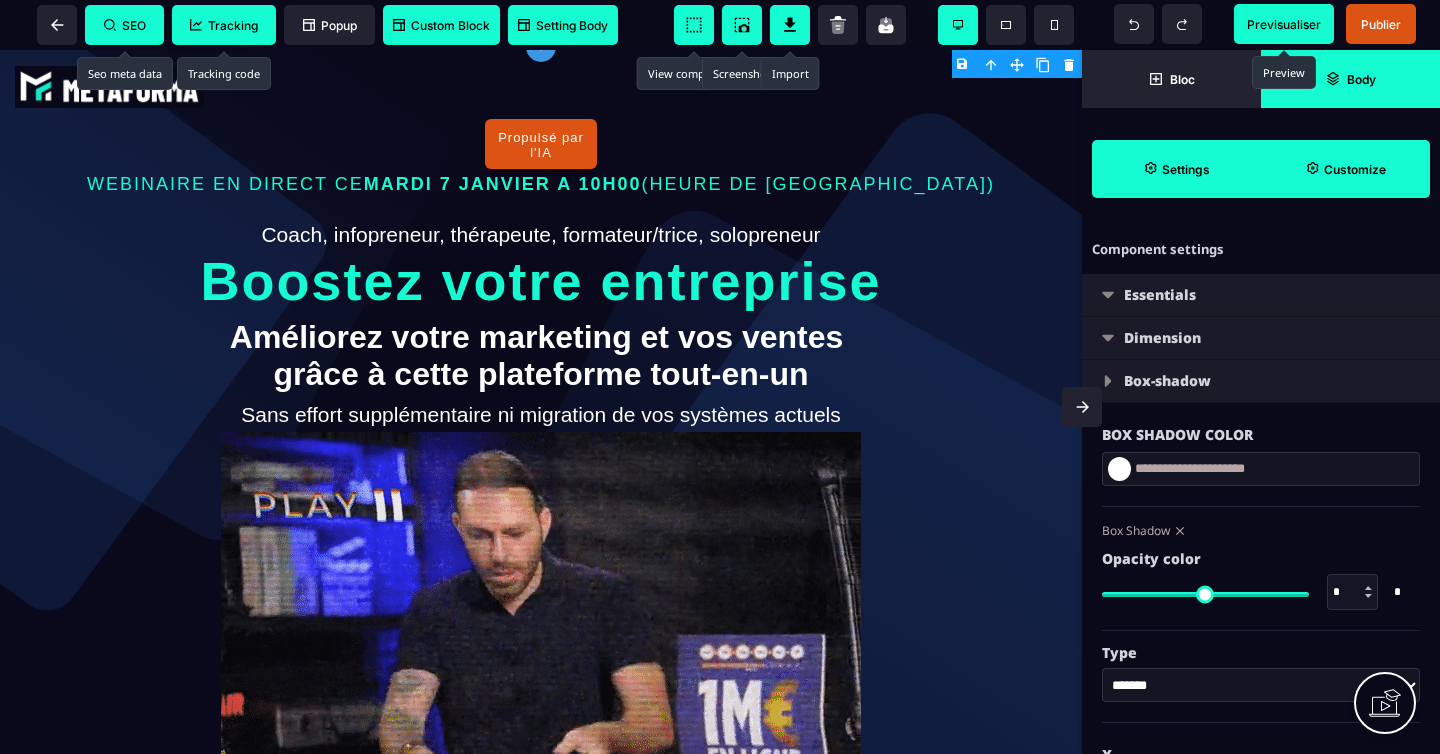 select on "**" 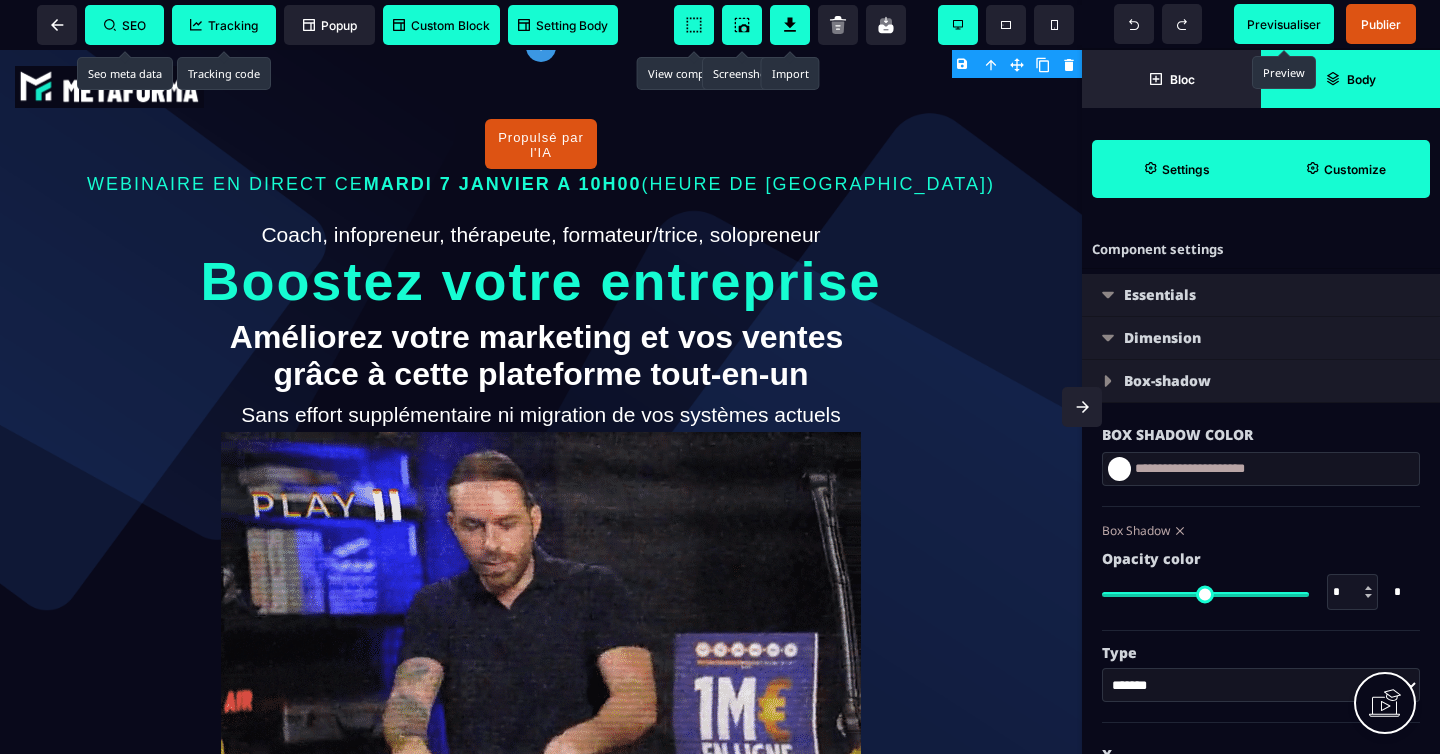 select on "**" 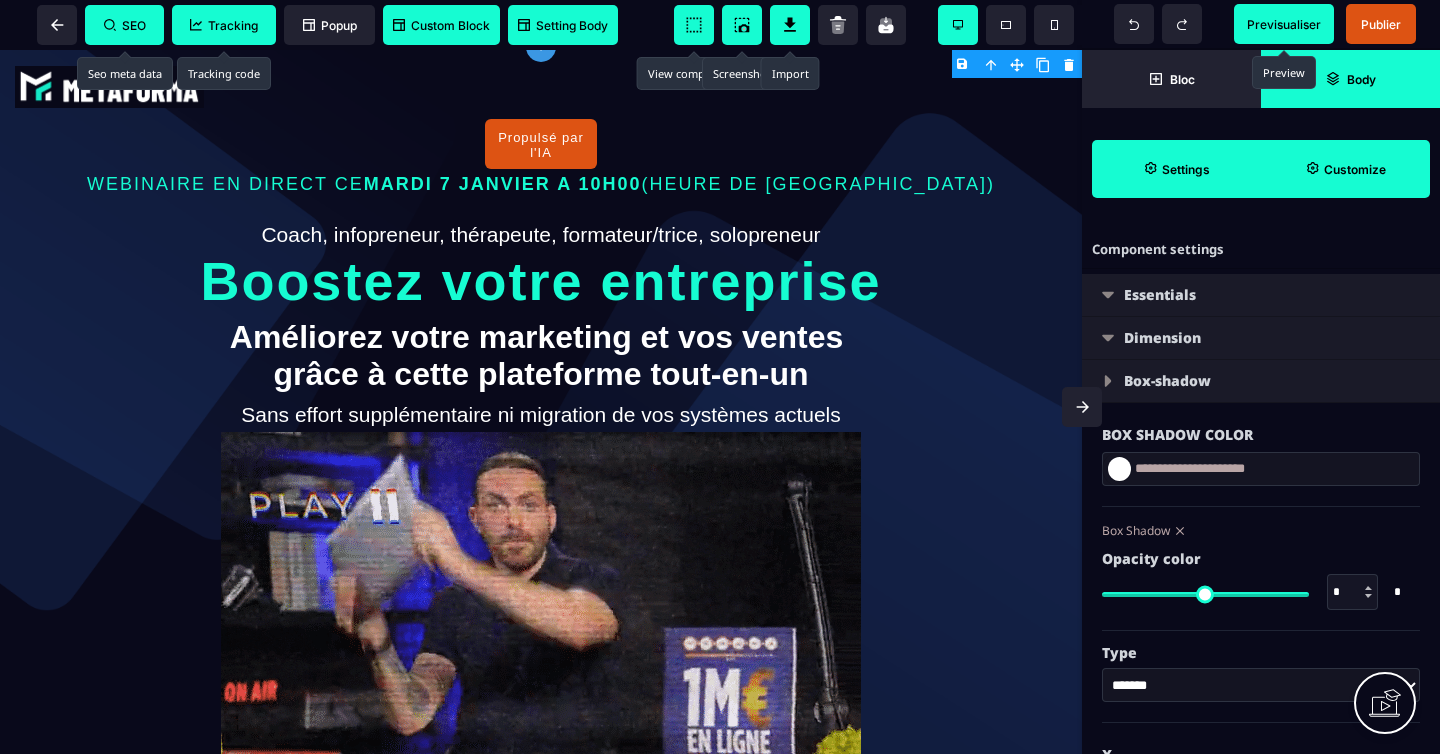 select on "**" 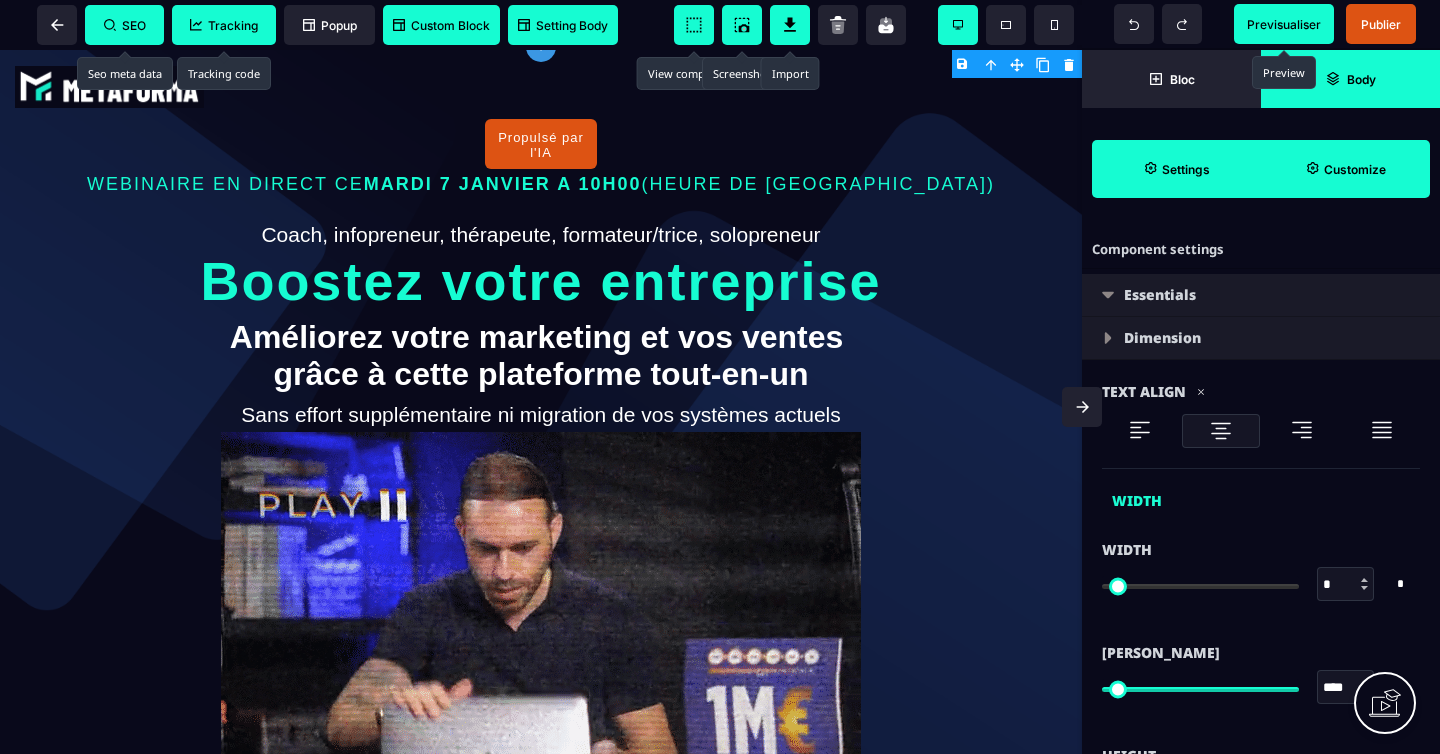 type on "****" 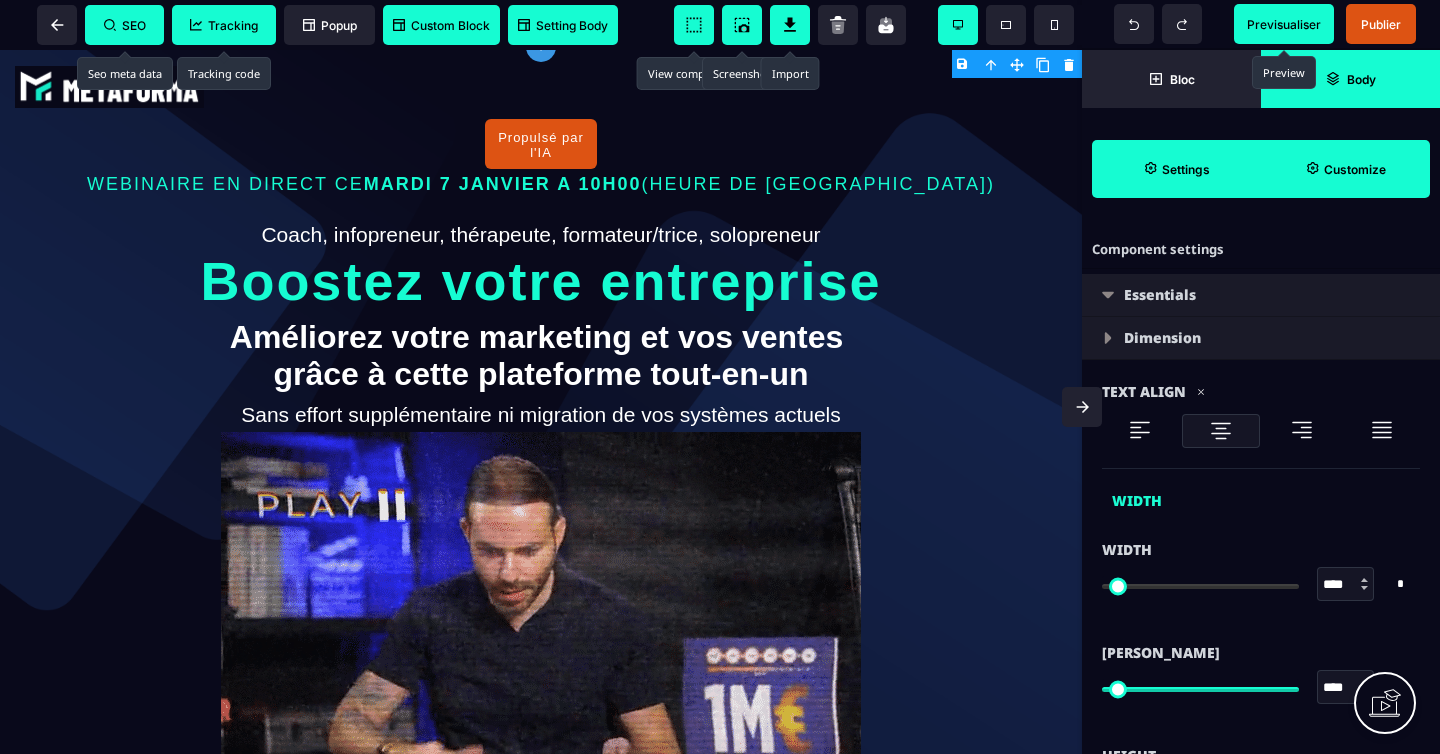 type on "****" 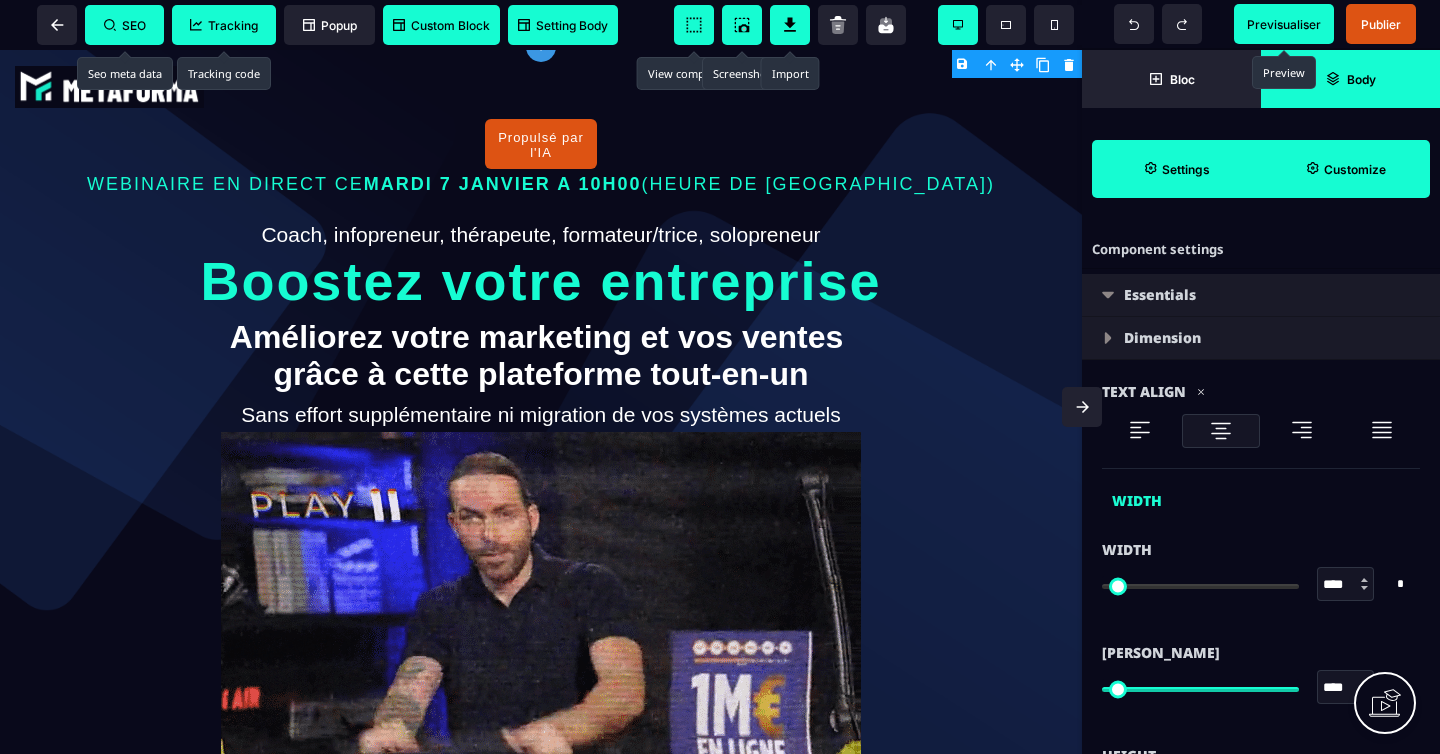 type on "*" 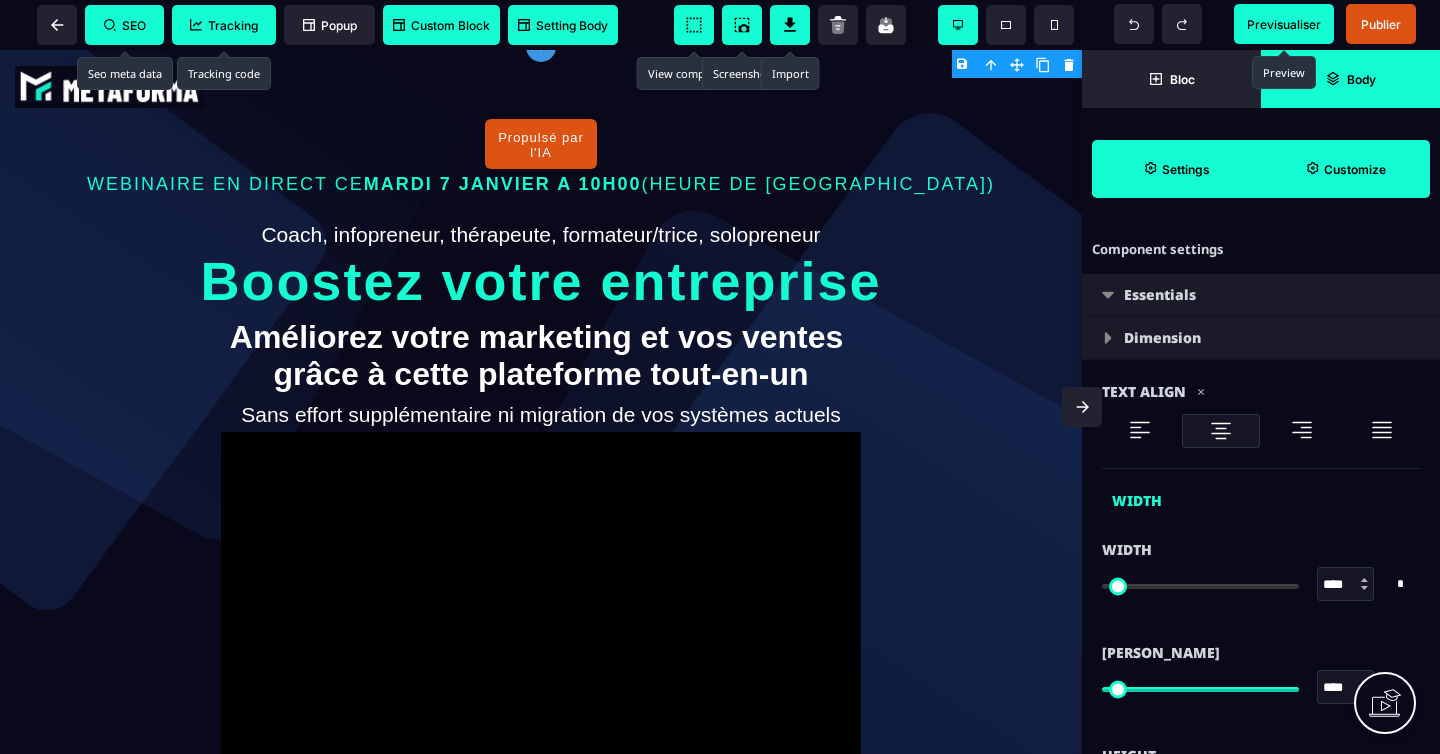 select 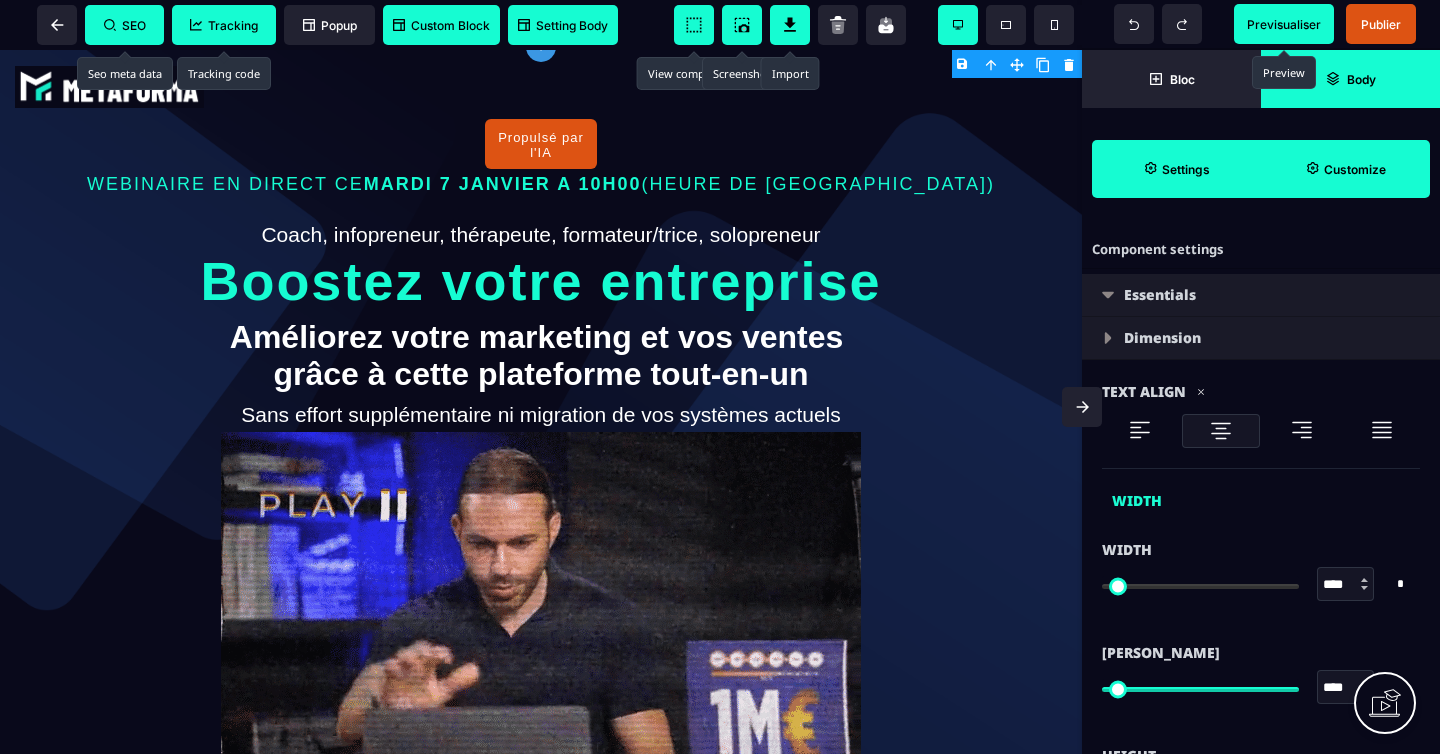 select 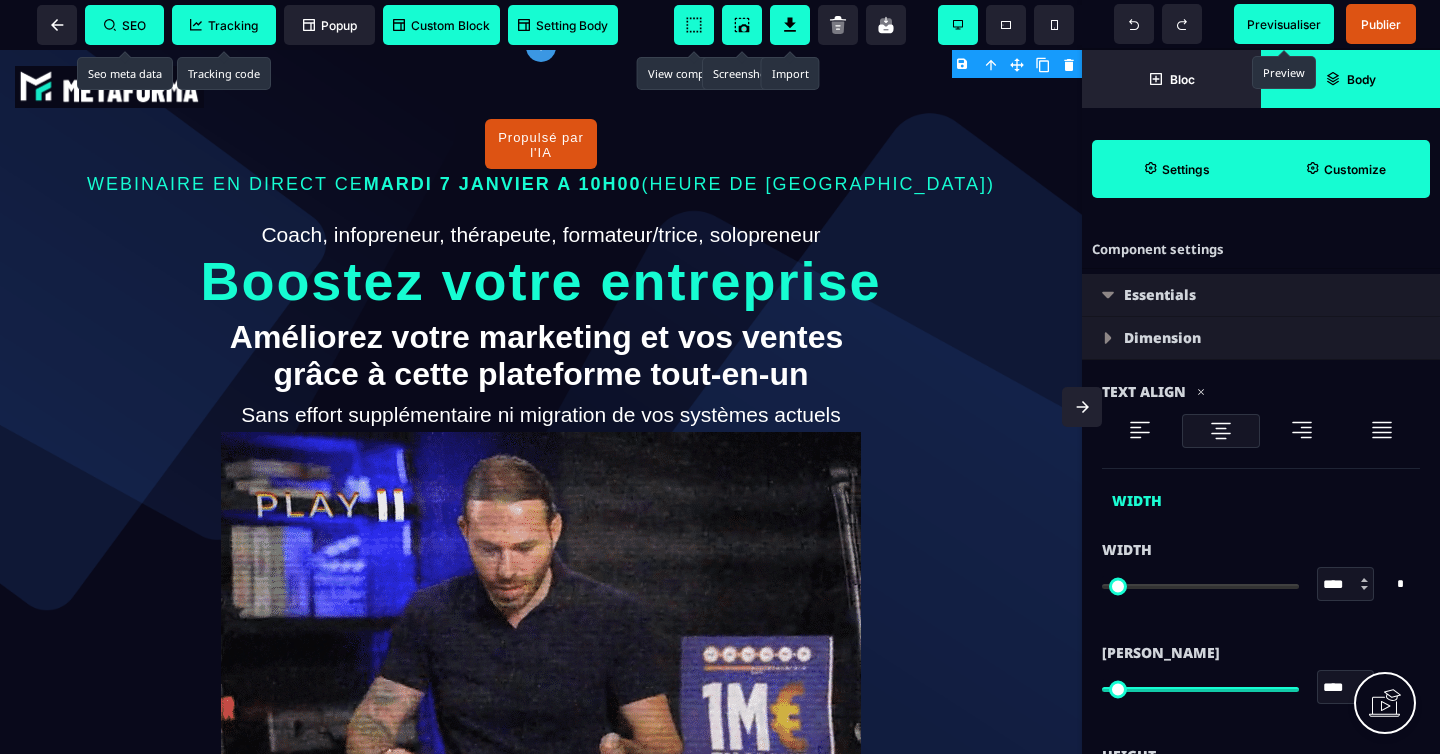 select 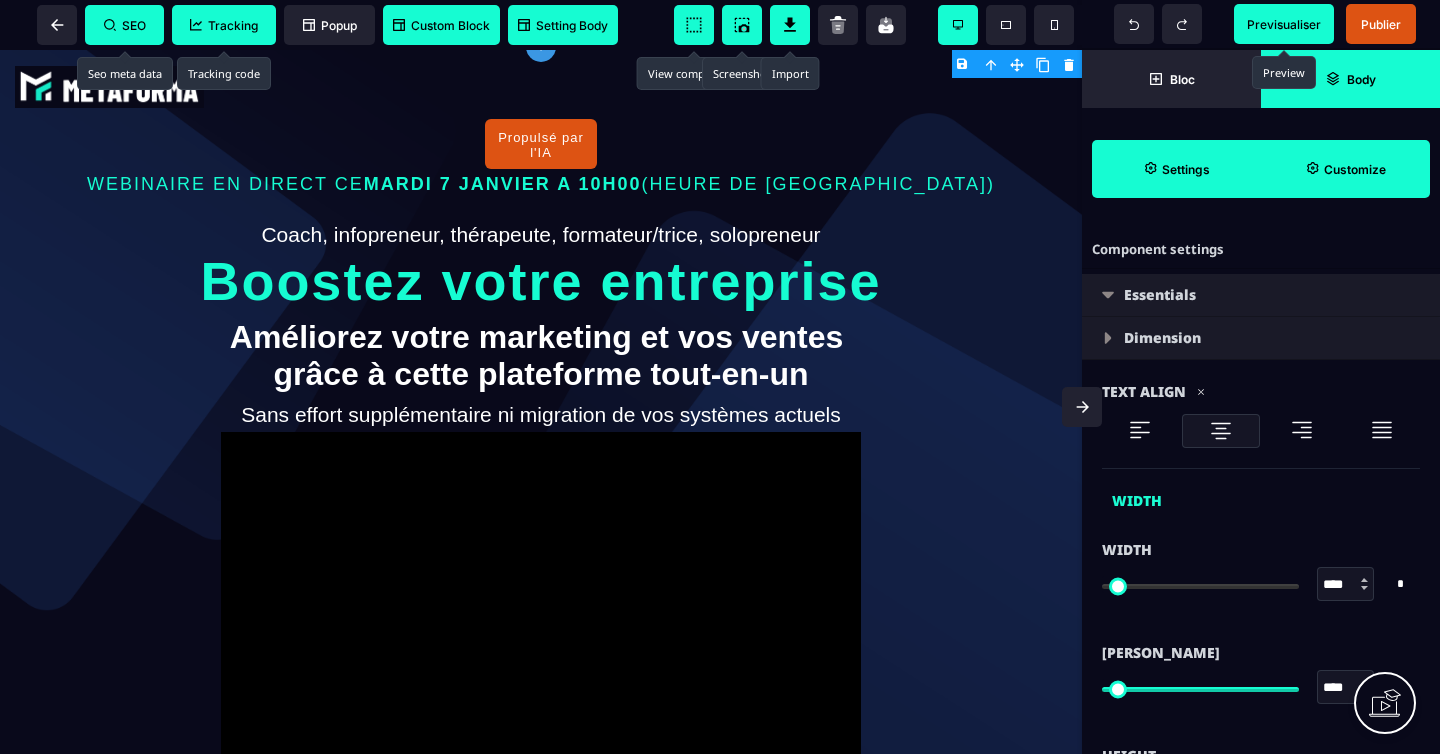 select 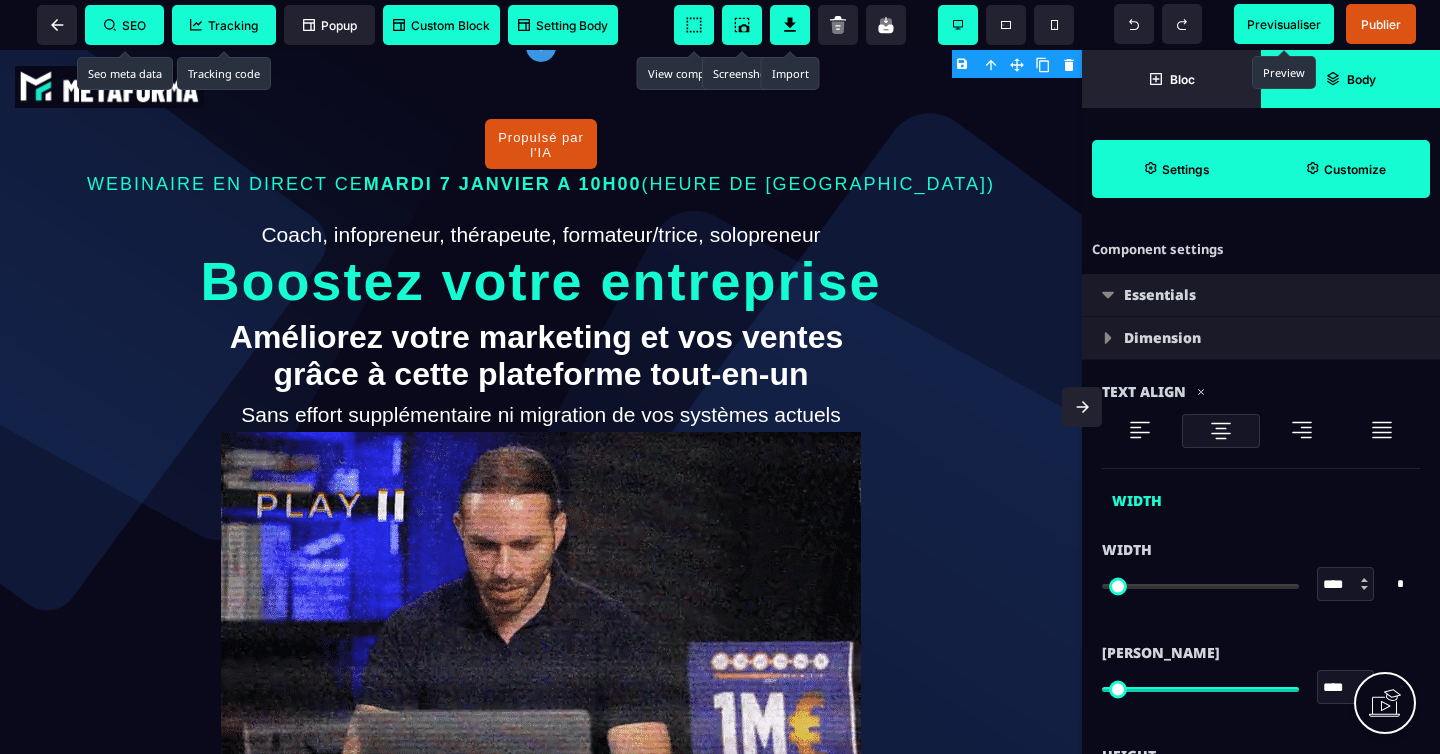 type on "*" 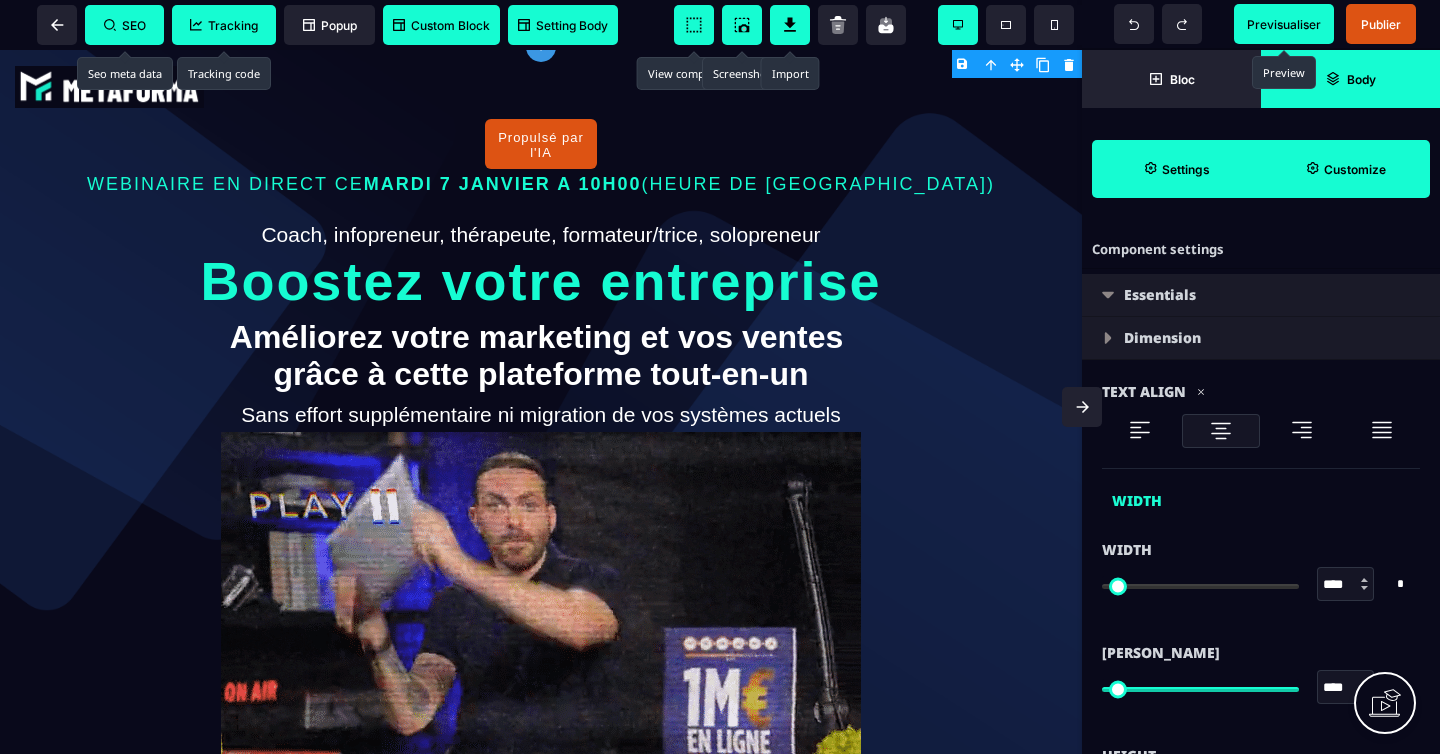 type on "*" 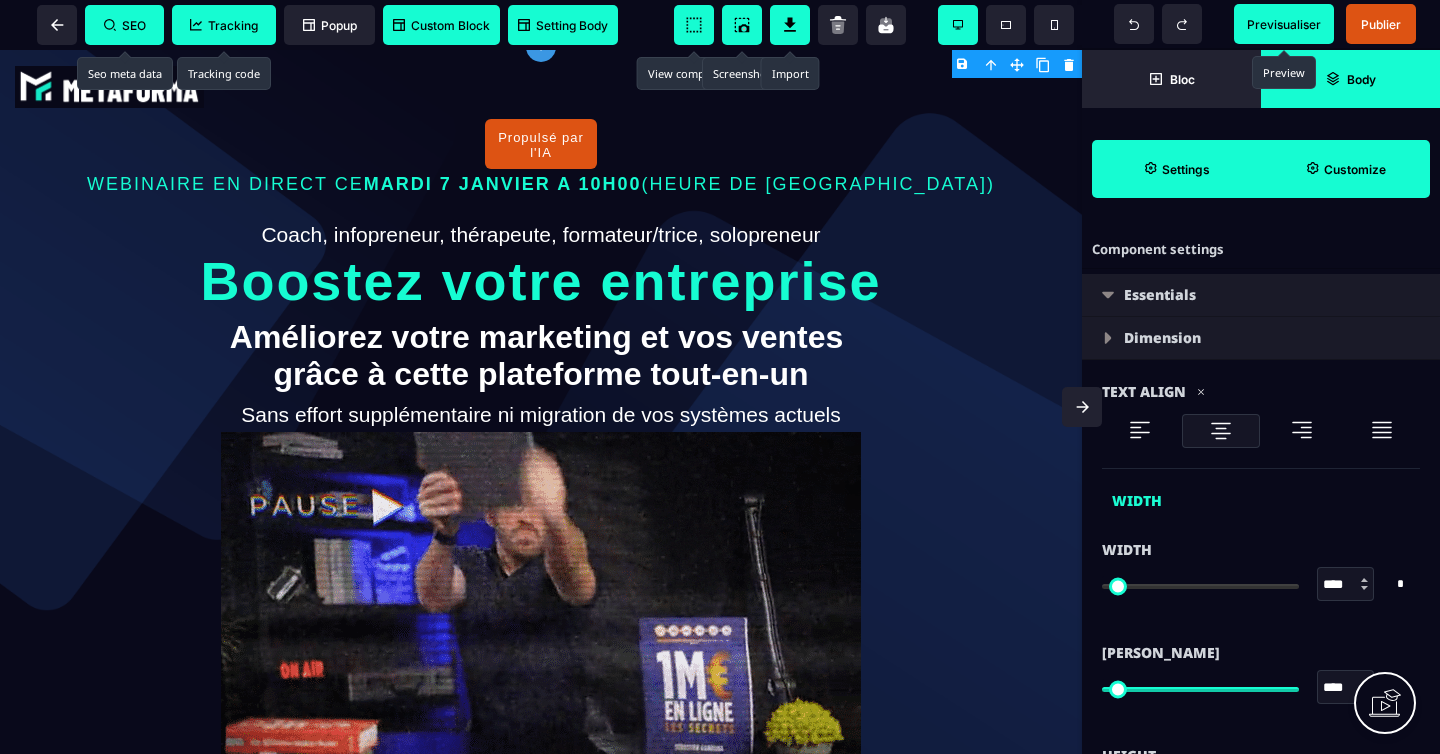 type on "*" 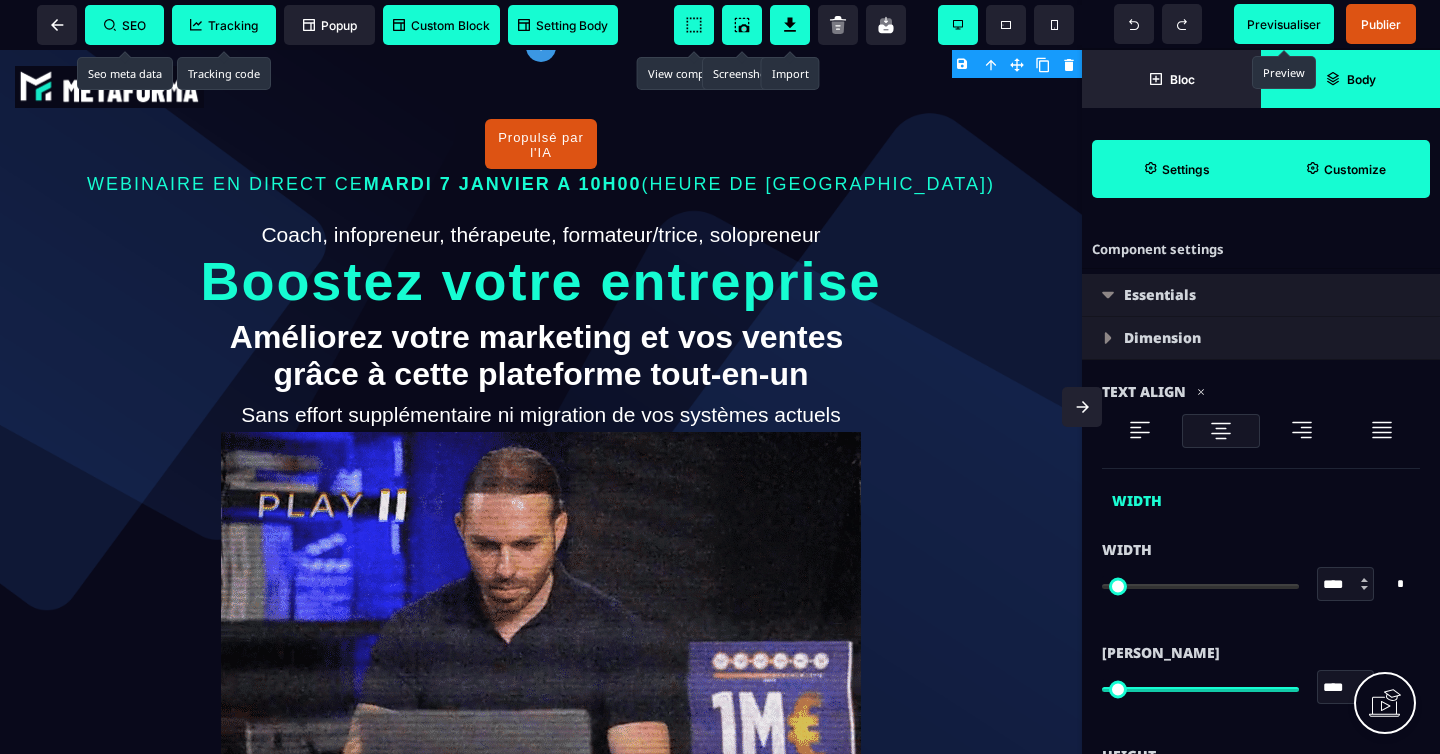 select 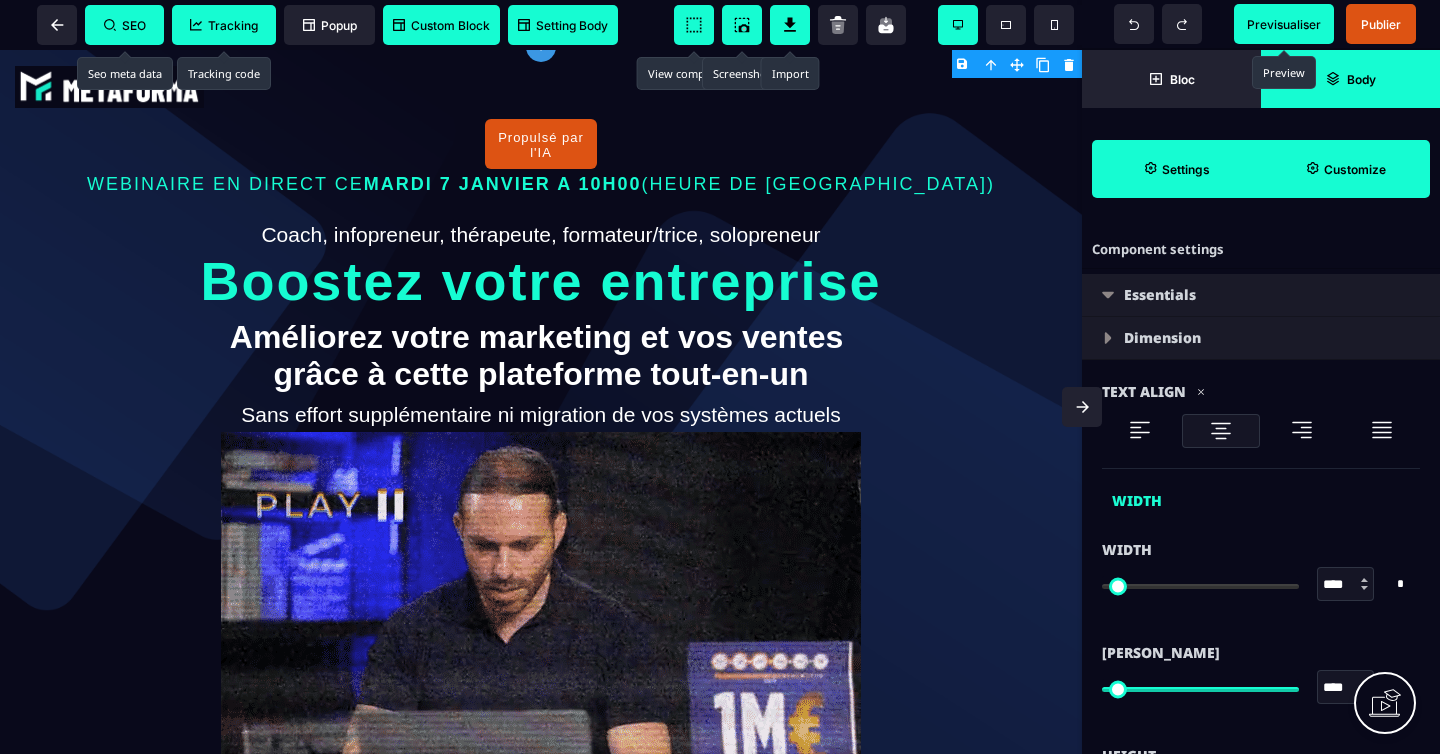 select 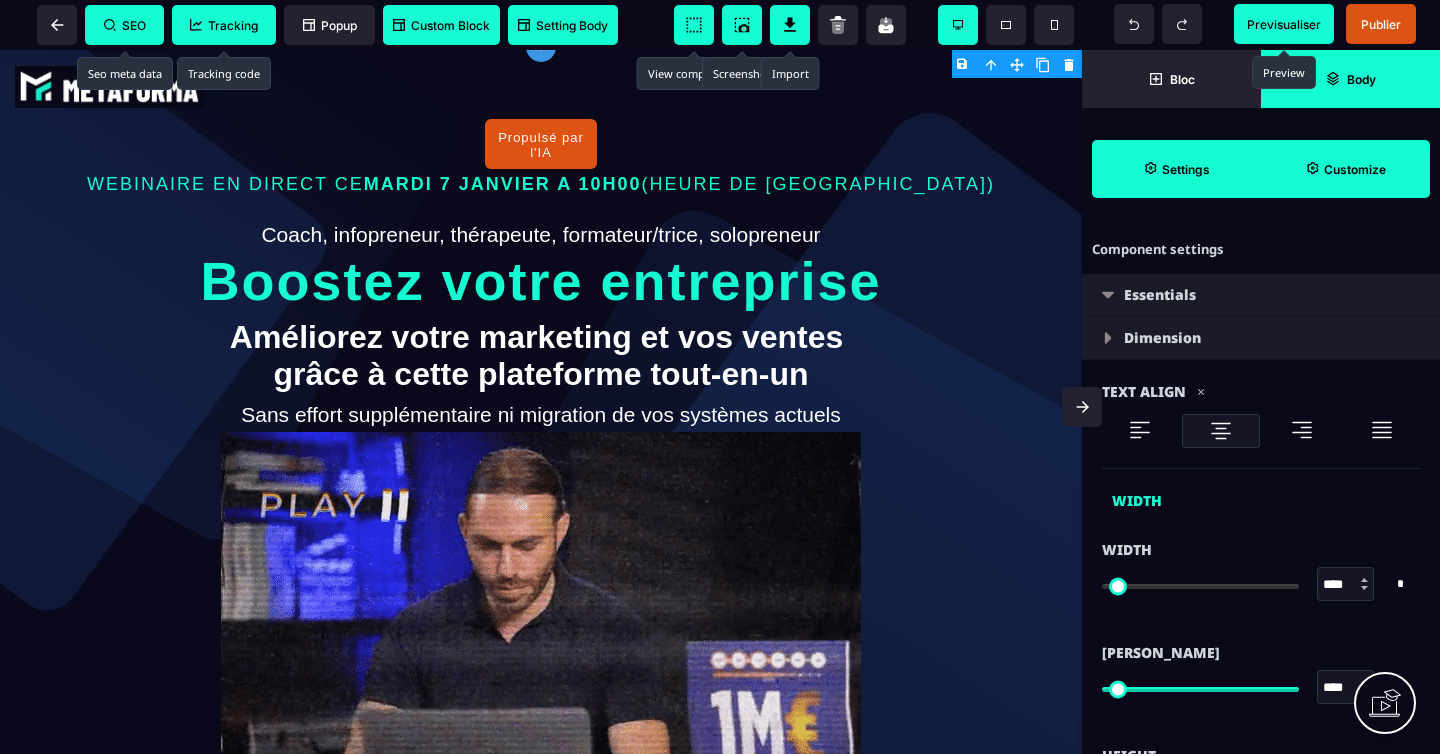 select 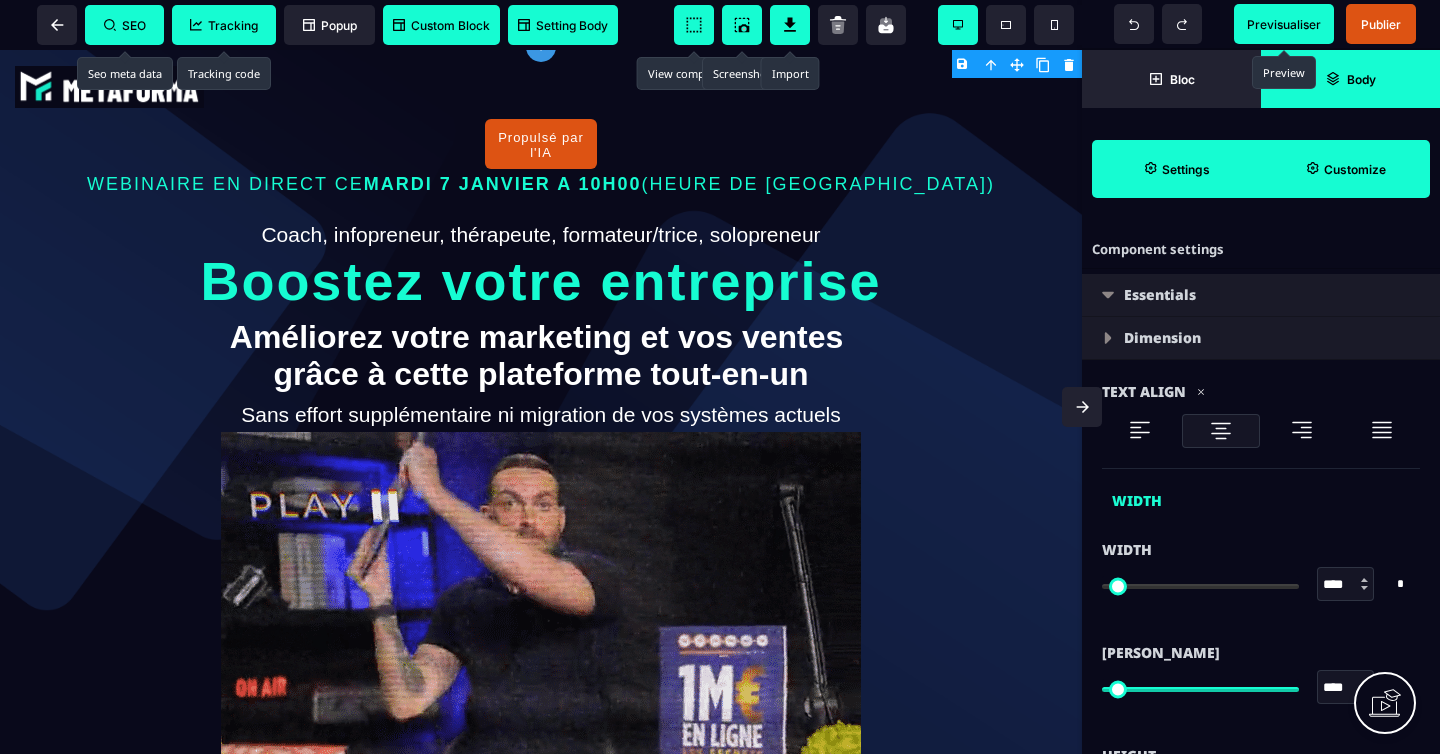 click on "Settings" at bounding box center (1176, 169) 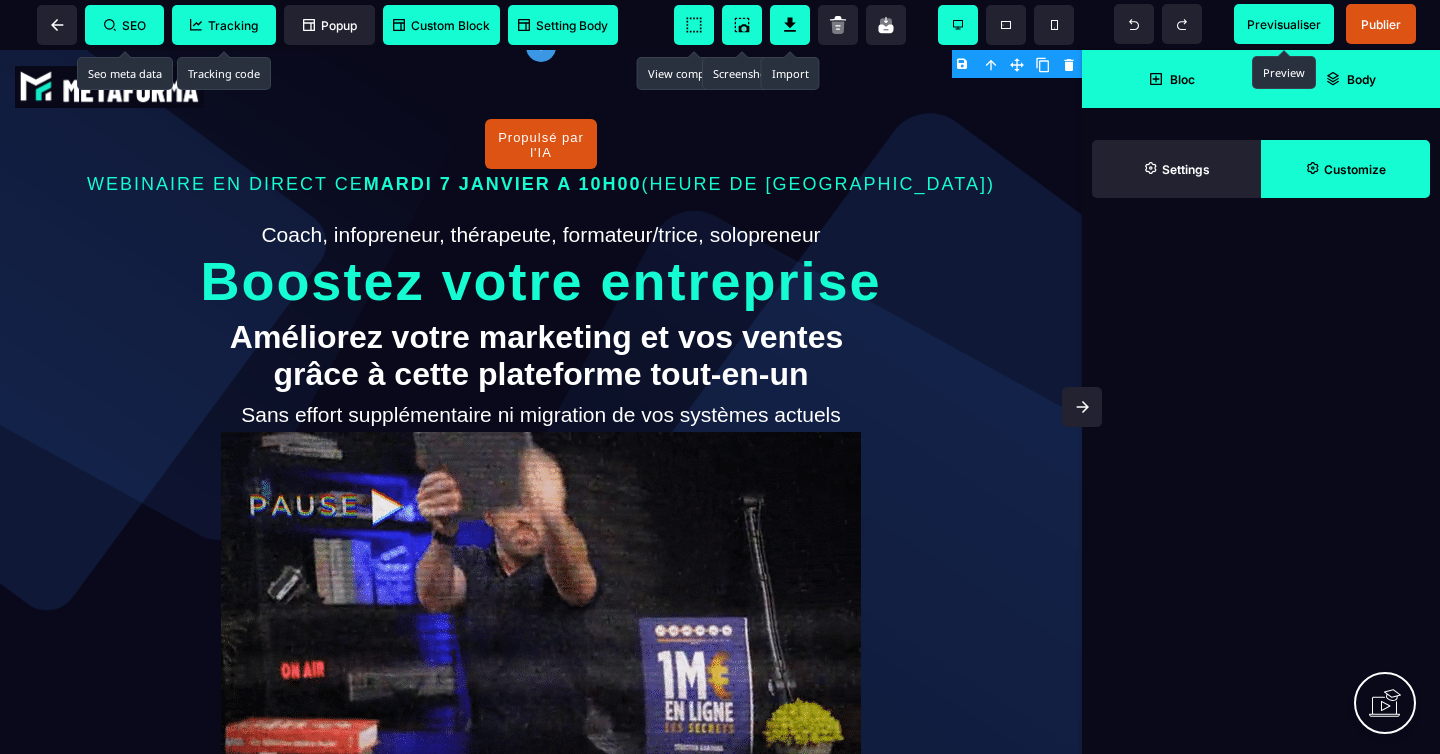 click 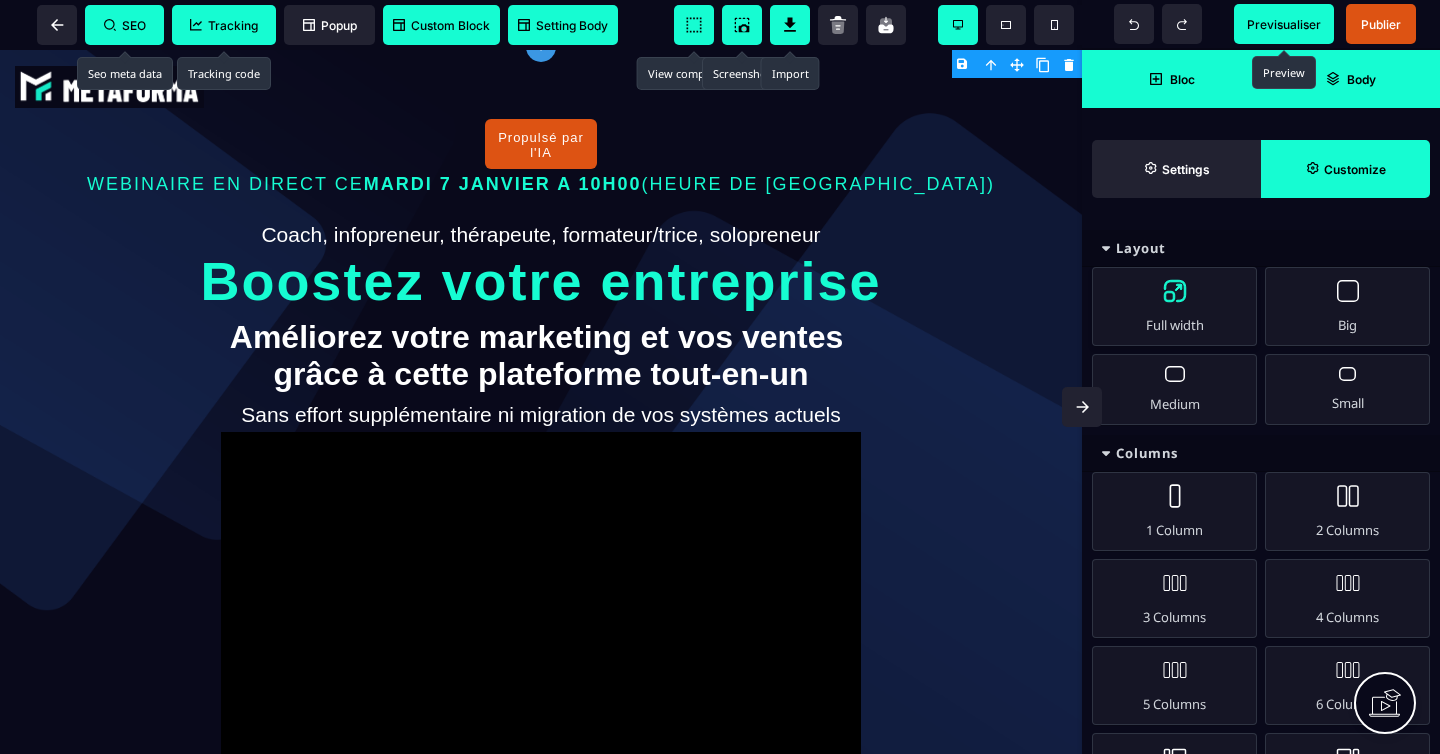 click on "Full width" at bounding box center (1174, 306) 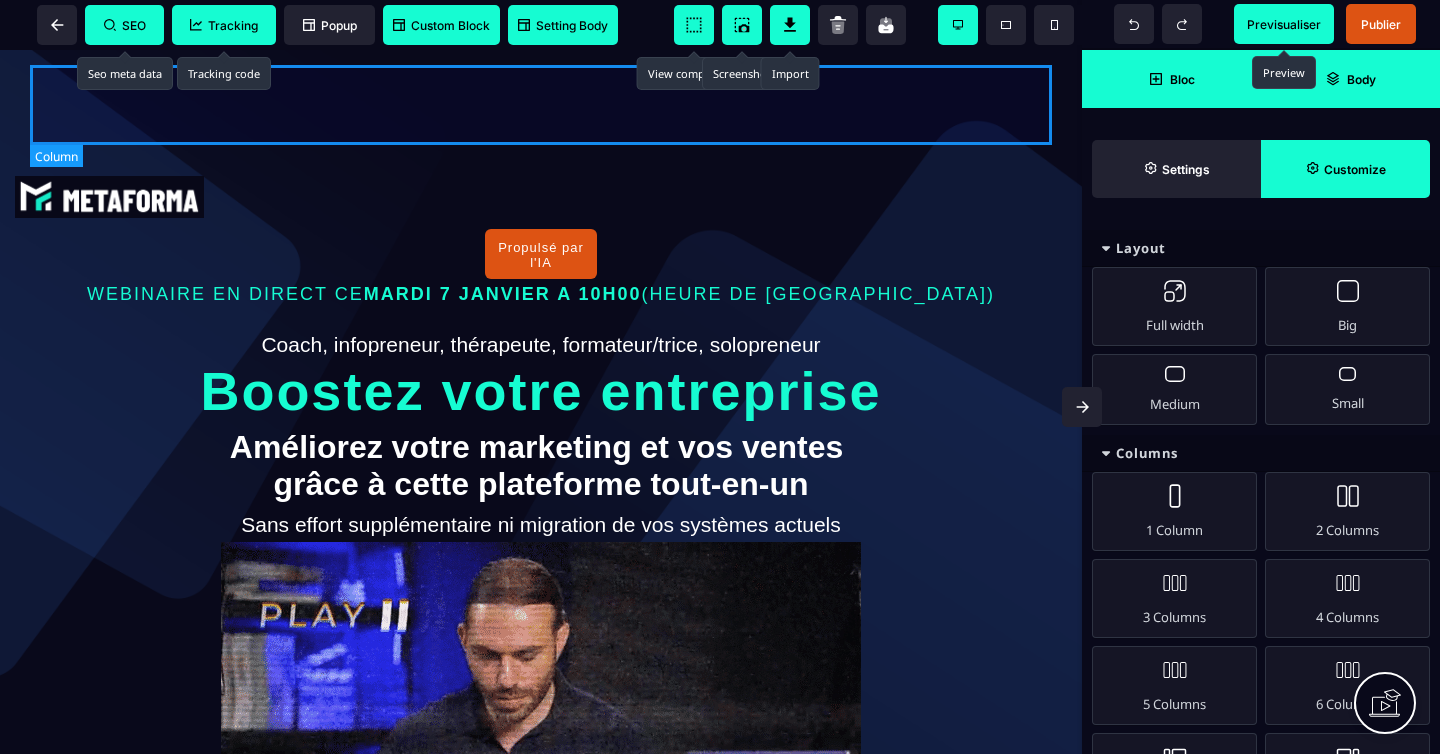 click at bounding box center (541, 105) 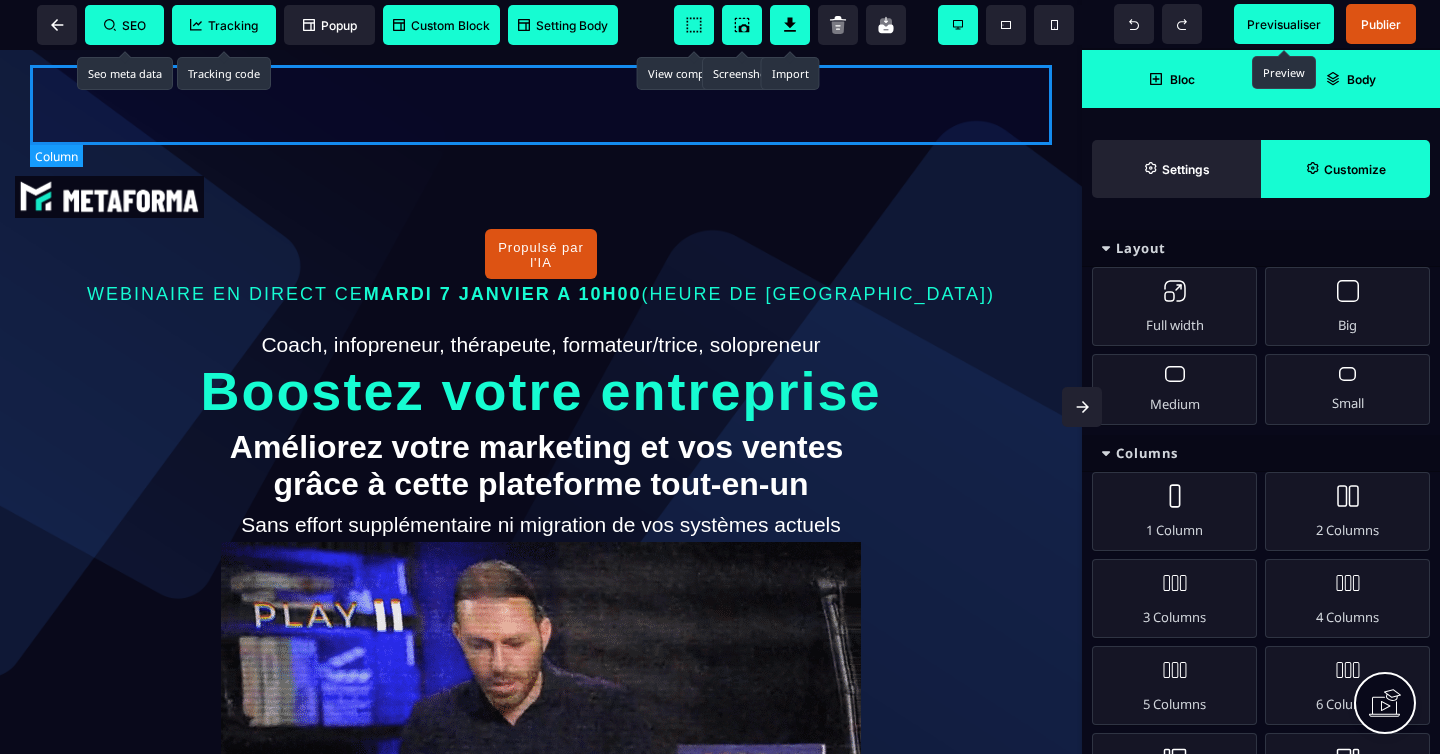select on "*" 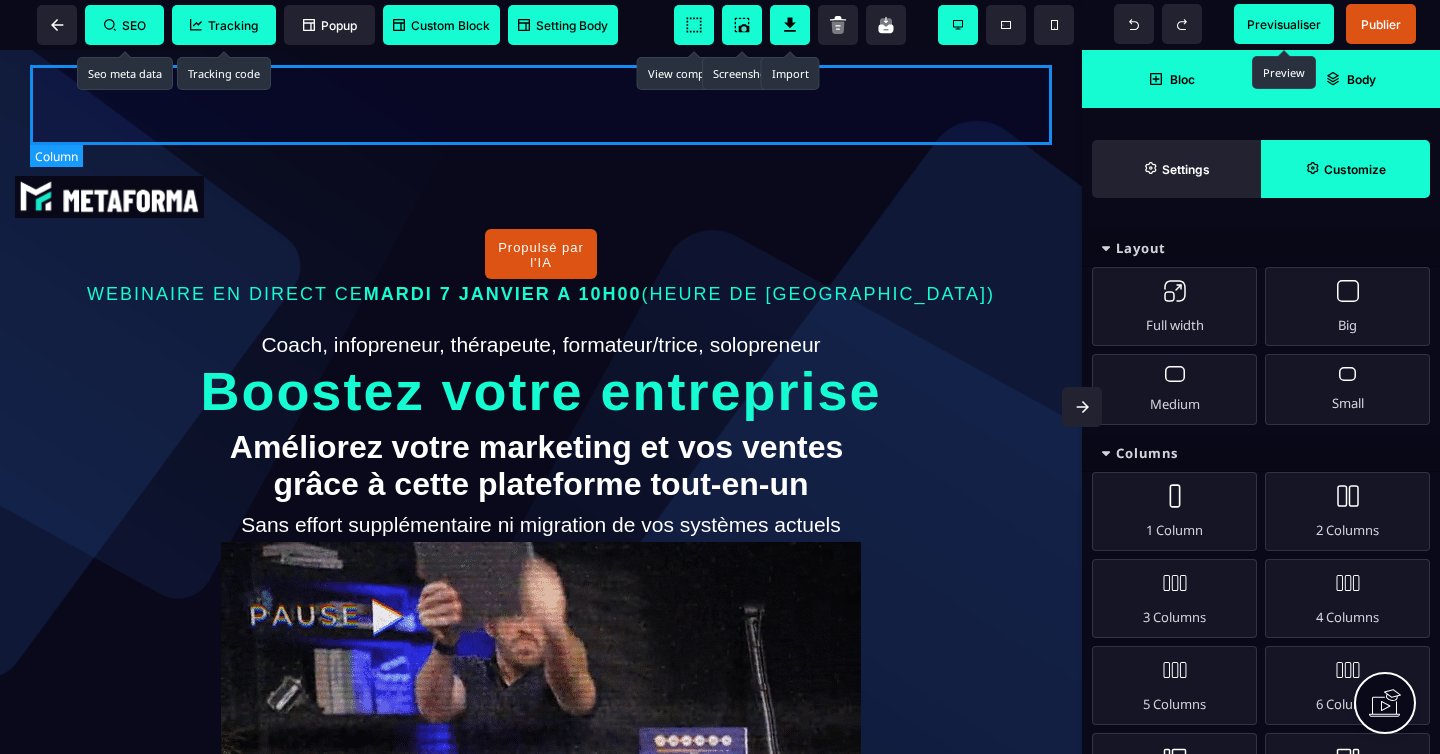 select on "**" 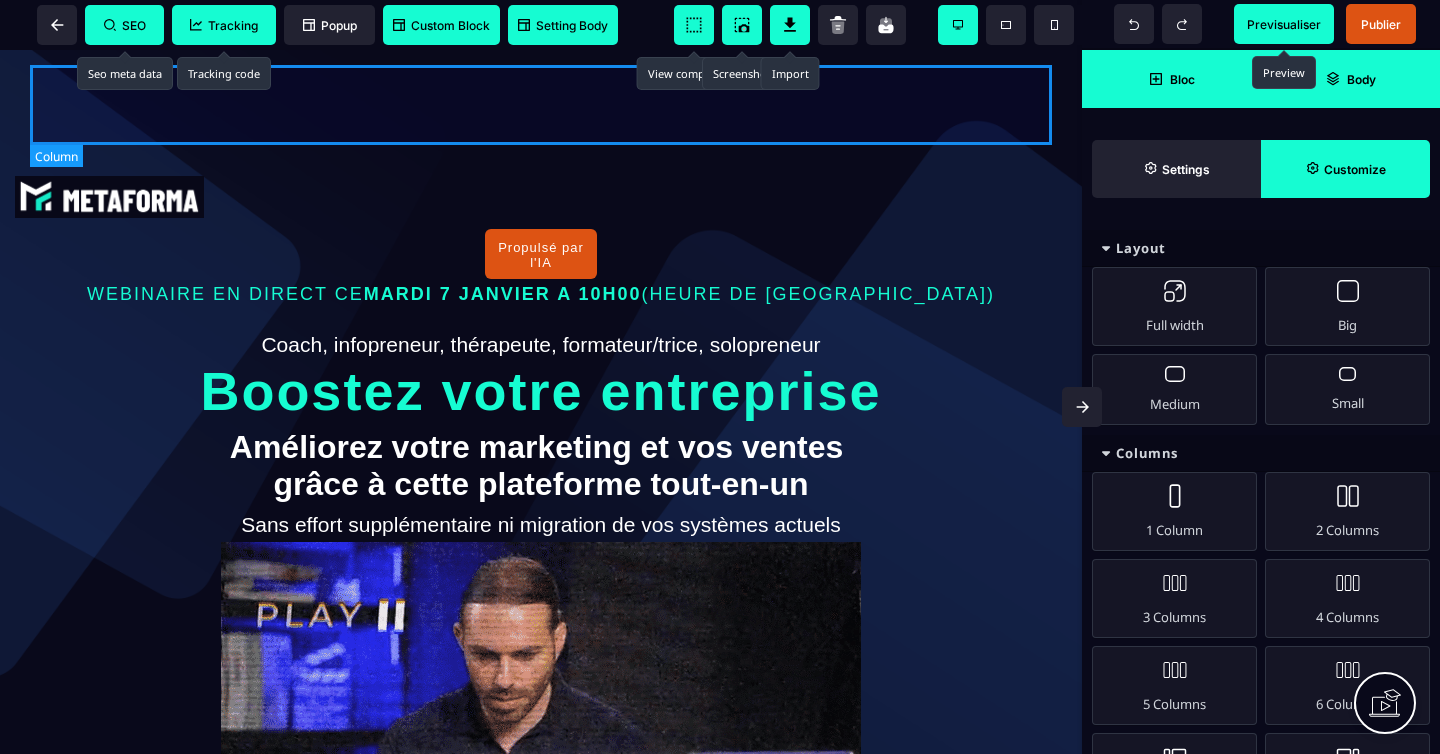 select on "**" 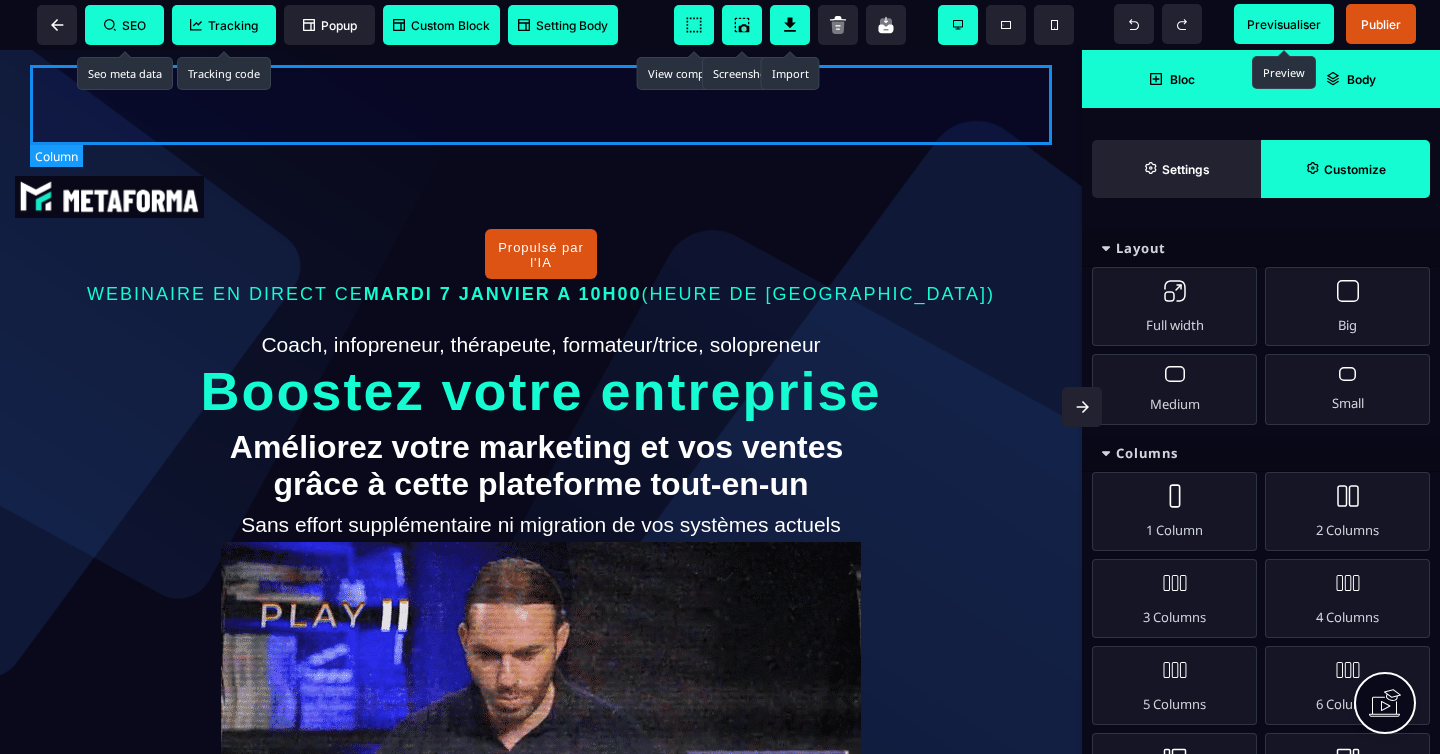select on "**" 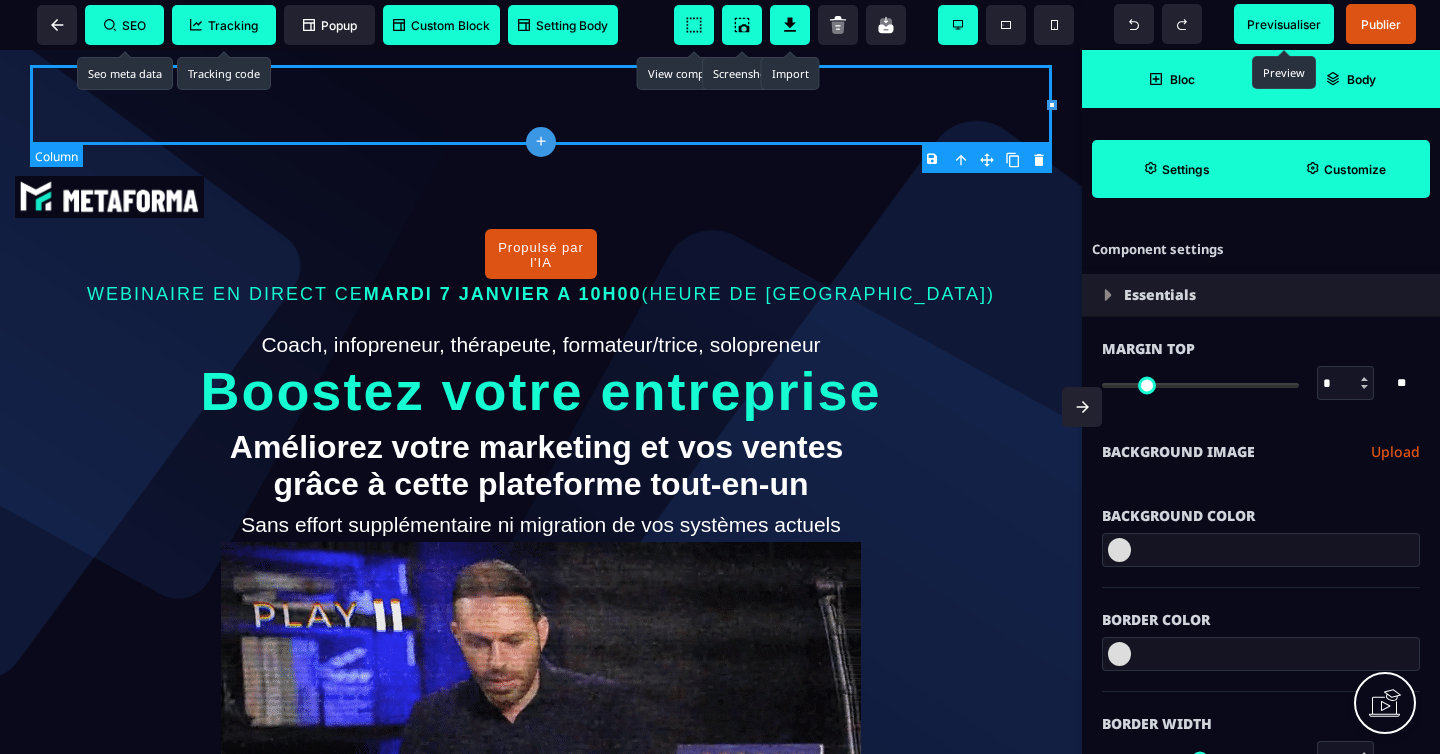type on "*" 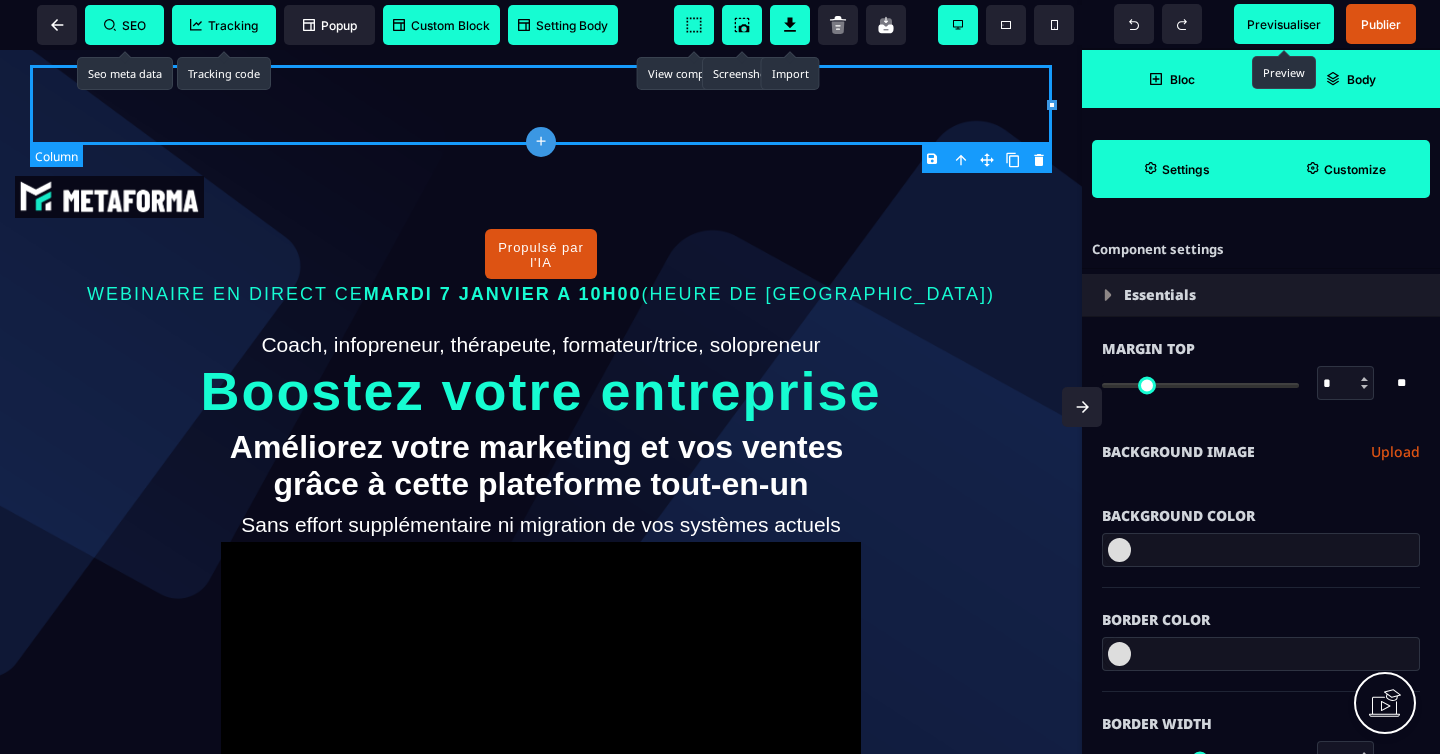 type on "***" 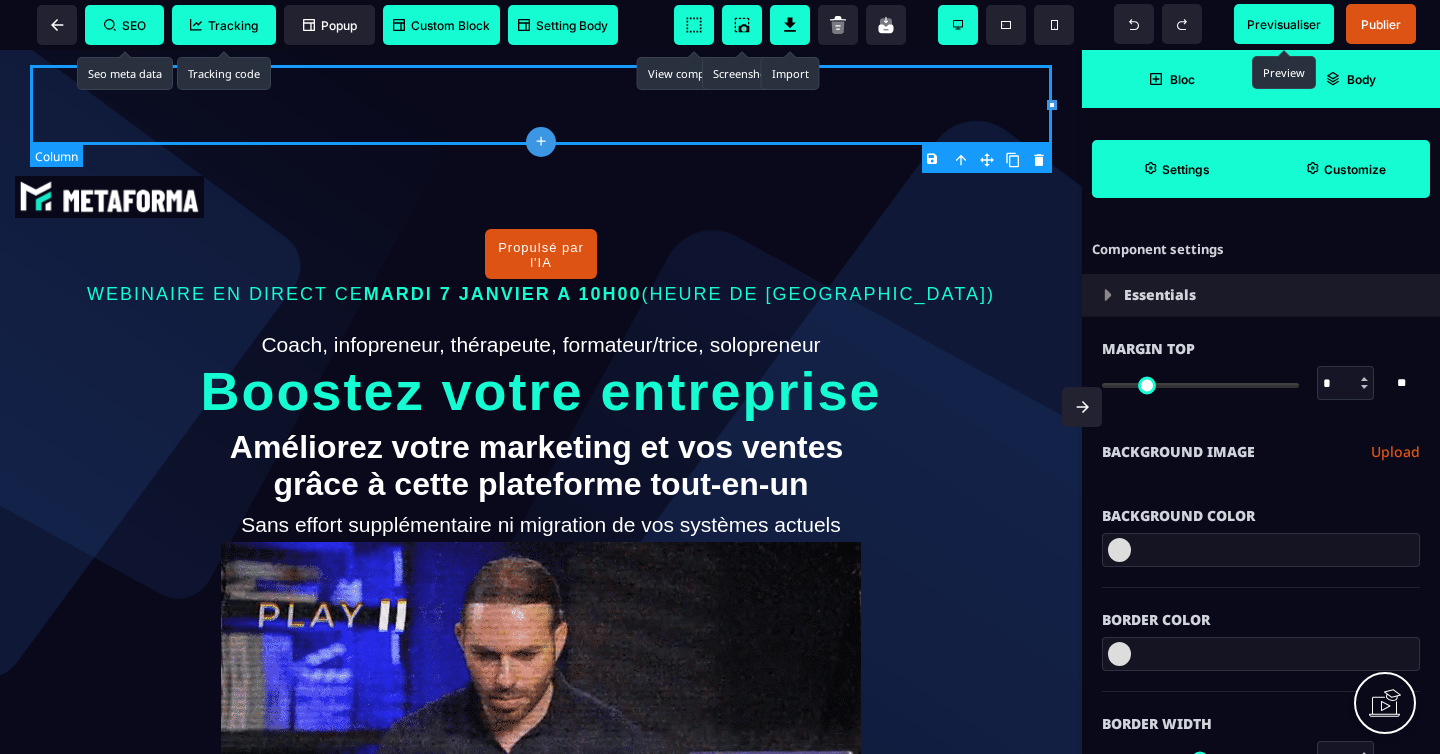 type on "***" 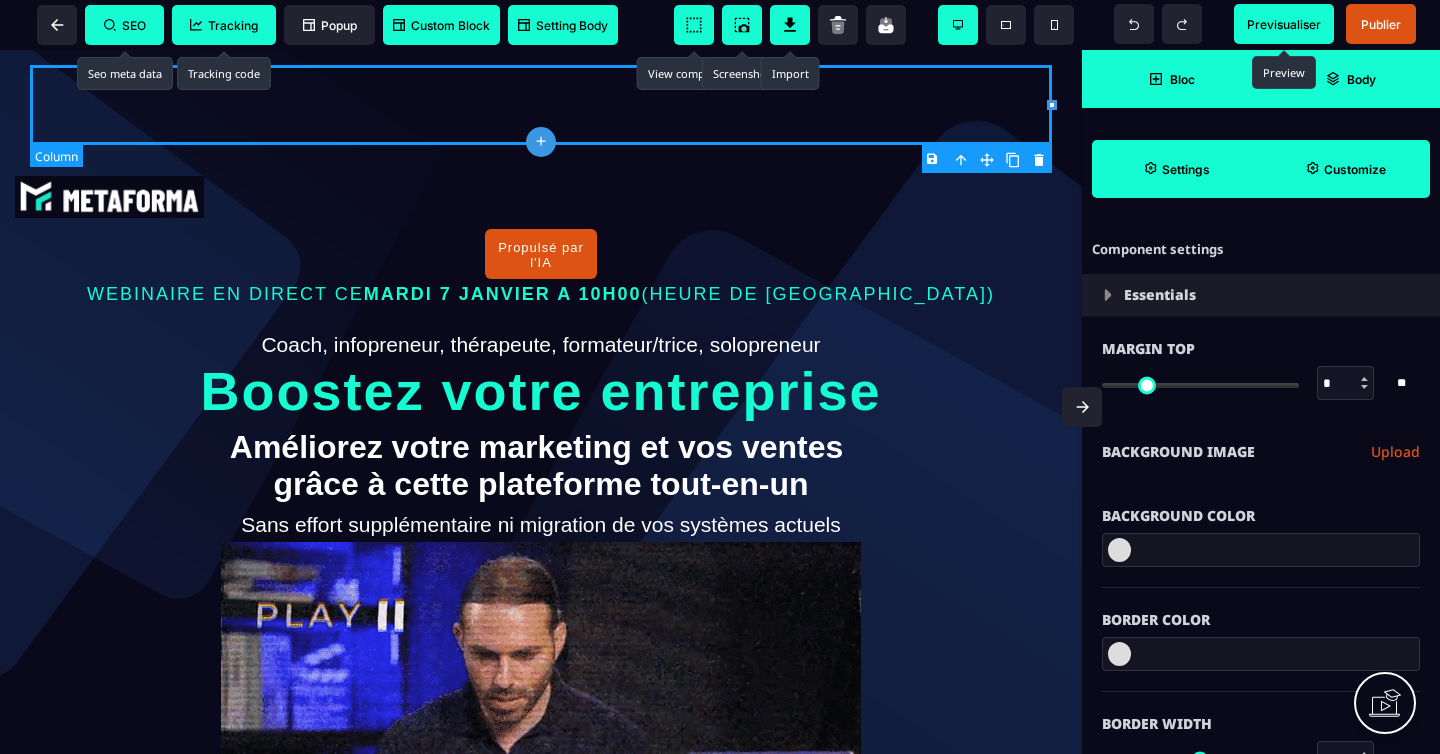 type on "****" 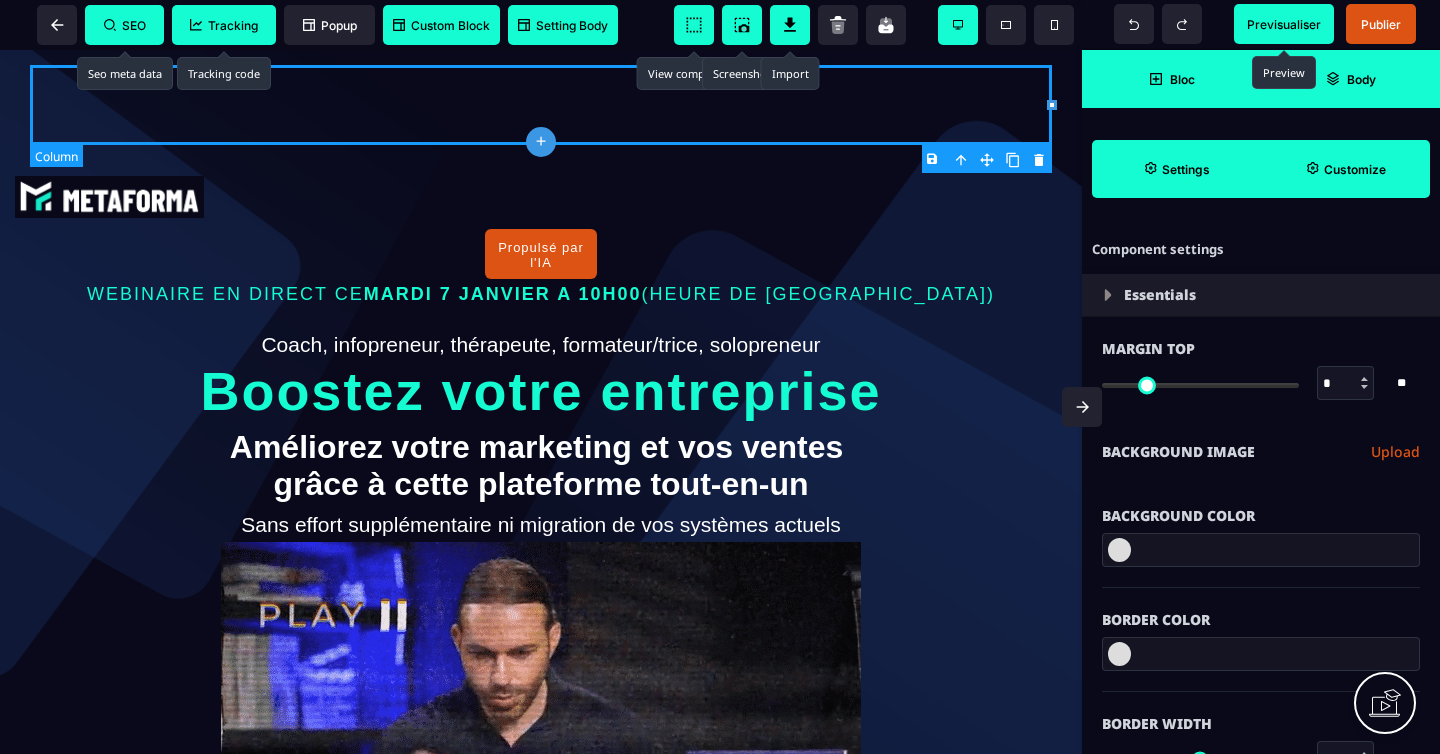 type on "***" 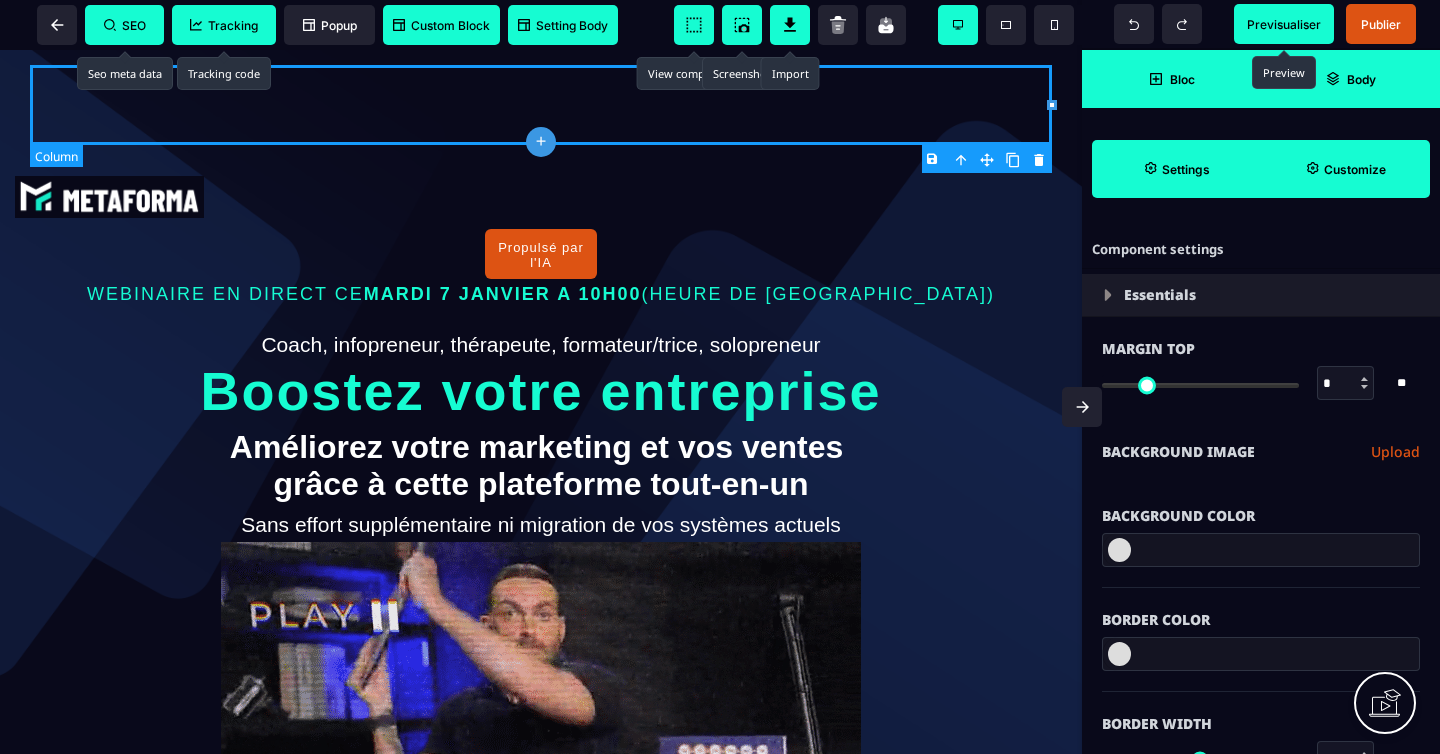 type on "***" 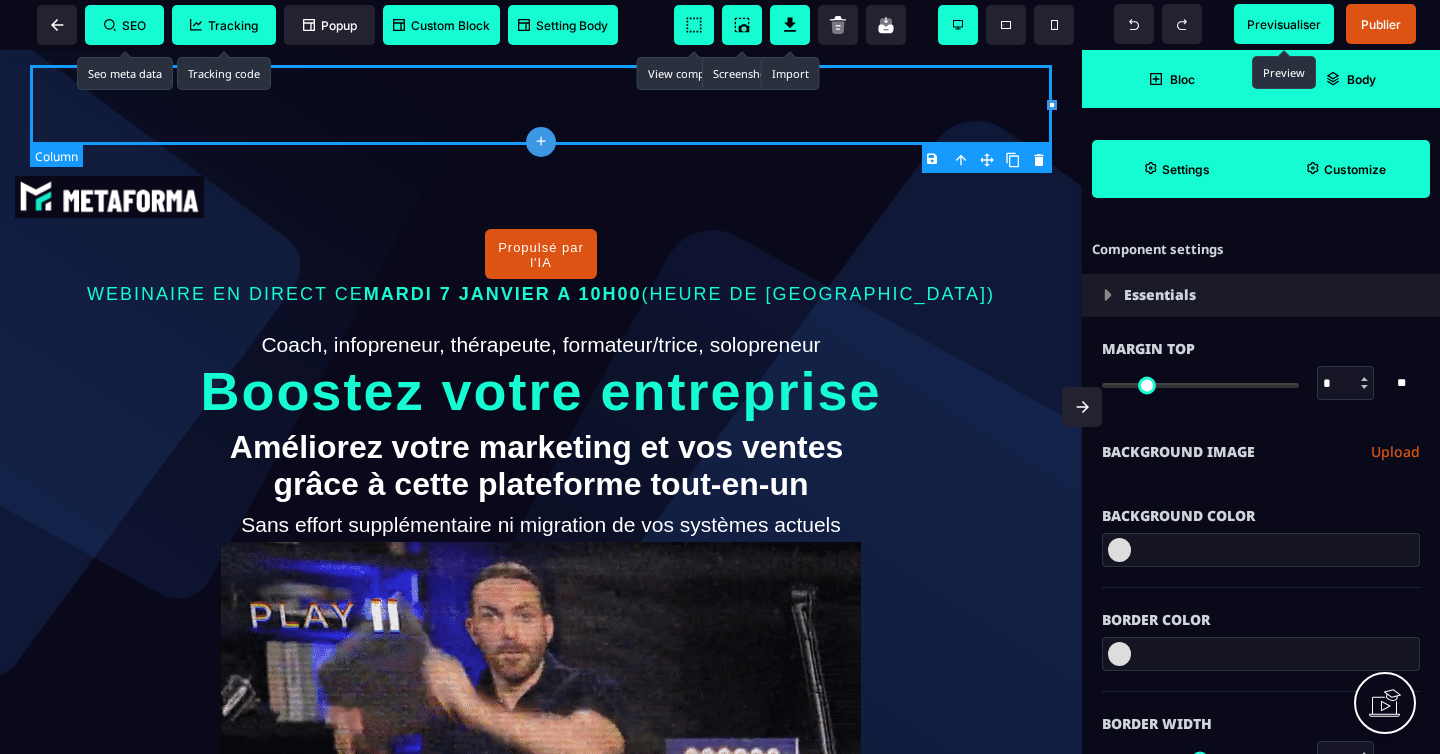 type on "*" 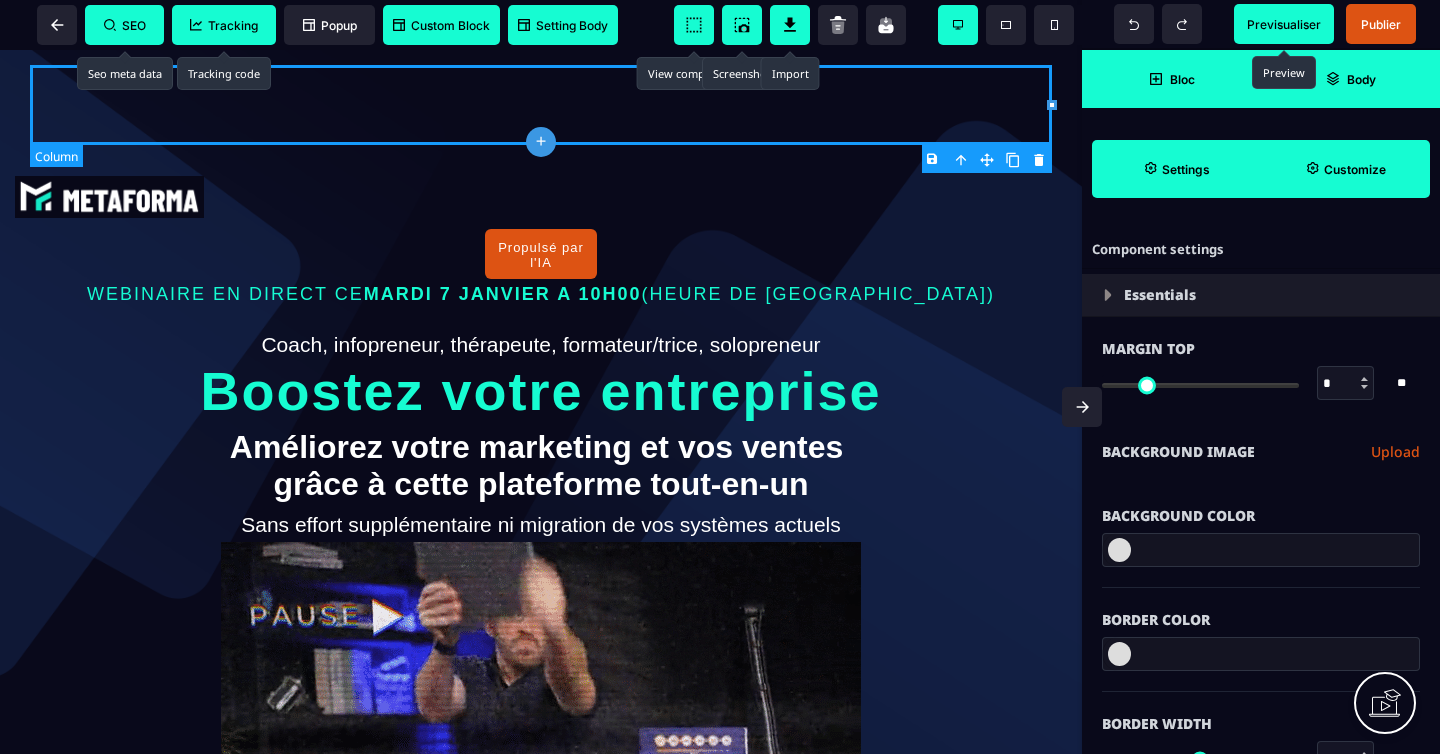 type on "*" 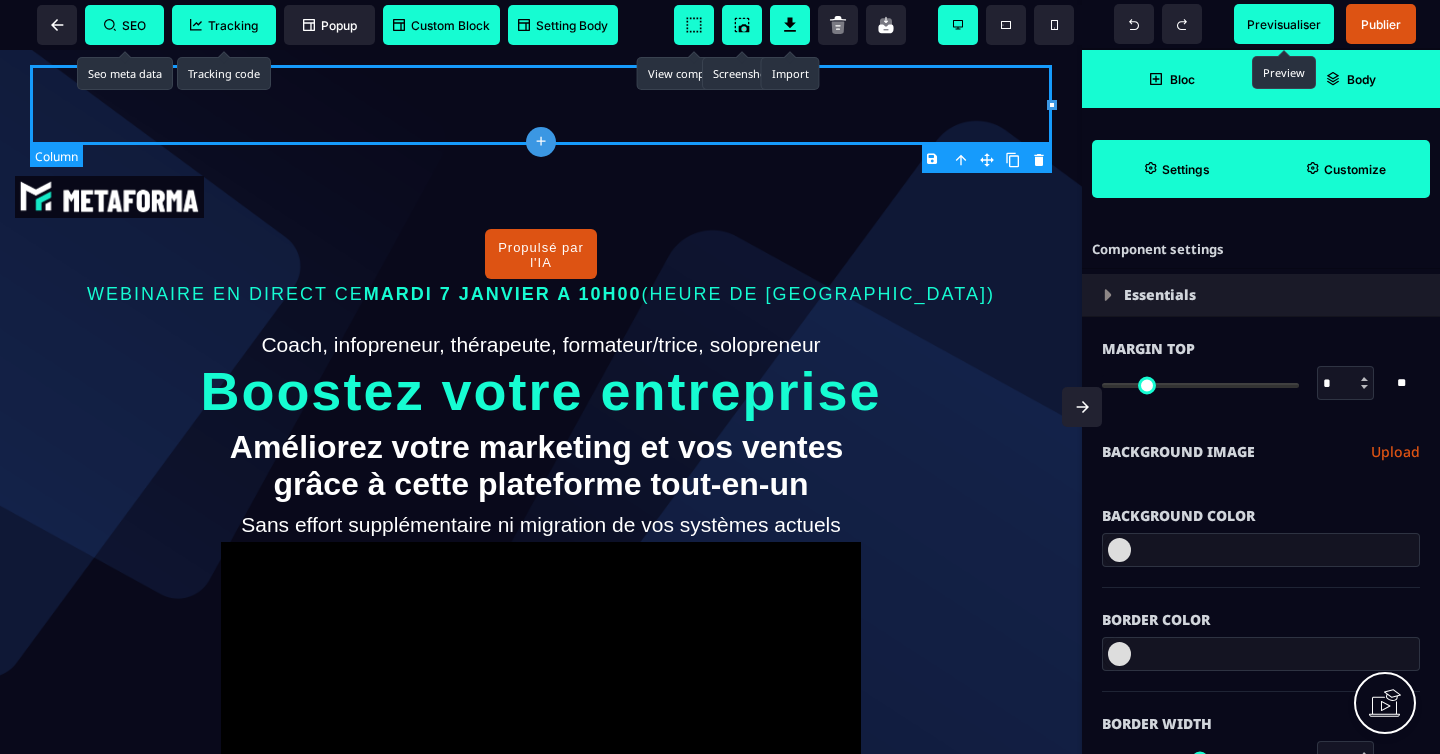 type on "*" 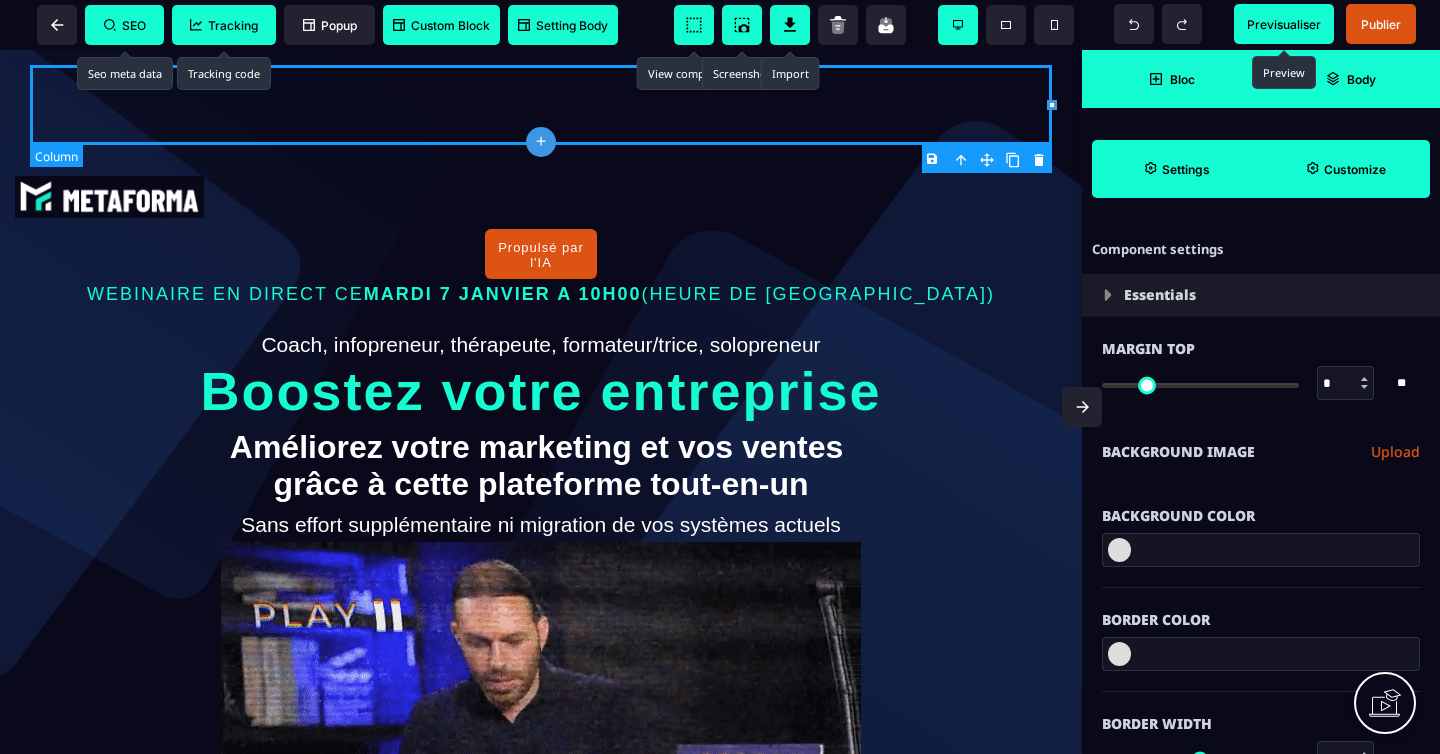 select on "**" 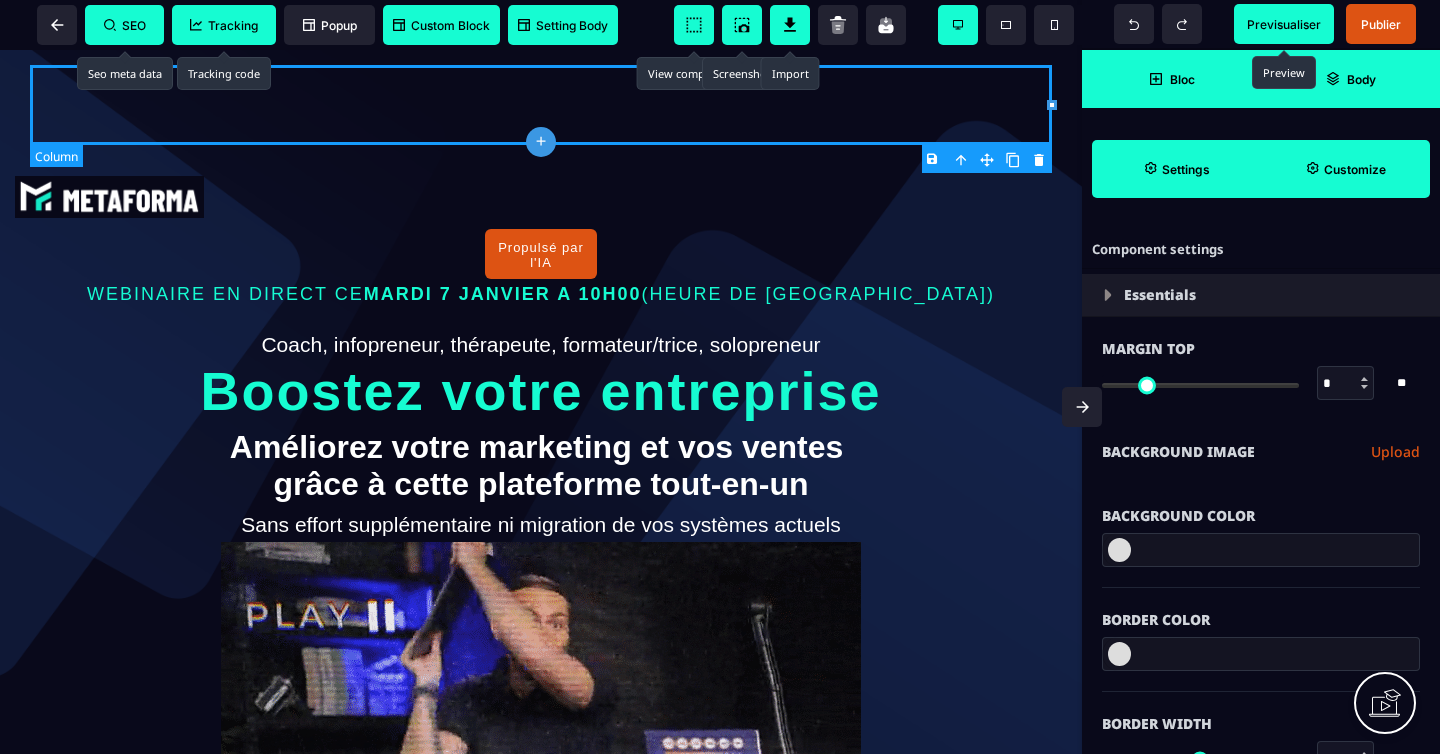 type on "**********" 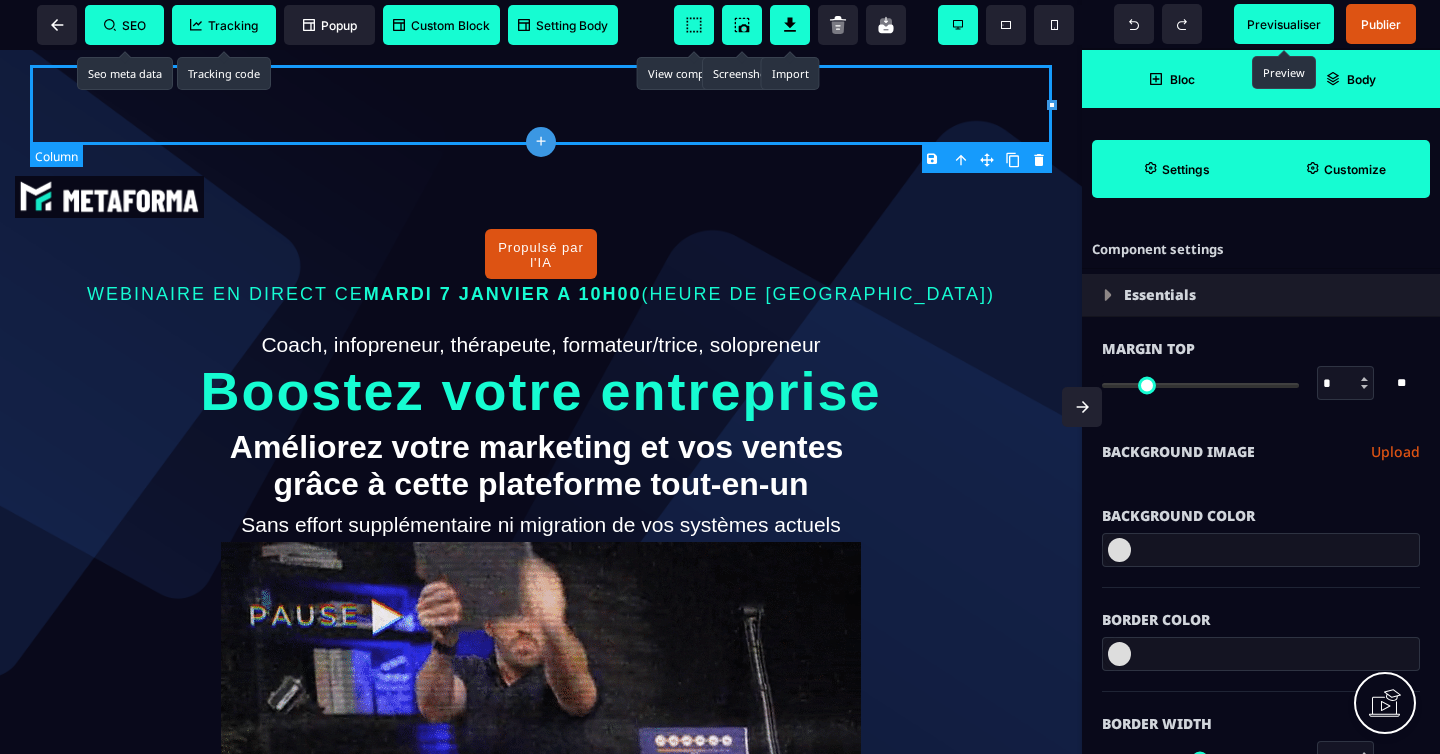 type on "*" 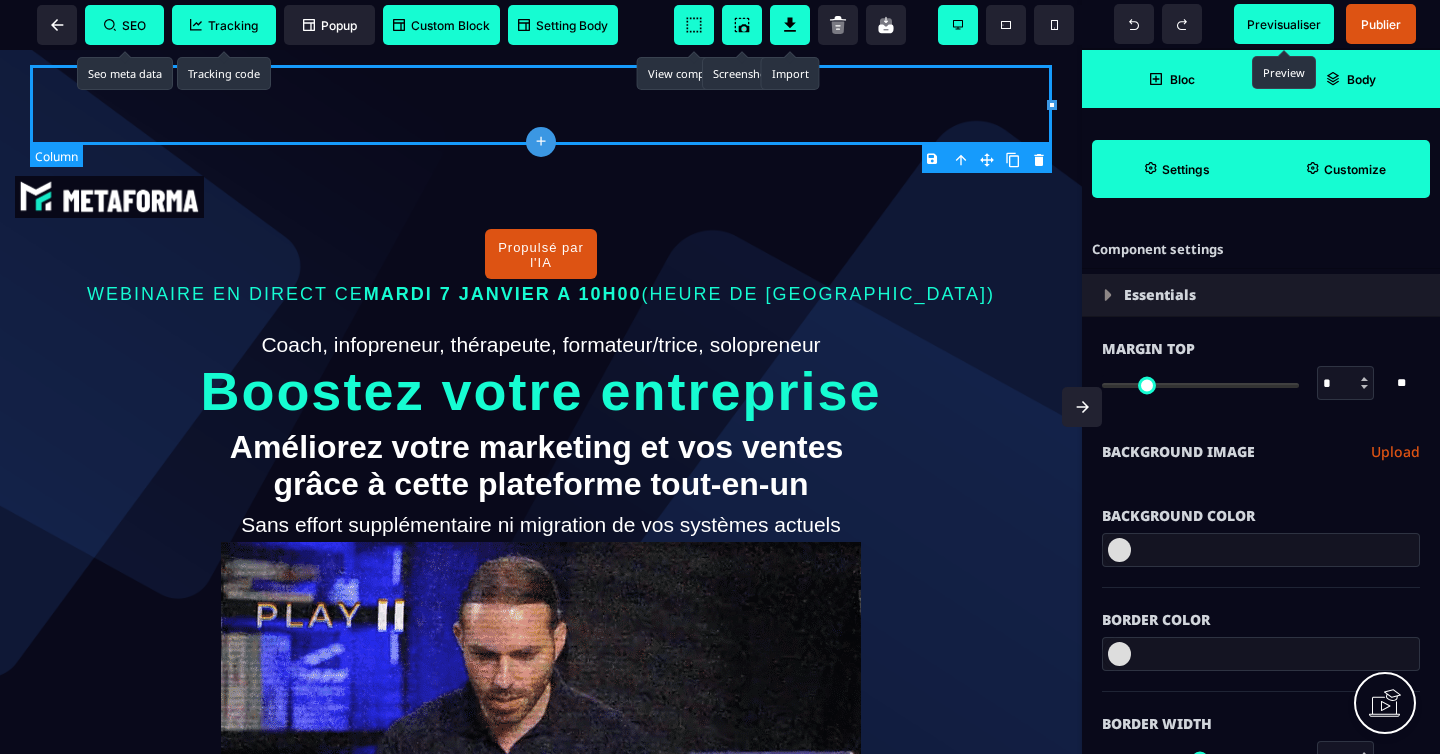 type on "*" 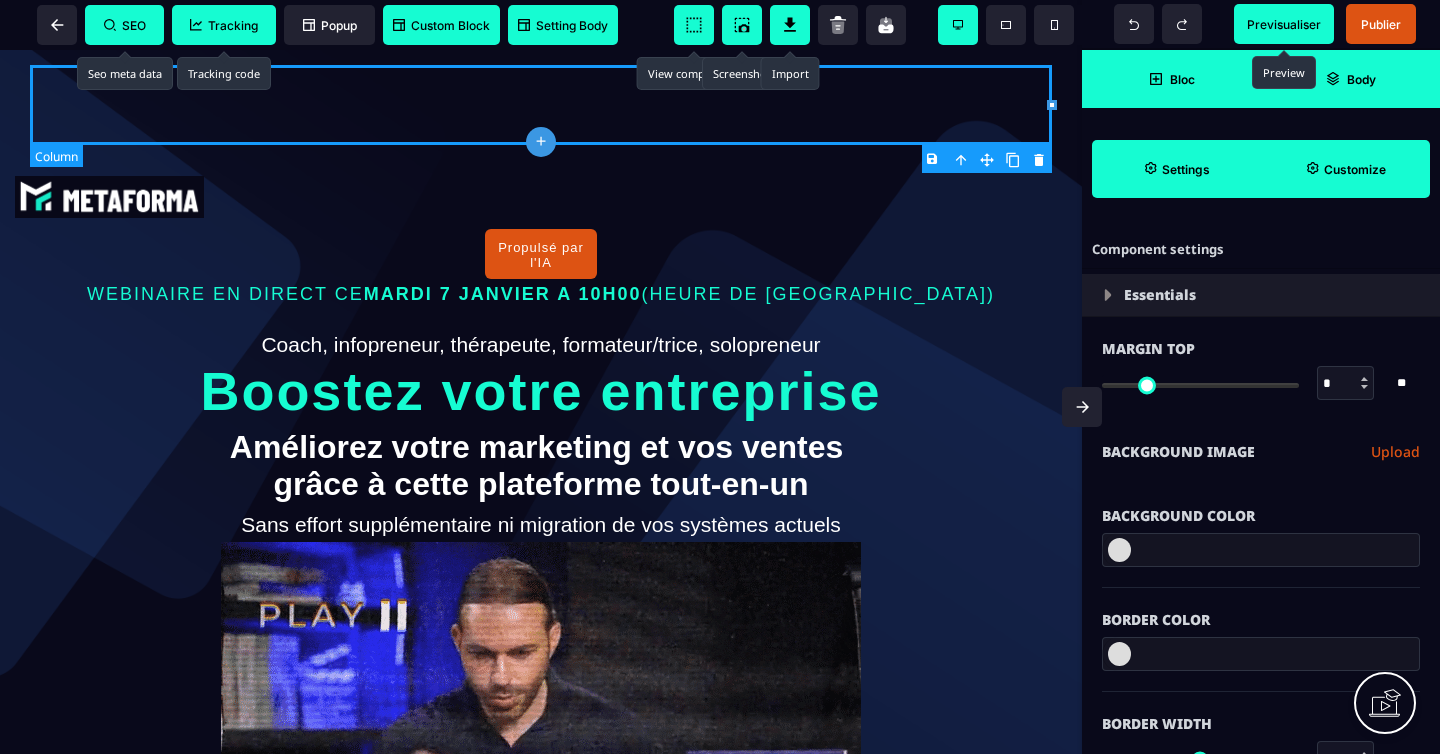 type on "*" 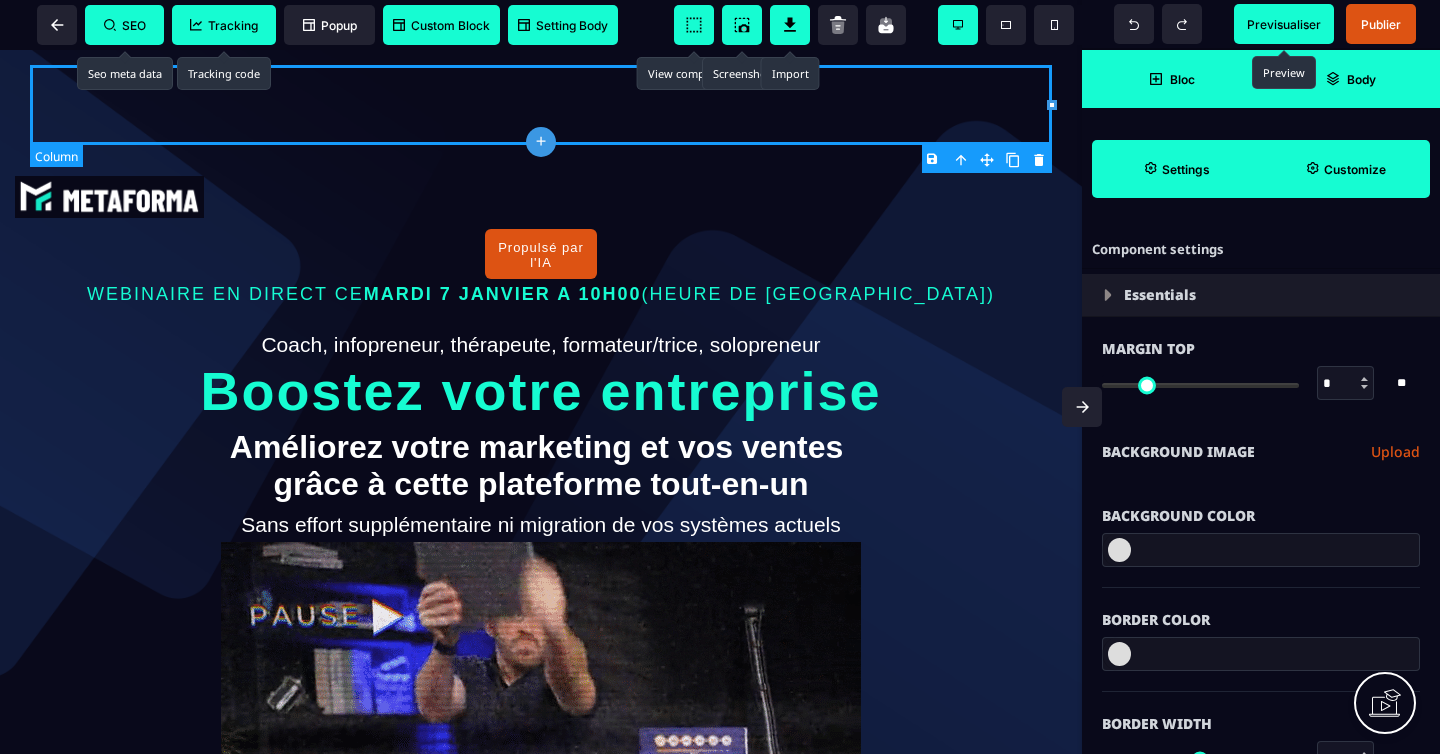 type on "*" 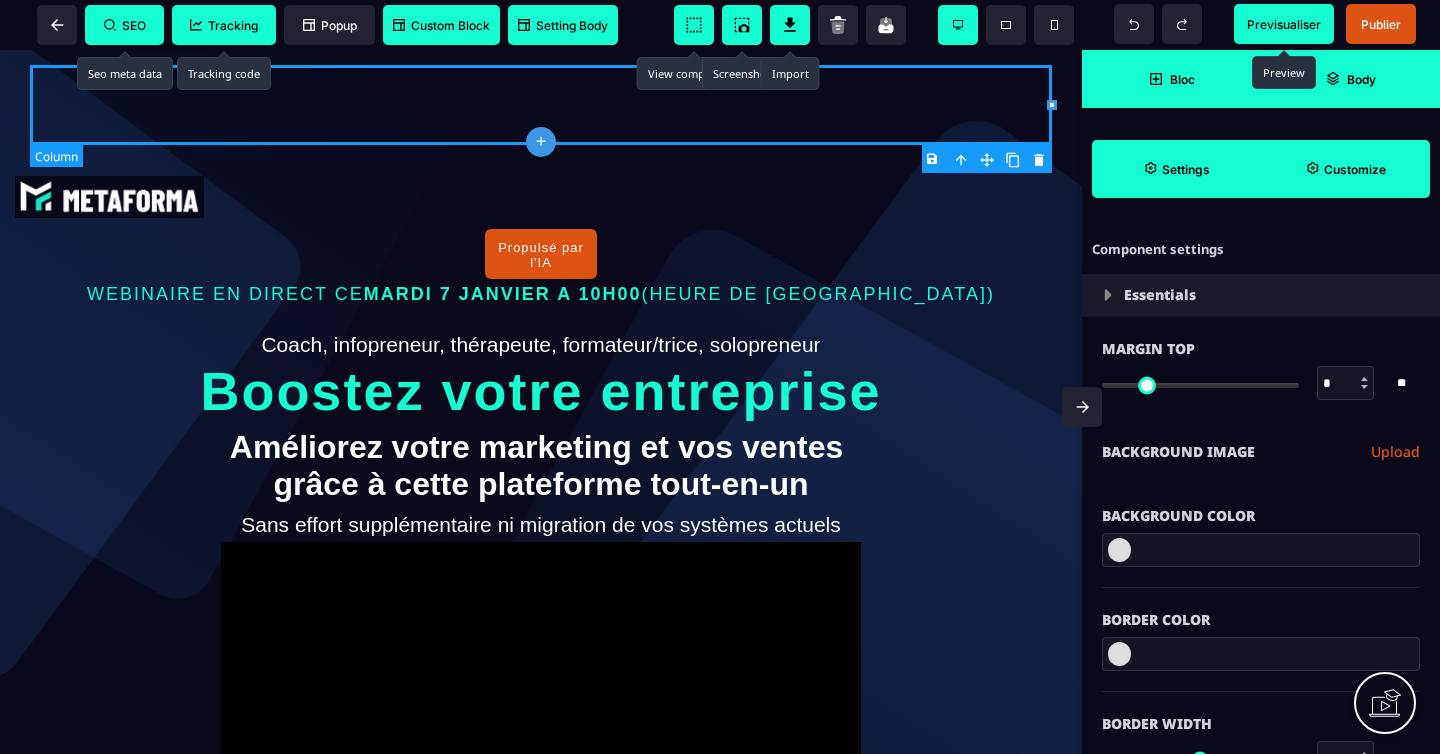 select on "**" 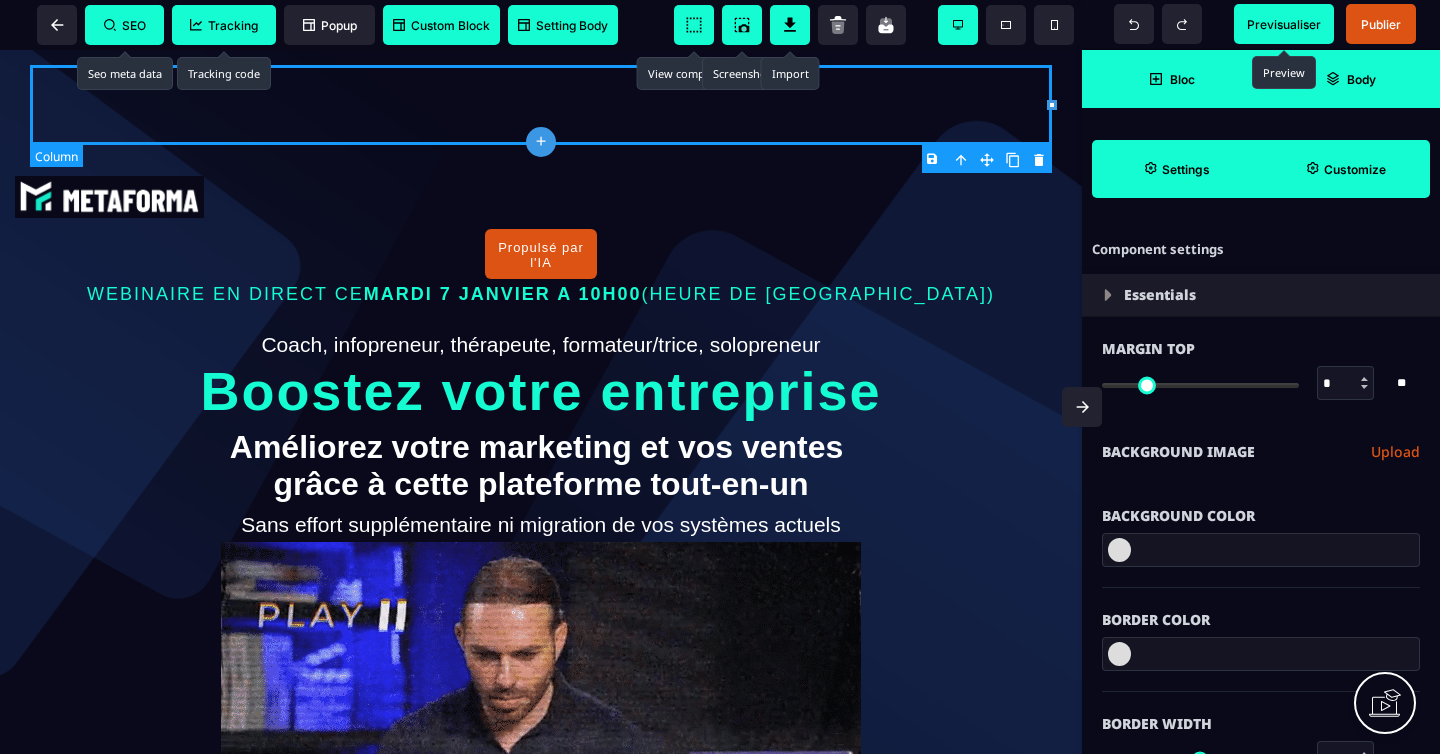 select on "*" 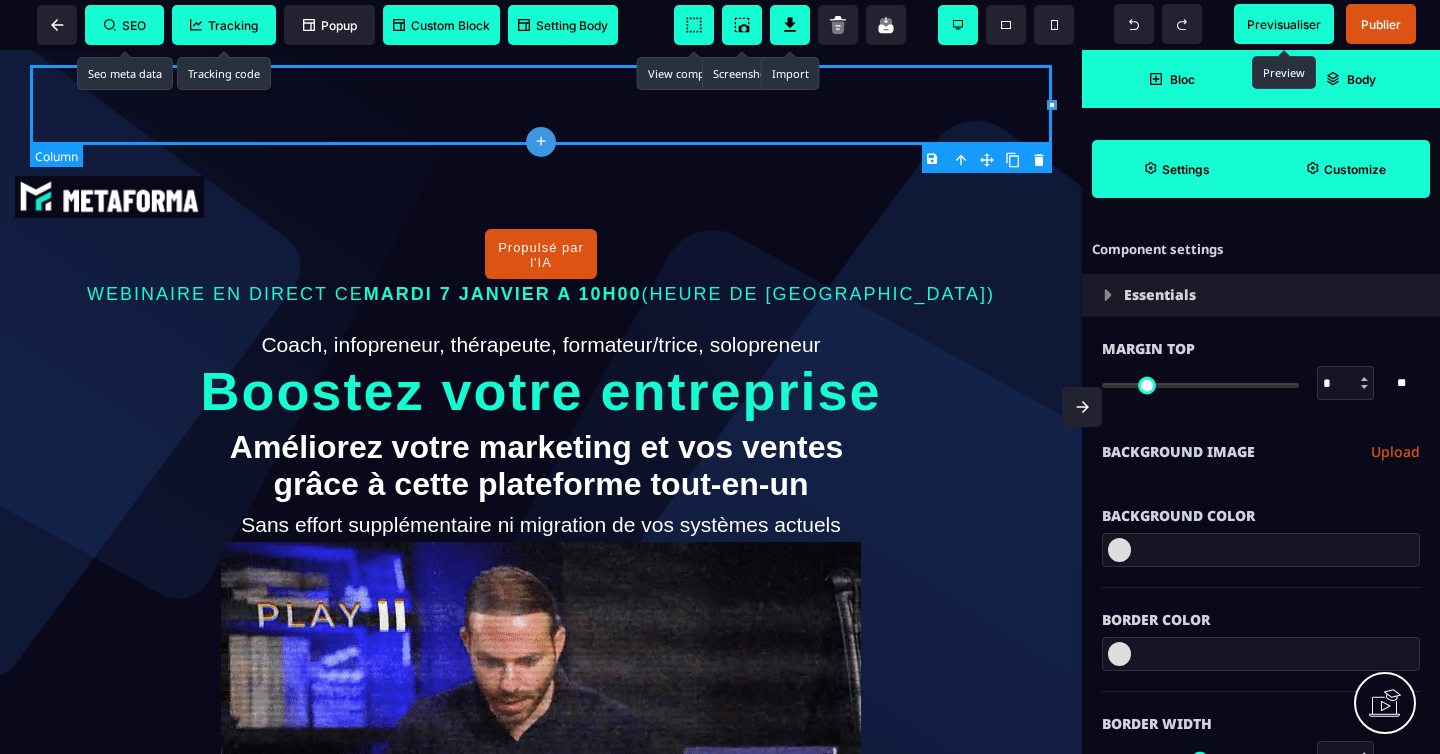 select on "**" 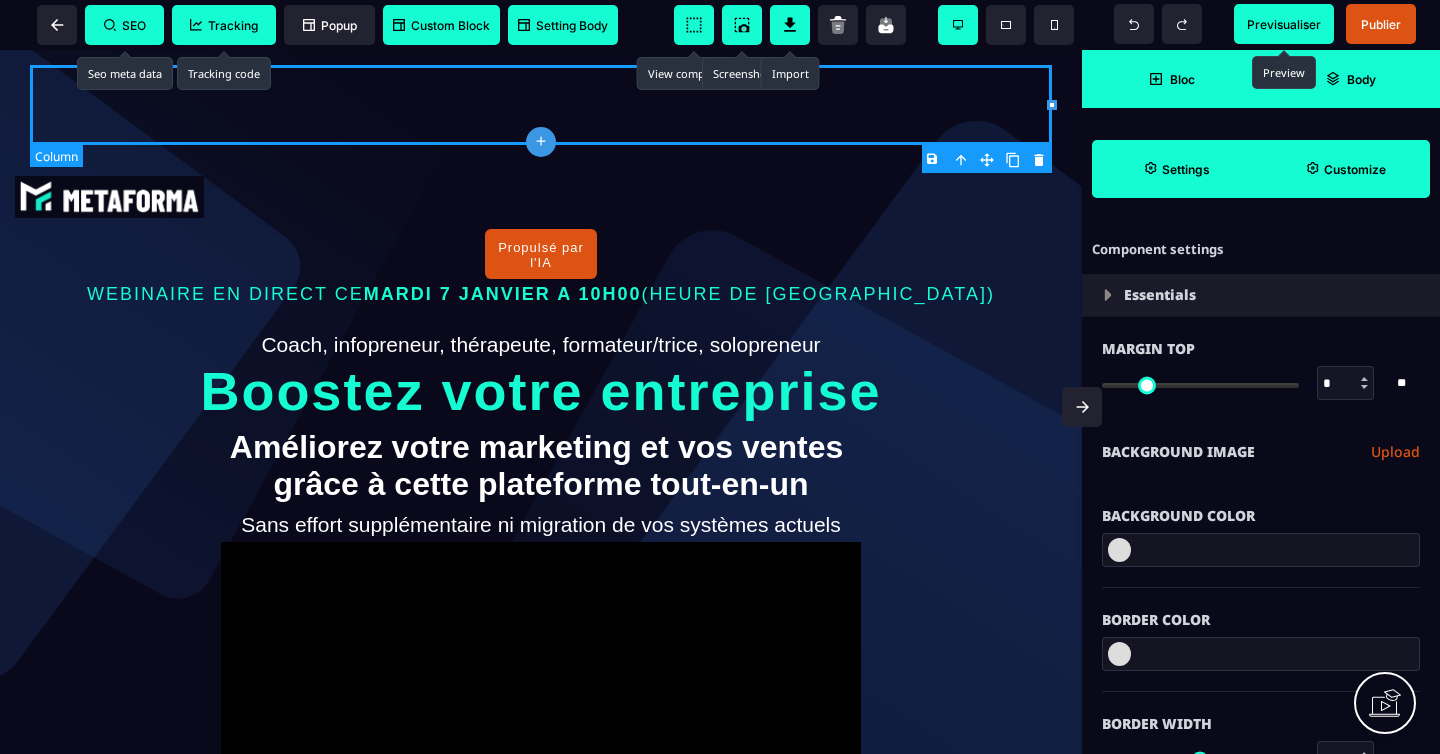 select on "**" 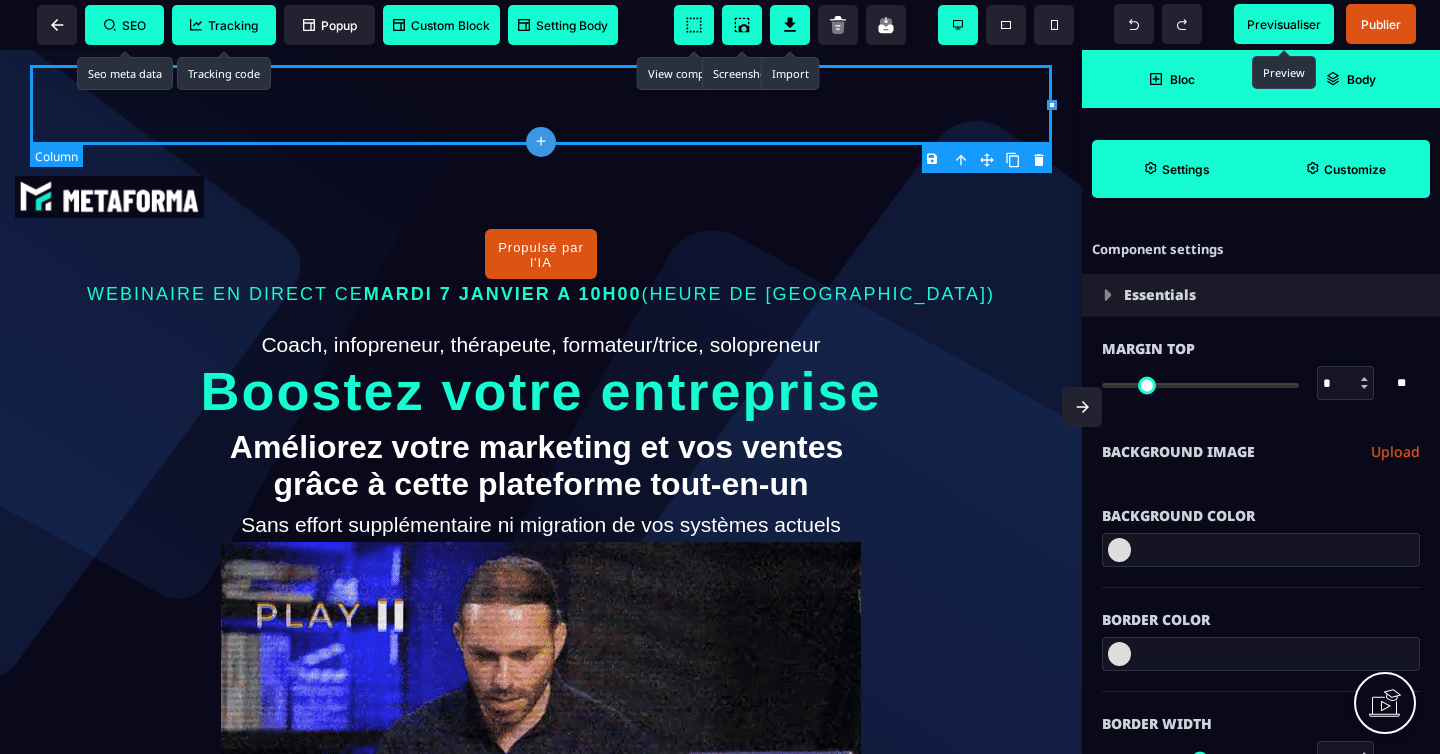 select on "**" 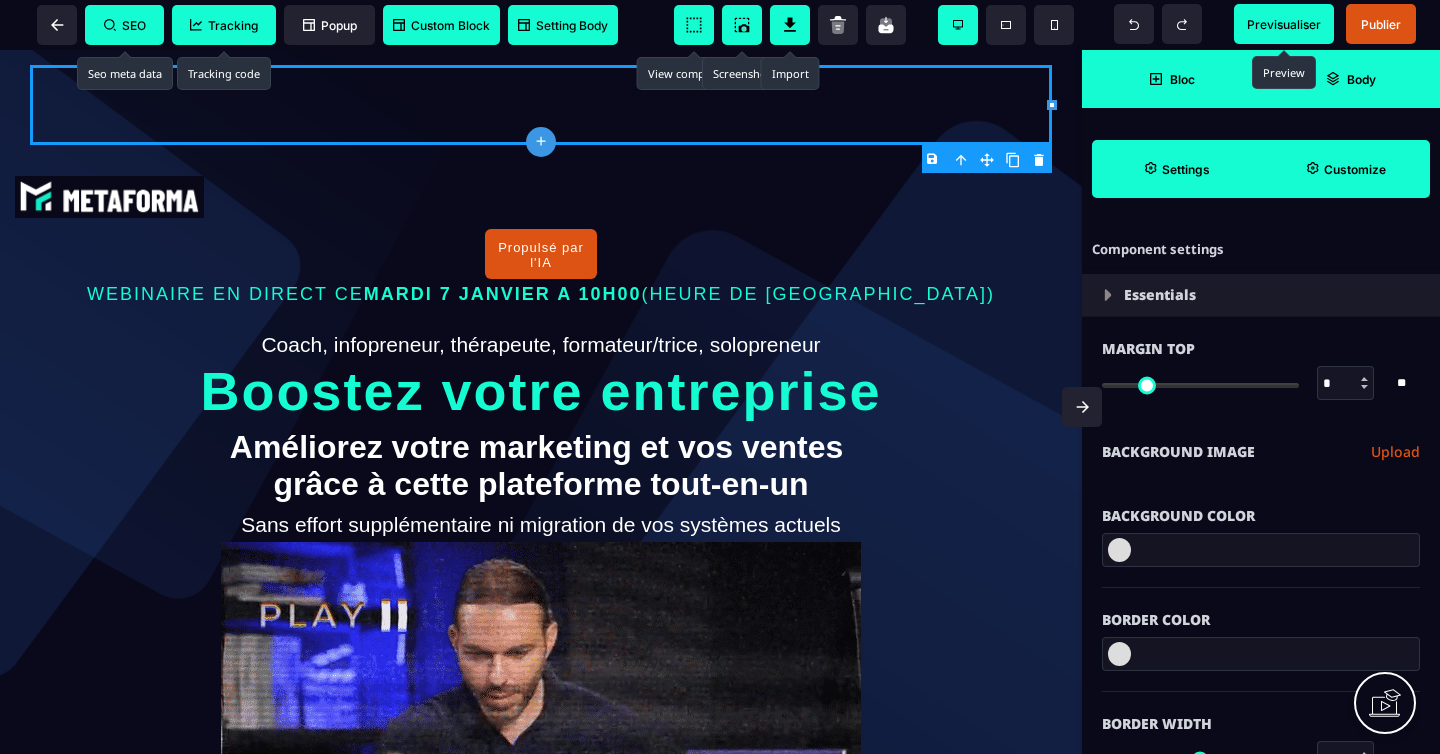 click on "B I U S
A *******
plus
[GEOGRAPHIC_DATA]
SEO
Tracking
Popup" at bounding box center [720, 377] 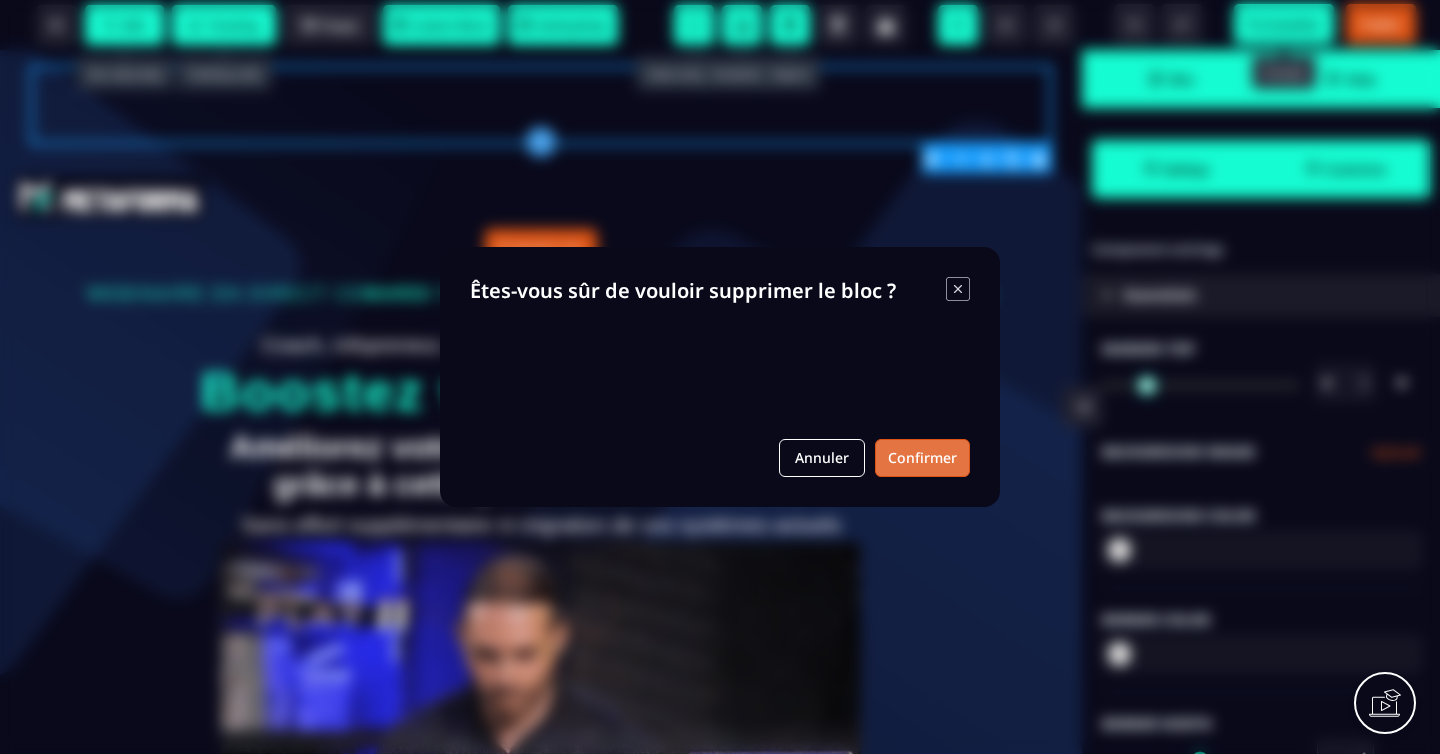 click on "Confirmer" at bounding box center [922, 458] 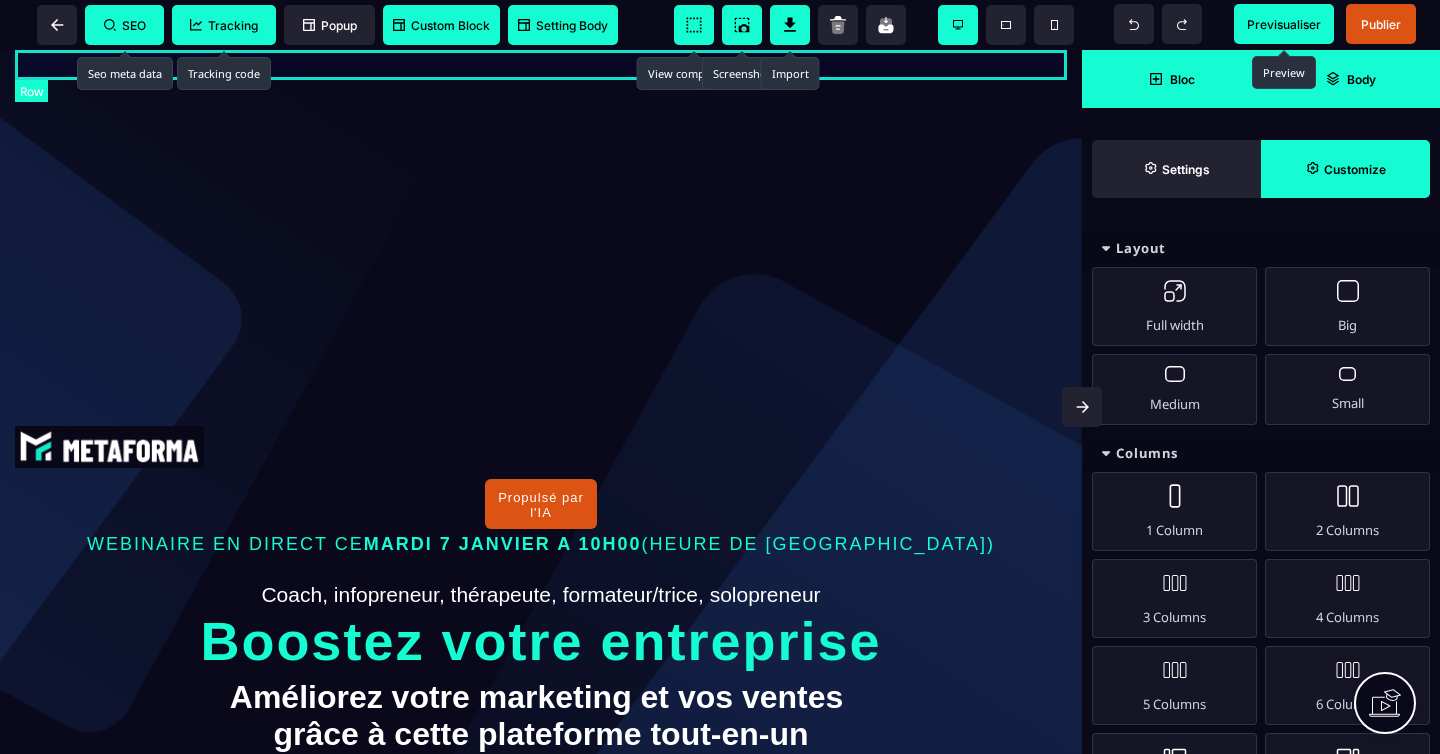 click at bounding box center (541, 65) 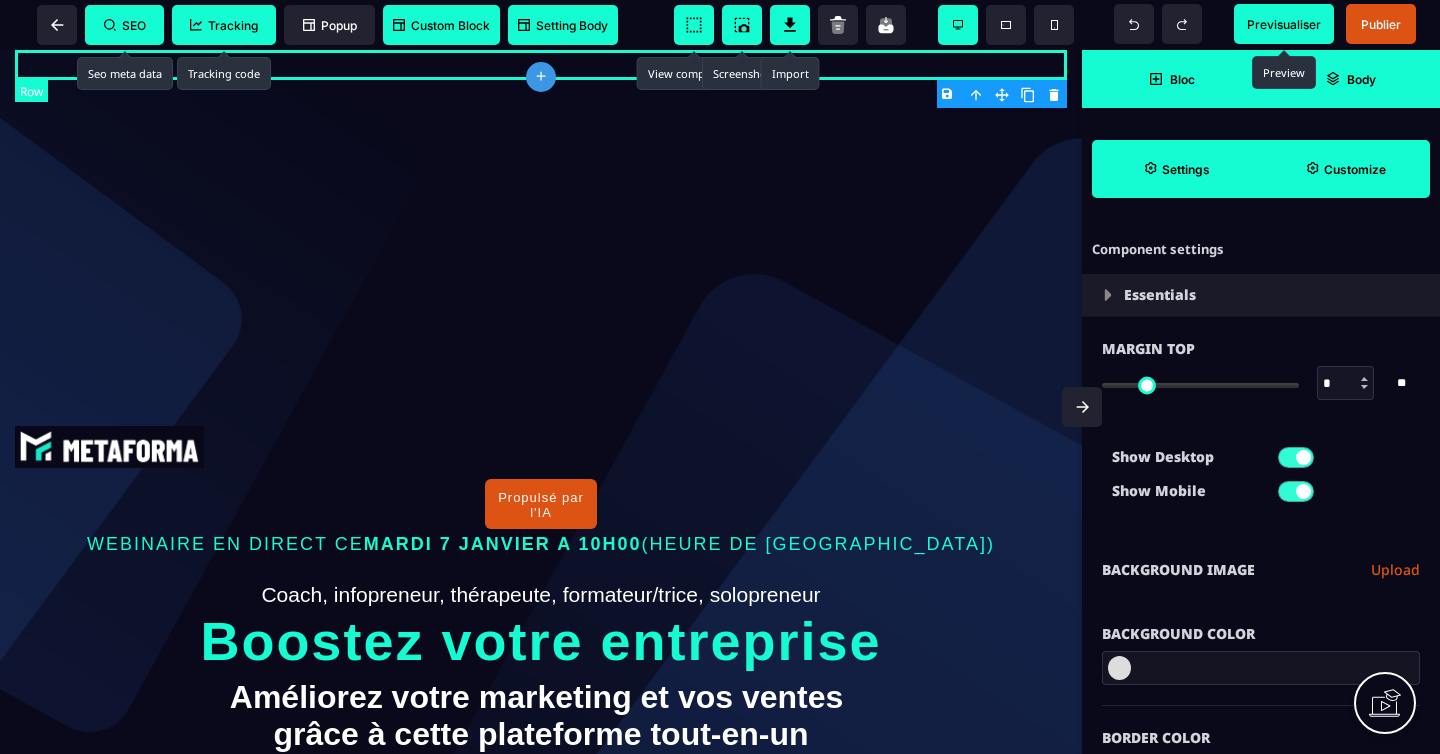 type on "*" 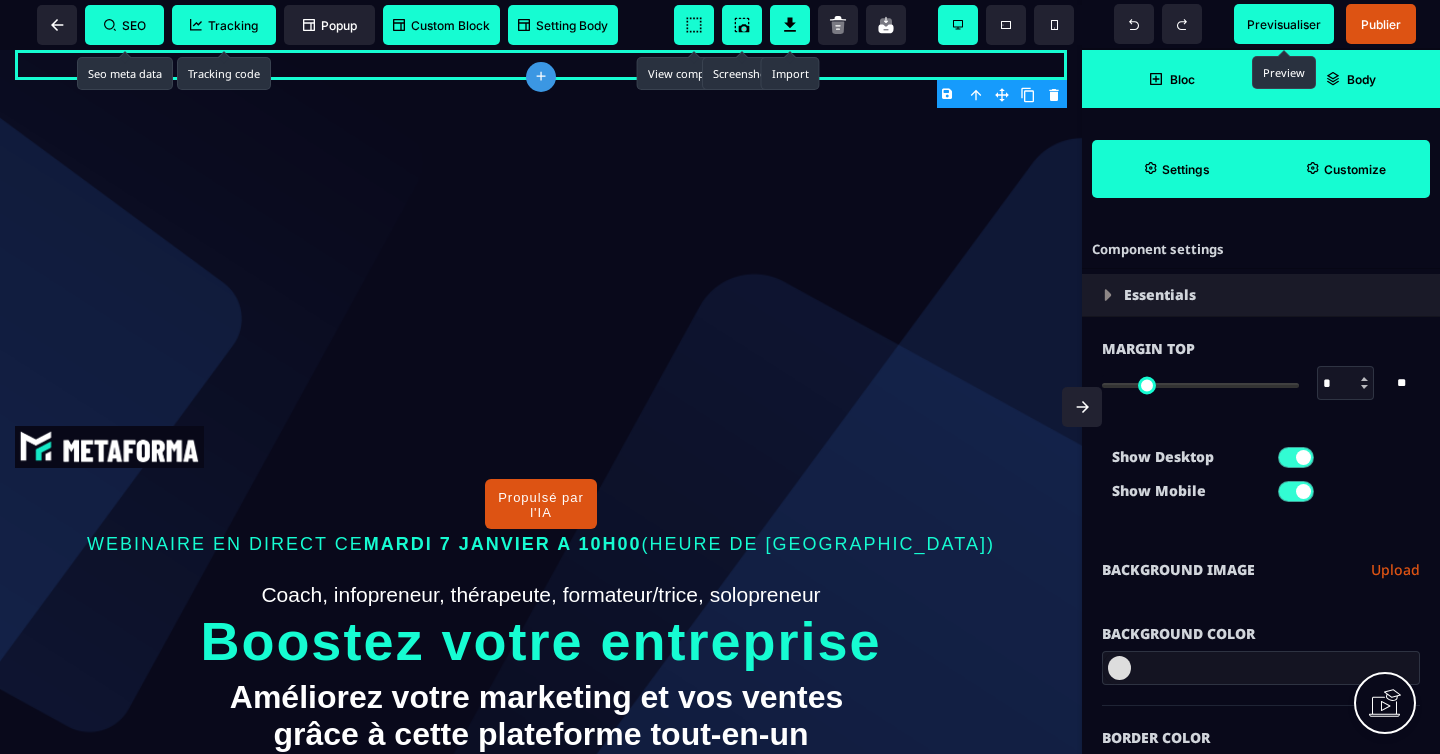 click on "B I U S
A *******
plus
[GEOGRAPHIC_DATA]
SEO
Tracking
Popup" at bounding box center (720, 377) 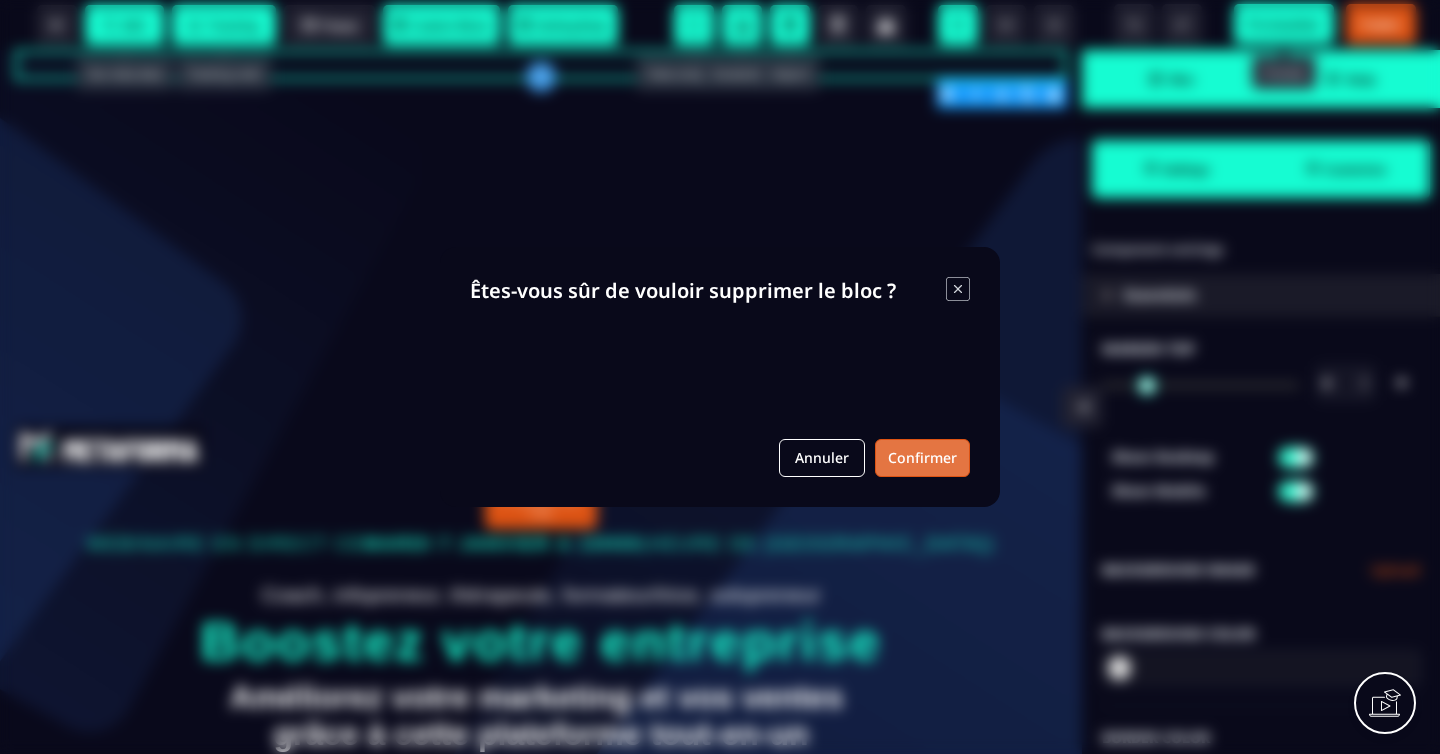 click on "Confirmer" at bounding box center [922, 458] 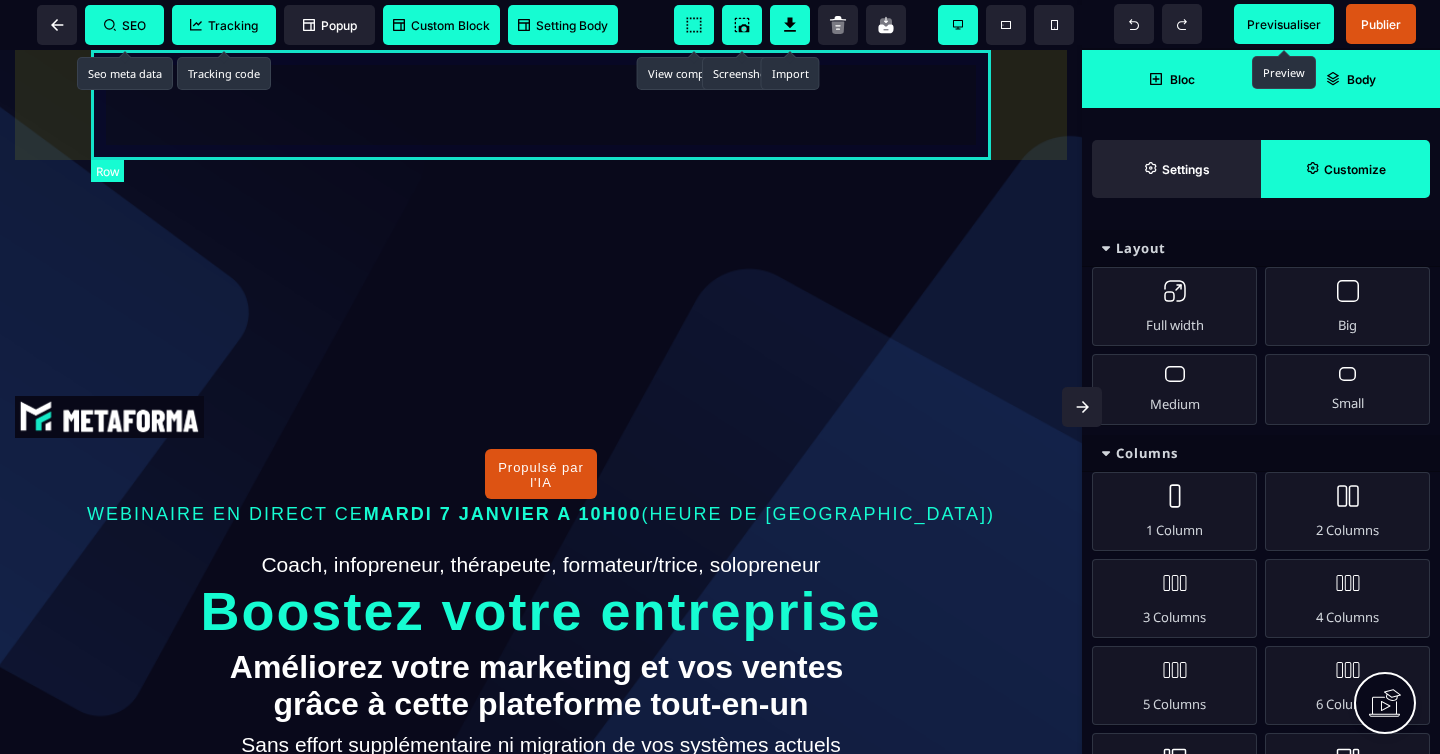 click at bounding box center [541, 105] 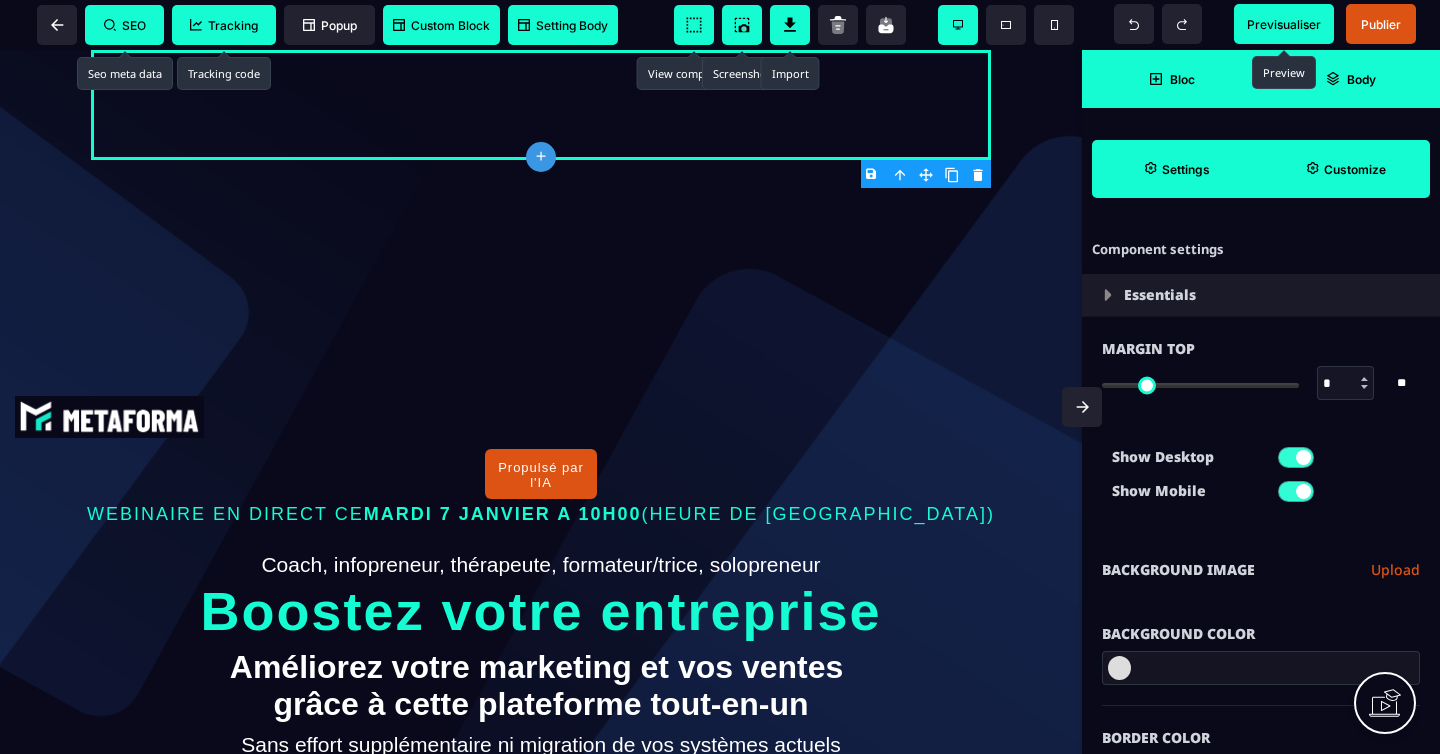 click on "B I U S
A *******
plus
Row
SEO
Tracking
Popup
Bloc" at bounding box center (720, 377) 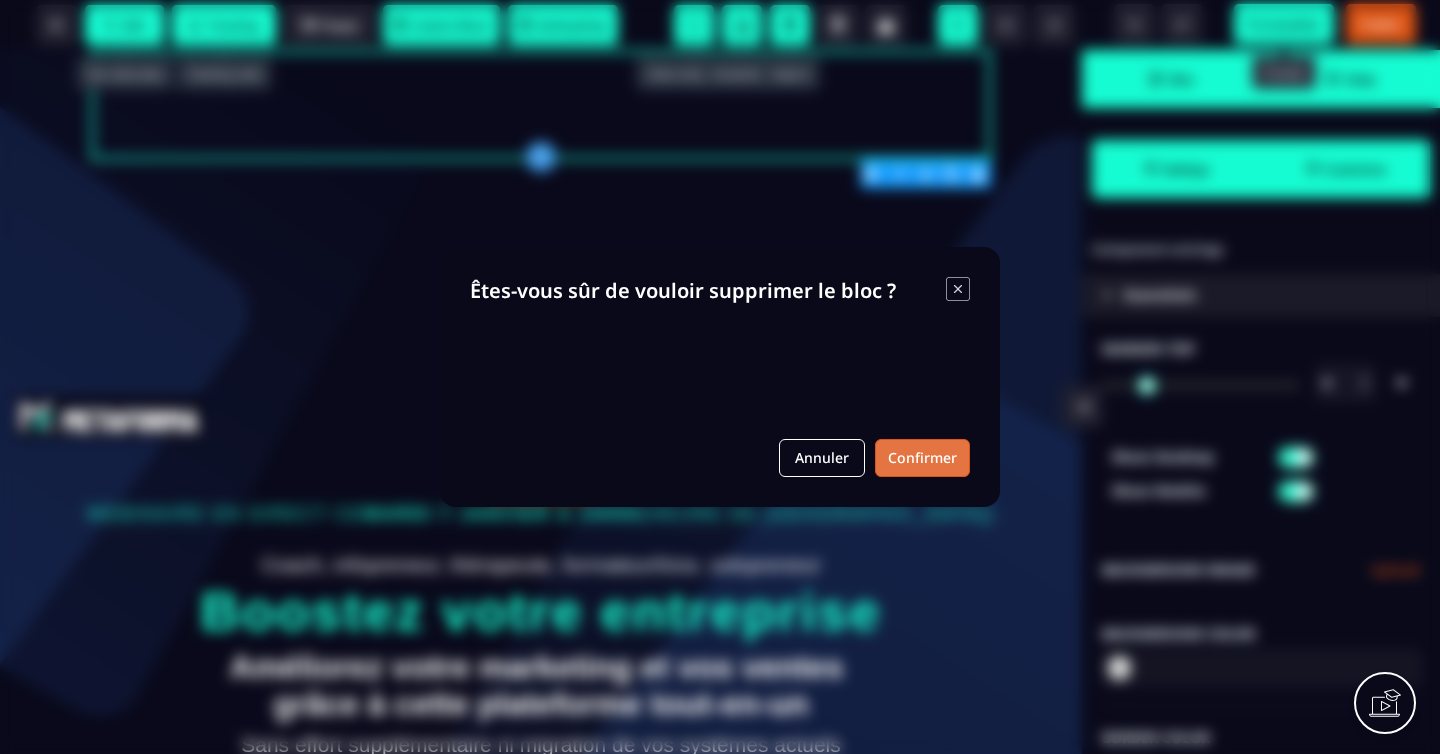 click on "Confirmer" at bounding box center [922, 458] 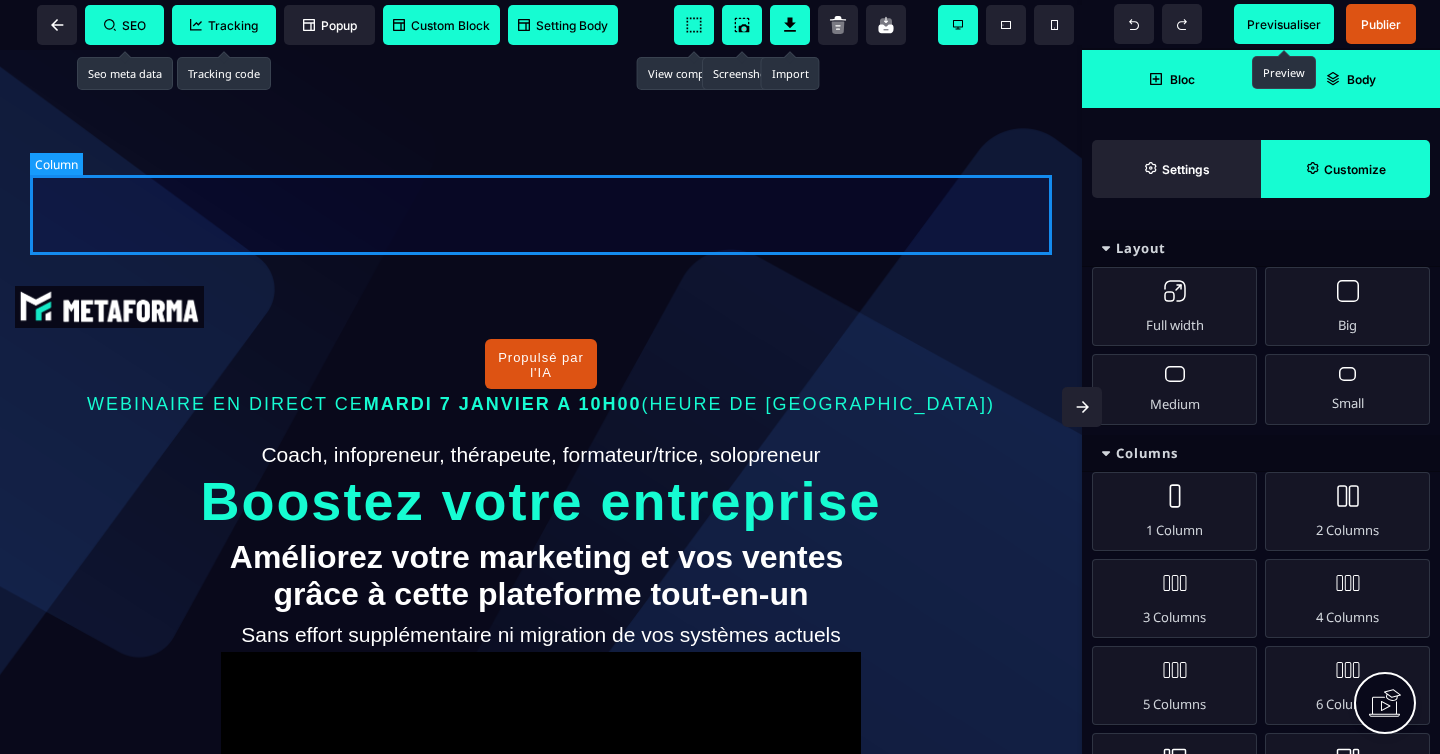 click at bounding box center [541, 215] 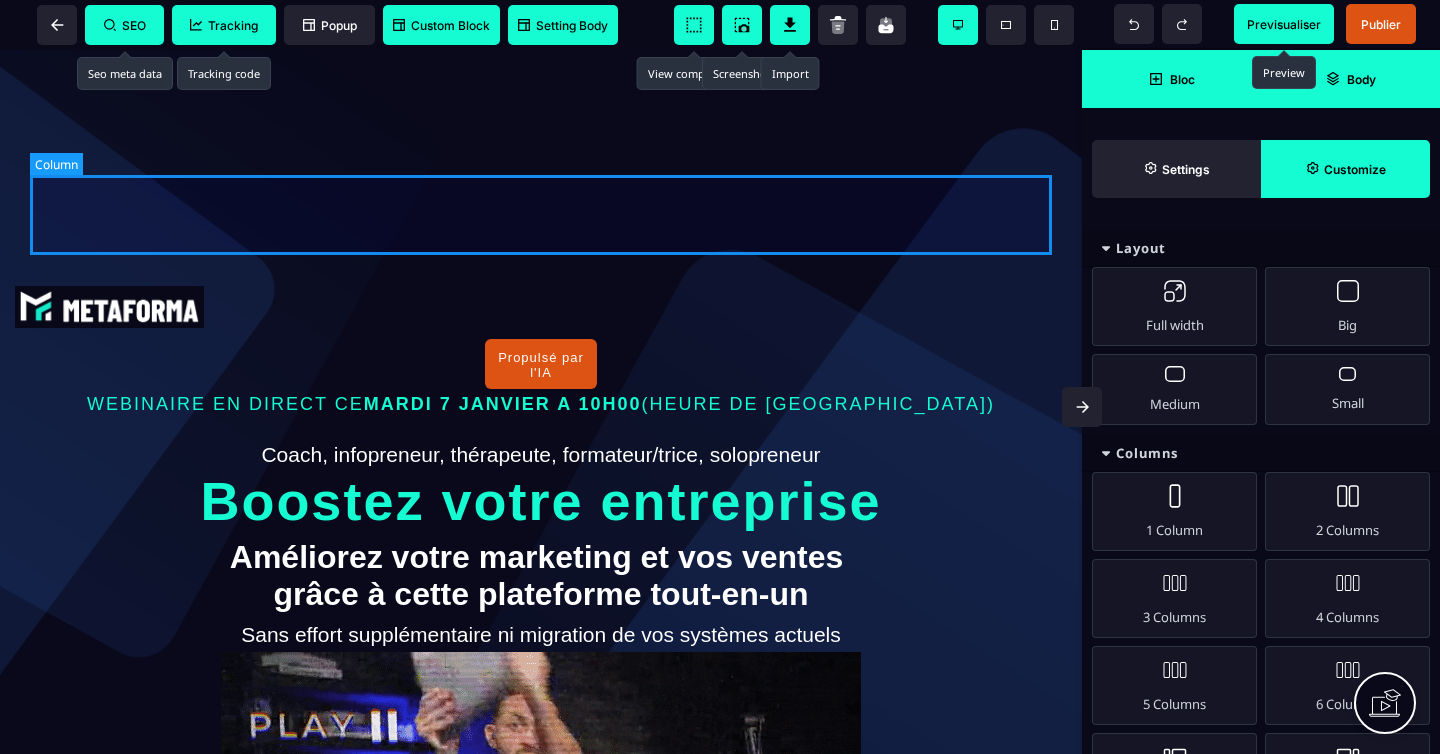 select on "**" 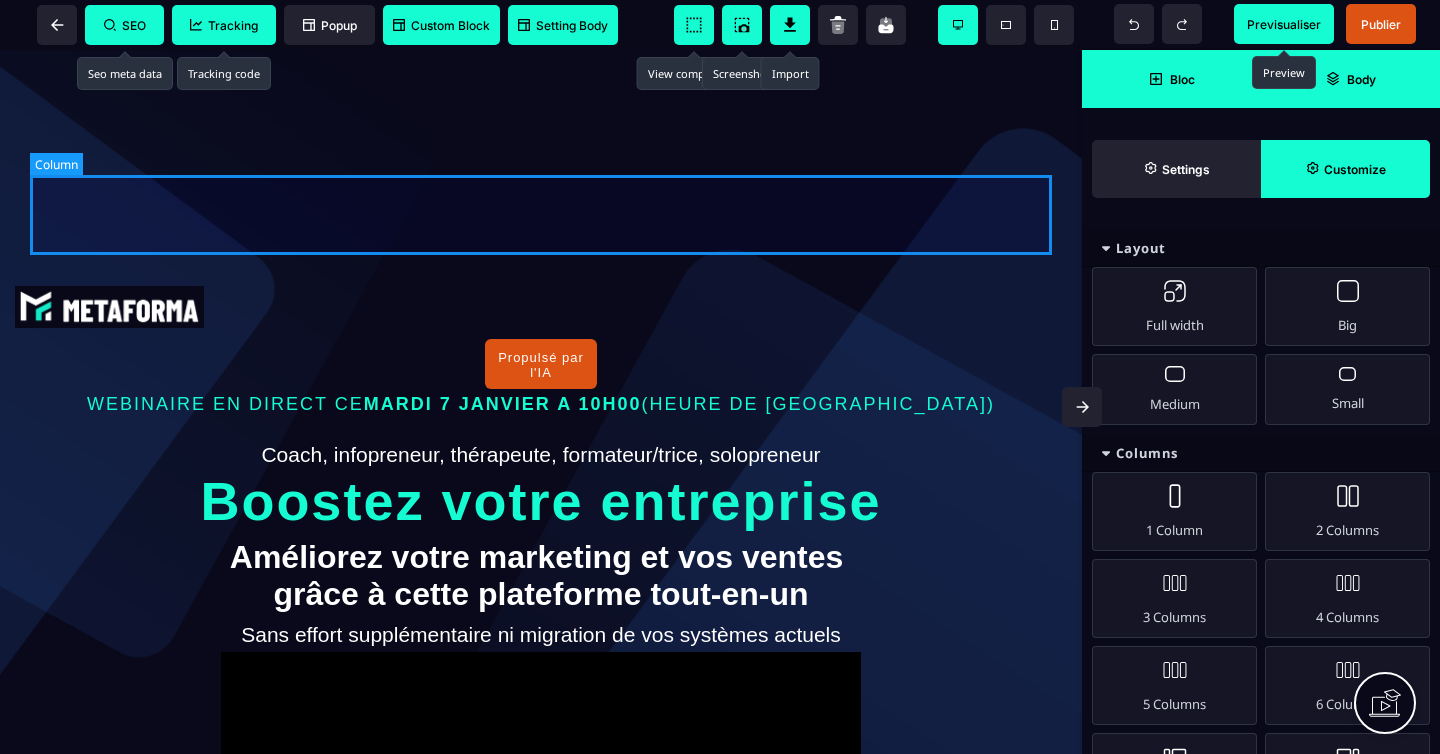 select on "**" 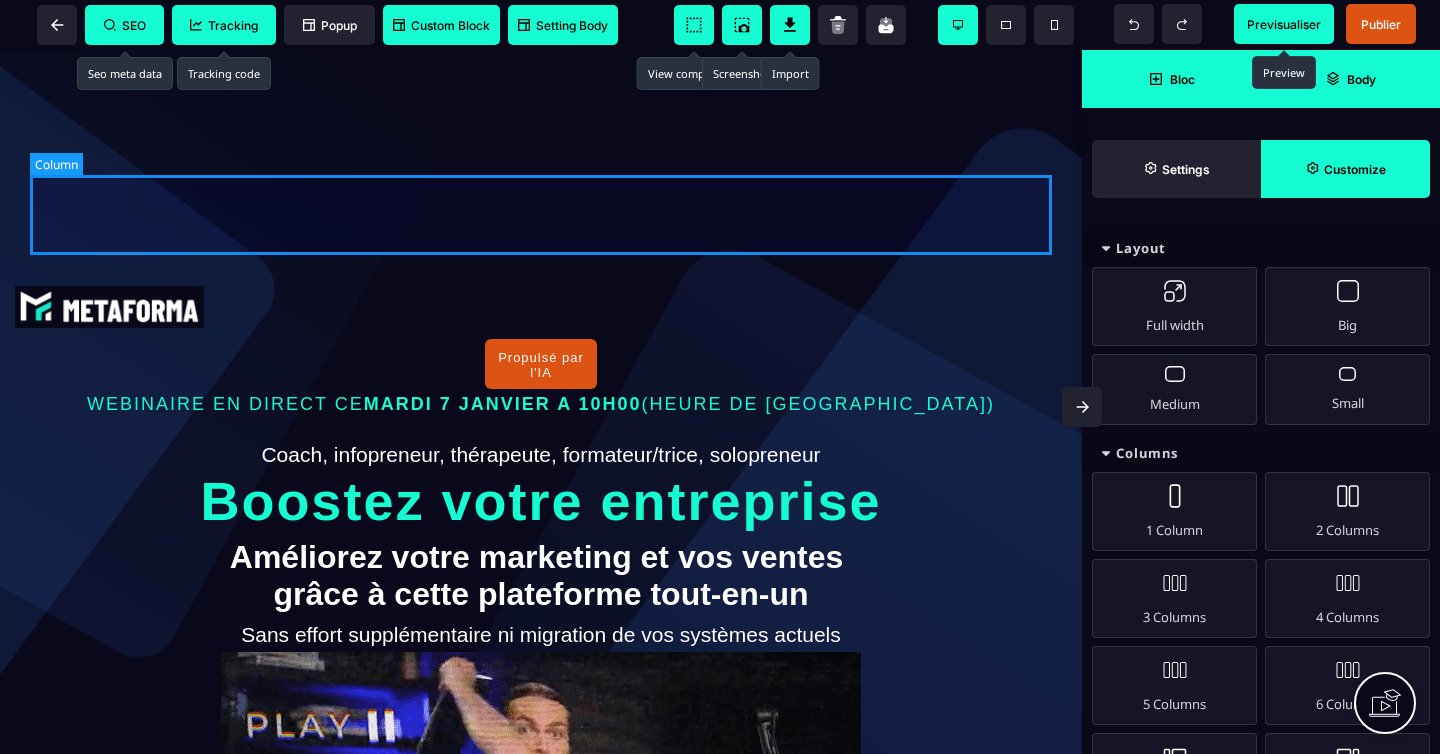 select on "**" 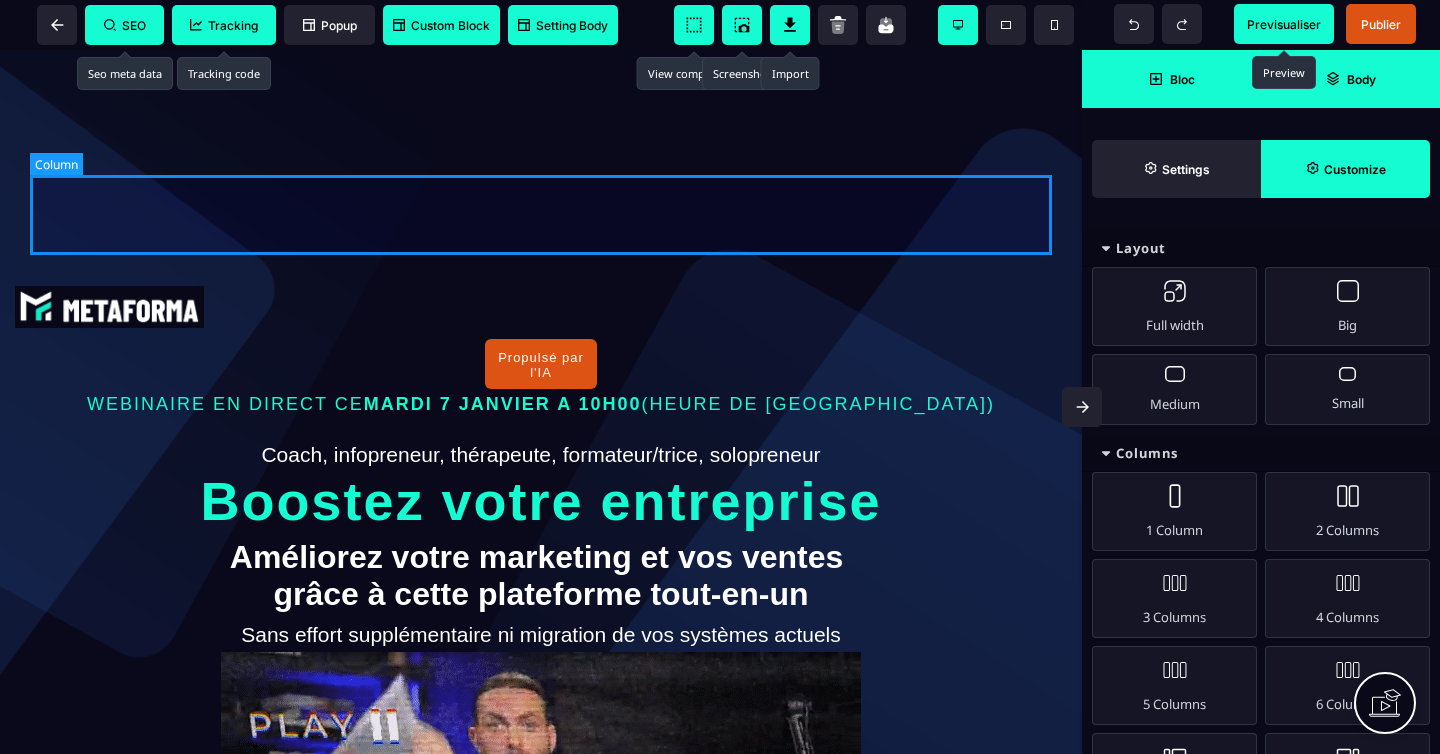 select on "**" 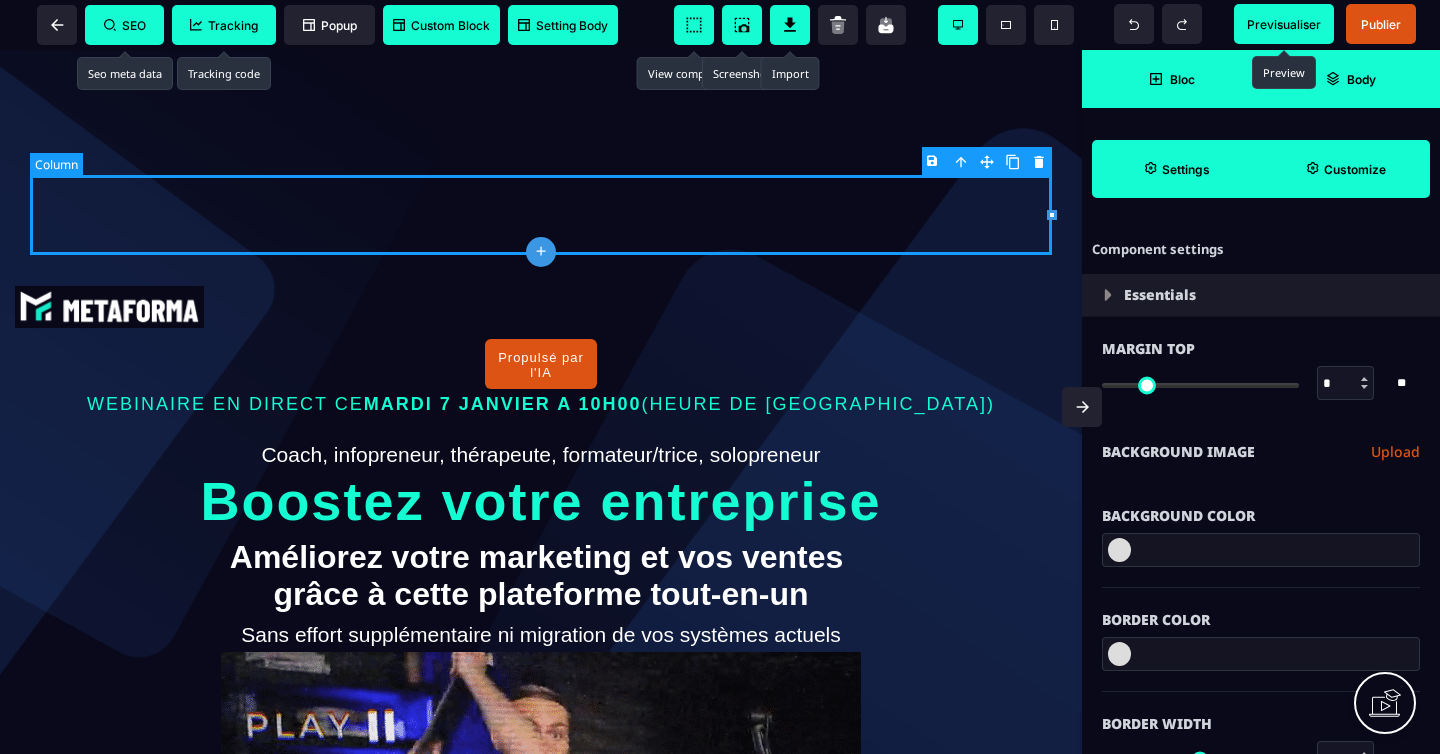 type on "*" 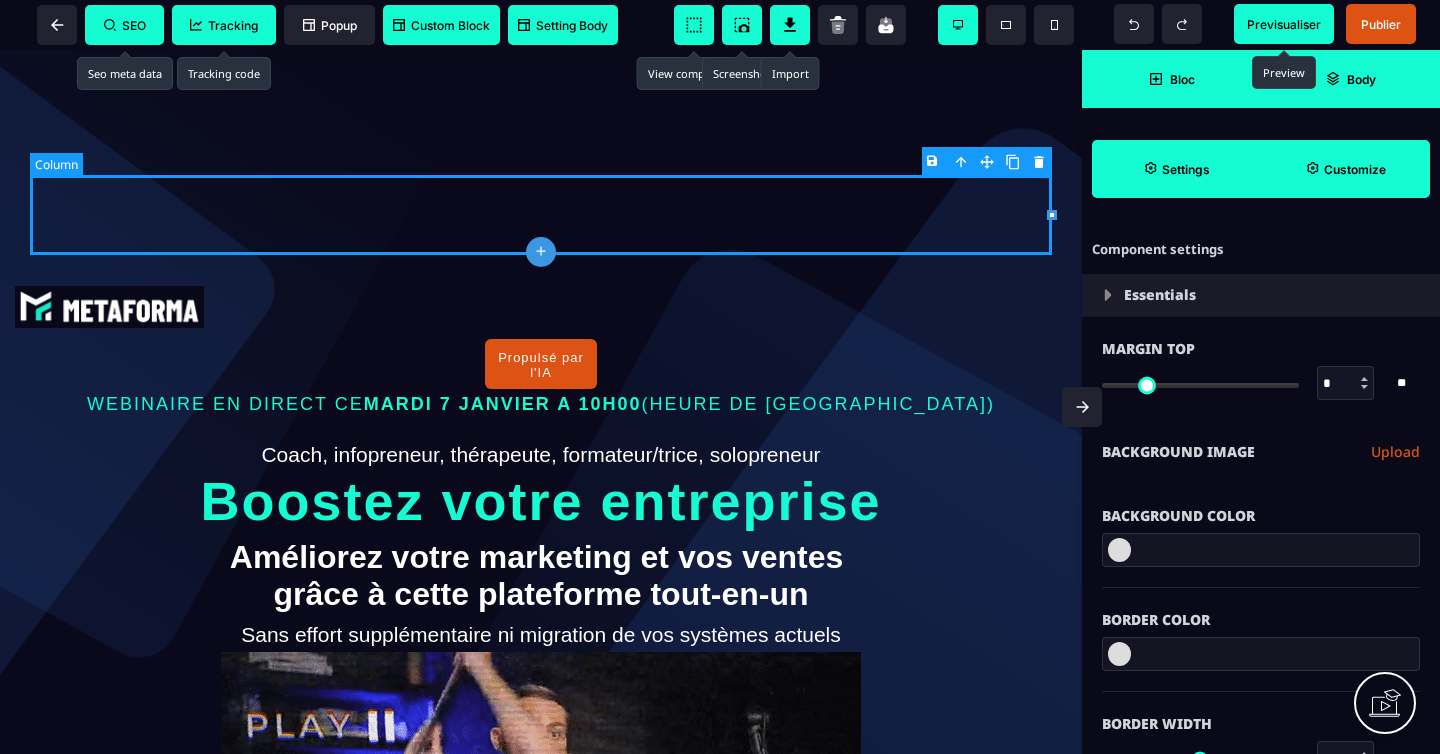 type on "***" 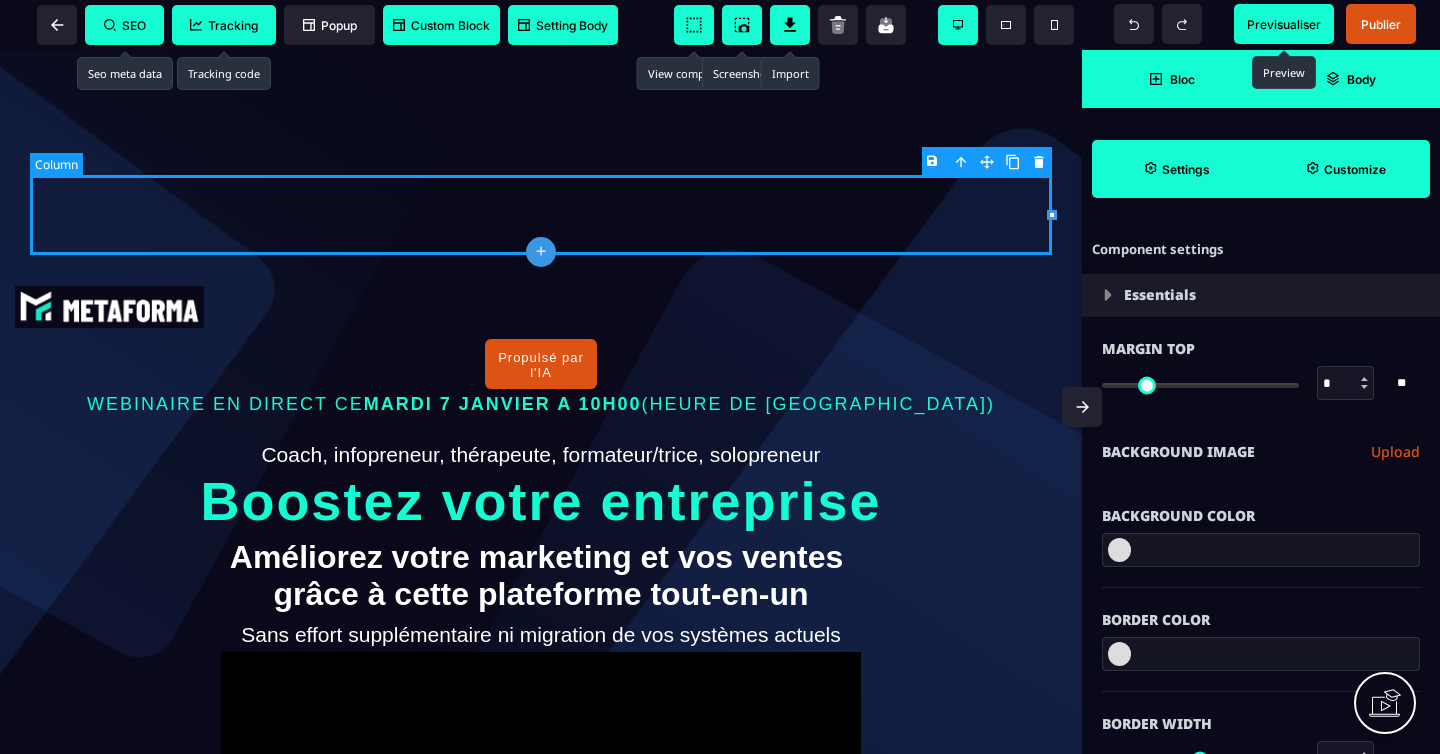 type on "***" 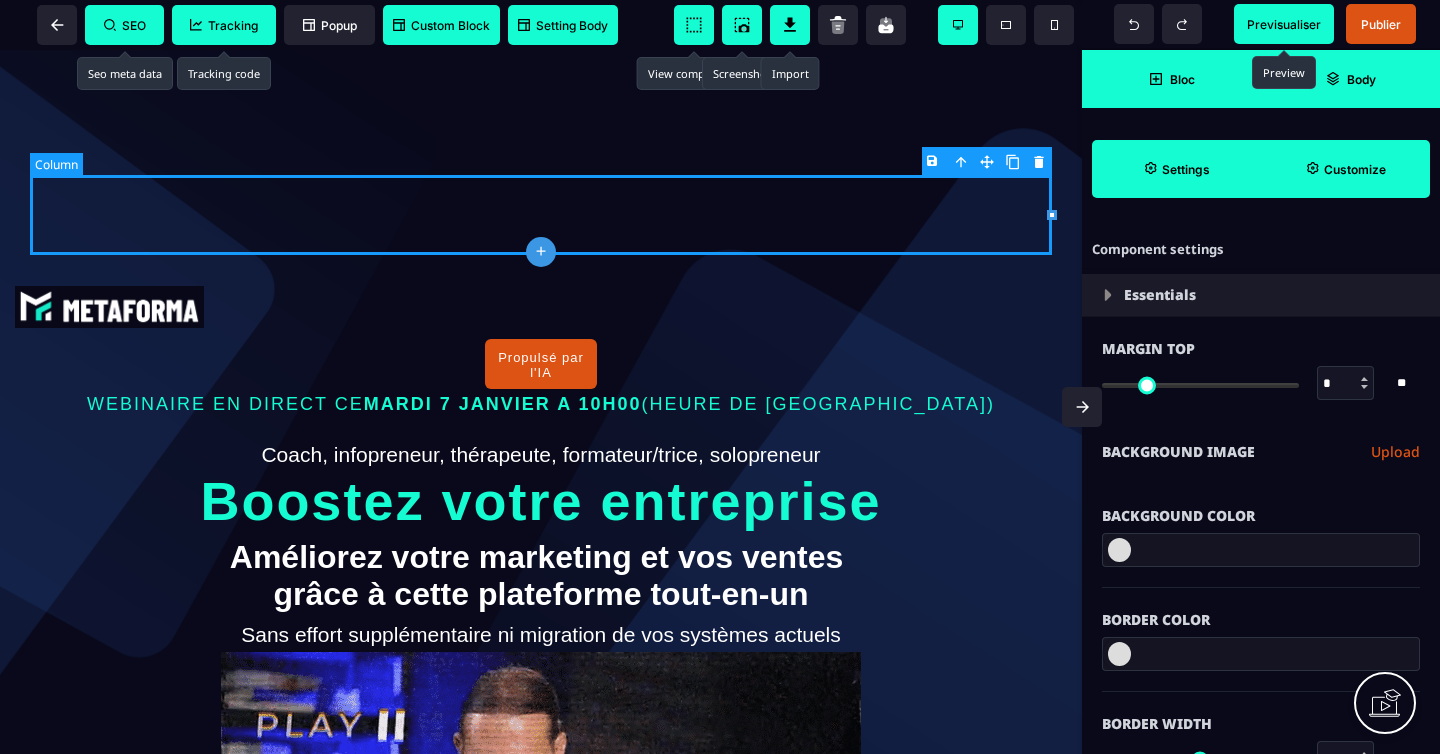 type on "****" 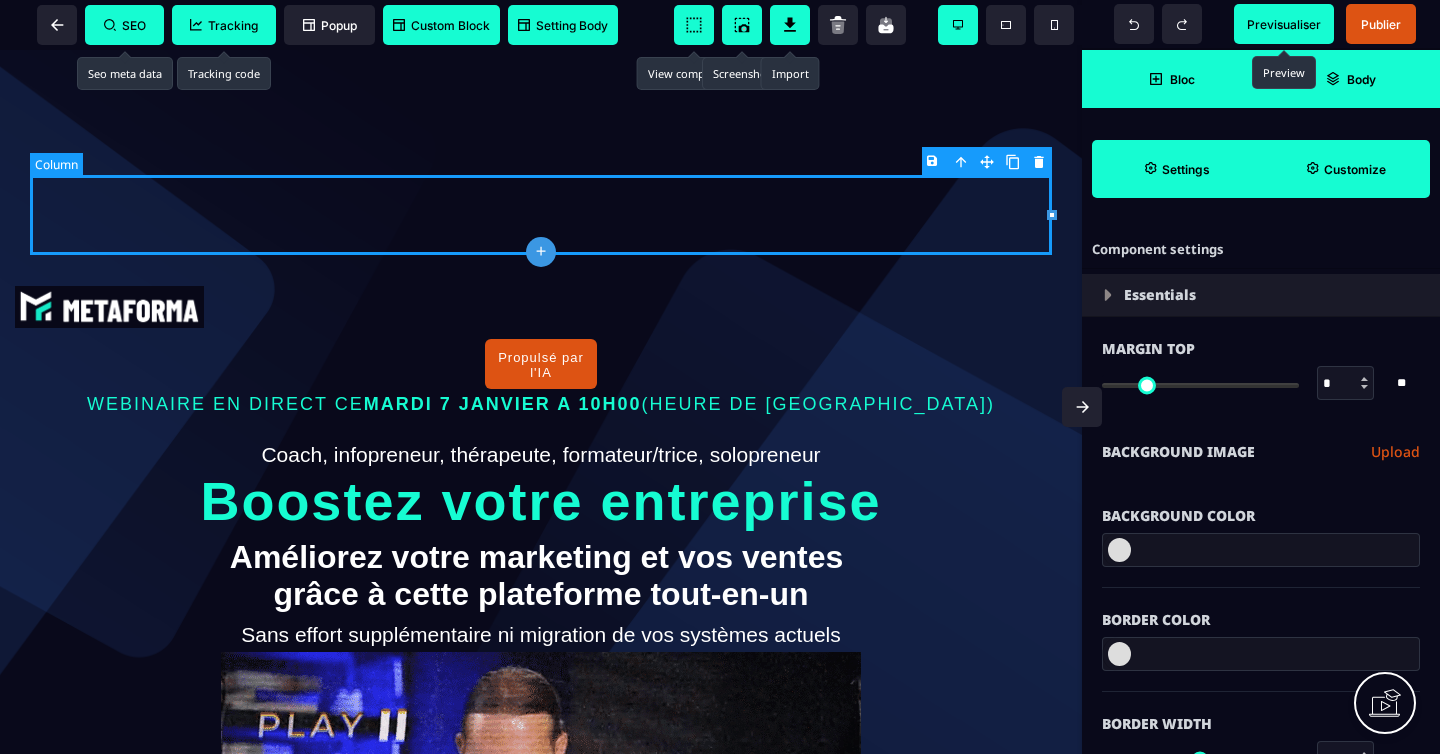 type on "***" 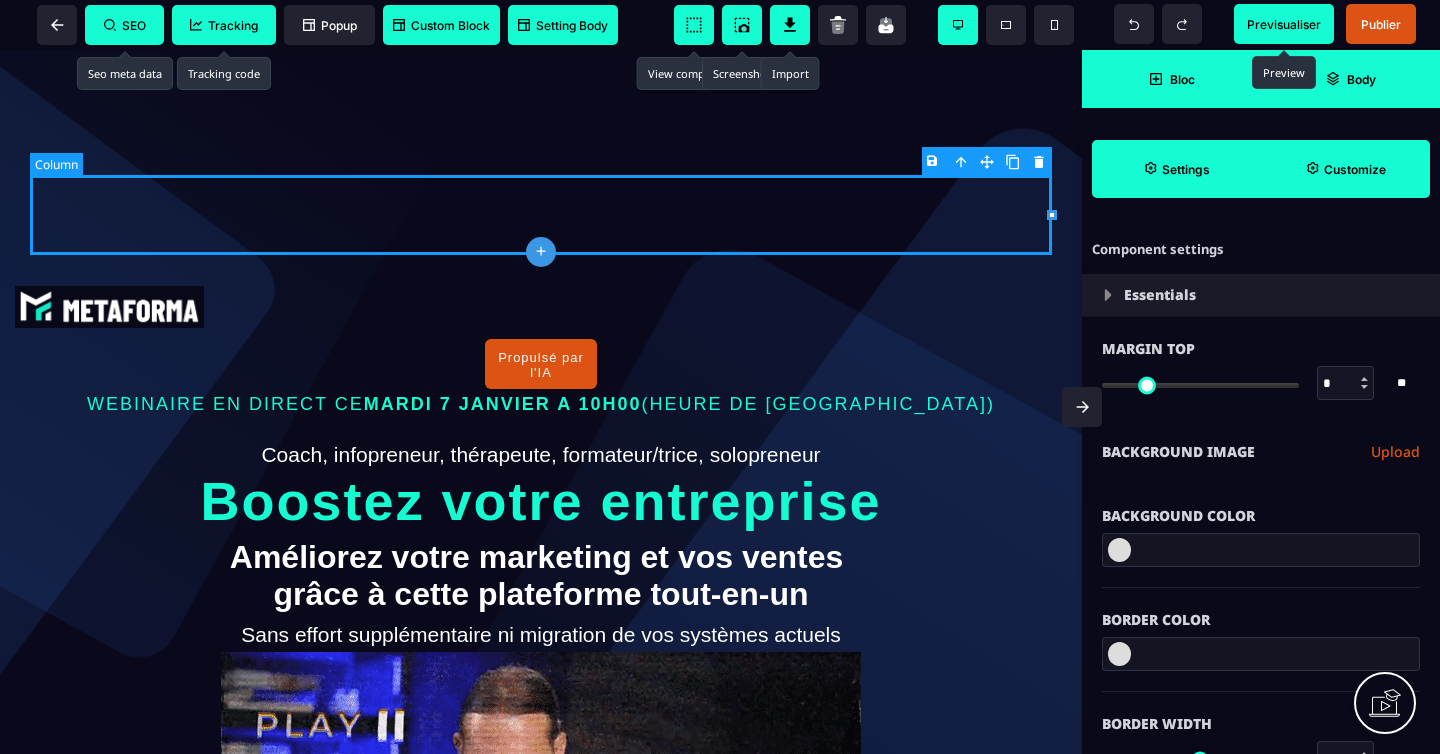 type on "***" 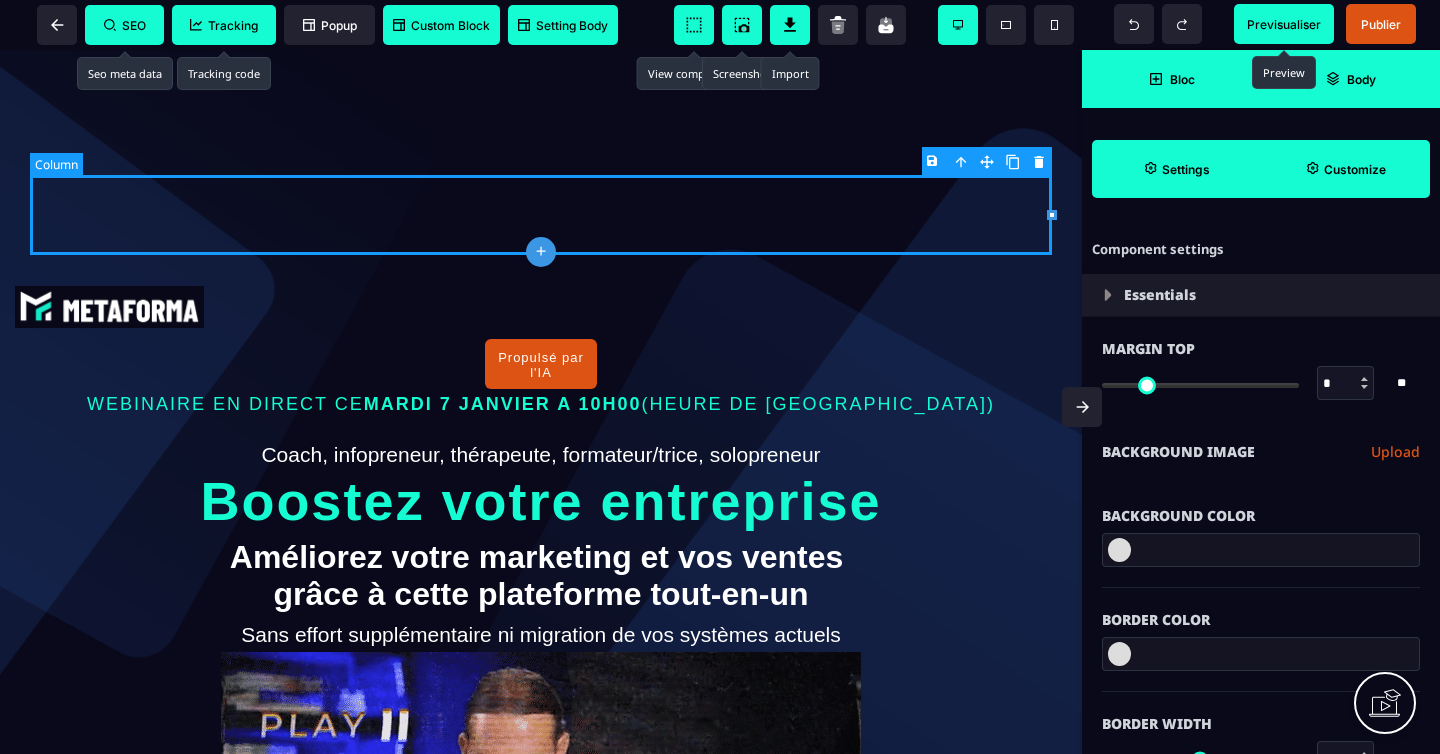 type on "*" 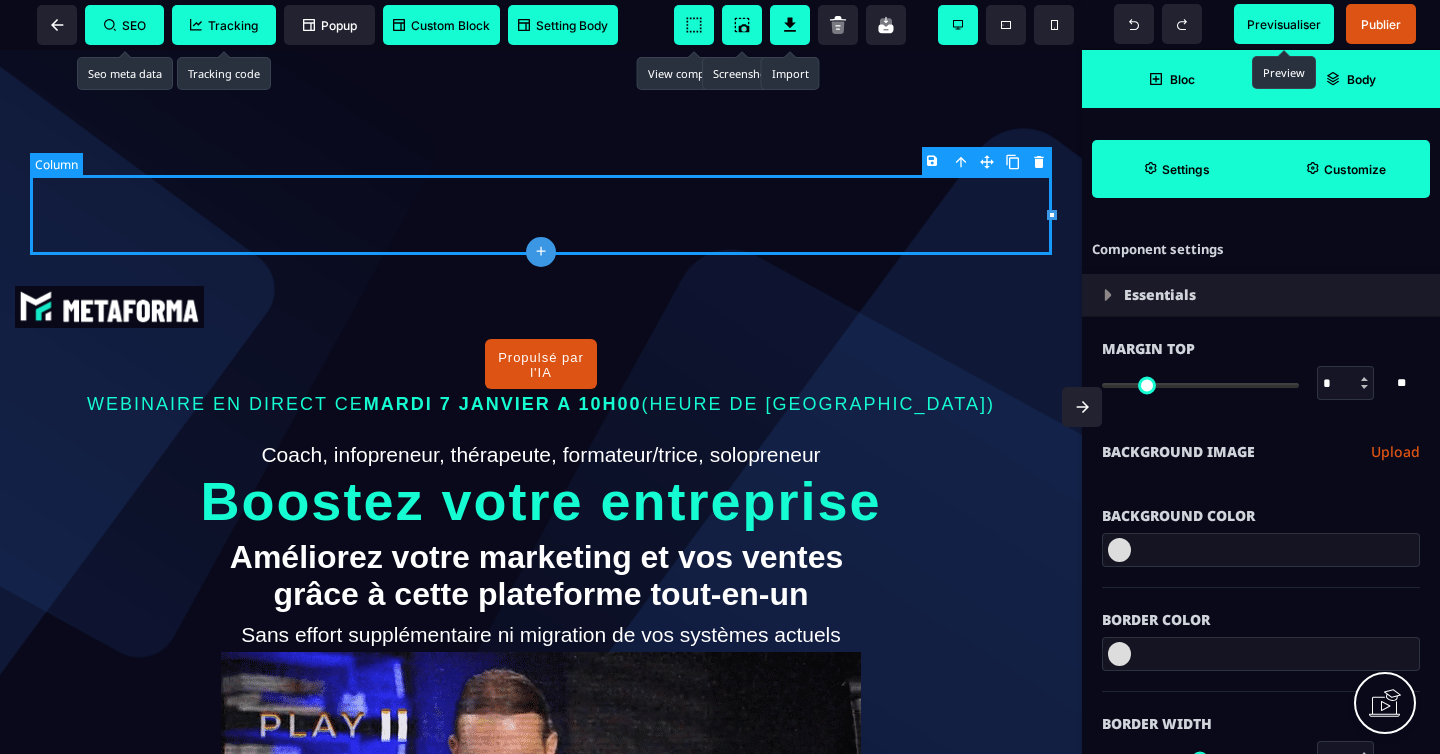 type on "*" 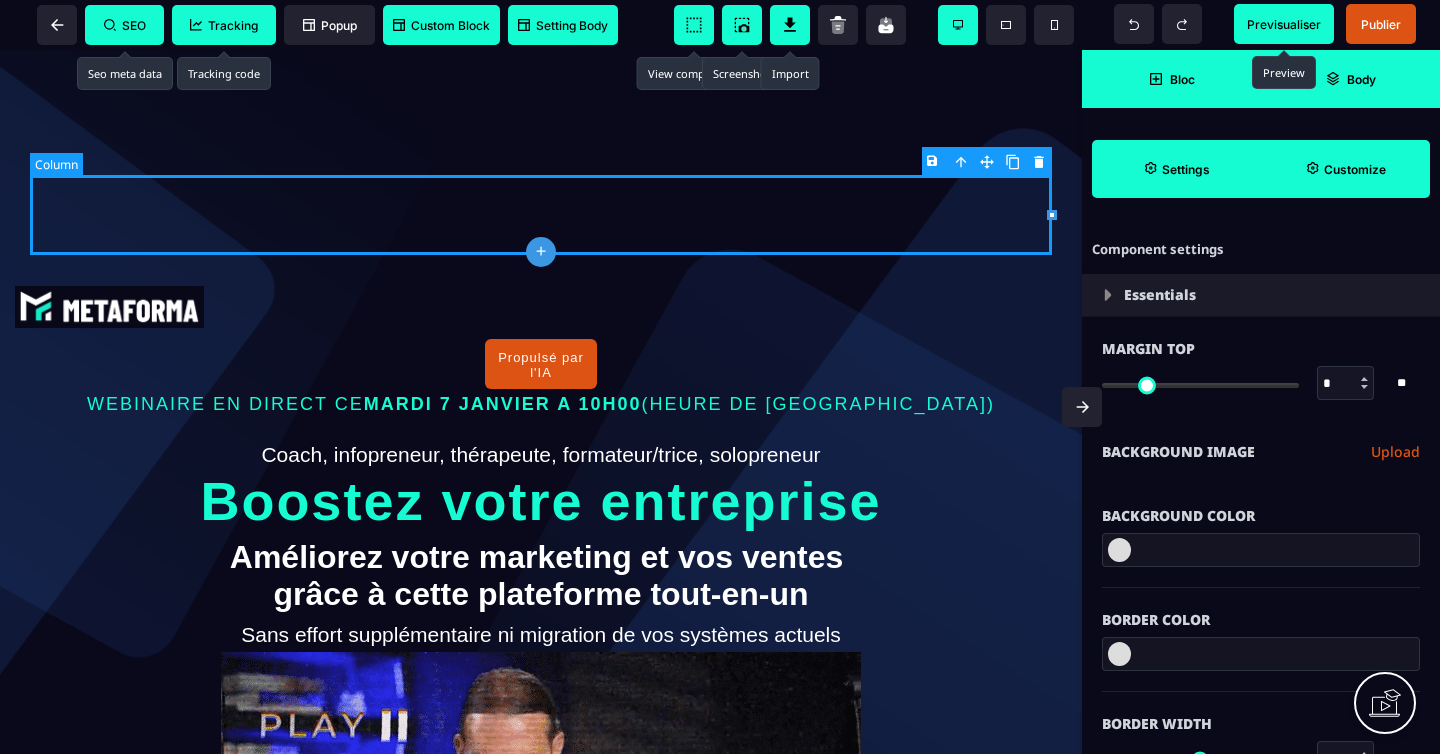 type on "*" 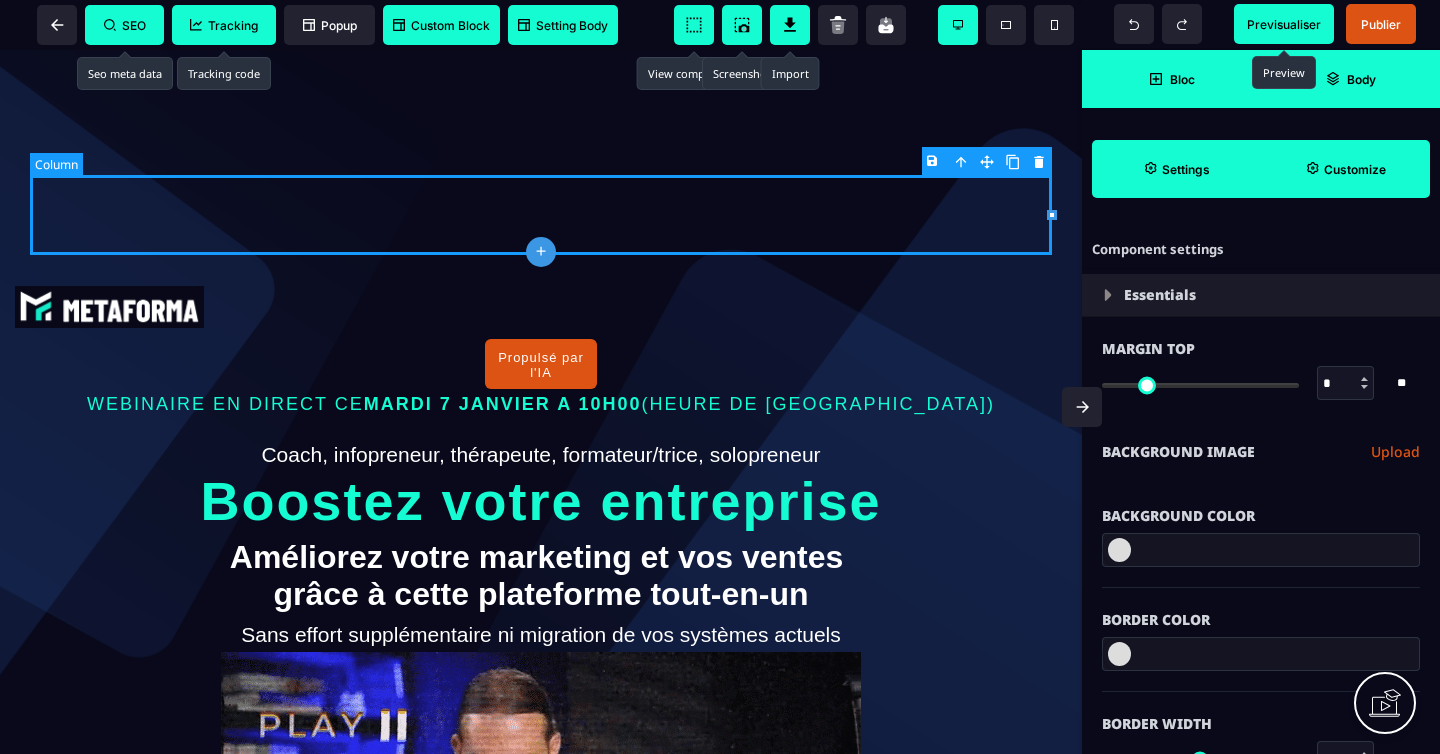 select on "**" 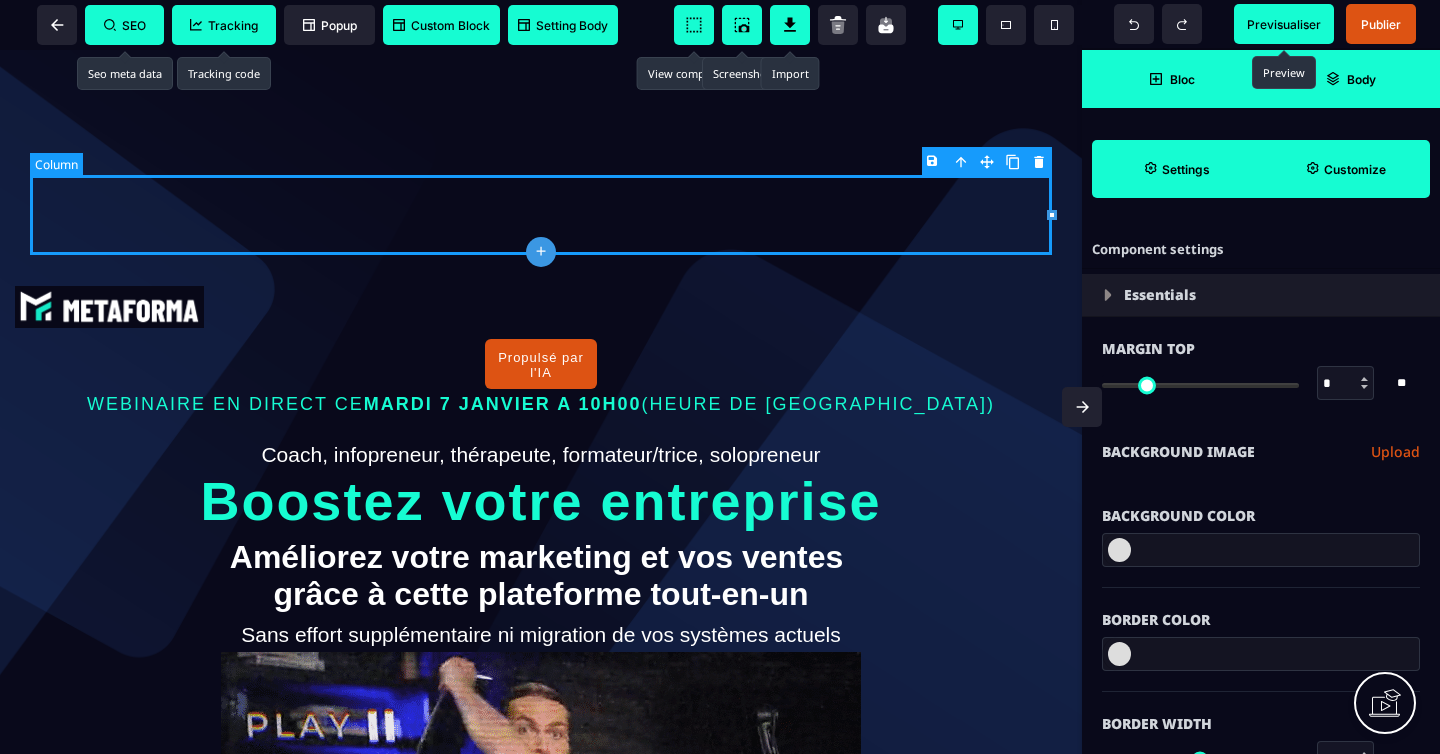 type on "**********" 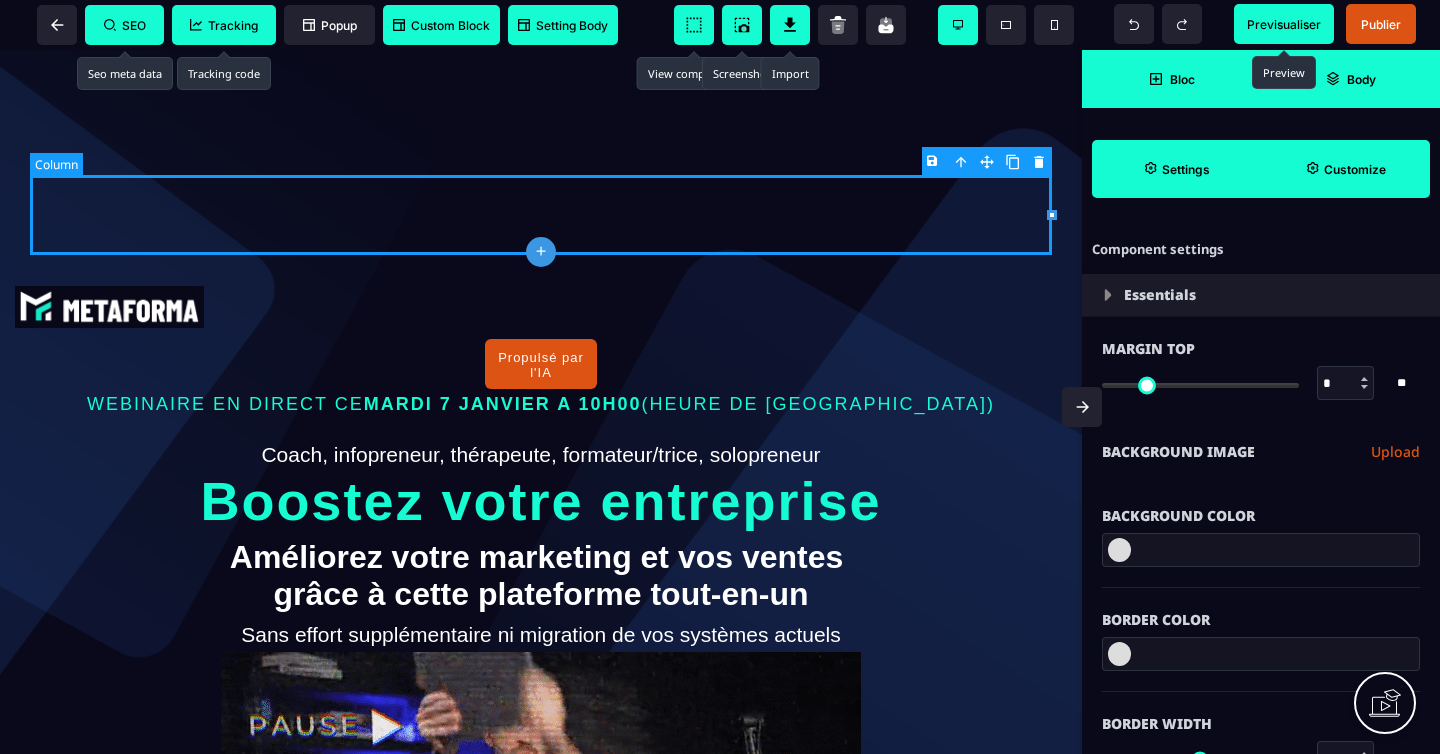 type on "*" 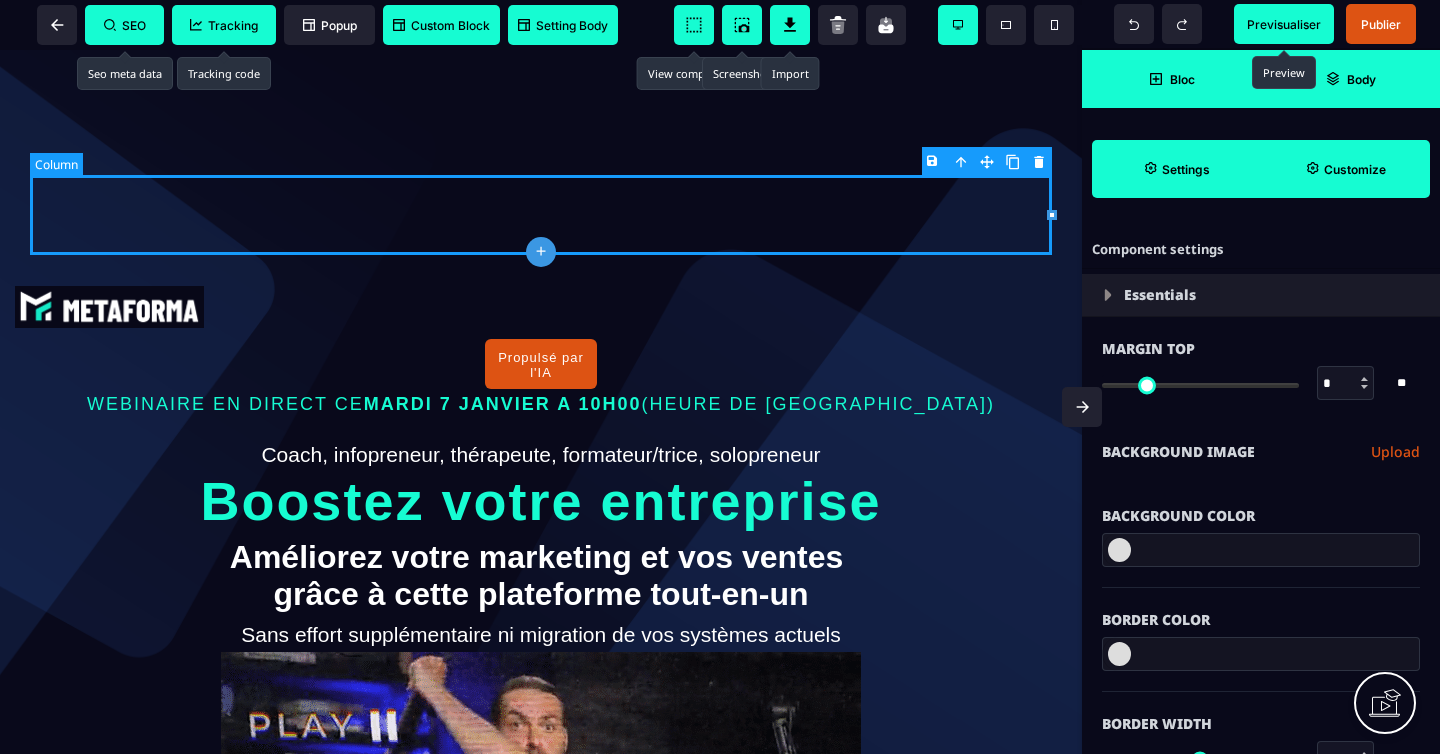 type on "*" 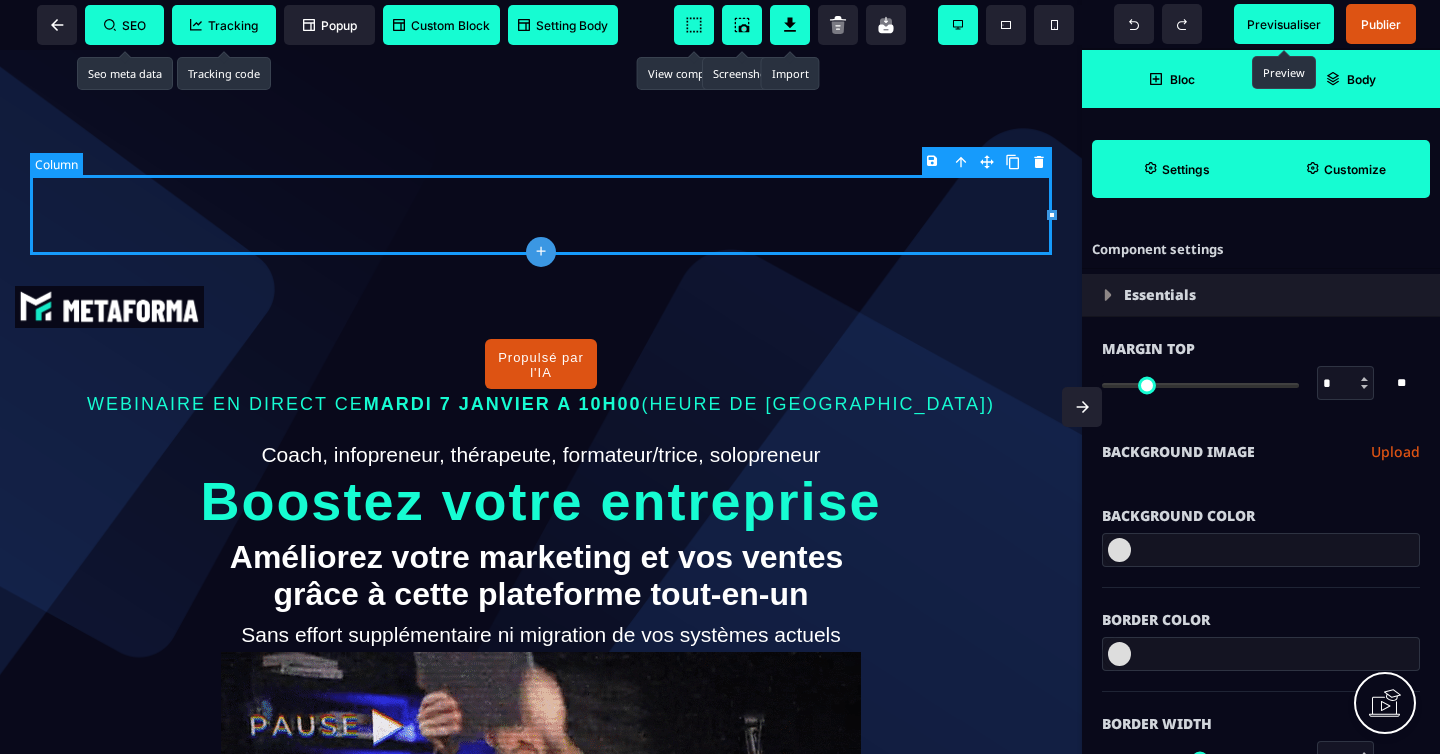 type on "*" 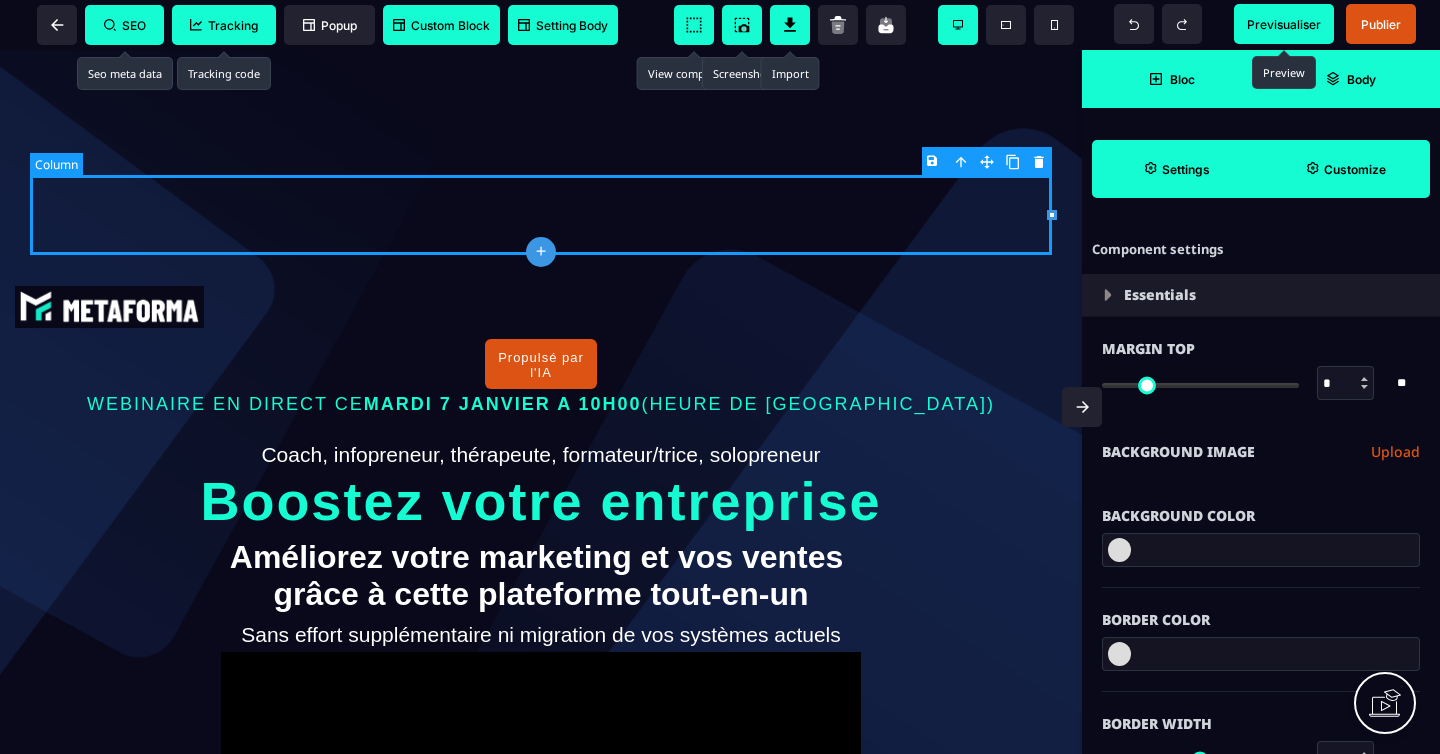 select on "**" 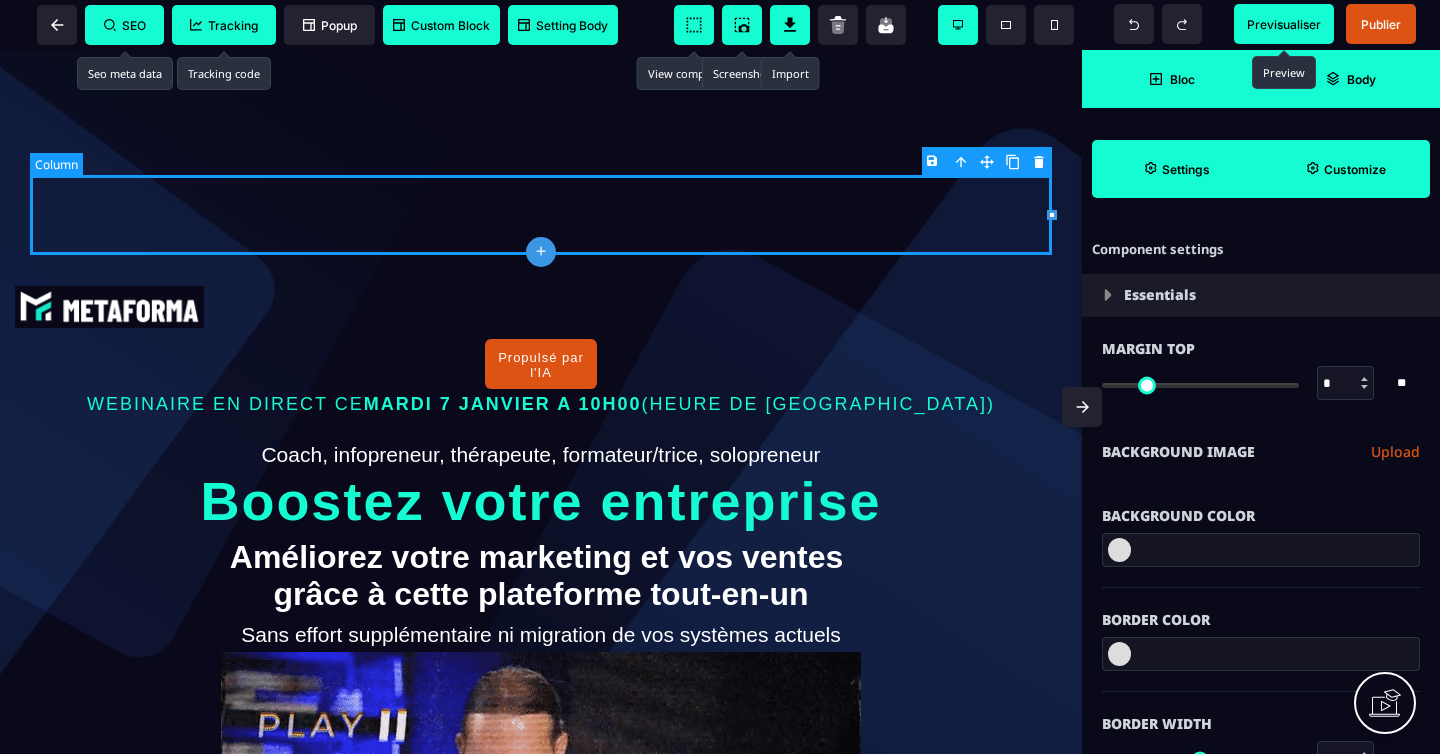 select on "*" 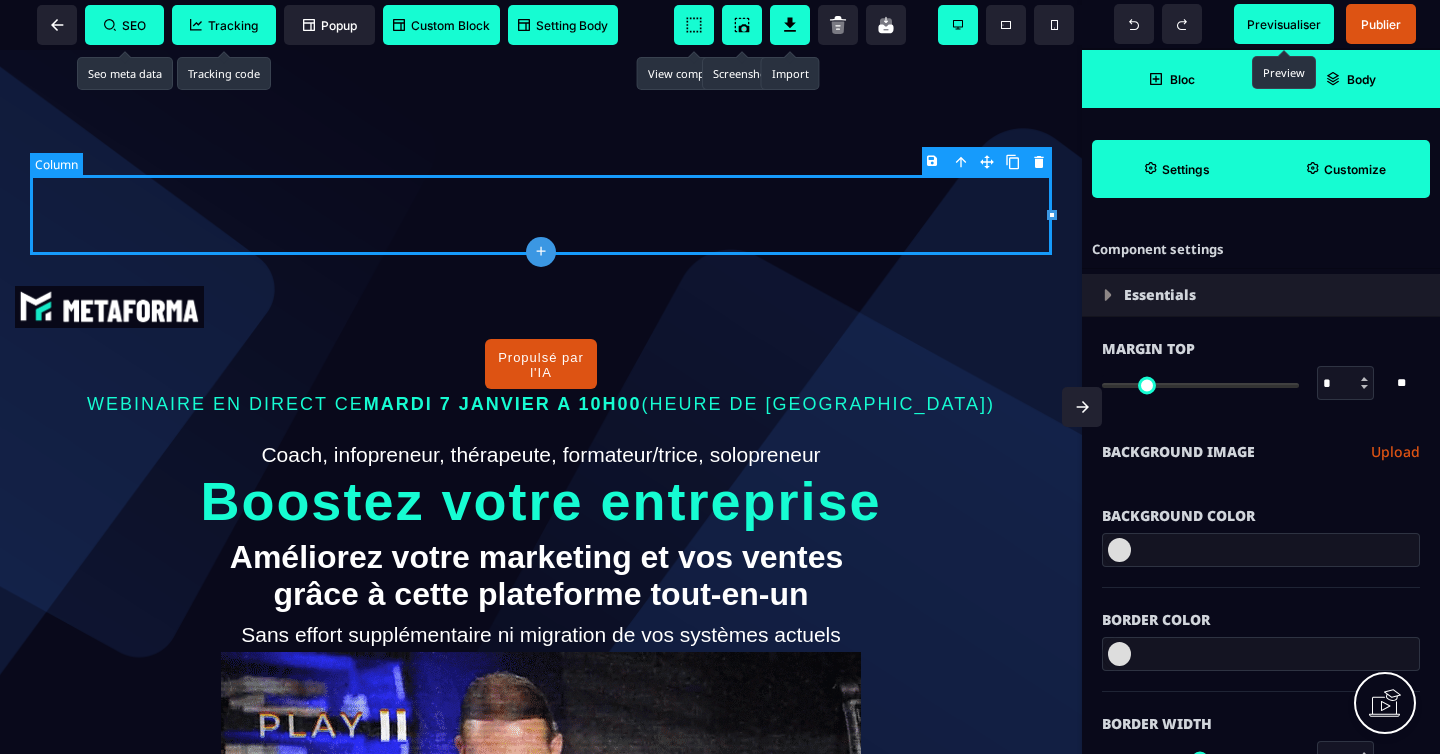 select on "**" 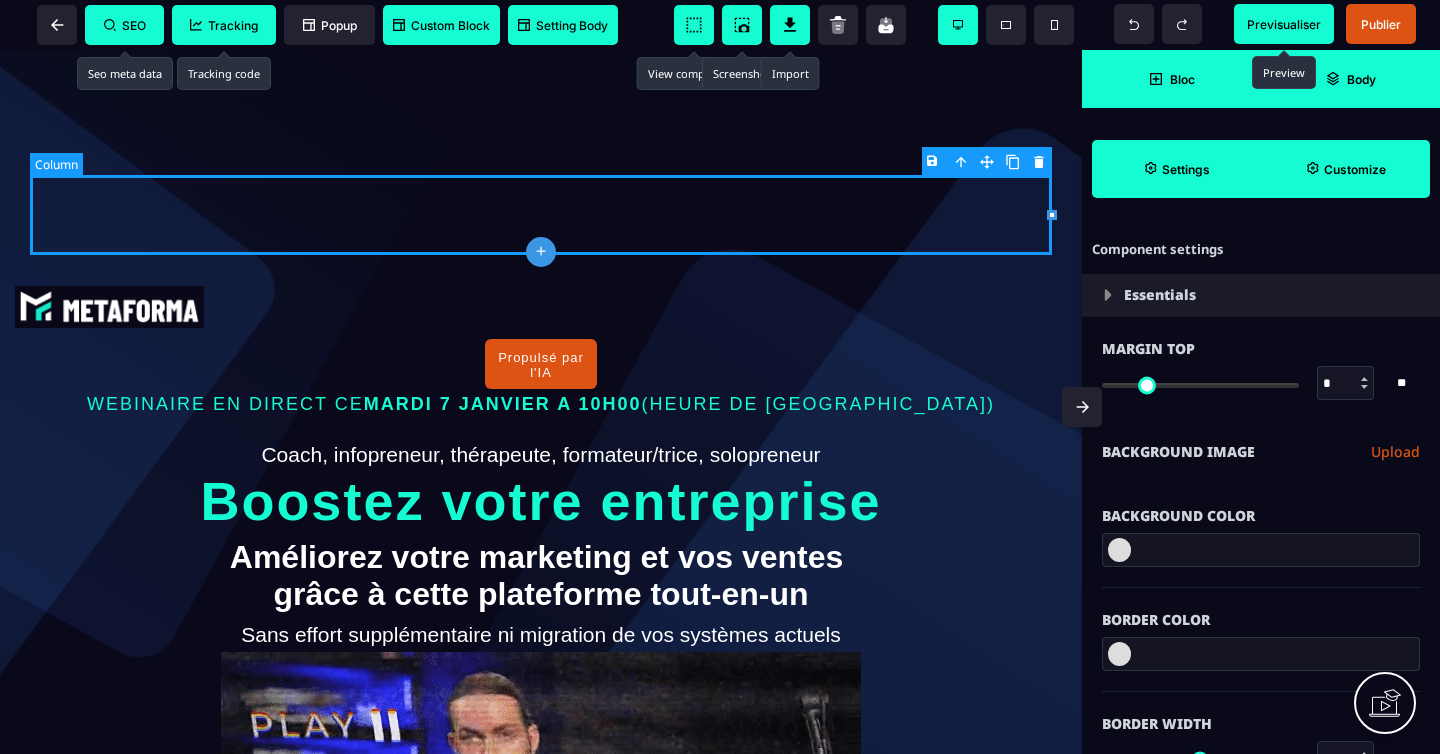 select on "**" 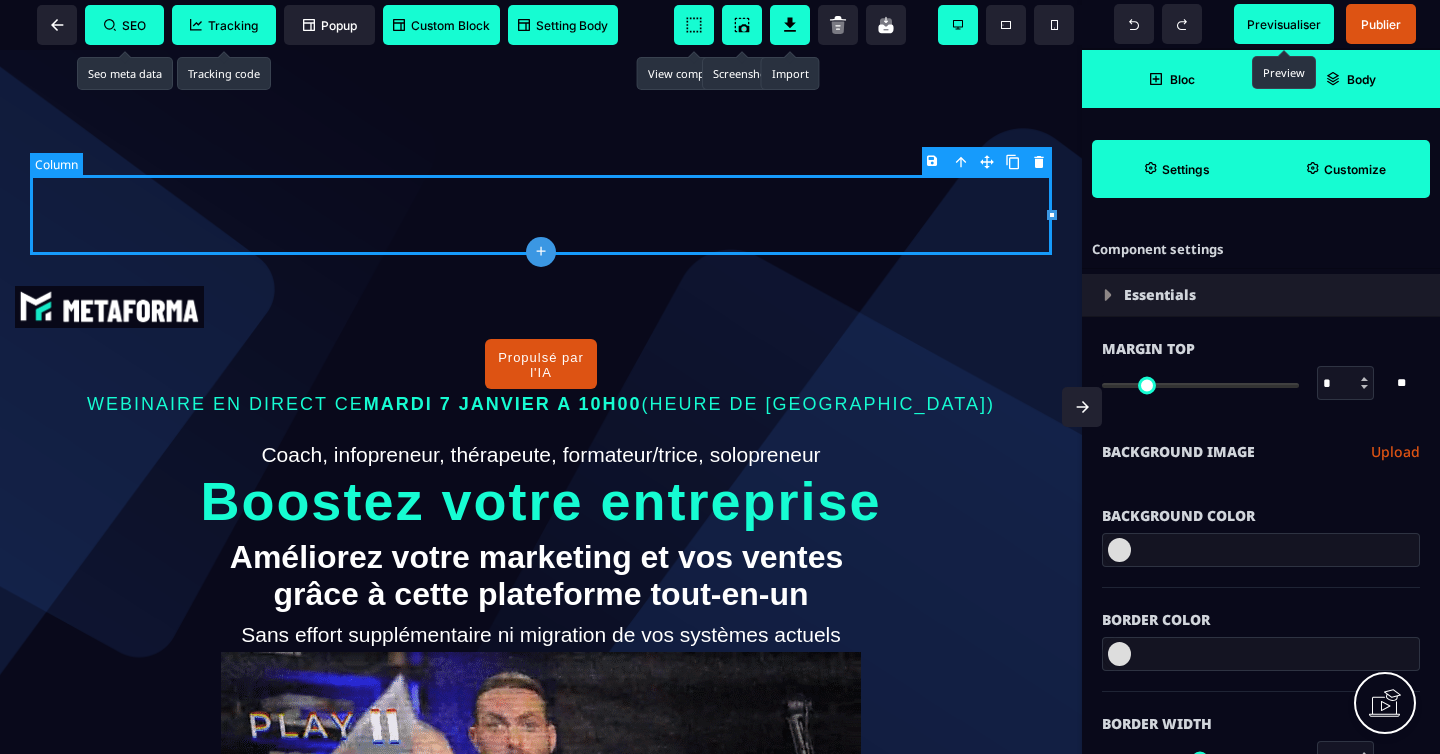 select on "**" 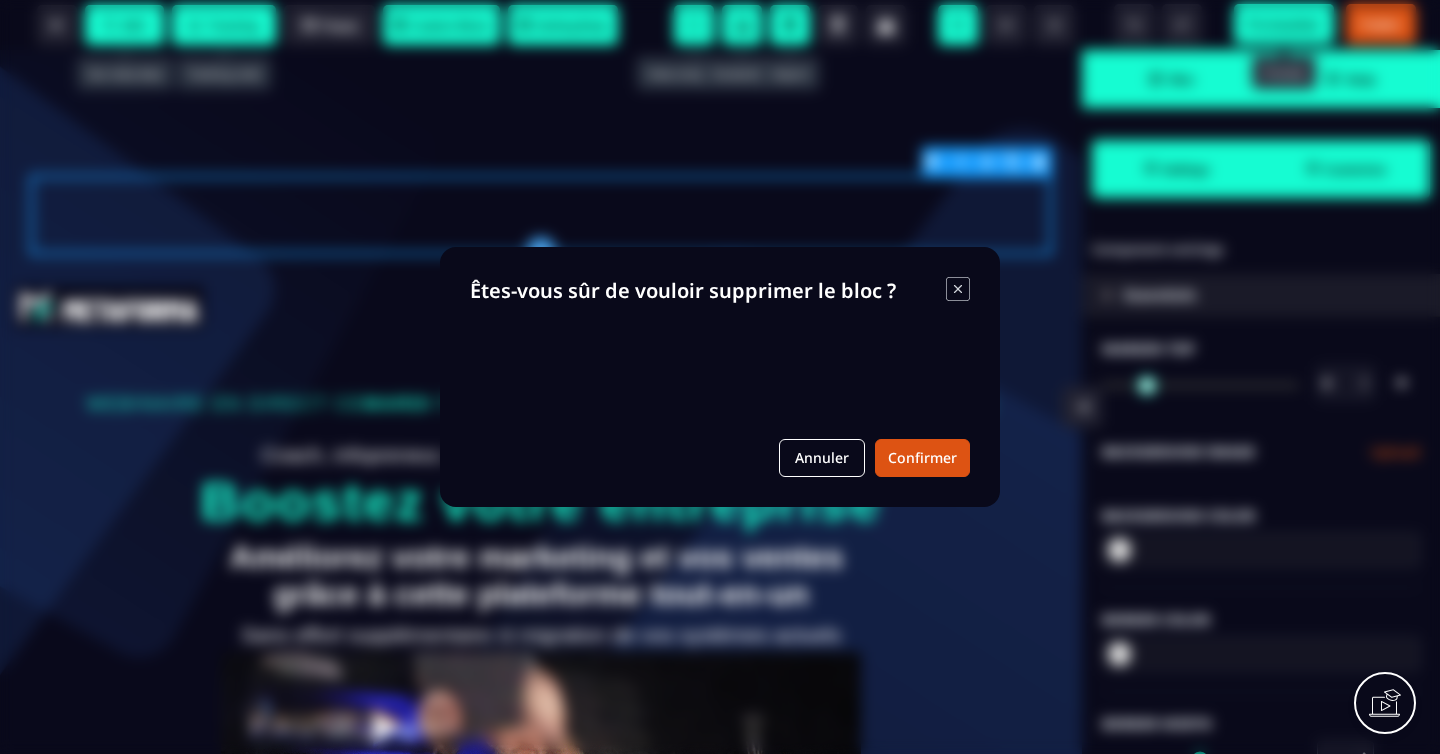 click on "B I U S
A *******
plus
[GEOGRAPHIC_DATA]
SEO
Tracking
Popup" at bounding box center [720, 377] 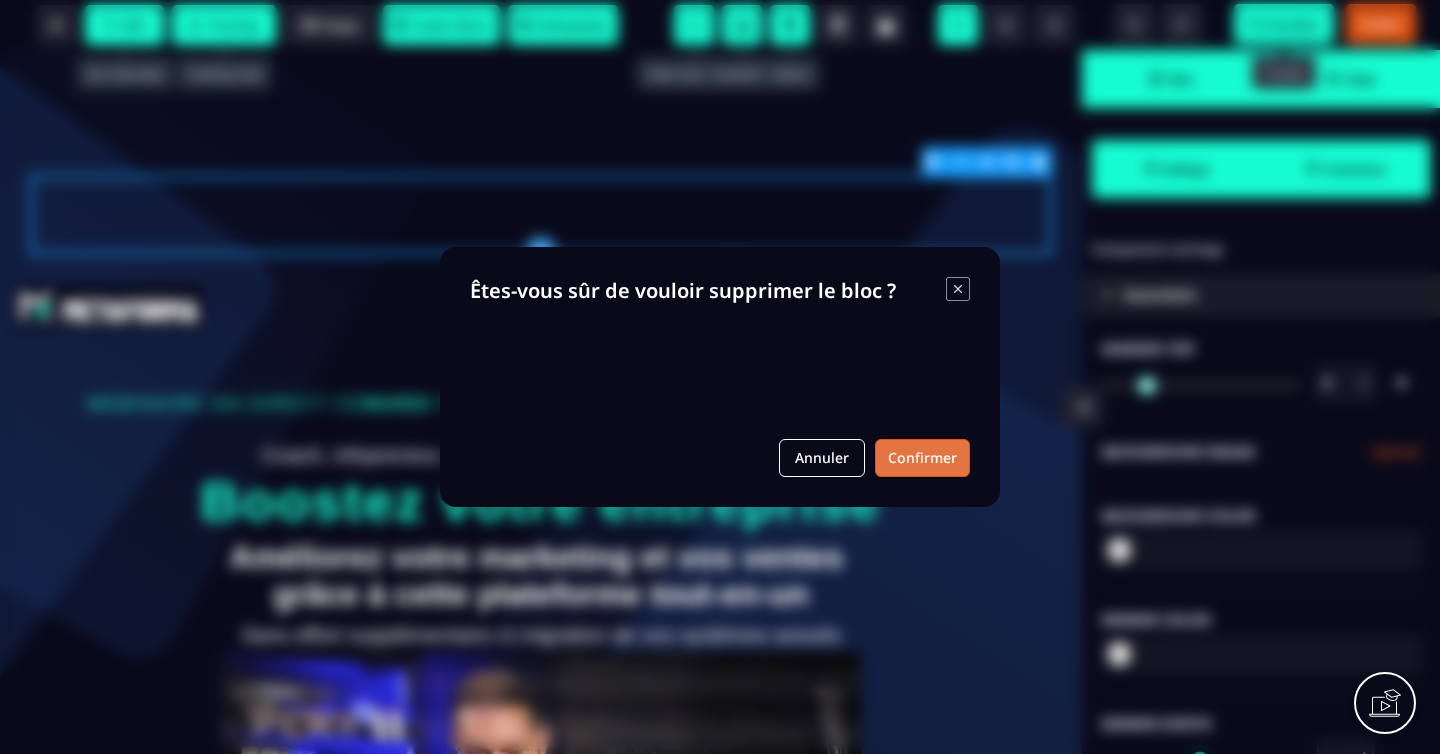 click on "Confirmer" at bounding box center (922, 458) 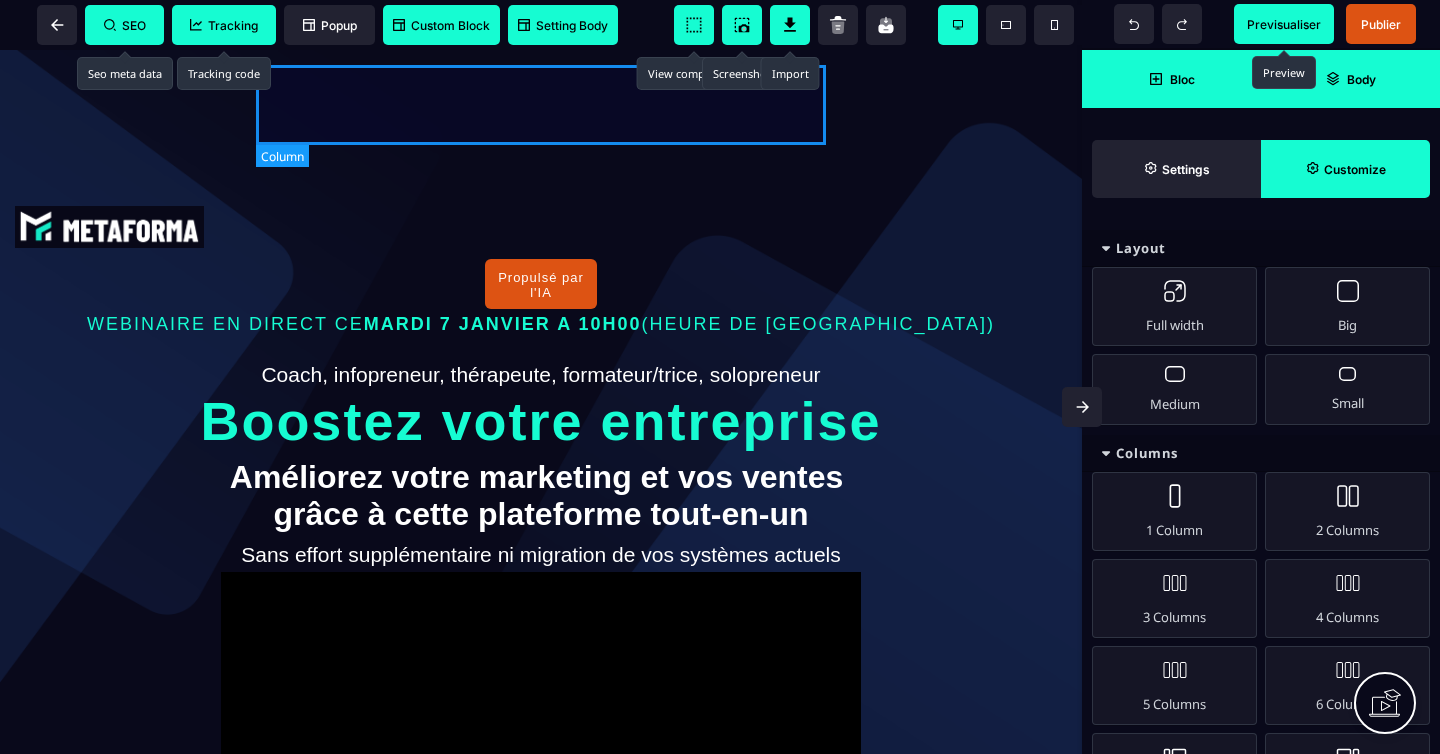click at bounding box center [541, 105] 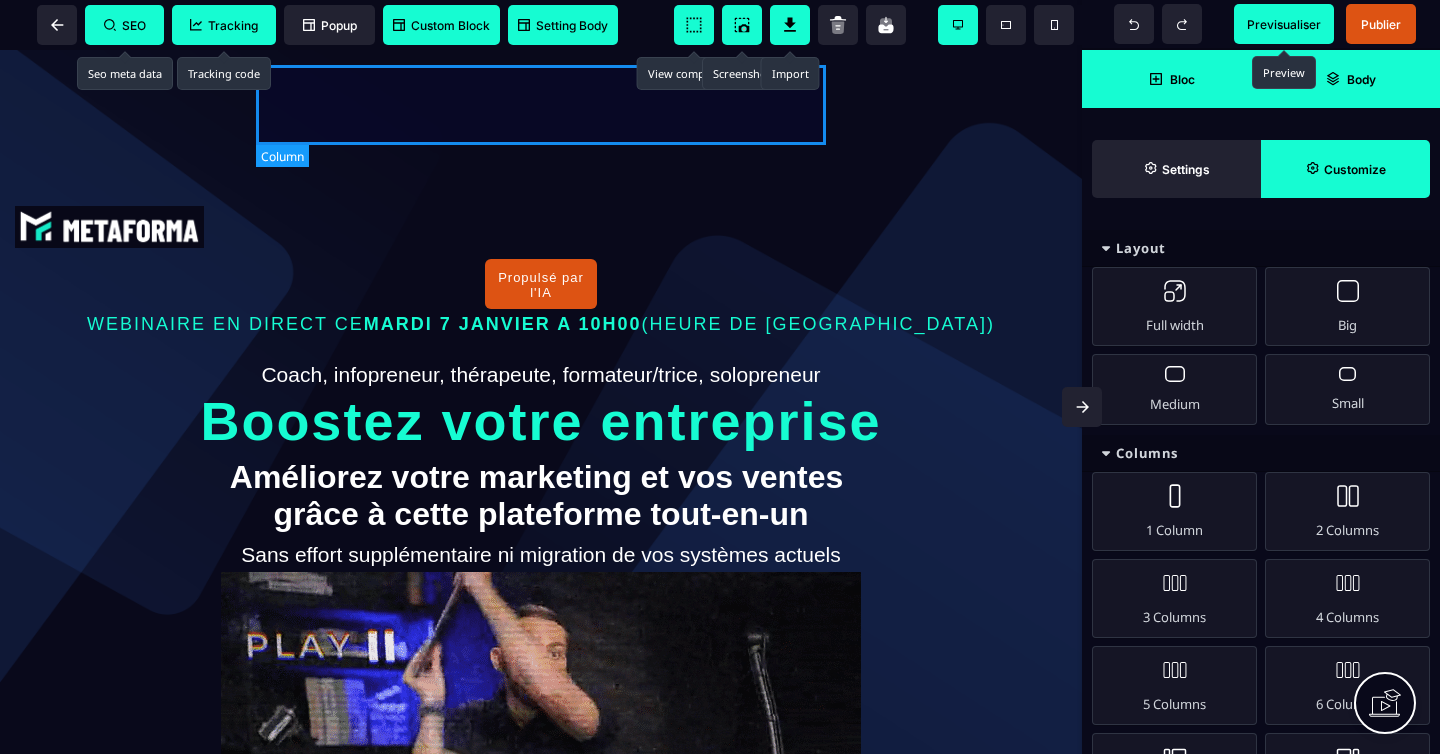 select on "*" 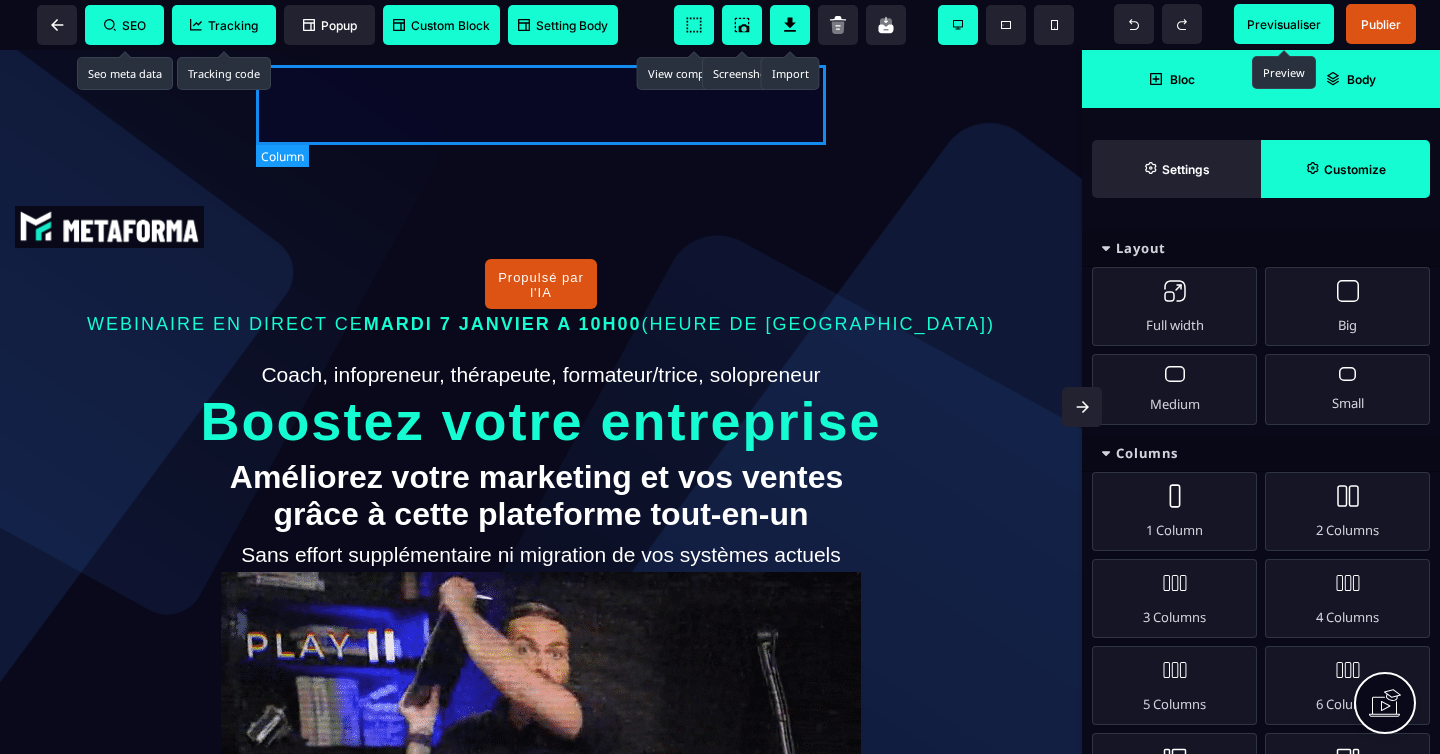 select on "**" 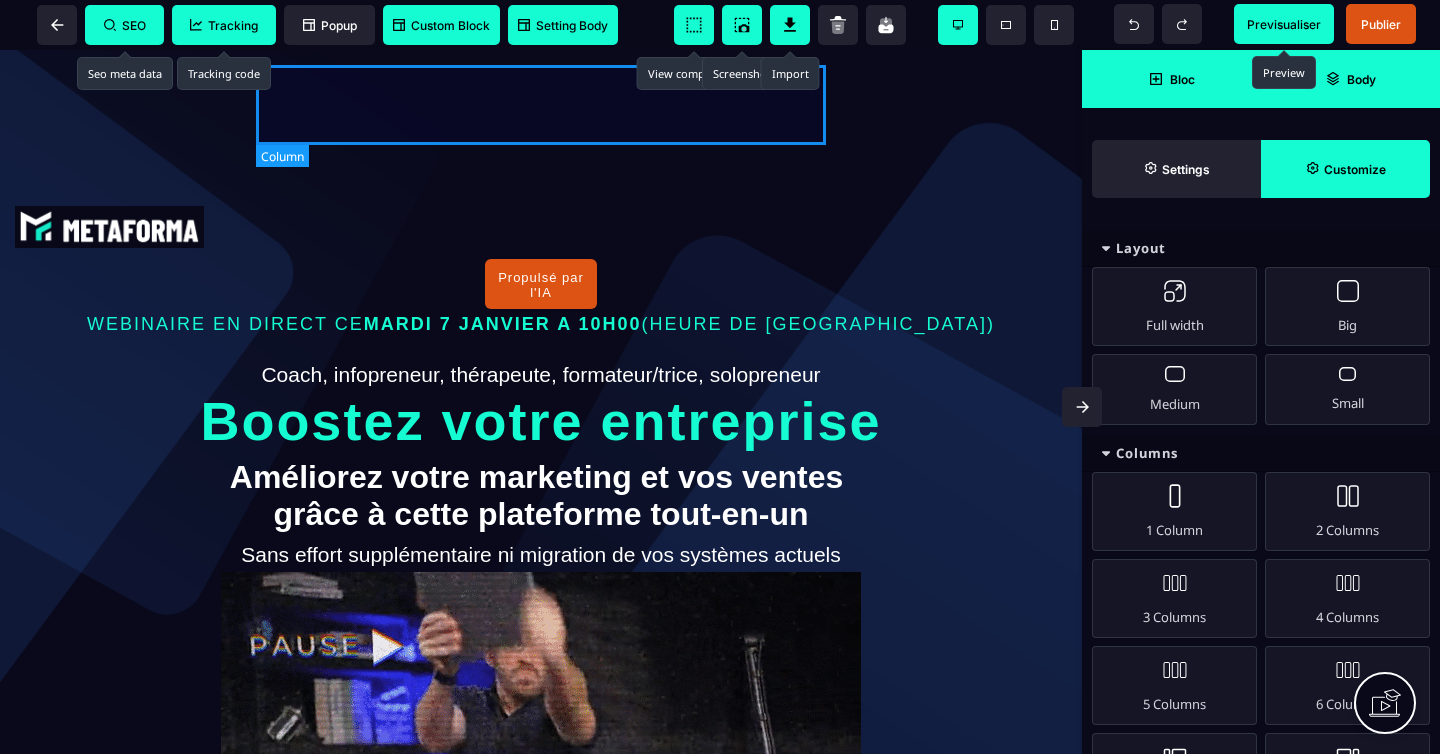 select on "**" 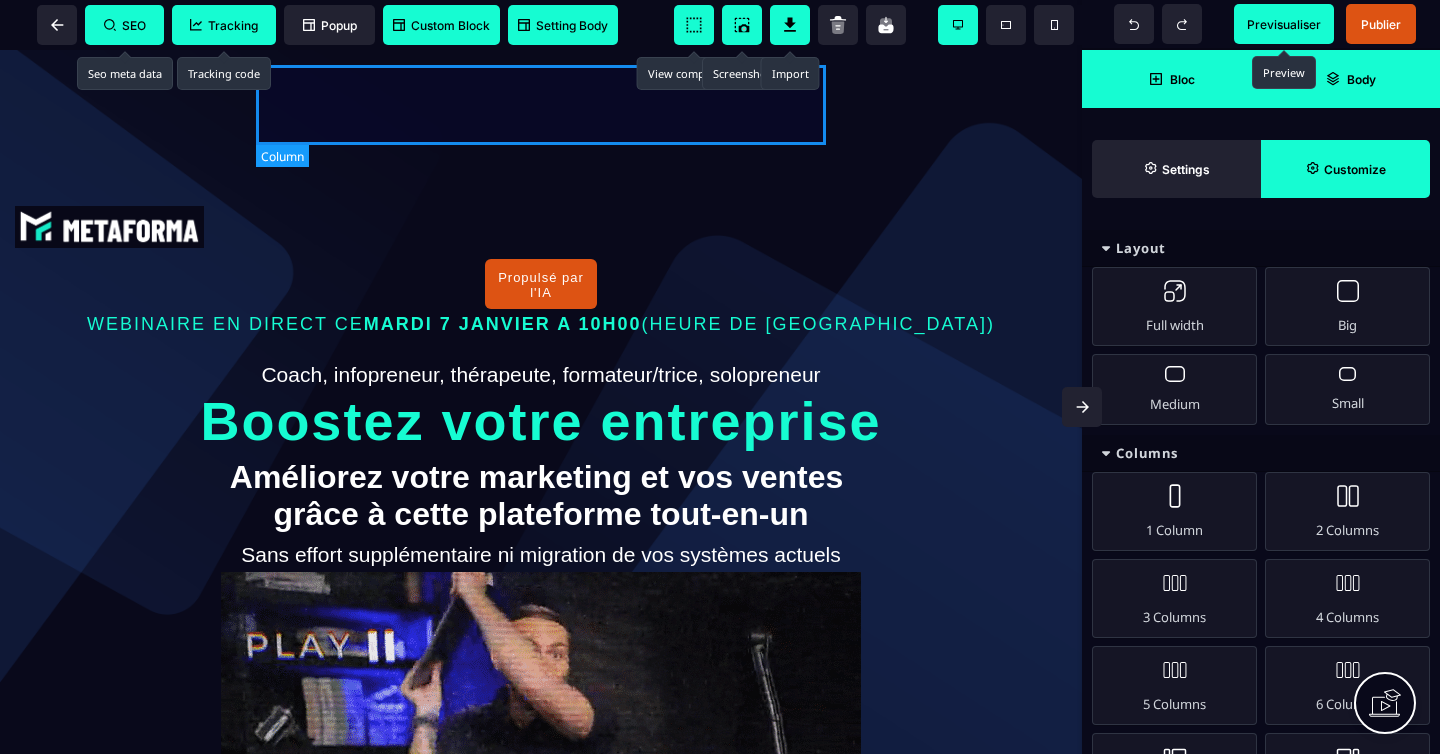 select on "**" 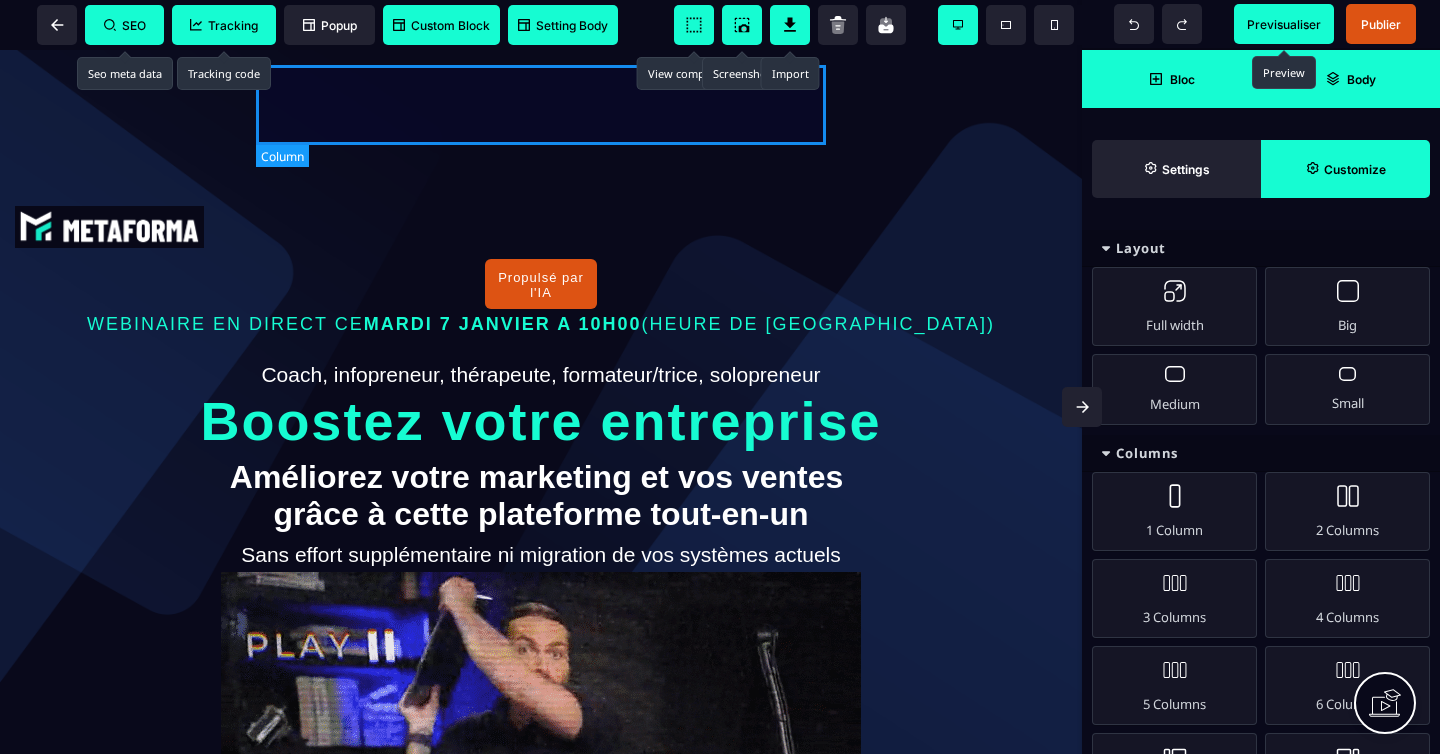 select on "**" 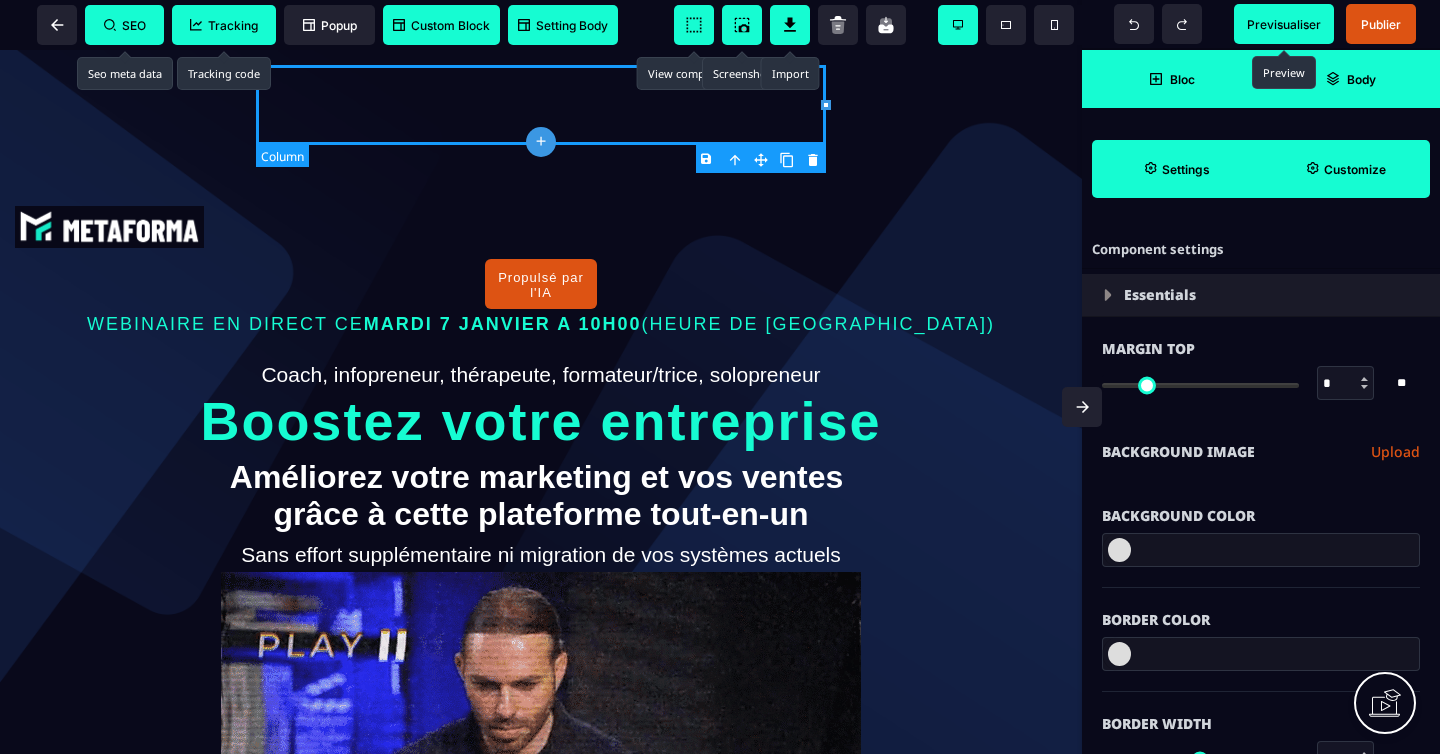 type on "*" 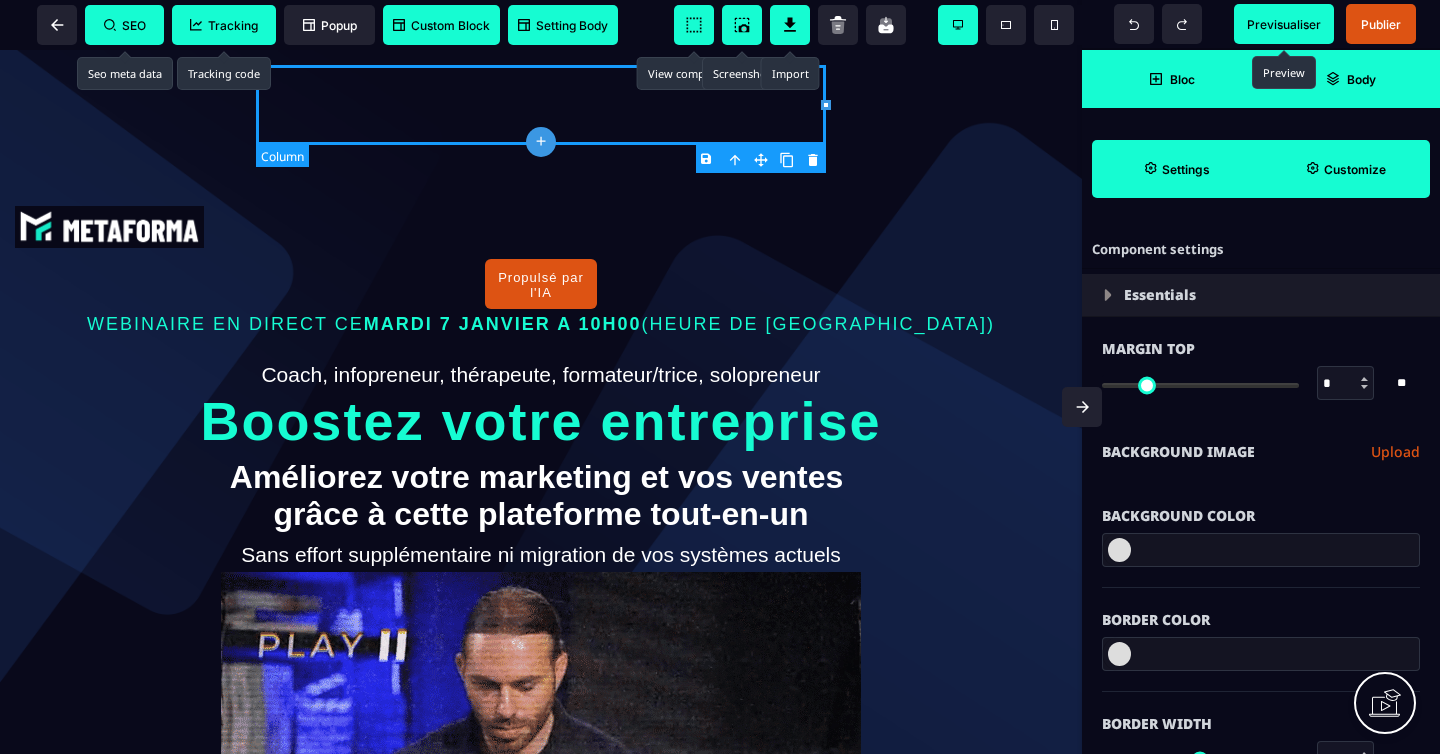 type on "***" 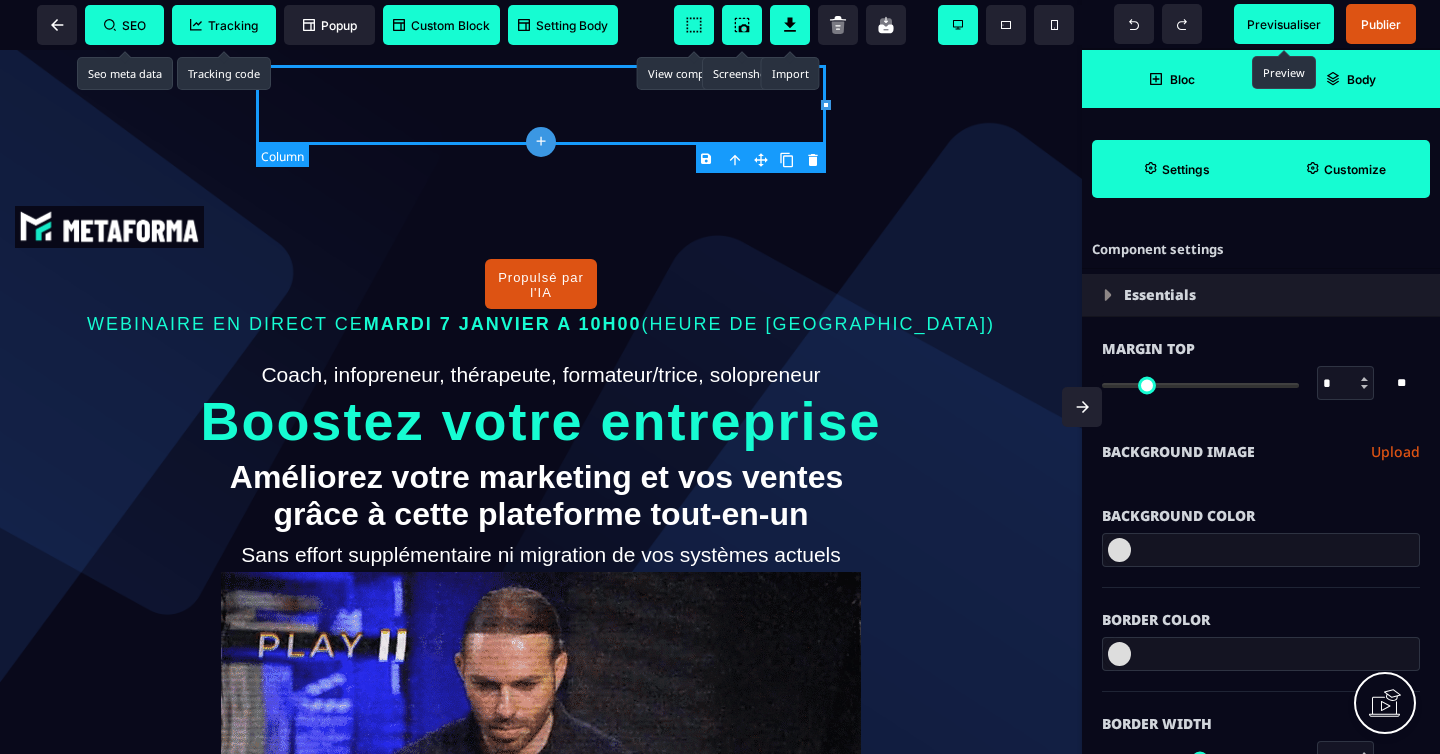 type on "***" 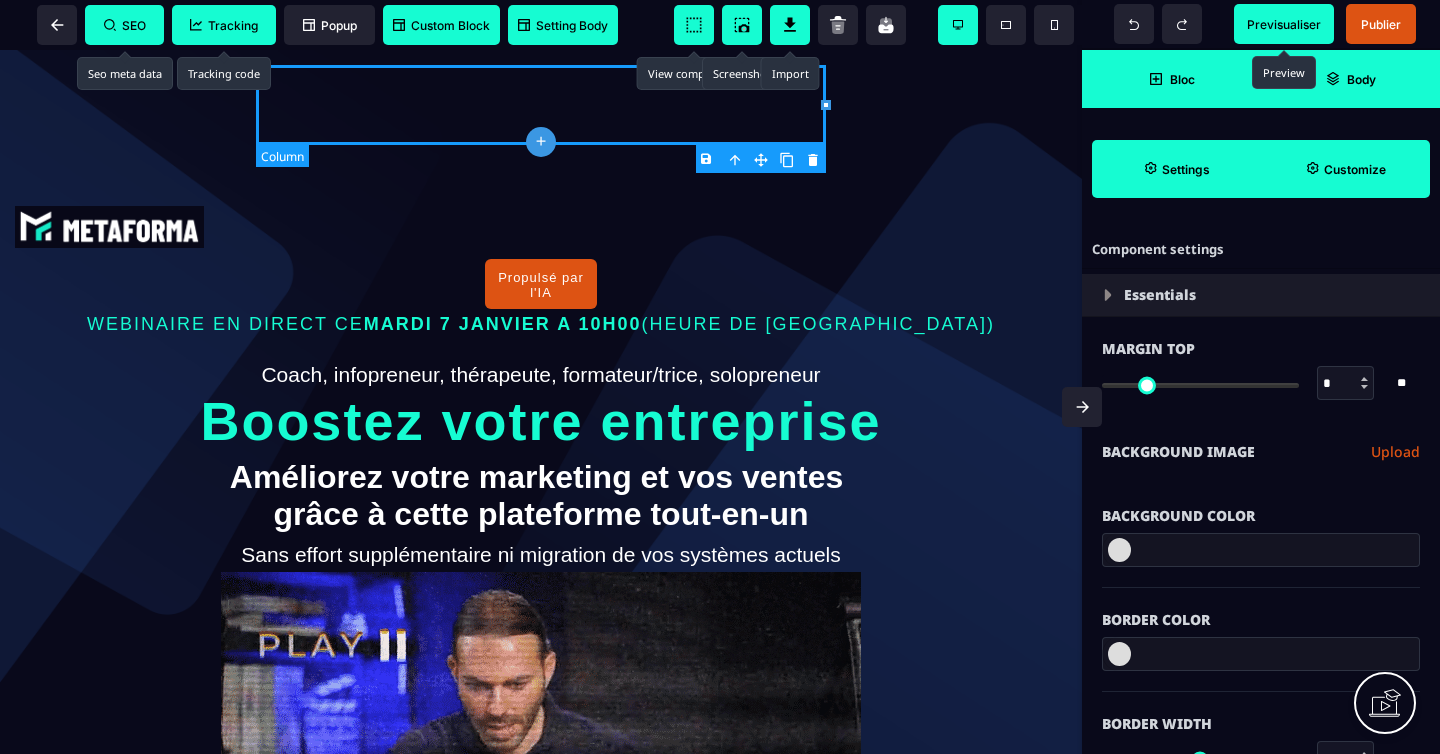 type on "***" 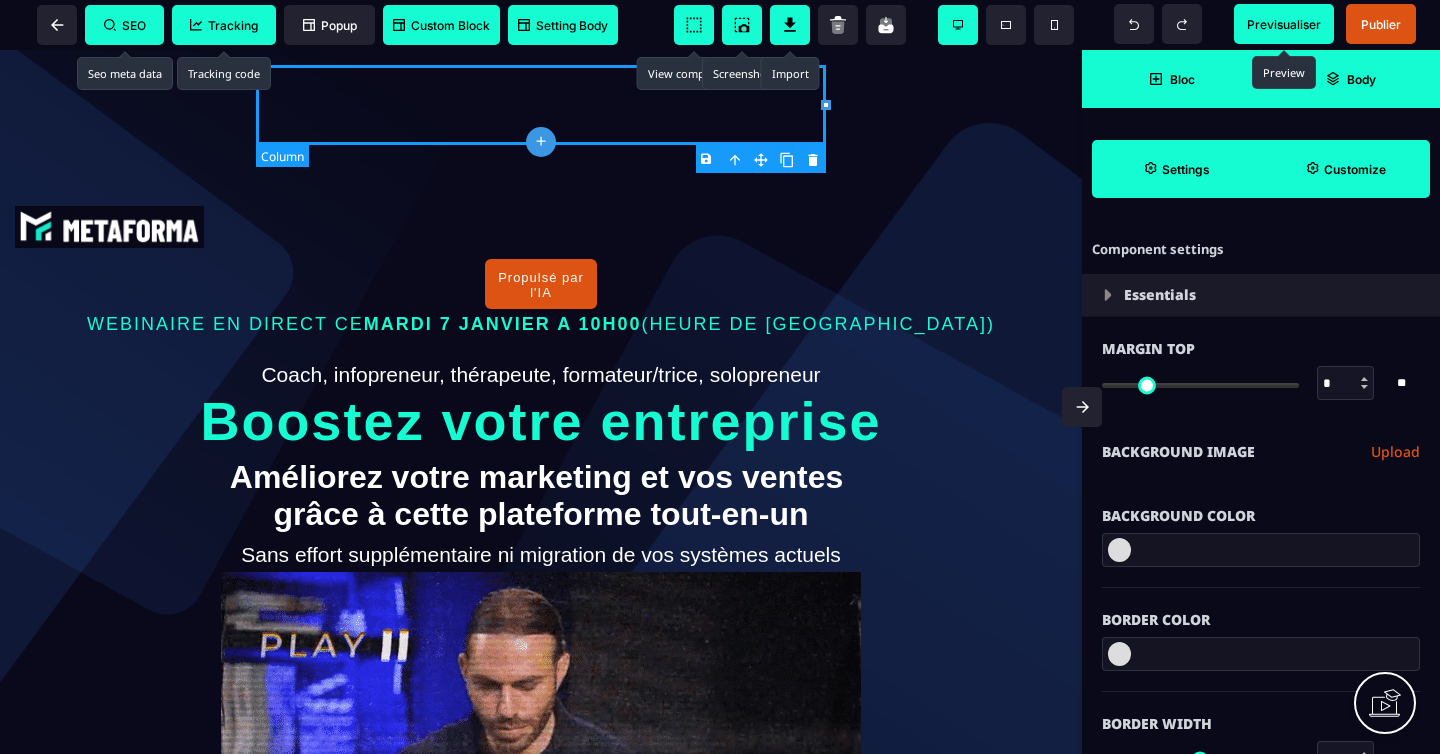type on "***" 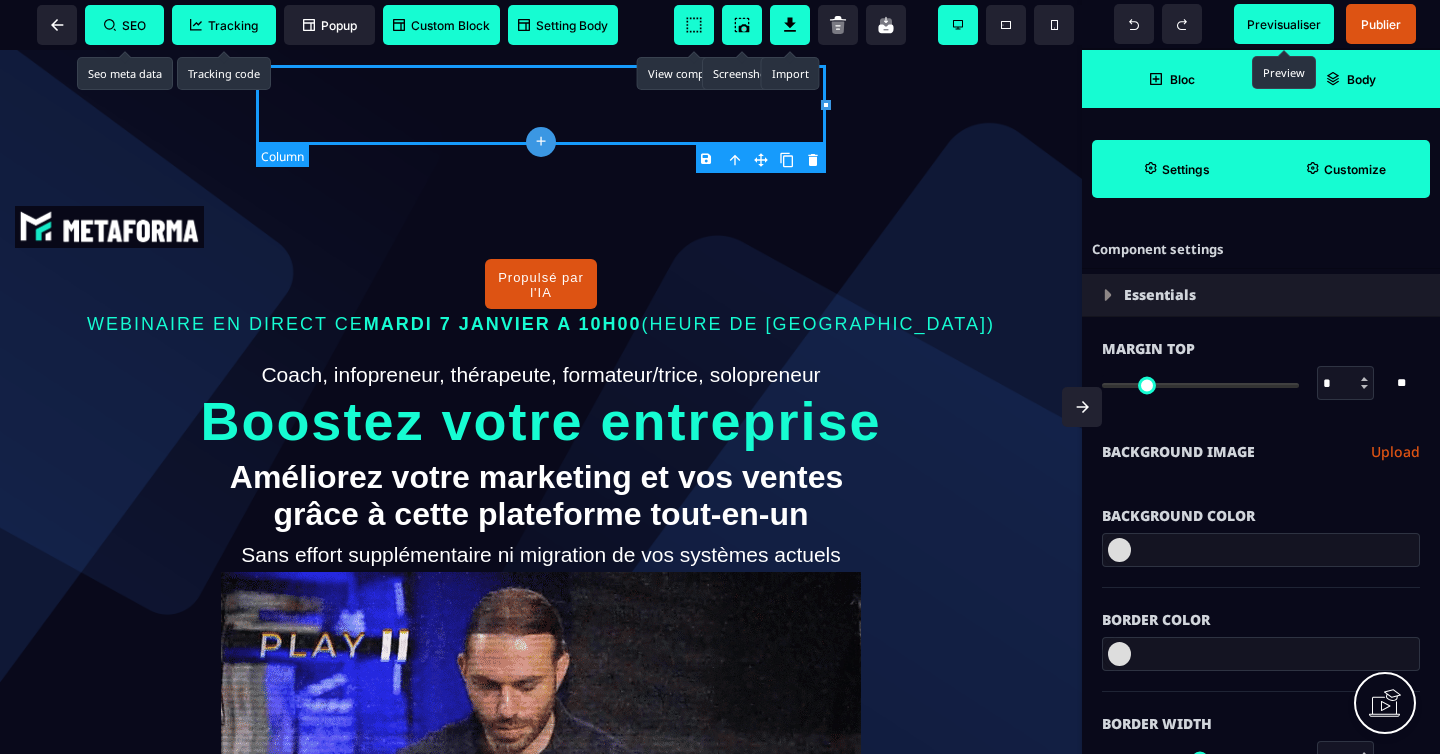 type on "***" 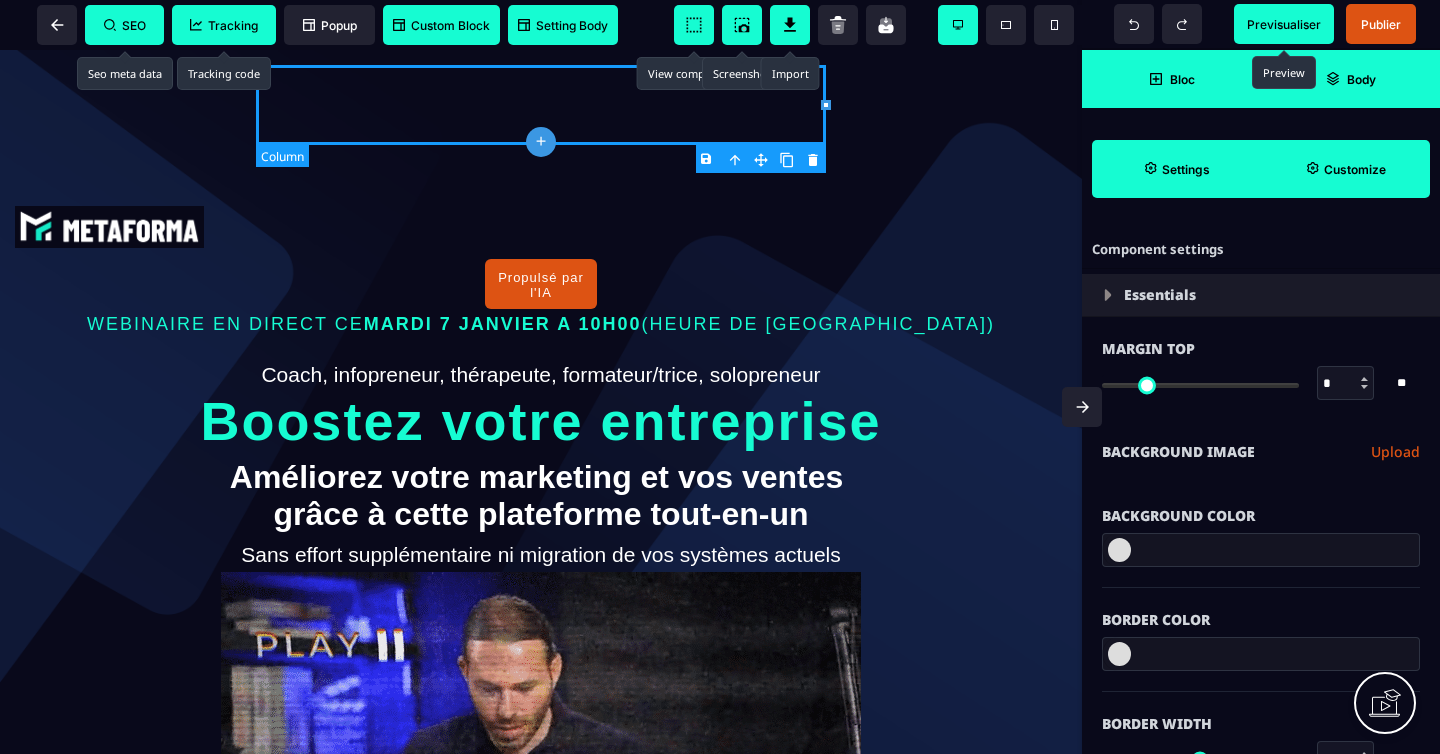 type on "***" 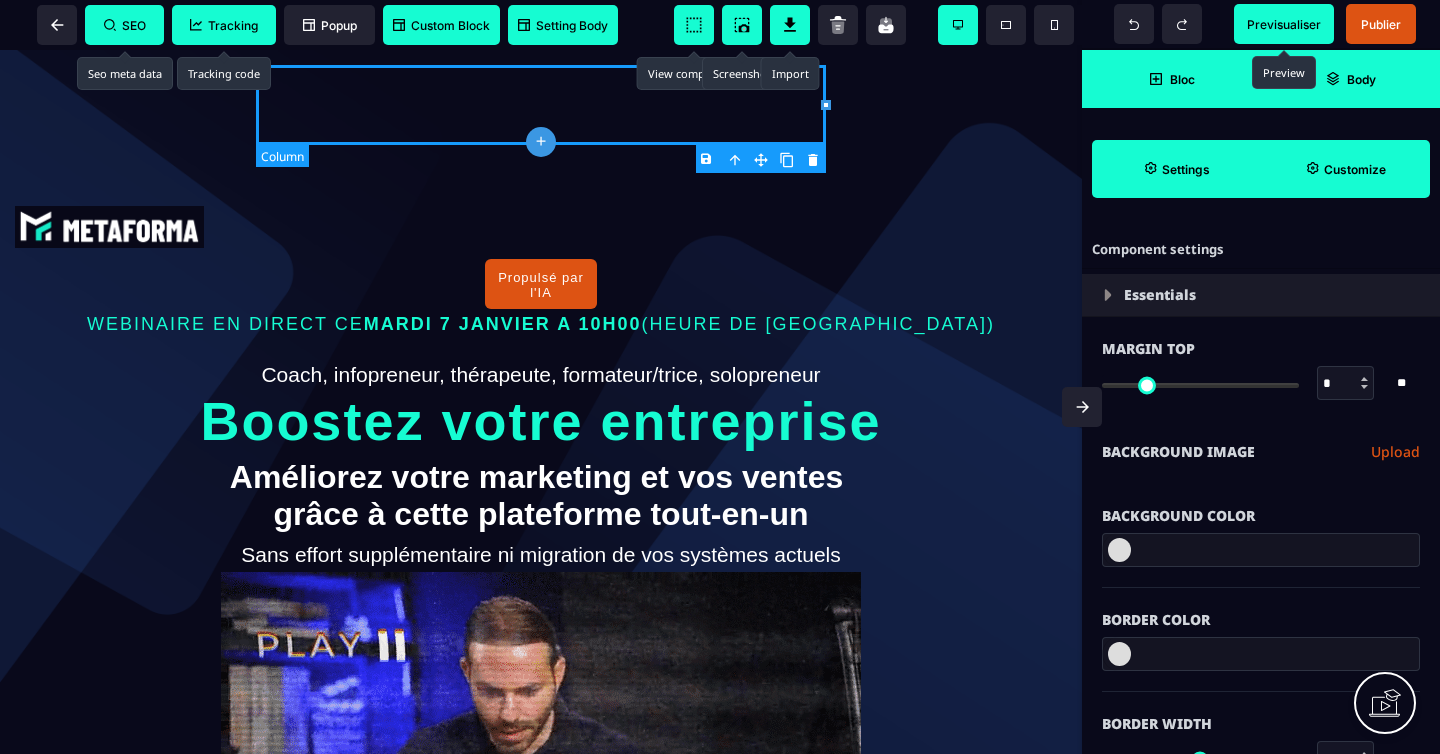 type on "*" 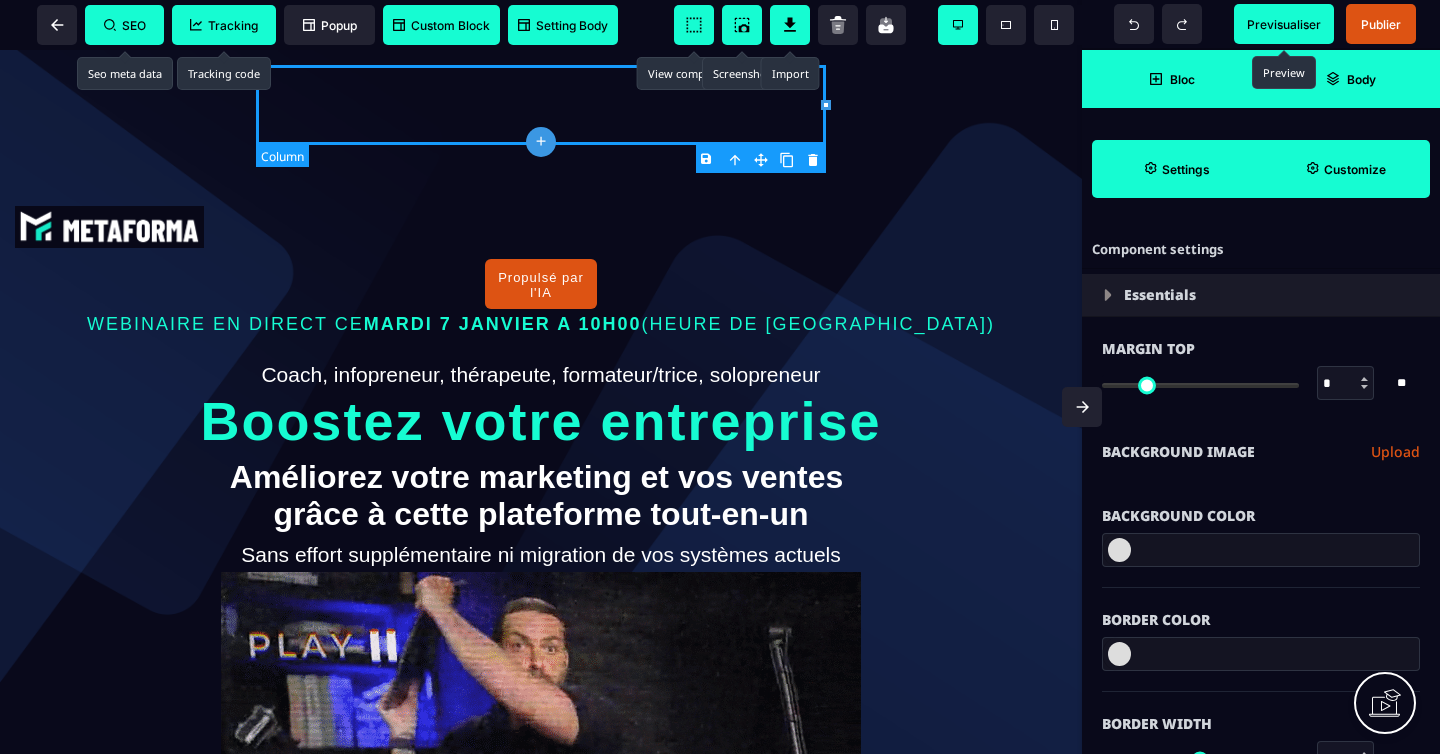 type on "*" 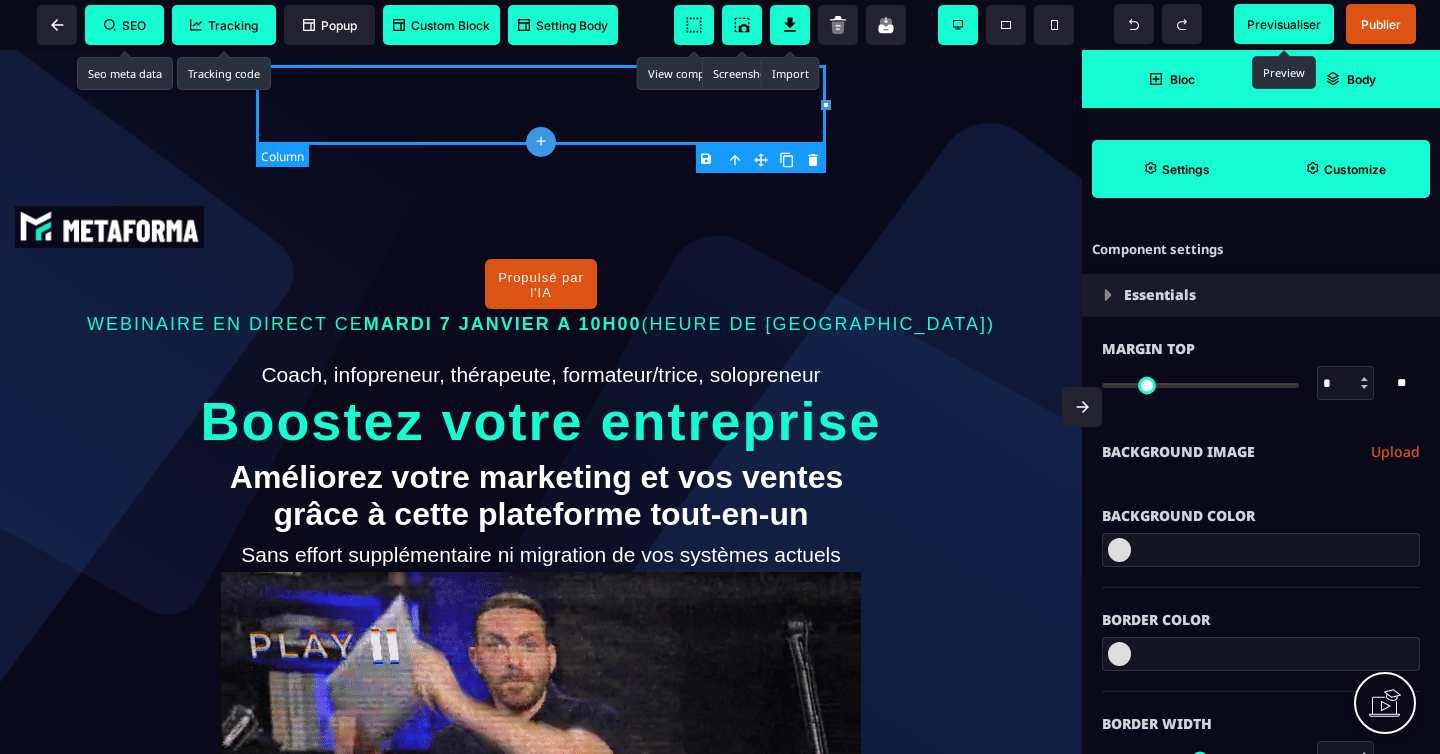 type on "*" 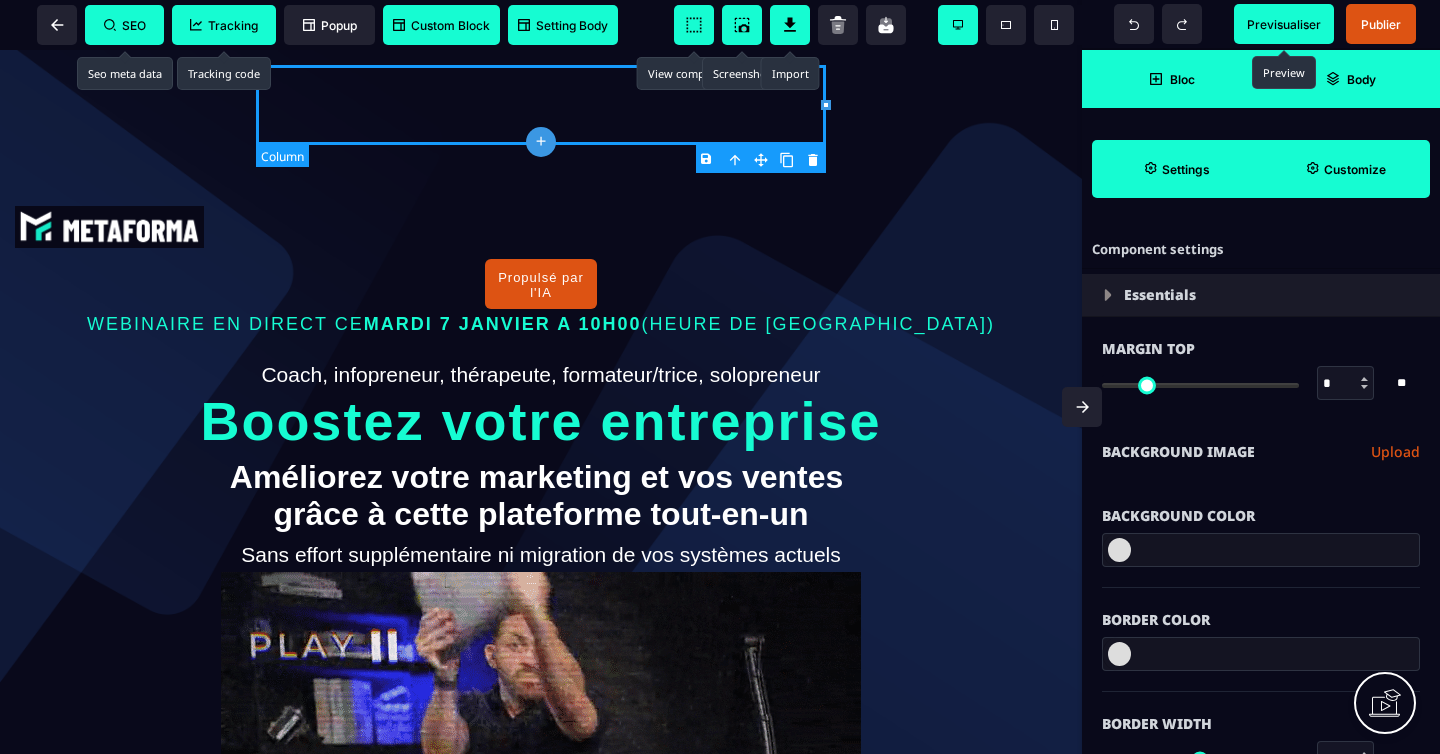 type on "**********" 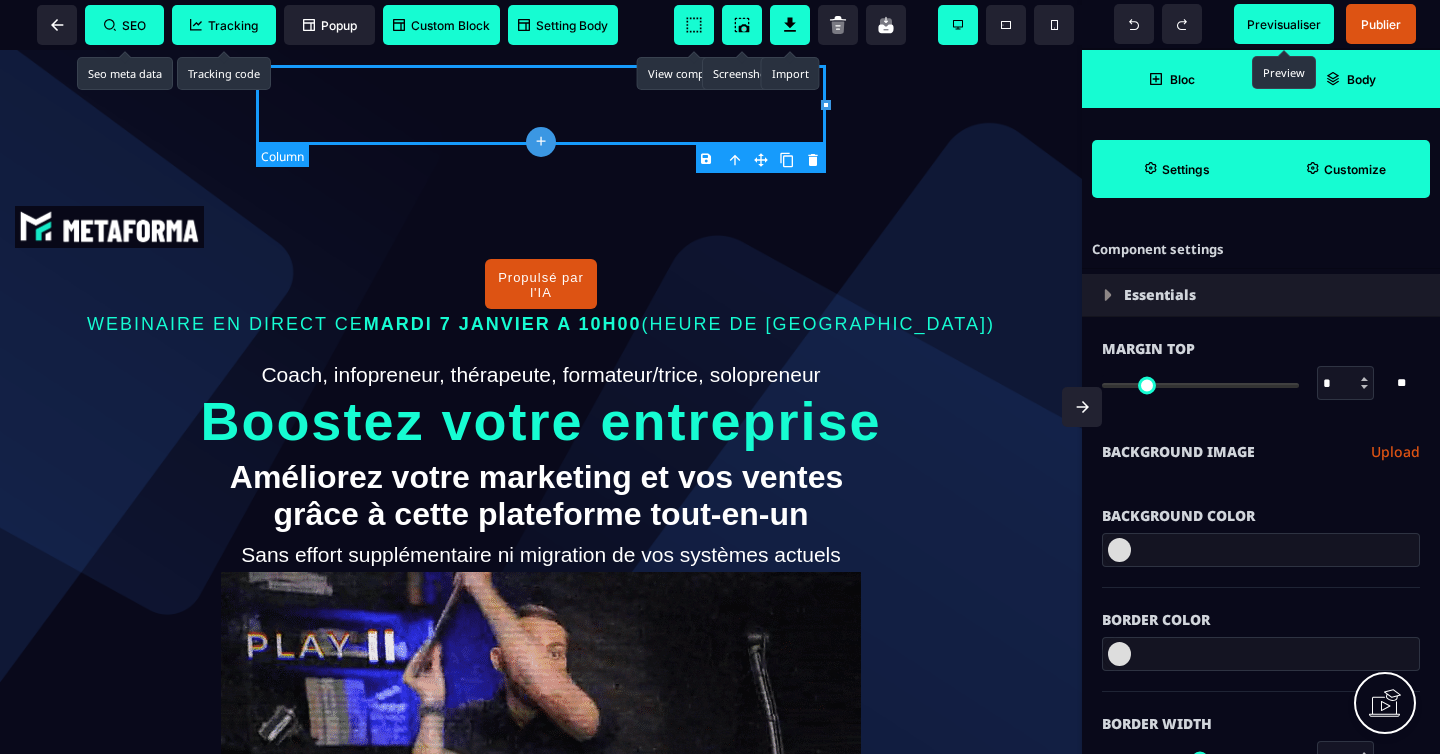 type 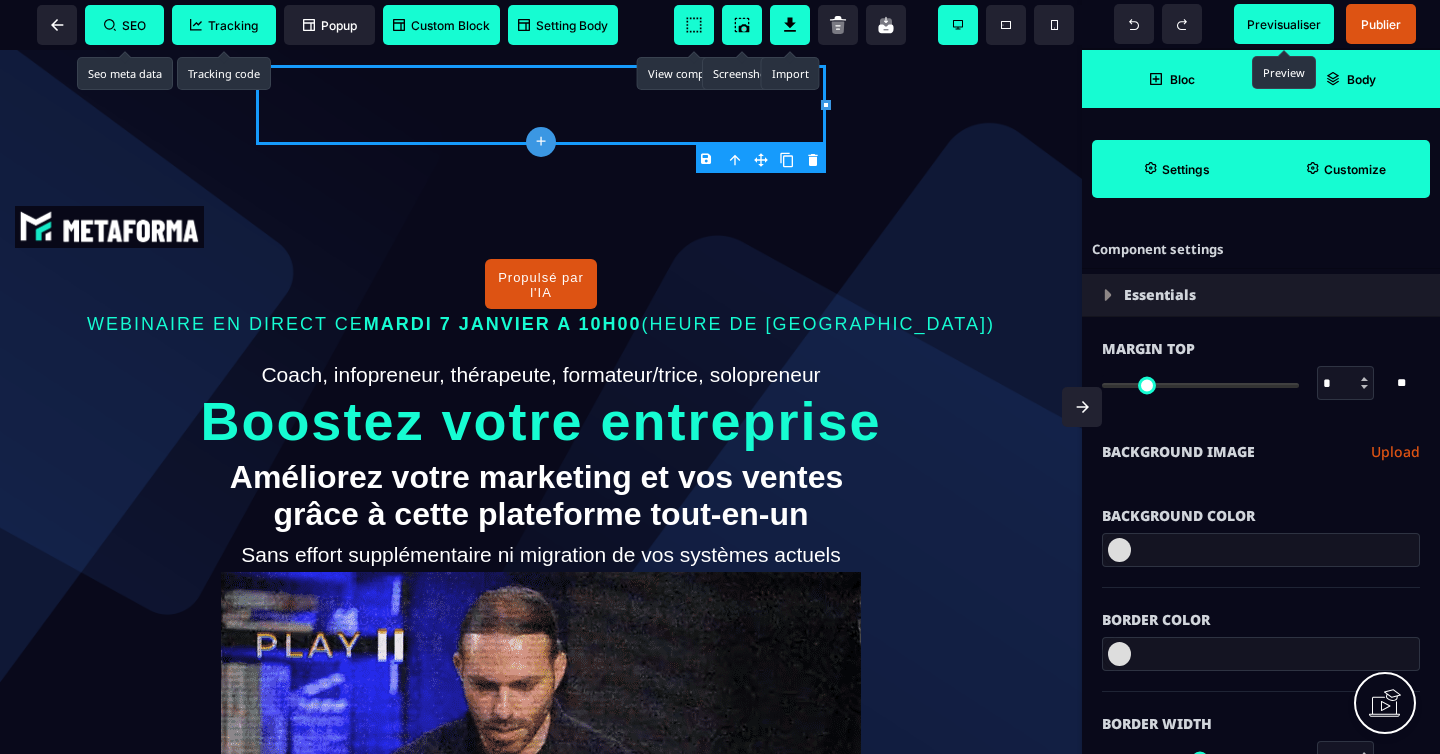 click on "B I U S
A *******
plus
[GEOGRAPHIC_DATA]
SEO
Tracking
Popup" at bounding box center [720, 377] 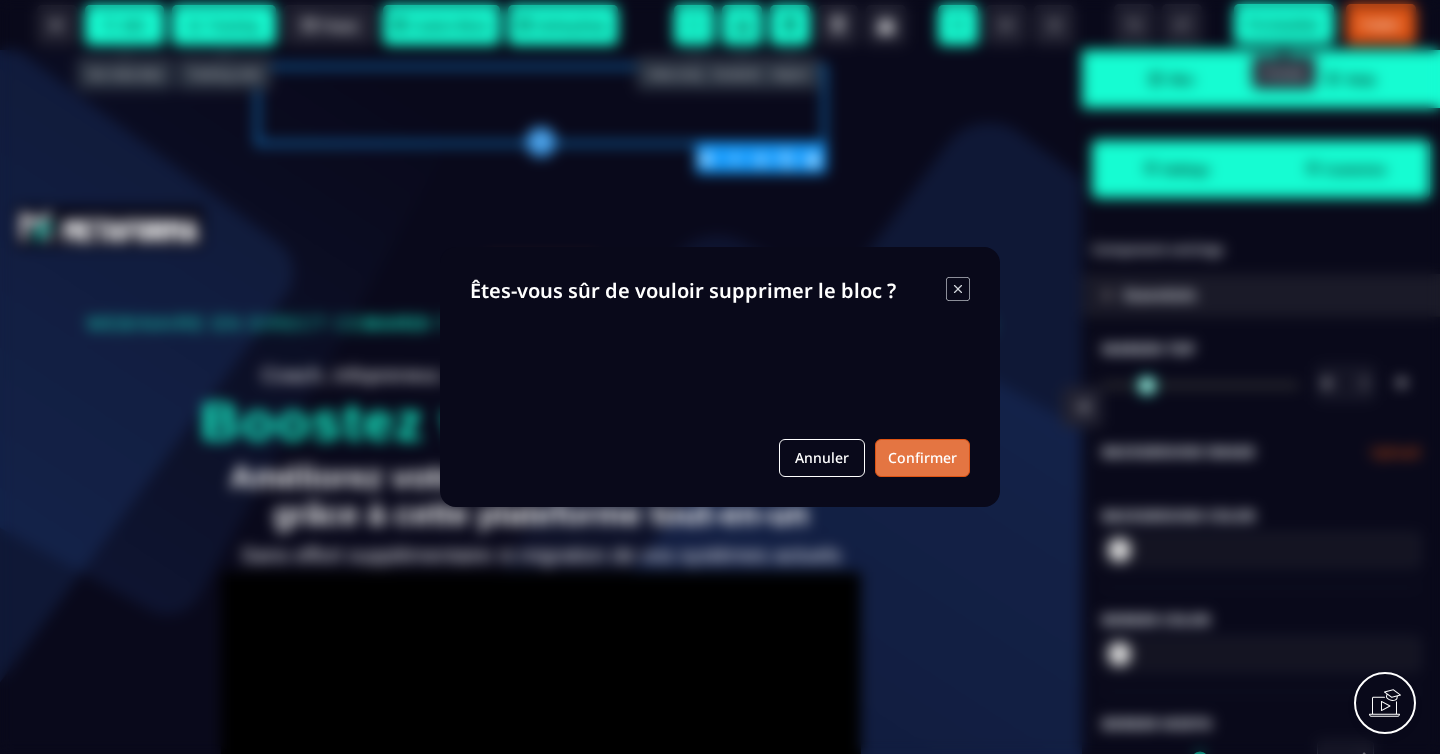 click on "Confirmer" at bounding box center (922, 458) 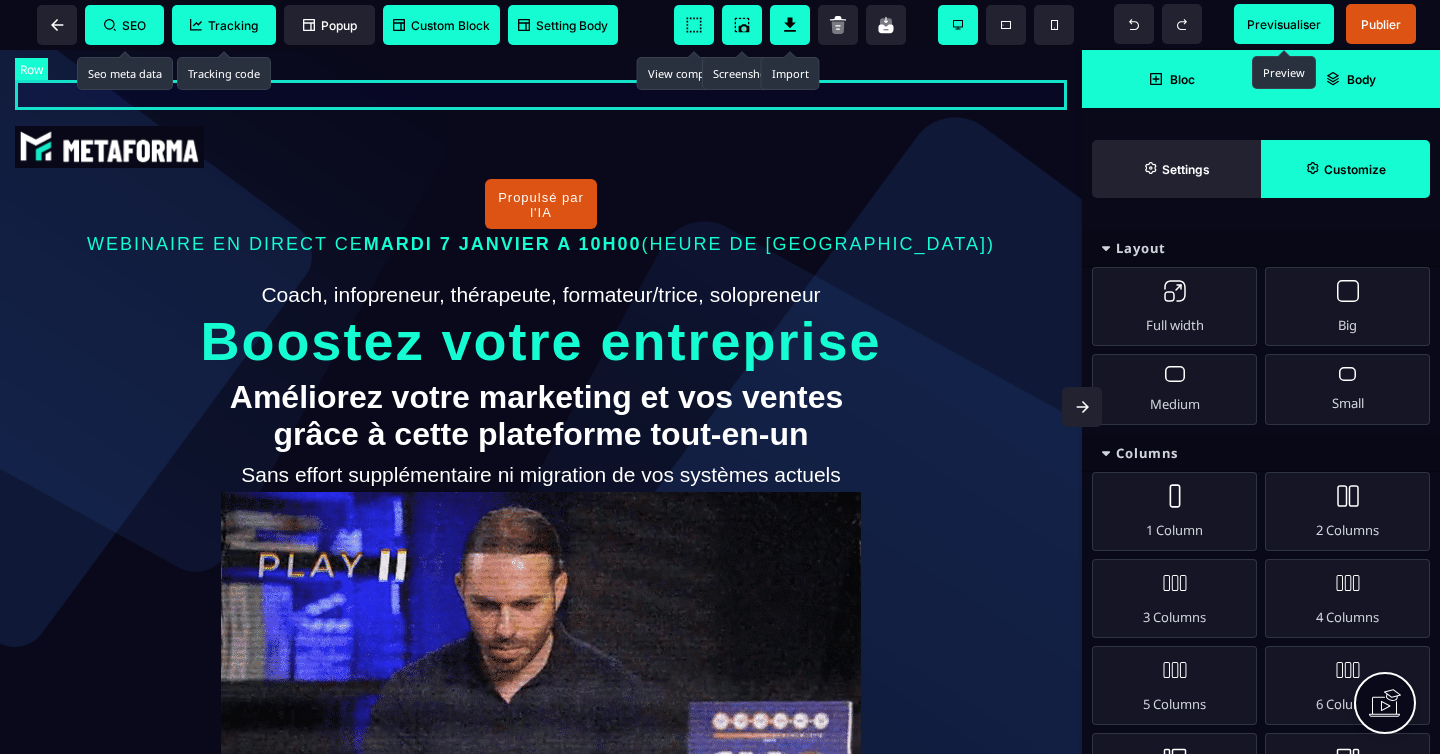 click at bounding box center [541, 95] 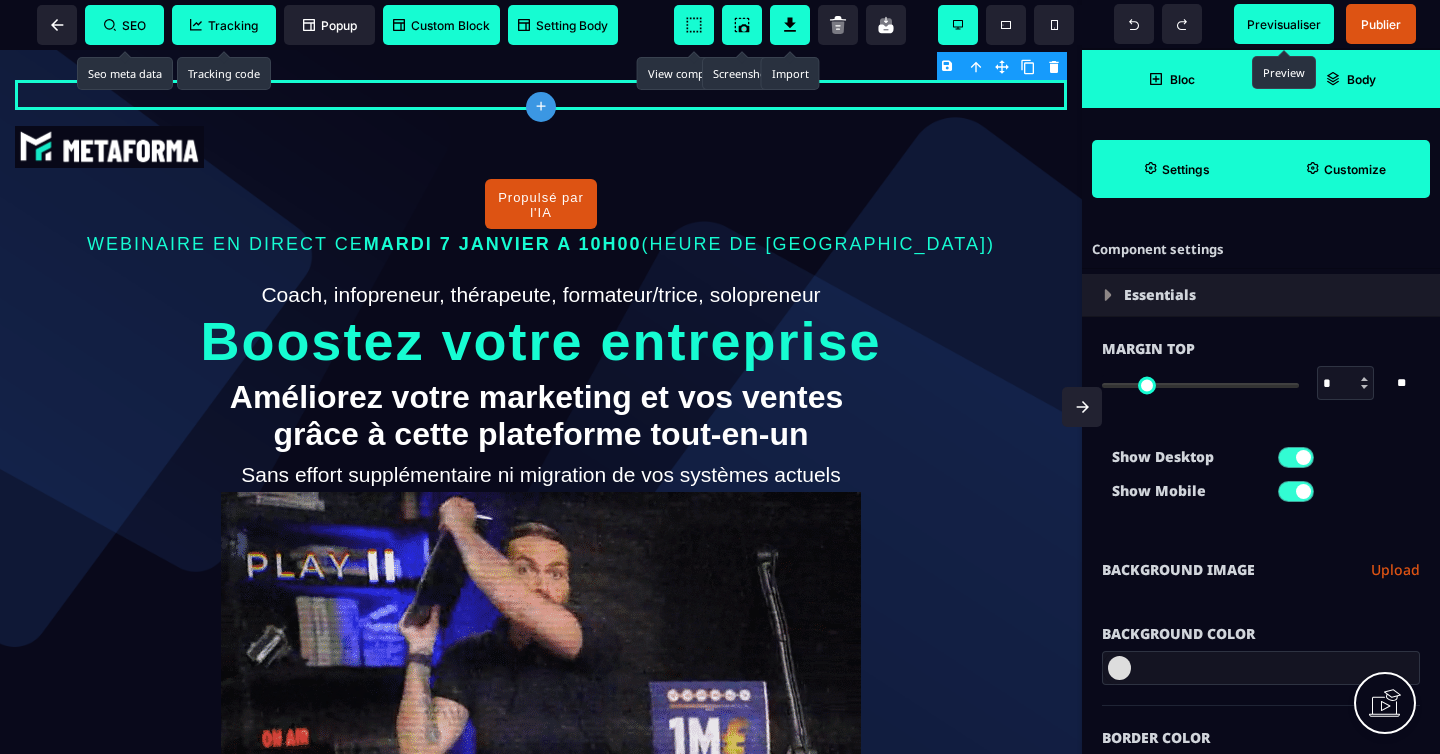 click on "B I U S
A *******
plus
Row
SEO
Tracking
Popup
Bloc" at bounding box center (720, 377) 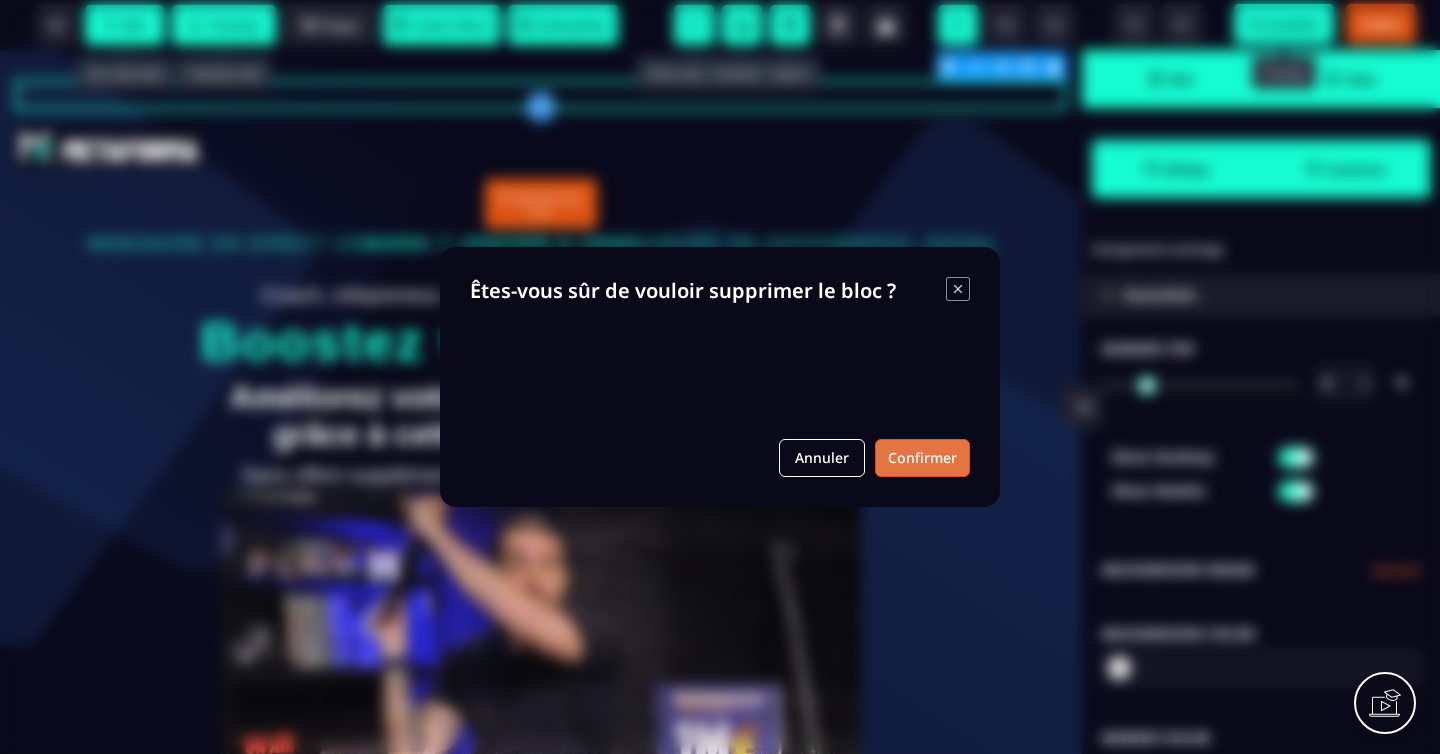 click on "Confirmer" at bounding box center (922, 458) 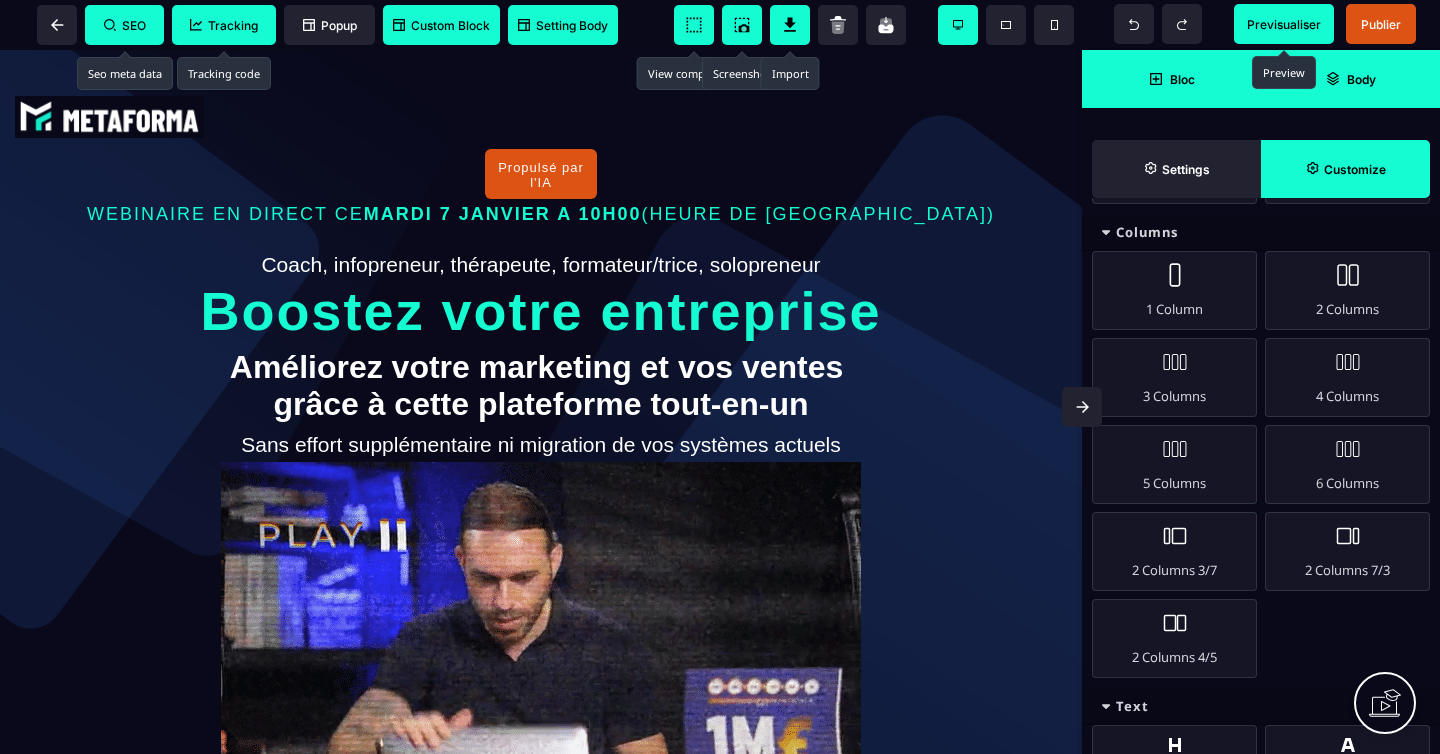 scroll, scrollTop: 223, scrollLeft: 0, axis: vertical 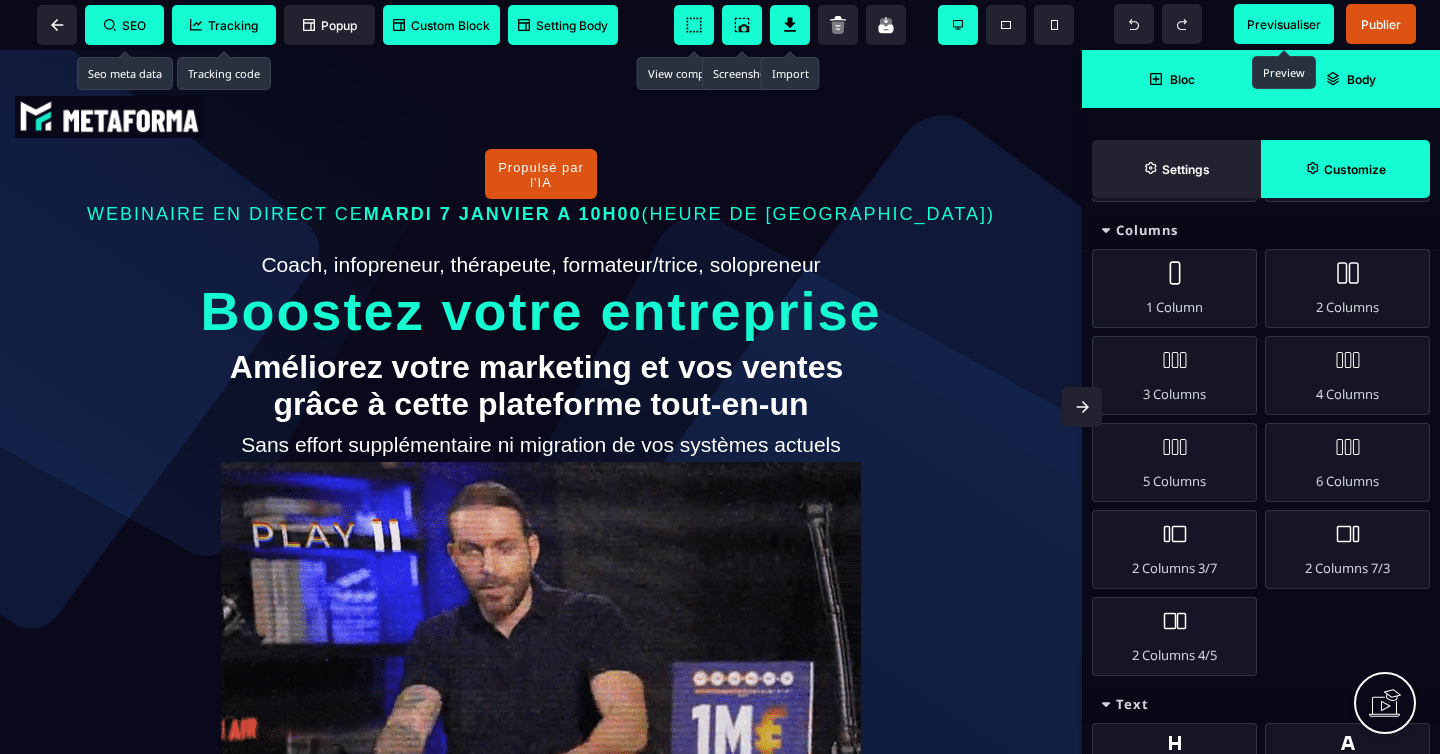 click at bounding box center (1106, 230) 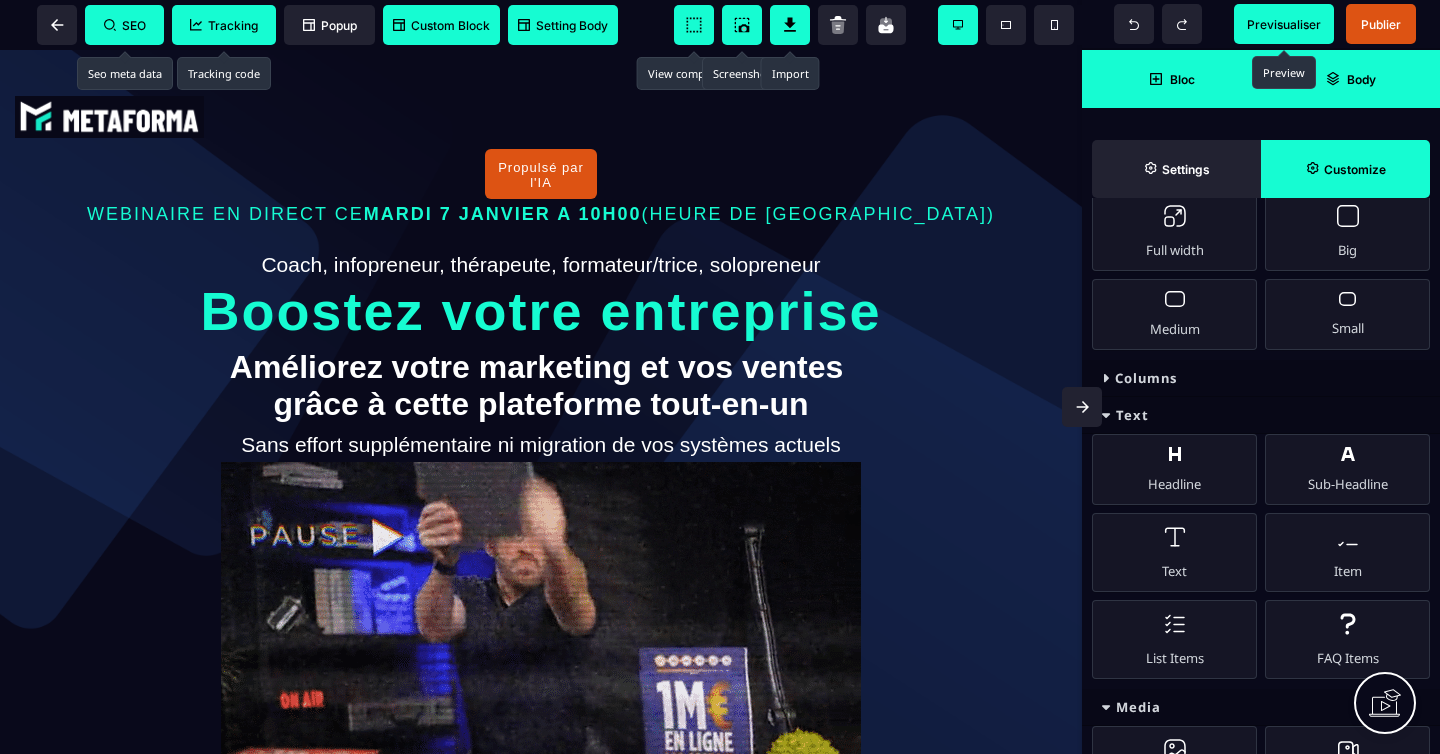 scroll, scrollTop: 0, scrollLeft: 0, axis: both 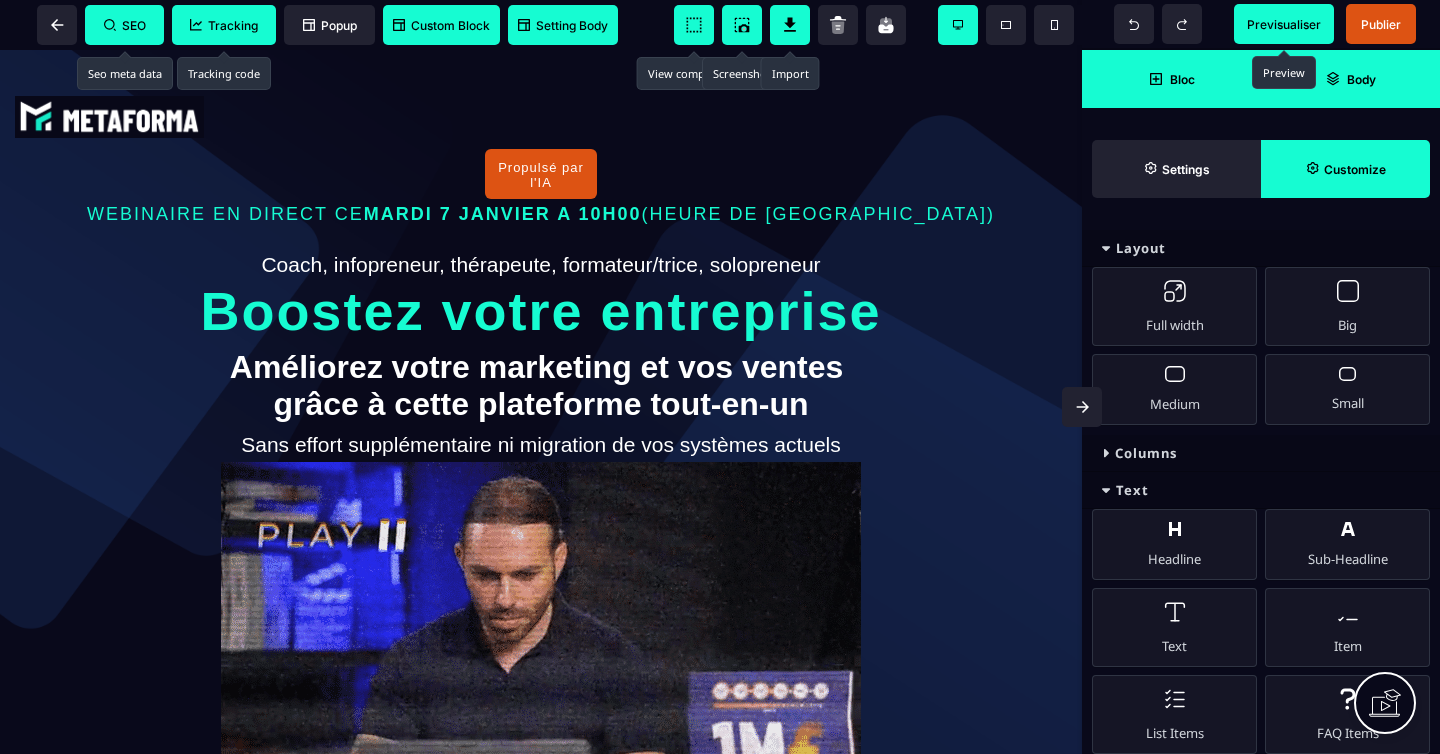 click at bounding box center (1106, 248) 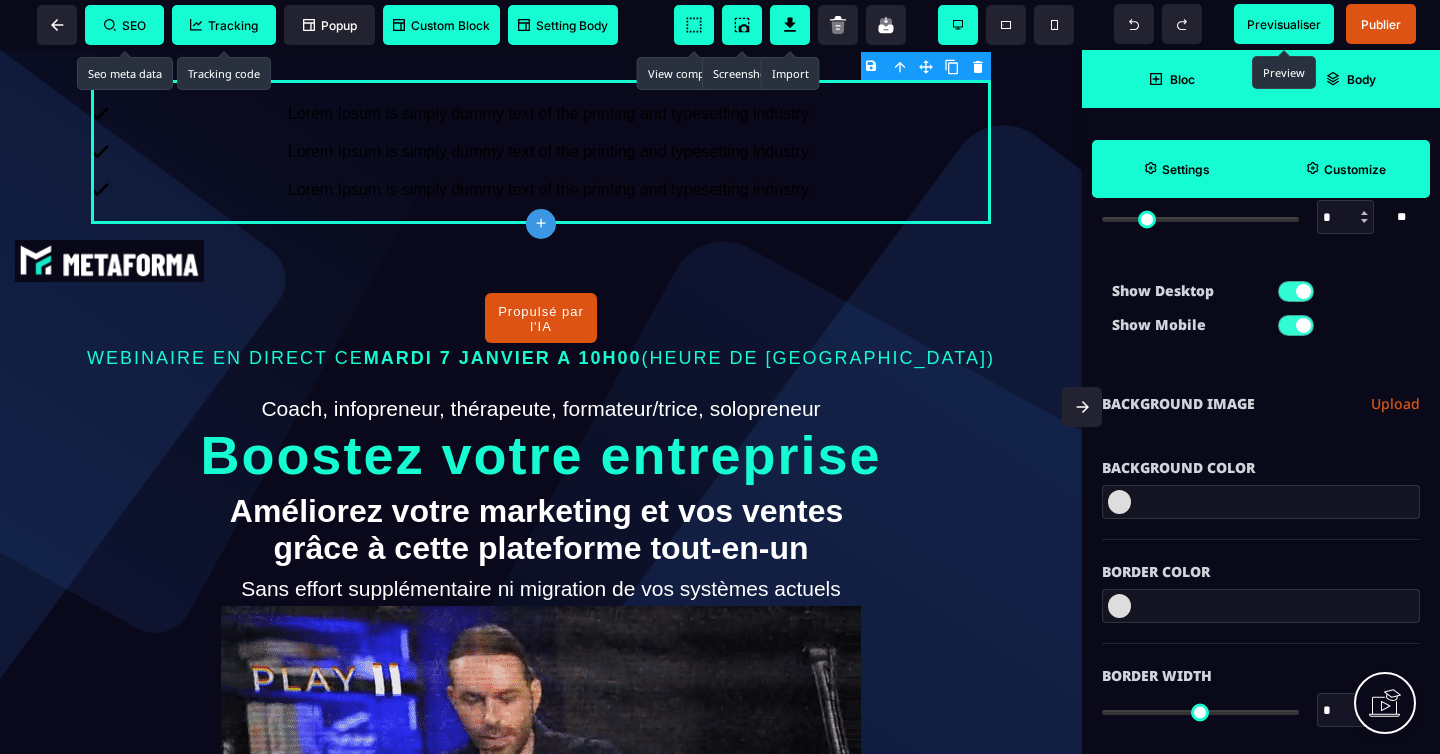scroll, scrollTop: 0, scrollLeft: 0, axis: both 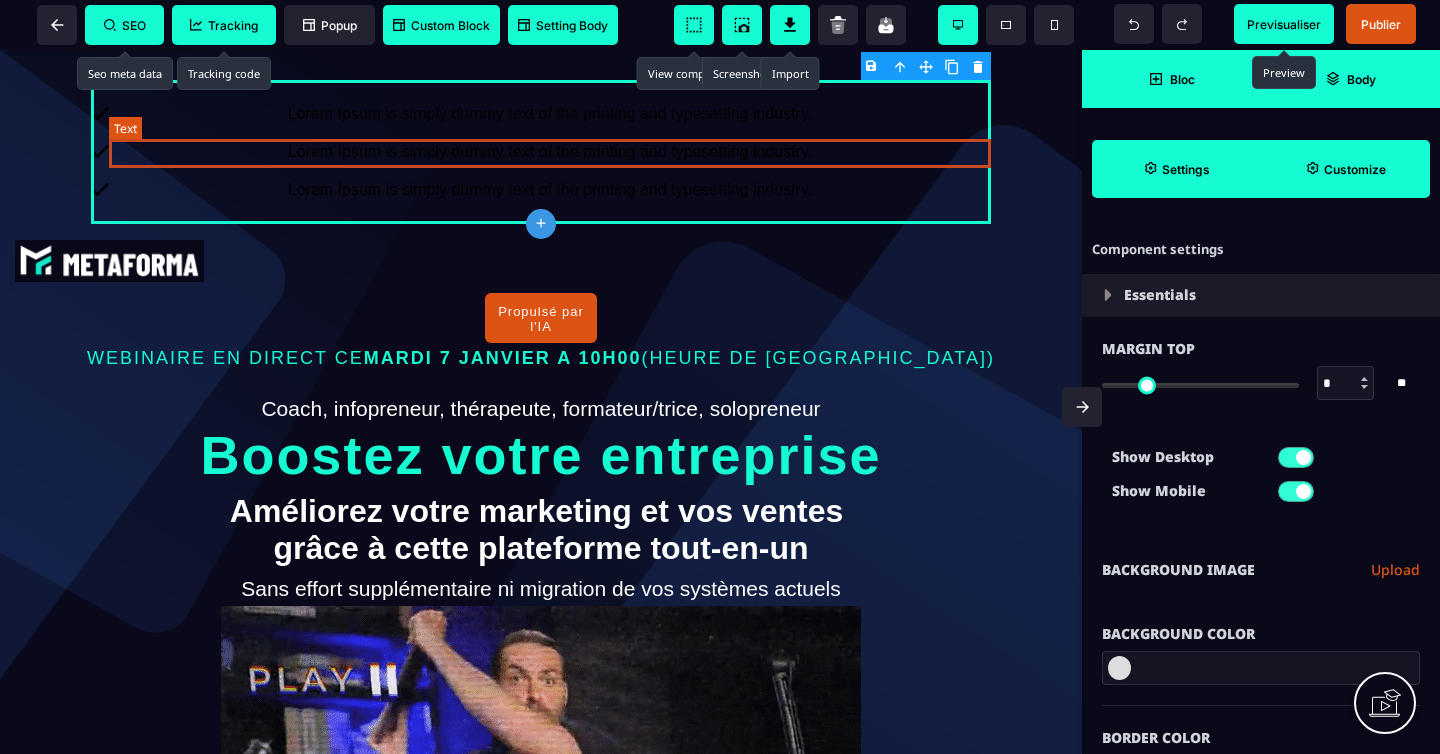 click on "Lorem Ipsum is simply dummy text of the printing and typesetting industry." at bounding box center [550, 152] 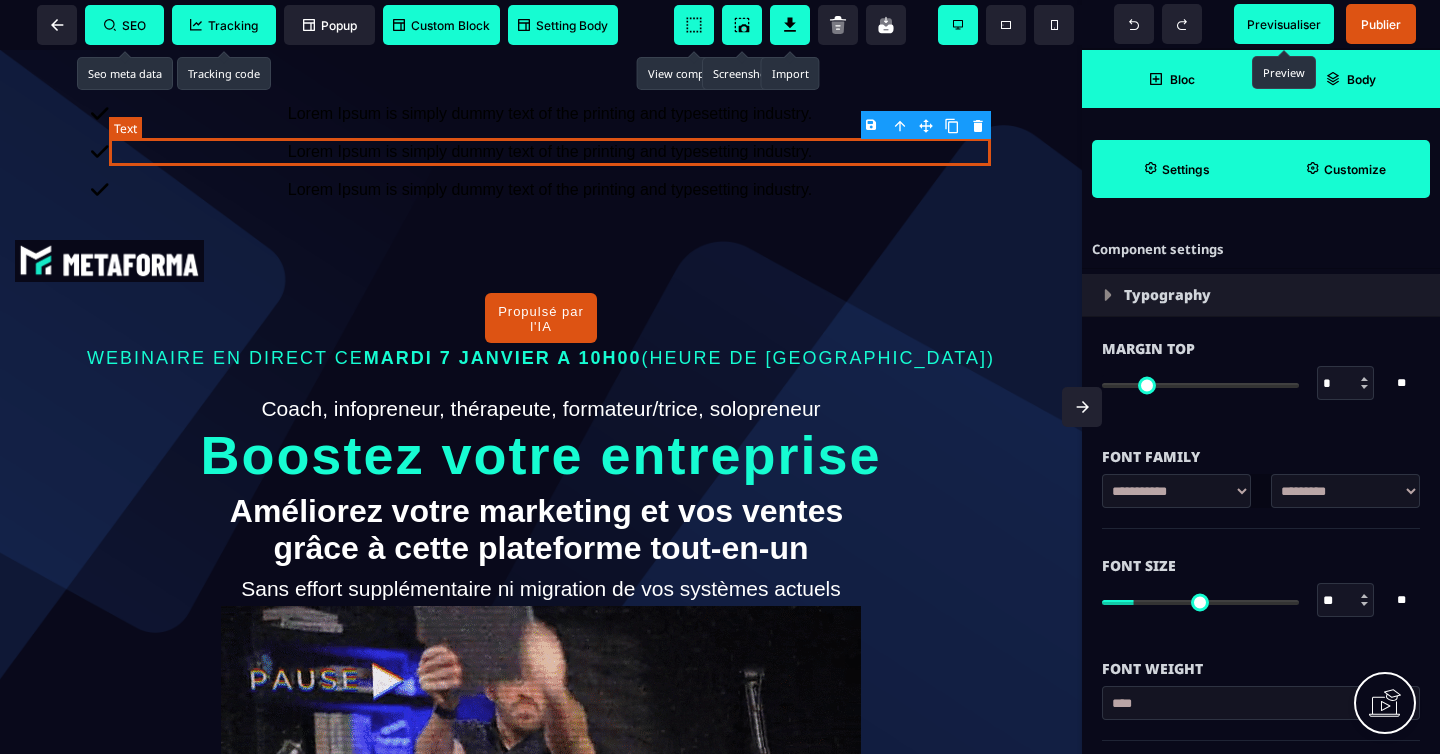 click on "Lorem Ipsum is simply dummy text of the printing and typesetting industry." at bounding box center (550, 152) 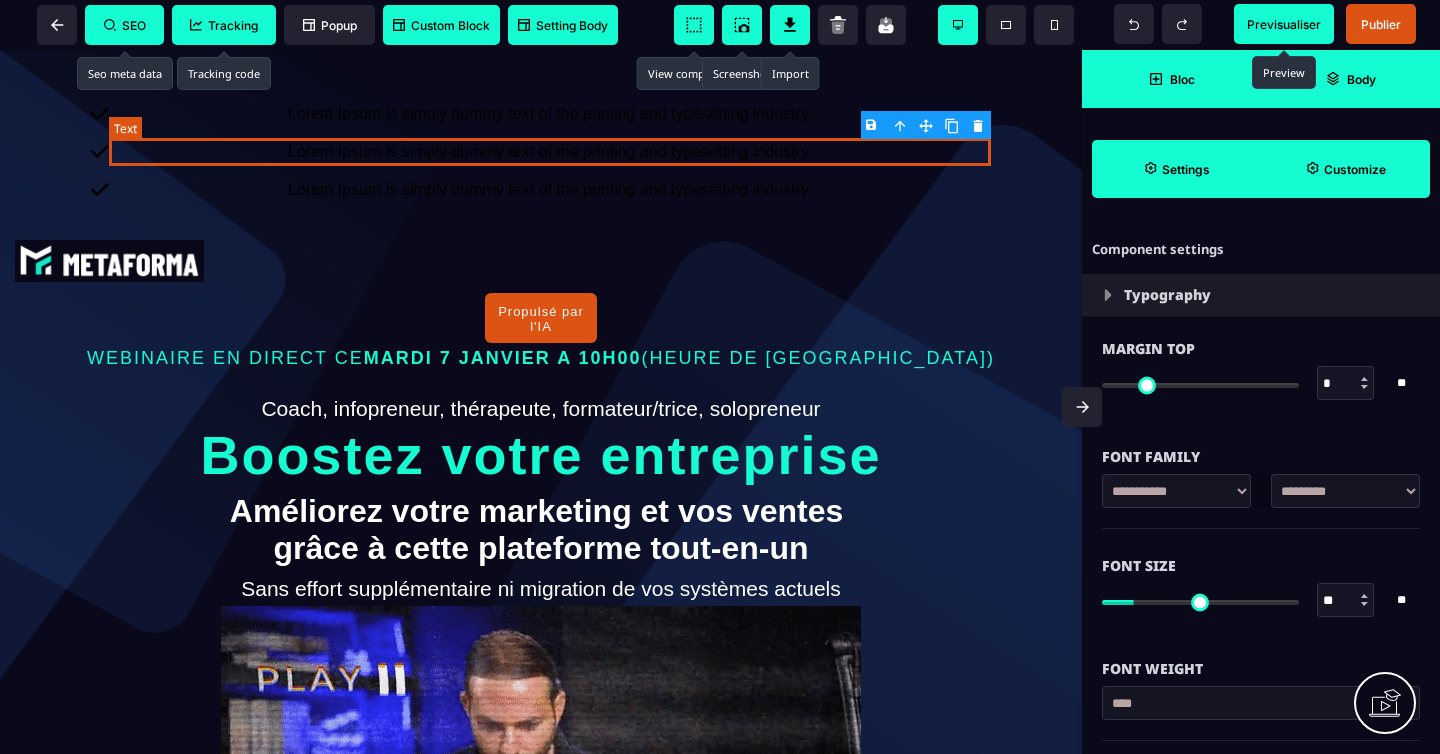 click on "Lorem Ipsum is simply dummy text of the printing and typesetting industry." at bounding box center (550, 152) 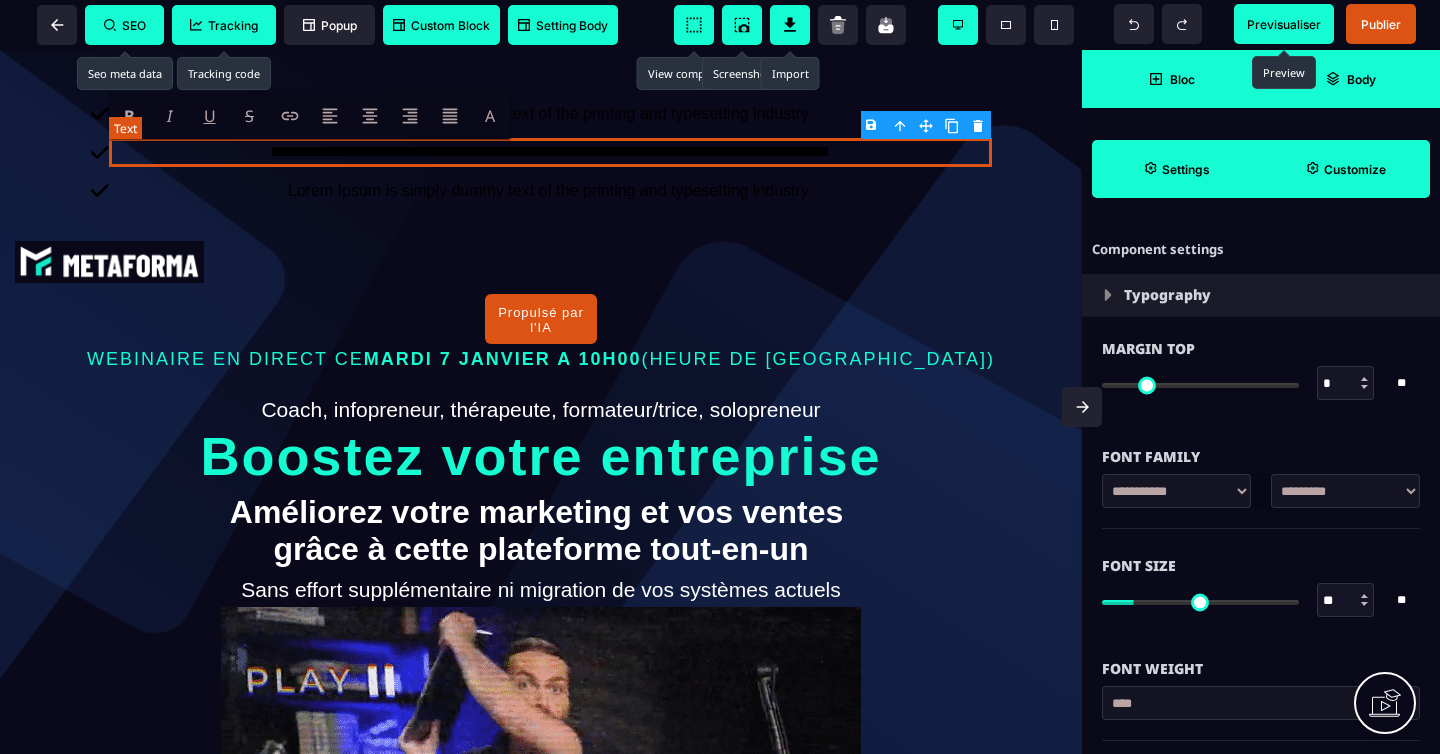 click on "**********" at bounding box center (550, 152) 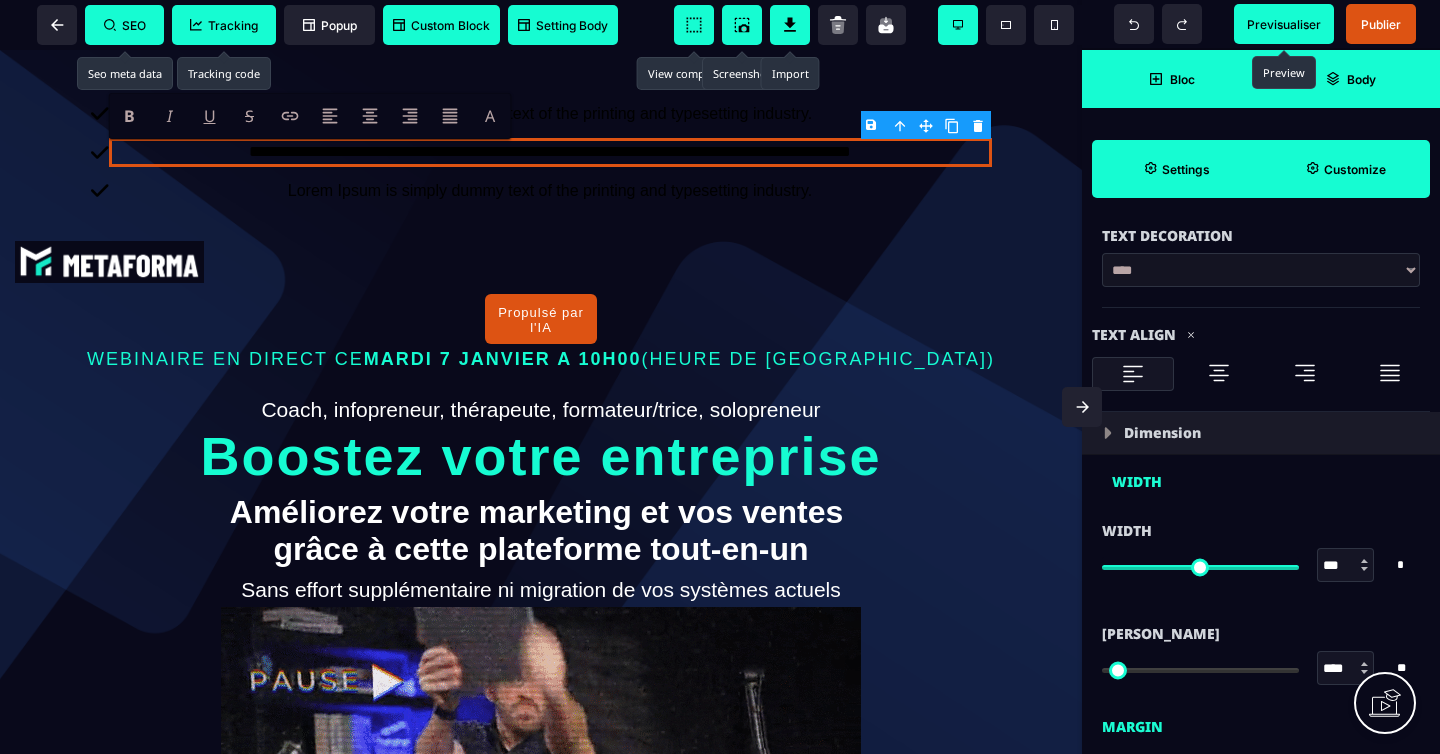 scroll, scrollTop: 0, scrollLeft: 0, axis: both 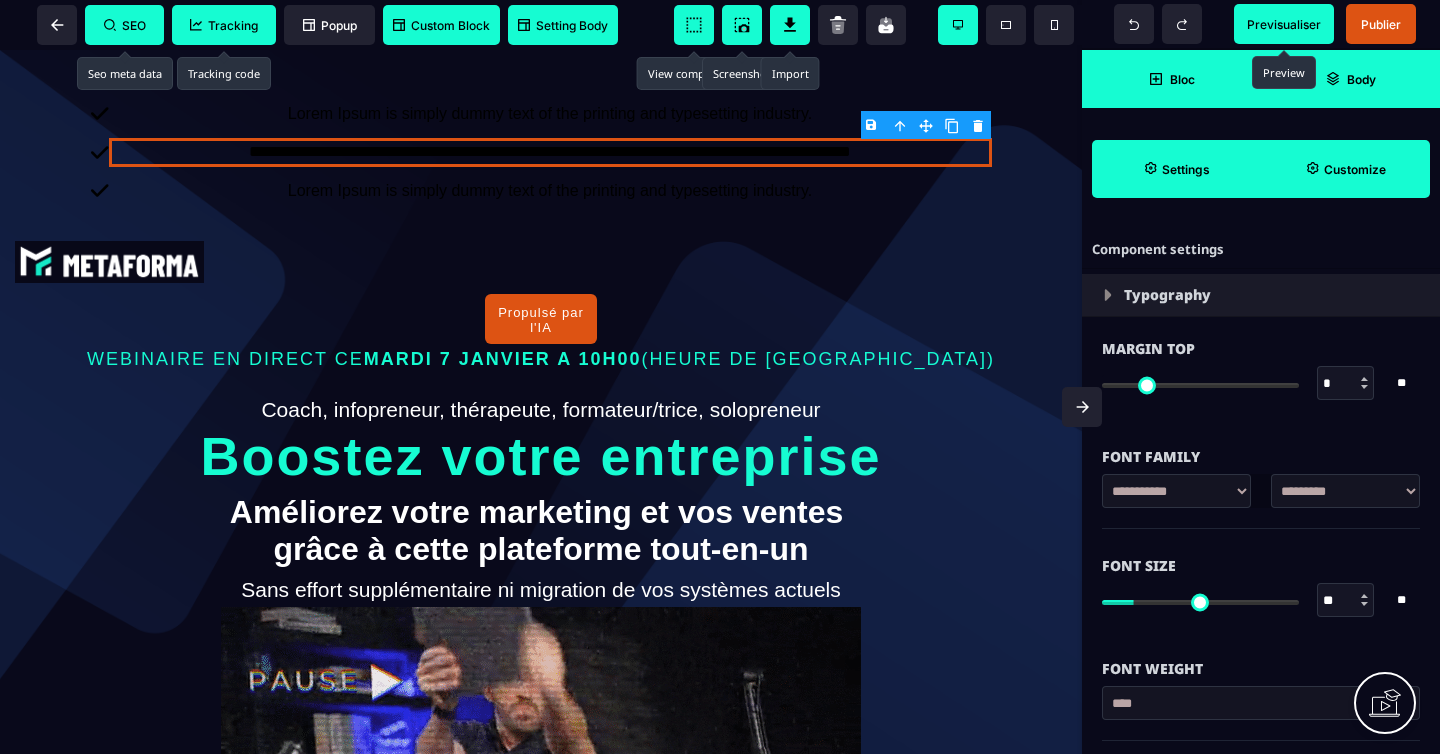 click on "Bloc" at bounding box center (1171, 79) 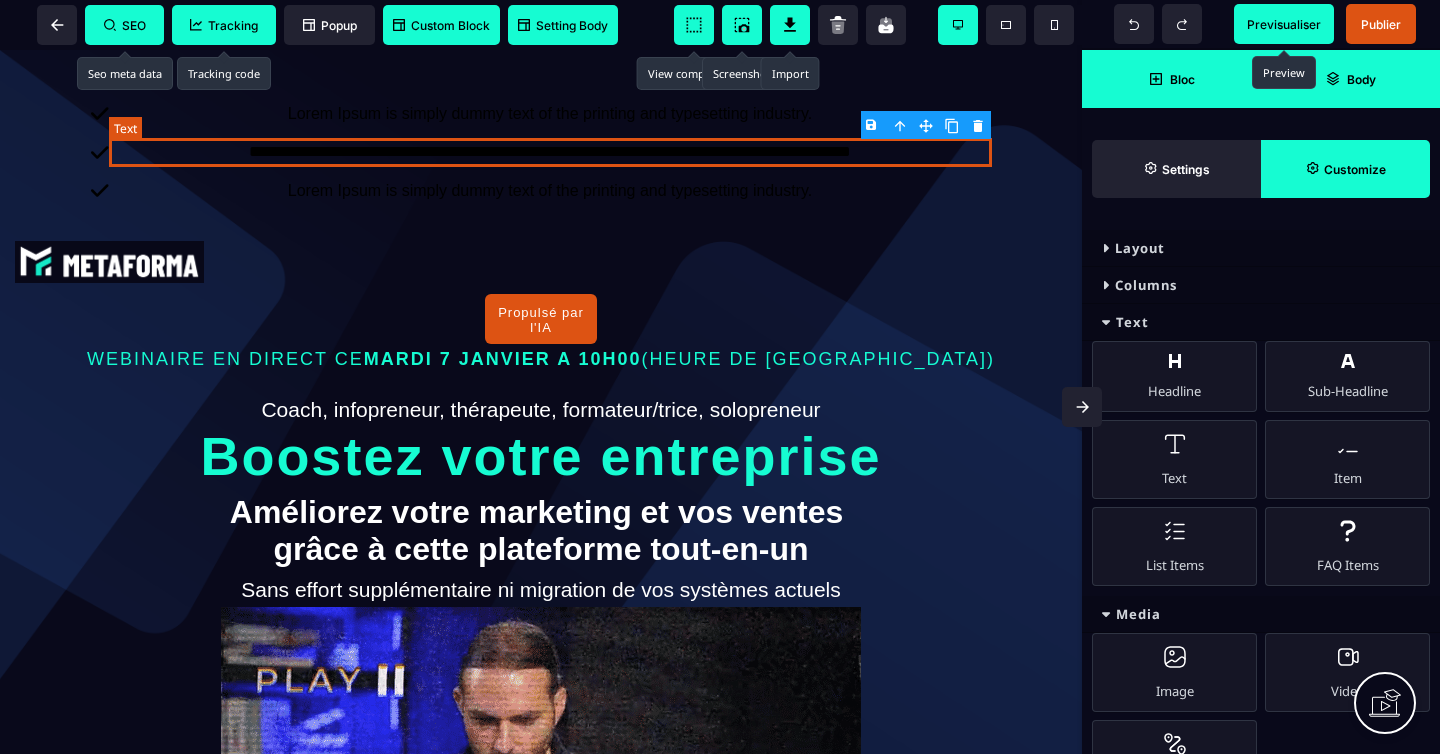 click on "**********" at bounding box center [550, 152] 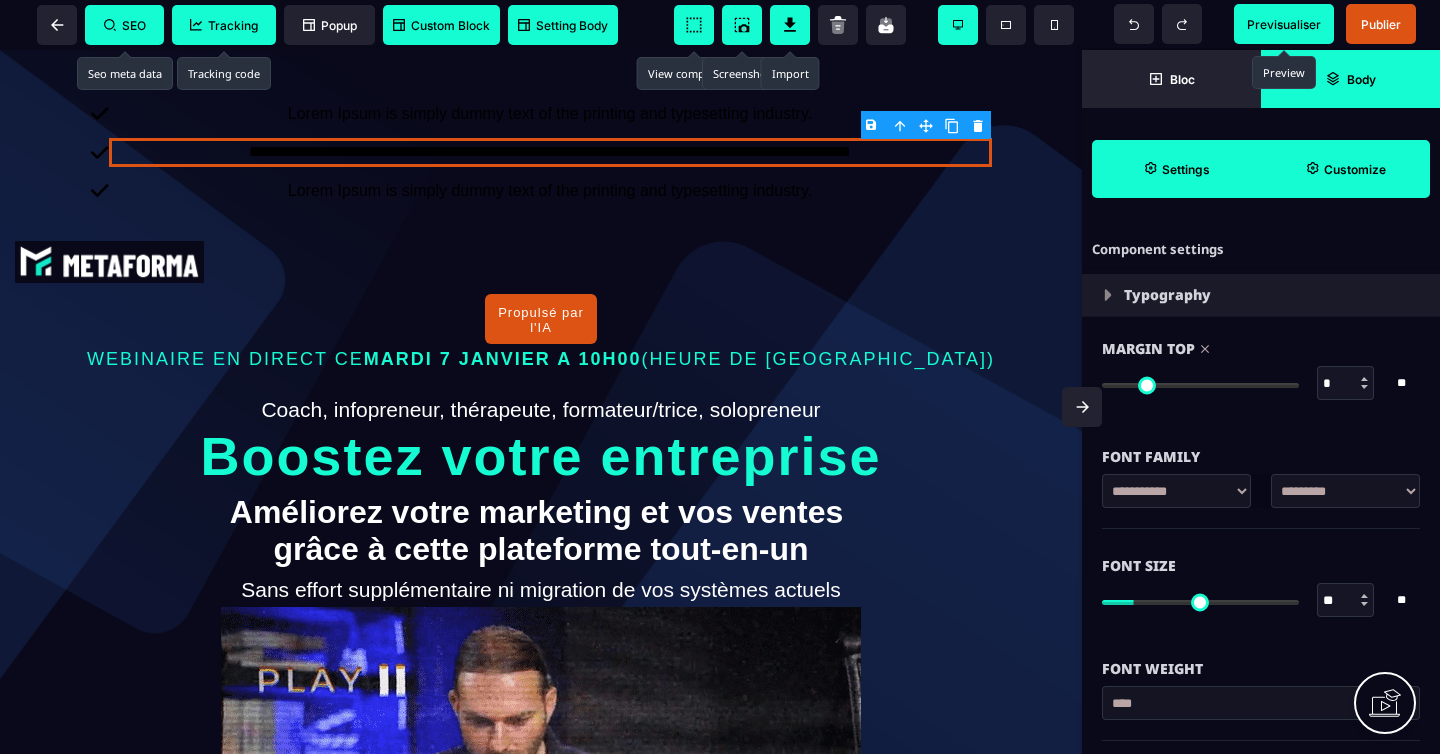 drag, startPoint x: 1115, startPoint y: 383, endPoint x: 1091, endPoint y: 377, distance: 24.738634 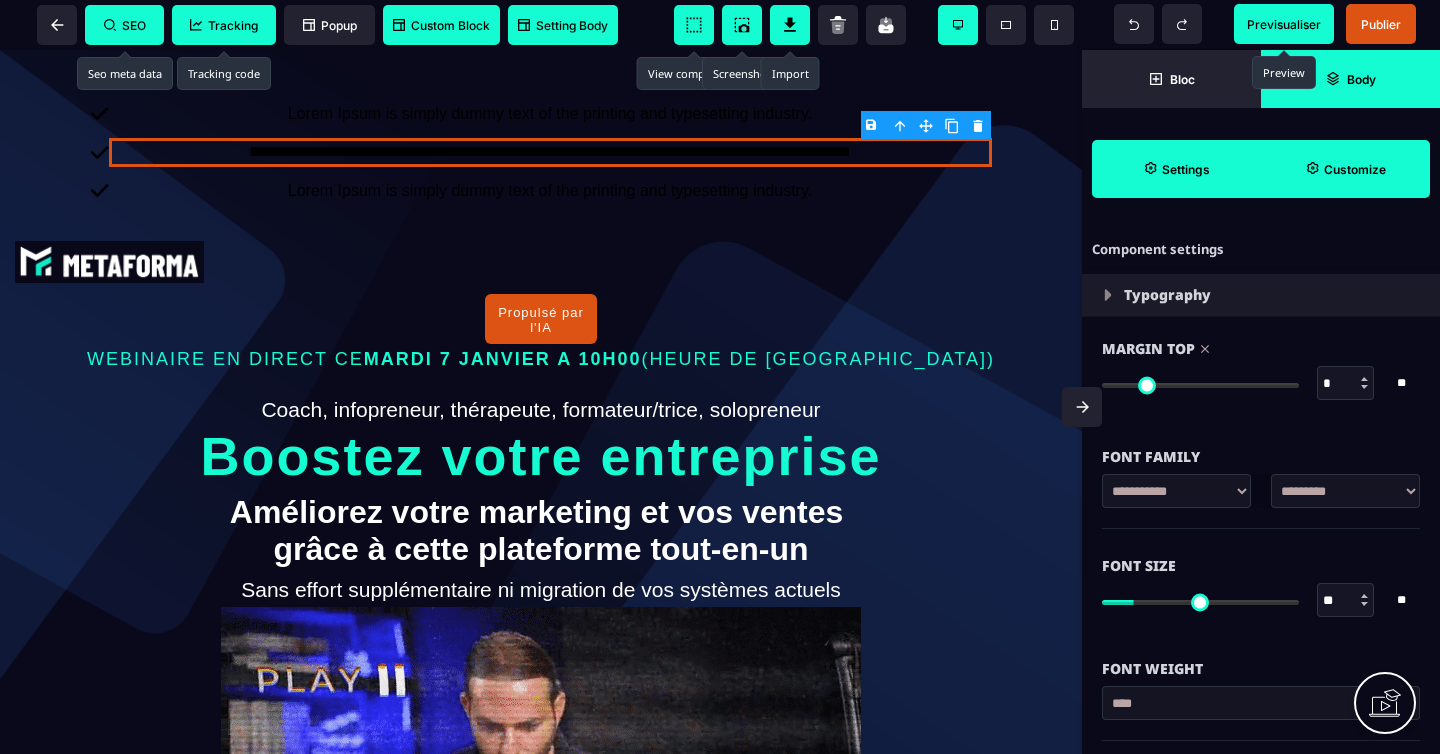click at bounding box center [1200, 385] 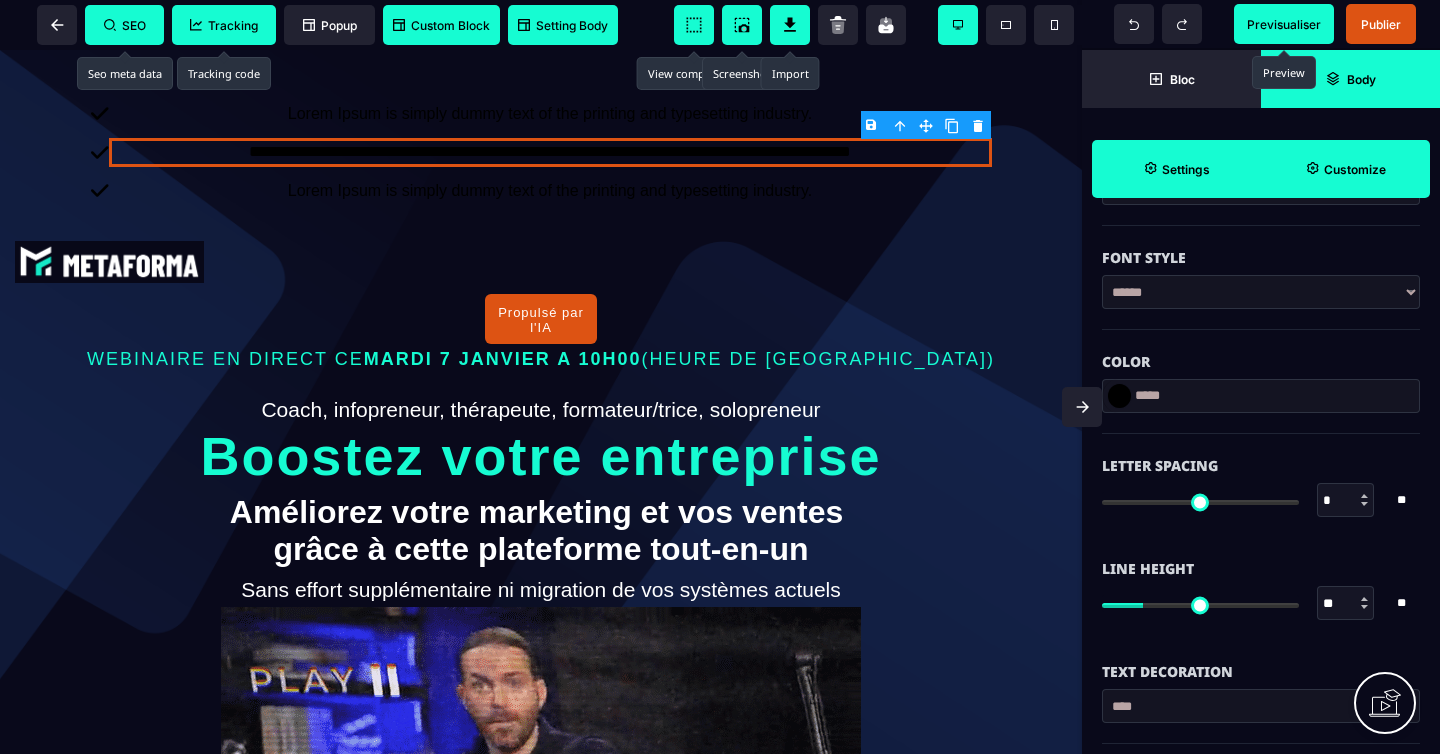 scroll, scrollTop: 522, scrollLeft: 0, axis: vertical 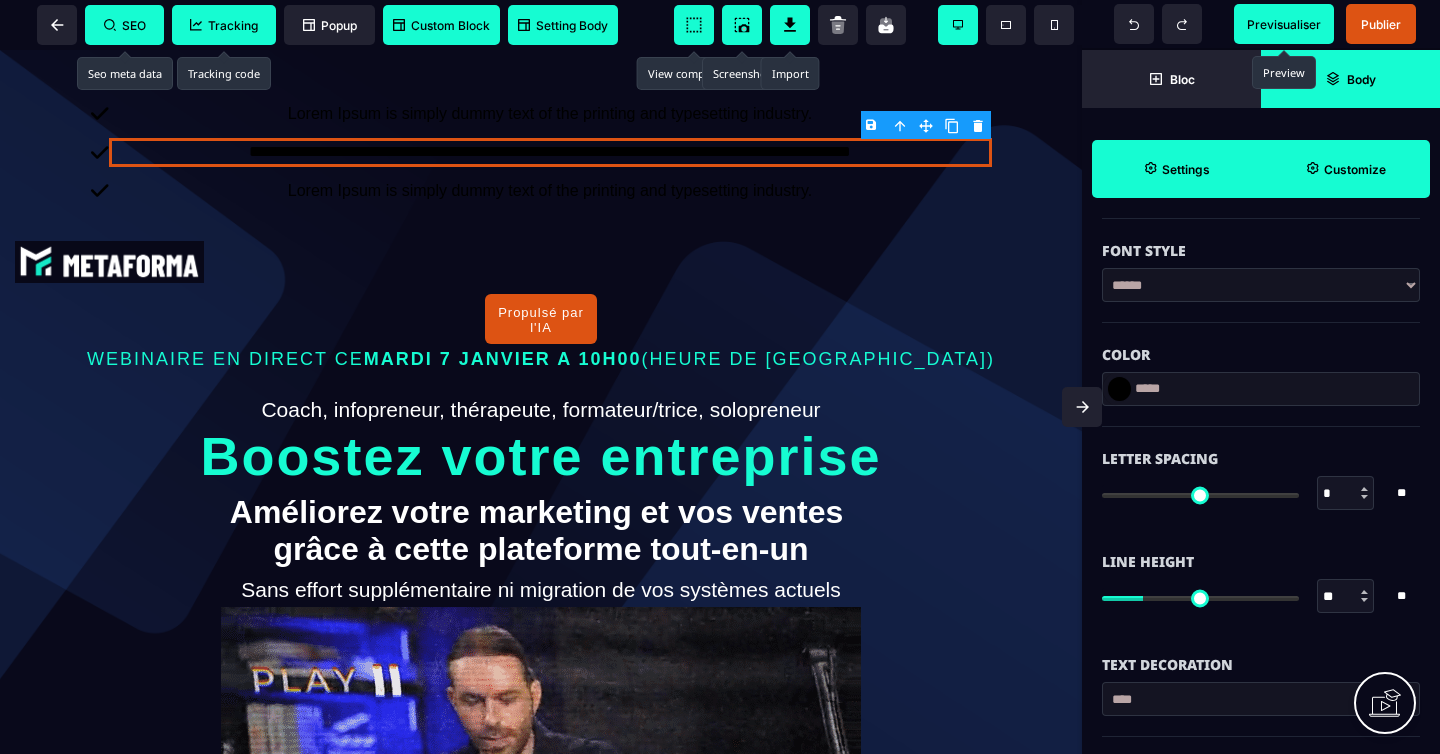 click at bounding box center (1119, 389) 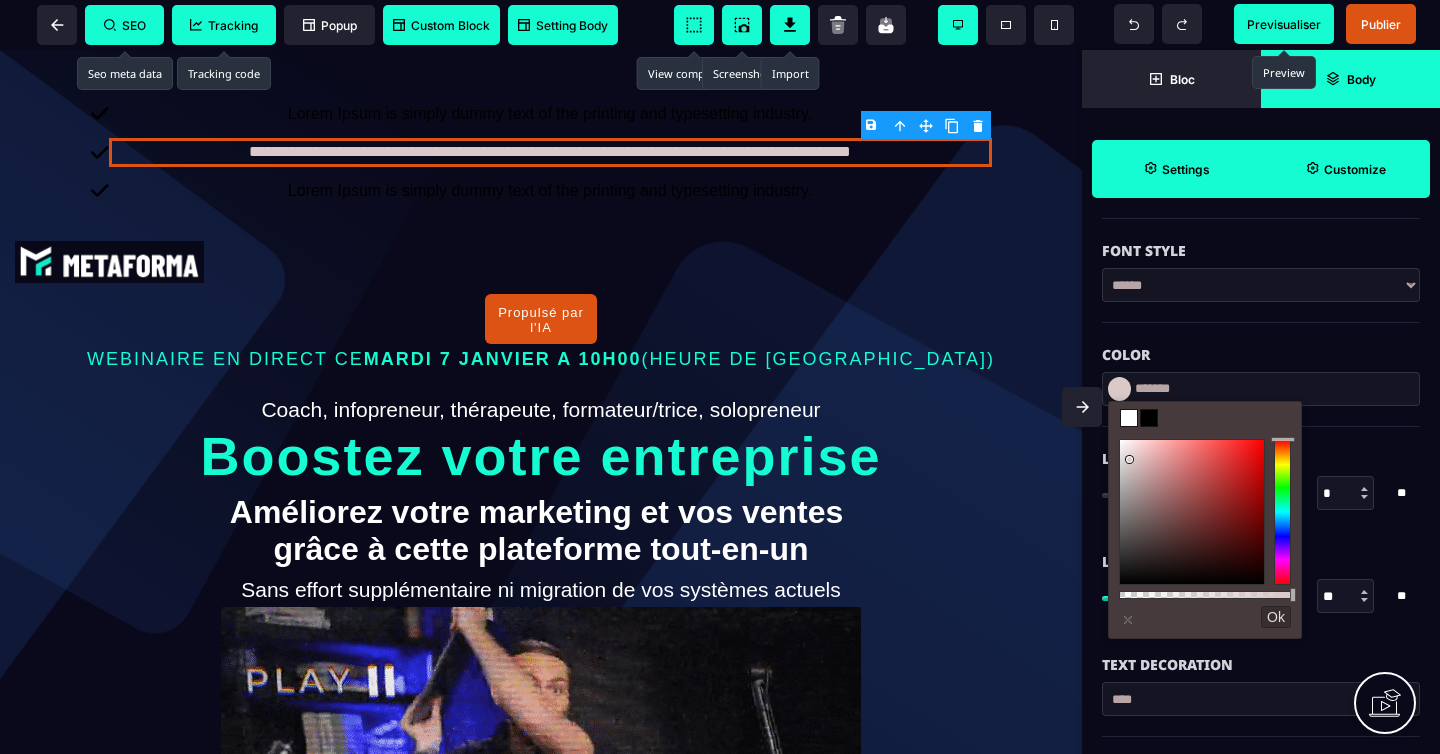 click at bounding box center (1192, 512) 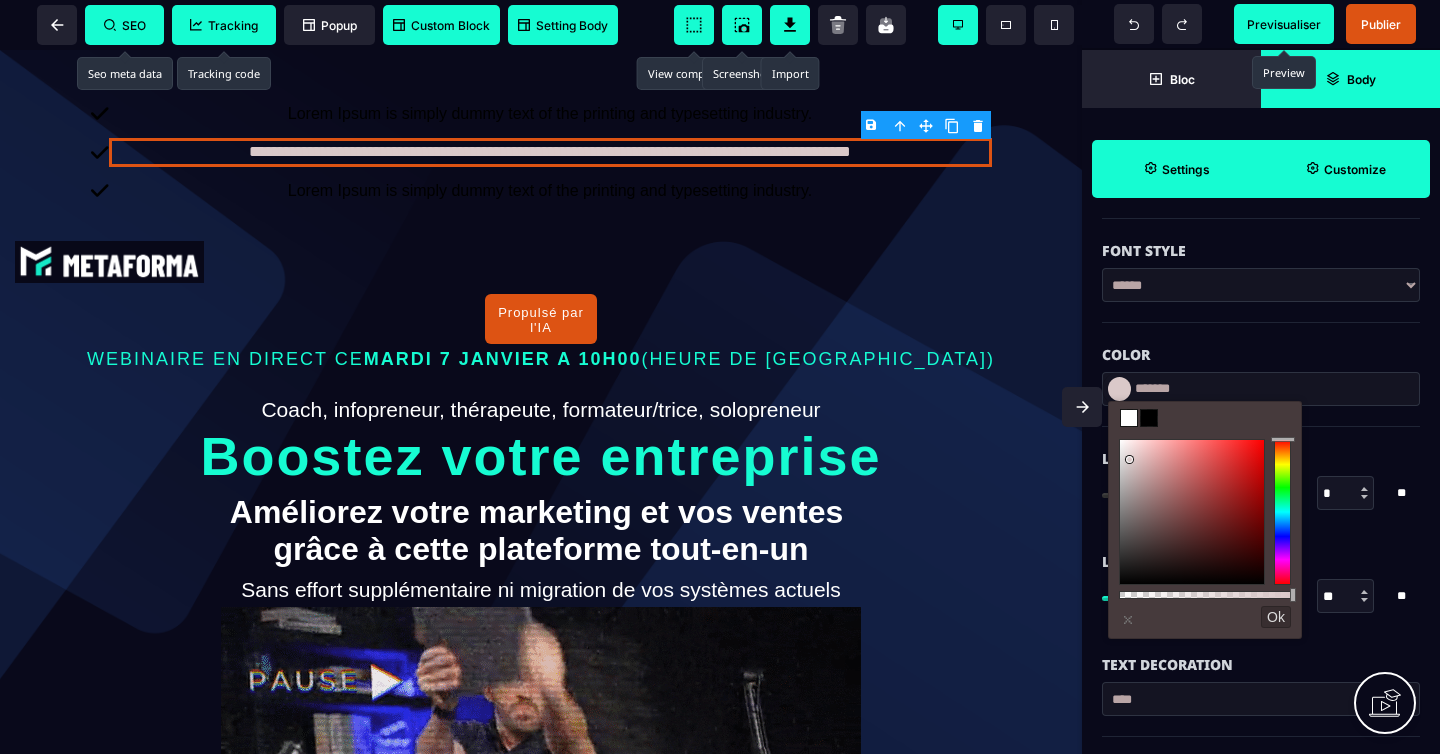 click on "Color" at bounding box center [1261, 345] 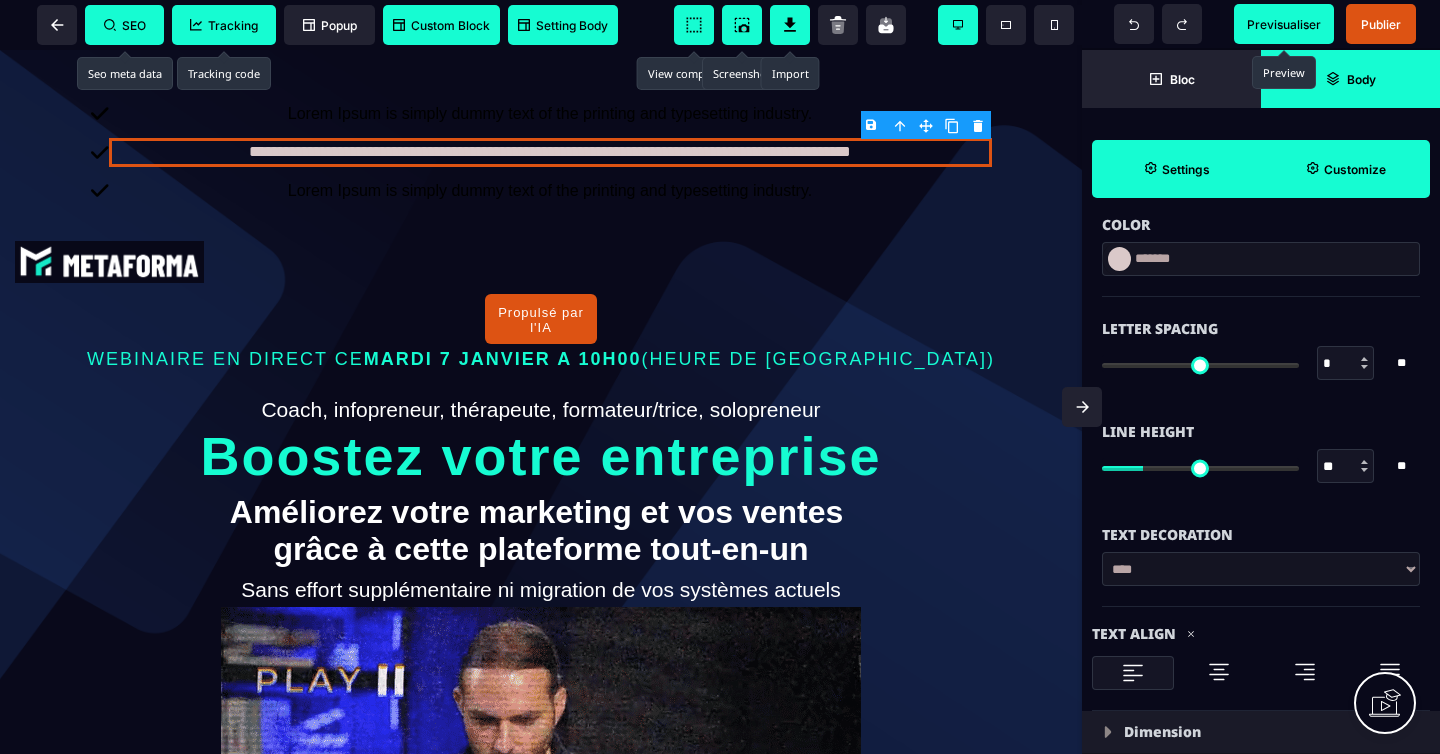 scroll, scrollTop: 664, scrollLeft: 0, axis: vertical 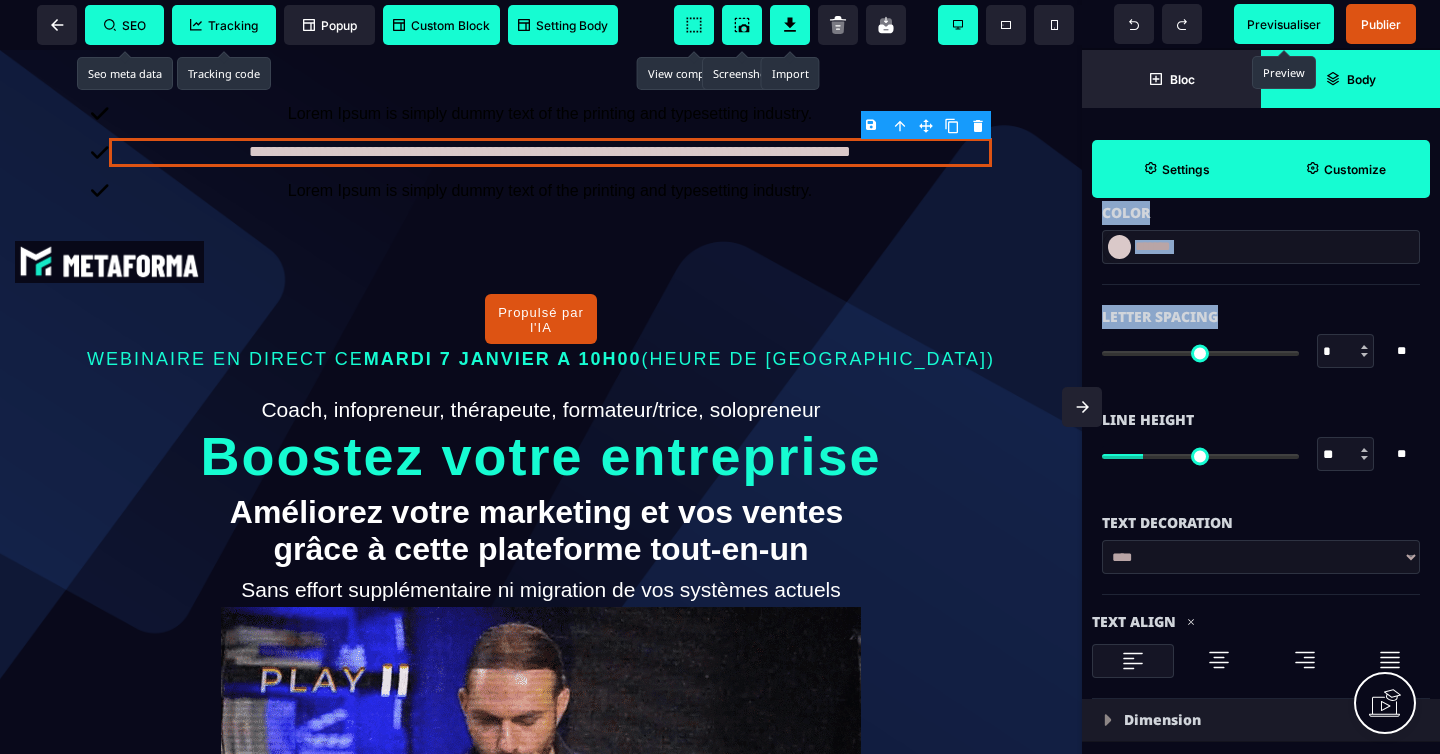 drag, startPoint x: 1109, startPoint y: 356, endPoint x: 1174, endPoint y: 359, distance: 65.06919 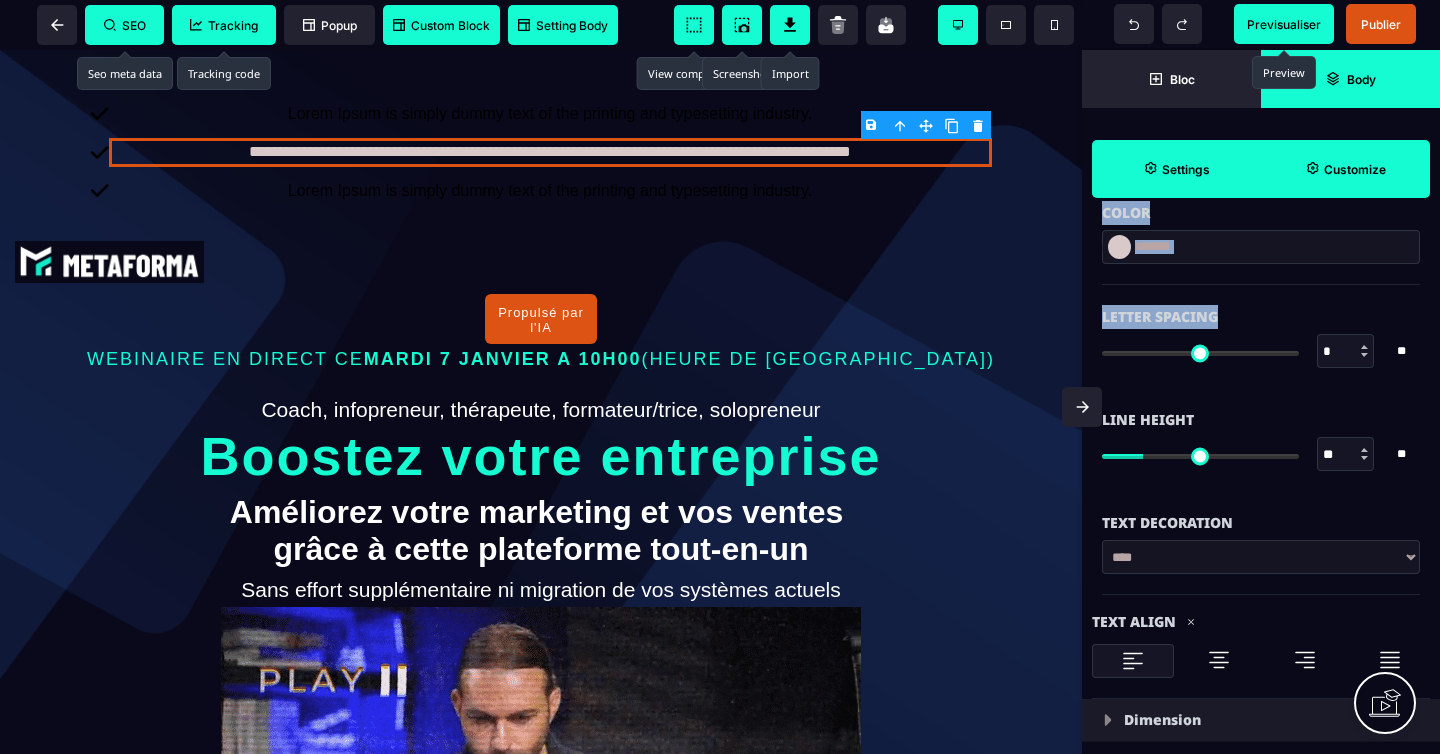 drag, startPoint x: 1105, startPoint y: 355, endPoint x: 1171, endPoint y: 356, distance: 66.007576 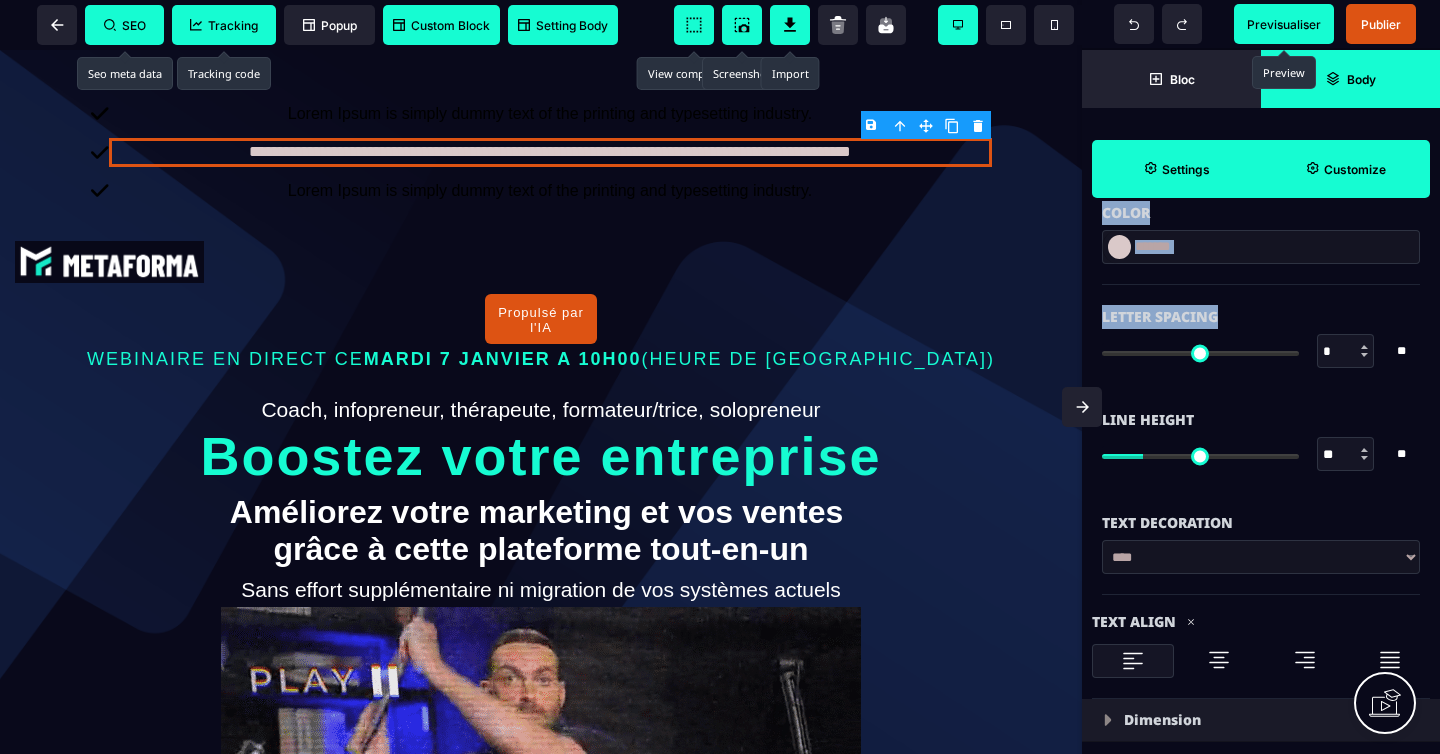 click on "SEO
Tracking
Popup
Custom Block
Setting Body
Previsualiser Publier Vous êtes en version tablette. Les modifications ici n’affecterons pas la version desktop
Bloc
Body" at bounding box center [720, 0] 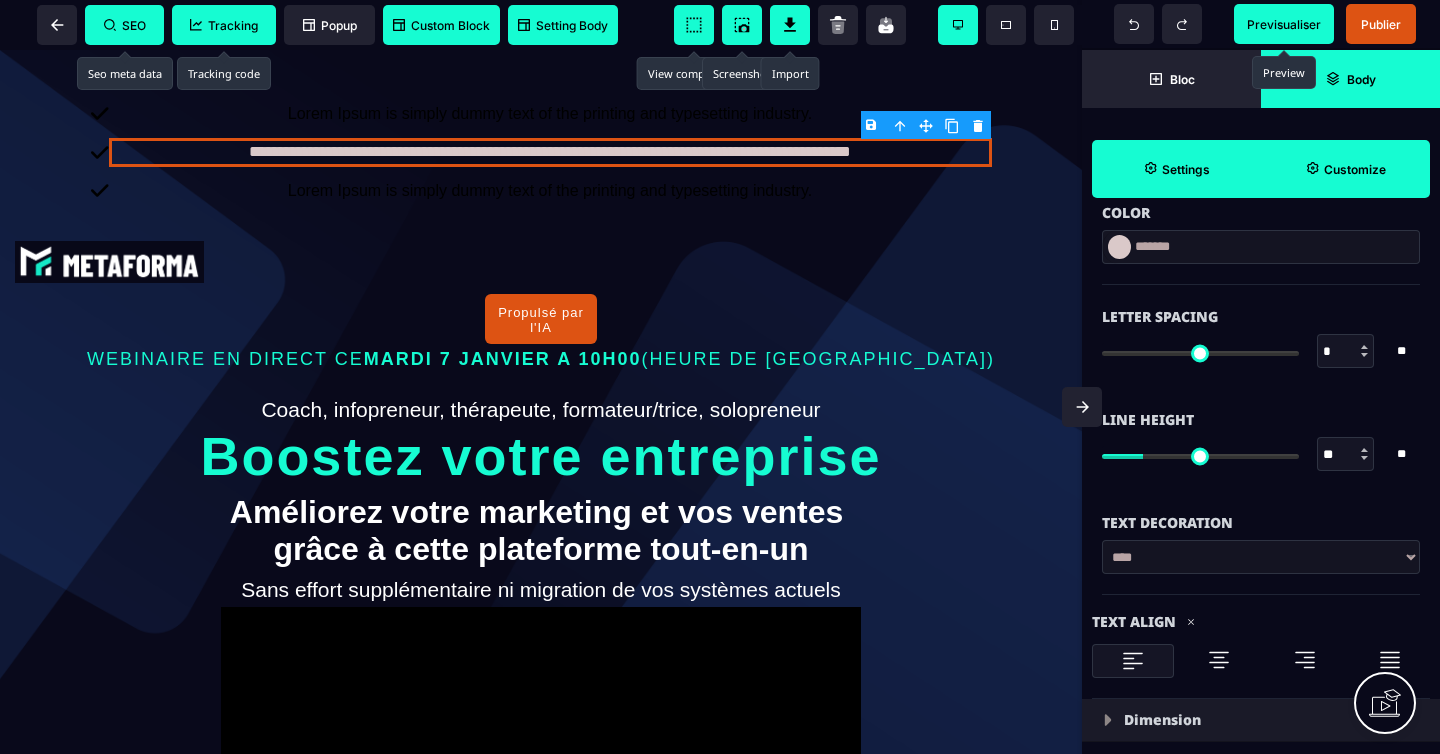 click at bounding box center [1365, 351] 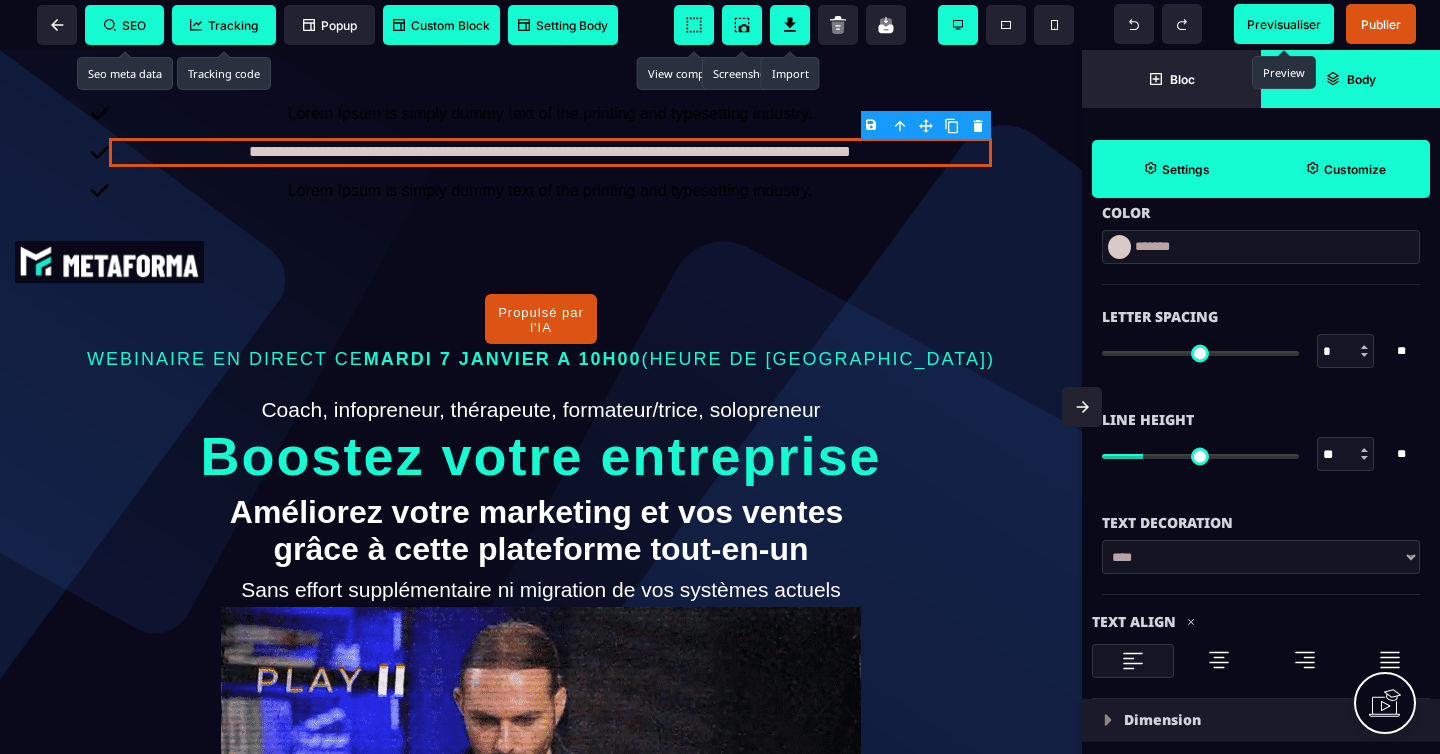 click at bounding box center (1365, 351) 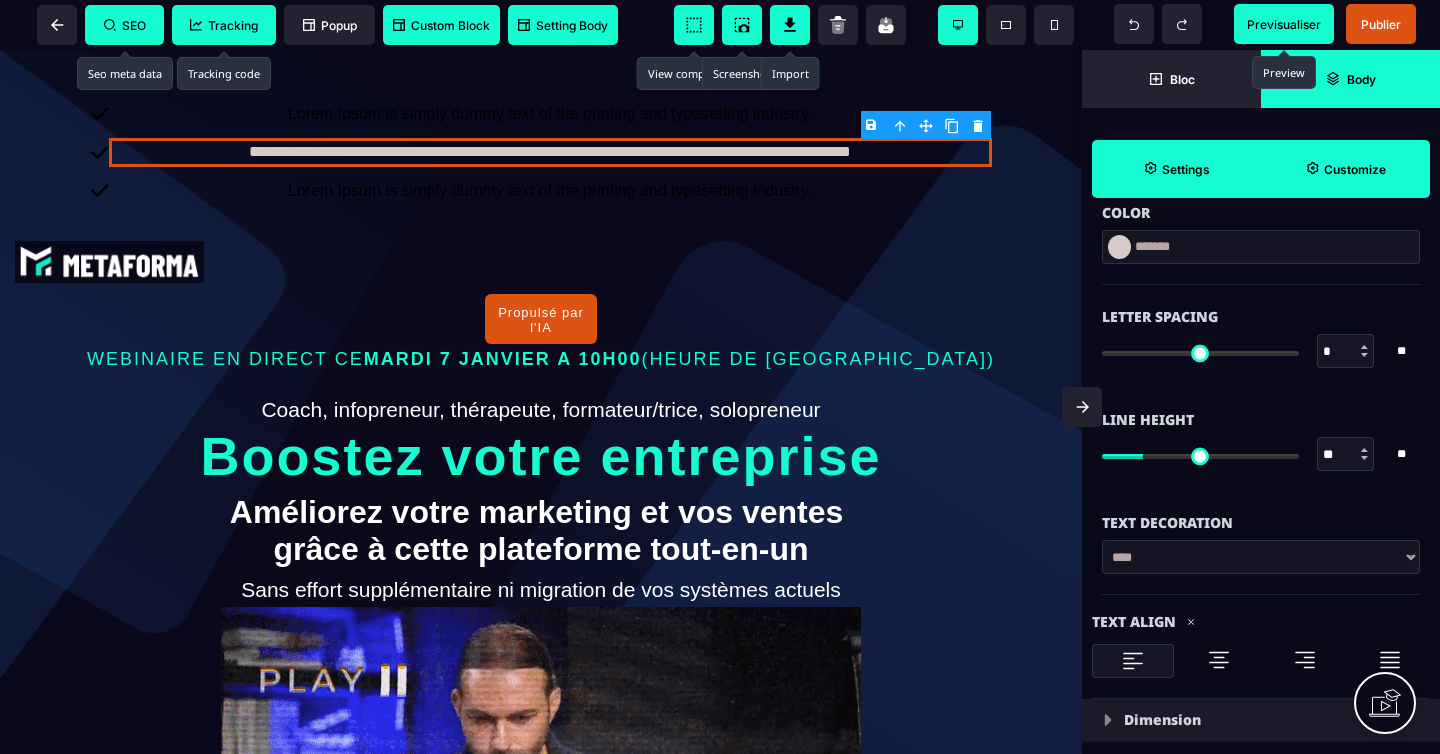 click on "*" at bounding box center (1346, 352) 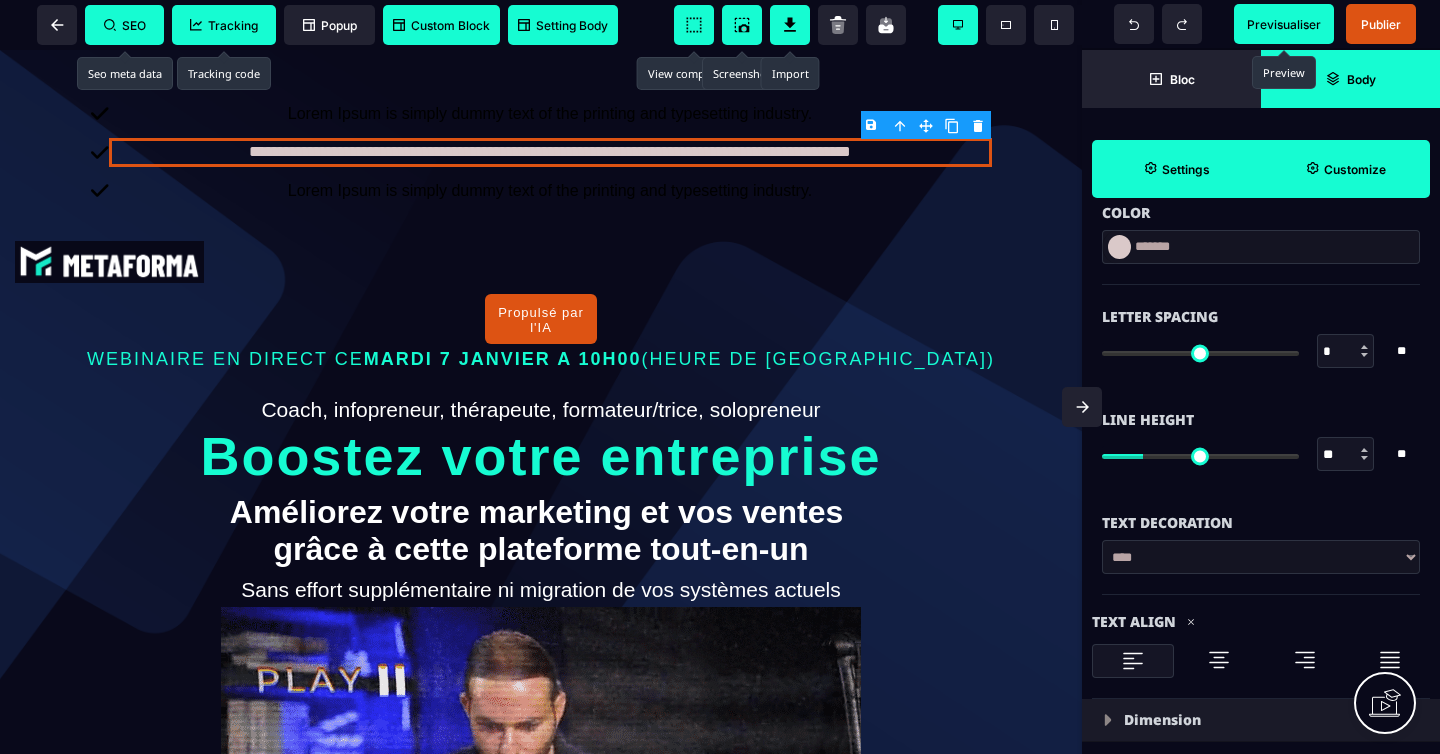 click on "*" at bounding box center [1346, 352] 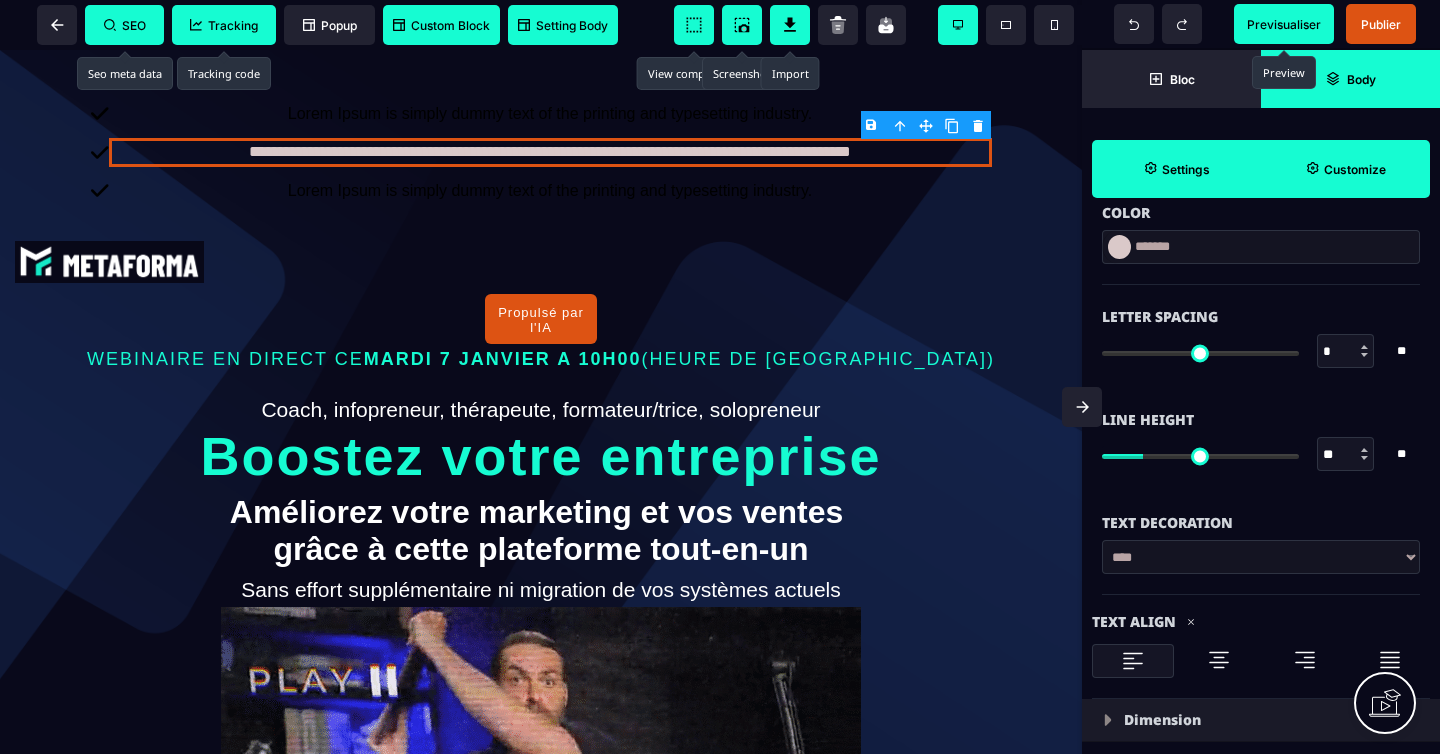 click at bounding box center [1365, 351] 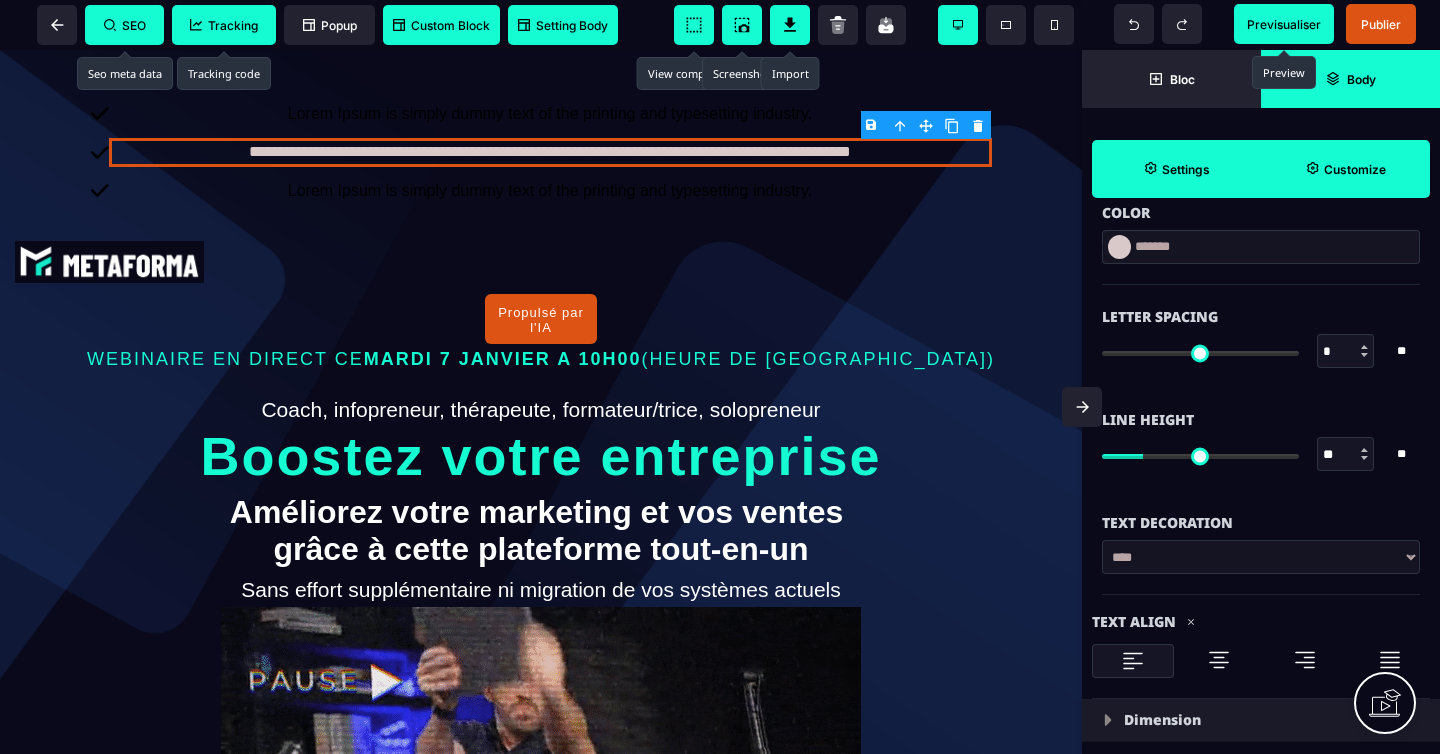 click at bounding box center [1365, 351] 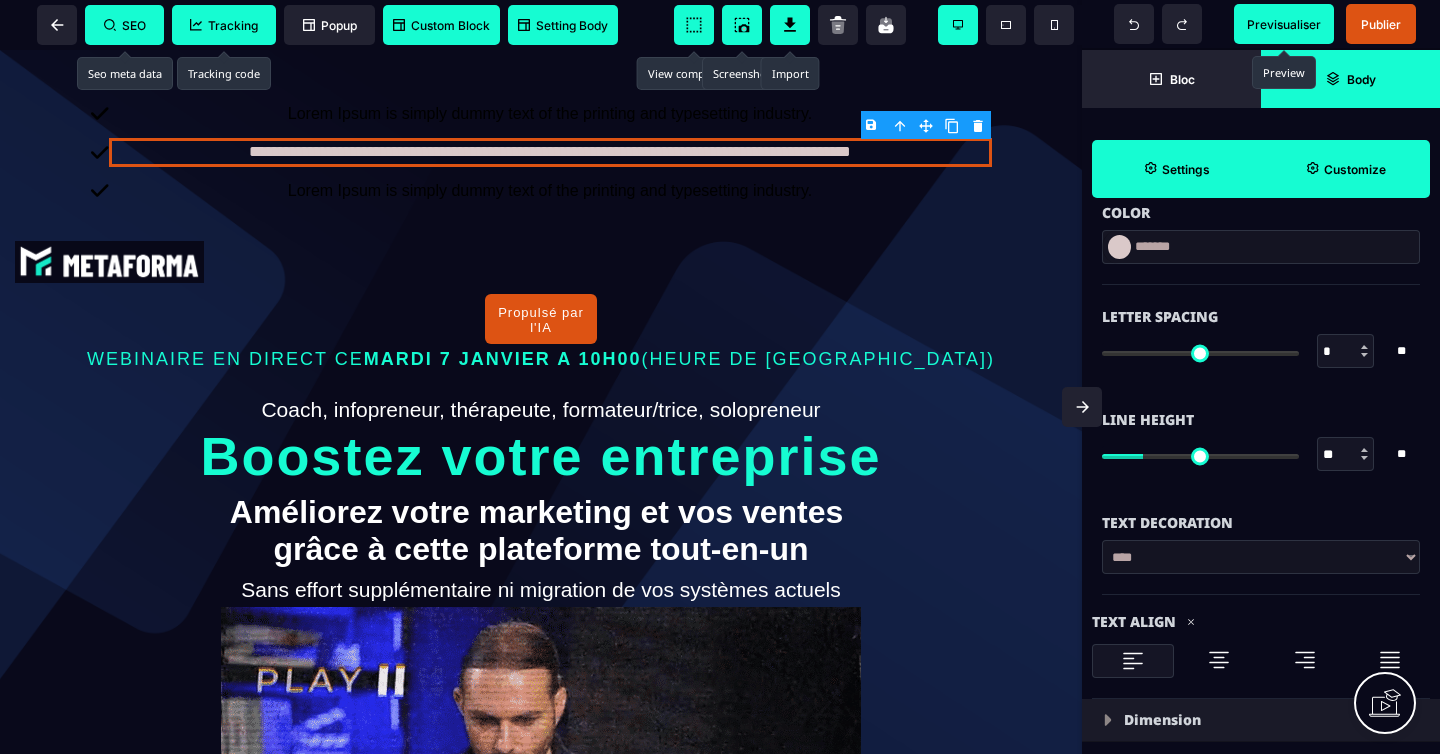 click at bounding box center (1365, 351) 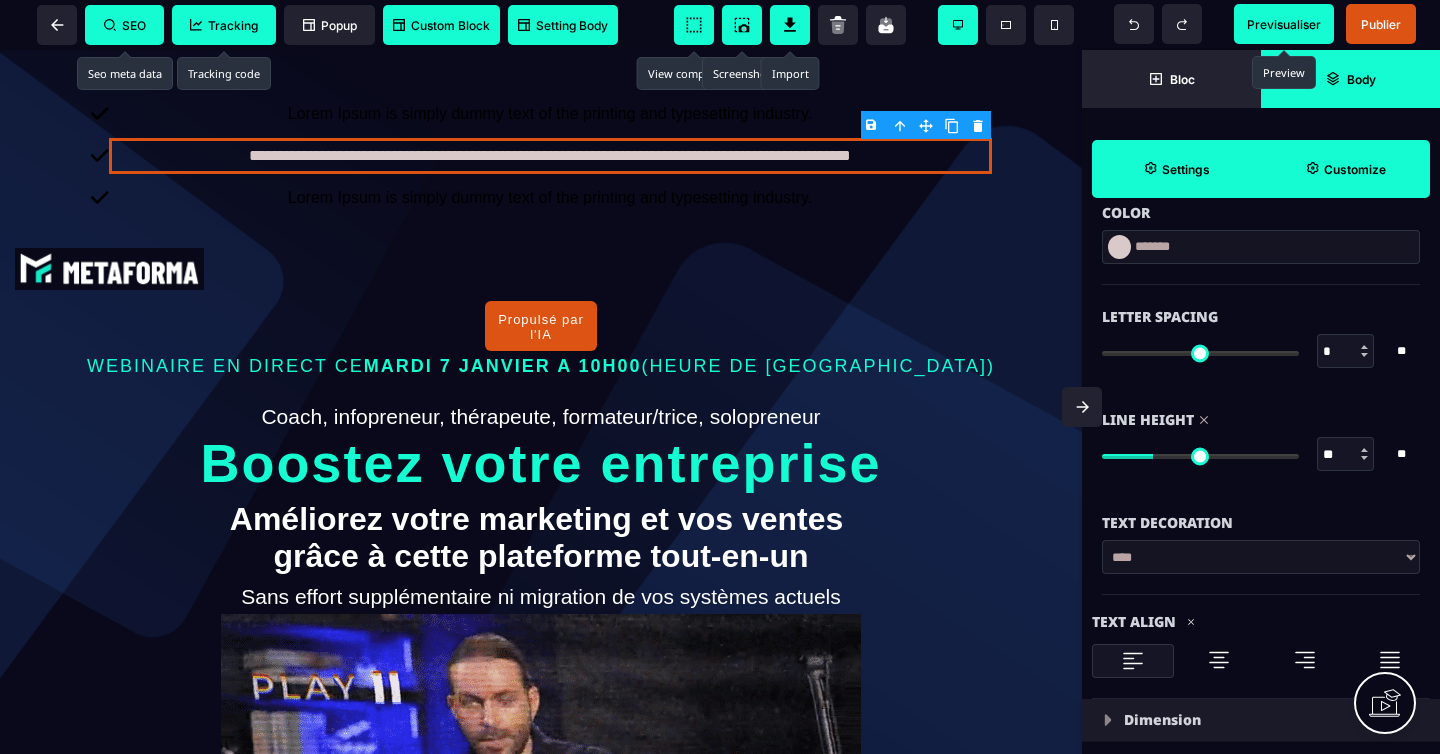 drag, startPoint x: 1145, startPoint y: 454, endPoint x: 1158, endPoint y: 457, distance: 13.341664 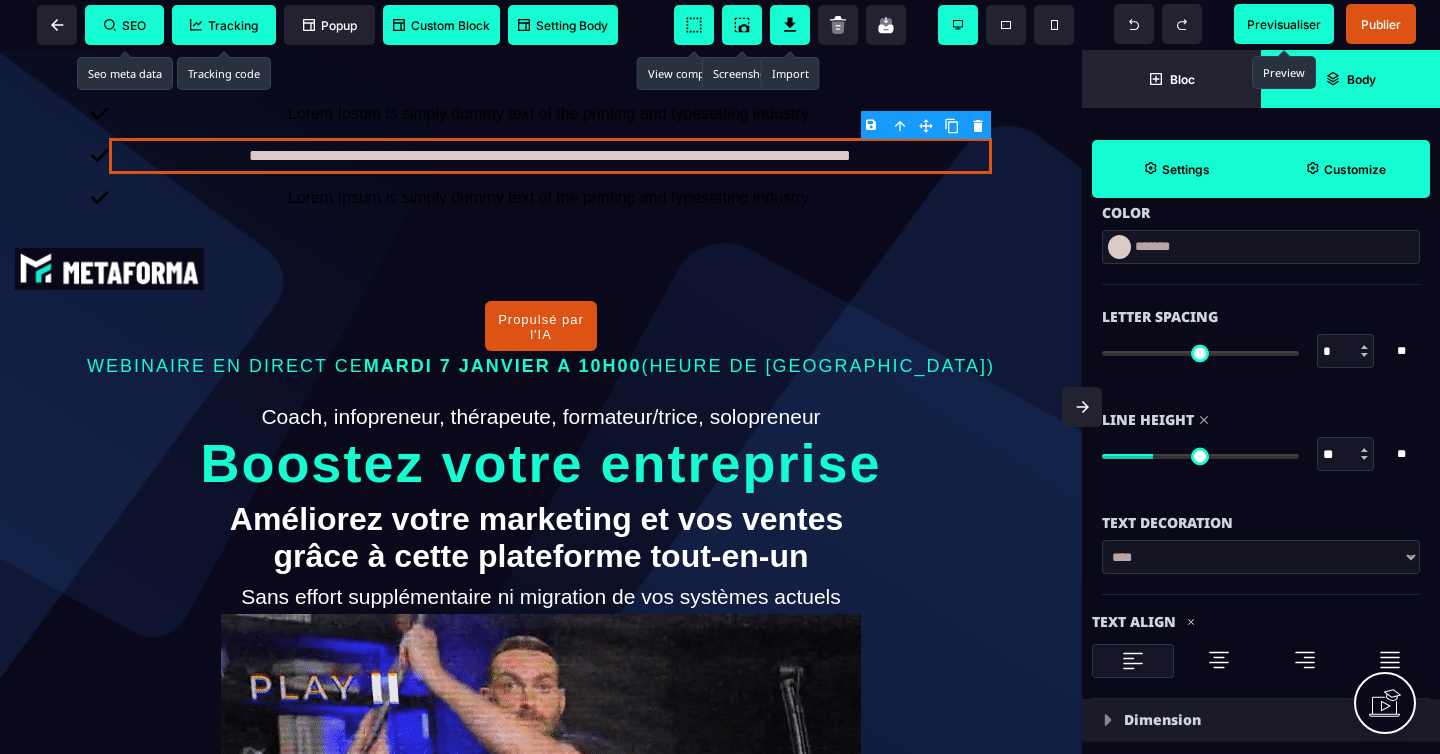 click at bounding box center [1200, 456] 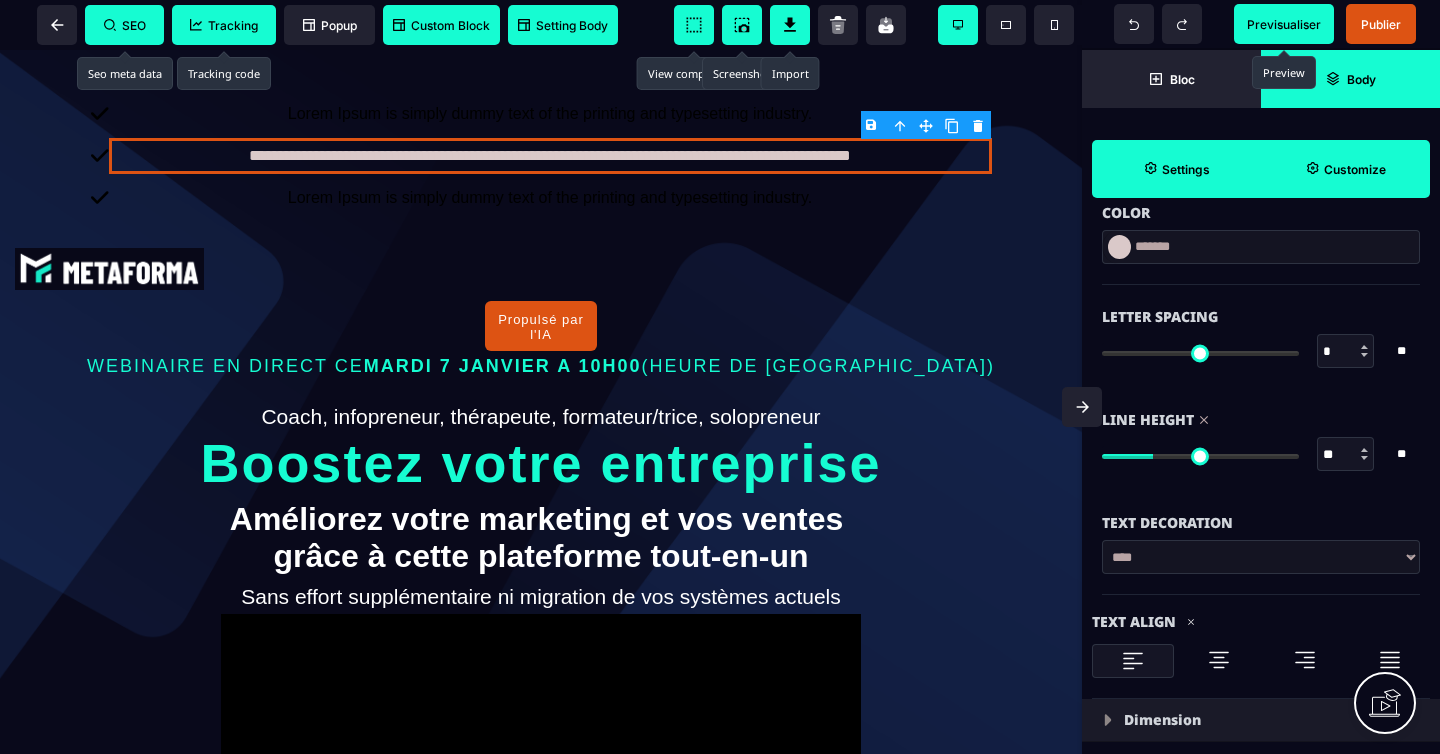 click at bounding box center [1364, 458] 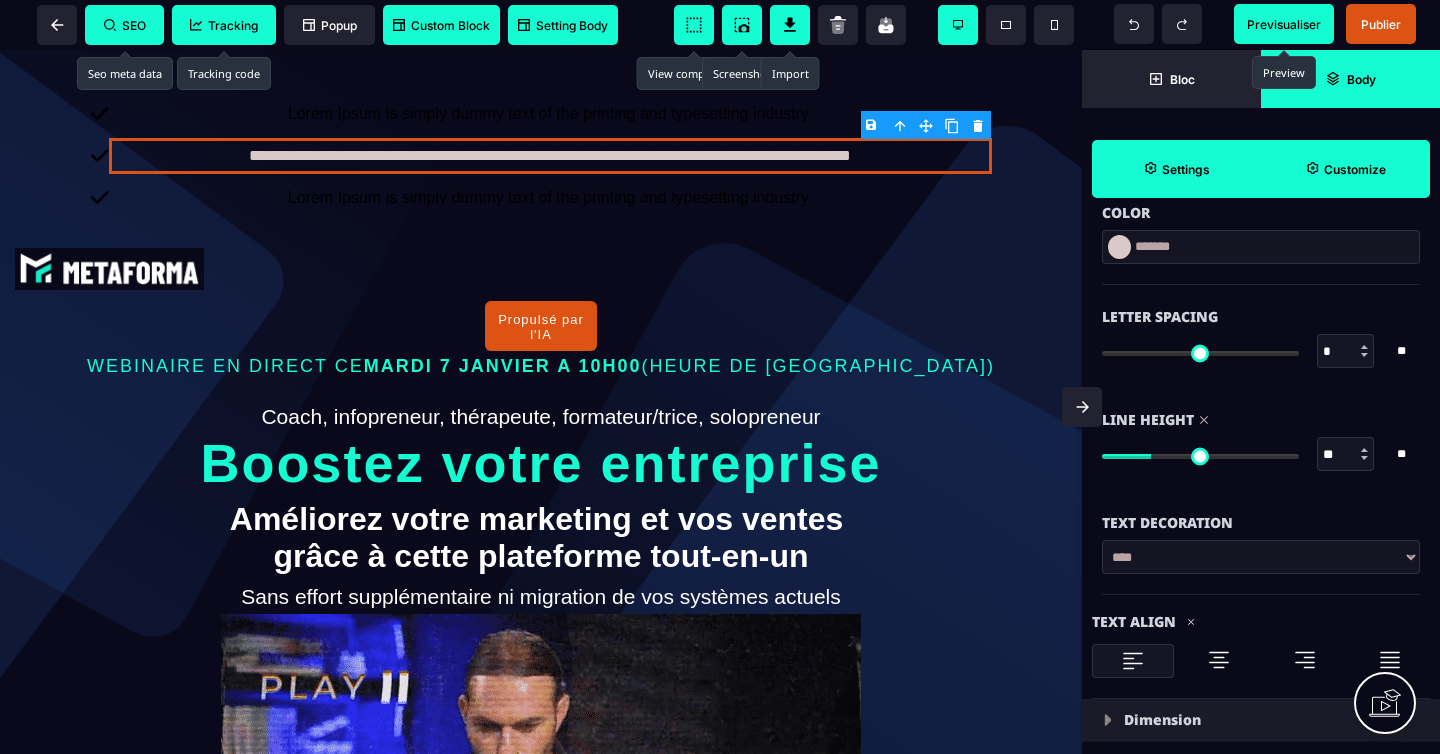 click at bounding box center (1364, 458) 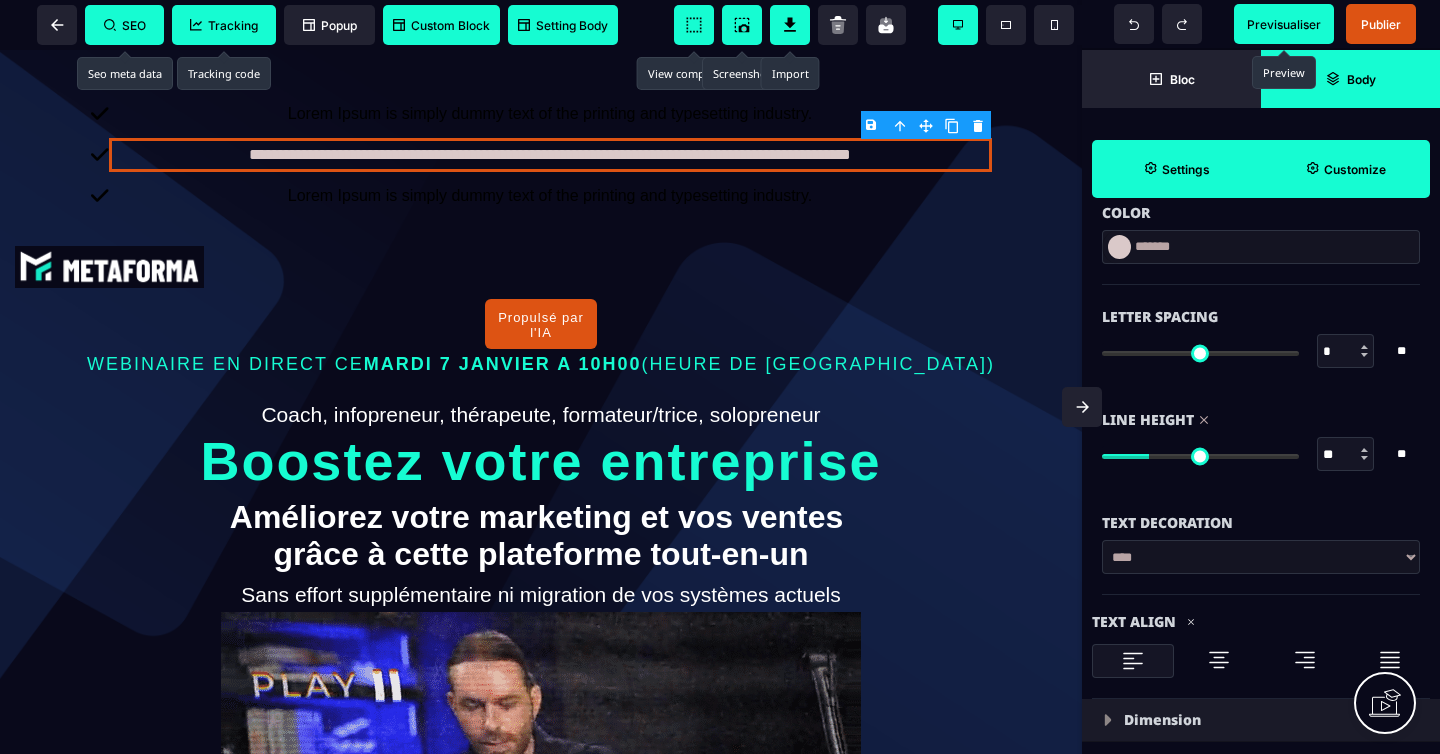 click at bounding box center [1364, 458] 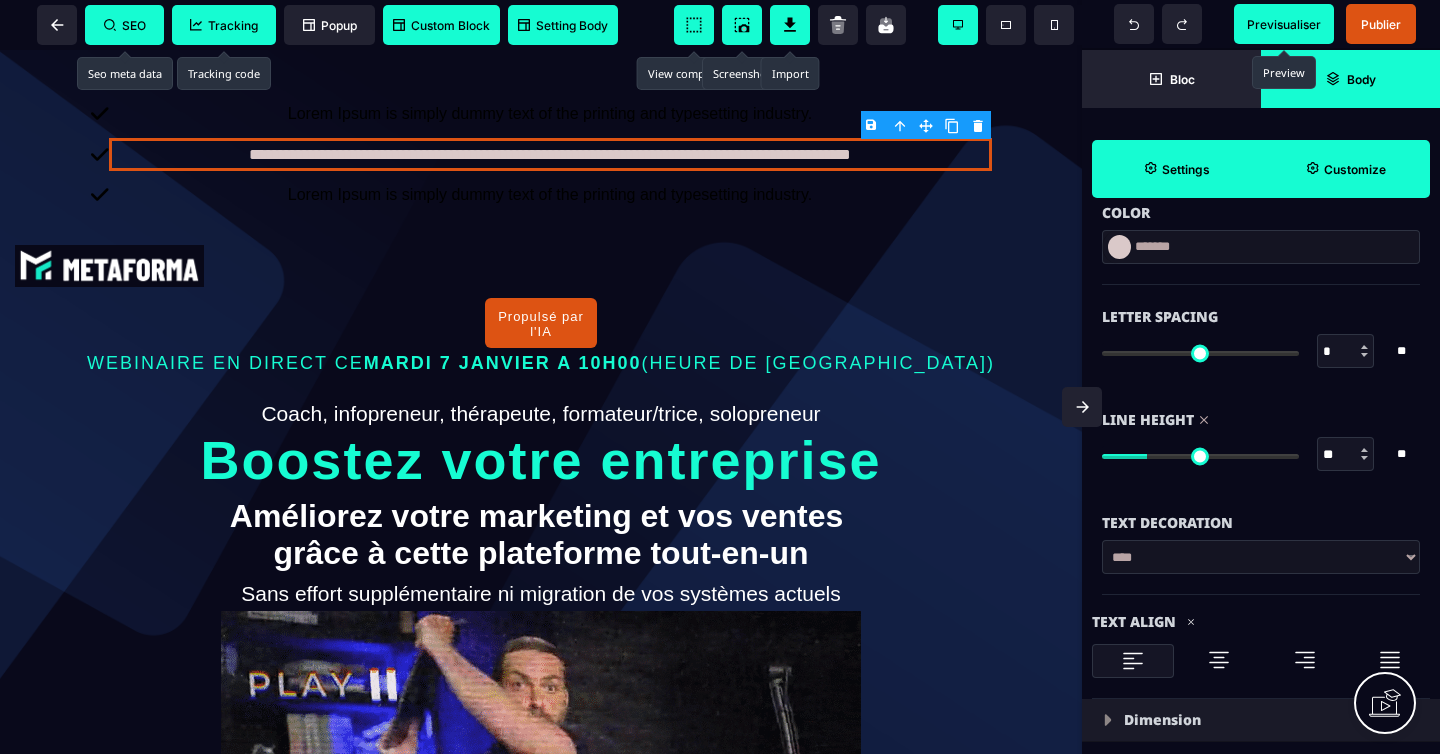 click at bounding box center [1364, 458] 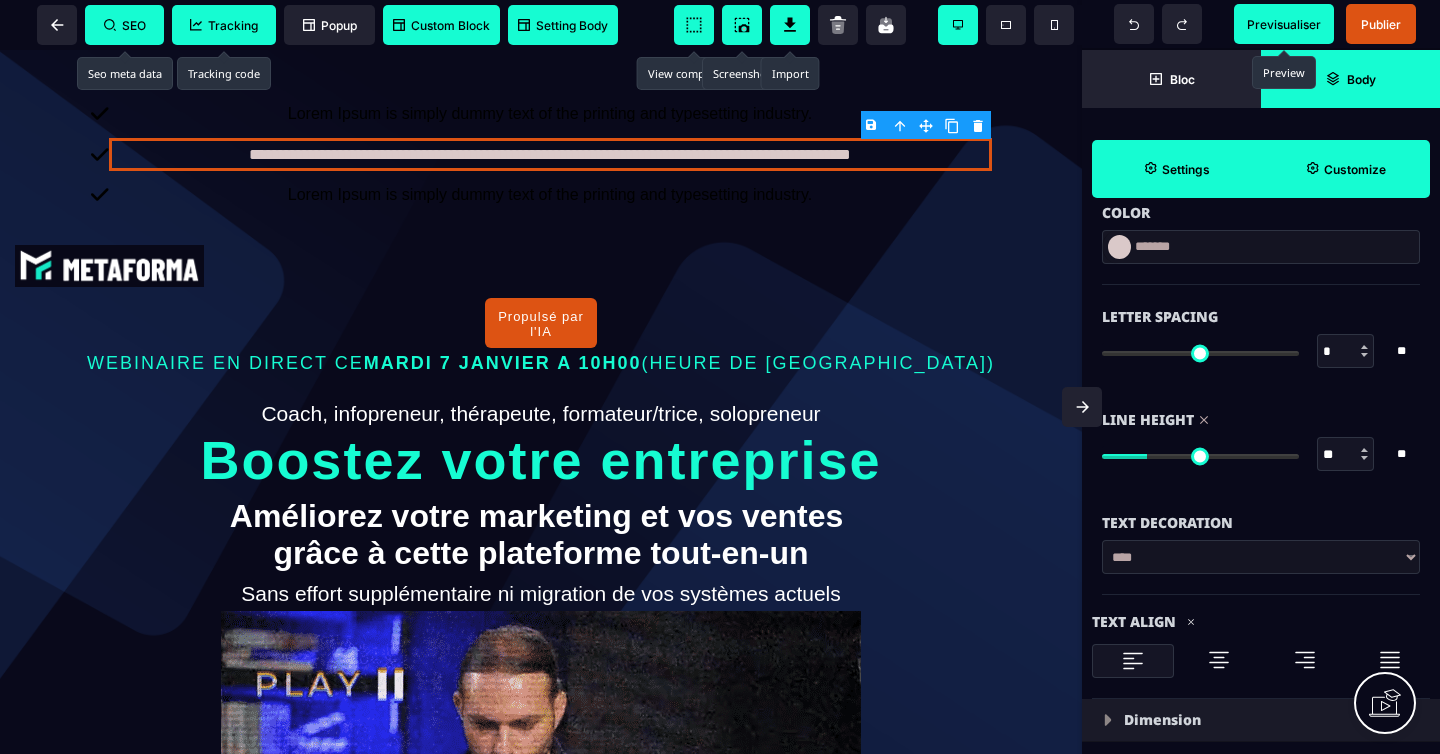 click at bounding box center (1364, 458) 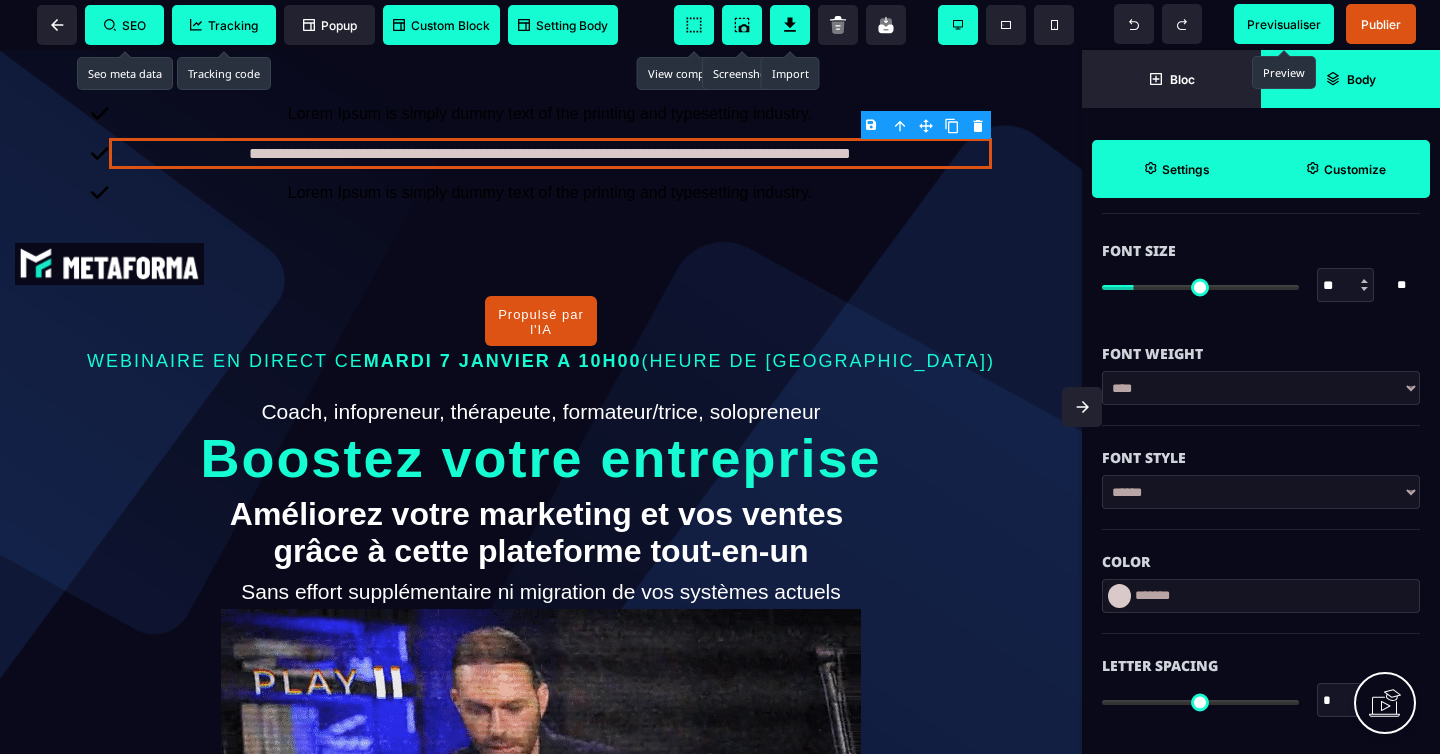 scroll, scrollTop: 0, scrollLeft: 0, axis: both 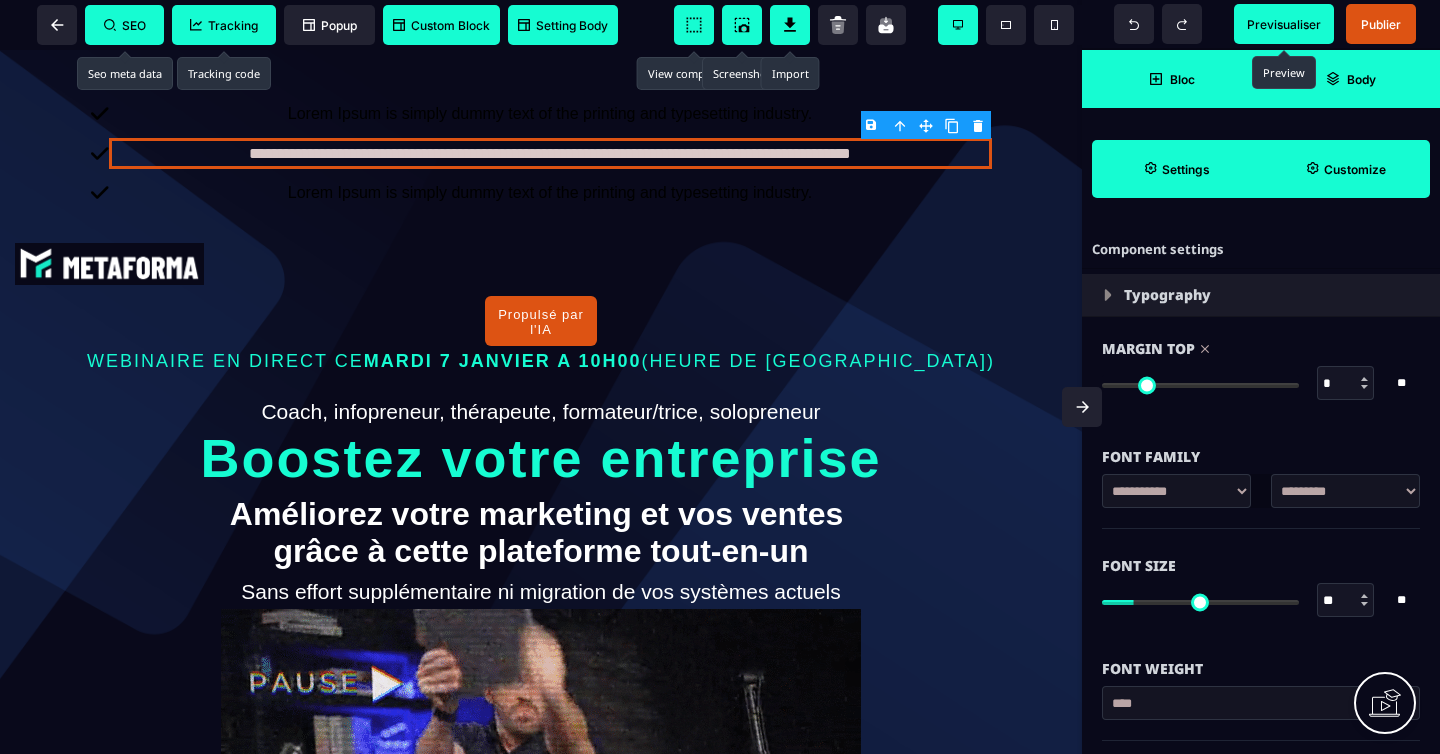 click on "Bloc" at bounding box center (1182, 79) 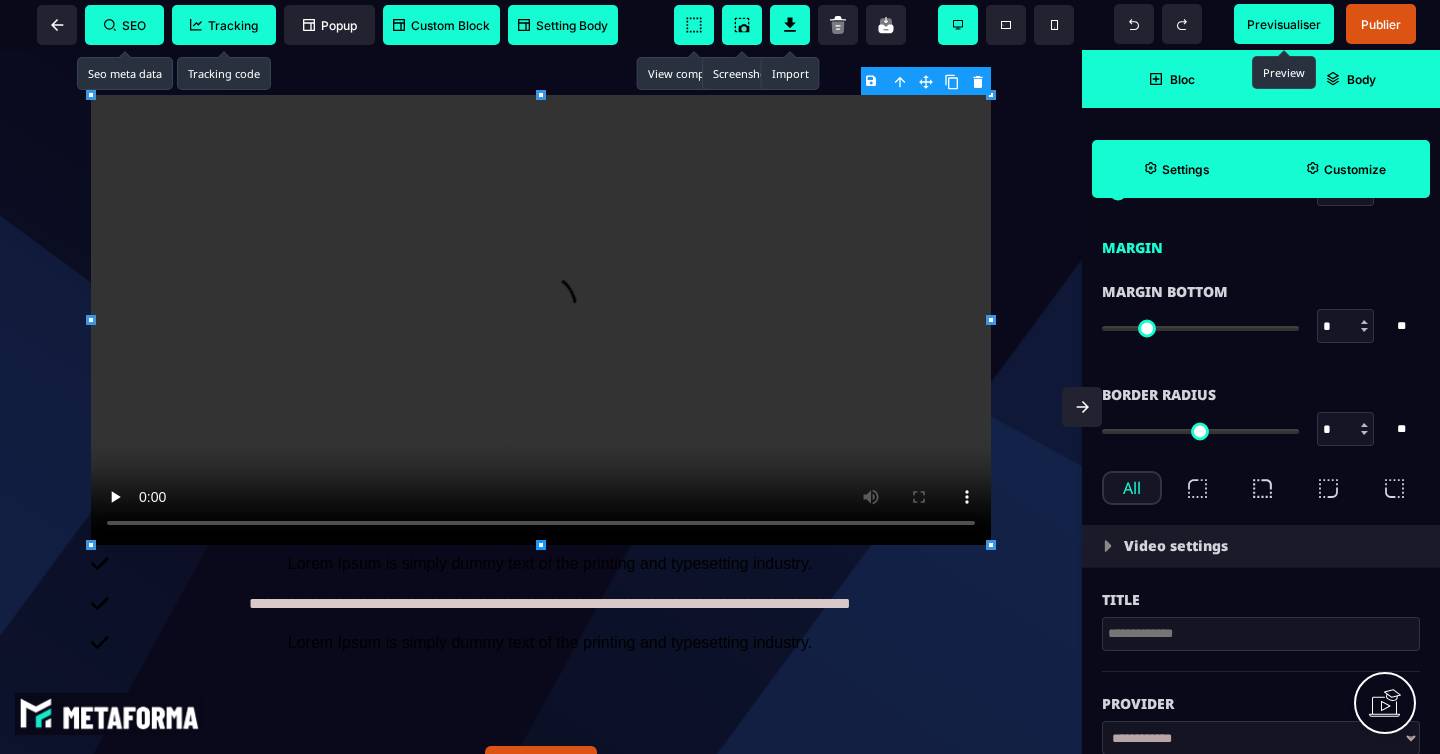 scroll, scrollTop: 0, scrollLeft: 0, axis: both 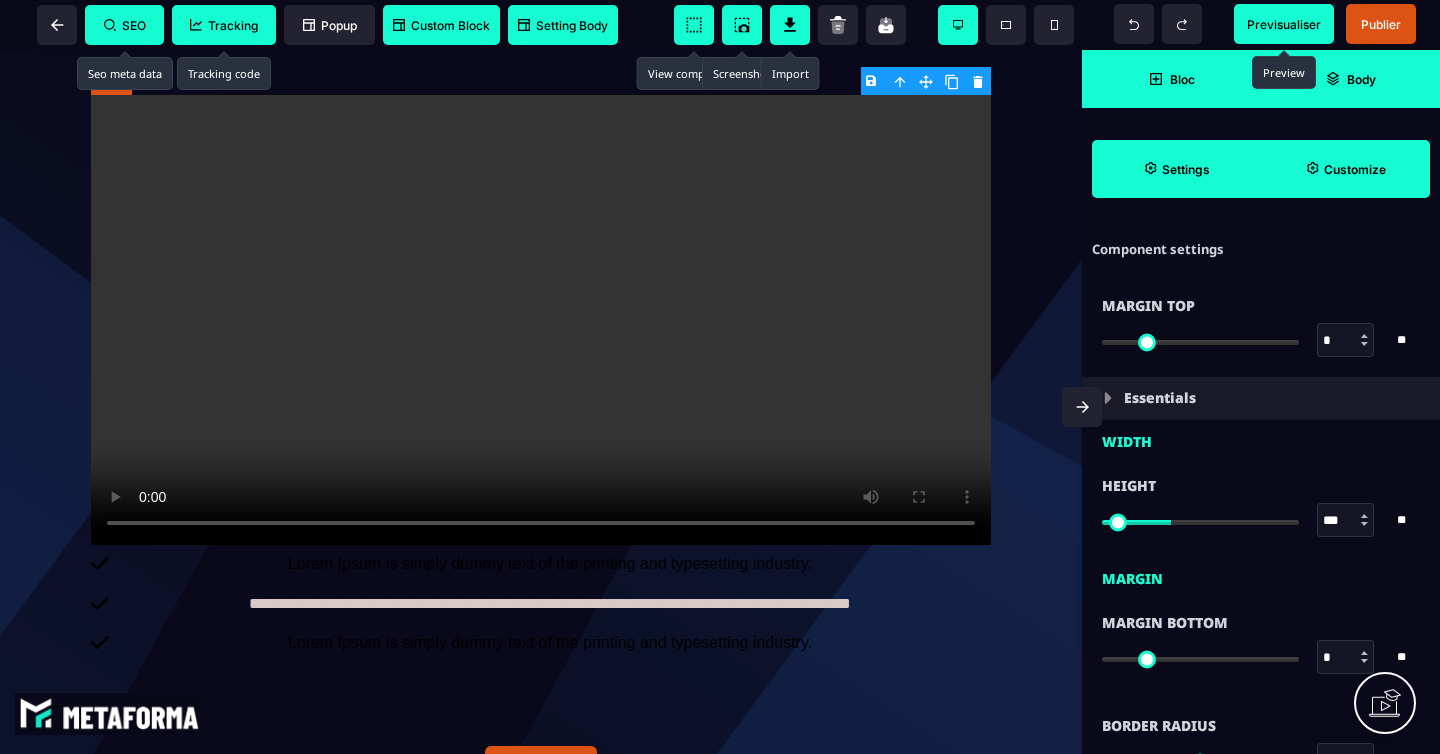 click at bounding box center (541, 320) 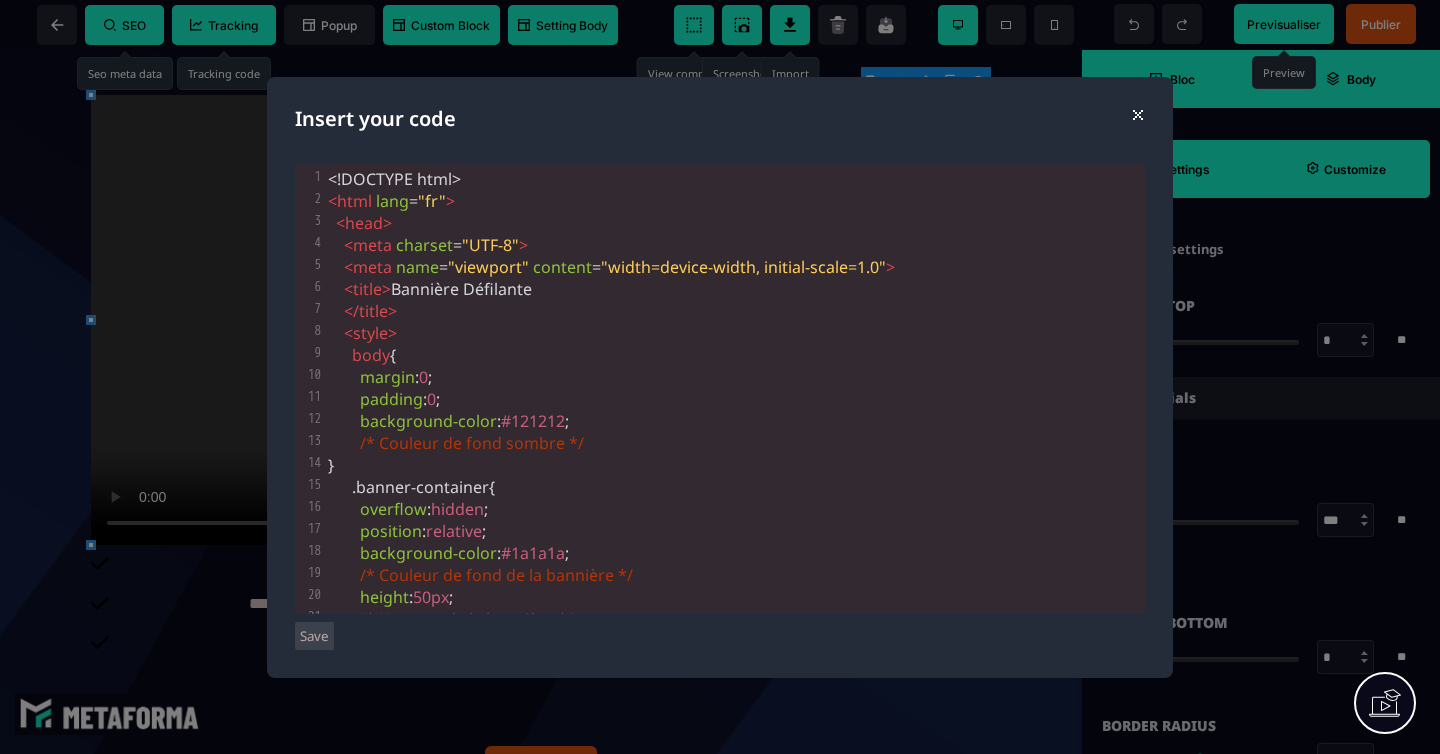 scroll, scrollTop: 67, scrollLeft: 0, axis: vertical 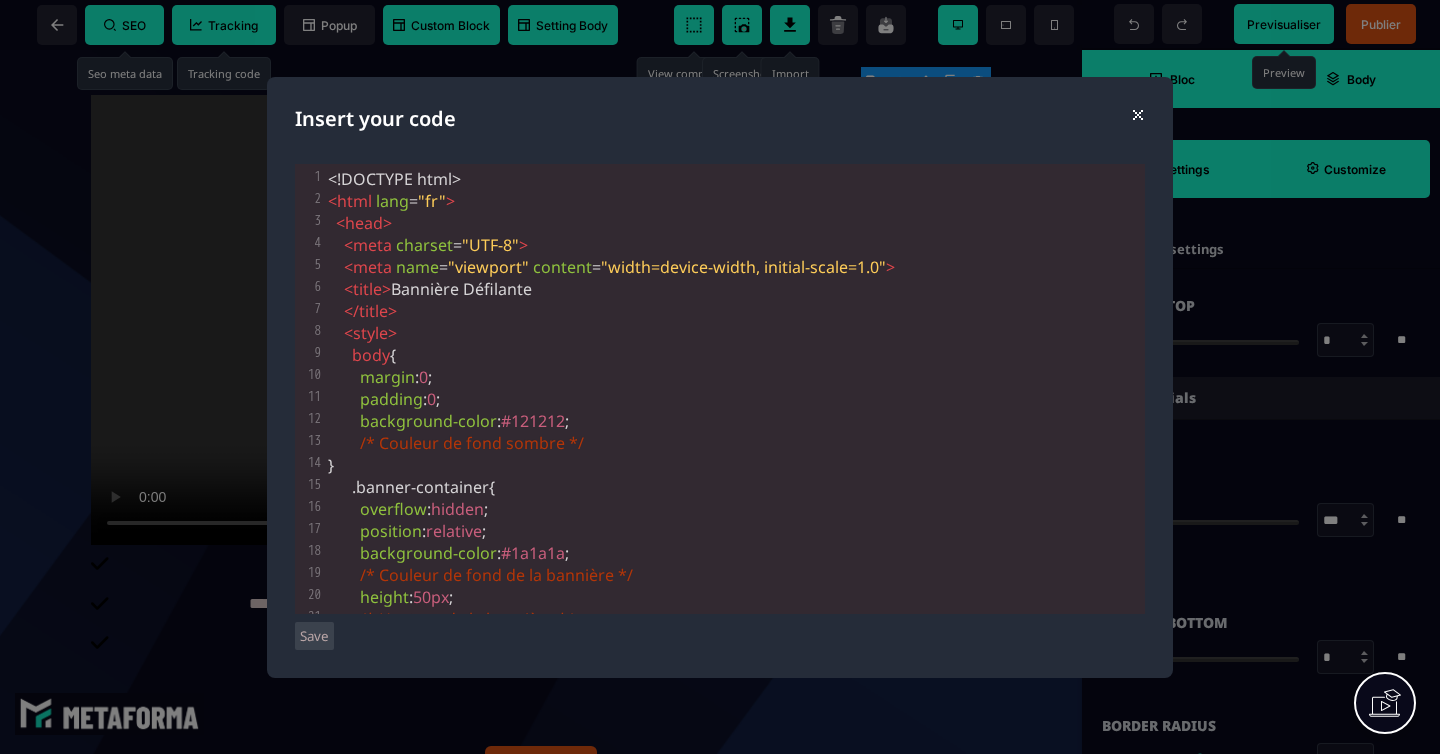 click on "⨯" at bounding box center [1137, 113] 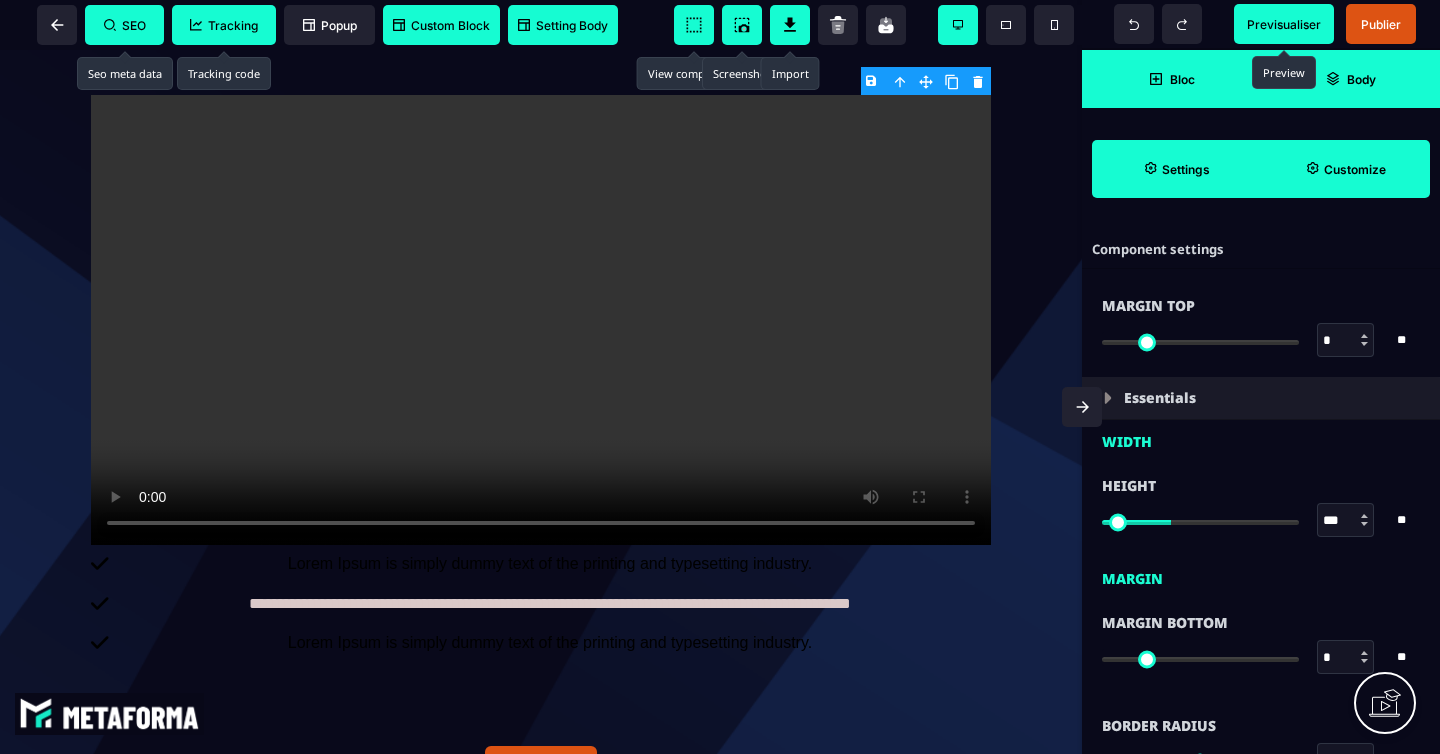 click on "B I U S
A *******
Video
SEO
Tracking
Popup
Custom Block
Setting Body
Bloc" at bounding box center [720, 377] 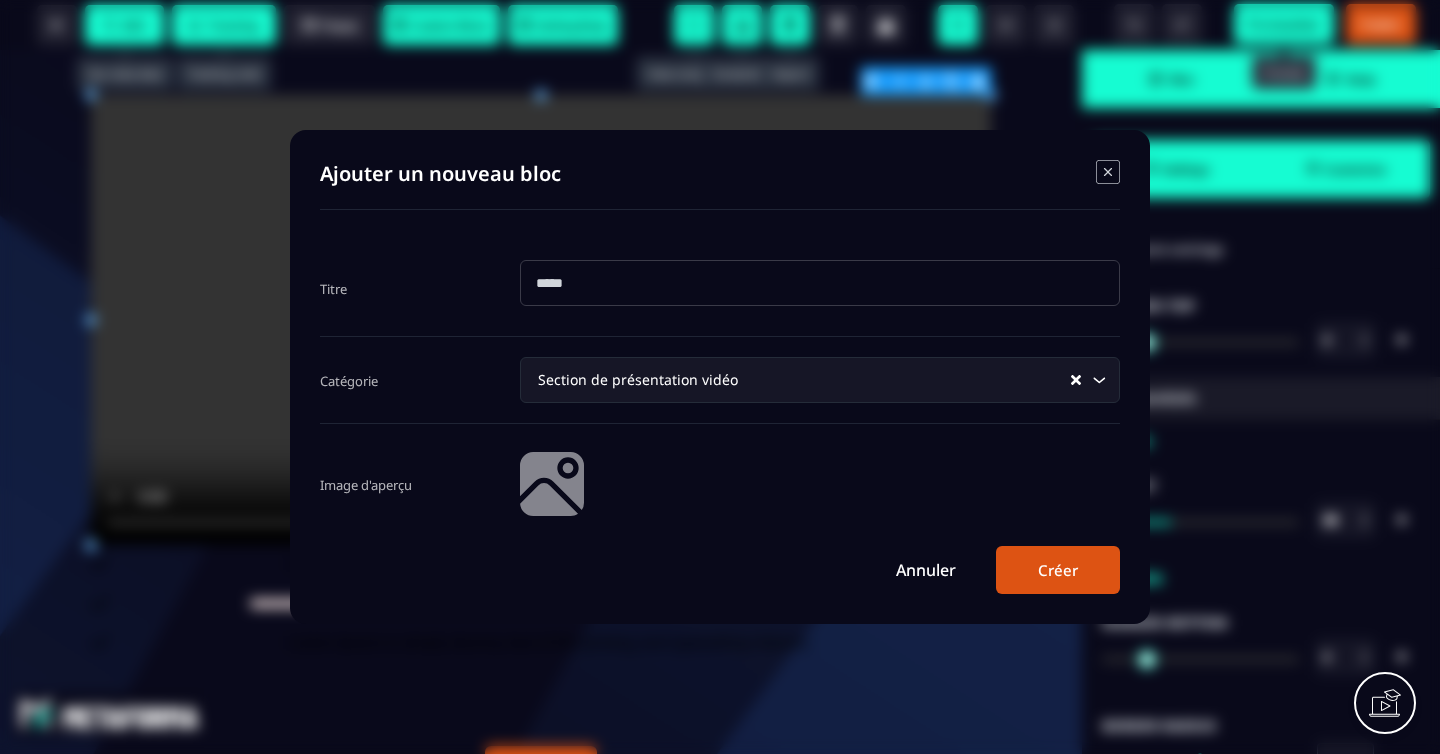 click on "Section de présentation vidéo" at bounding box center [801, 380] 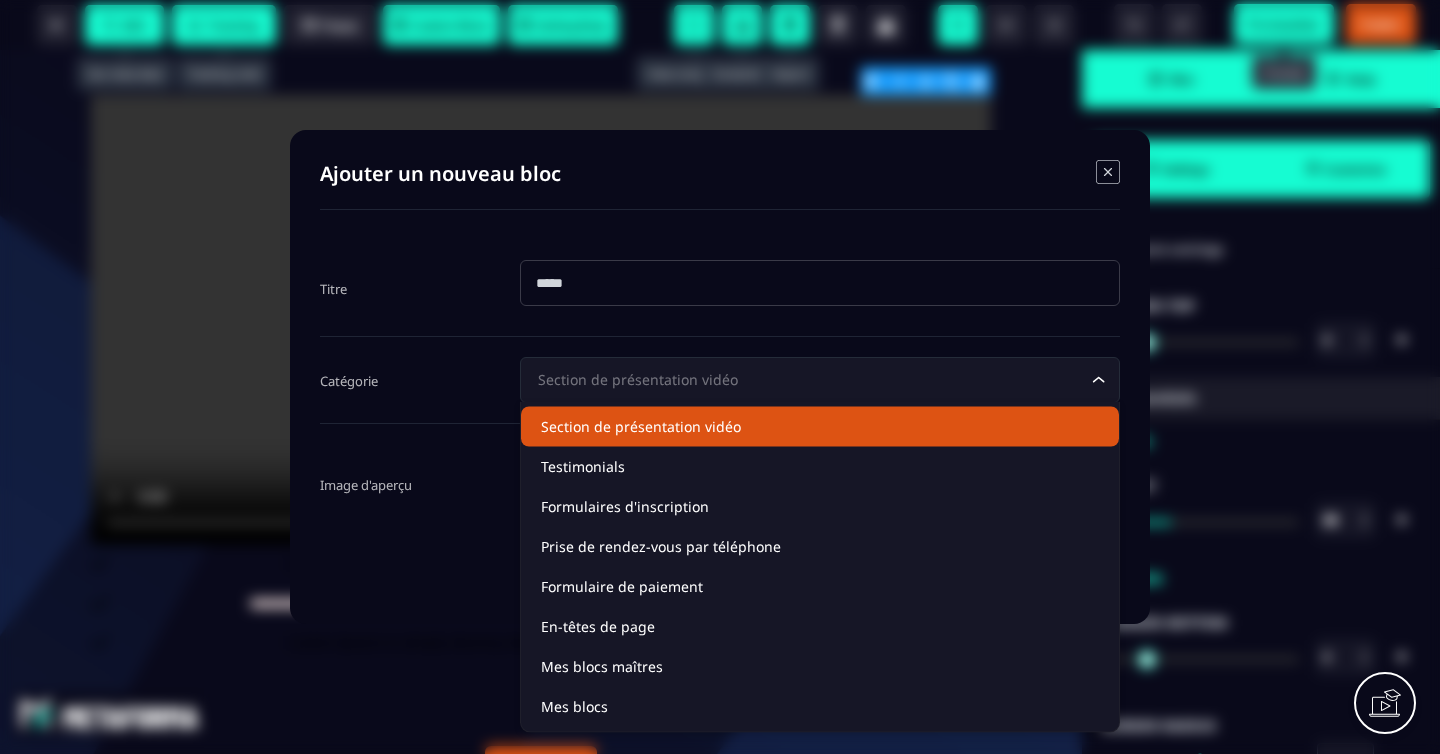 click on "Section de présentation vidéo" 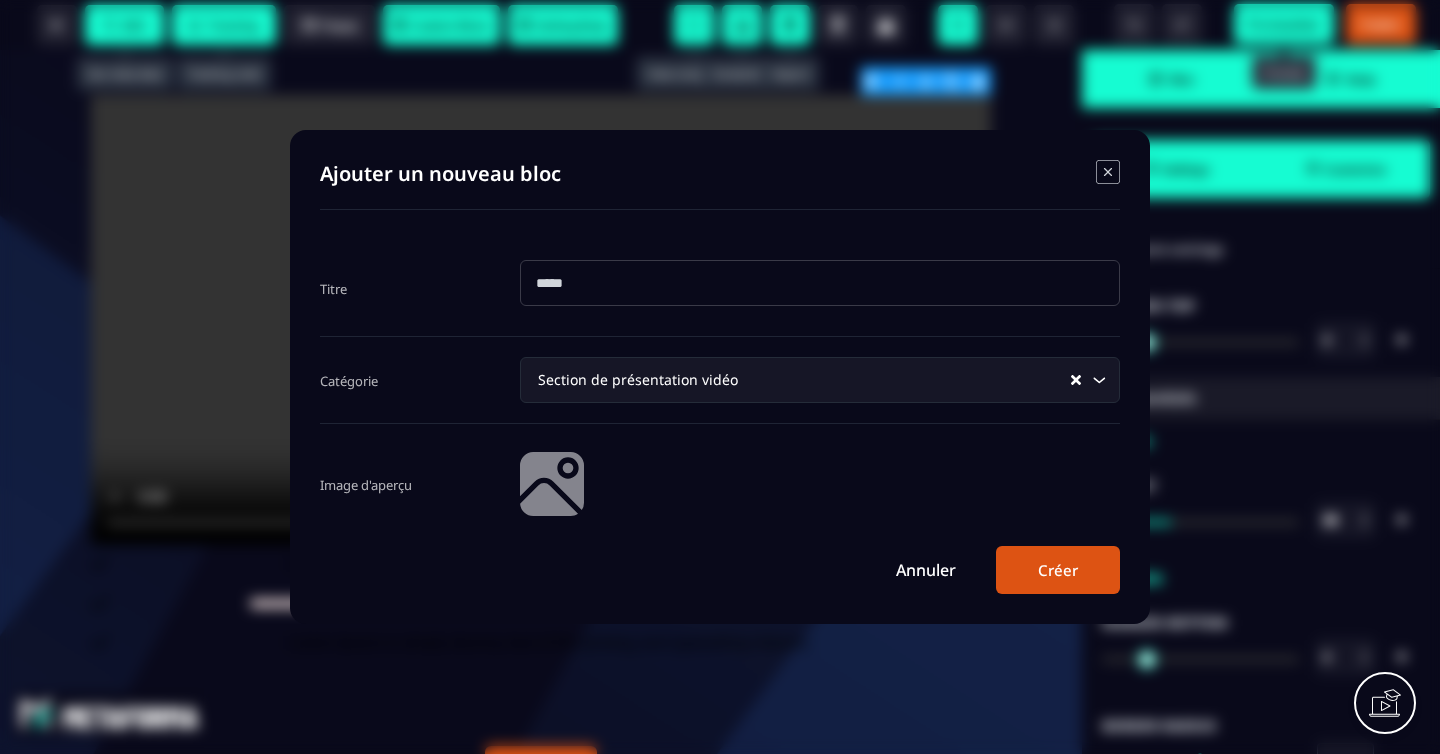 click on "Créer" at bounding box center (1058, 570) 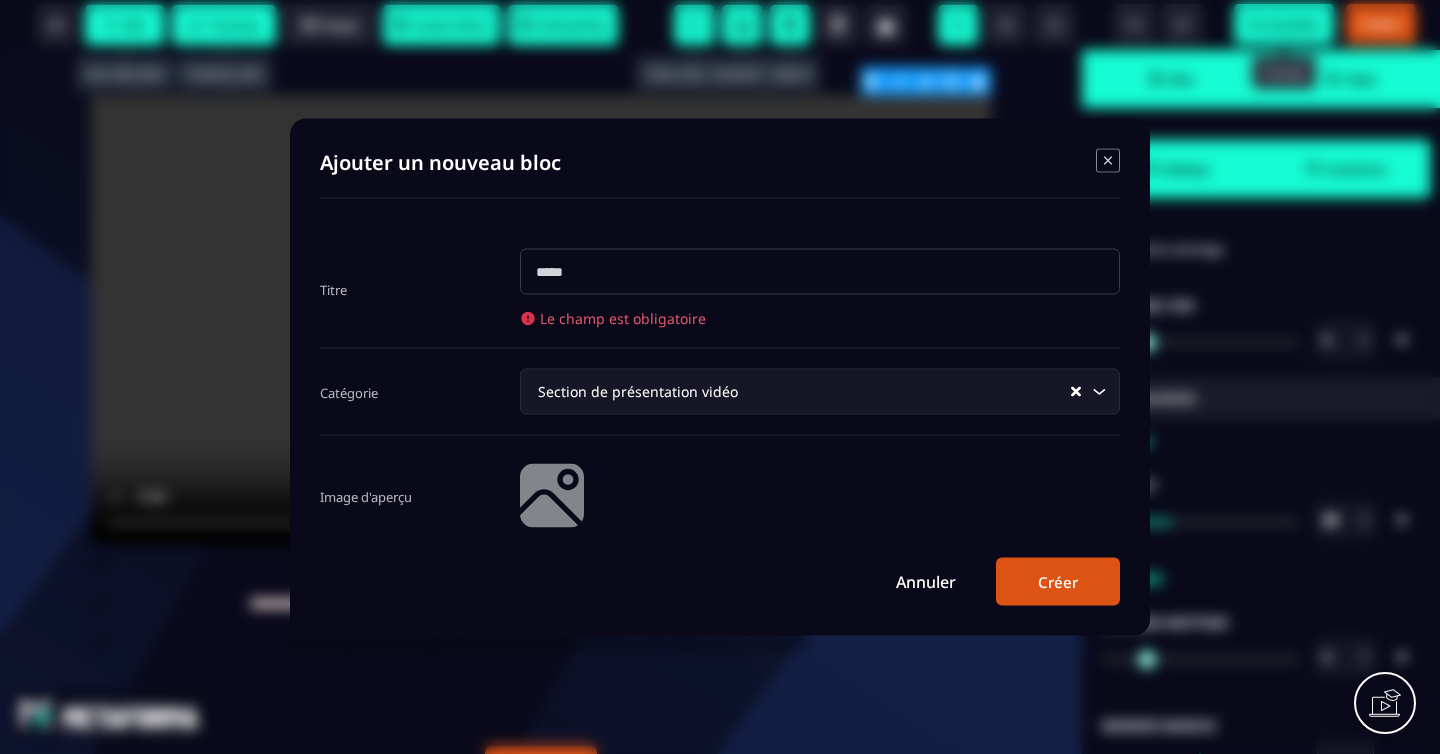 click at bounding box center [820, 272] 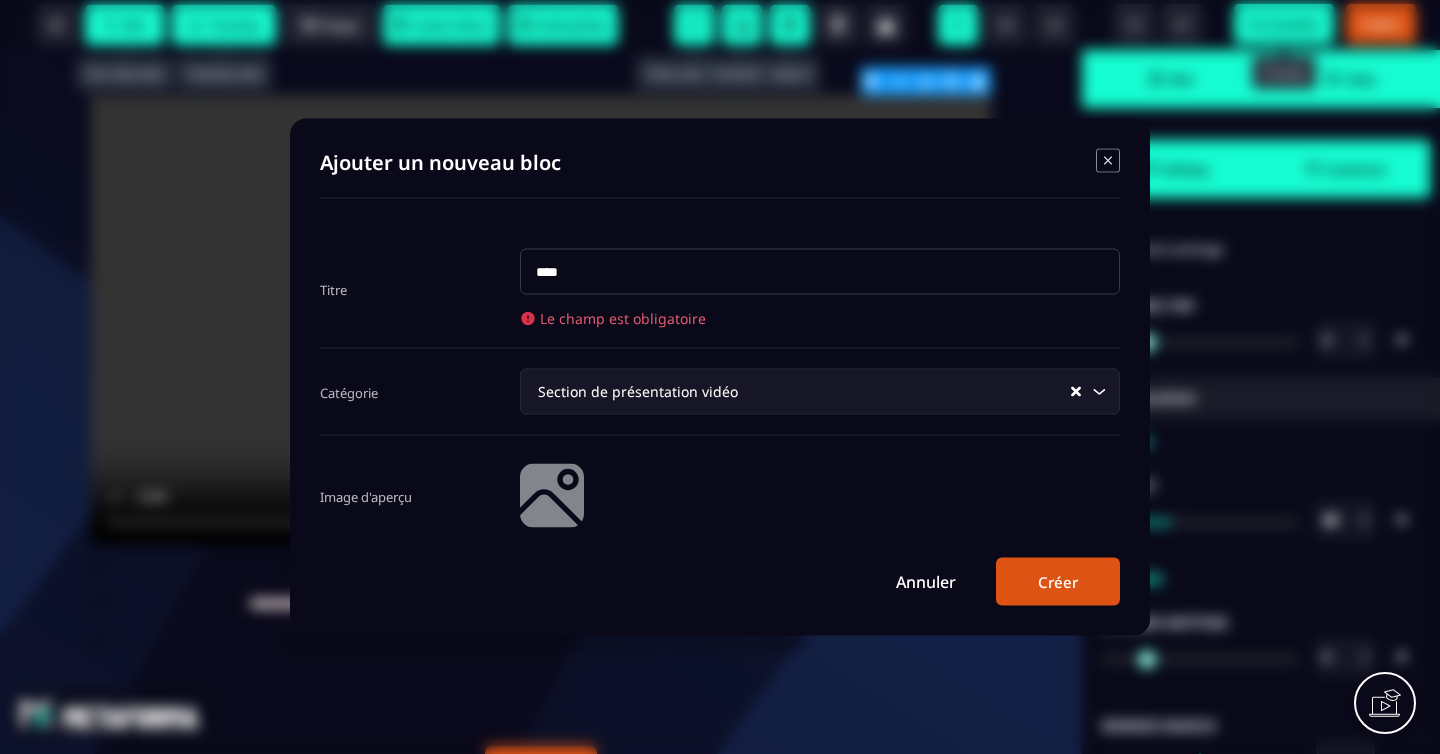 click on "Créer" at bounding box center [1058, 582] 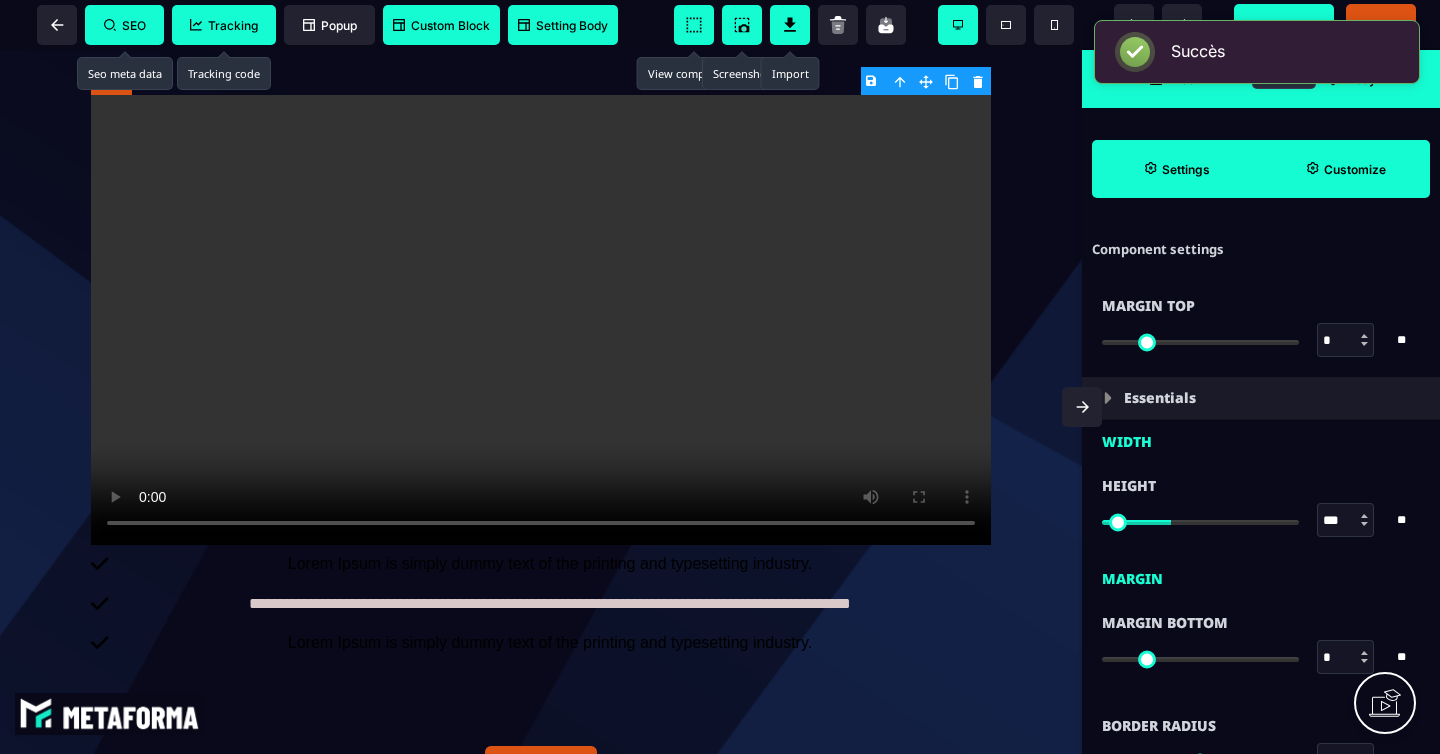 click at bounding box center (541, 320) 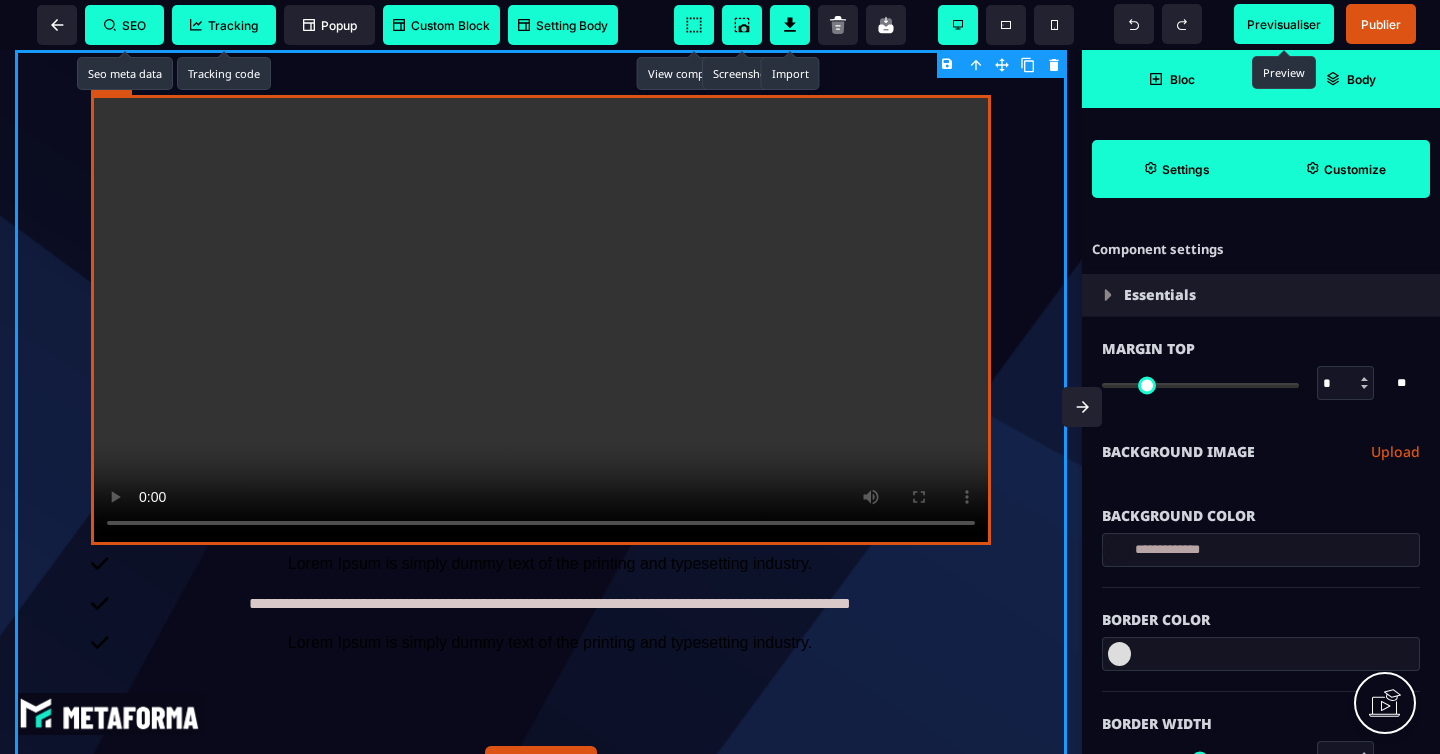 click at bounding box center (541, 320) 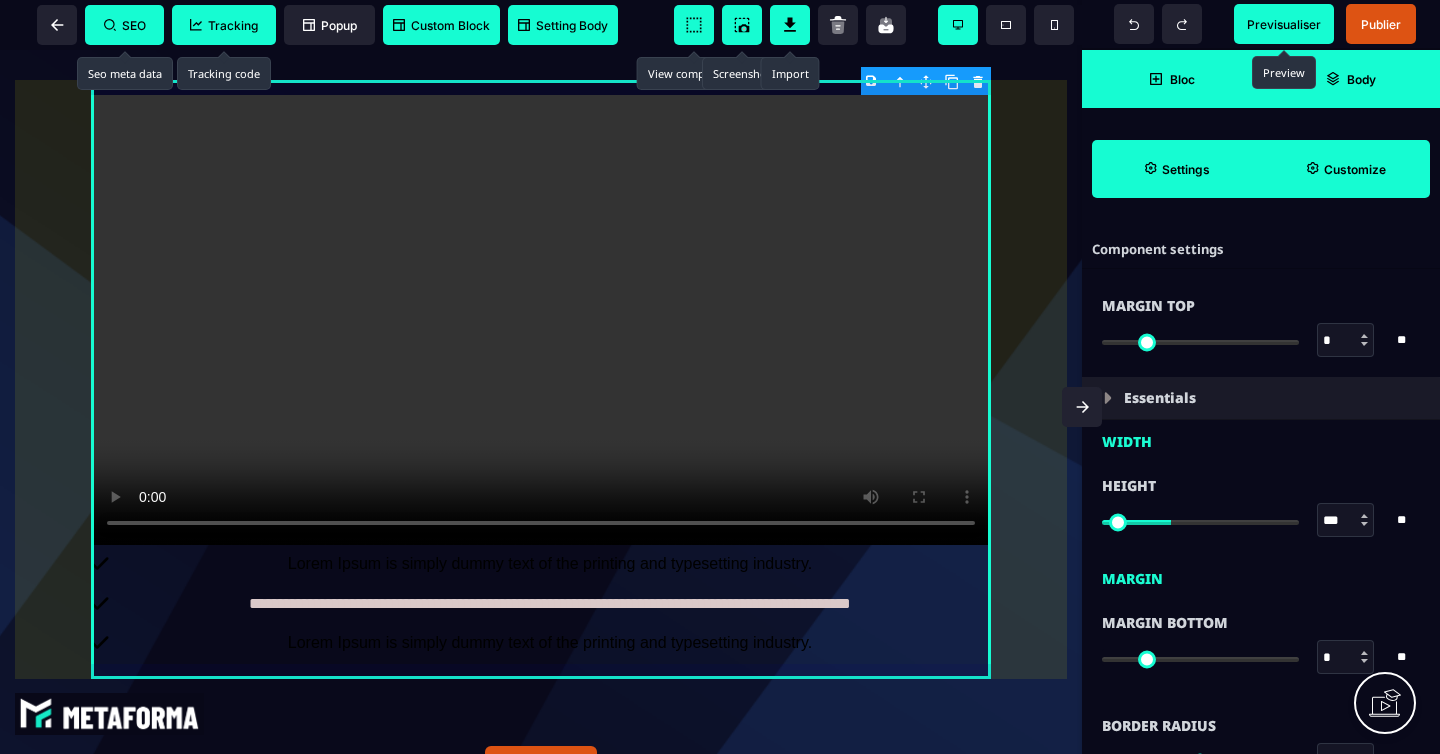 click on "**********" at bounding box center (541, 378) 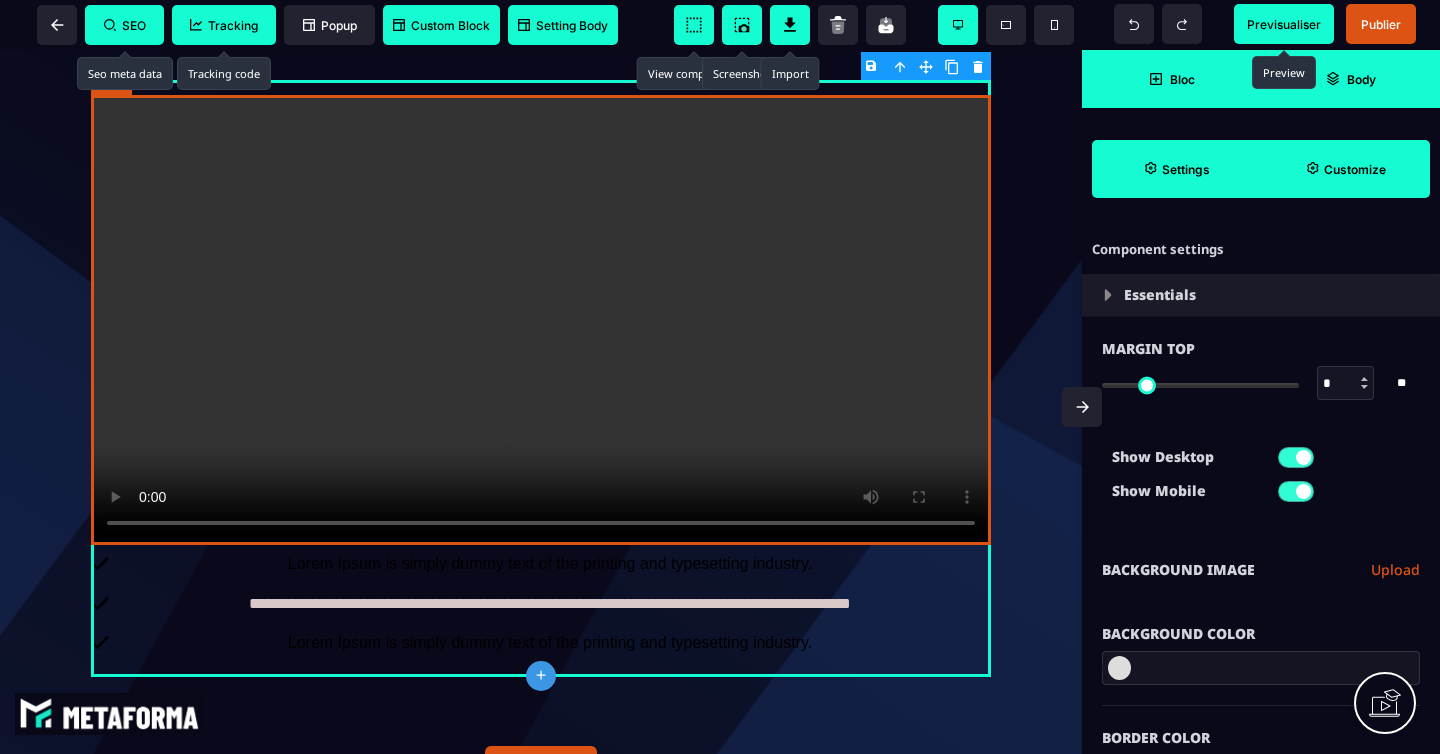click at bounding box center (541, 320) 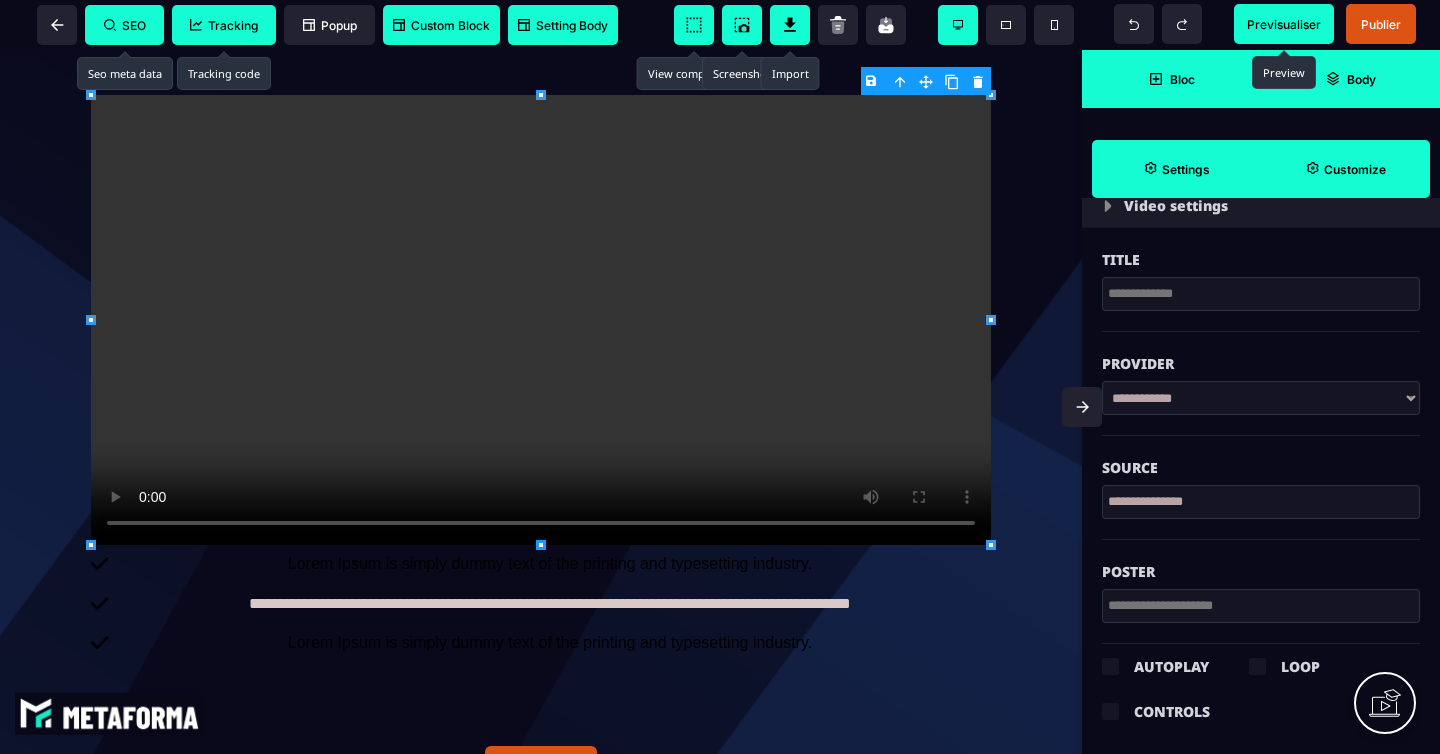click on "**********" at bounding box center (1261, 398) 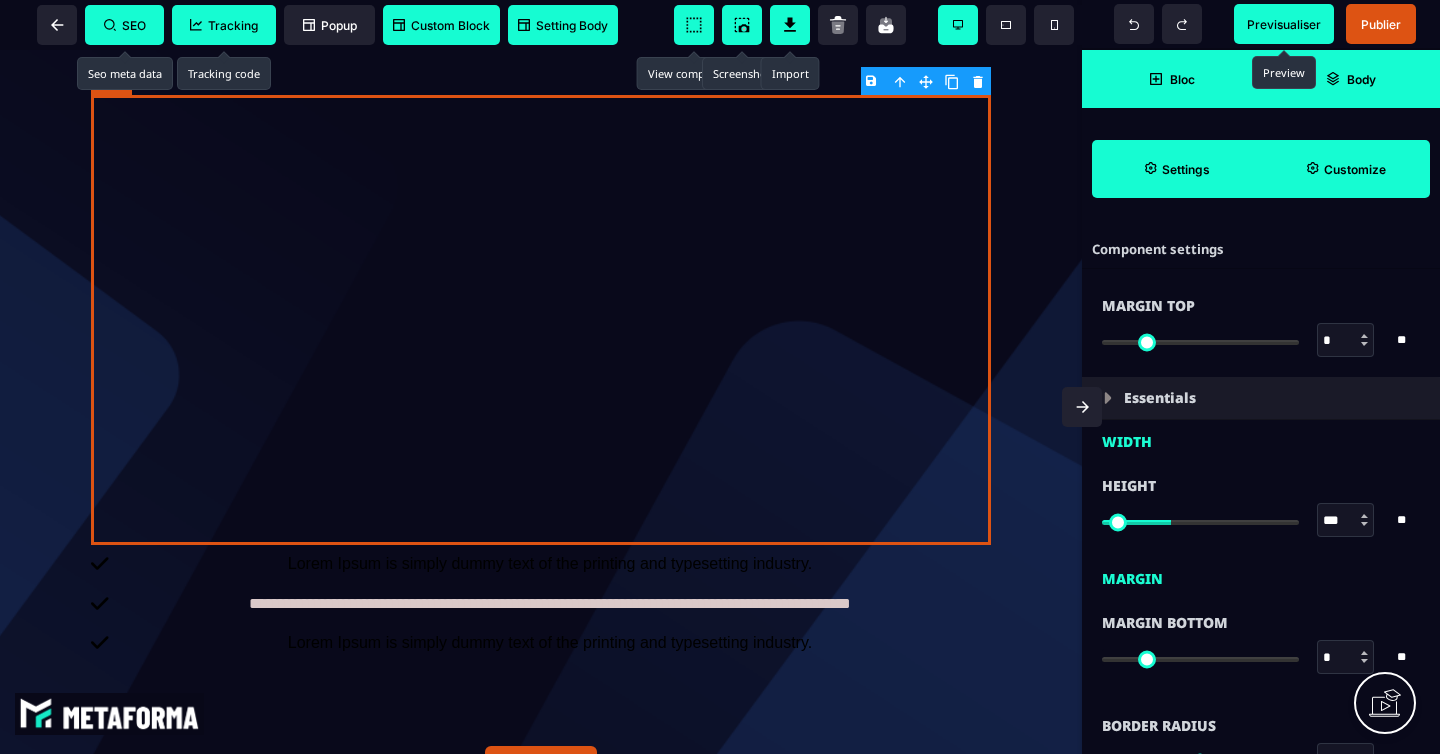 click at bounding box center [541, 320] 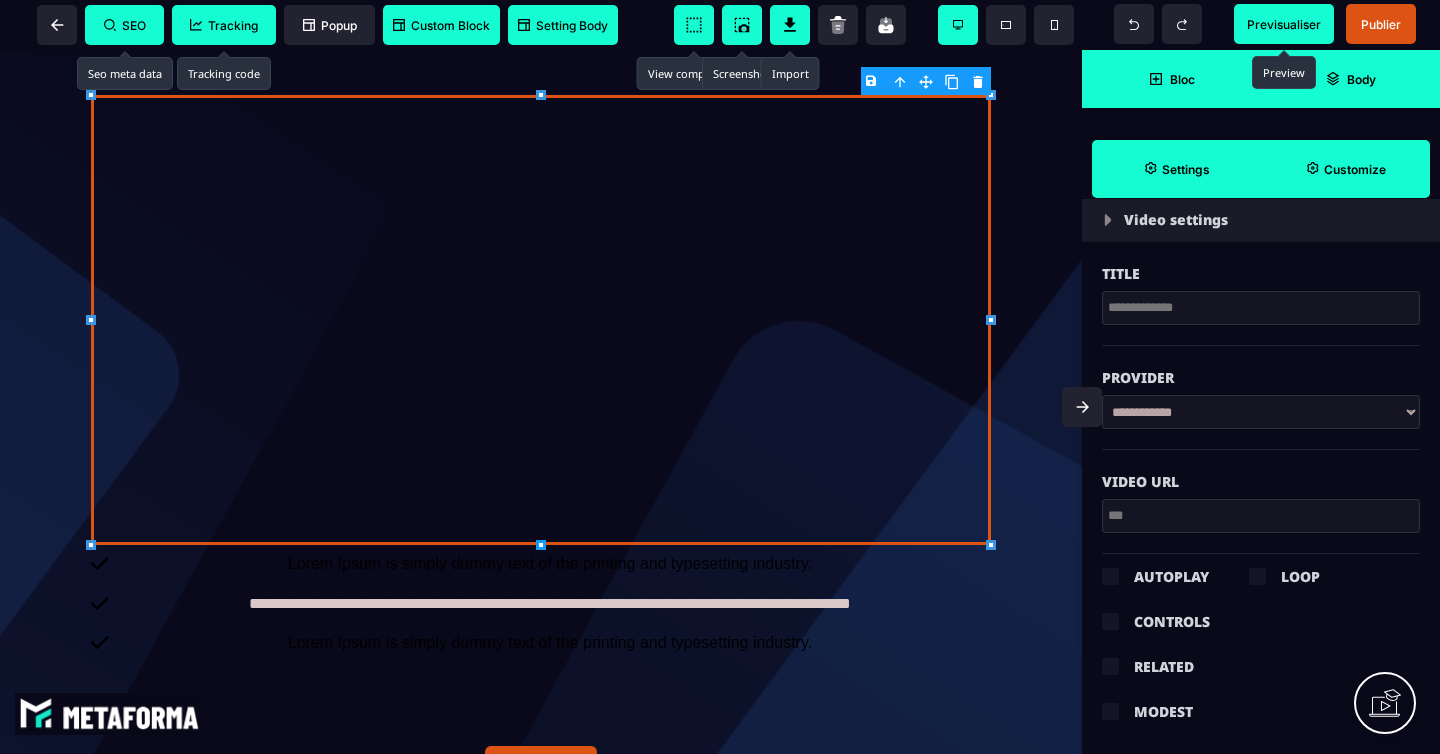 click at bounding box center [1261, 516] 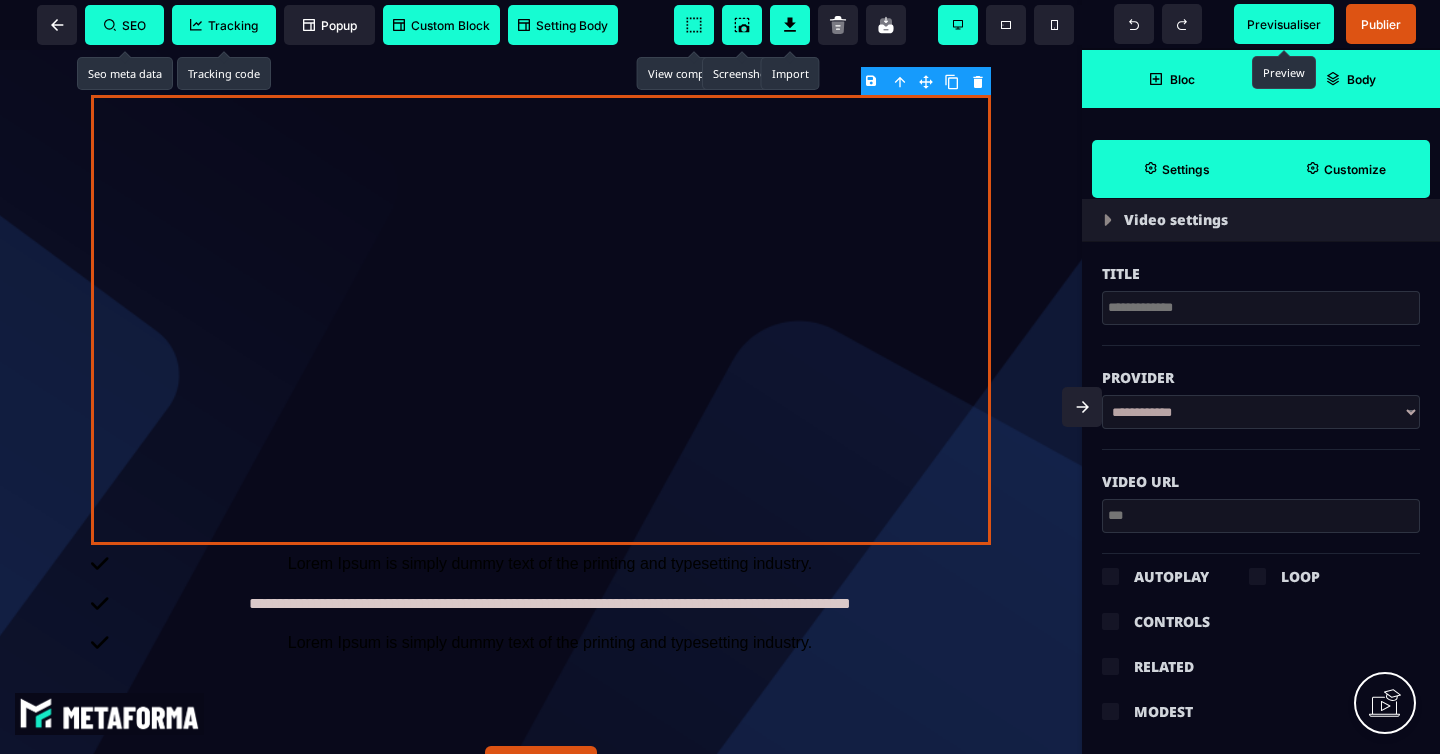 click on "**********" at bounding box center [1261, 412] 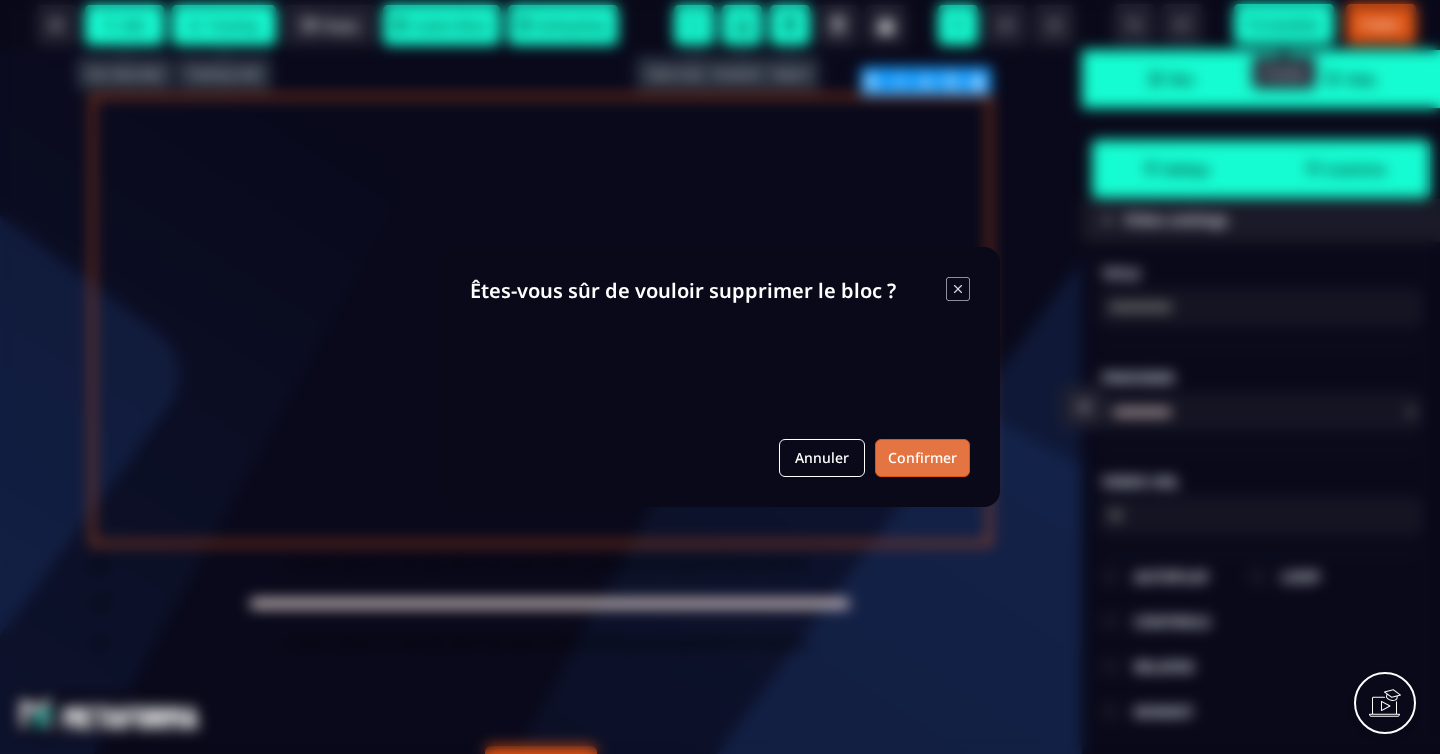 click on "Confirmer" at bounding box center (922, 458) 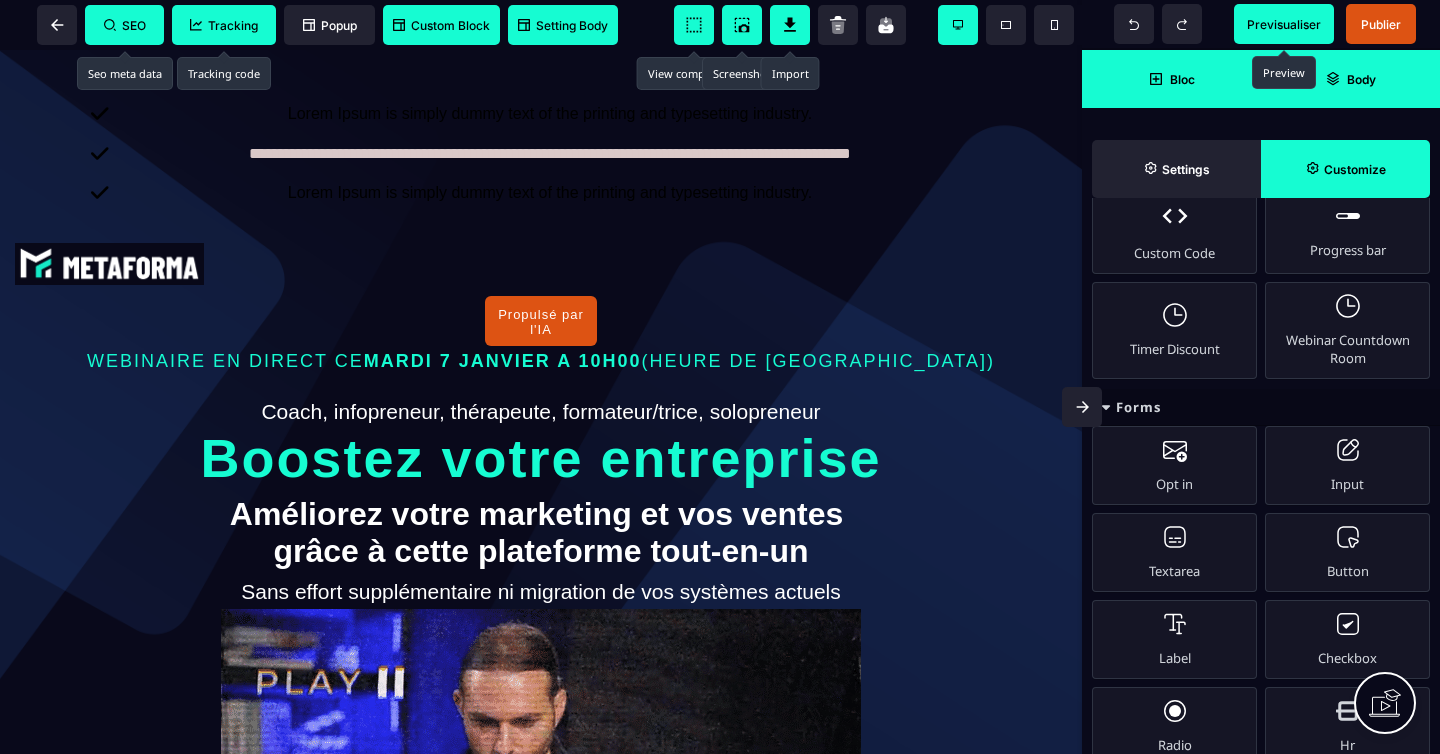 scroll, scrollTop: 920, scrollLeft: 0, axis: vertical 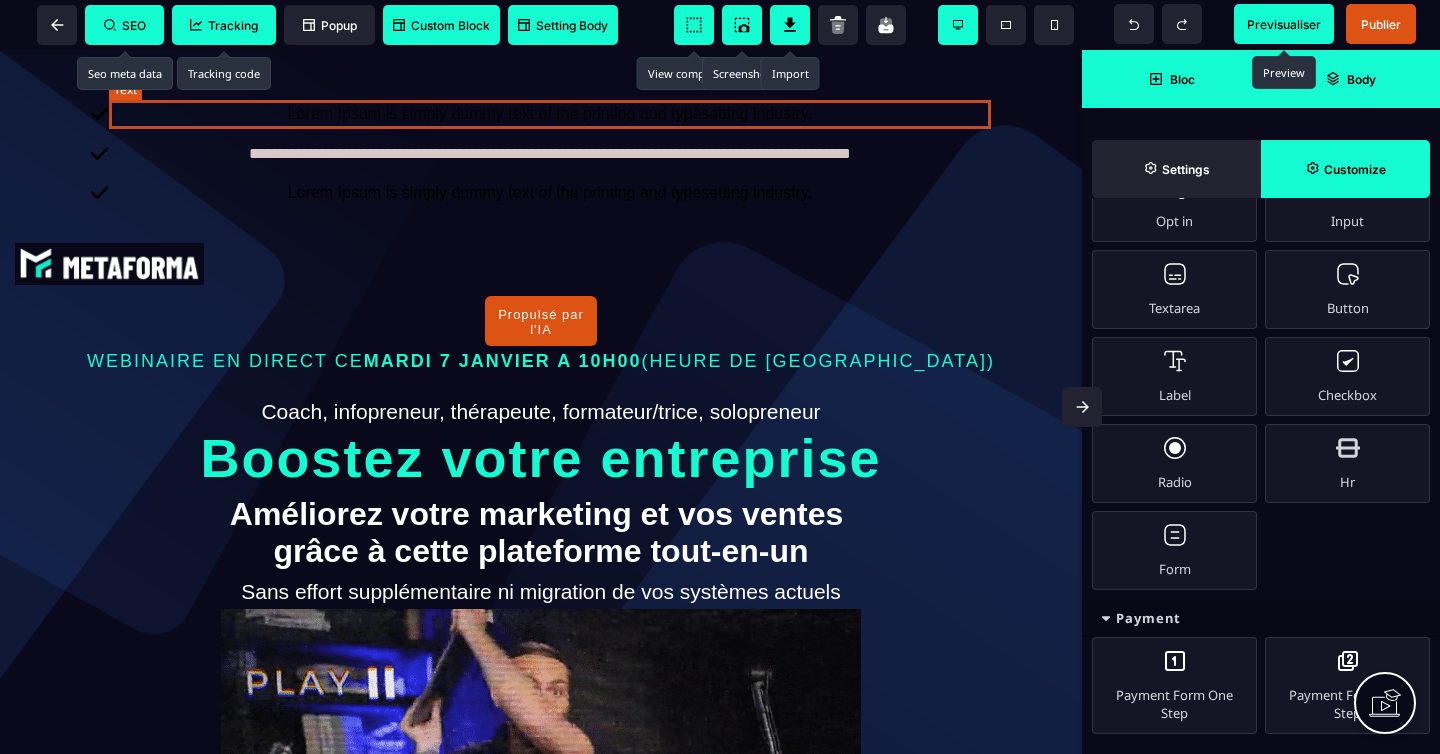 click on "Lorem Ipsum is simply dummy text of the printing and typesetting industry." at bounding box center (550, 114) 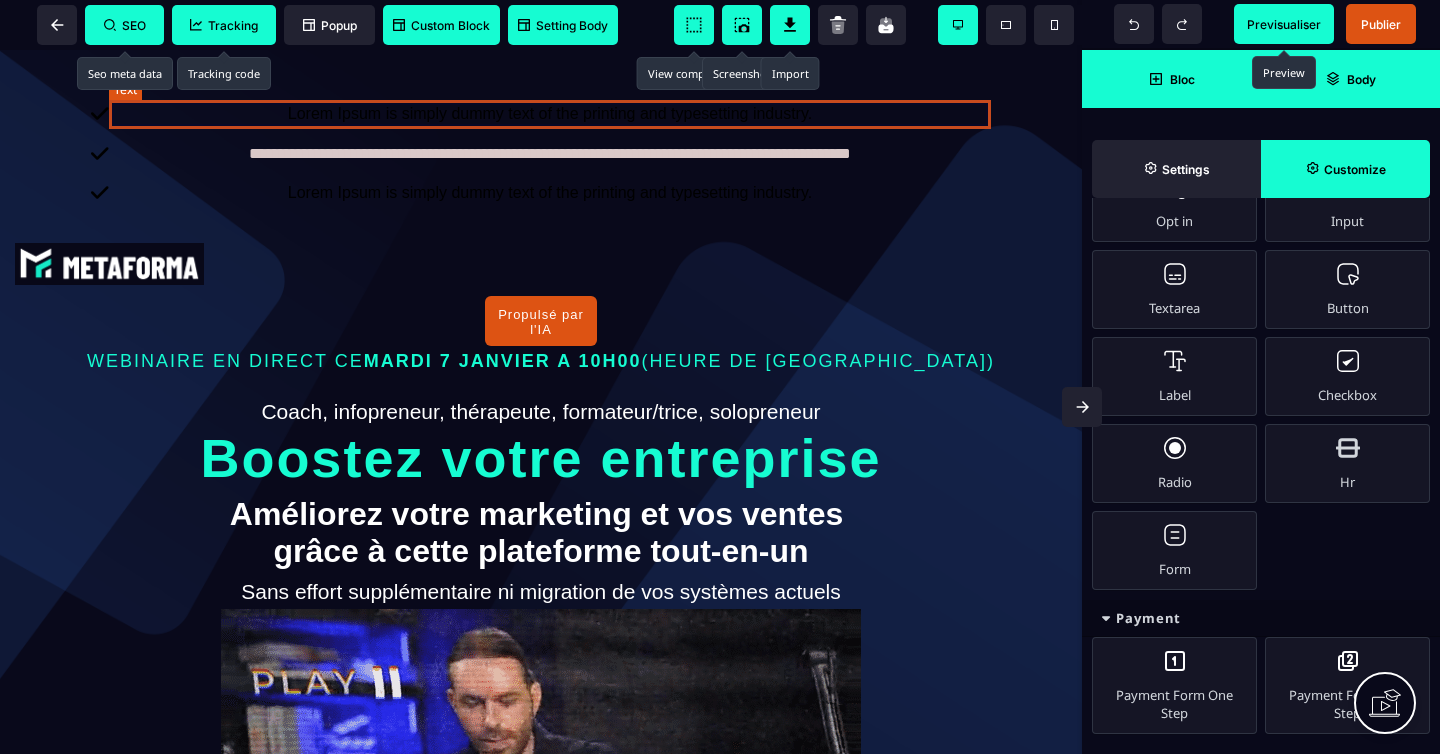 scroll, scrollTop: 0, scrollLeft: 0, axis: both 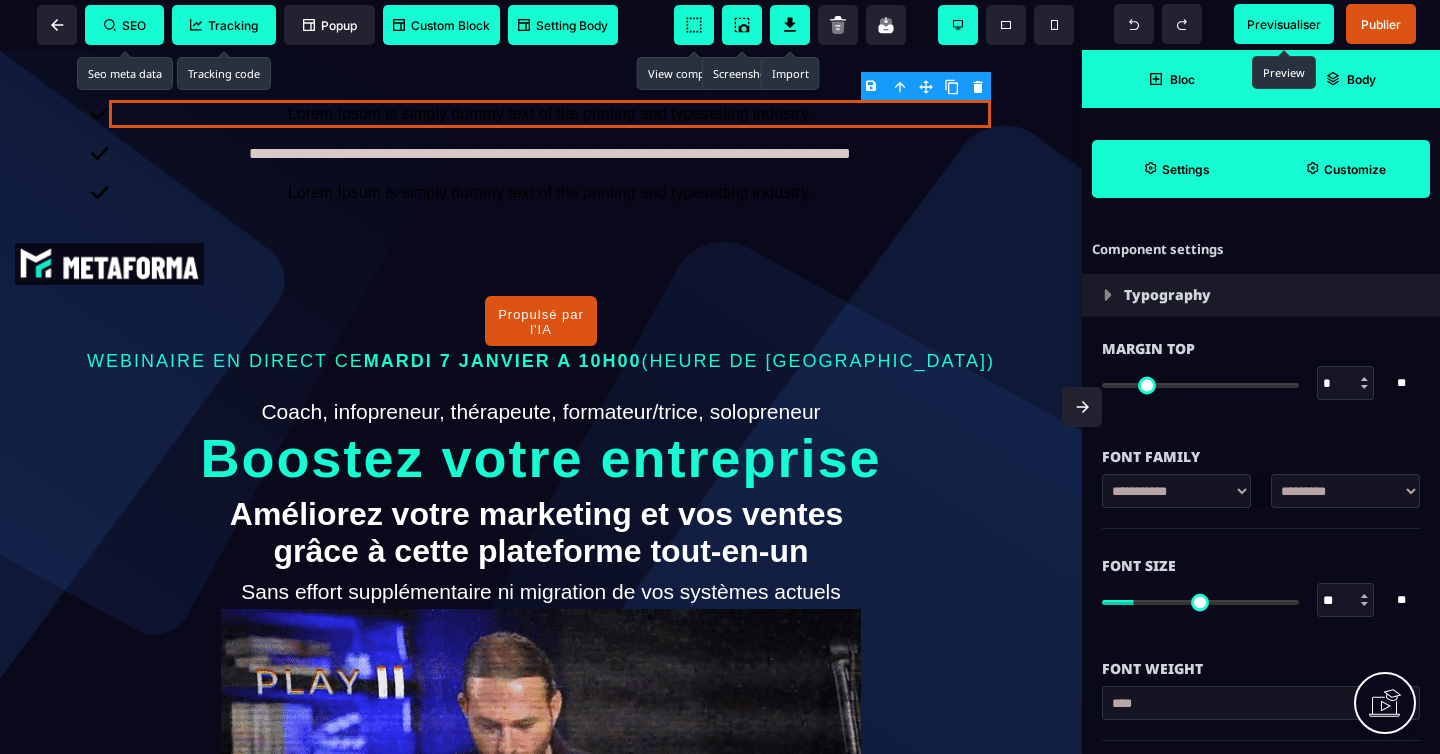 click on "B I U S
A *******
Text
SEO
Tracking
Popup
Custom Block
Setting Body
Bloc" at bounding box center [720, 377] 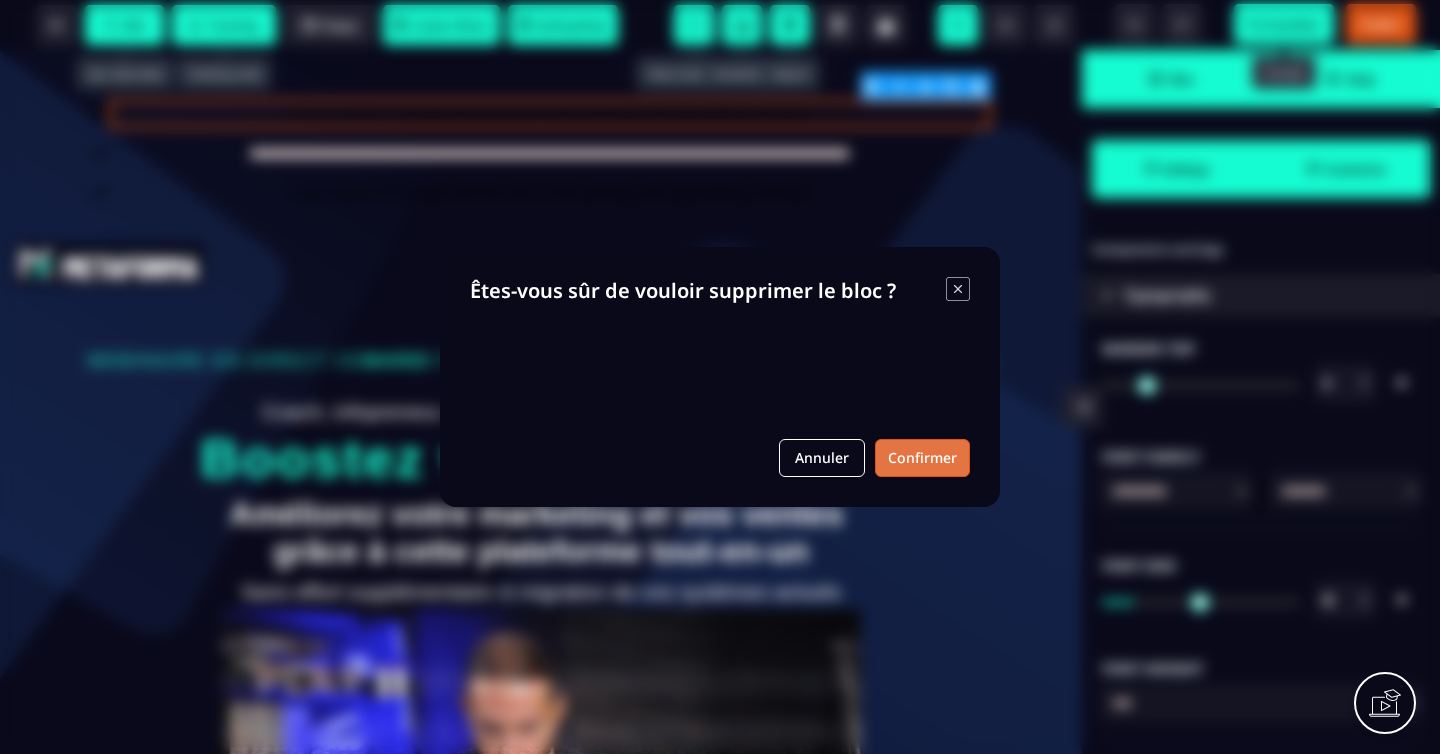 click on "Confirmer" at bounding box center [922, 458] 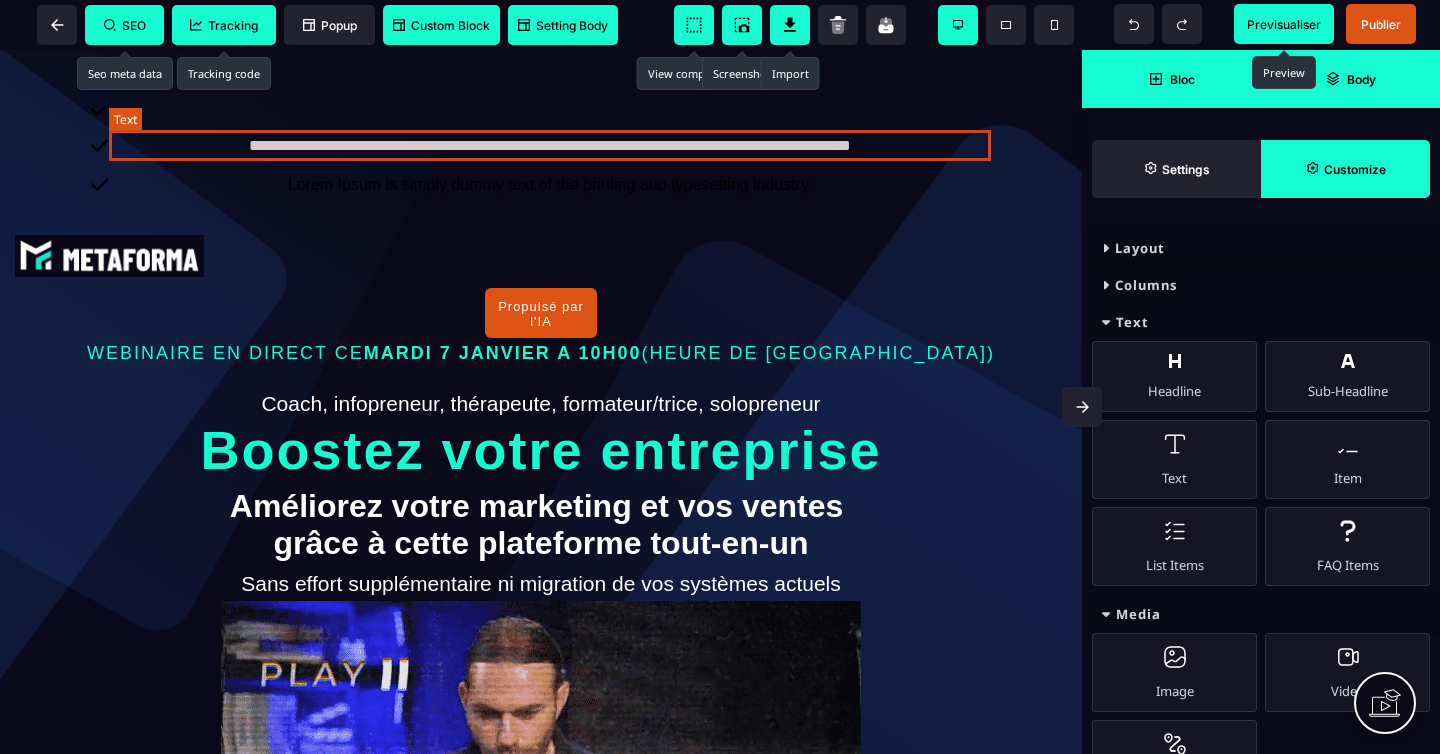 click on "**********" at bounding box center [550, 145] 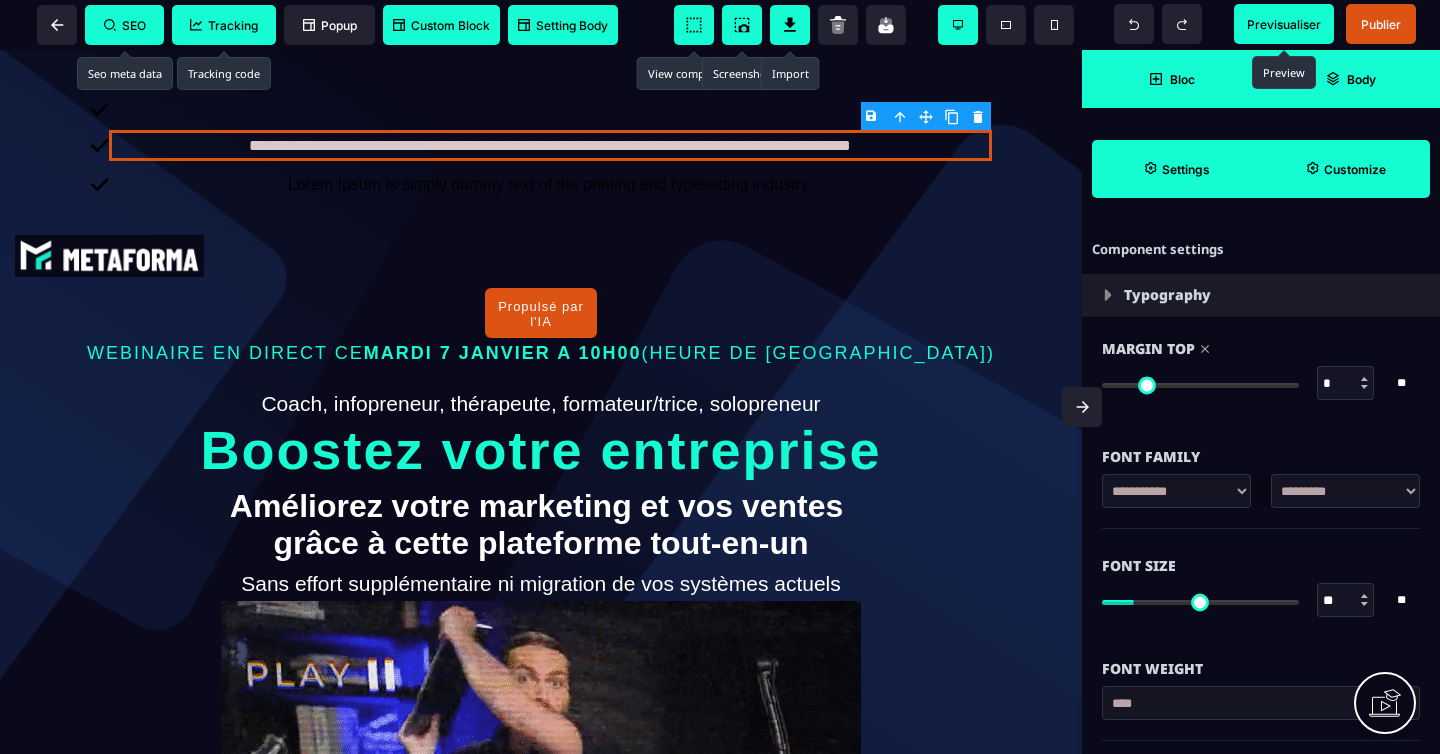 click on "B I U S
A *******
Text
SEO
Tracking
Popup
Custom Block
Setting Body
Bloc" at bounding box center [720, 377] 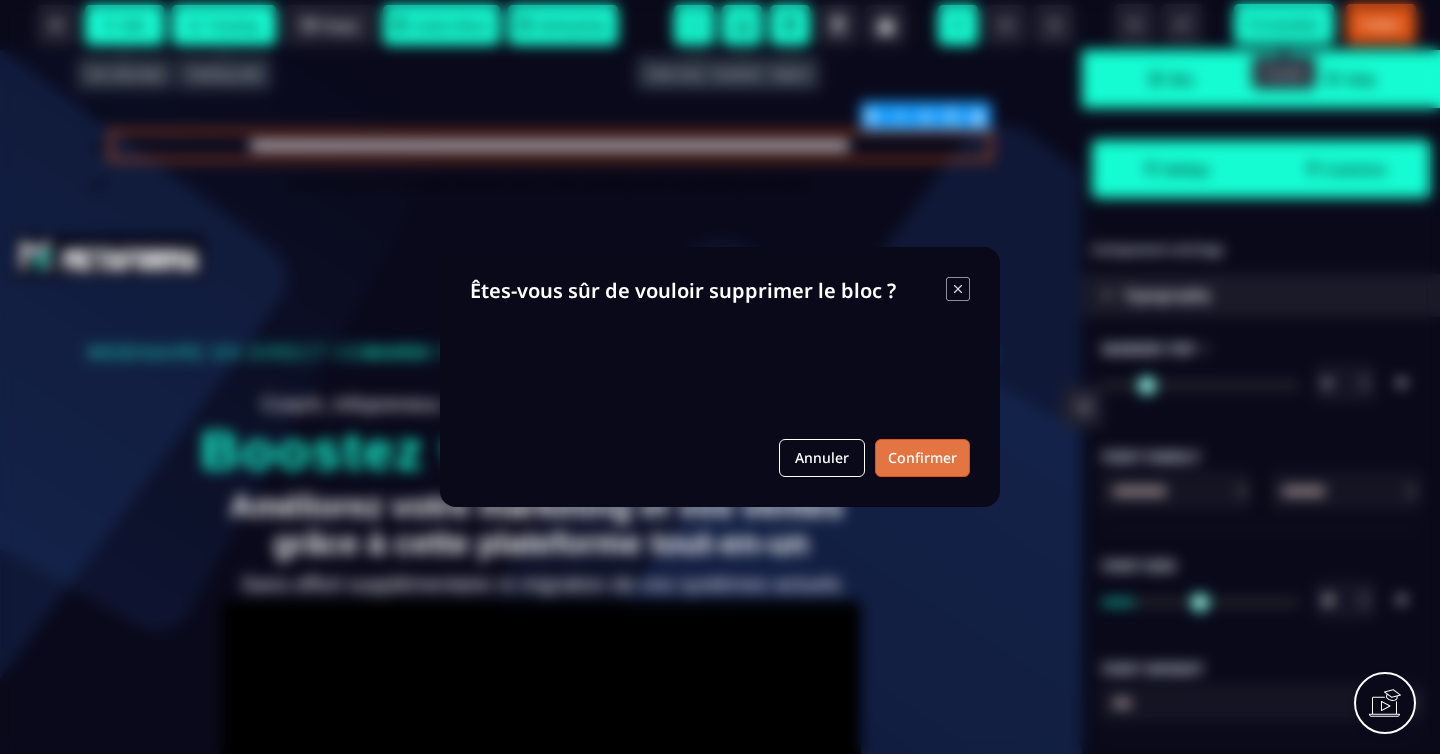 click on "Confirmer" at bounding box center [922, 458] 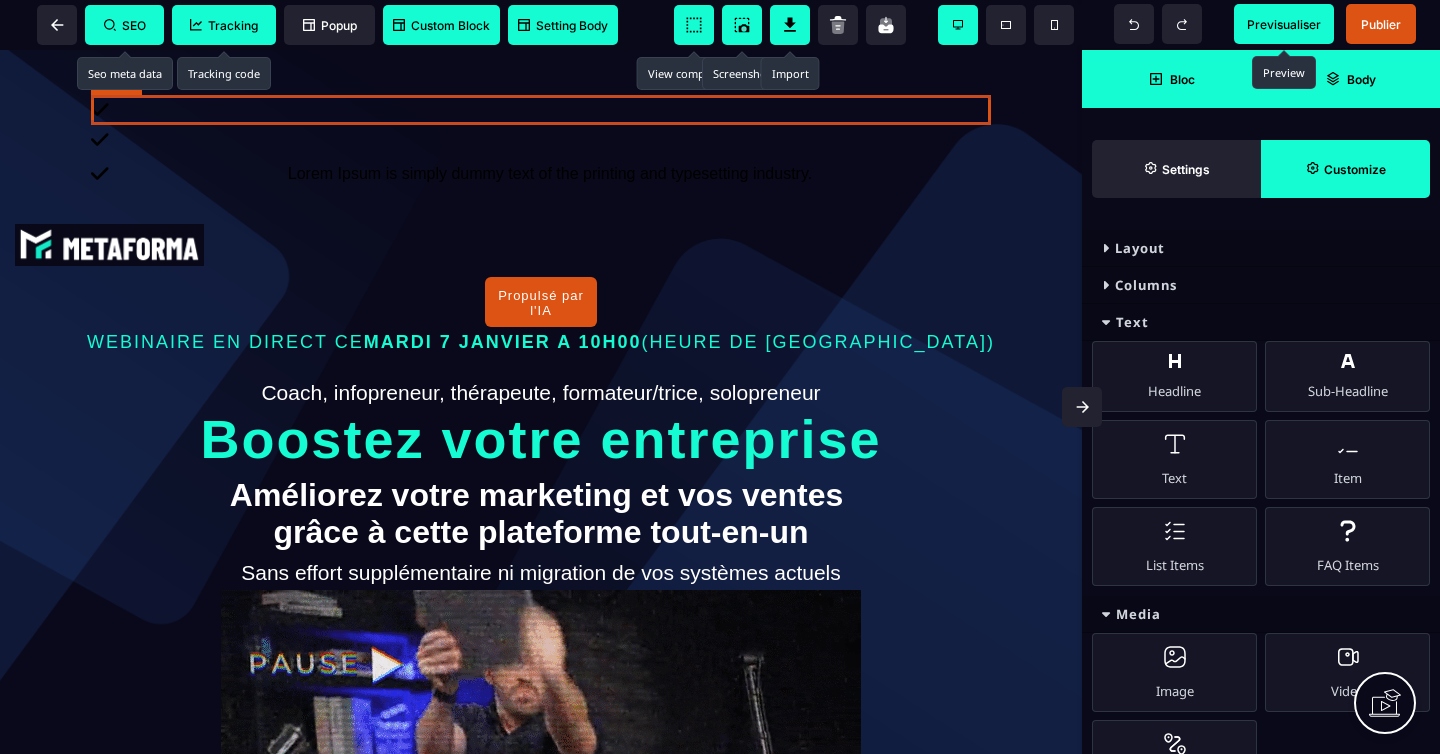 click at bounding box center (541, 110) 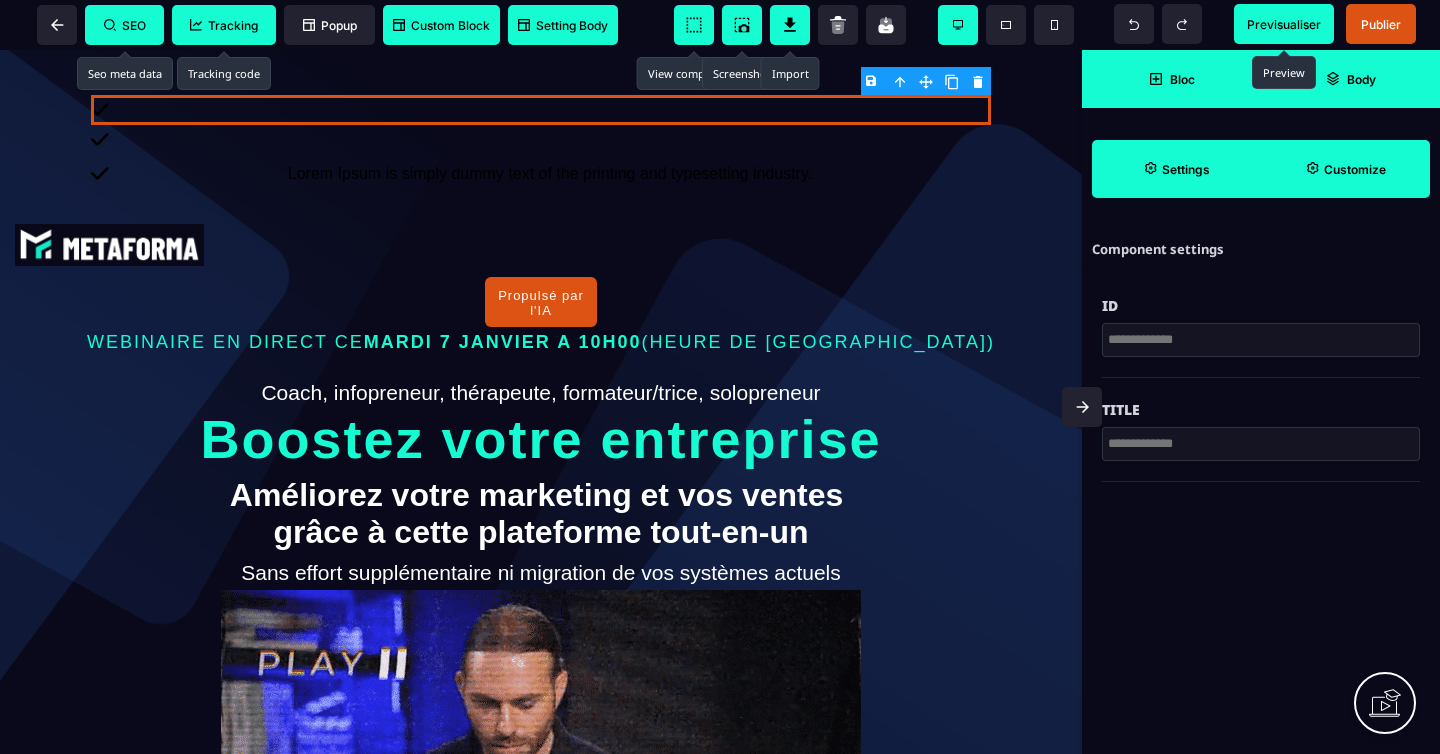 click on "B I U S
A *******
Default
SEO
Tracking
Popup
Custom Block
Setting Body
Big" at bounding box center [720, 377] 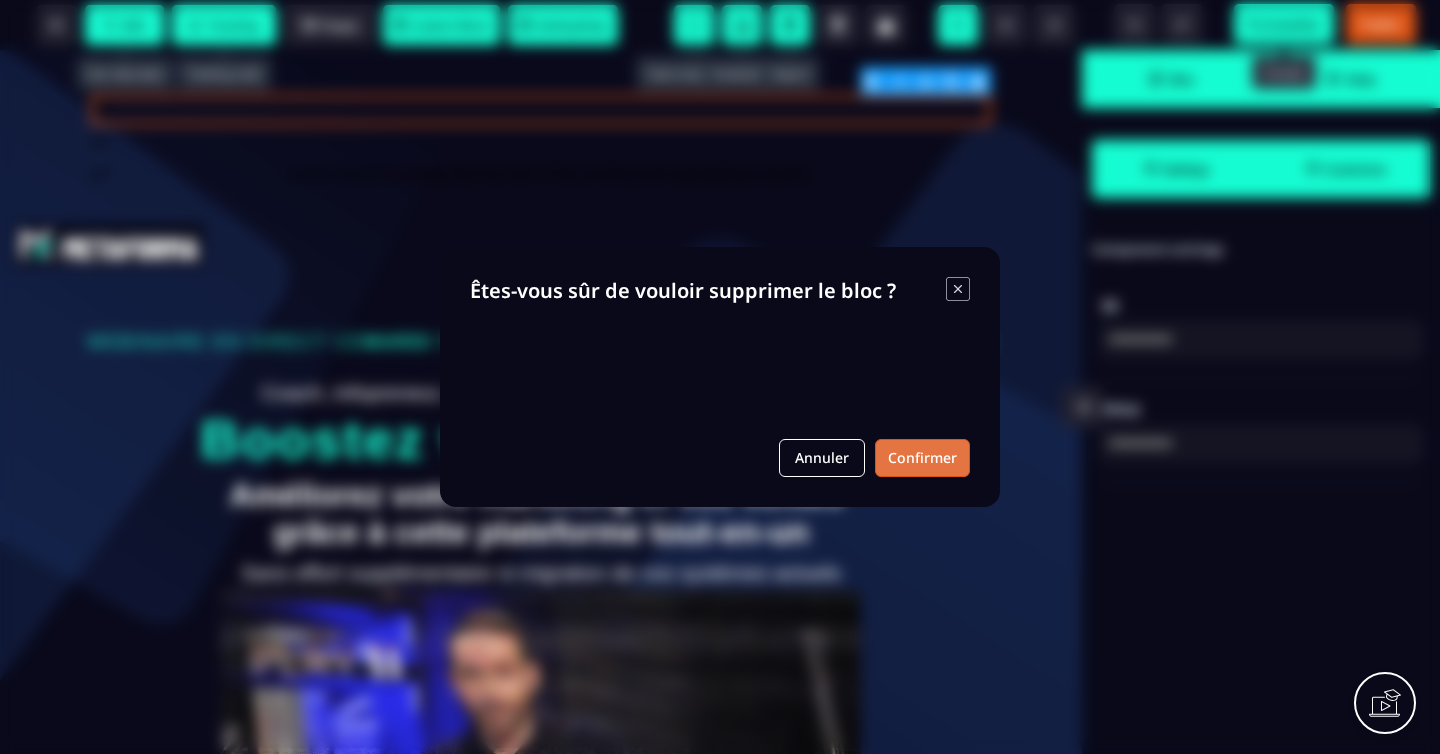 click on "Confirmer" at bounding box center [922, 458] 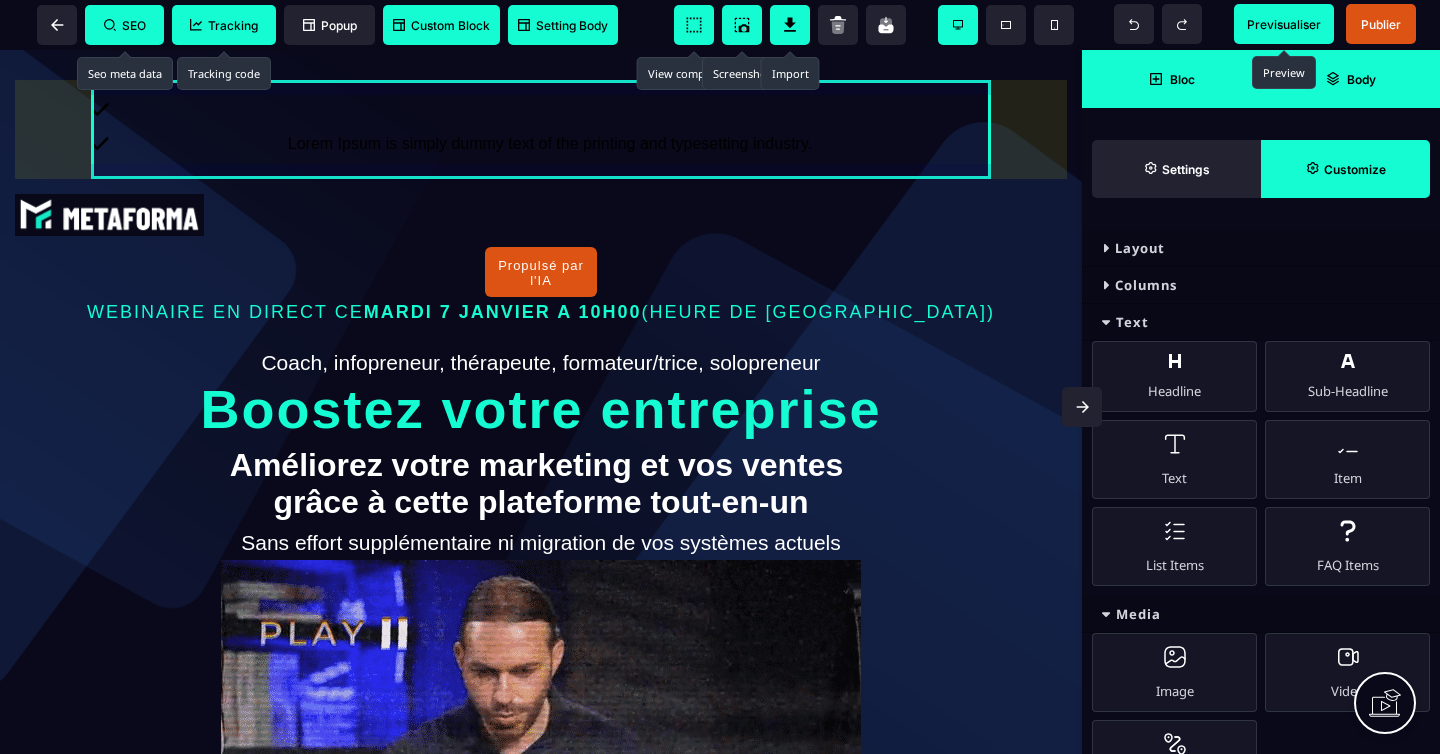 click on "Lorem Ipsum is simply dummy text of the printing and typesetting industry." at bounding box center (541, 129) 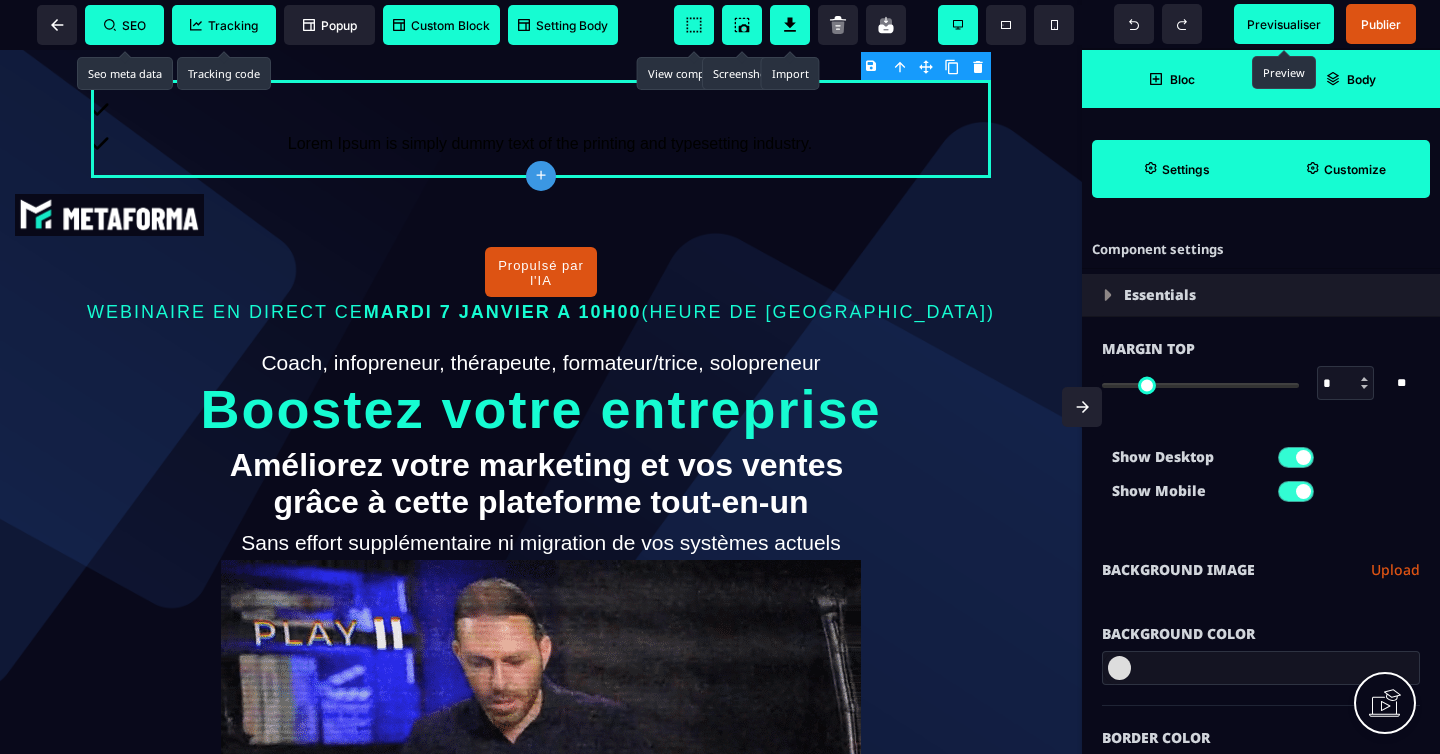 click on "B I U S
A *******
plus
Row
SEO
Tracking
Popup
Bloc" at bounding box center [720, 377] 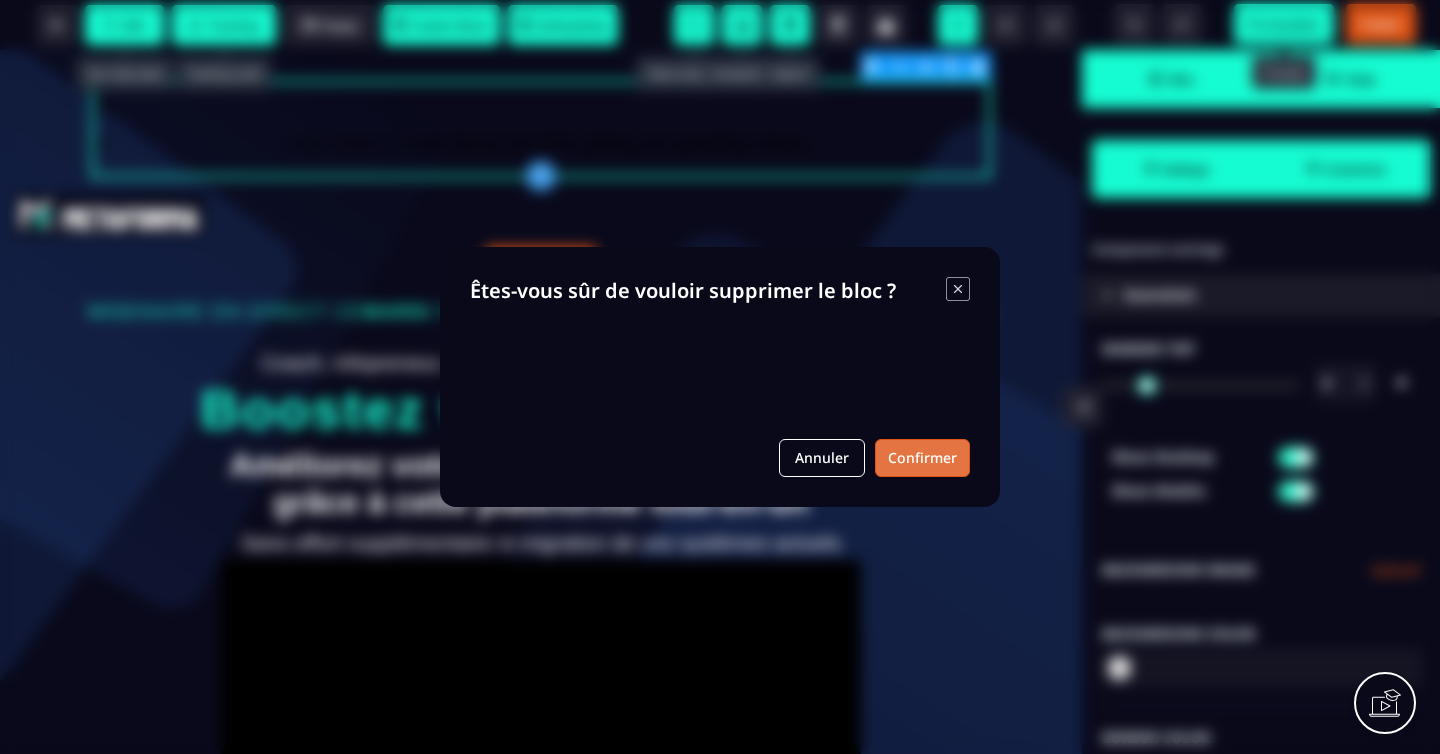 click on "Confirmer" at bounding box center (922, 458) 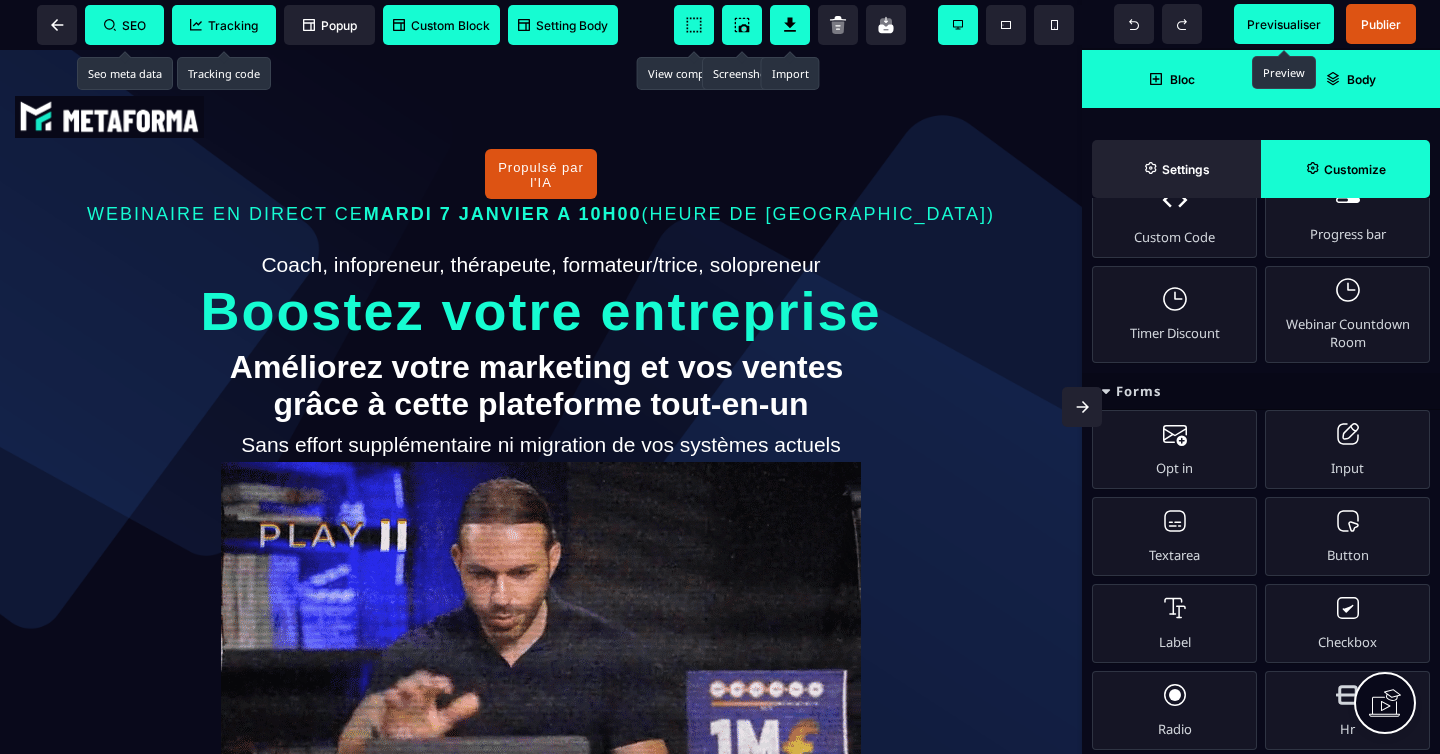 scroll, scrollTop: 680, scrollLeft: 0, axis: vertical 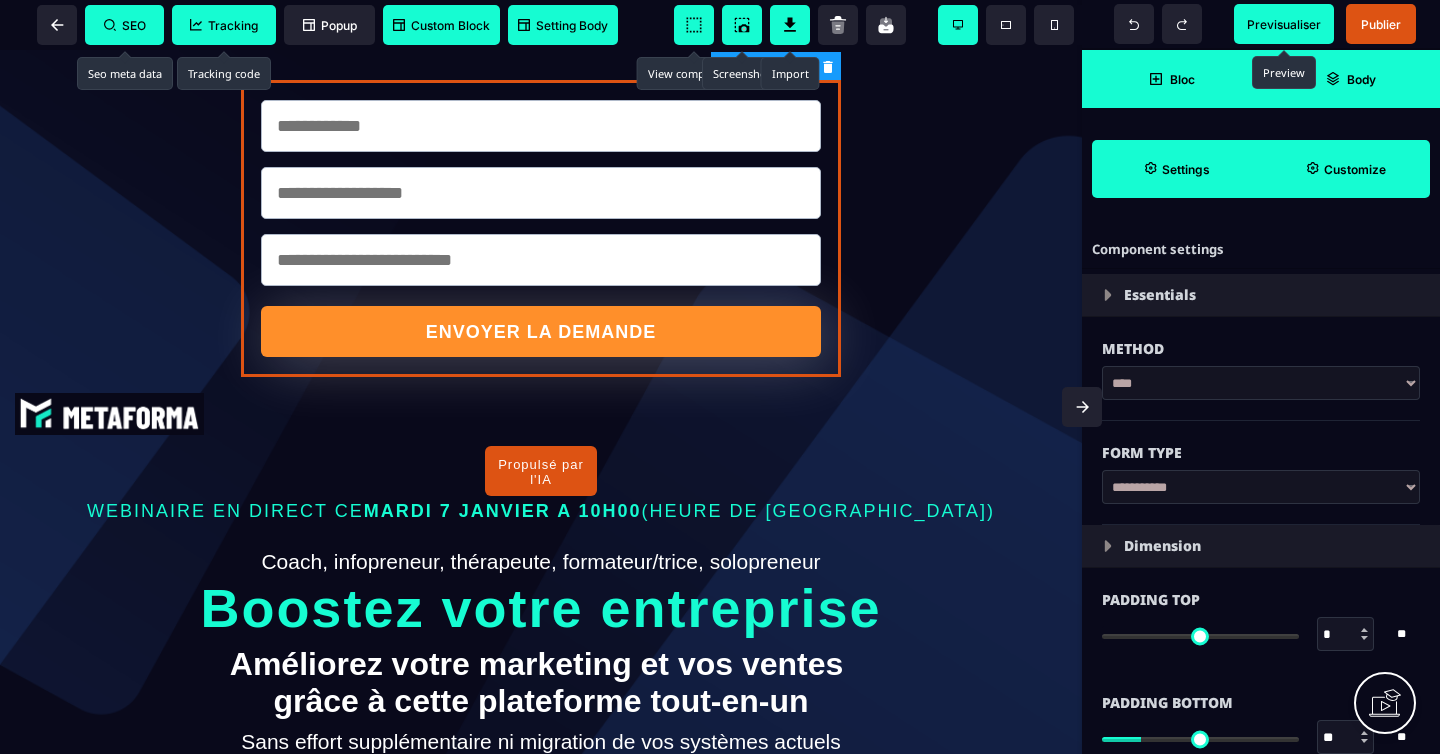 click on "****" at bounding box center (1261, 383) 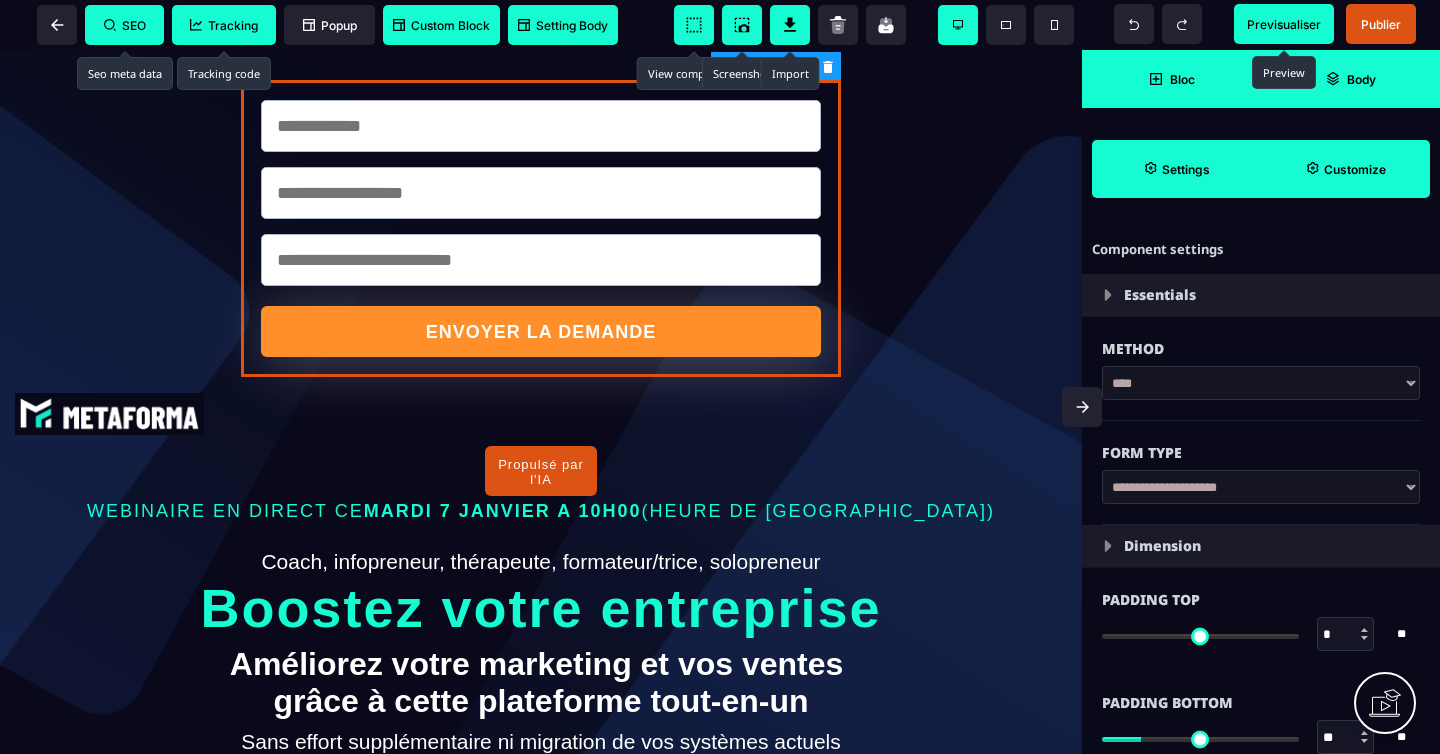 click on "**********" at bounding box center (1261, 487) 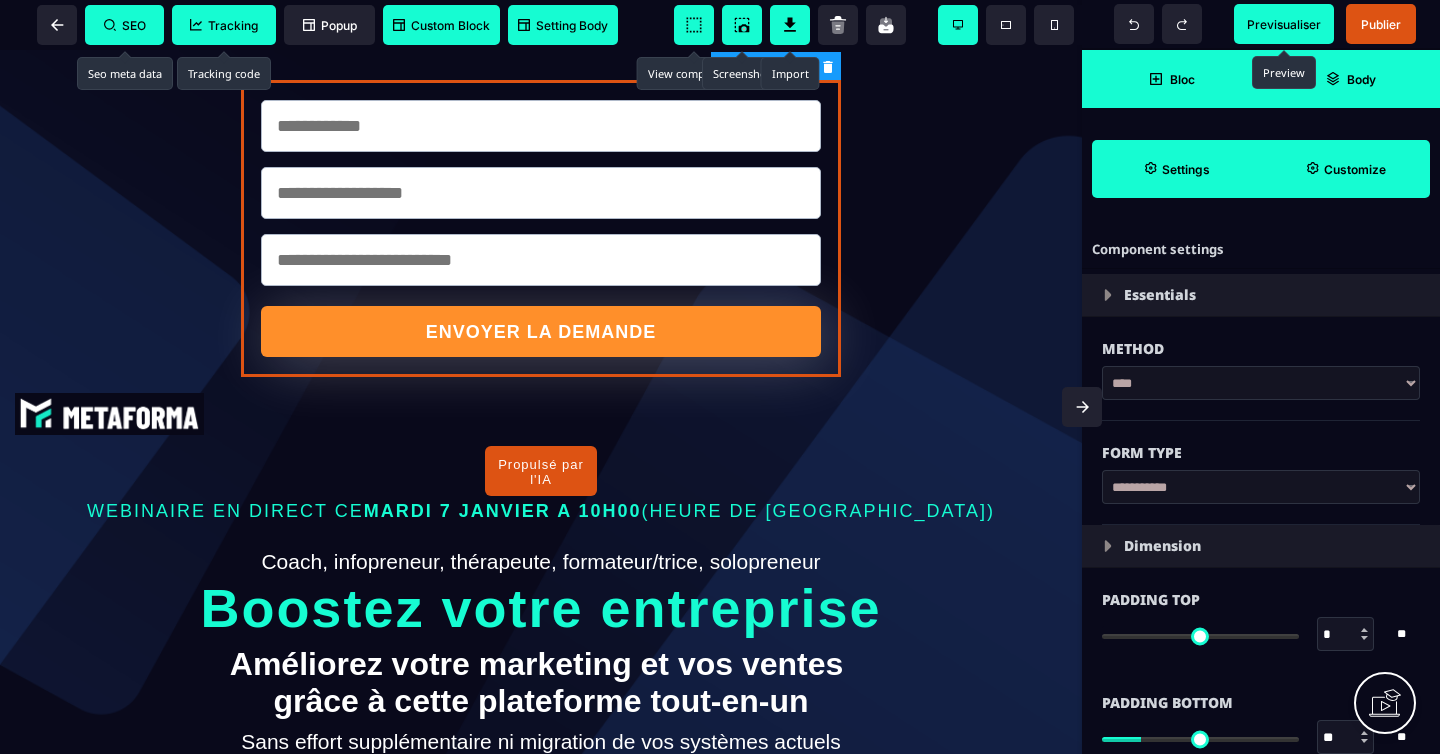 click on "Bloc" at bounding box center (1182, 79) 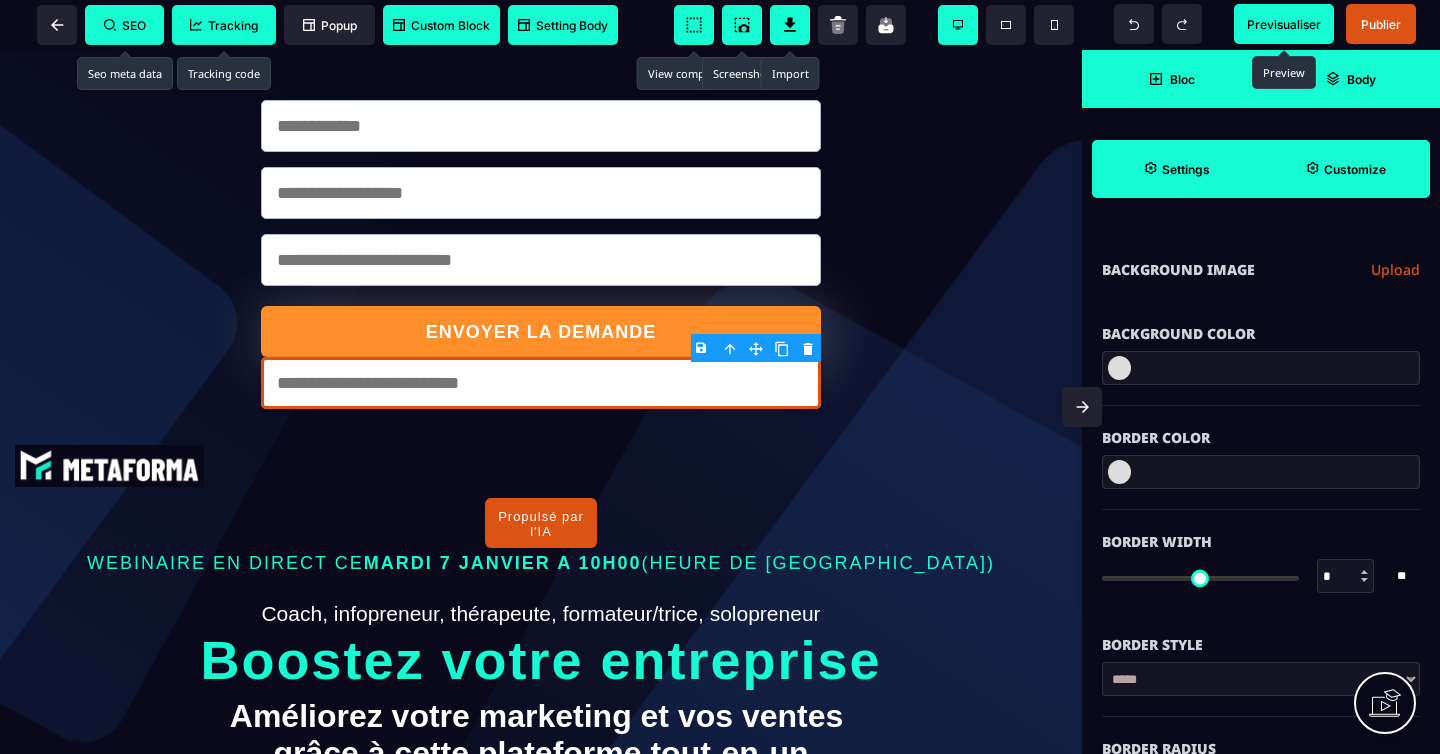 scroll, scrollTop: 0, scrollLeft: 0, axis: both 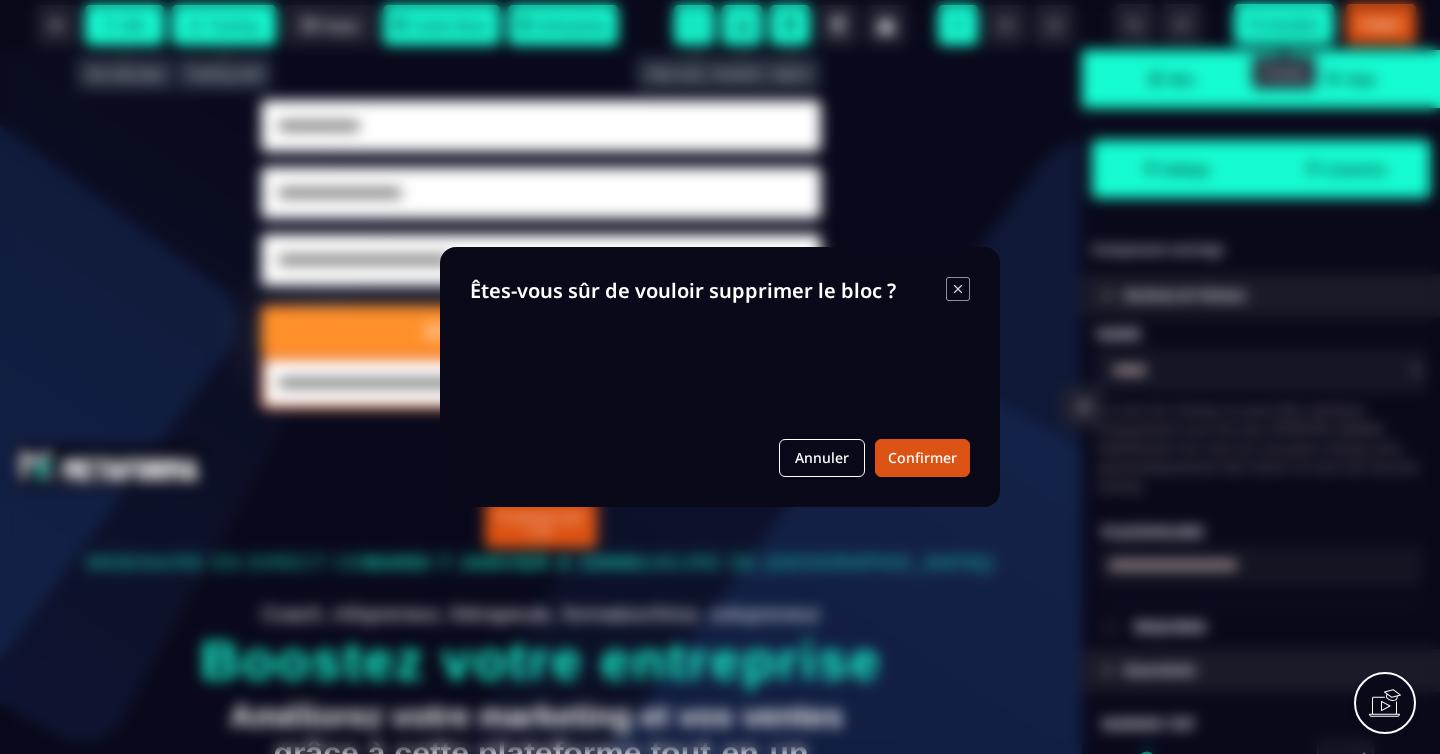 click on "B I U S
A *******
Form
SEO
Tracking
Popup
Custom Block
Setting Body
Bloc" at bounding box center [720, 377] 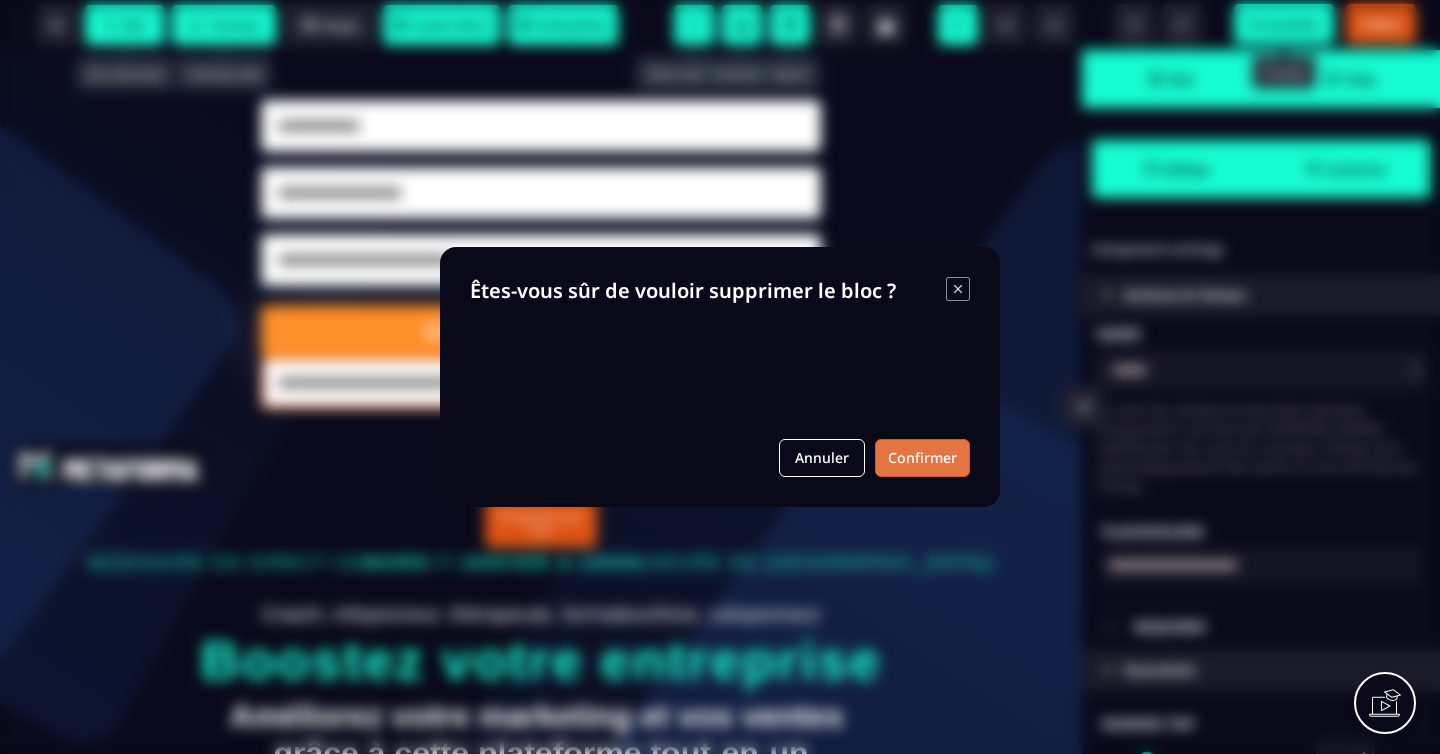 click on "Confirmer" at bounding box center (922, 458) 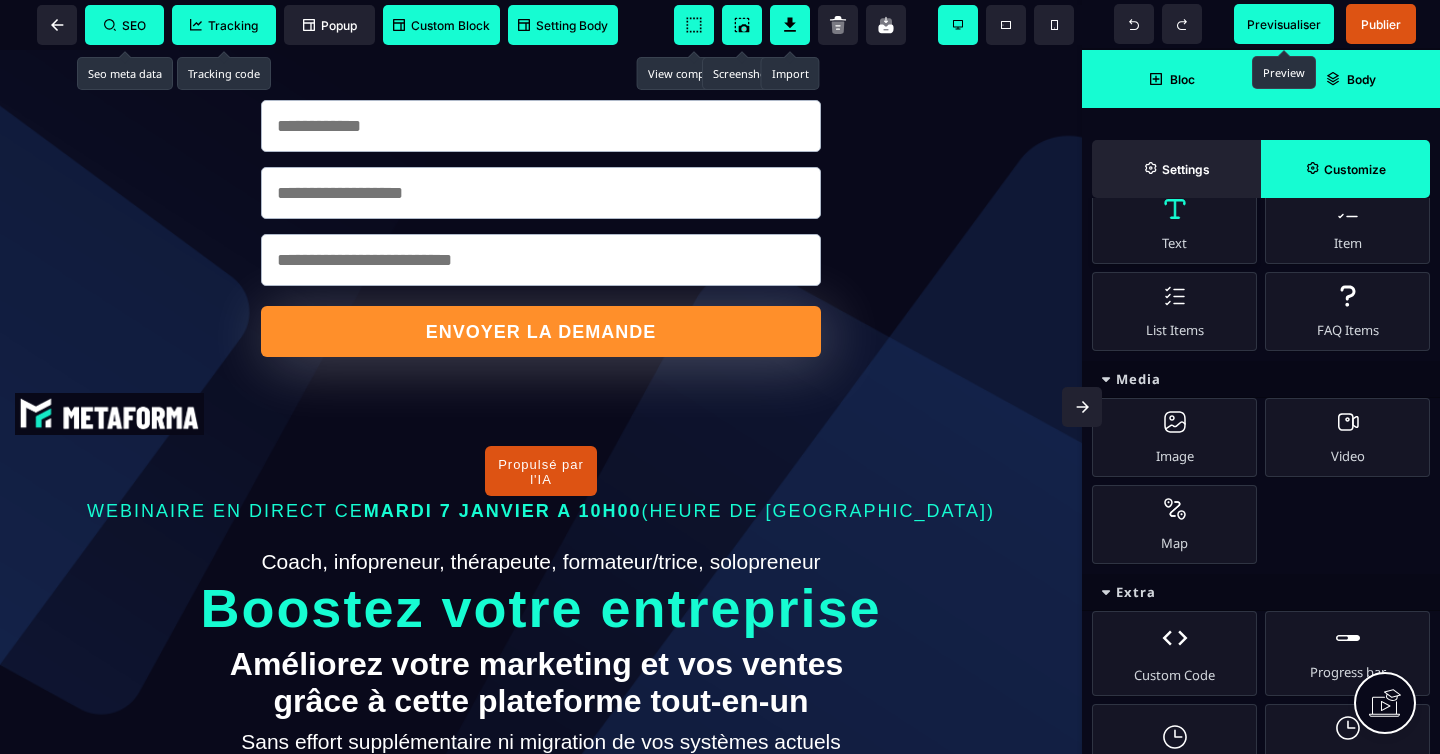 scroll, scrollTop: 241, scrollLeft: 0, axis: vertical 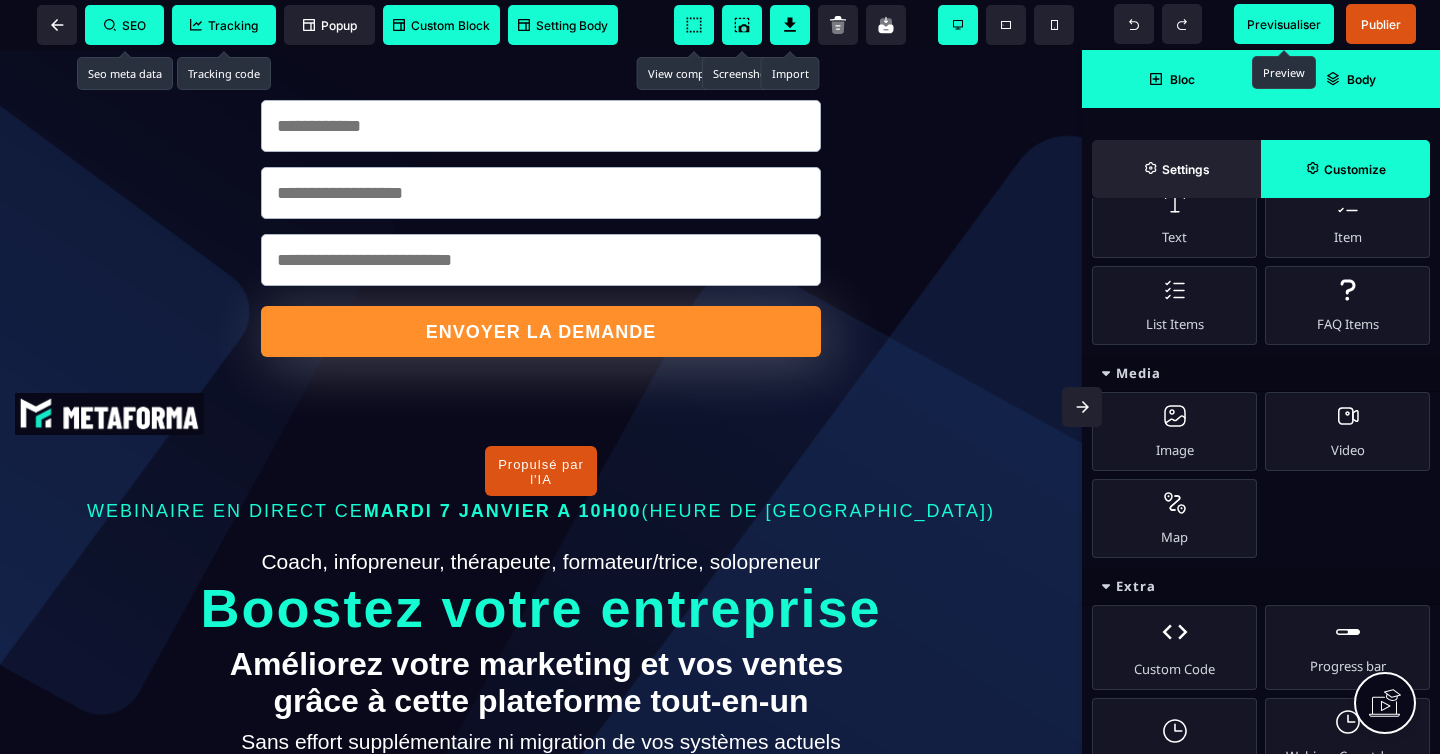 click at bounding box center (1097, 377) 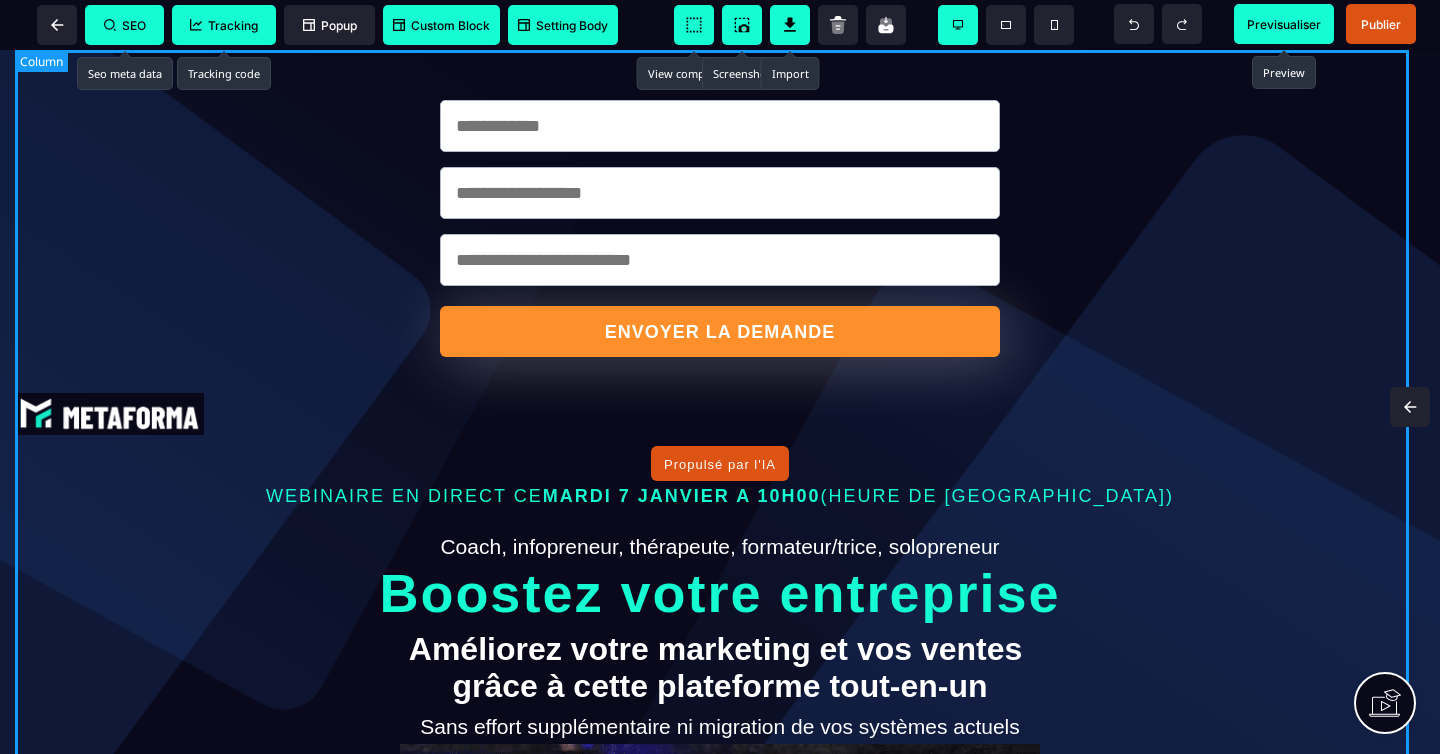 scroll, scrollTop: 0, scrollLeft: 0, axis: both 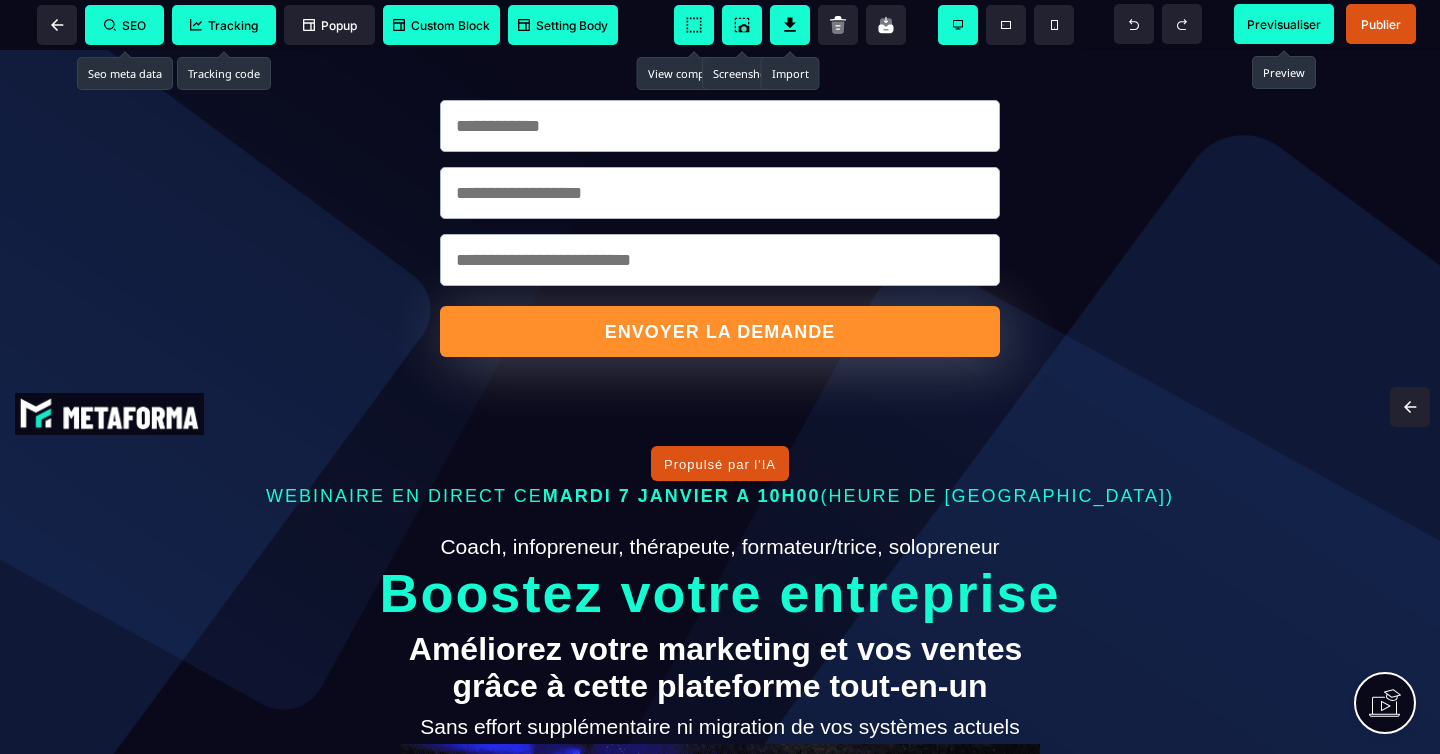 click 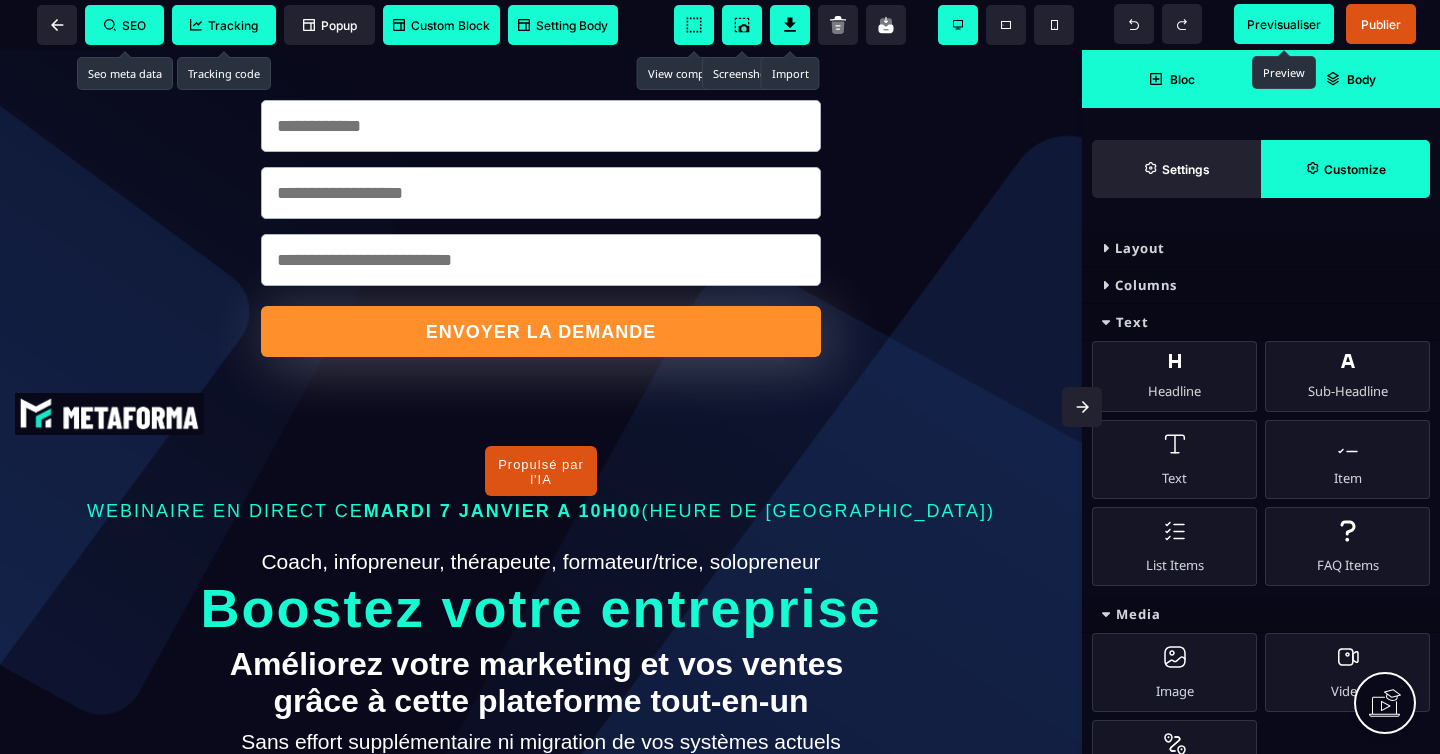 click at bounding box center [1106, 322] 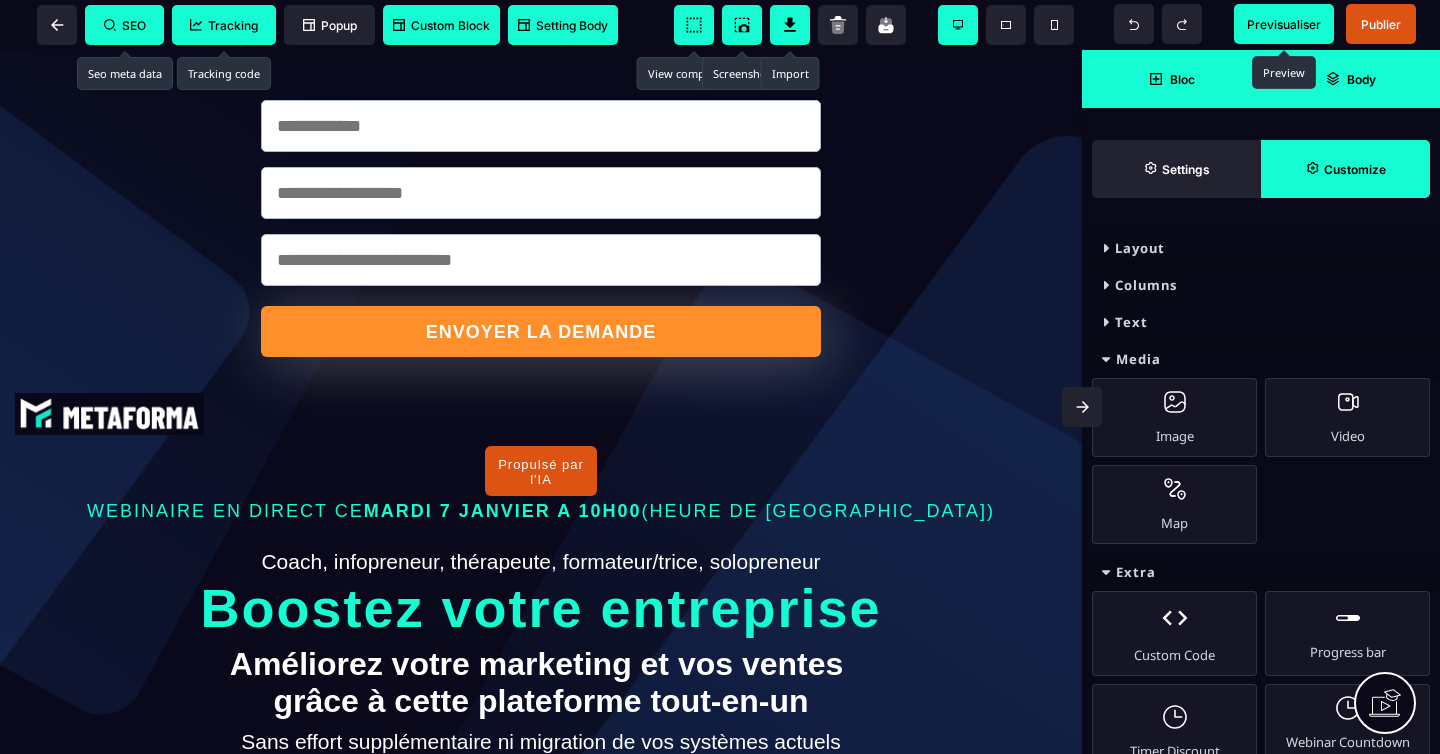 click at bounding box center (1097, 377) 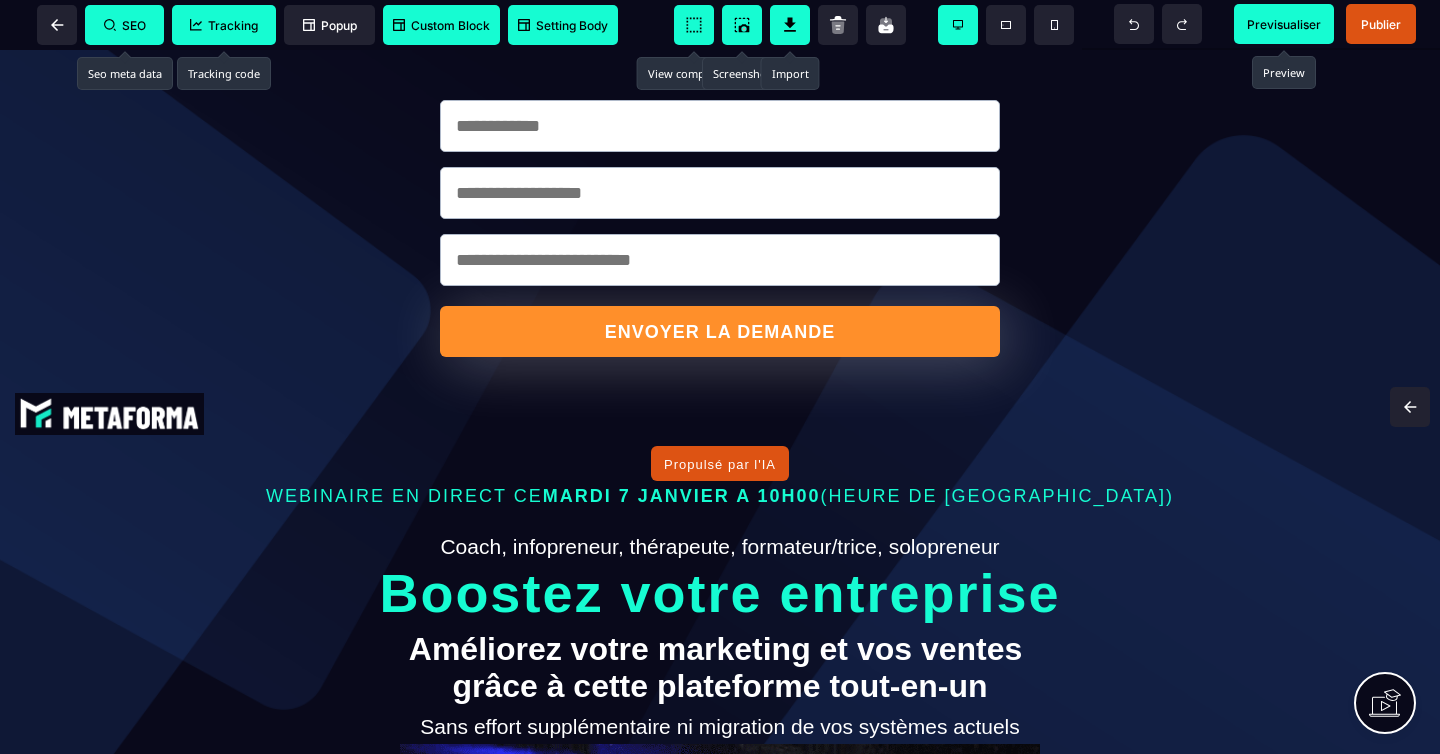 click 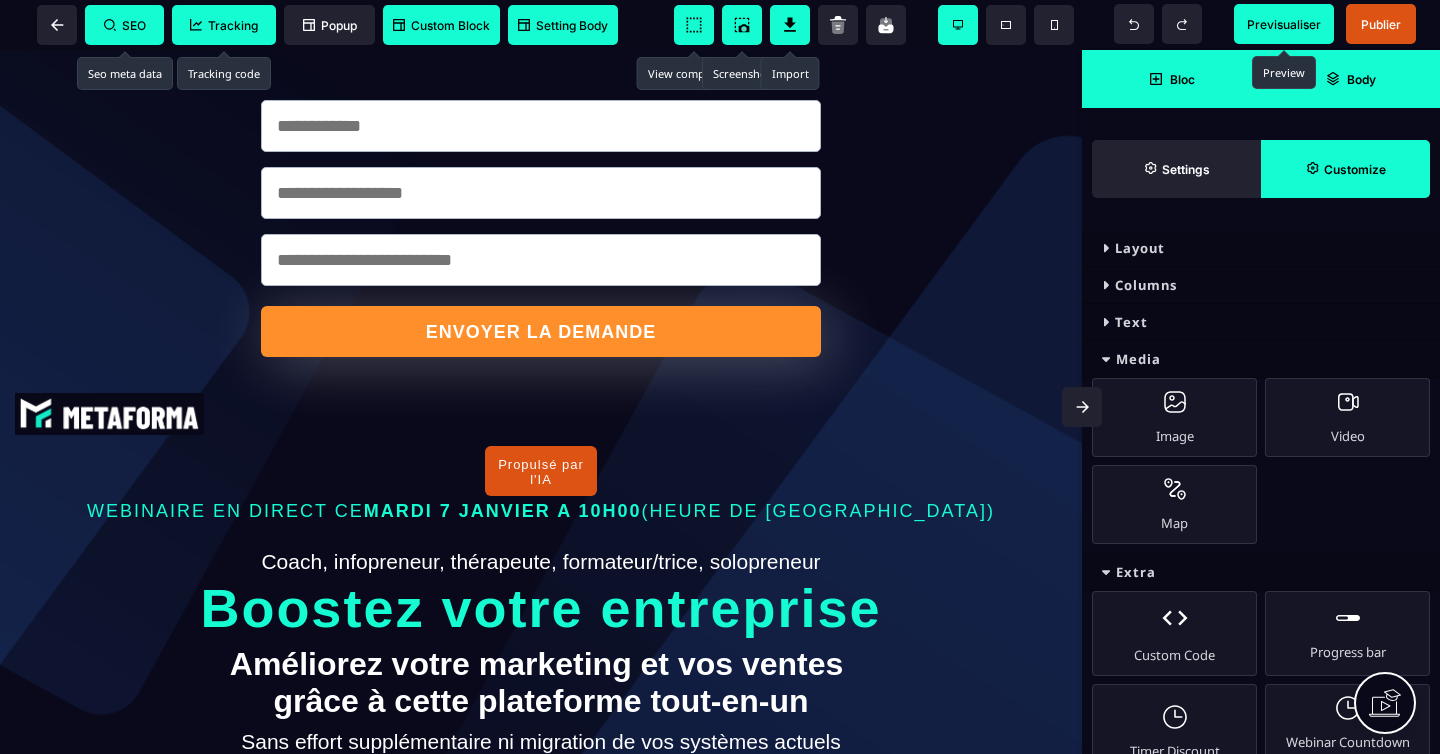 click on "Media" at bounding box center [1261, 359] 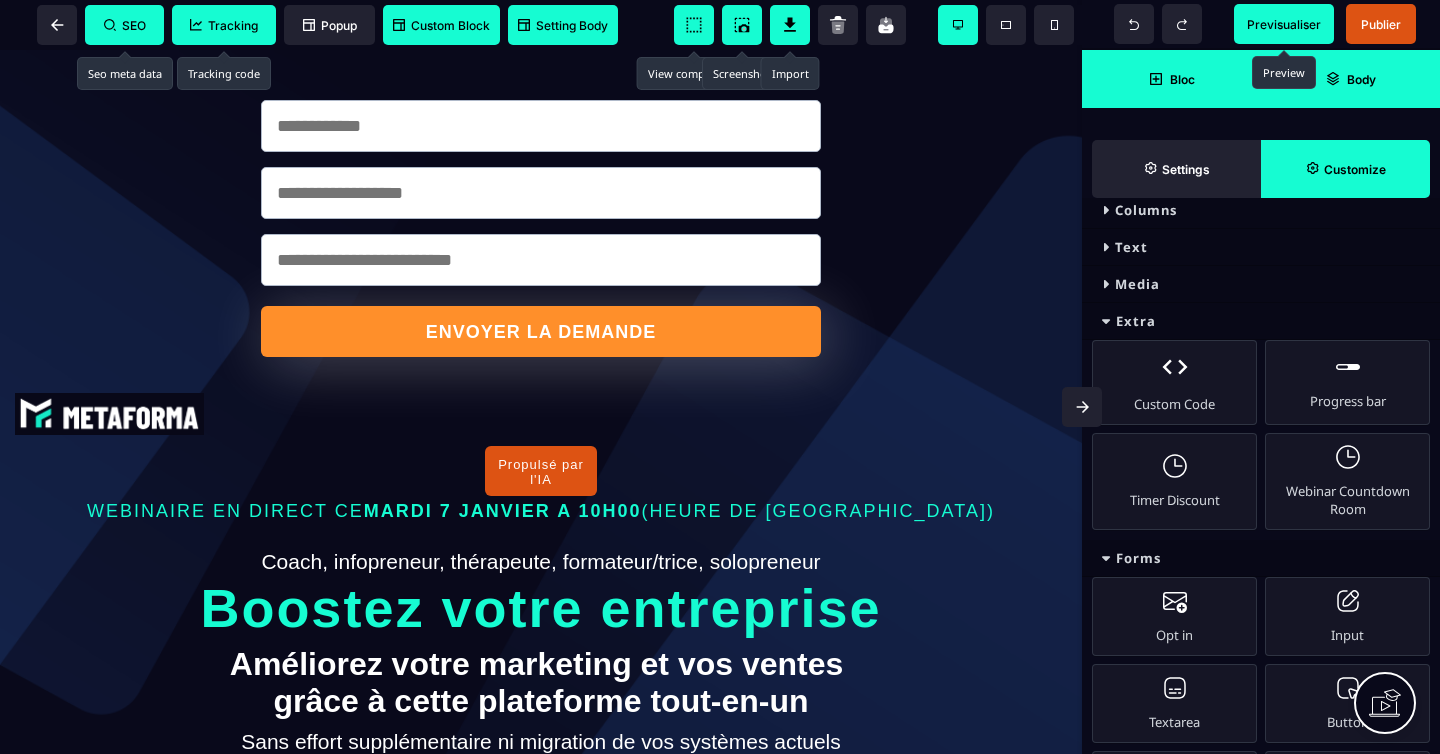 scroll, scrollTop: 85, scrollLeft: 0, axis: vertical 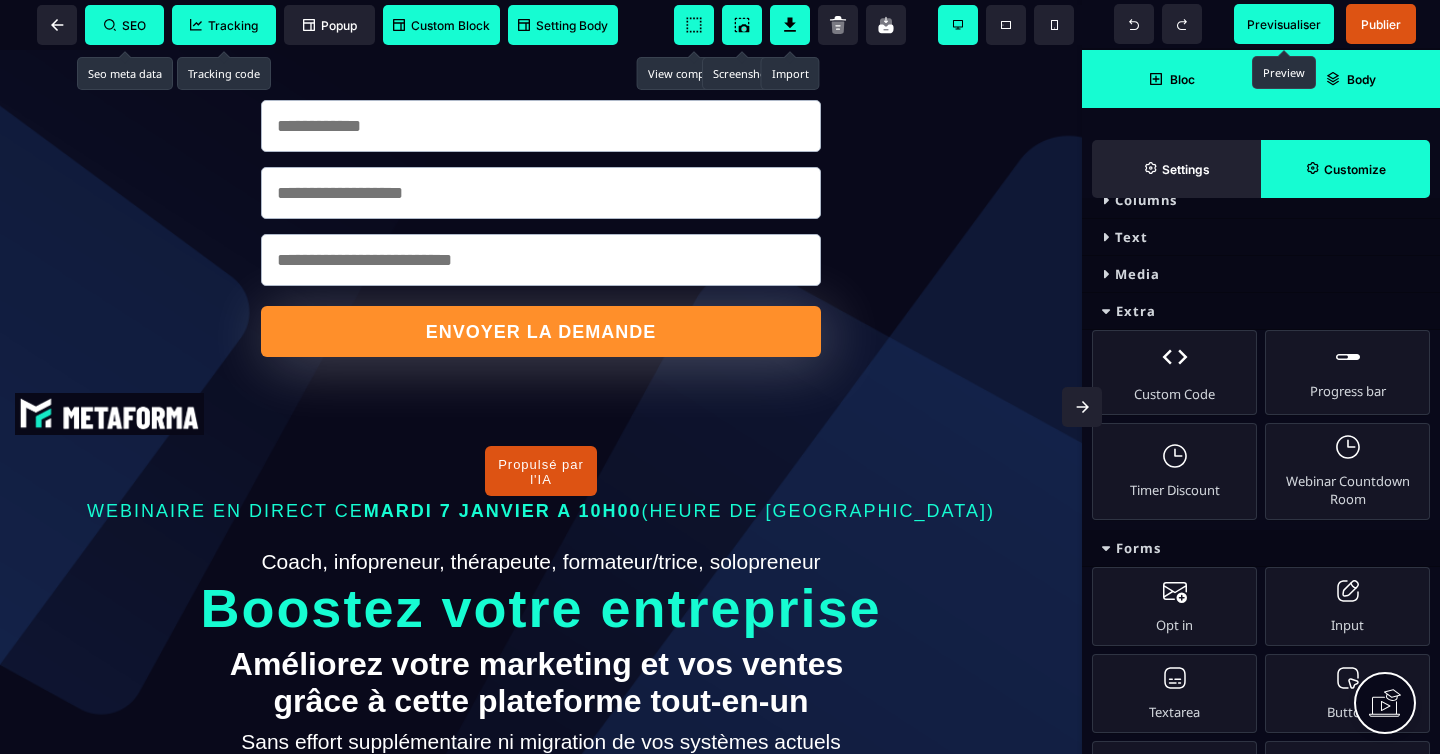 click on "Media" at bounding box center [1261, 274] 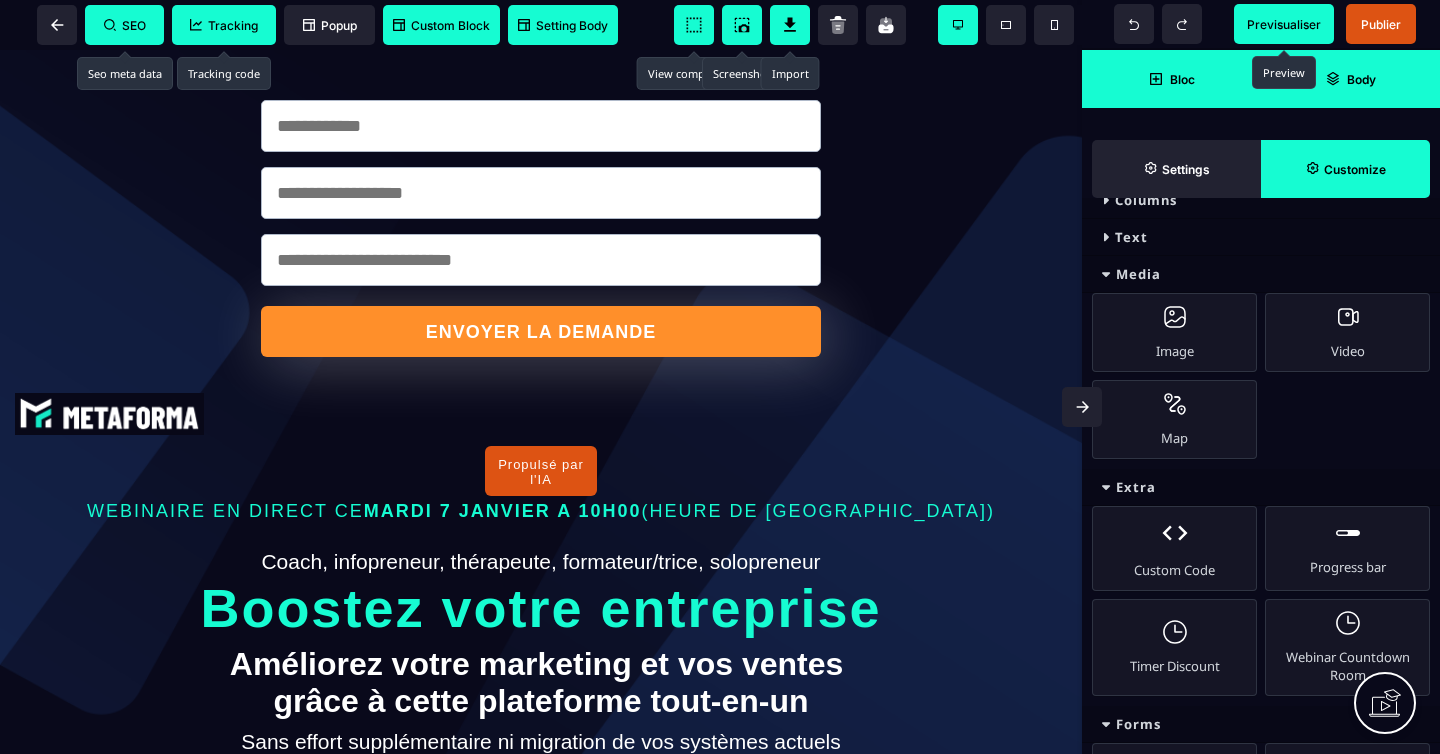 click on "Media" at bounding box center [1261, 274] 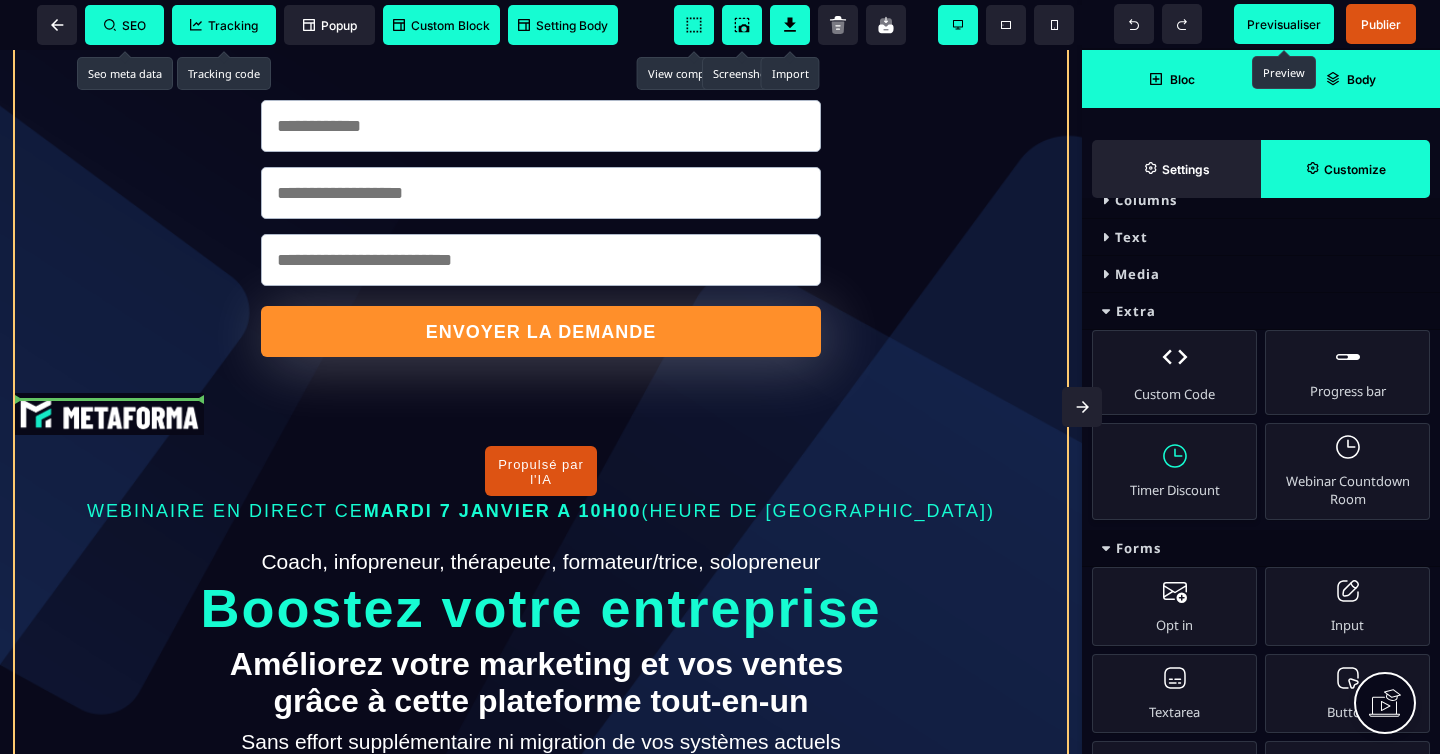 scroll, scrollTop: 0, scrollLeft: 0, axis: both 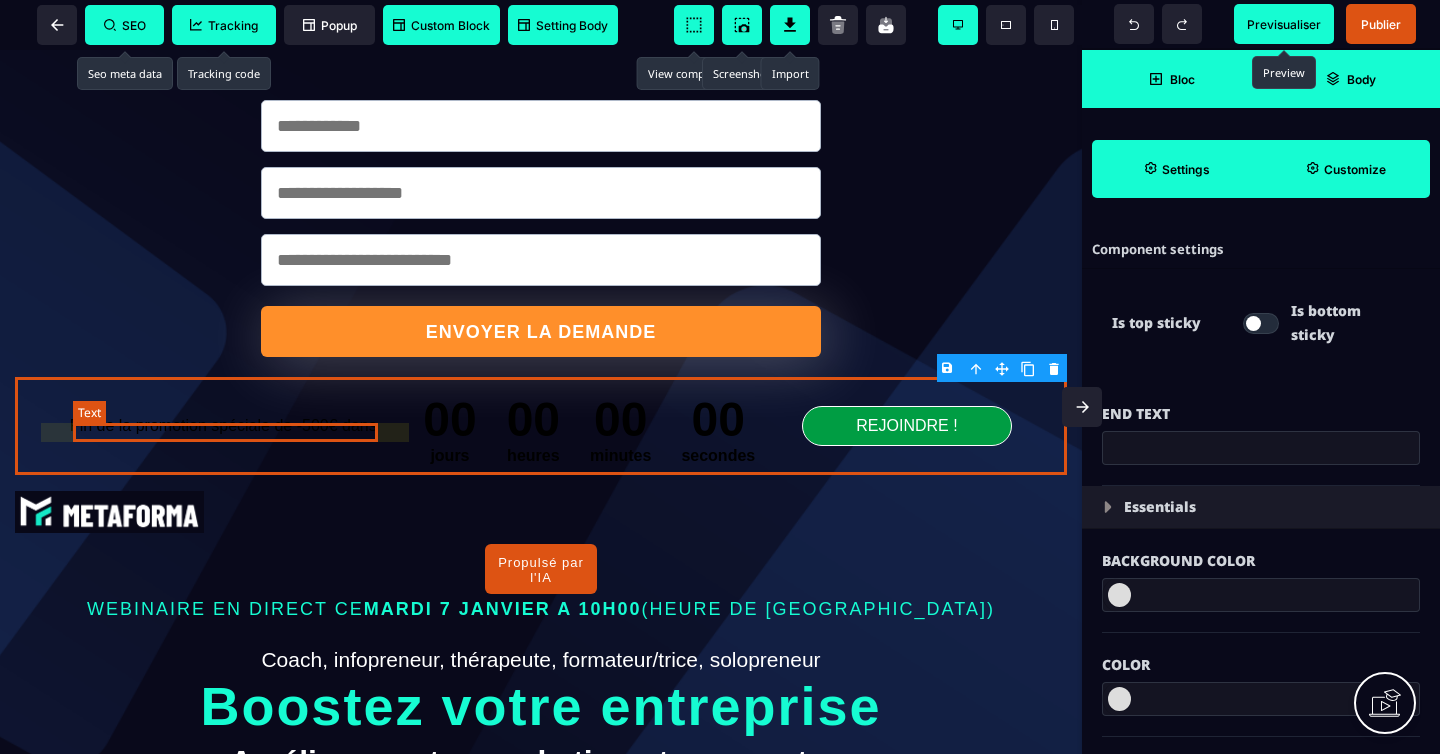 click on "Fin de la promotion spéciale de -500€ dans" at bounding box center (223, 426) 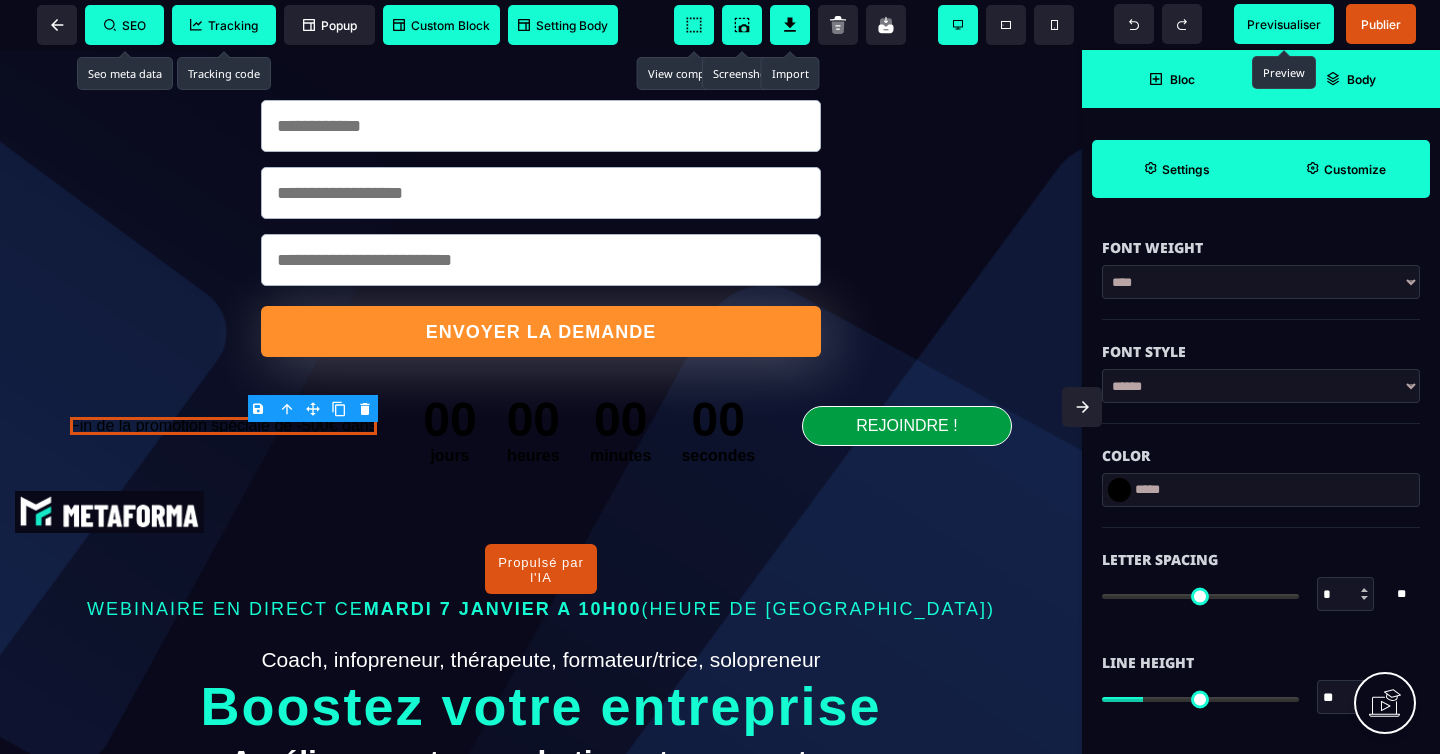 scroll, scrollTop: 422, scrollLeft: 0, axis: vertical 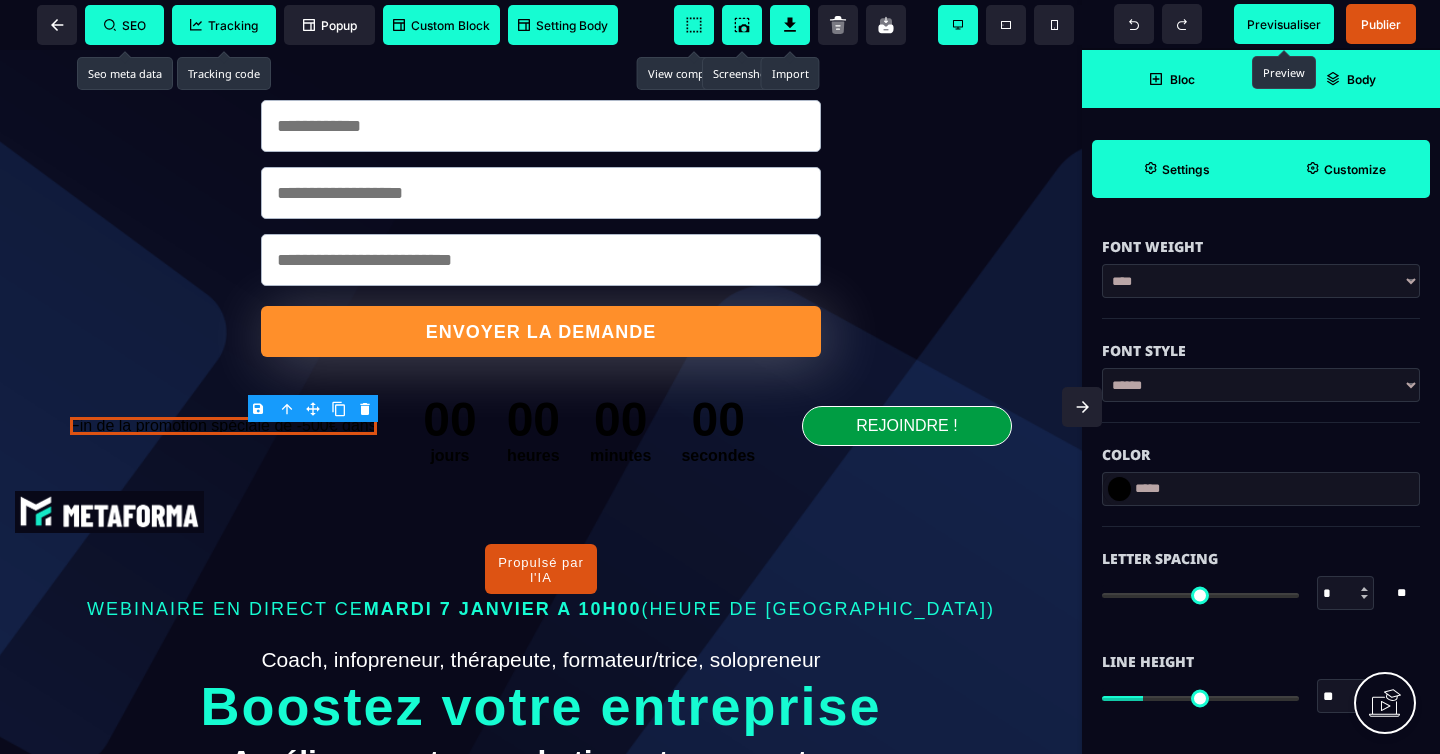 click at bounding box center [1119, 489] 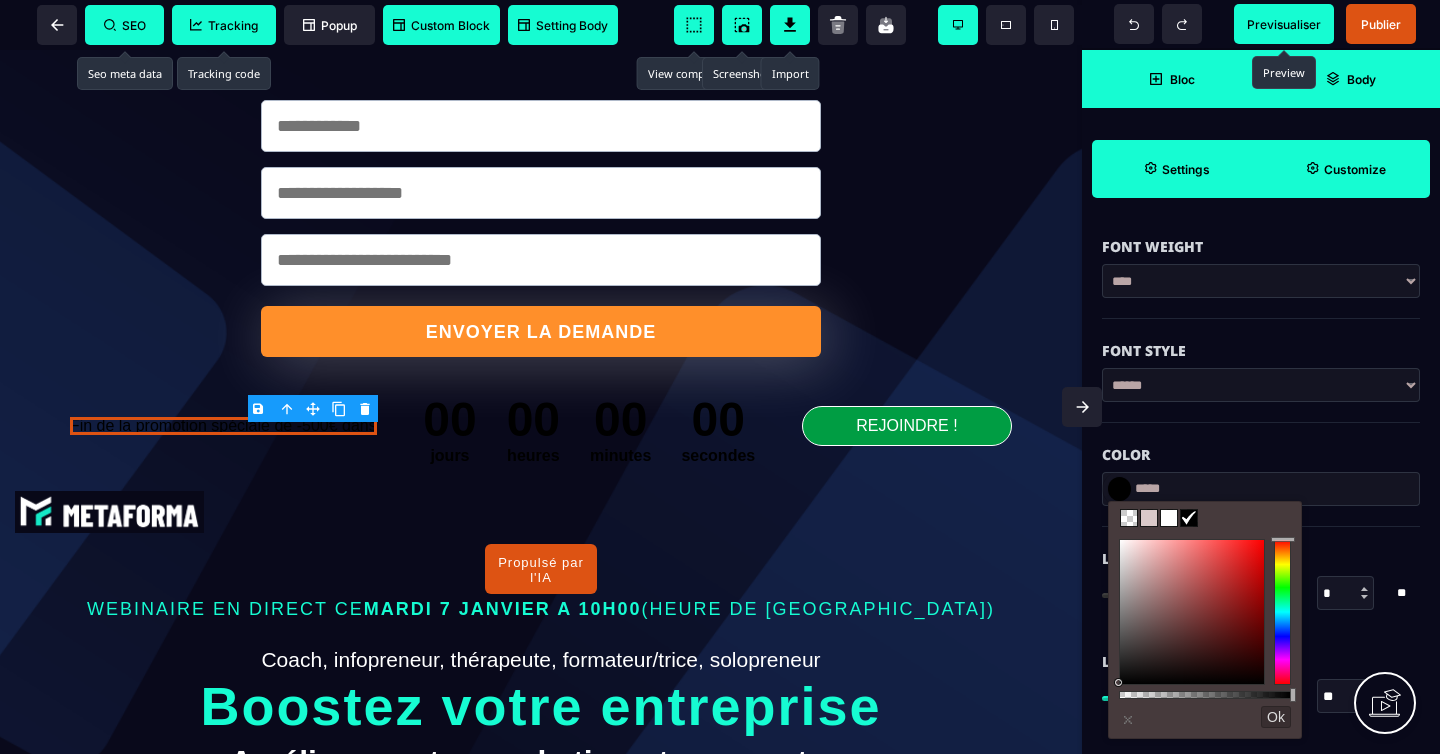 click at bounding box center [1169, 518] 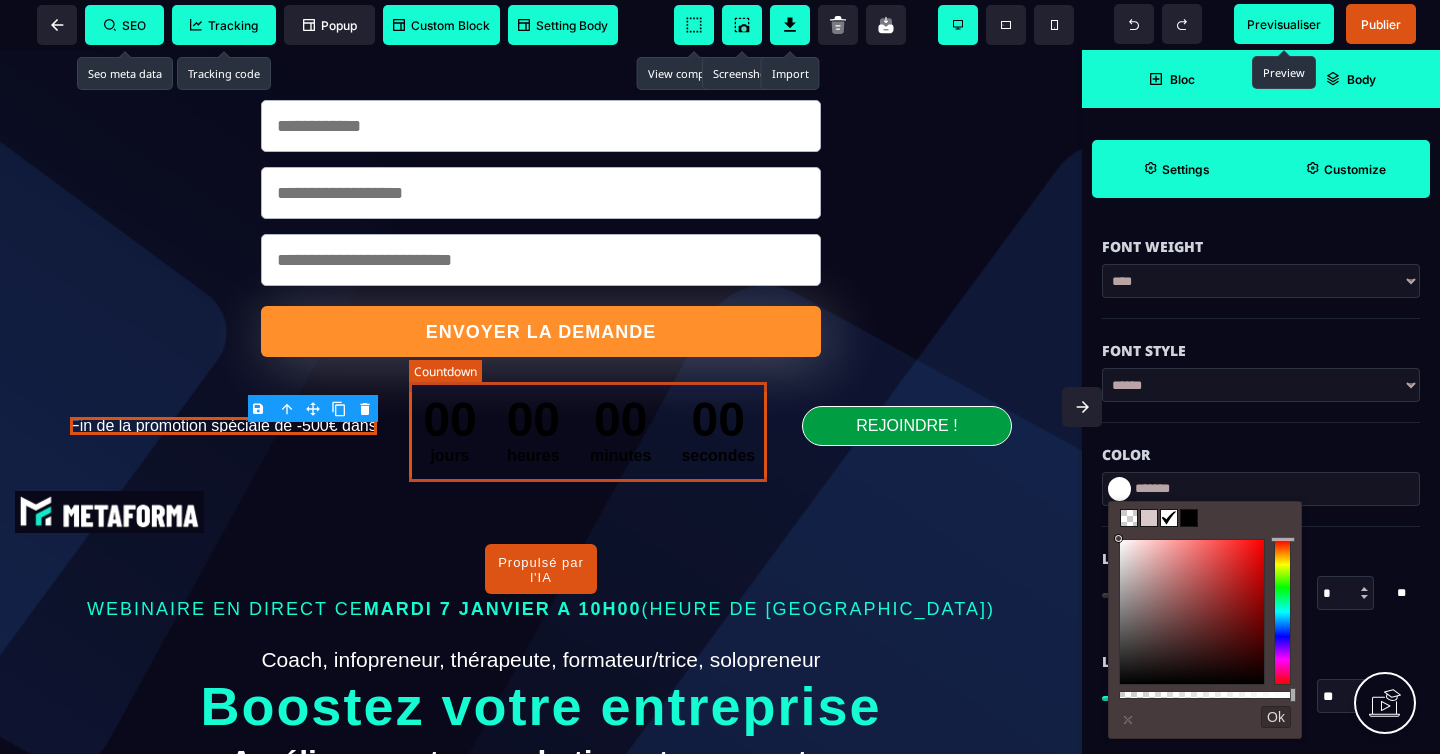 click on "00 jours 00 heures 00 minutes 00 secondes" at bounding box center [589, 426] 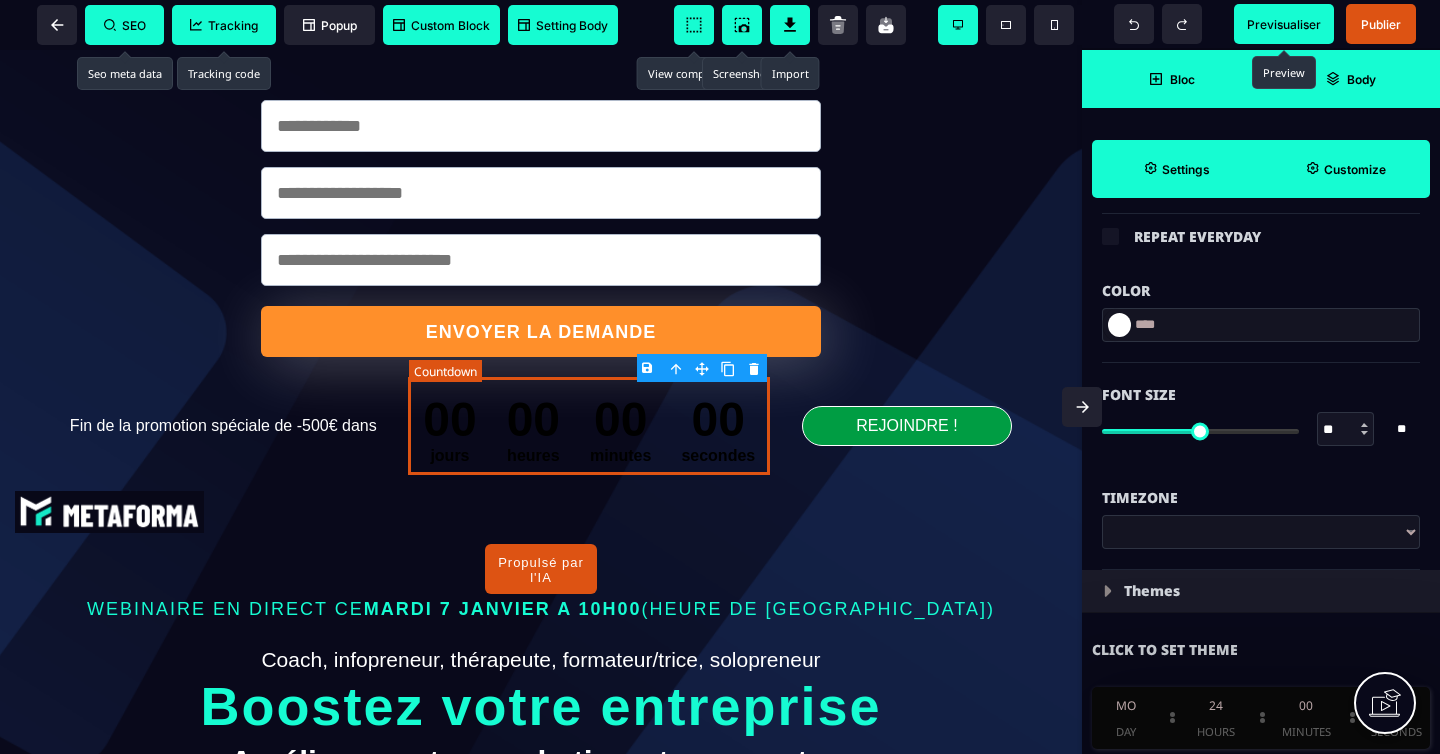 scroll, scrollTop: 0, scrollLeft: 0, axis: both 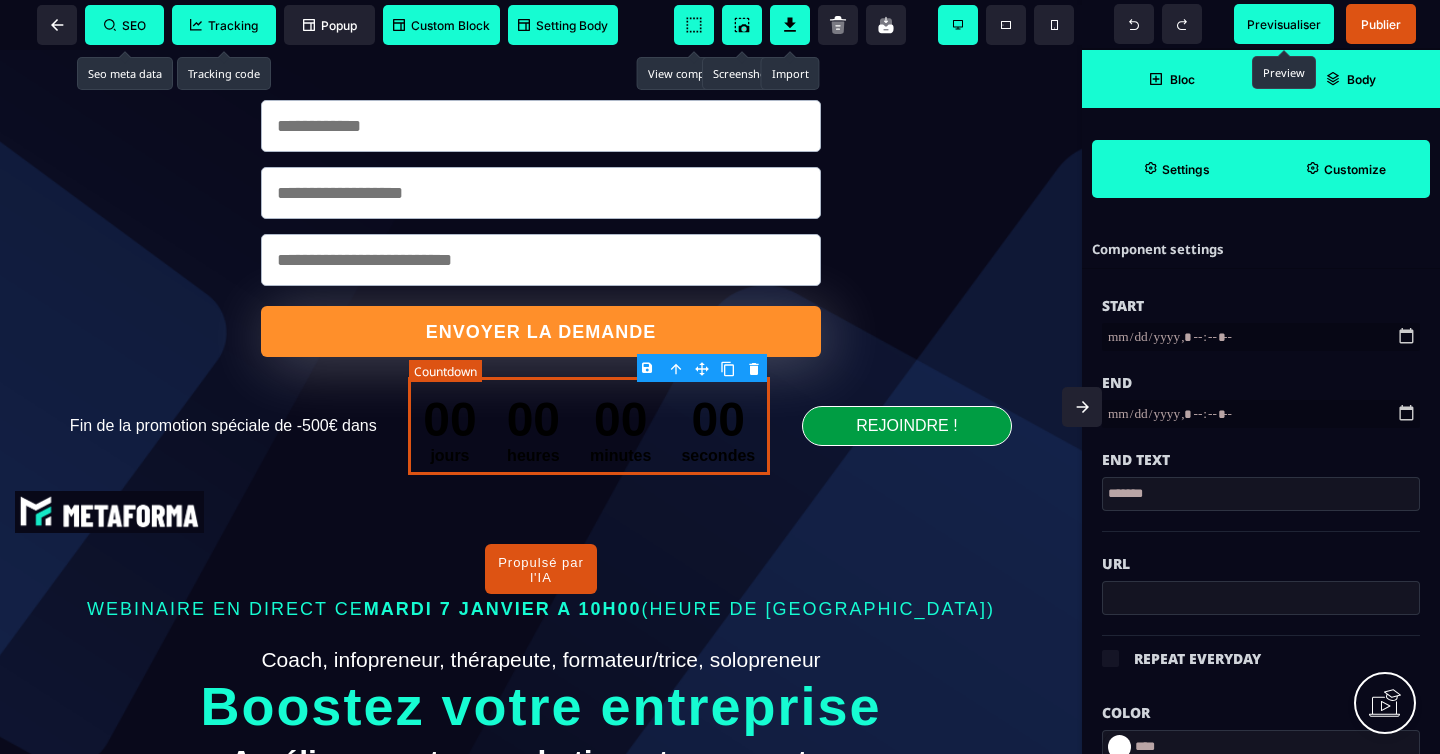 click on "00 jours 00 heures 00 minutes 00 secondes" at bounding box center [589, 426] 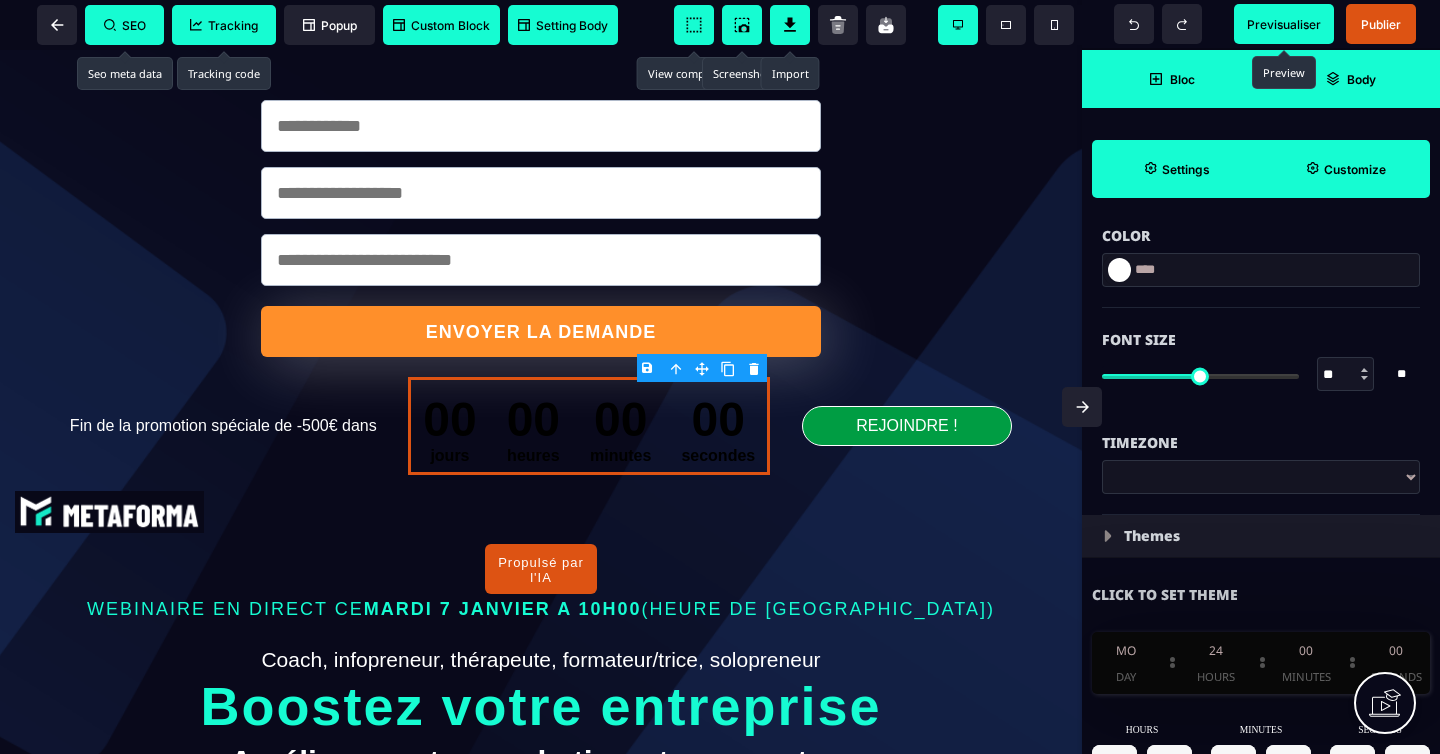 scroll, scrollTop: 486, scrollLeft: 0, axis: vertical 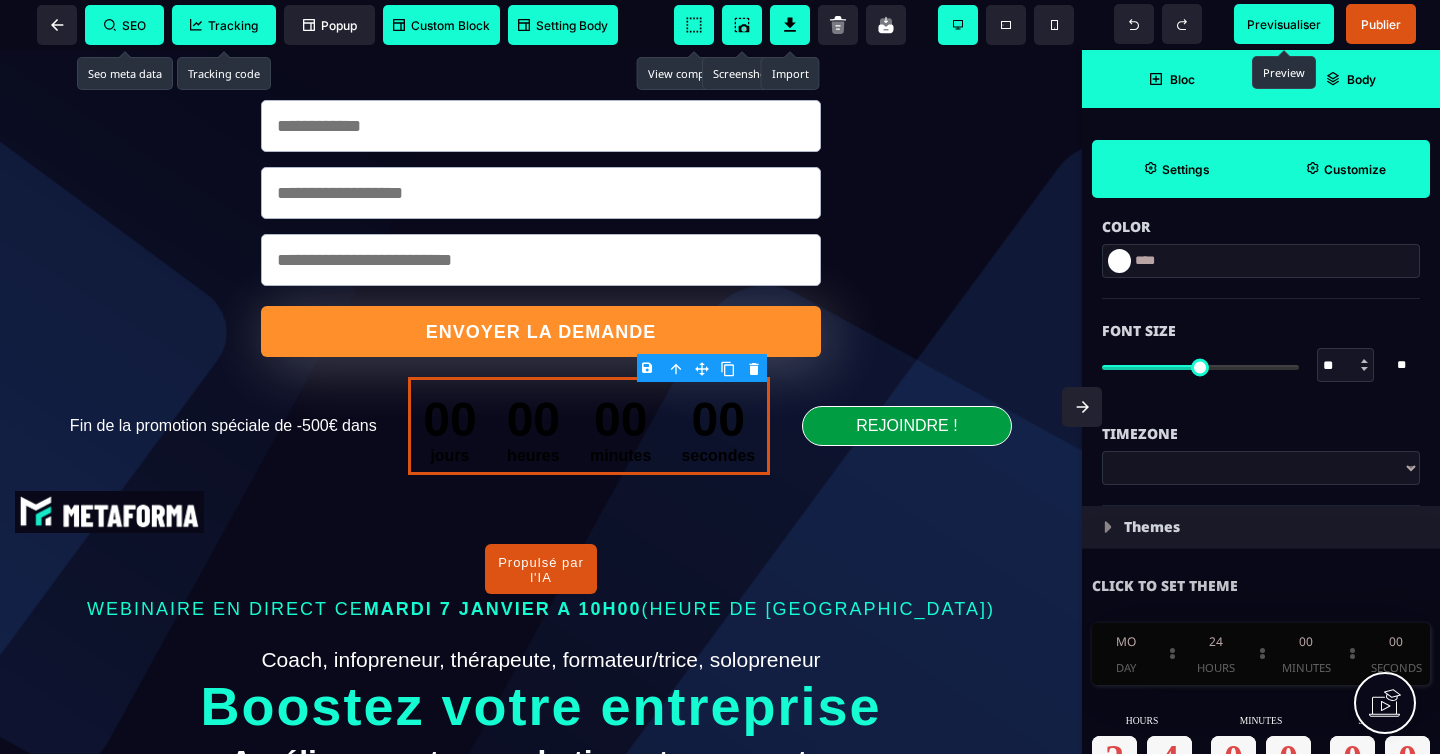click at bounding box center [1119, 261] 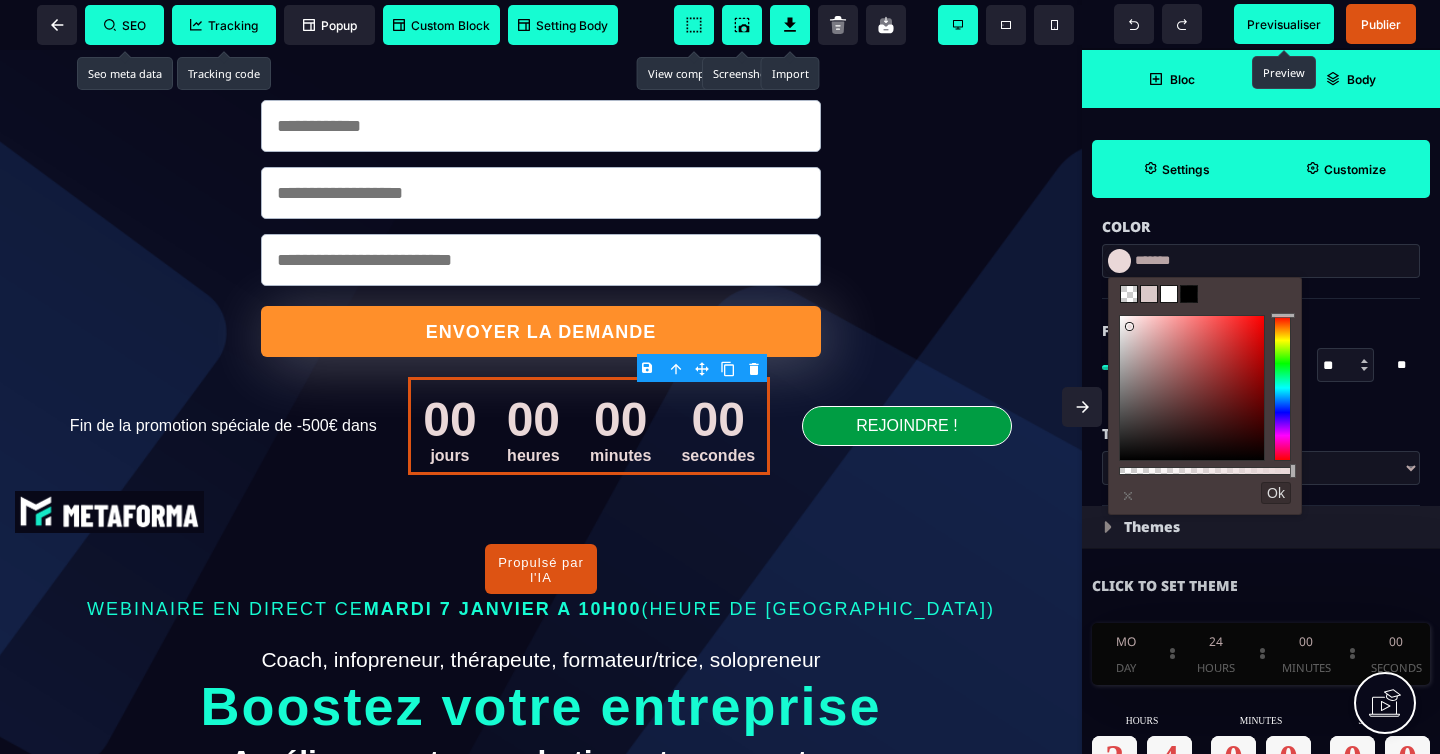 click at bounding box center [1192, 388] 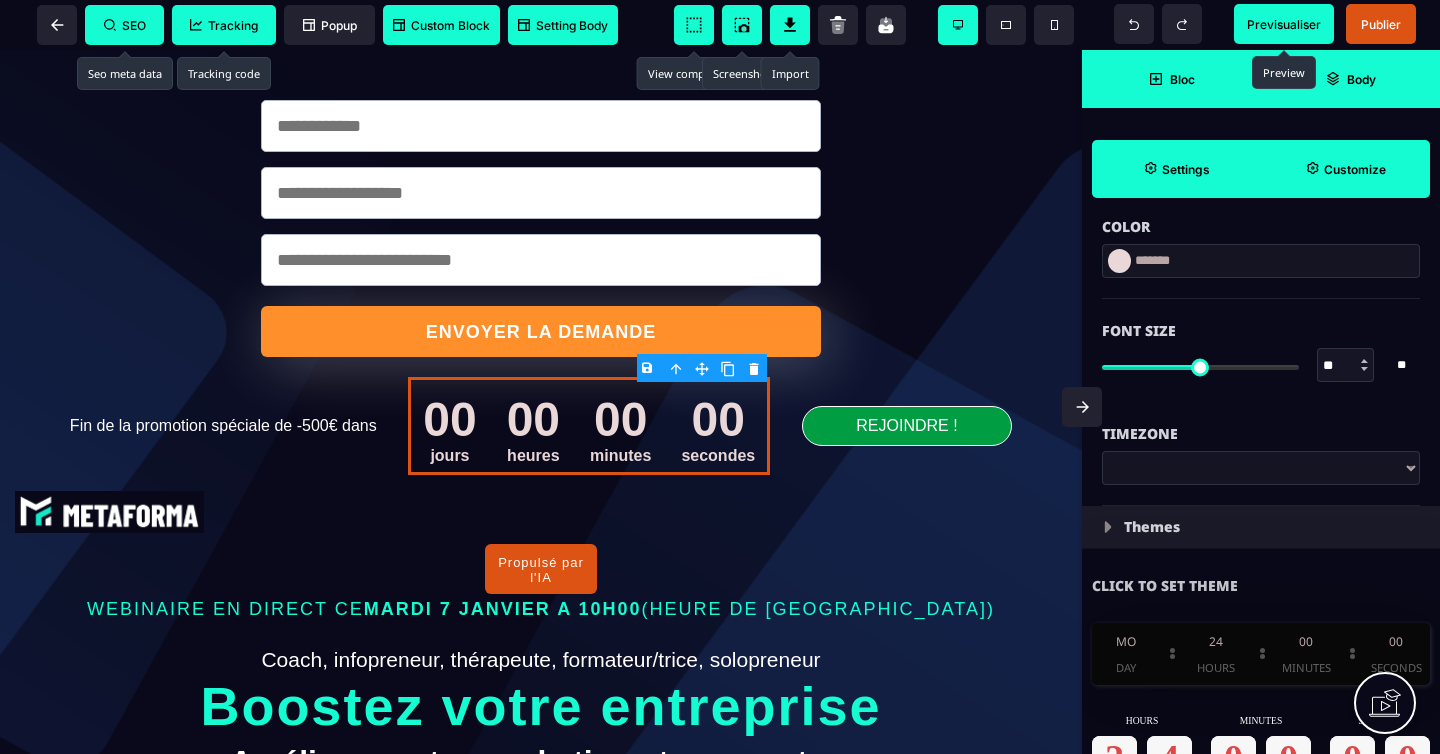 click on "Color" at bounding box center (1261, 227) 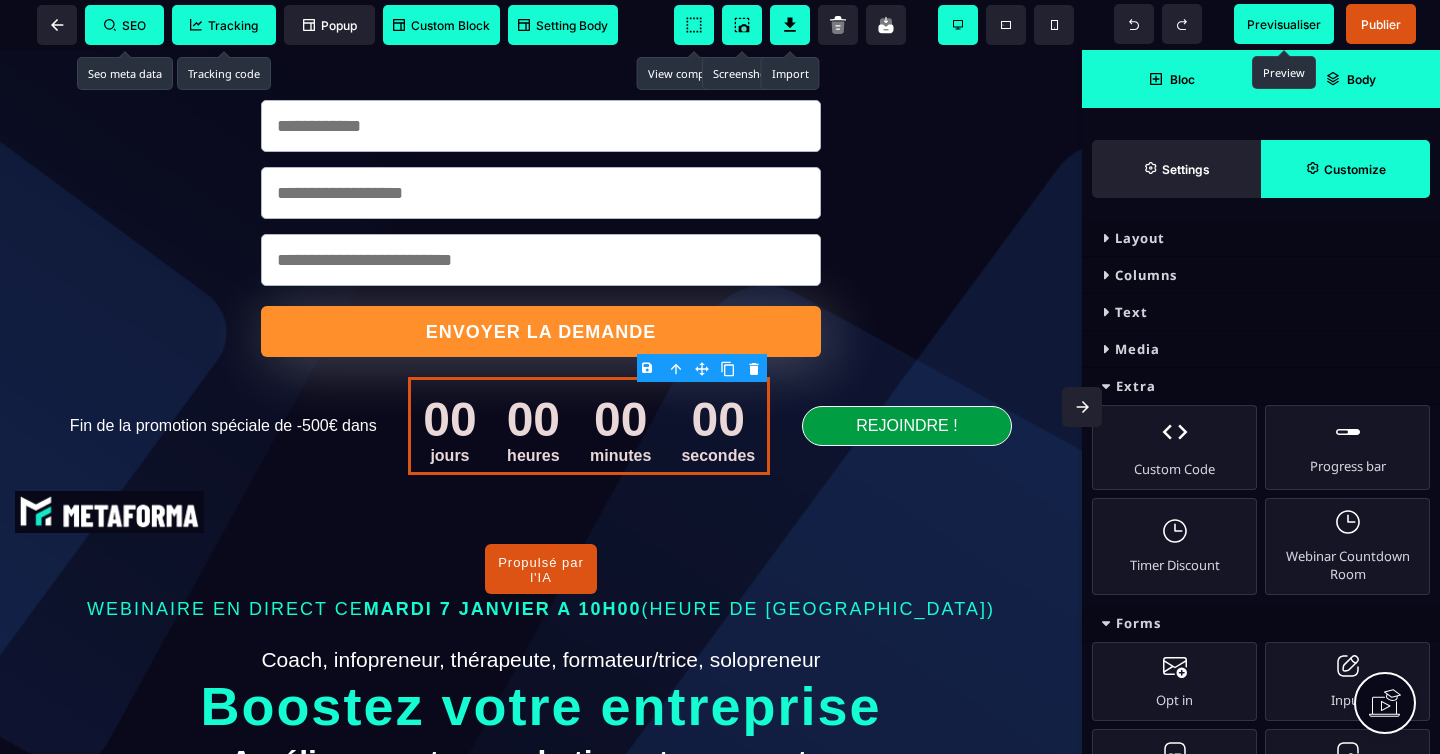 scroll, scrollTop: 0, scrollLeft: 0, axis: both 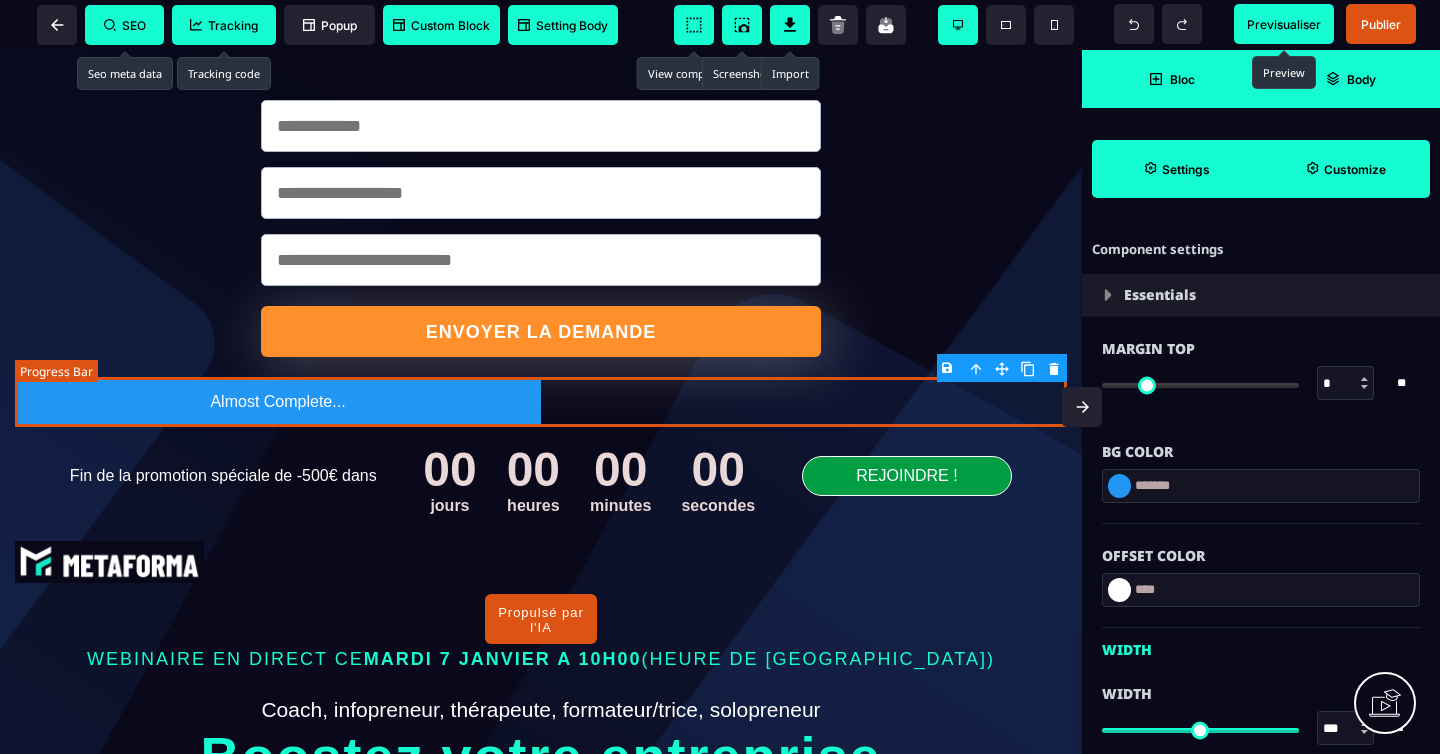 click on "Almost Complete..." at bounding box center (541, 402) 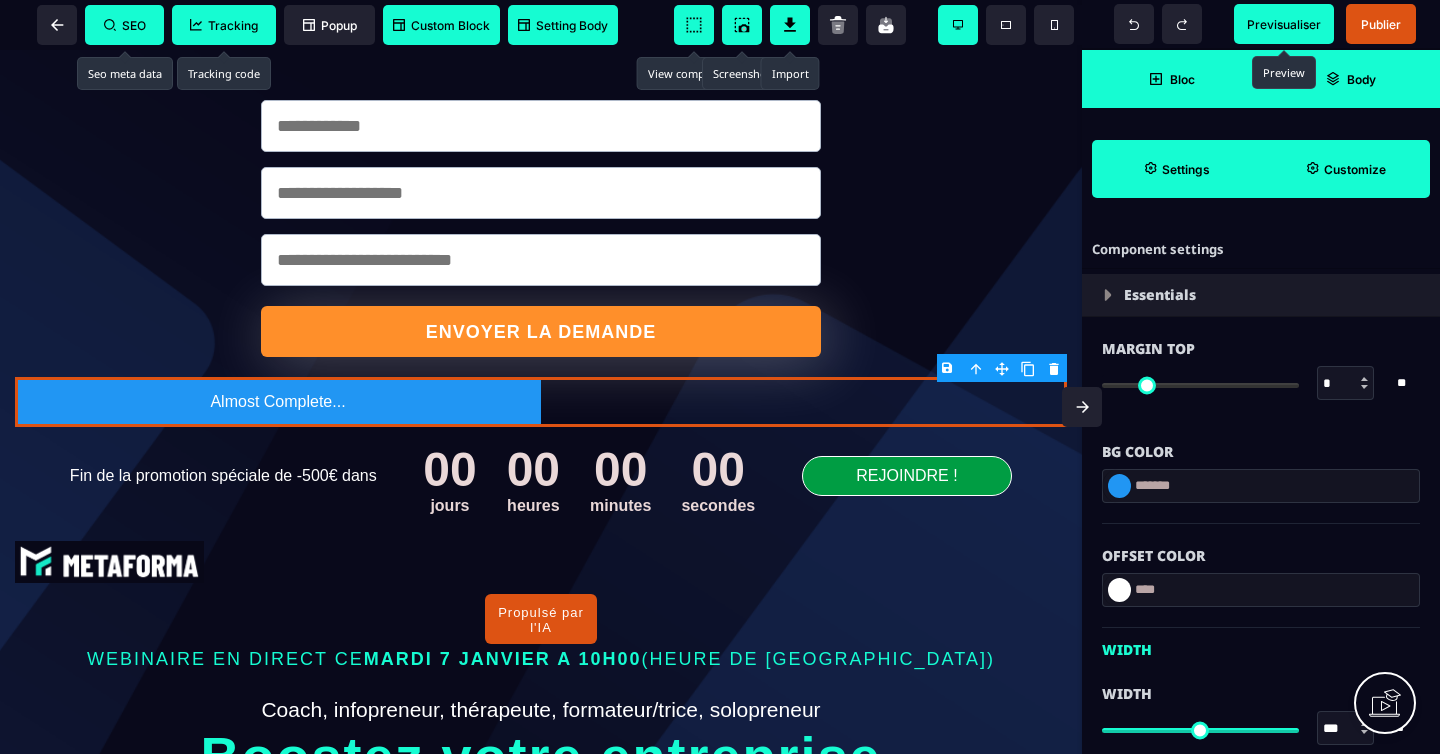 click on "Bloc" at bounding box center (1182, 79) 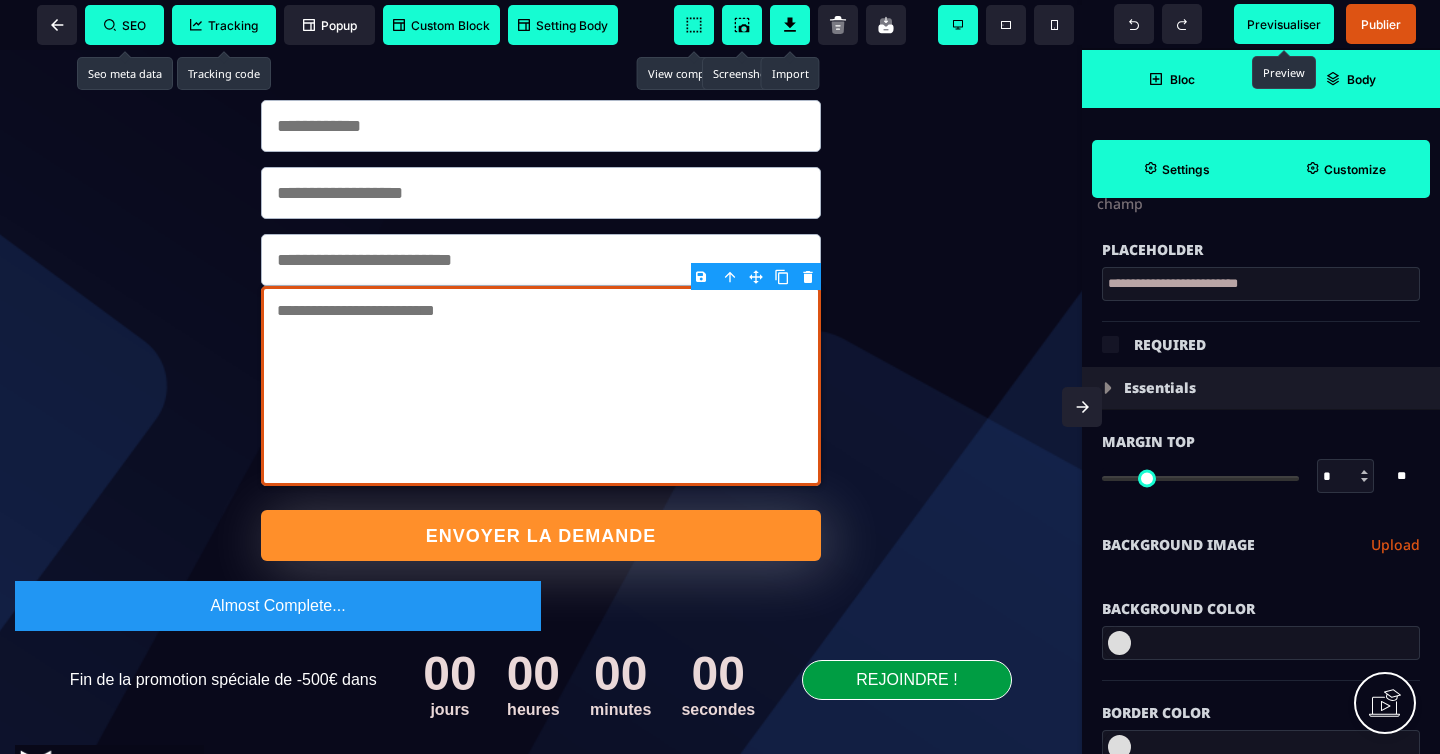 scroll, scrollTop: 0, scrollLeft: 0, axis: both 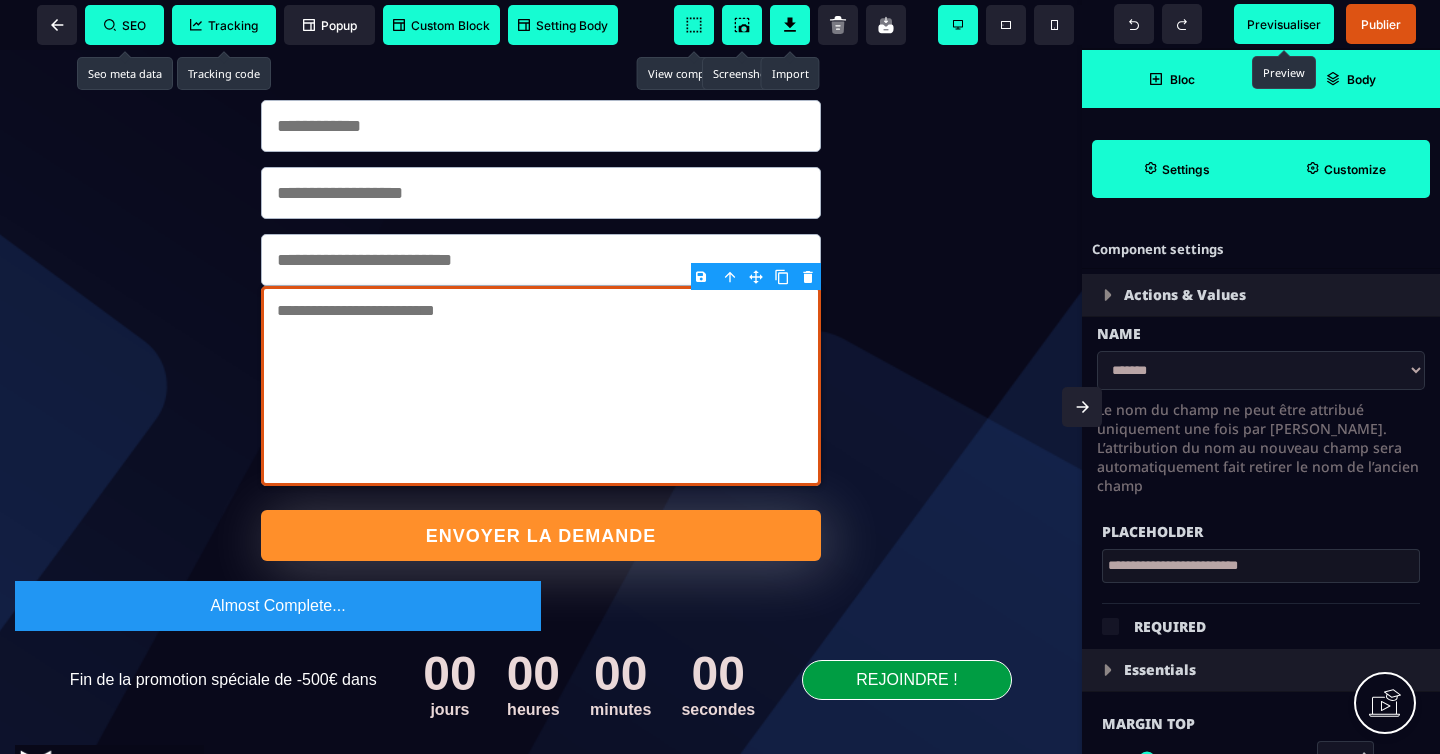click on "B I U S
A *******
Textarea
SEO
Tracking
Popup
Custom Block
Setting Body" at bounding box center [720, 377] 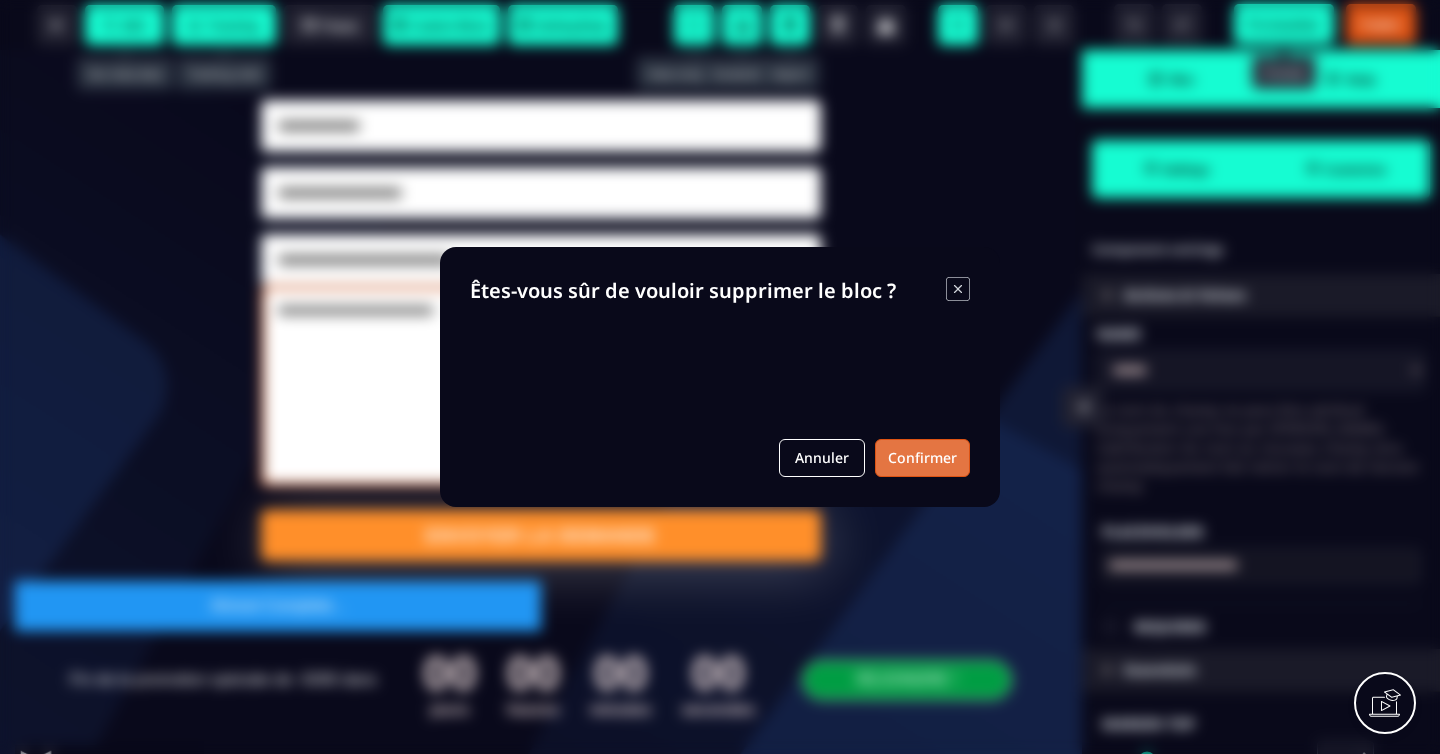 click on "Confirmer" at bounding box center [922, 458] 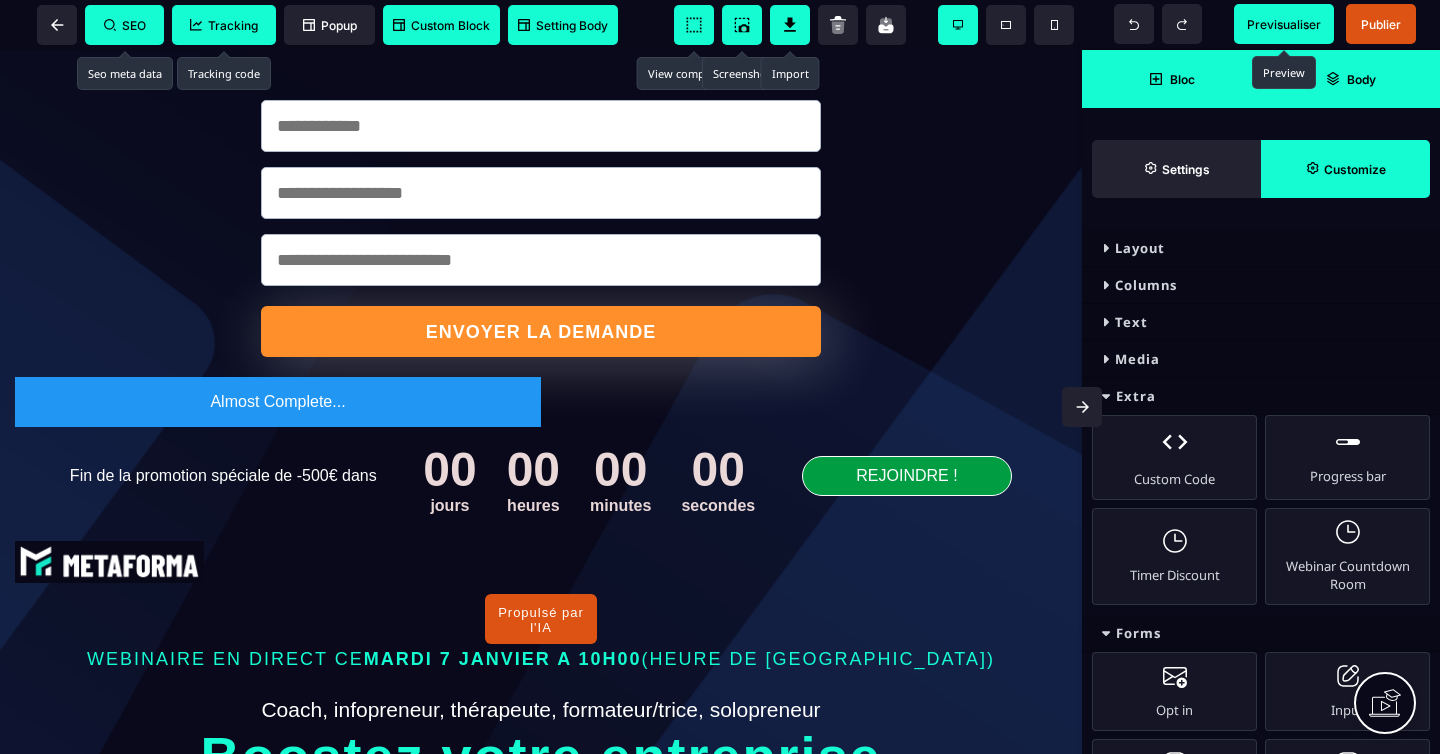 click on "Bloc" at bounding box center (1171, 79) 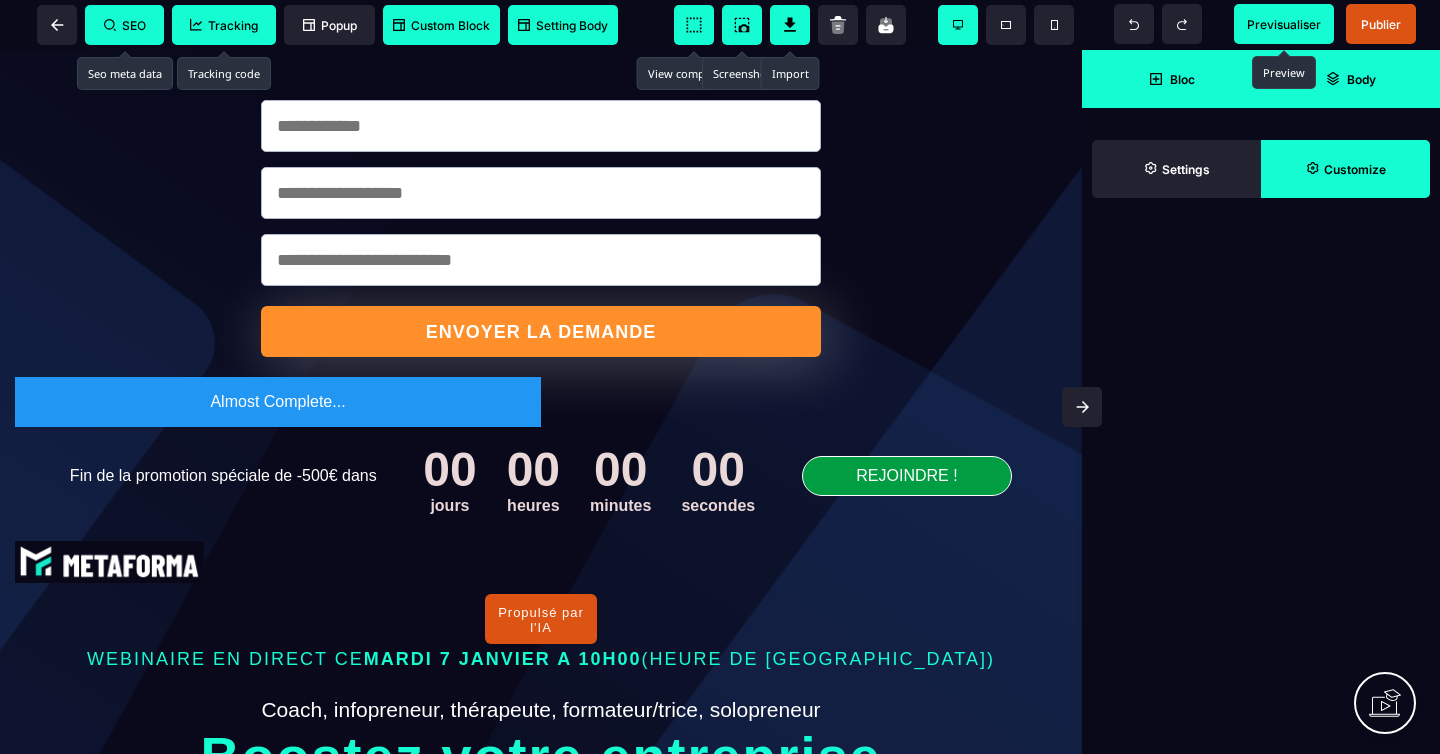 click on "Bloc" at bounding box center (1182, 79) 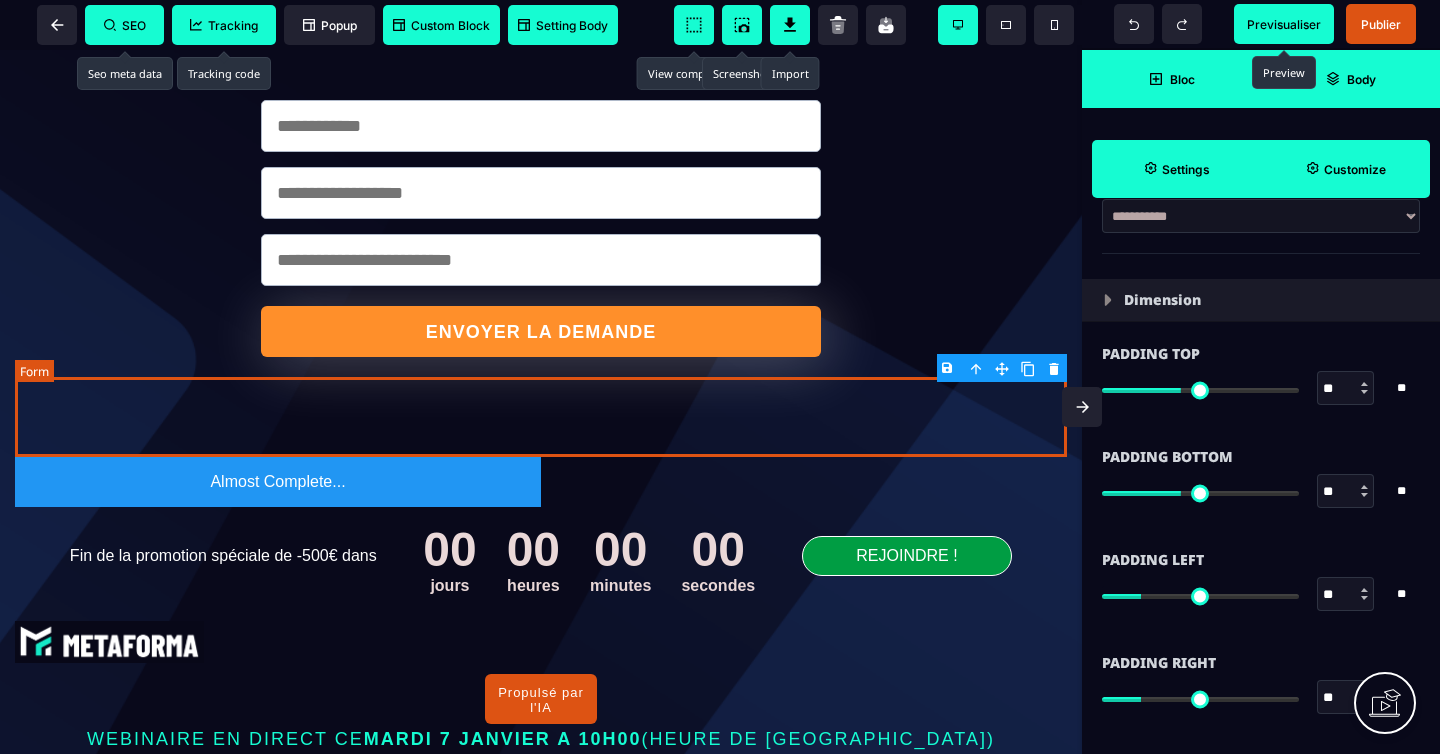 scroll, scrollTop: 0, scrollLeft: 0, axis: both 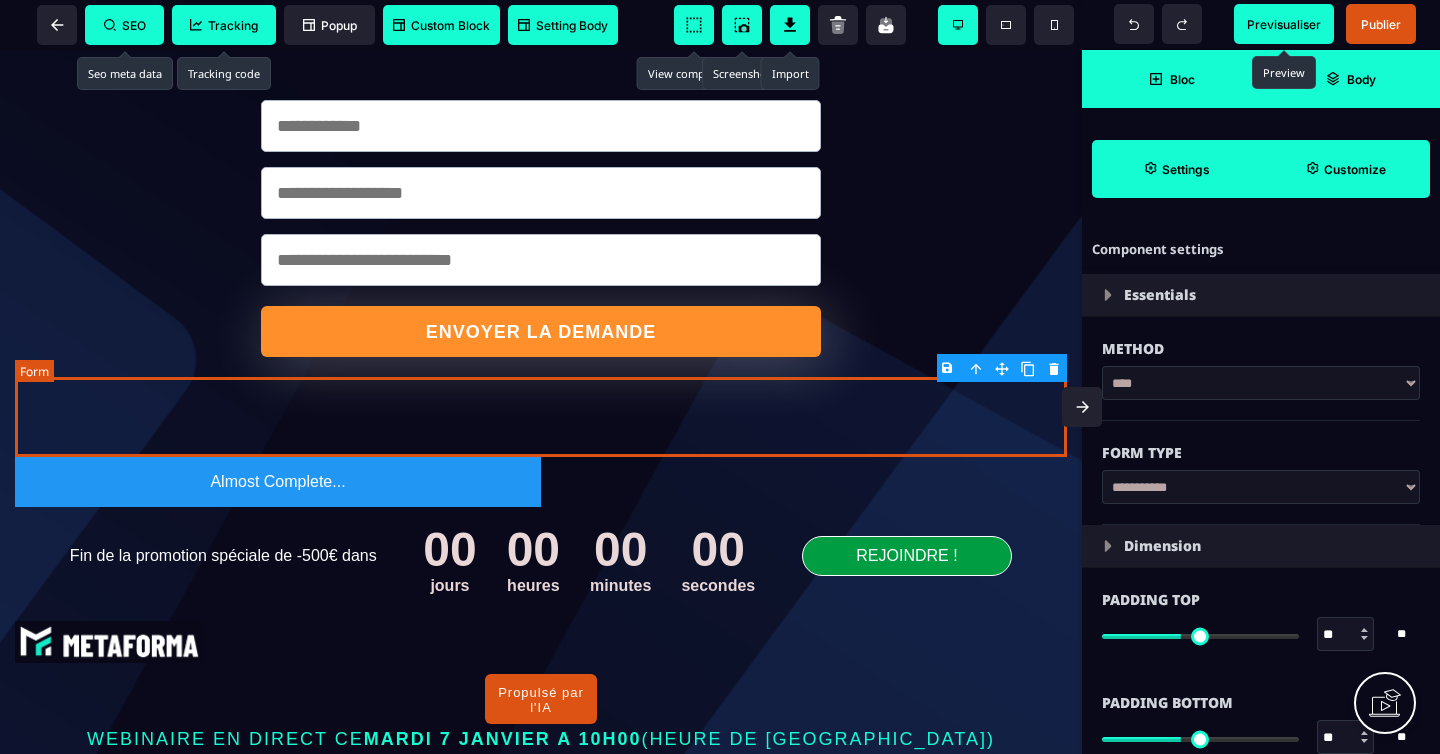 click at bounding box center (541, 417) 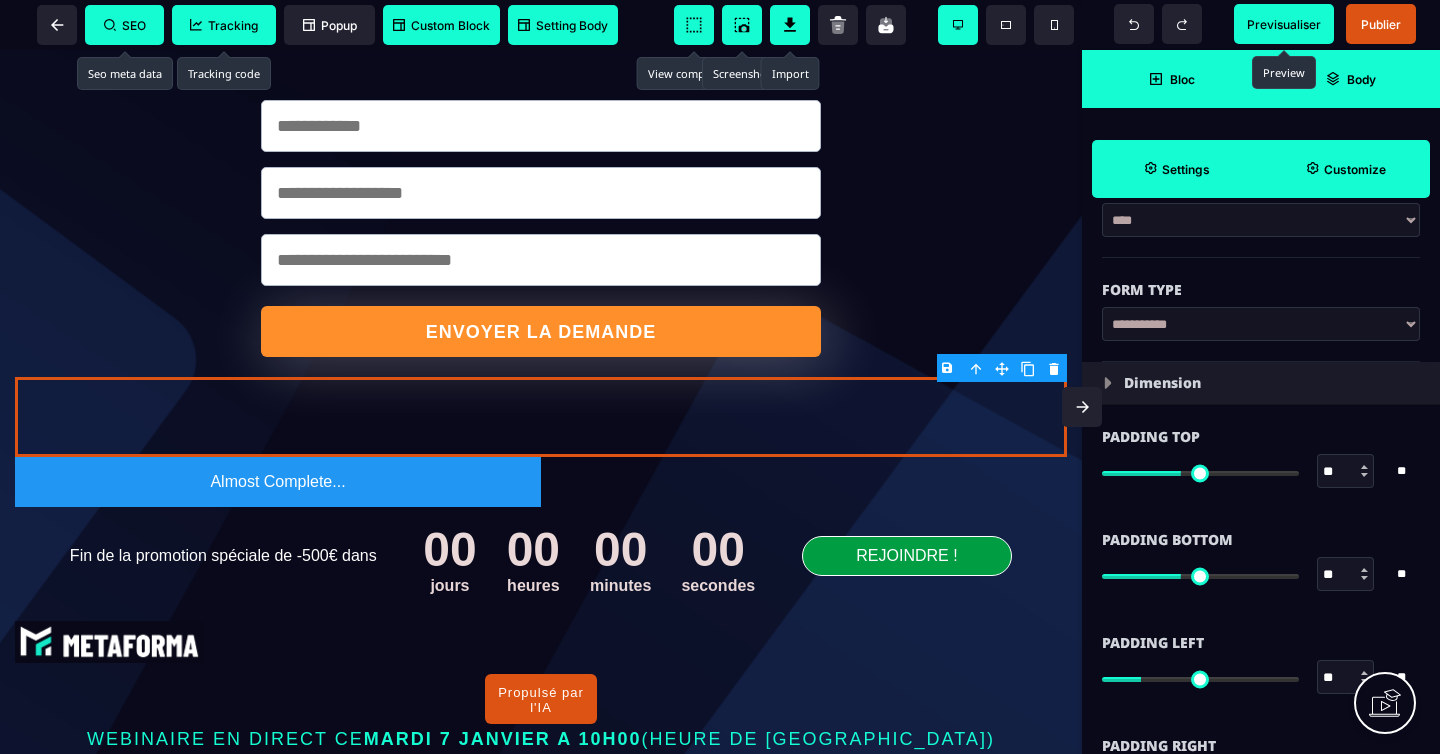 scroll, scrollTop: 246, scrollLeft: 0, axis: vertical 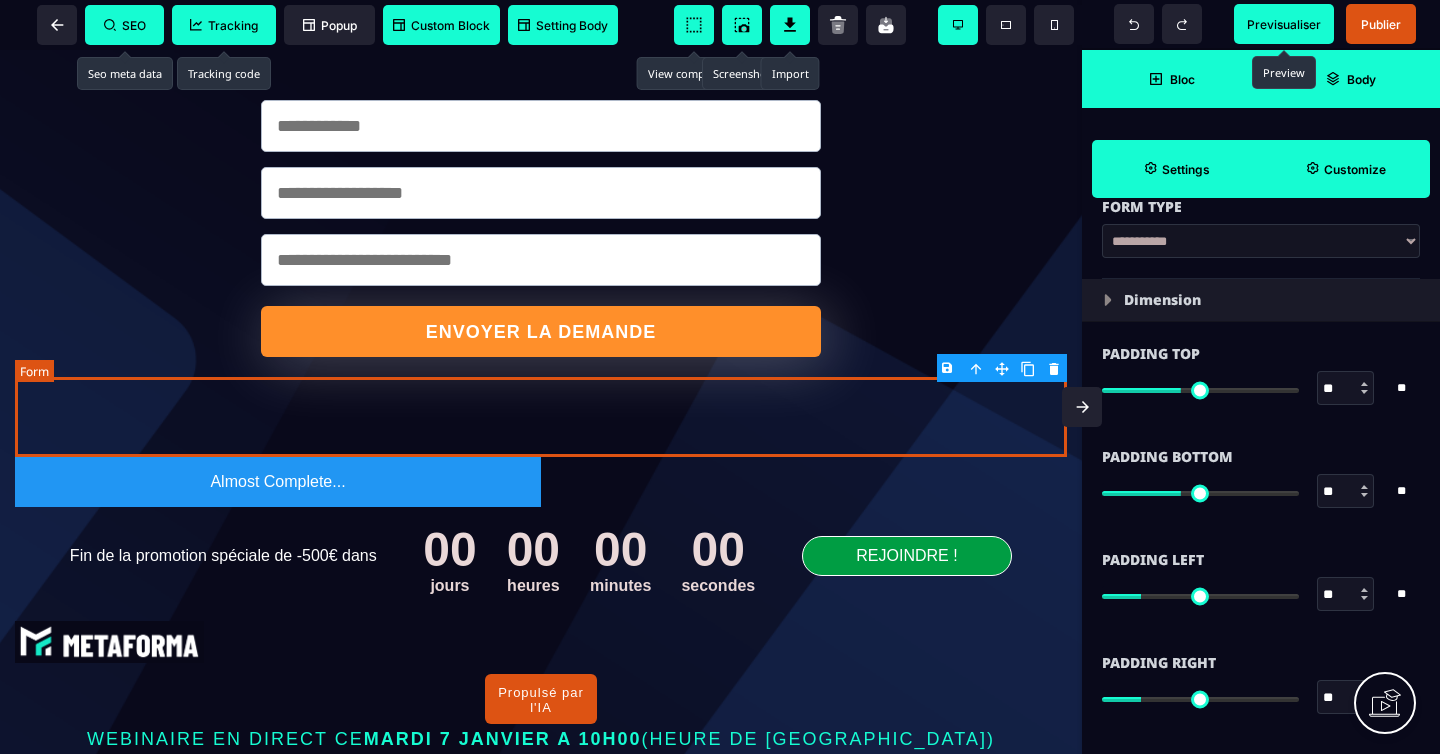 click at bounding box center (541, 417) 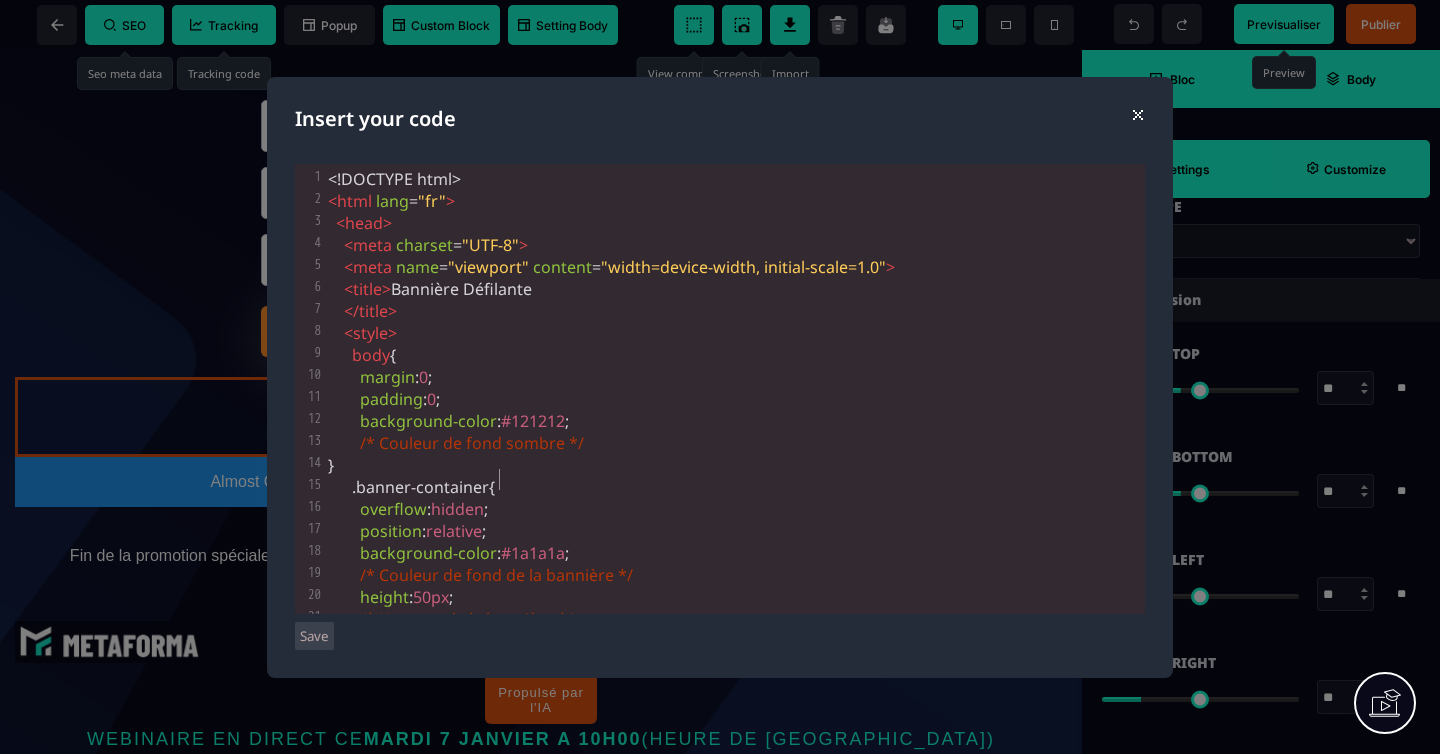 click on "1 <!DOCTYPE html> 2 < html   lang = "fr" > 3    < head > 4      < meta   charset = "UTF-8" > 5      < meta   name = "viewport"   content = "width=device-width, initial-scale=1.0" > 6      < title > Bannière Défilante 7      </ title > 8      < style > 9        body  { 10          margin :  0 ; 11          padding :  0 ; 12          background-color :  #121212 ; 13          /* Couleur de fond sombre */ 14       } 15        .banner-container  { 16          overflow :  hidden ; 17          position :  relative ; 18          background-color :  #1a1a1a ; 19          /* Couleur de fond de la bannière */ 20          height :  50px ; 21          /* Hauteur de la bannière */ 22       } 23        .banner-text  { 24          display :  flex ; 25          width :  max-content ; 26          position :  absolute ; 27          animation :  scroll-left   15s   linear   infinite ; 28       } 29        .banner-item  { 30          :  ;" at bounding box center [734, 597] 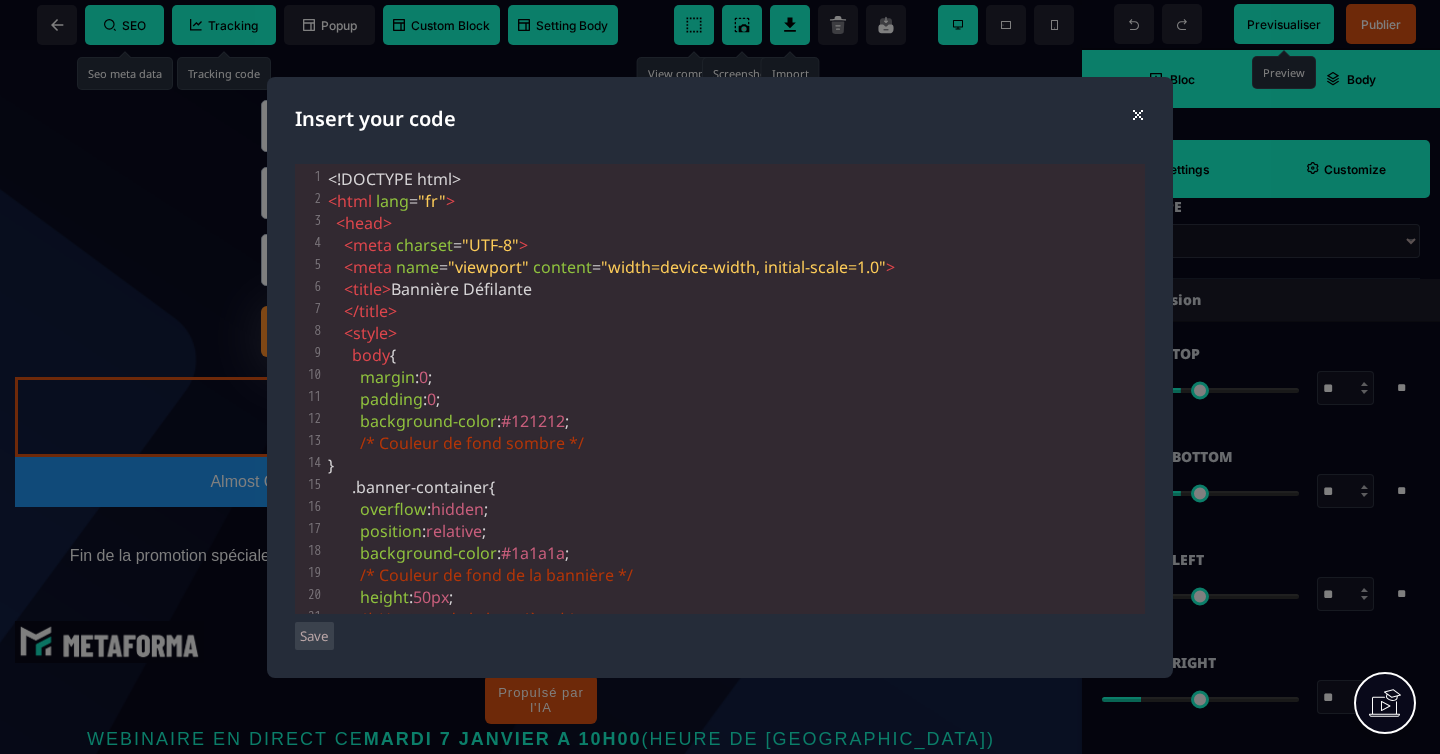 click on "Insert your code
⨯
xxxxxxxxxx 75   1 <!DOCTYPE html> 2 < html   lang = "fr" > 3    < head > 4      < meta   charset = "UTF-8" > 5      < meta   name = "viewport"   content = "width=device-width, initial-scale=1.0" > 6      < title > Bannière Défilante 7      </ title > 8      < style > 9        body  { 10          margin :  0 ; 11          padding :  0 ; 12          background-color :  #121212 ; 13          /* Couleur de fond sombre */ 14       } 15        .banner-container  { 16          overflow :  hidden ; 17          position :  relative ; 18          background-color :  #1a1a1a ; 19          /* Couleur de fond de la bannière */ 20          height :  50px ; 21          /* Hauteur de la bannière */ 22       } 23        .banner-text  { 24          display :  flex ; 25          width :  max-content ; 26          position :  absolute ; 27          animation :    15s" at bounding box center [720, 377] 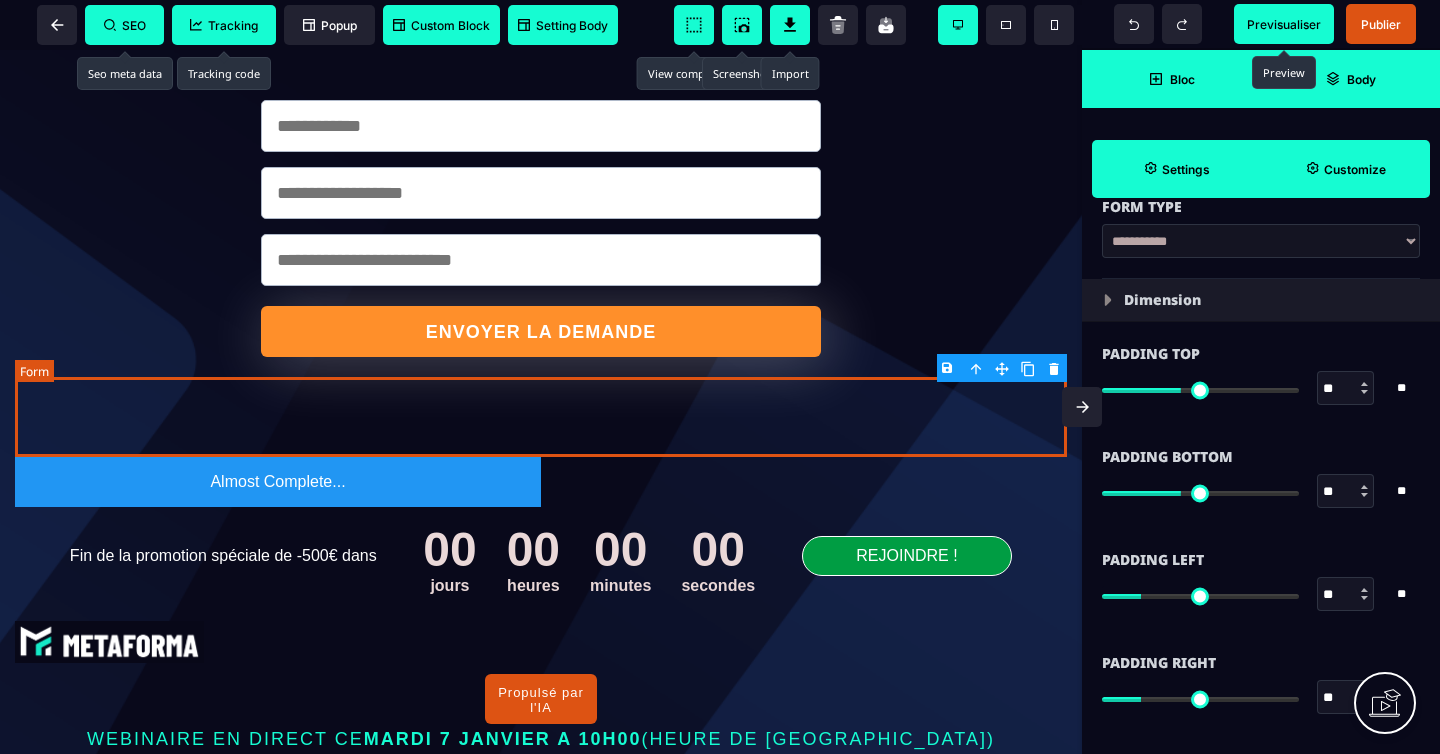 click at bounding box center [541, 417] 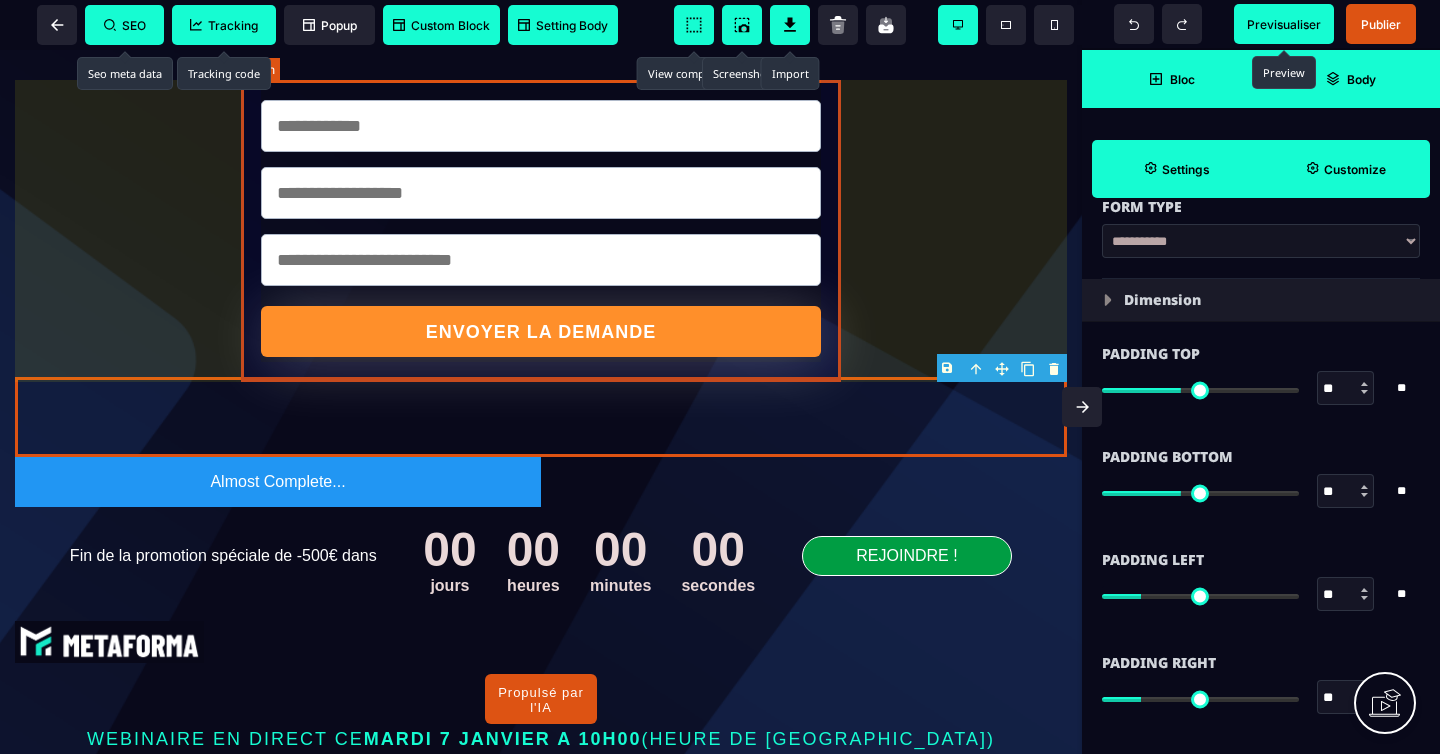 click on "ENVOYER LA DEMANDE" at bounding box center (541, 228) 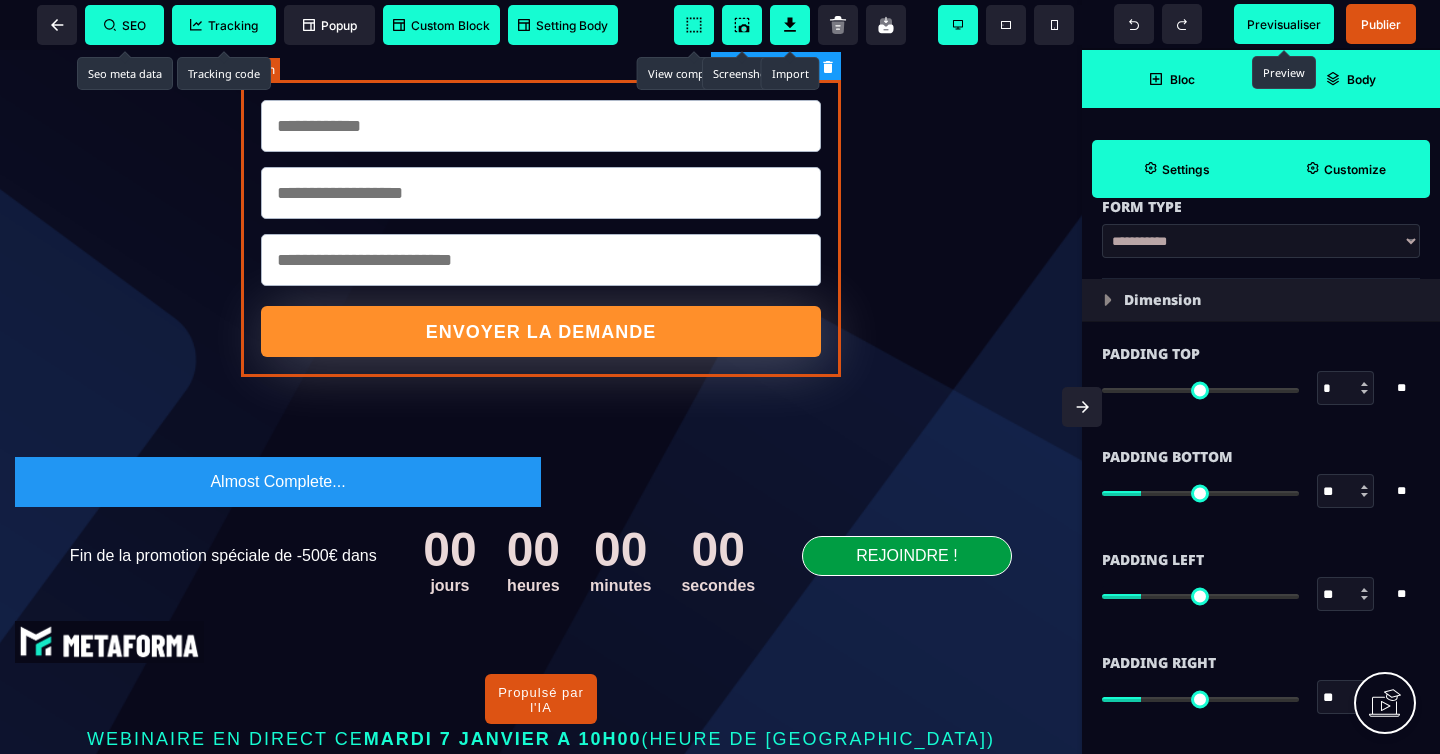 scroll, scrollTop: 0, scrollLeft: 0, axis: both 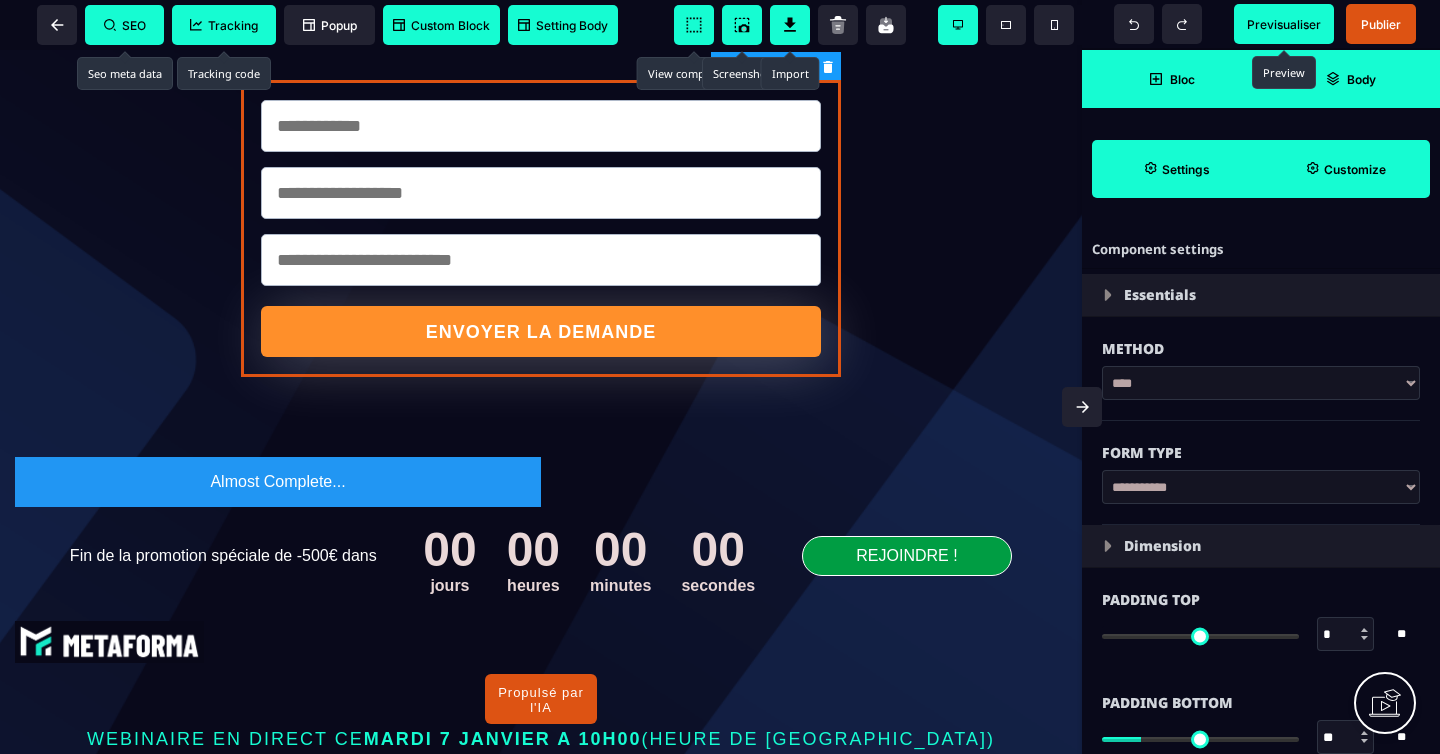 click on "Bloc" at bounding box center (1171, 79) 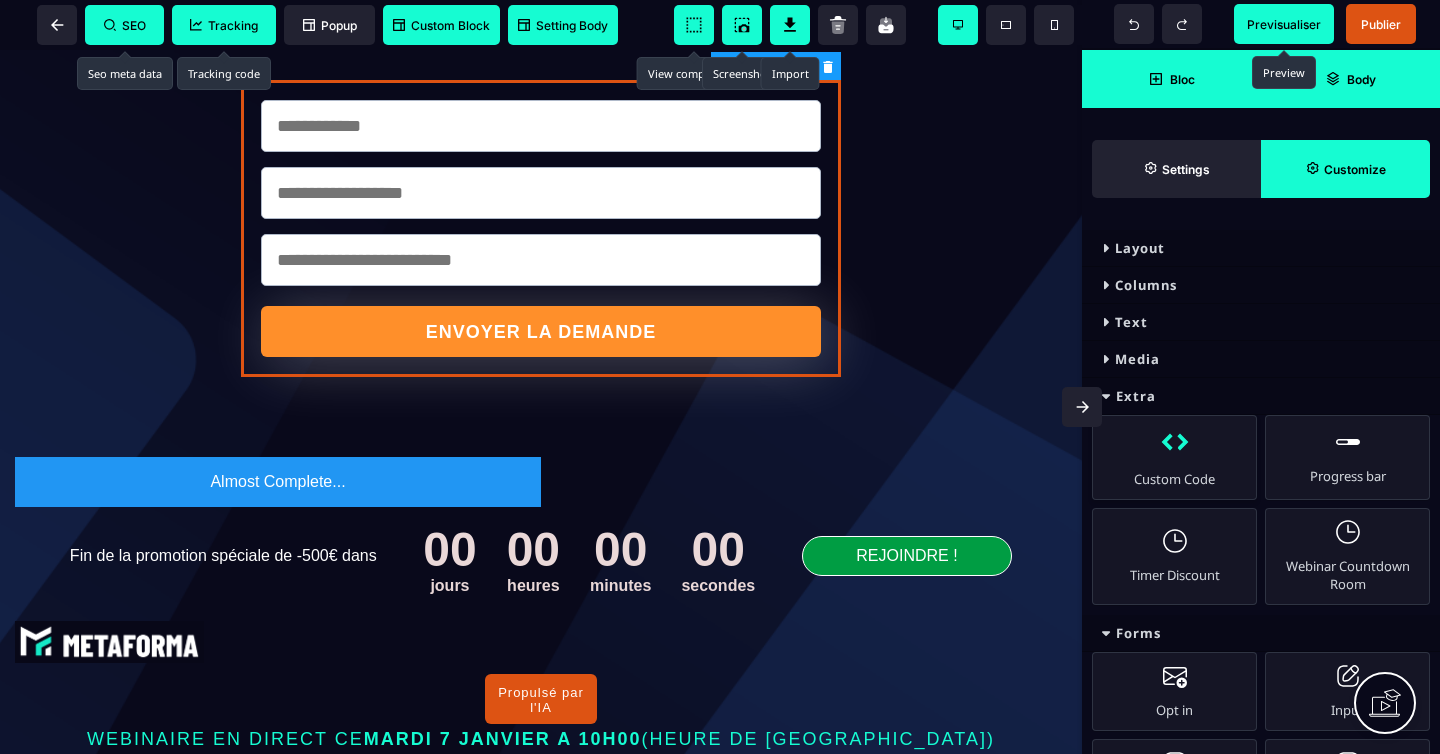 scroll, scrollTop: 489, scrollLeft: 0, axis: vertical 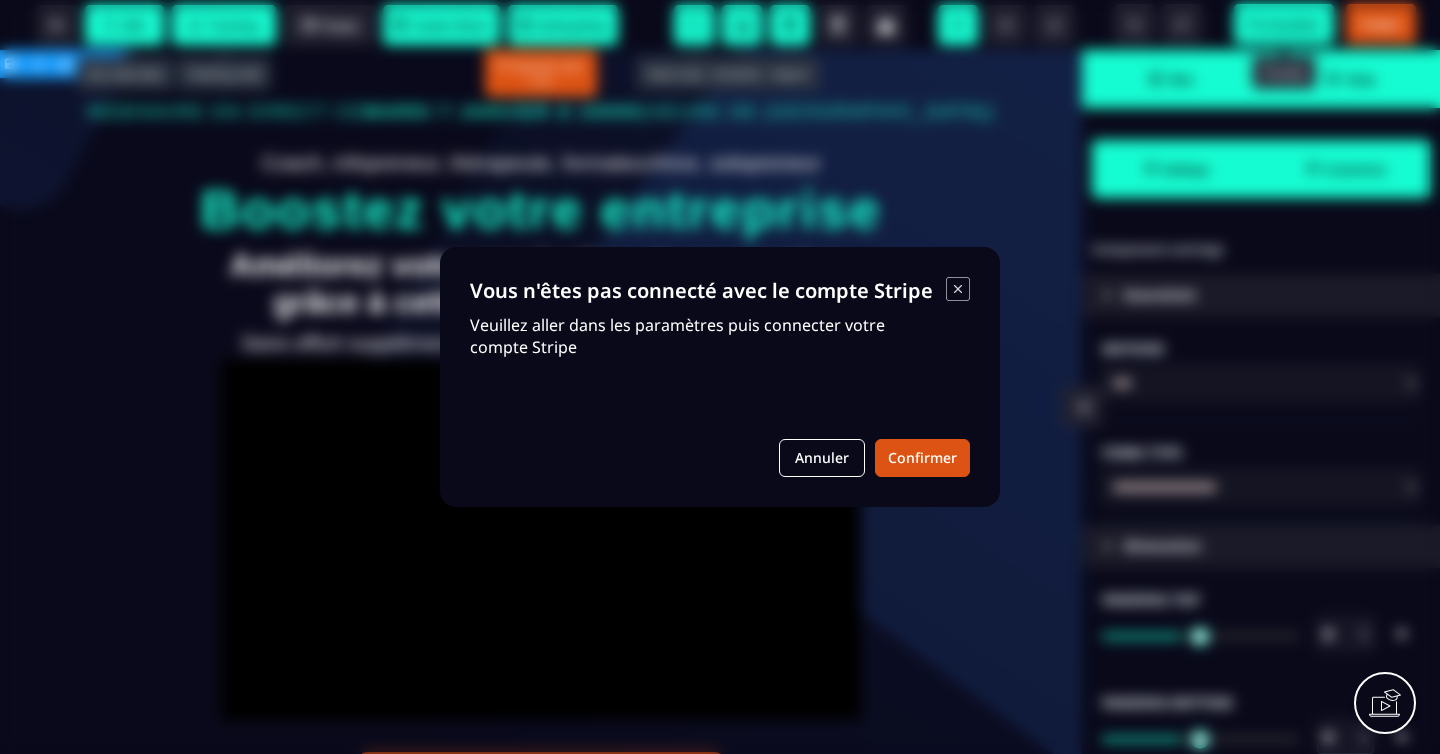 click 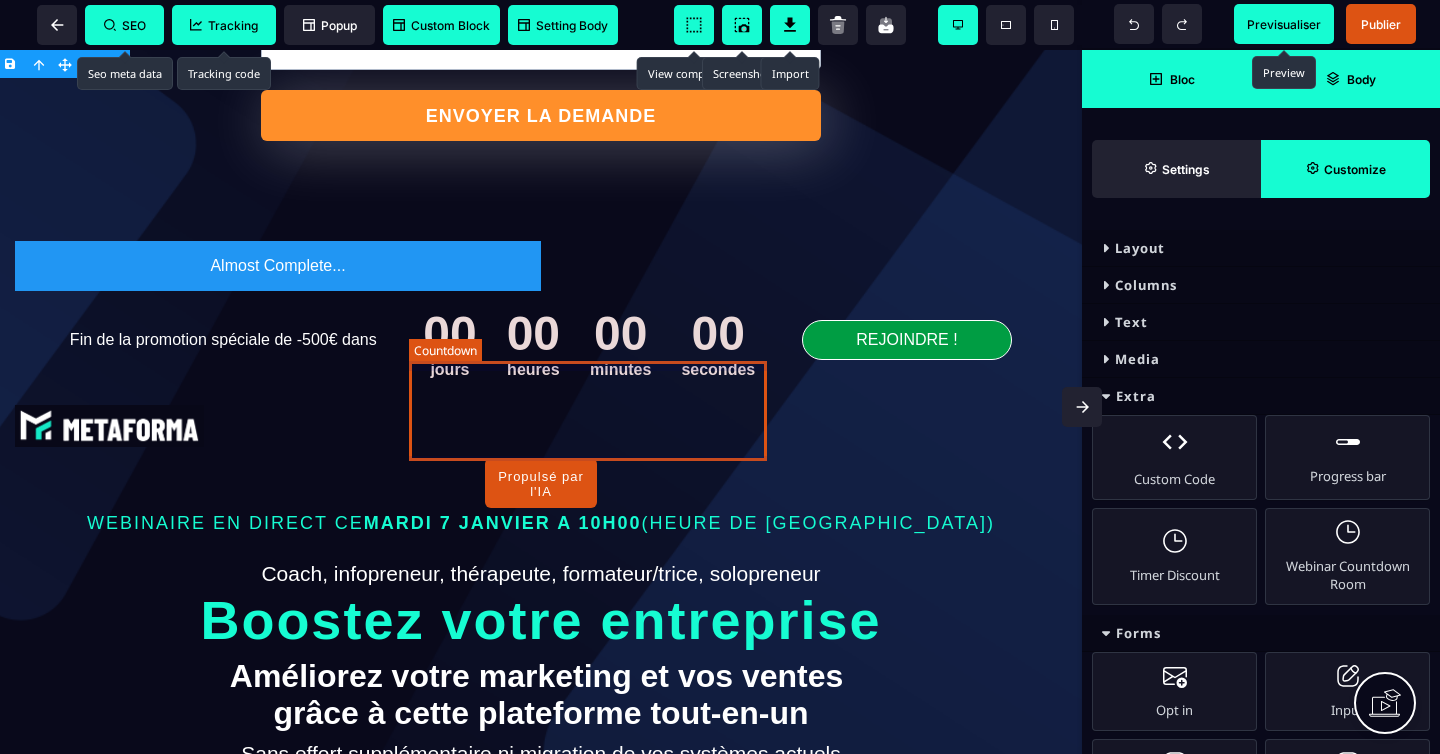 scroll, scrollTop: 268, scrollLeft: 0, axis: vertical 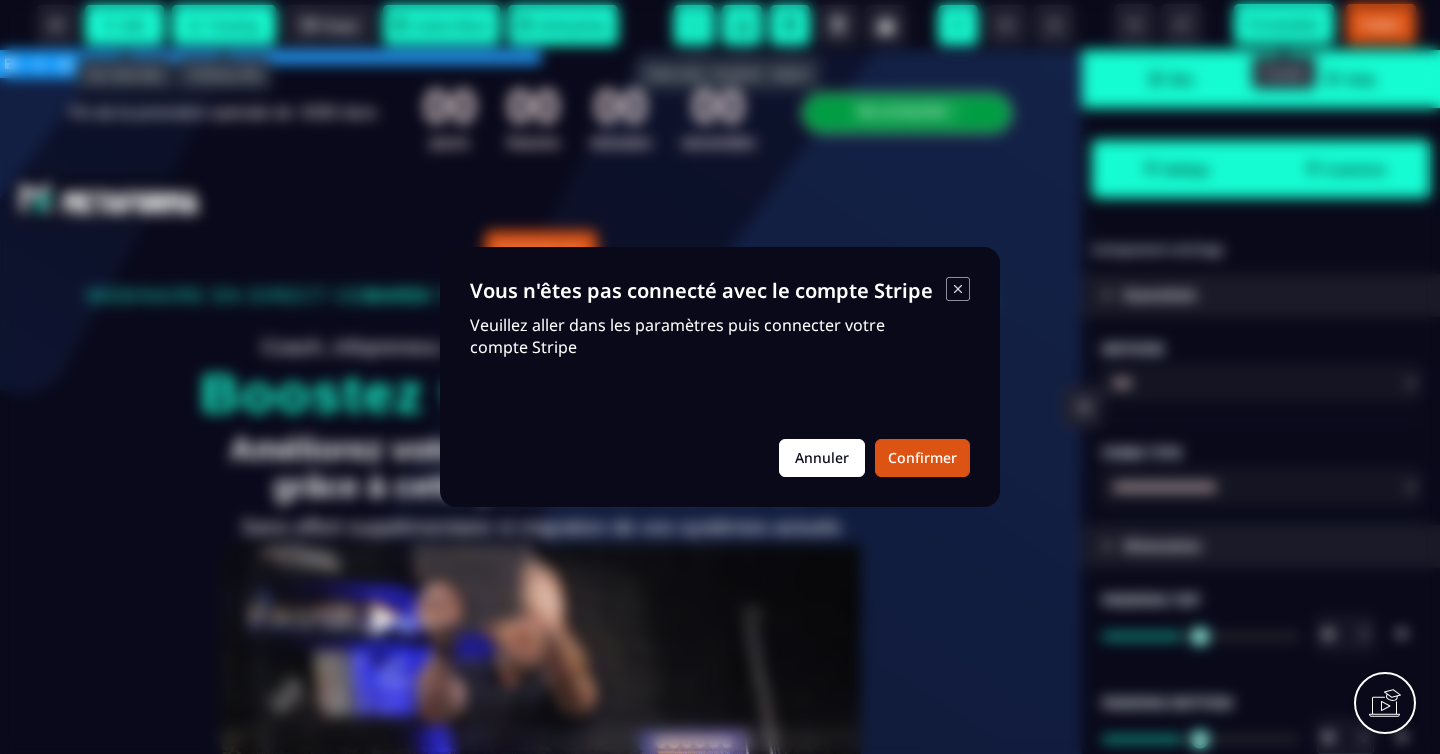 click on "Annuler" at bounding box center [822, 458] 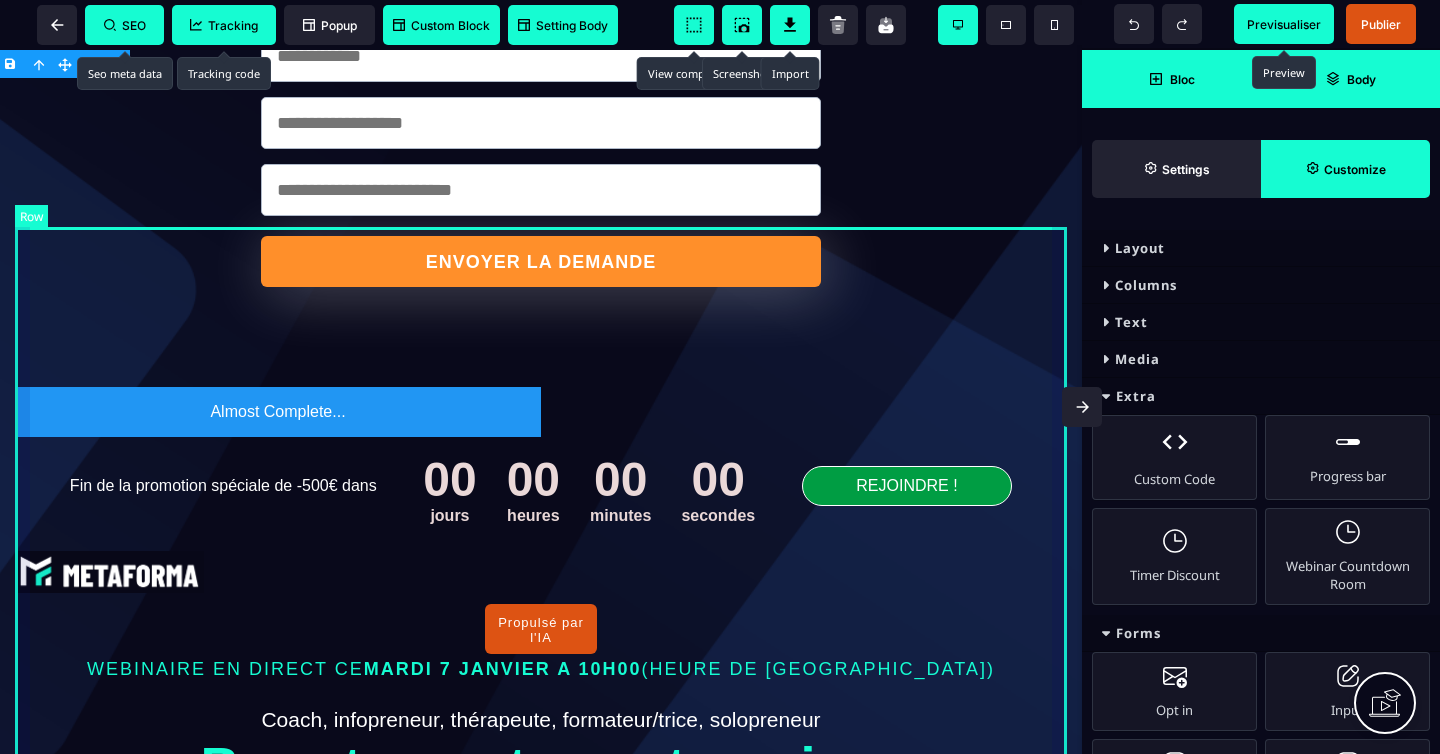 scroll, scrollTop: 0, scrollLeft: 0, axis: both 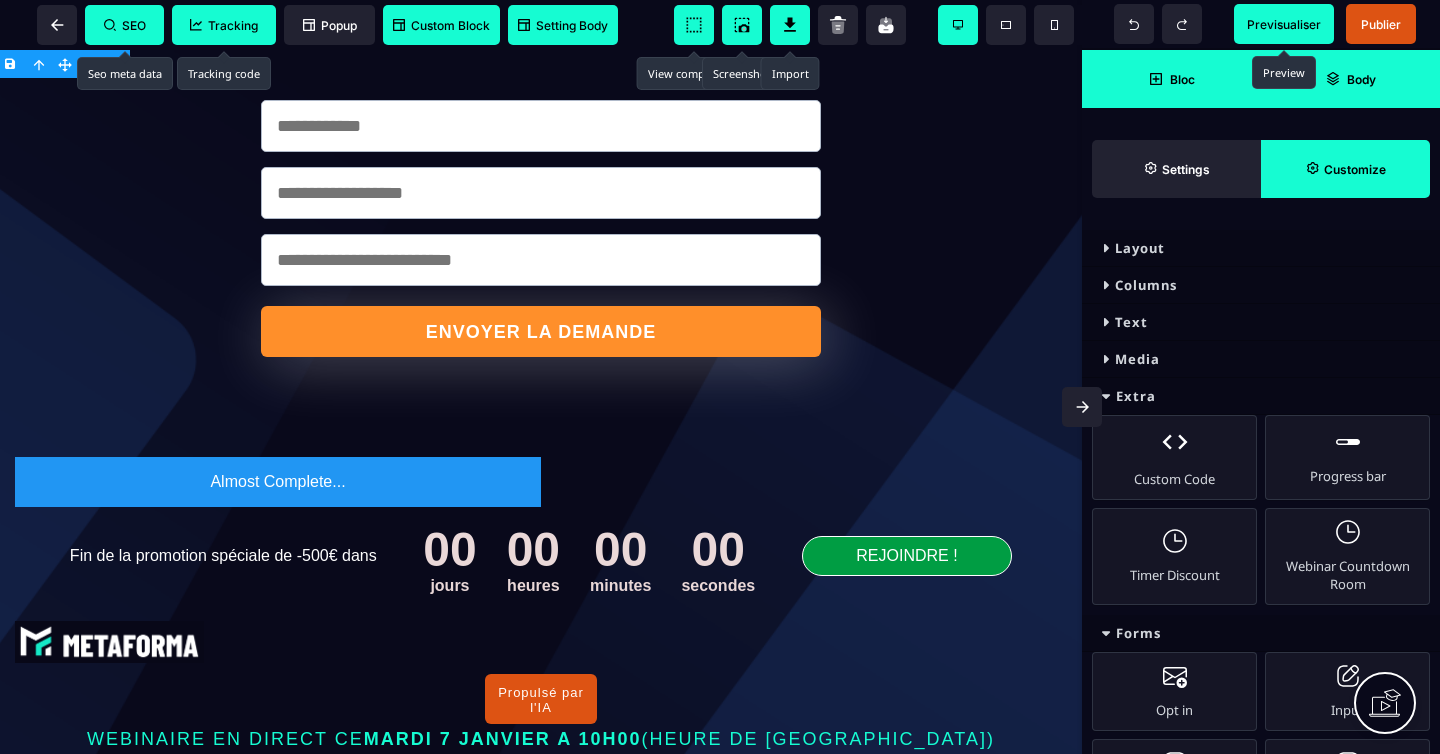 click on "Customize" at bounding box center [1345, 169] 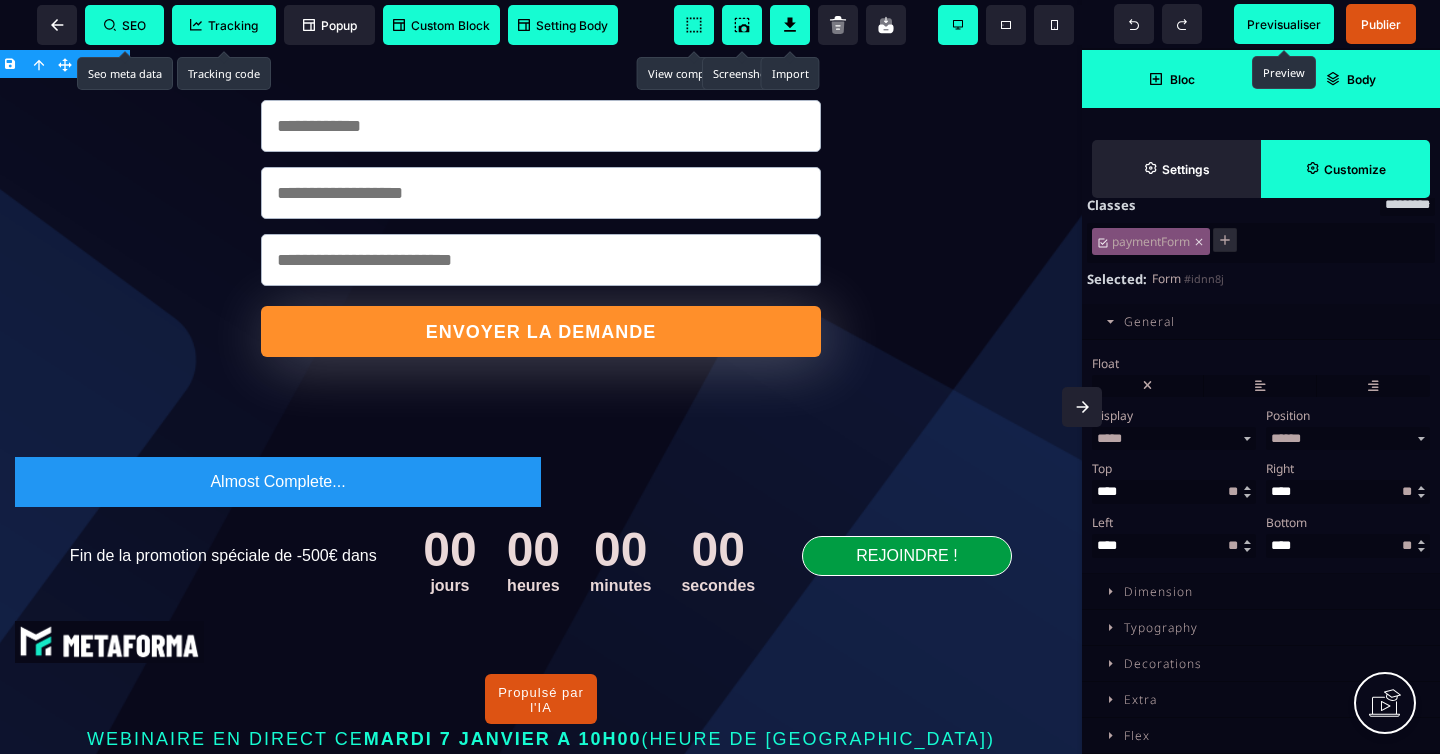 scroll, scrollTop: 125, scrollLeft: 0, axis: vertical 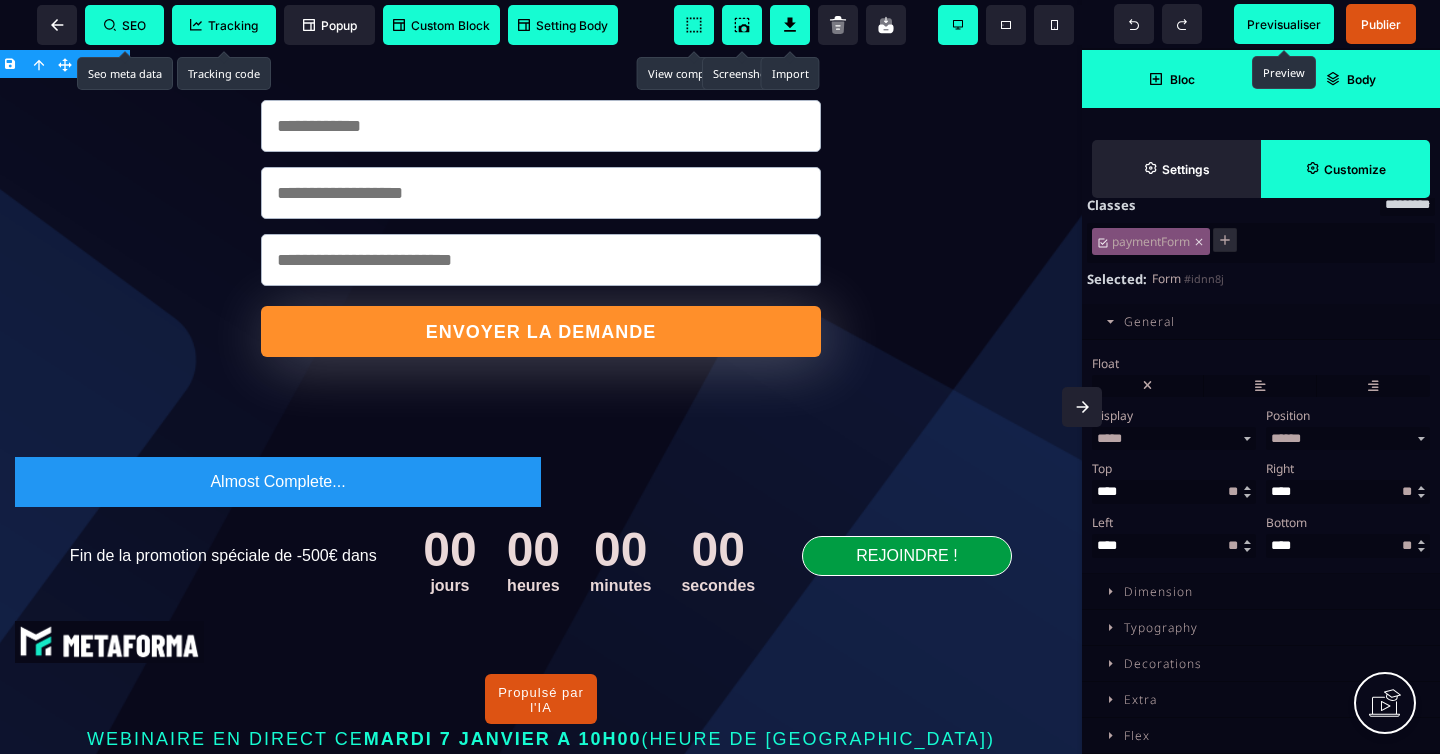 click on "Body" at bounding box center (1350, 79) 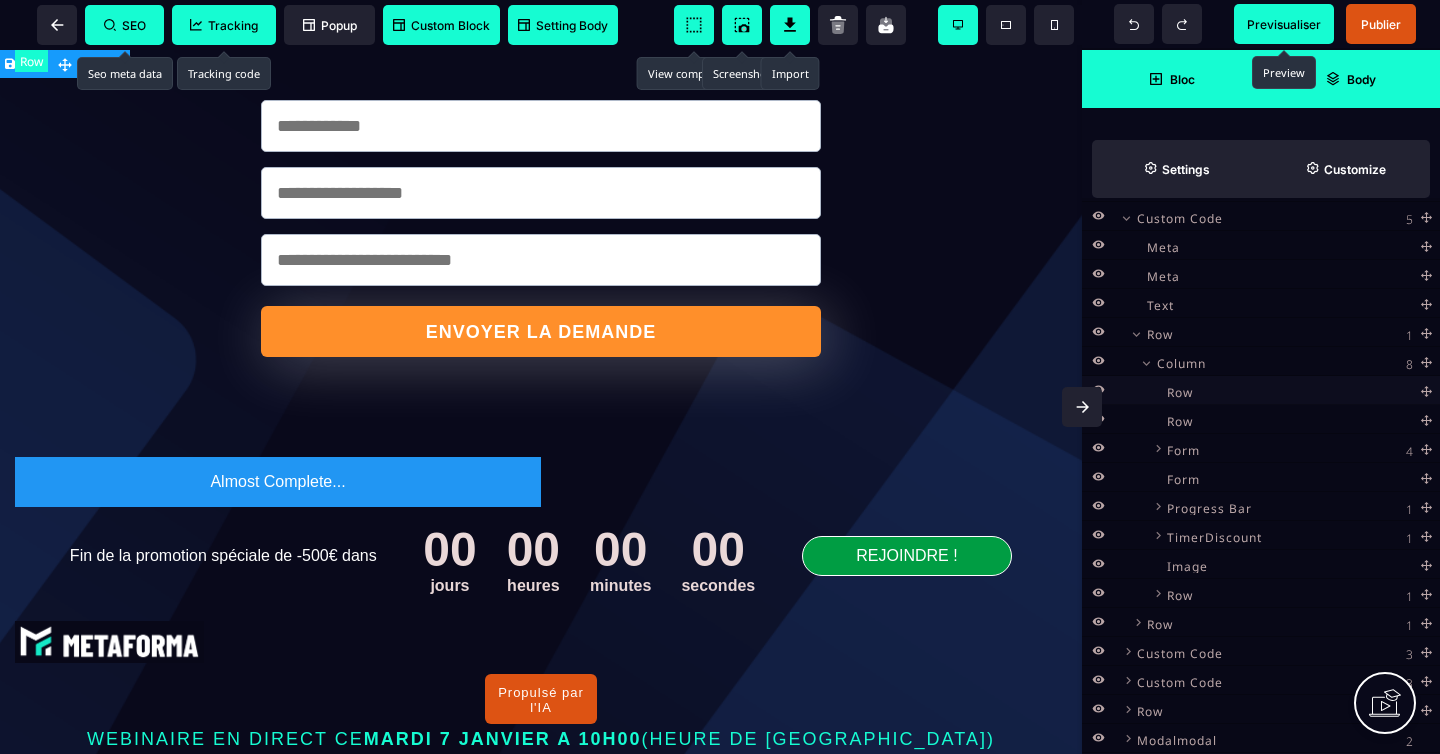 scroll, scrollTop: 0, scrollLeft: 0, axis: both 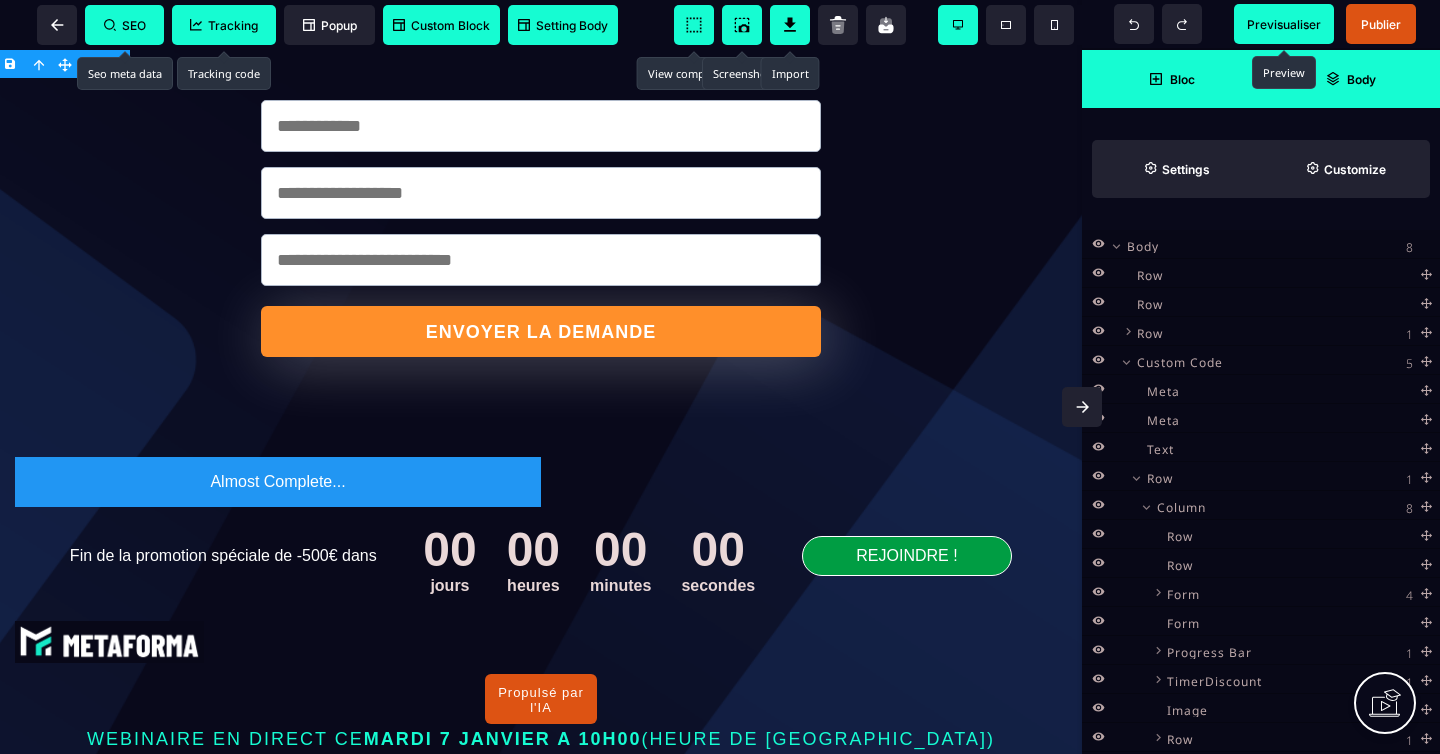 click on "Bloc" at bounding box center [1171, 79] 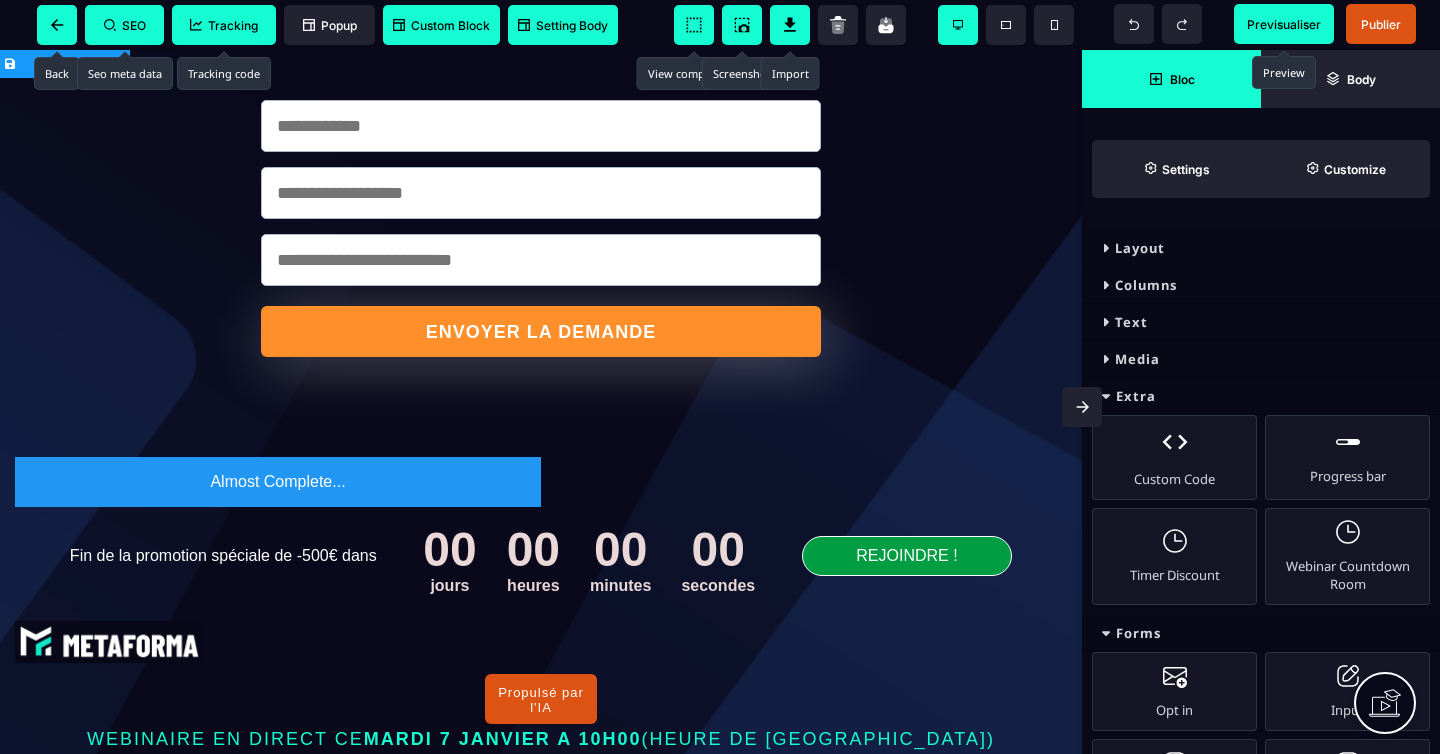 click 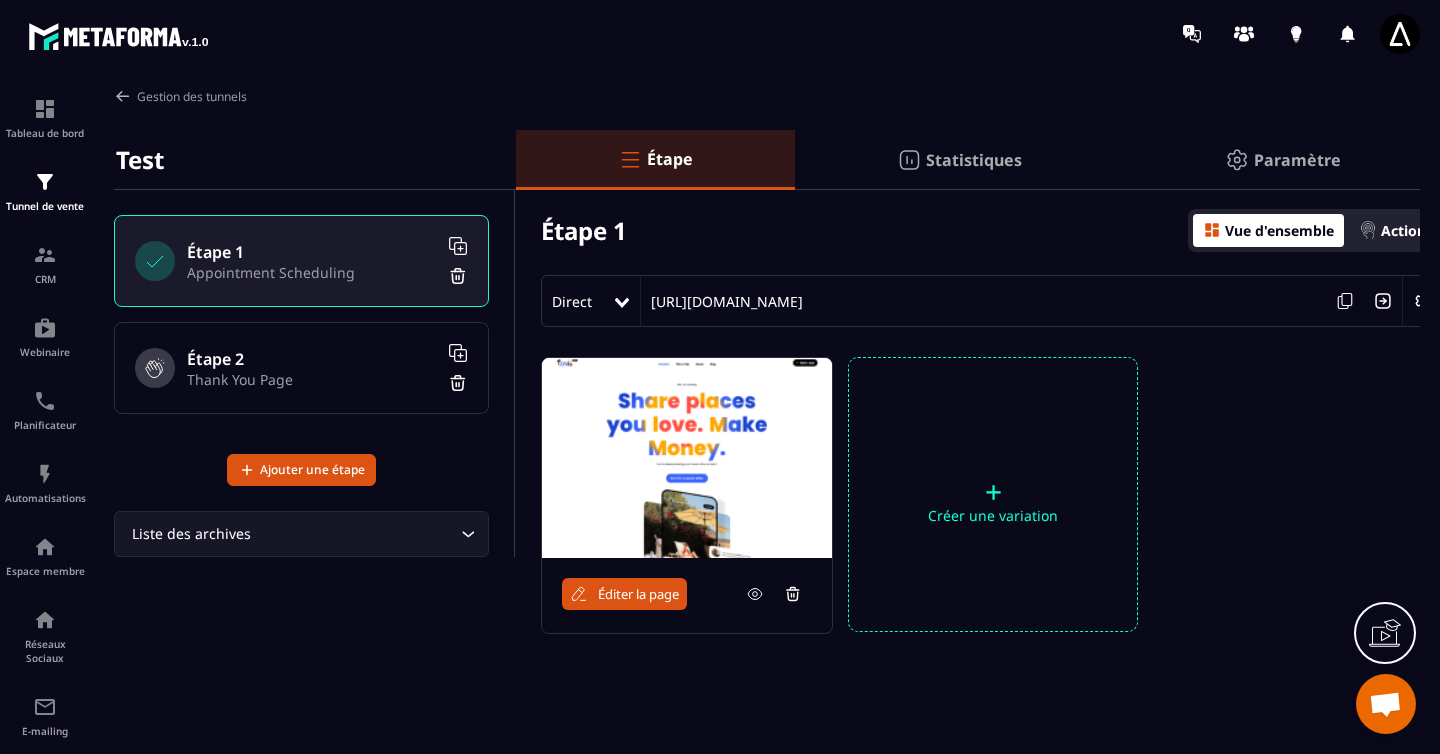 click on "Actions" at bounding box center (1407, 230) 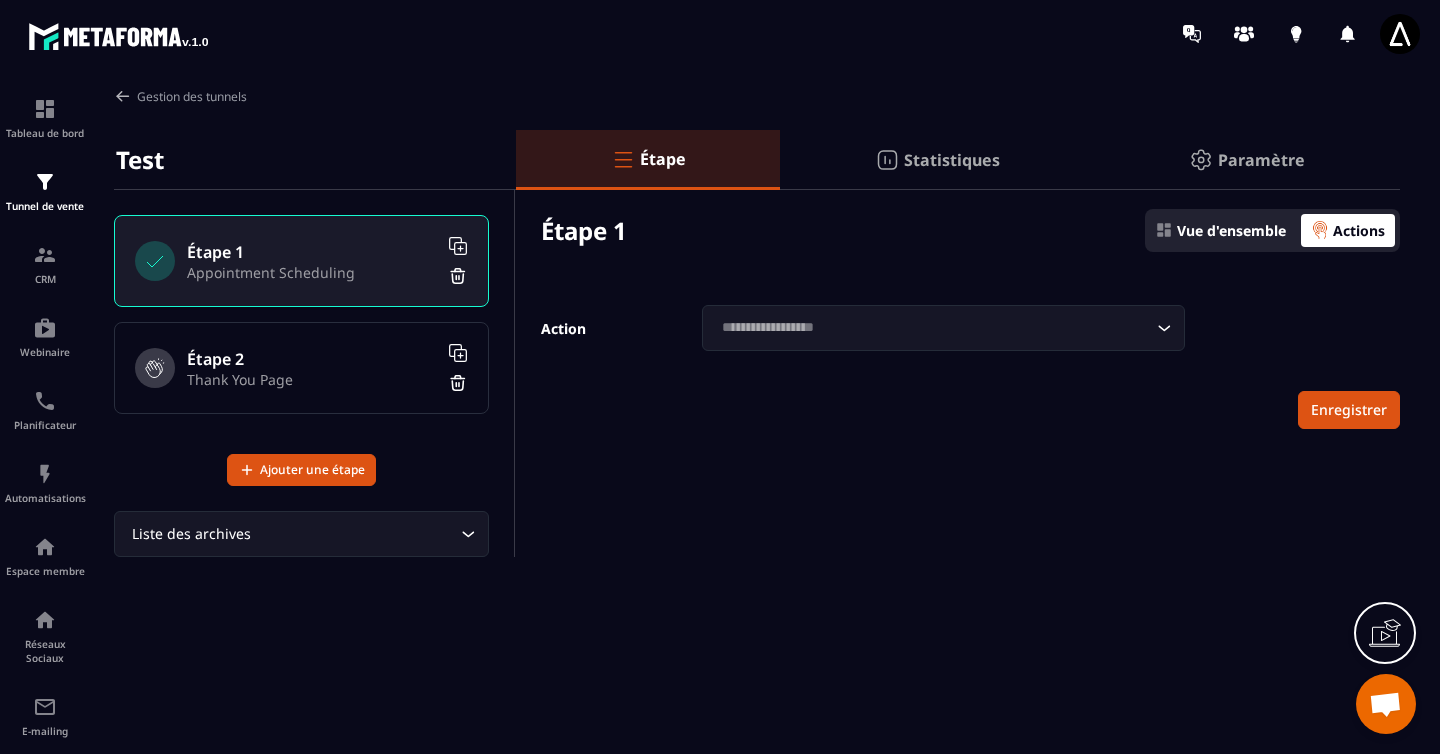 click on "Vue d'ensemble" at bounding box center [1231, 230] 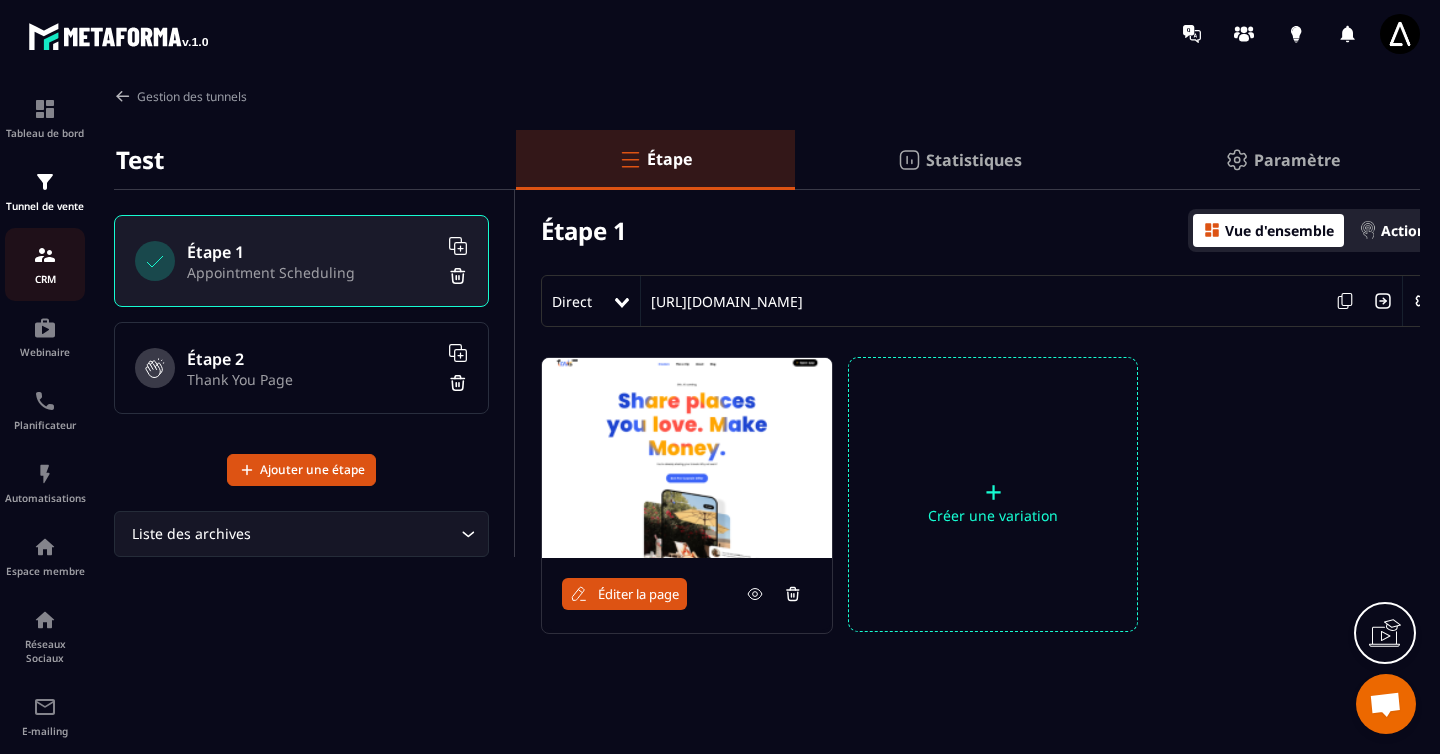 click on "CRM" at bounding box center [45, 264] 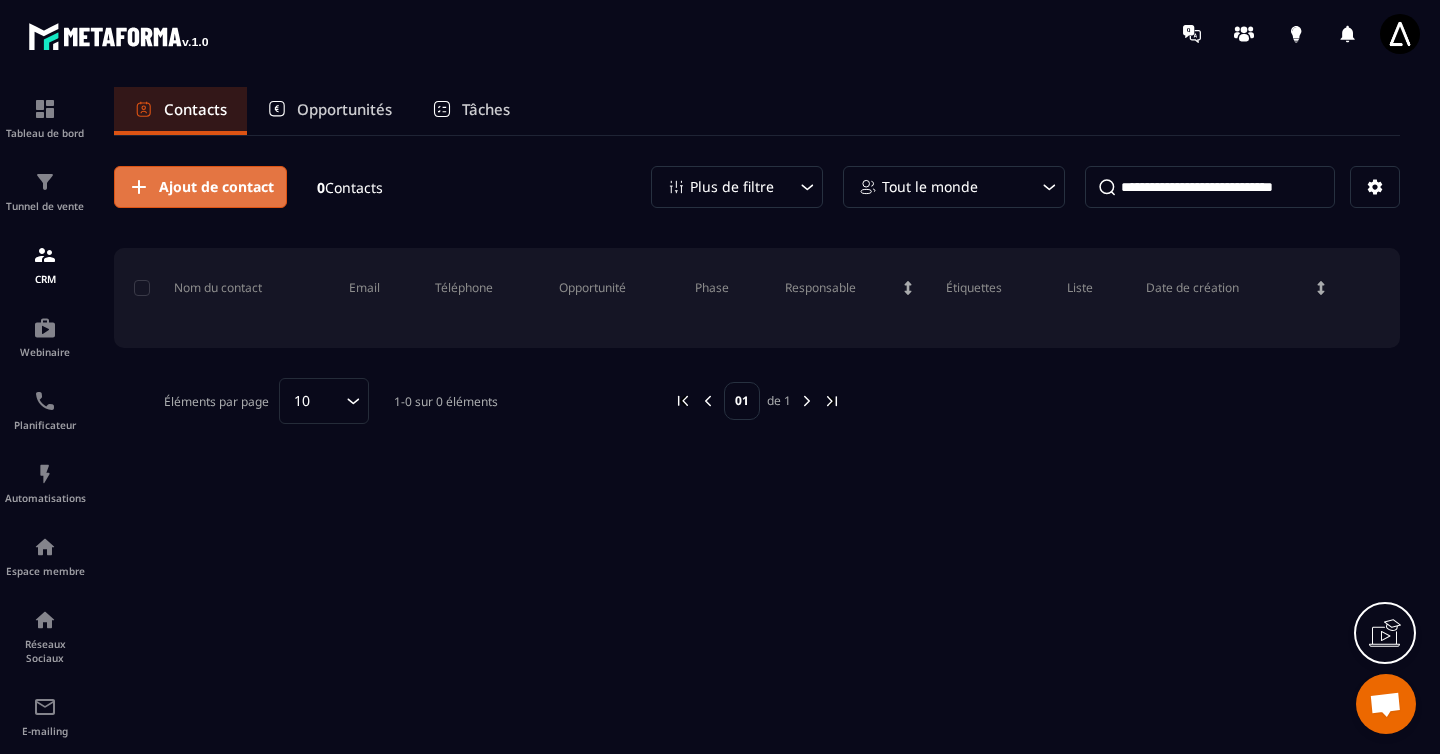 click on "Ajout de contact" at bounding box center [200, 187] 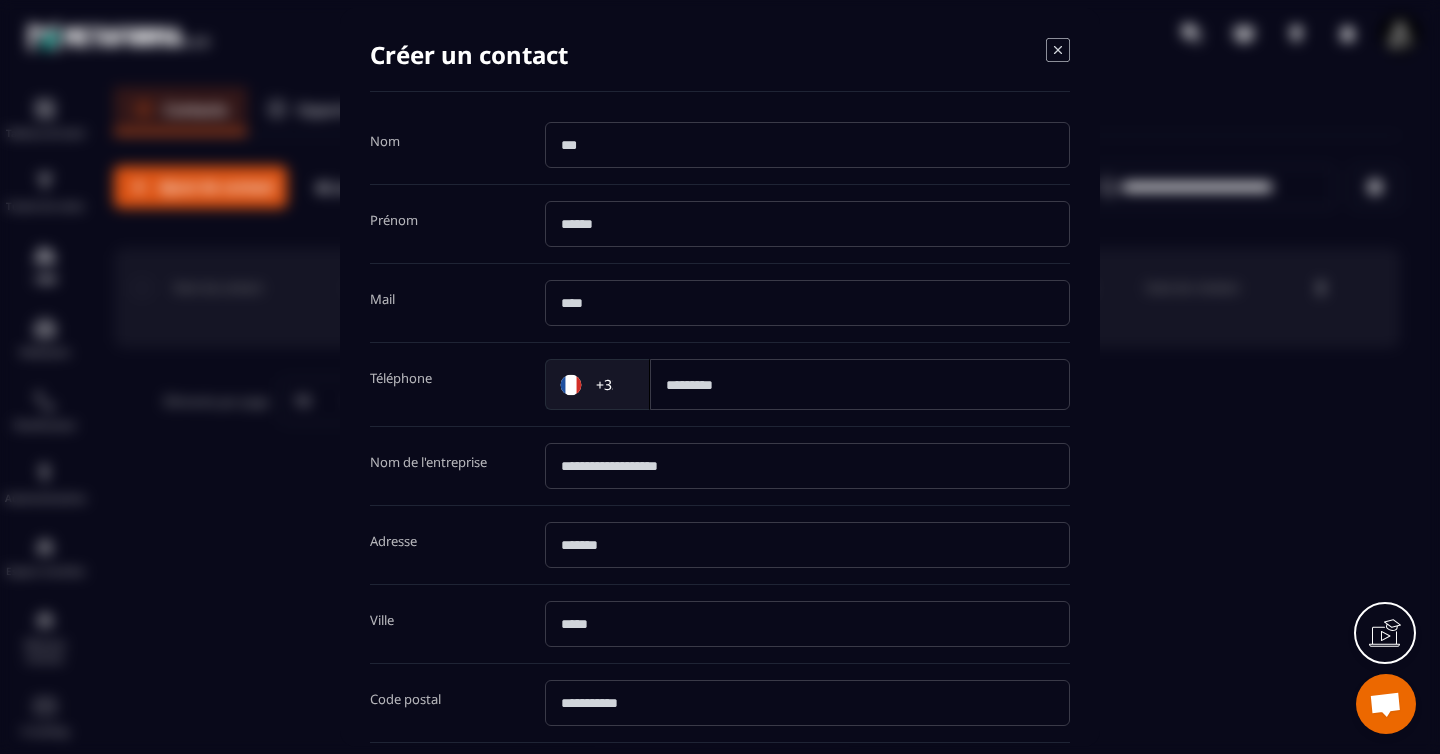 click at bounding box center [807, 145] 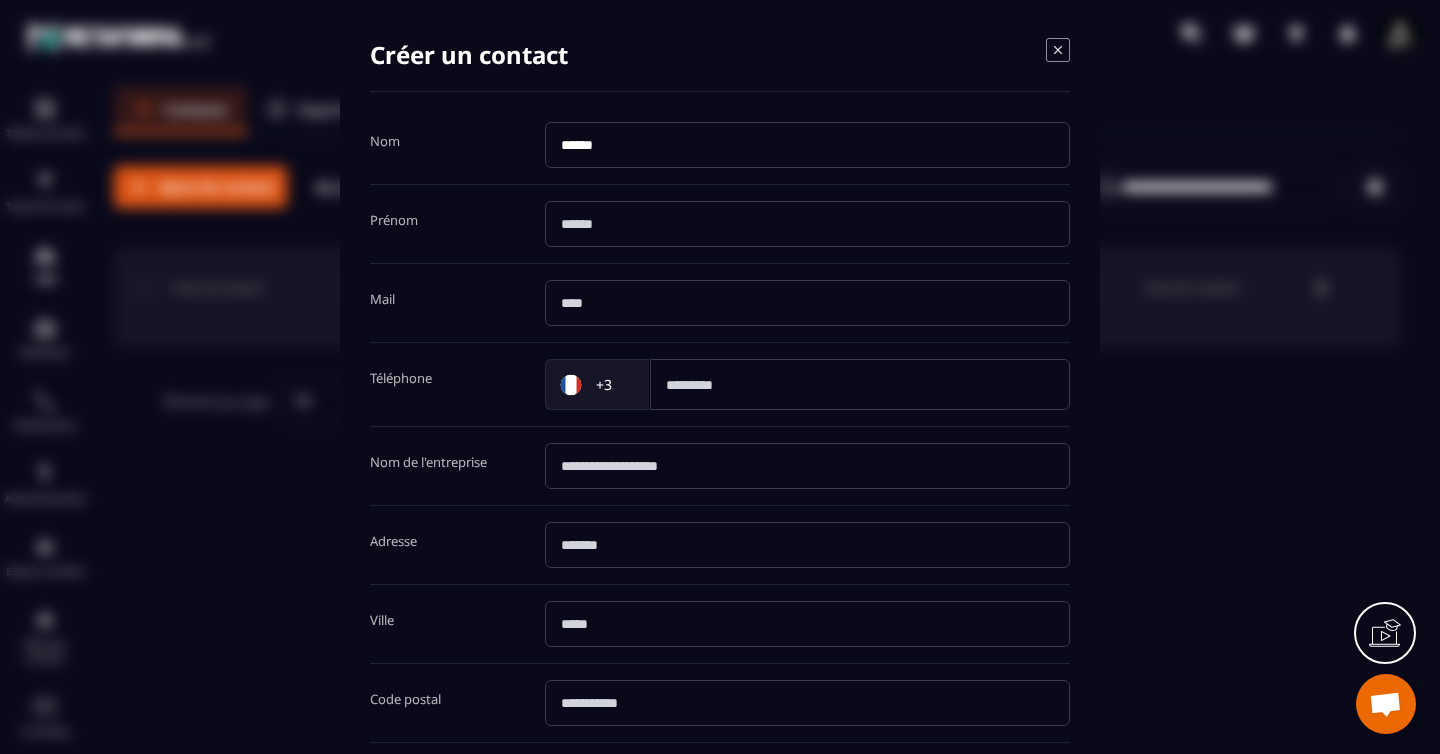 click at bounding box center [807, 224] 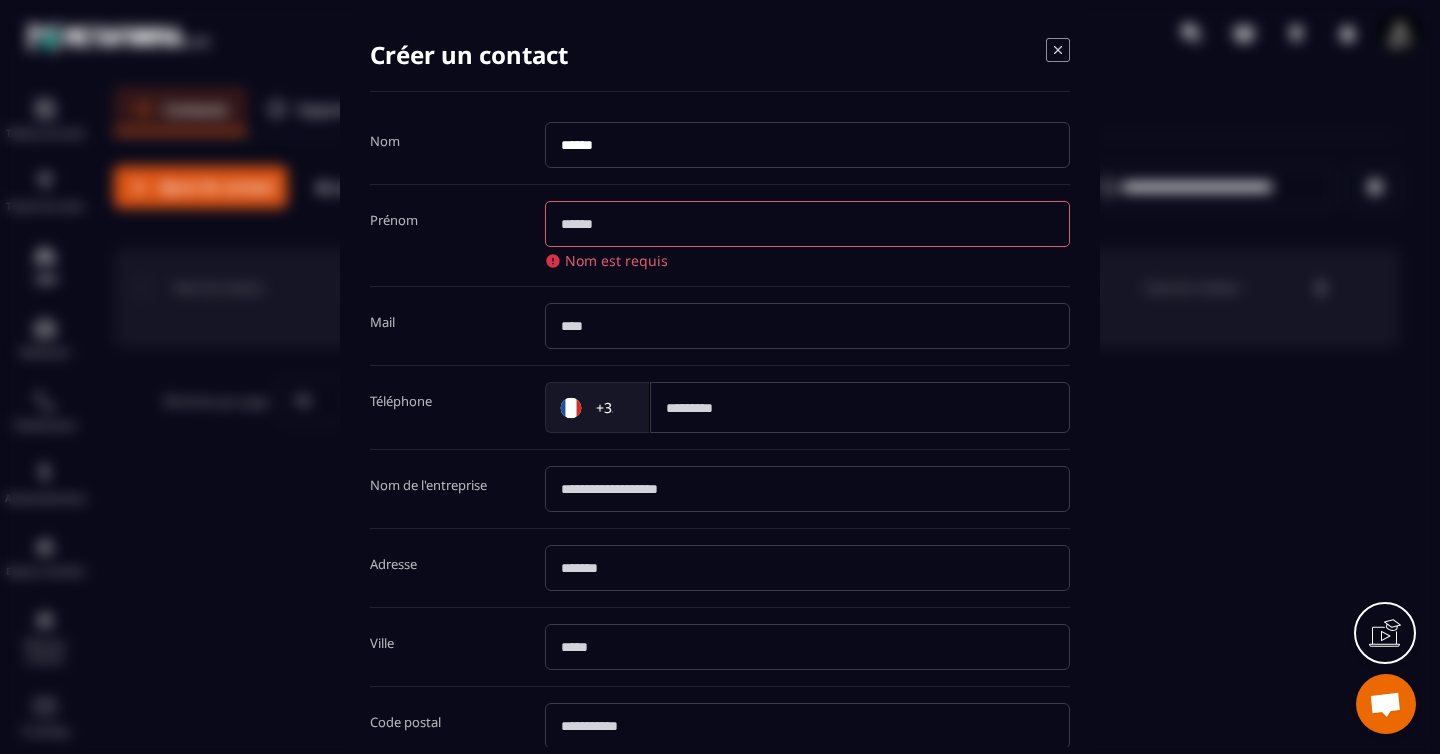click on "******" at bounding box center [807, 145] 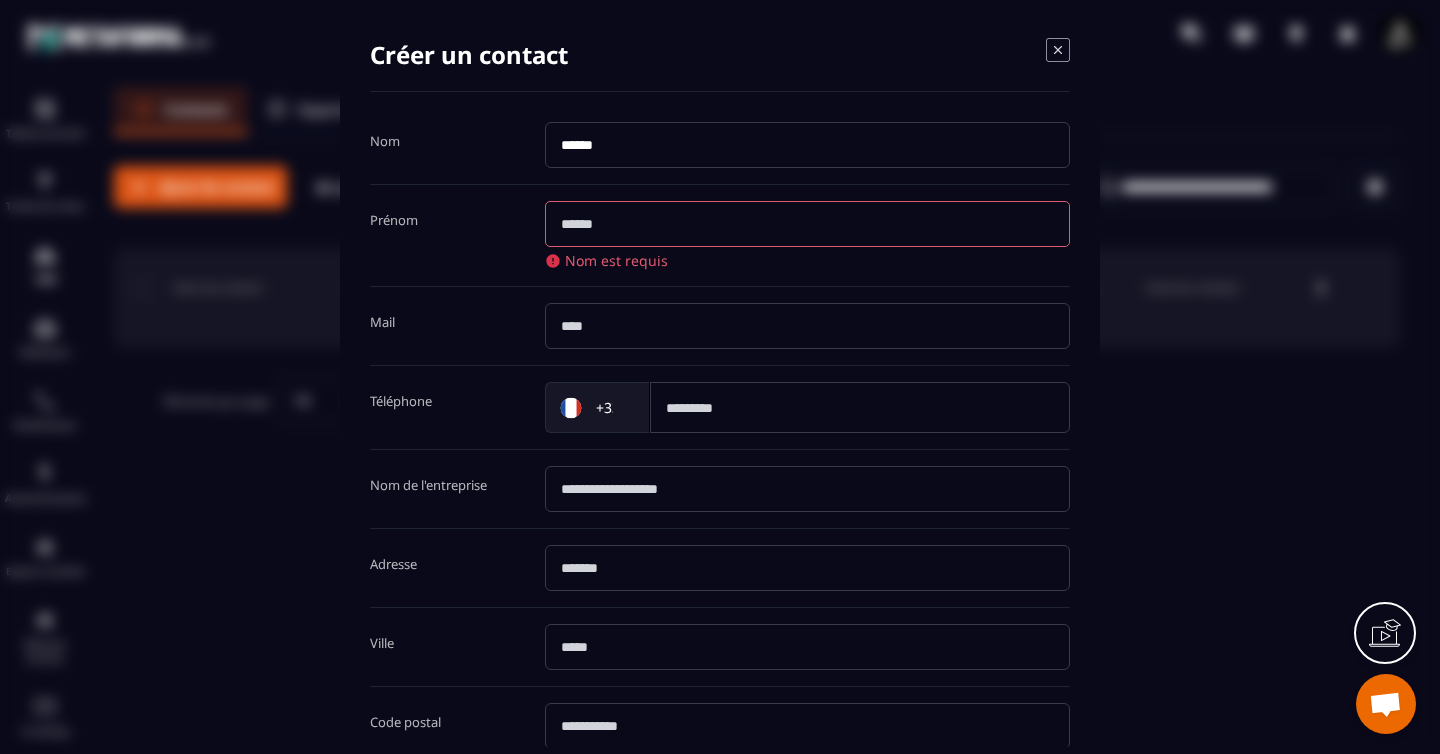 click at bounding box center [807, 224] 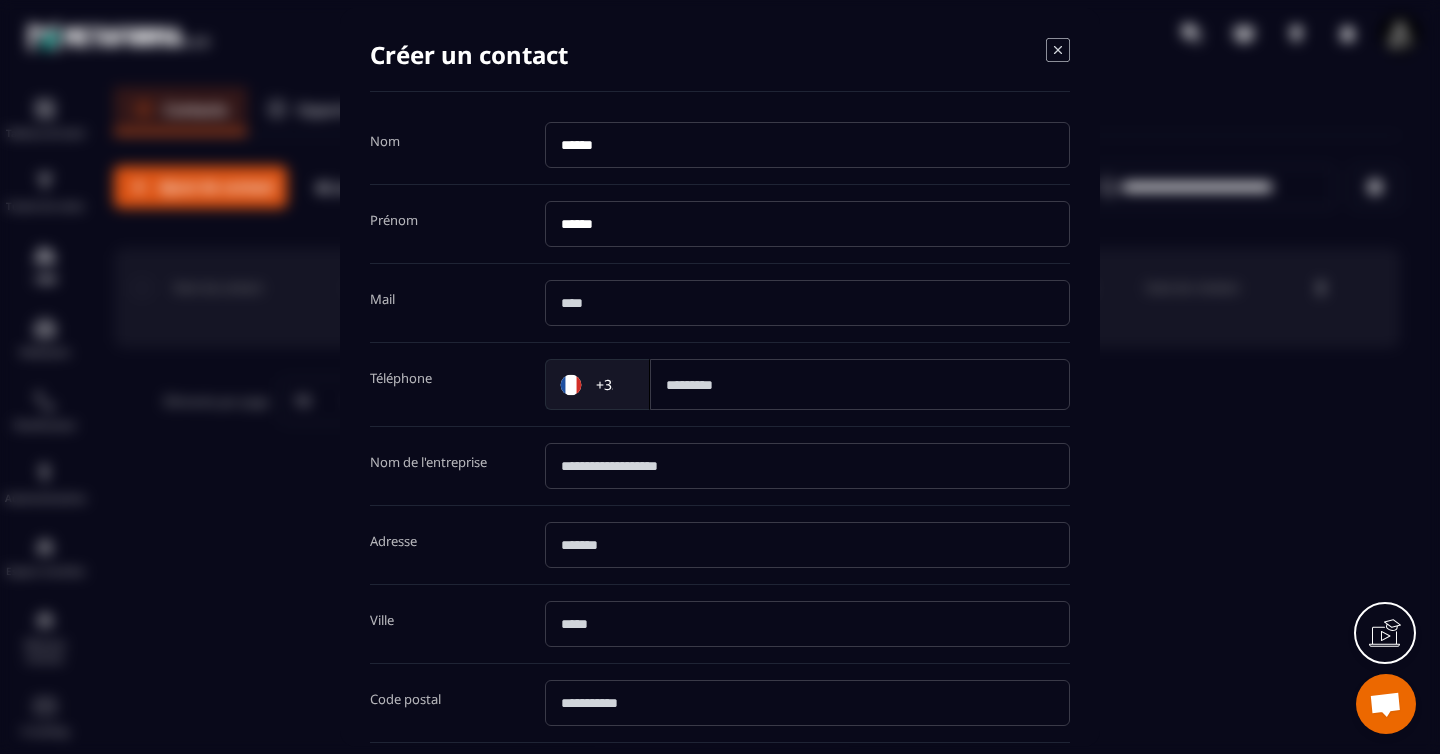 click on "Nom ****** Prénom ****** Mail Téléphone +33 Loading... Nom de l'entreprise Adresse Ville Code postal TVA Siret Score *" at bounding box center [720, 550] 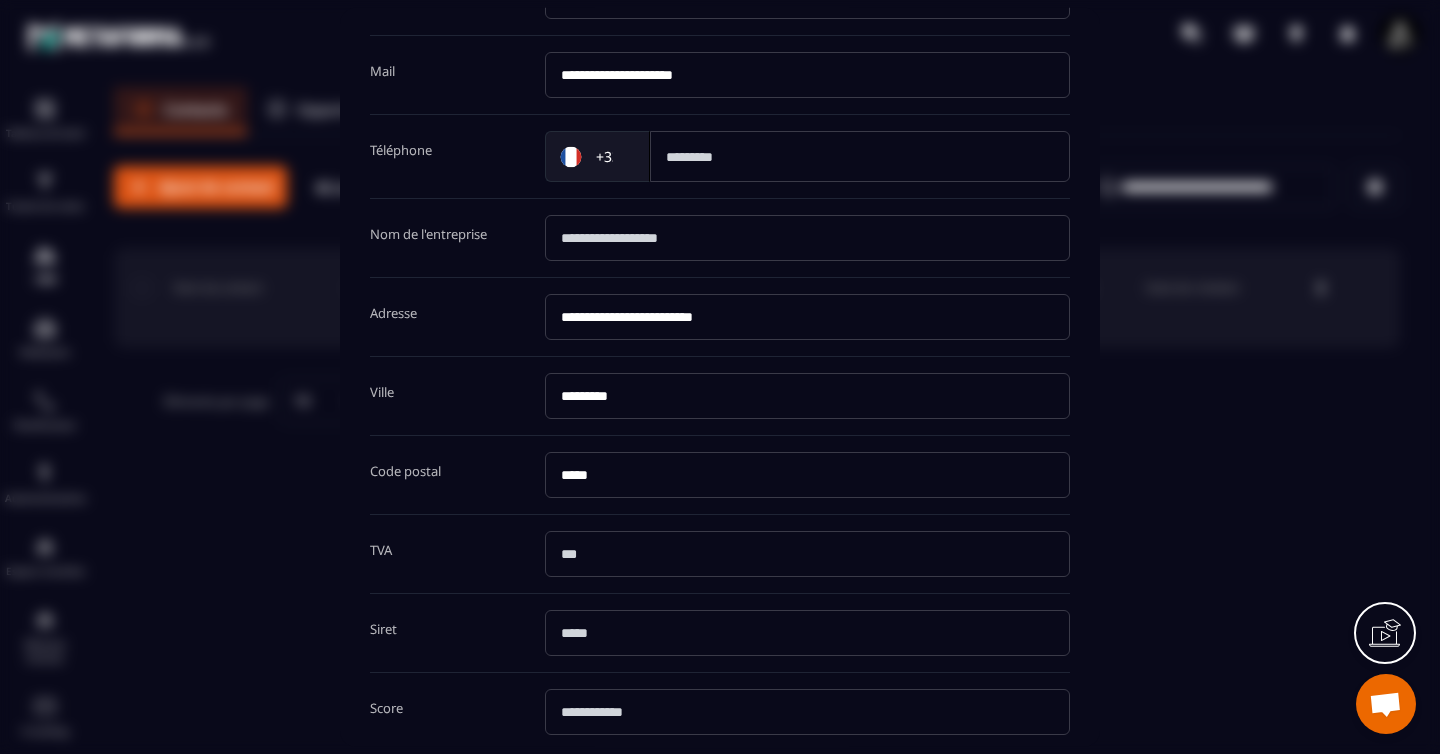 scroll, scrollTop: 230, scrollLeft: 0, axis: vertical 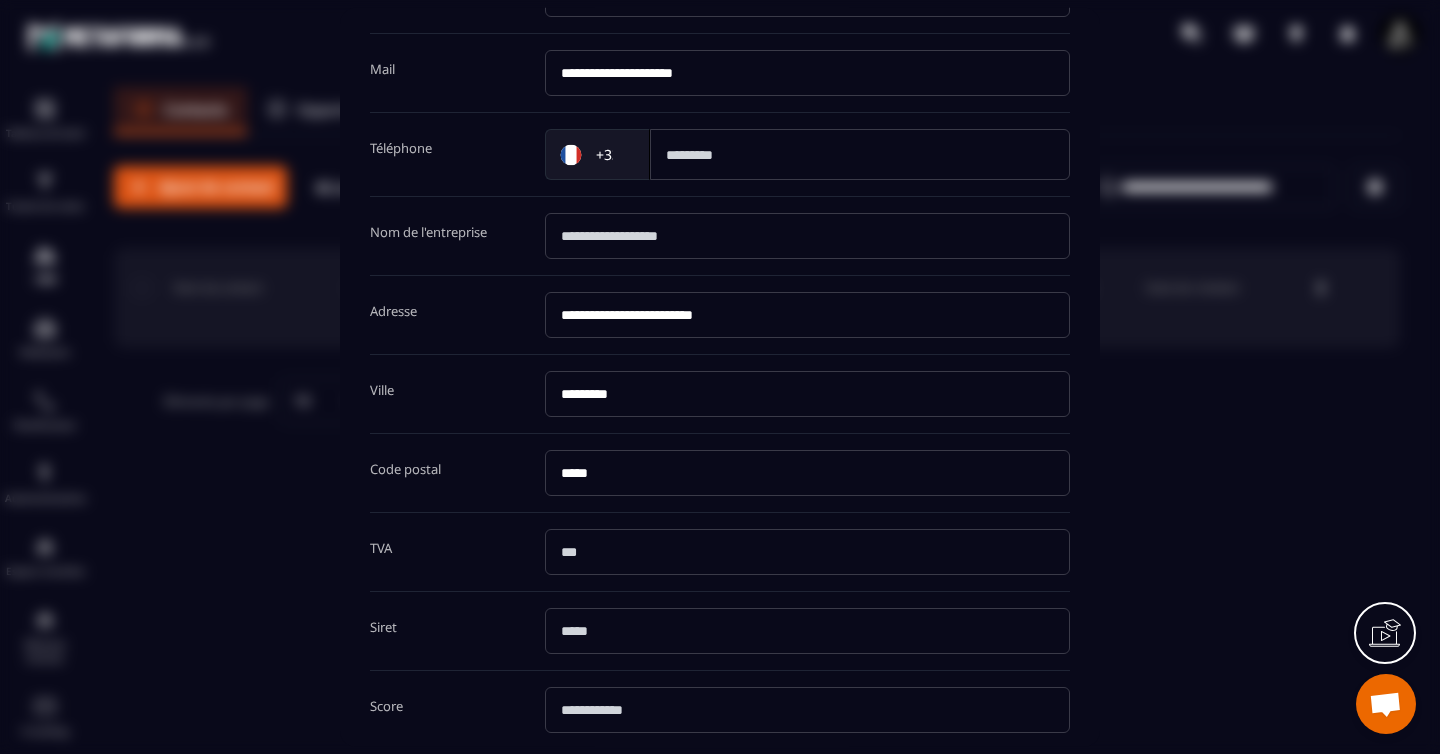 click on "**********" at bounding box center (807, 315) 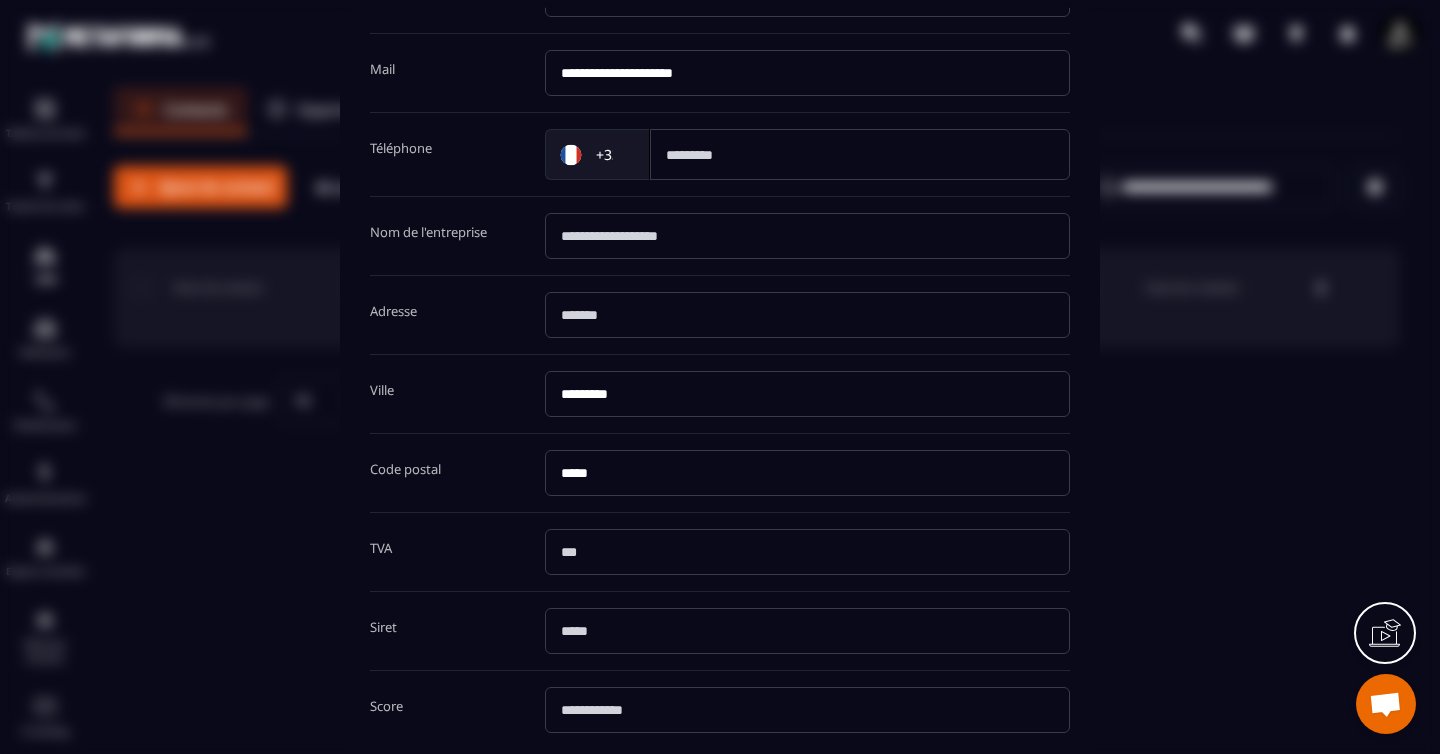 click on "*********" at bounding box center (807, 394) 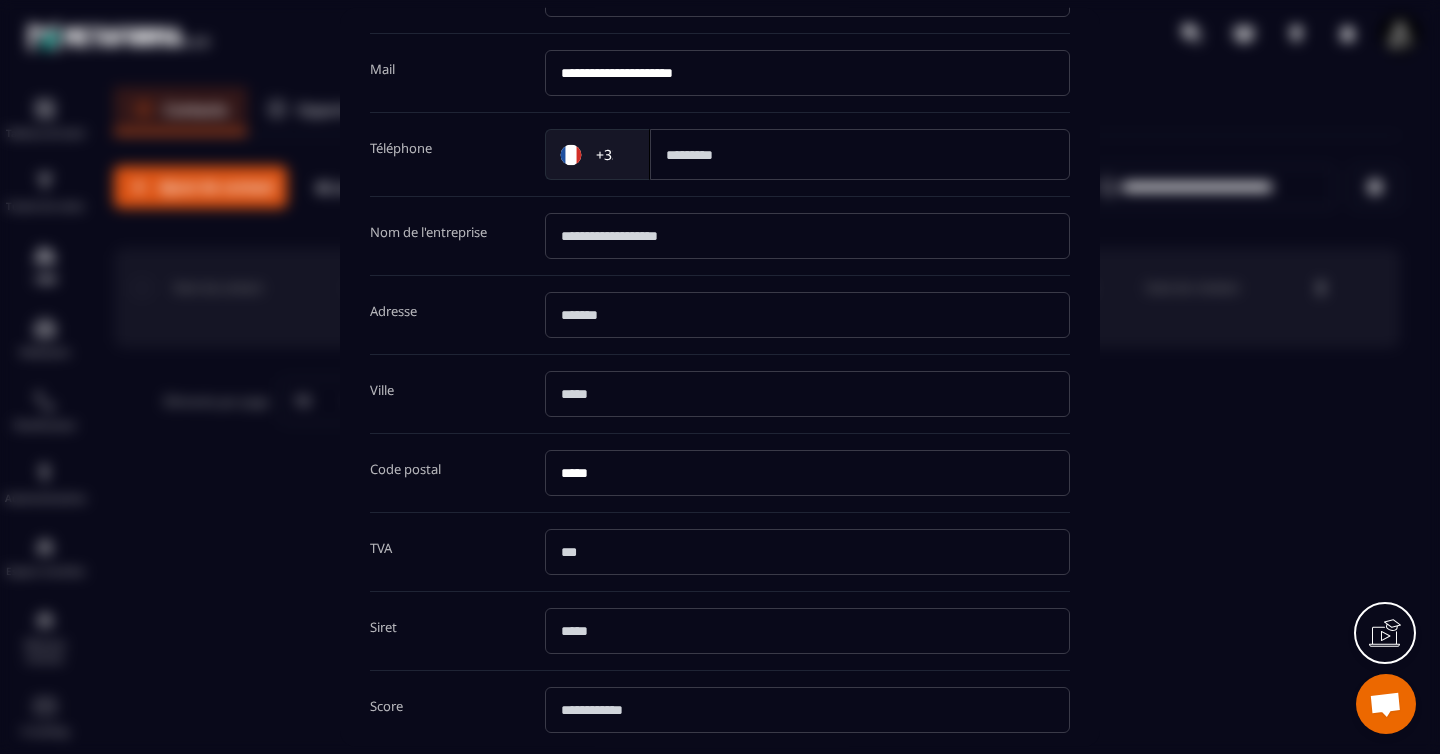 click on "*****" at bounding box center [807, 473] 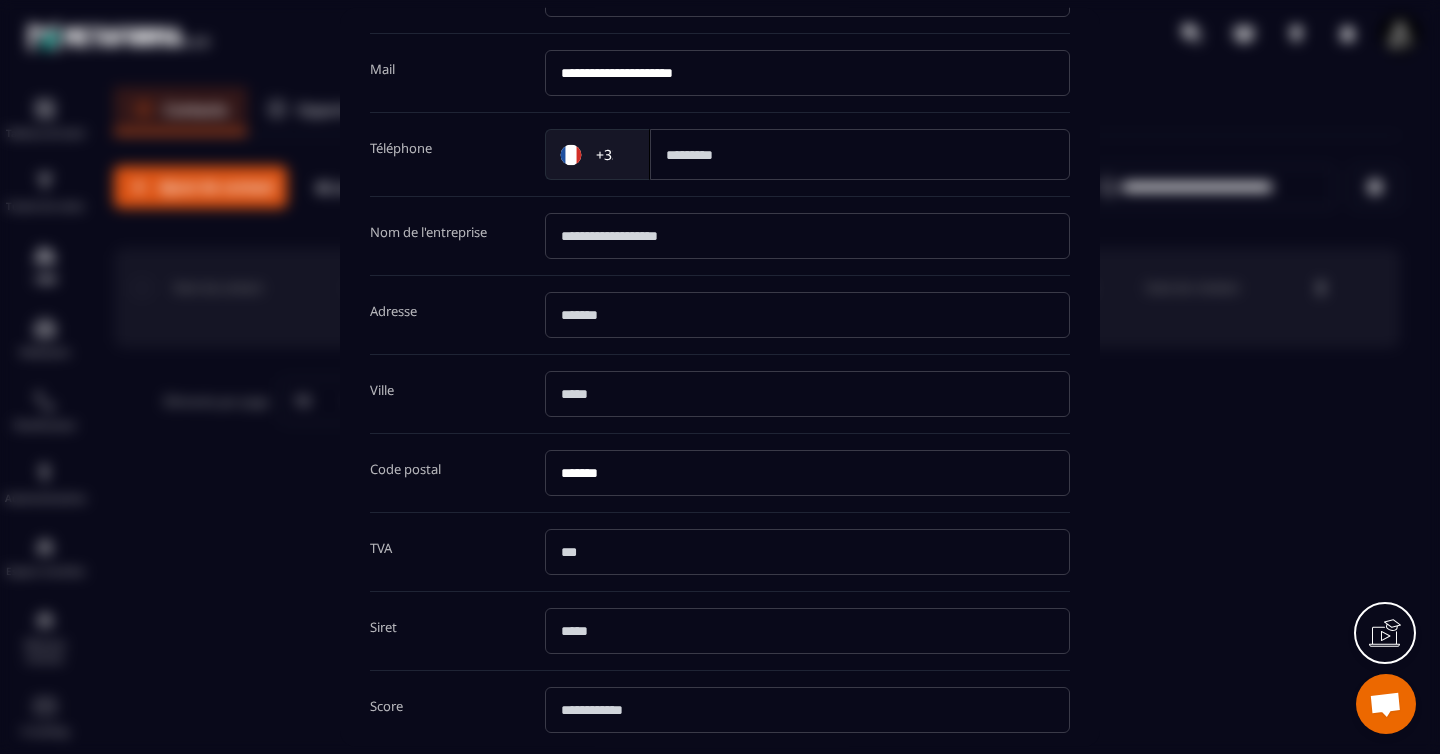 click at bounding box center (807, 394) 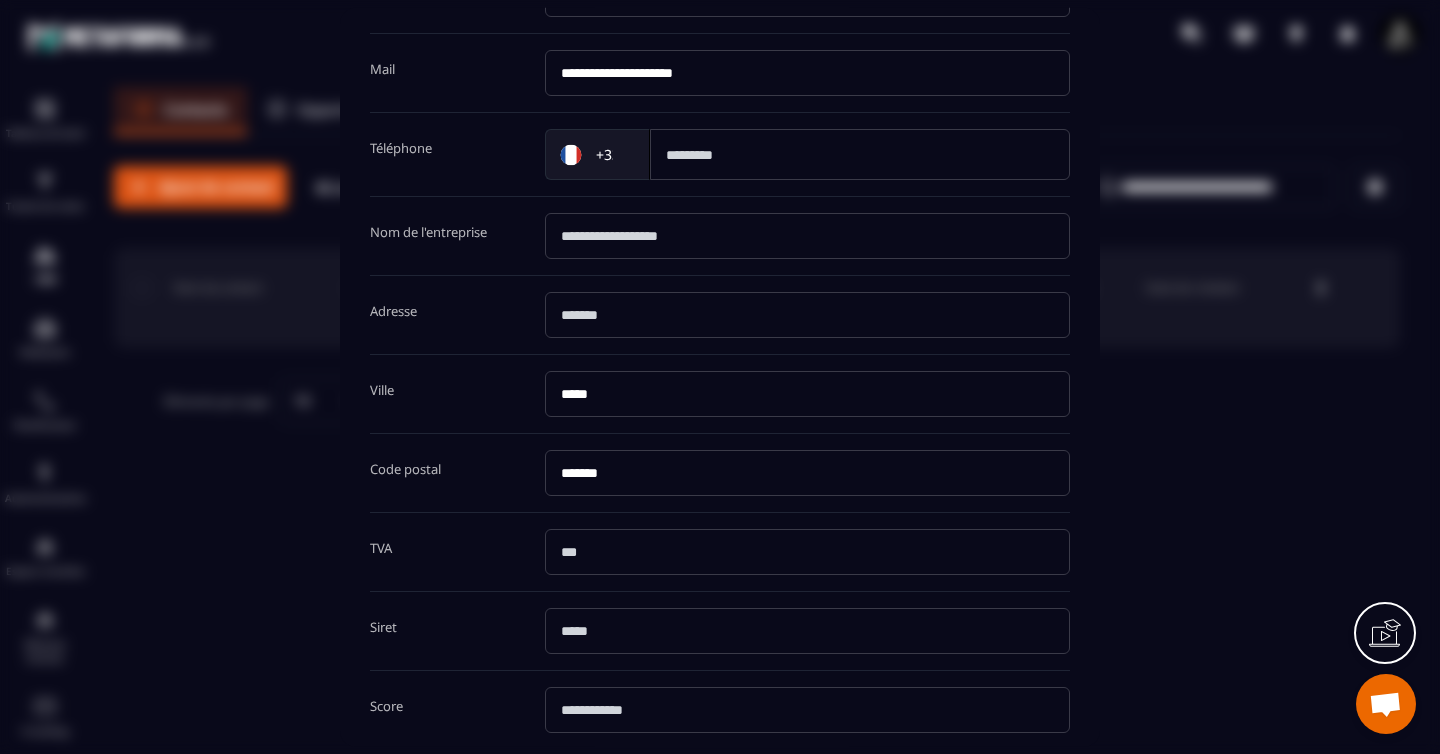 click at bounding box center [807, 315] 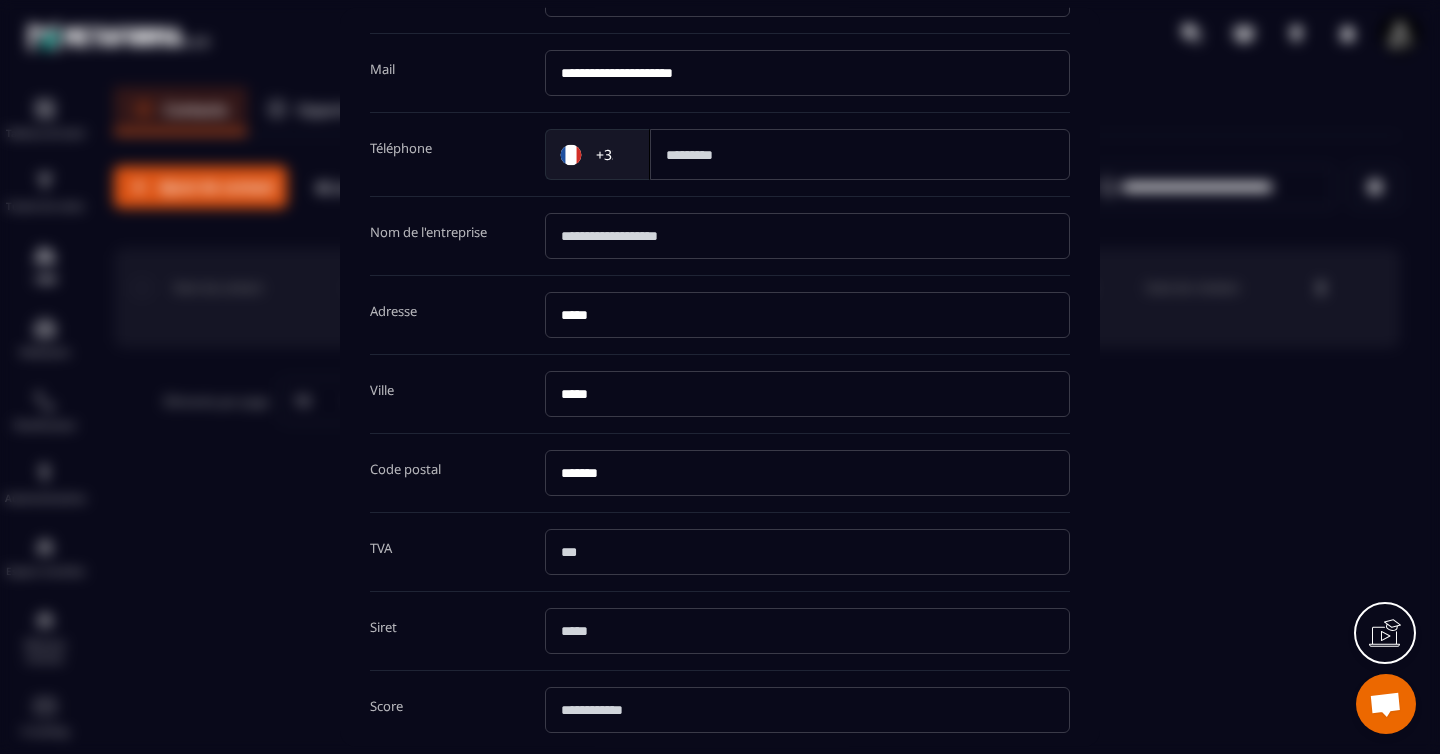 click at bounding box center [807, 236] 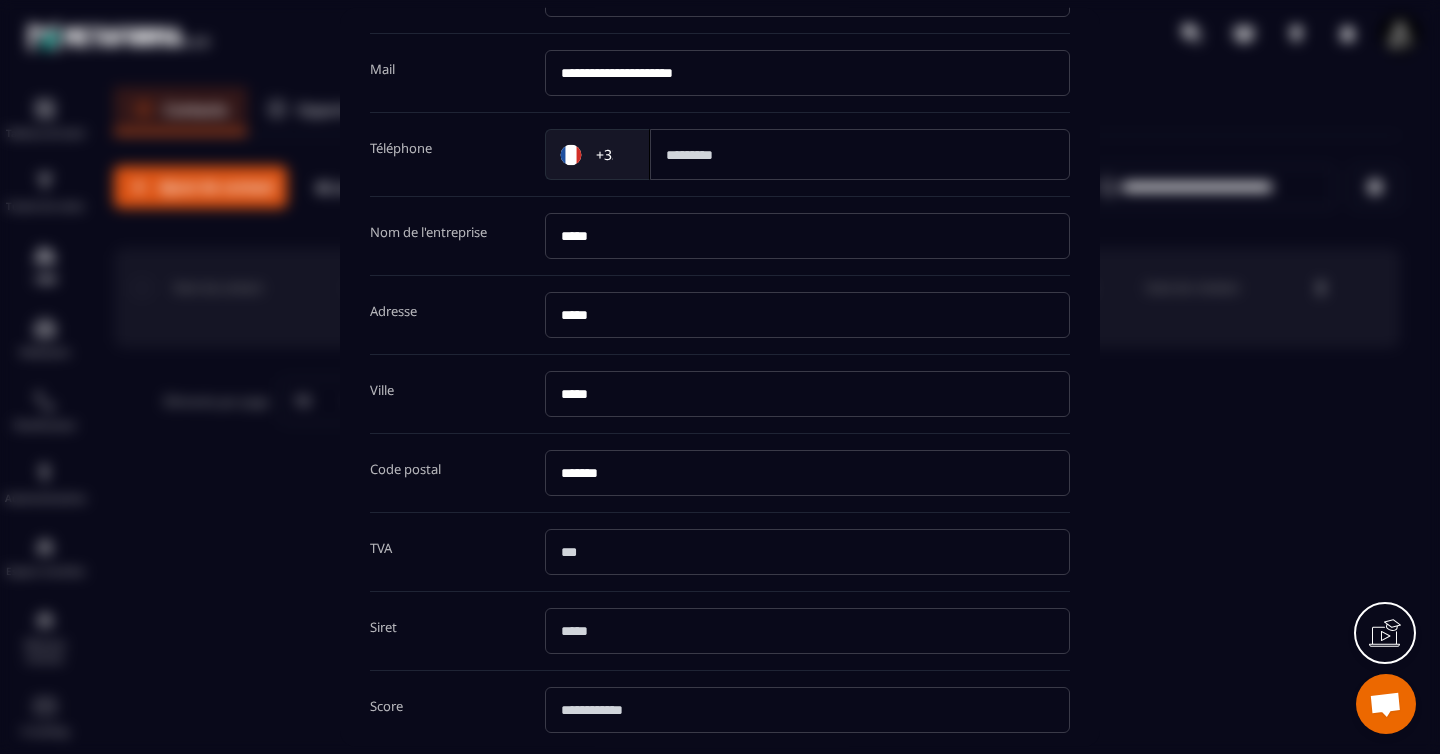 click at bounding box center (860, 154) 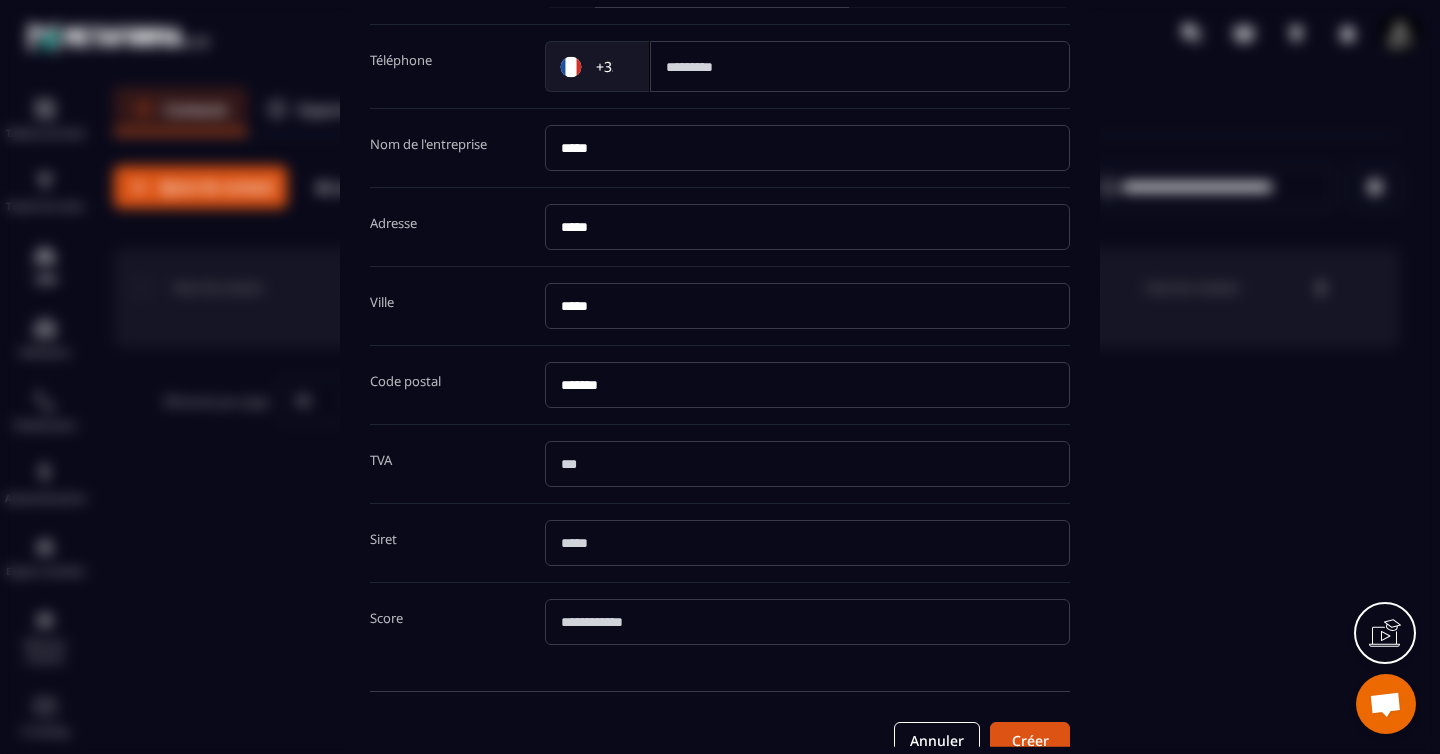 scroll, scrollTop: 361, scrollLeft: 0, axis: vertical 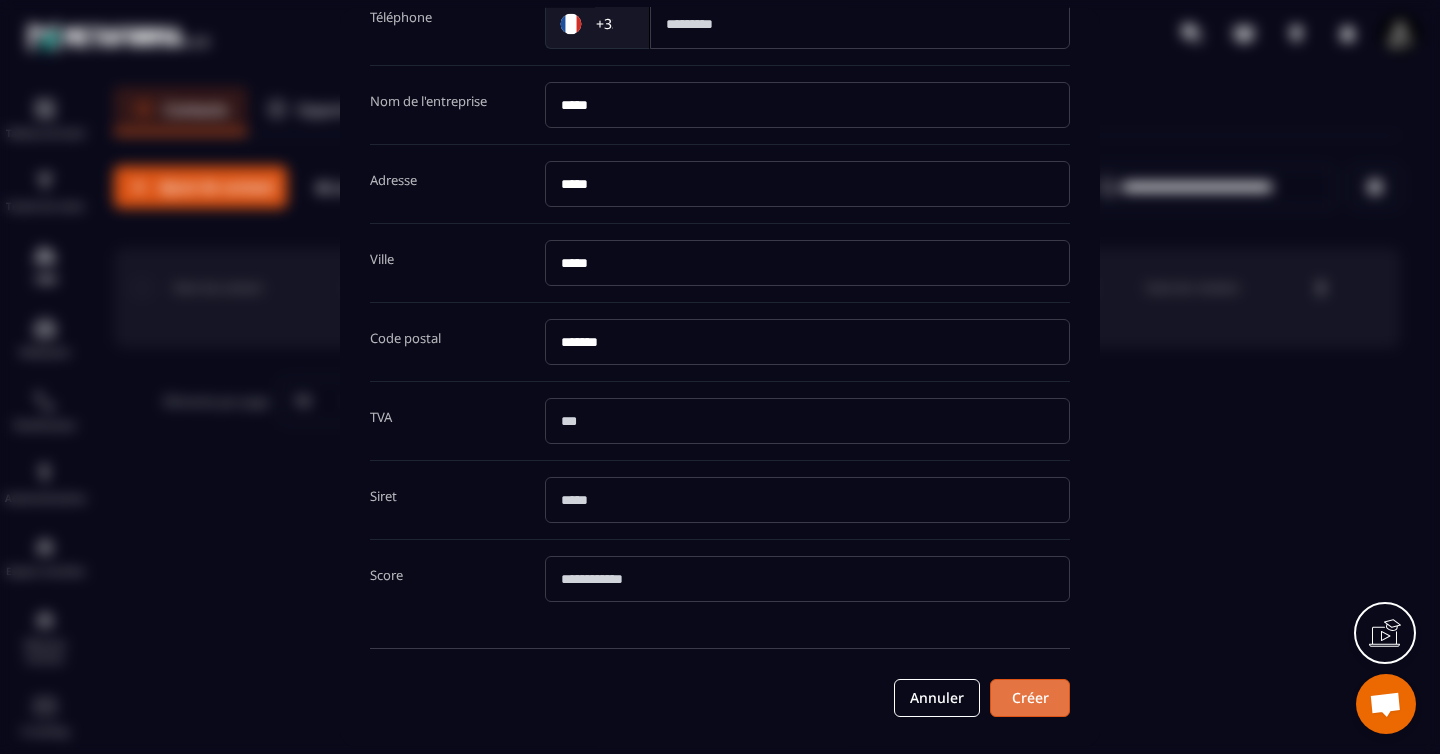 click on "Créer" at bounding box center [1030, 698] 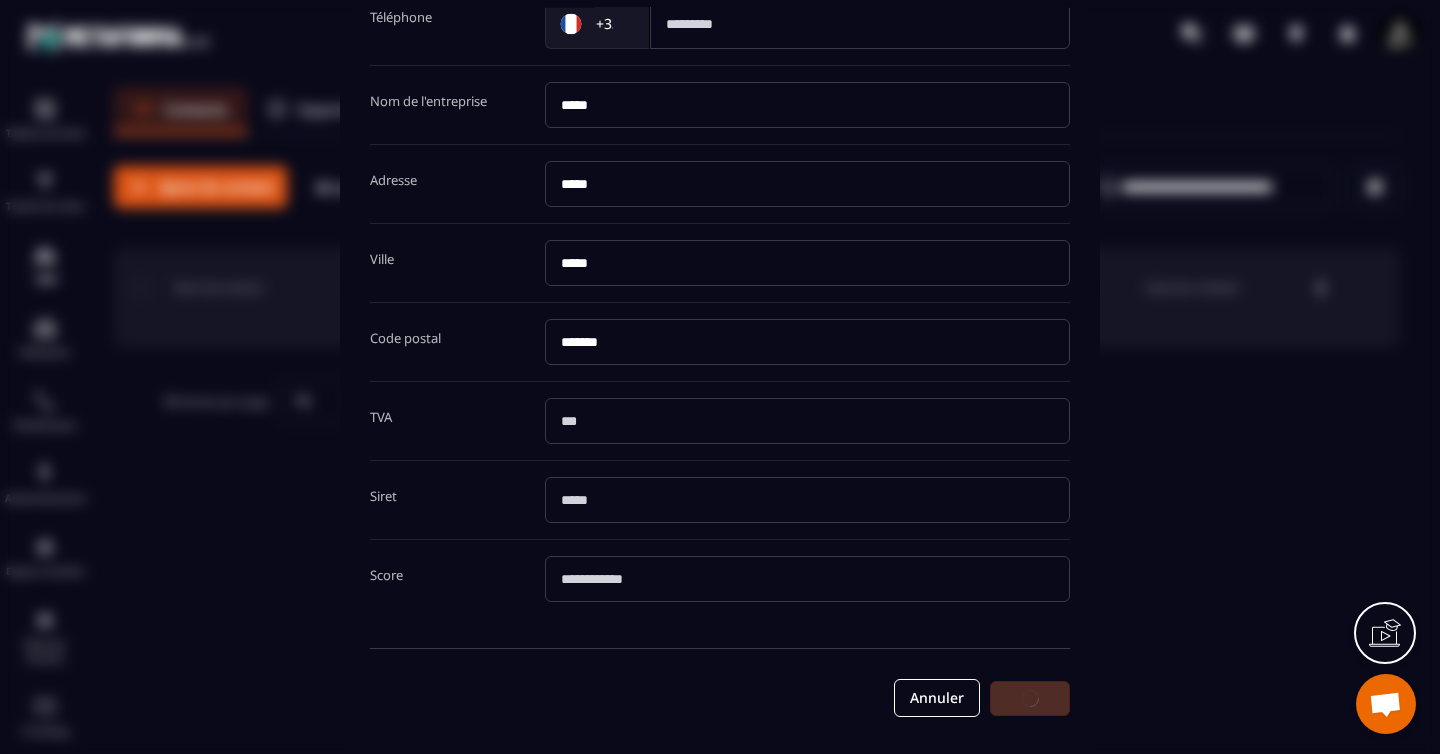 scroll, scrollTop: 360, scrollLeft: 0, axis: vertical 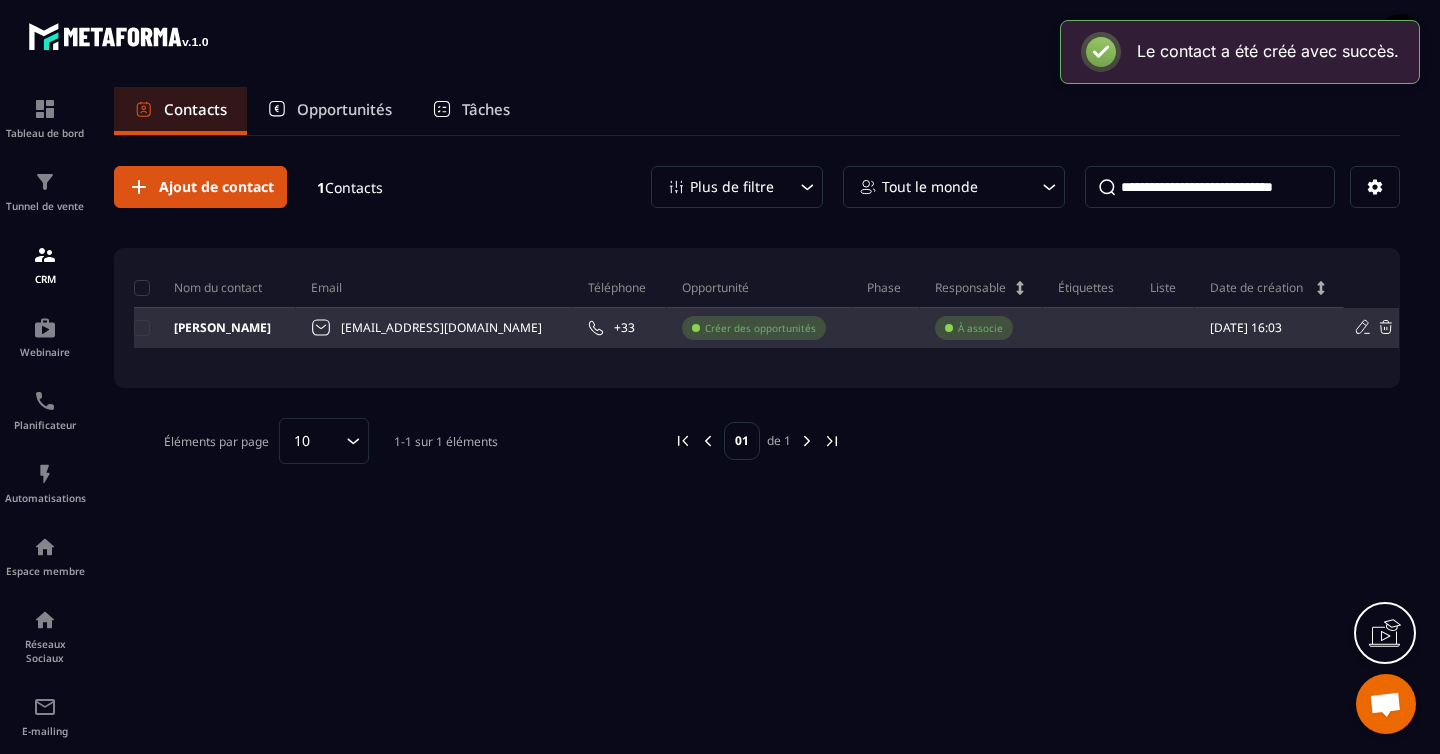 click on "À associe" at bounding box center [980, 328] 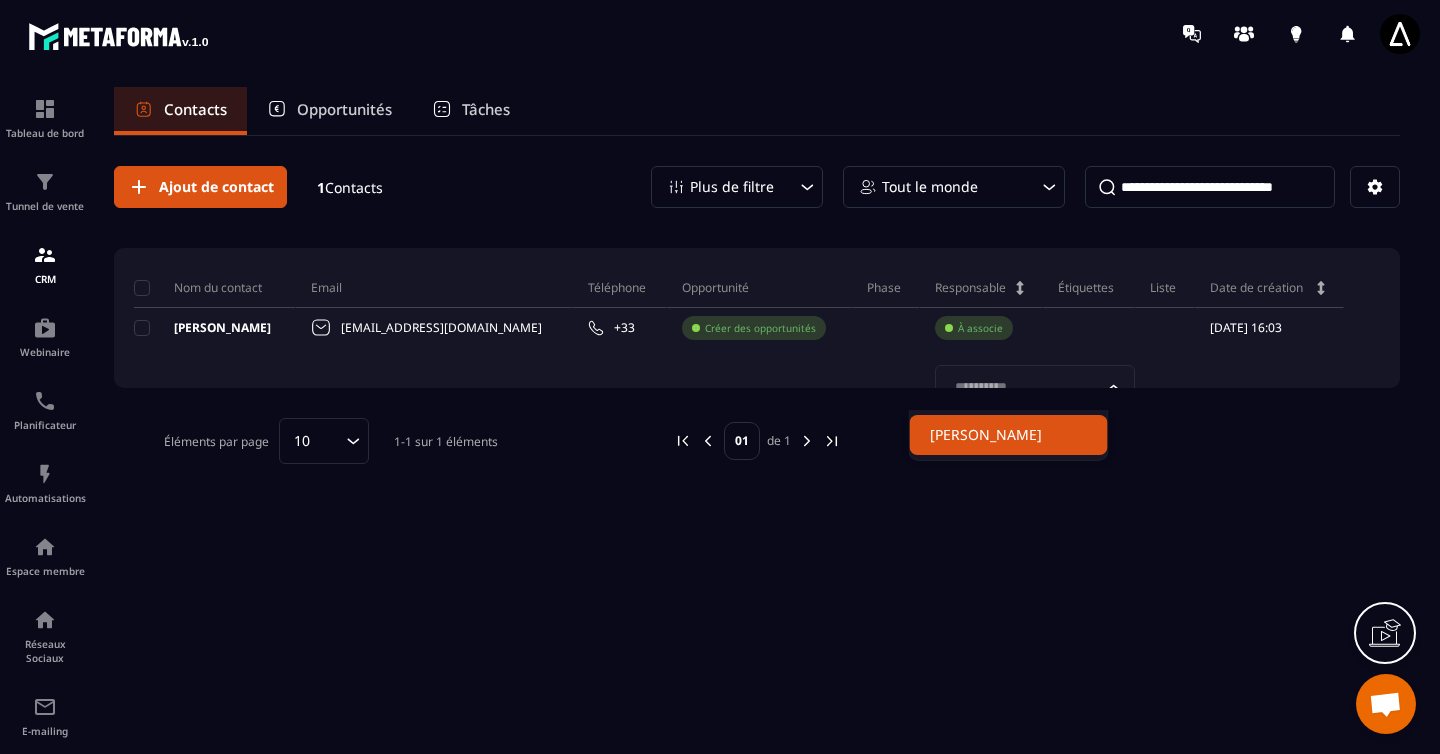 click on "[PERSON_NAME]" 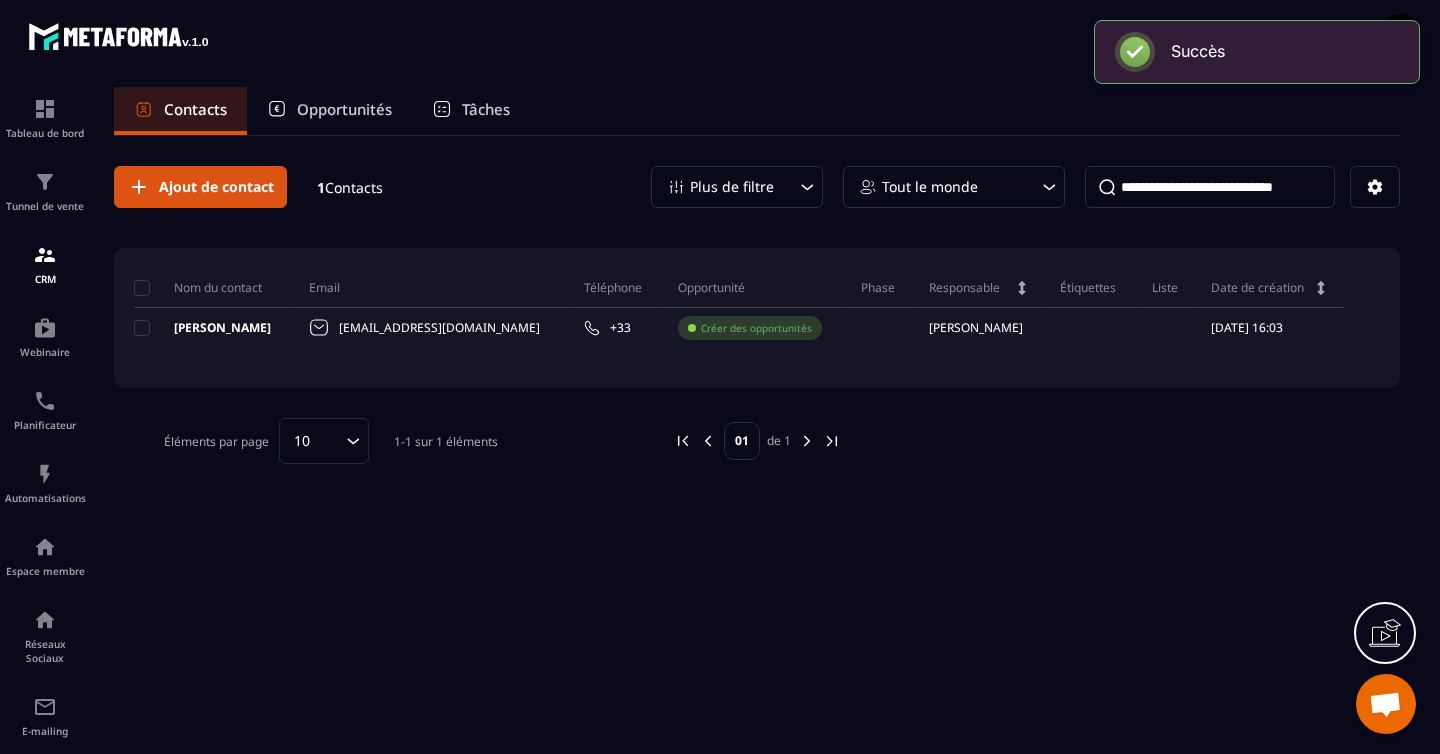 click on "Phase" at bounding box center [878, 288] 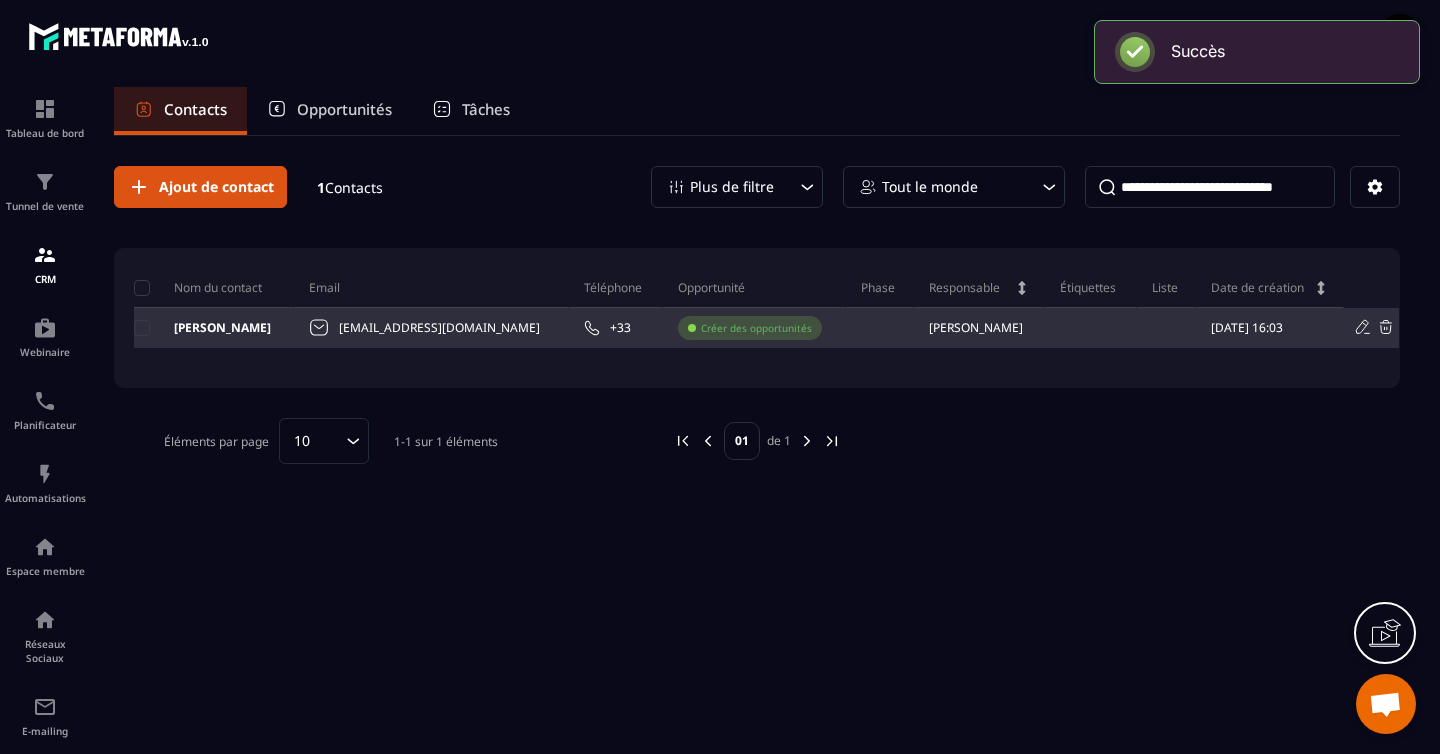 click at bounding box center [880, 328] 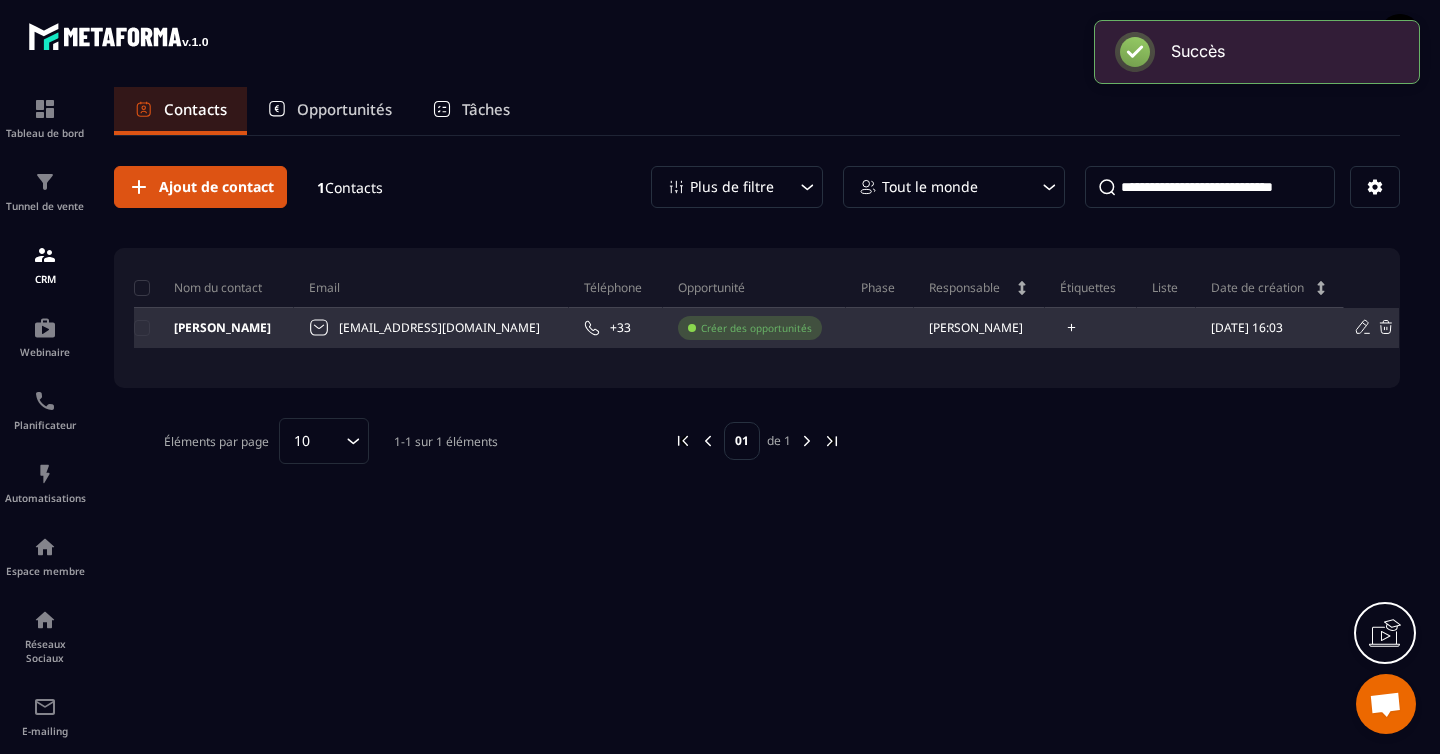 click 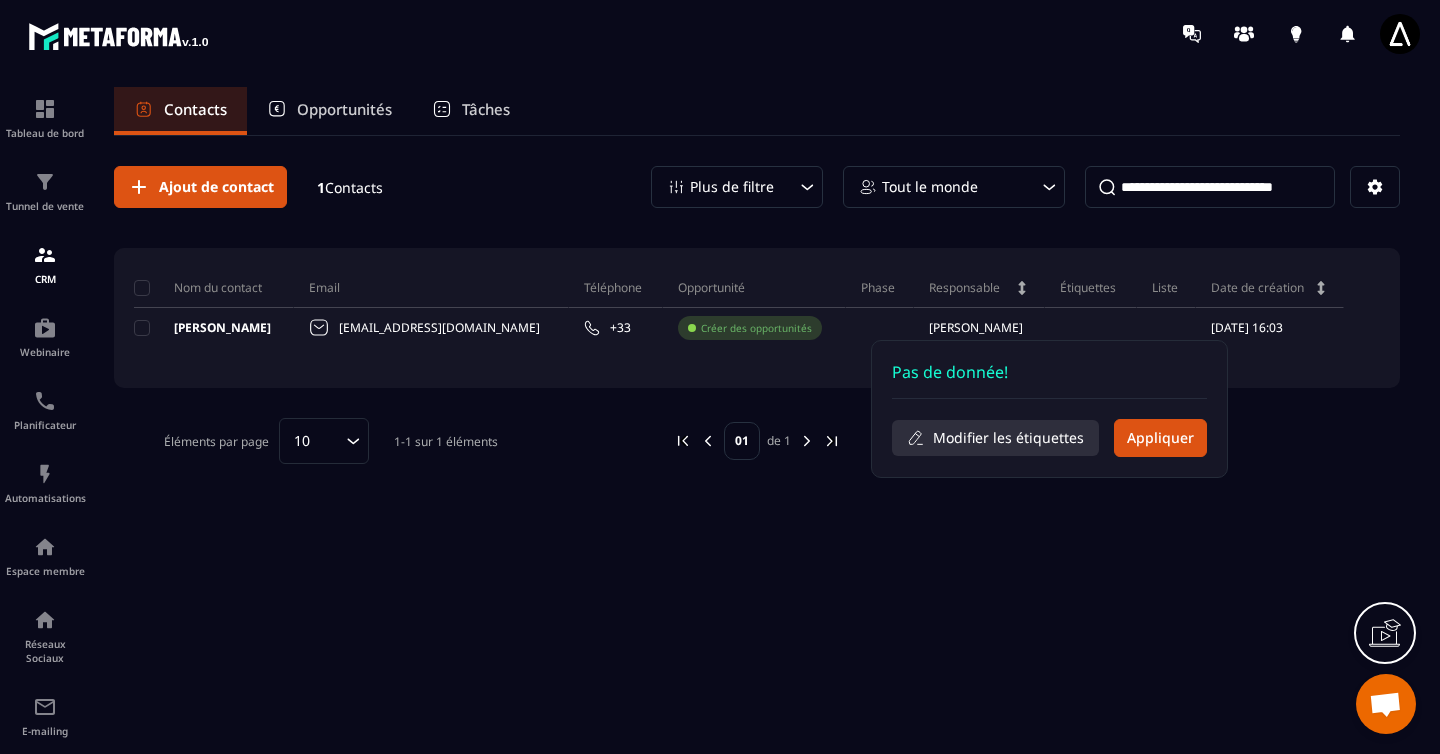 click on "Modifier les étiquettes" at bounding box center (995, 438) 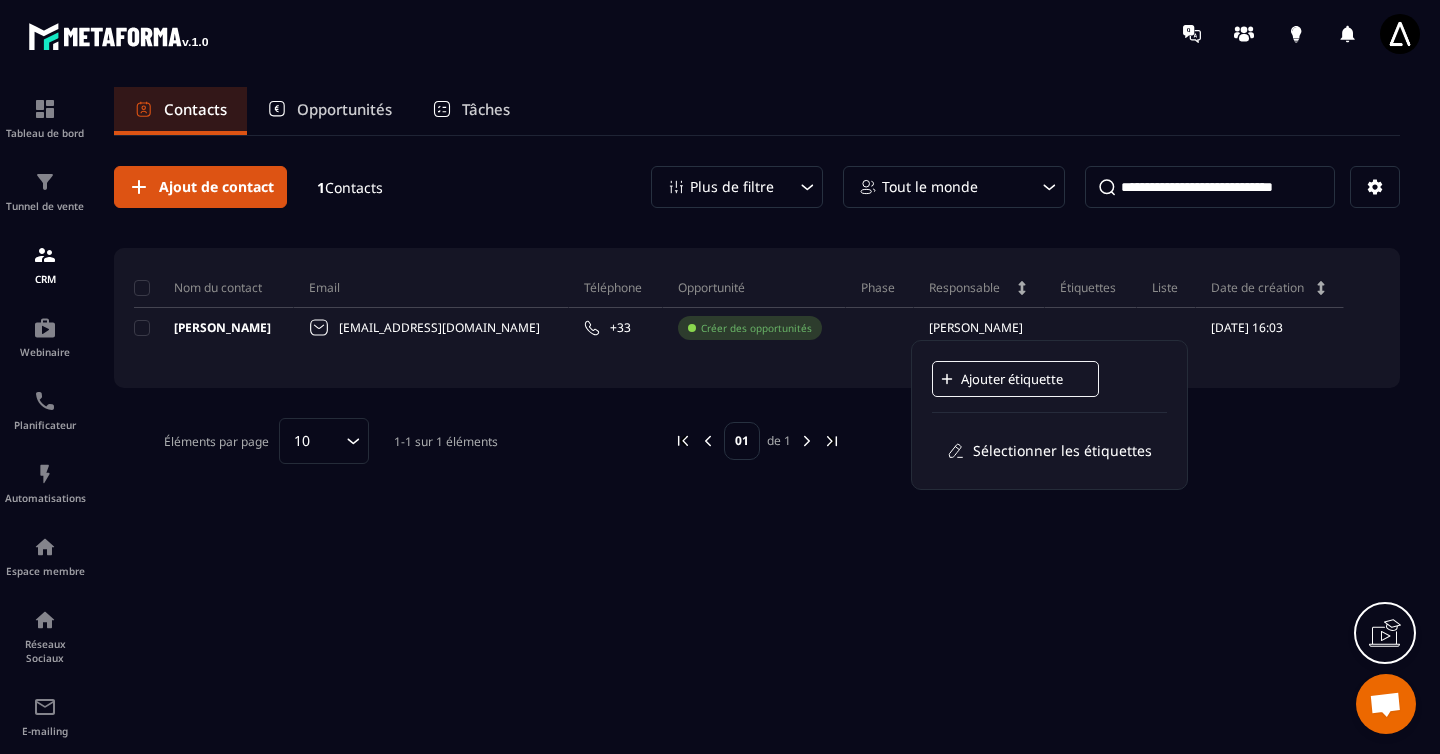 click on "Ajouter étiquette" at bounding box center (1021, 379) 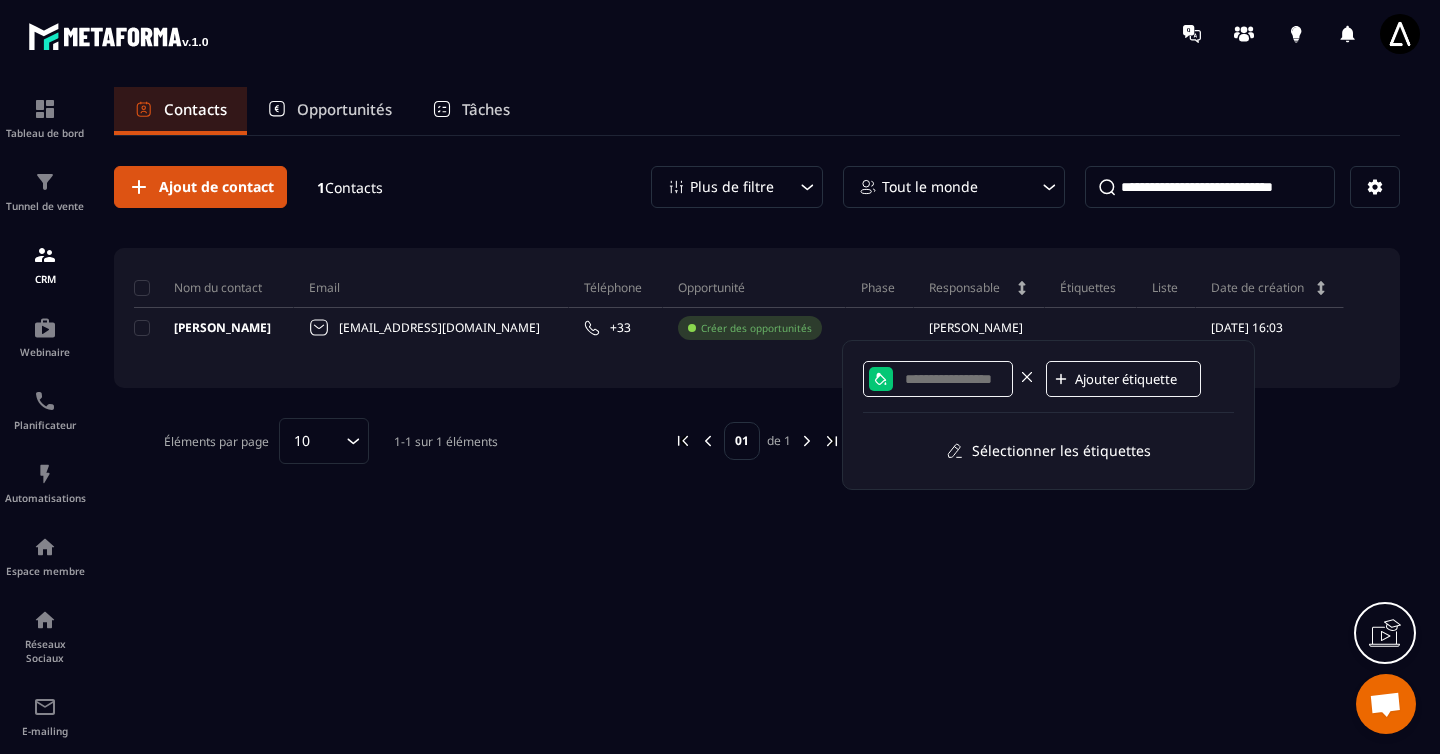 click at bounding box center (955, 379) 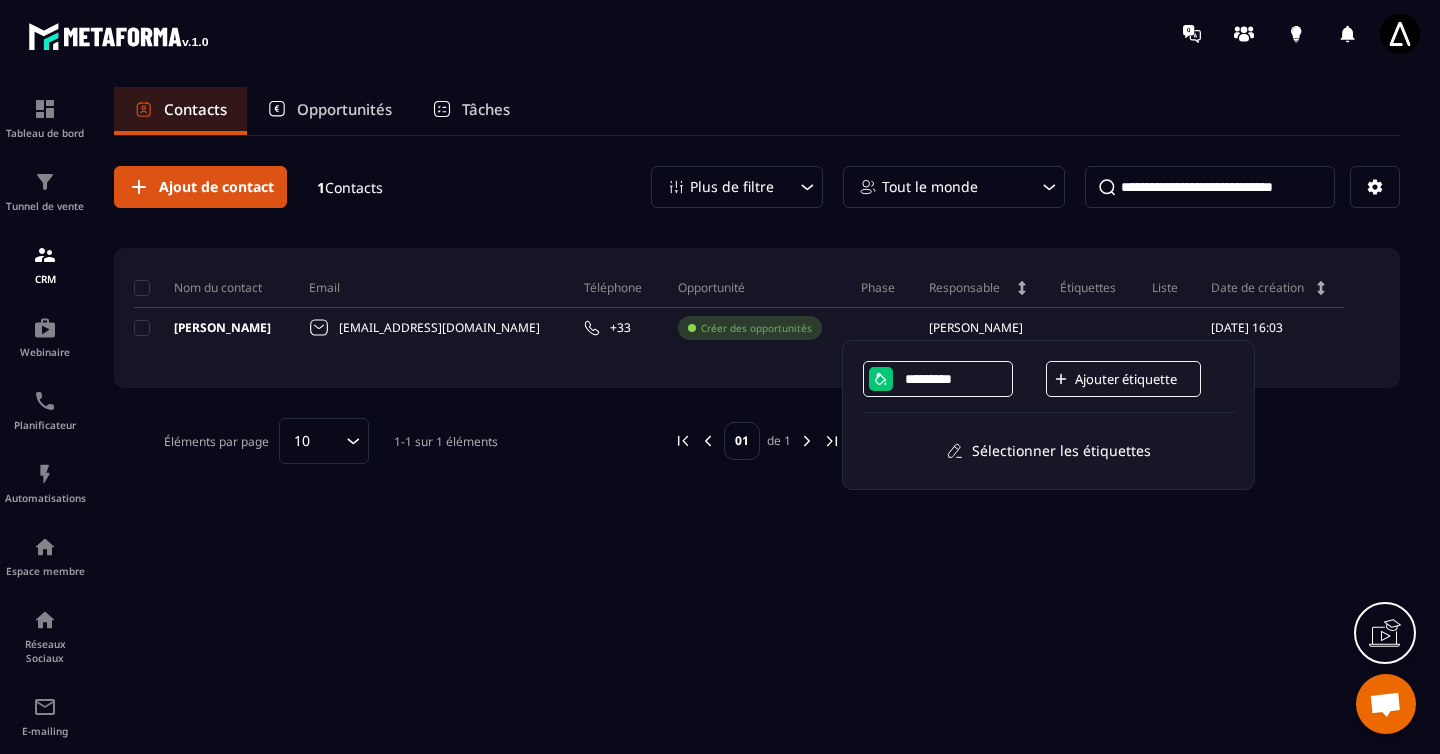 click on "Ajouter étiquette" at bounding box center [1135, 379] 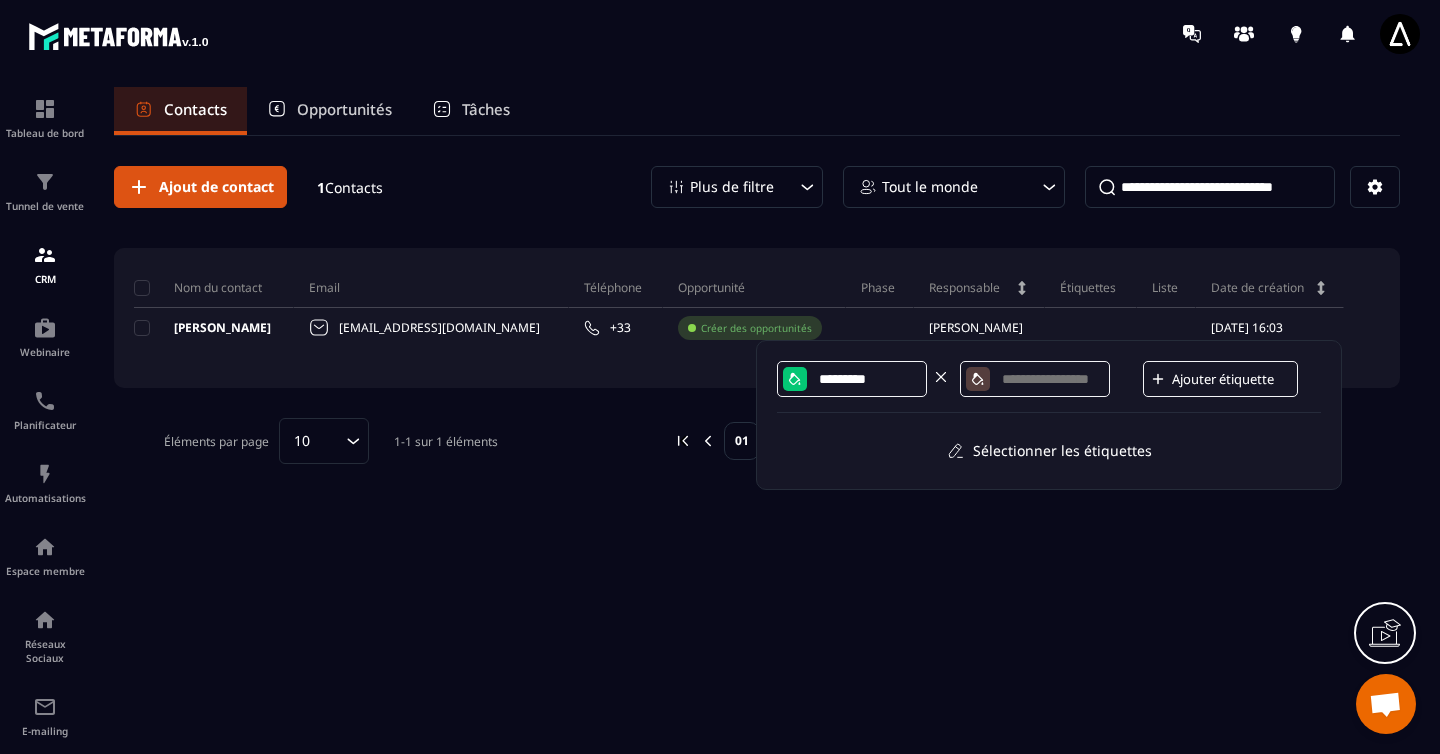 click on "*********" at bounding box center (869, 379) 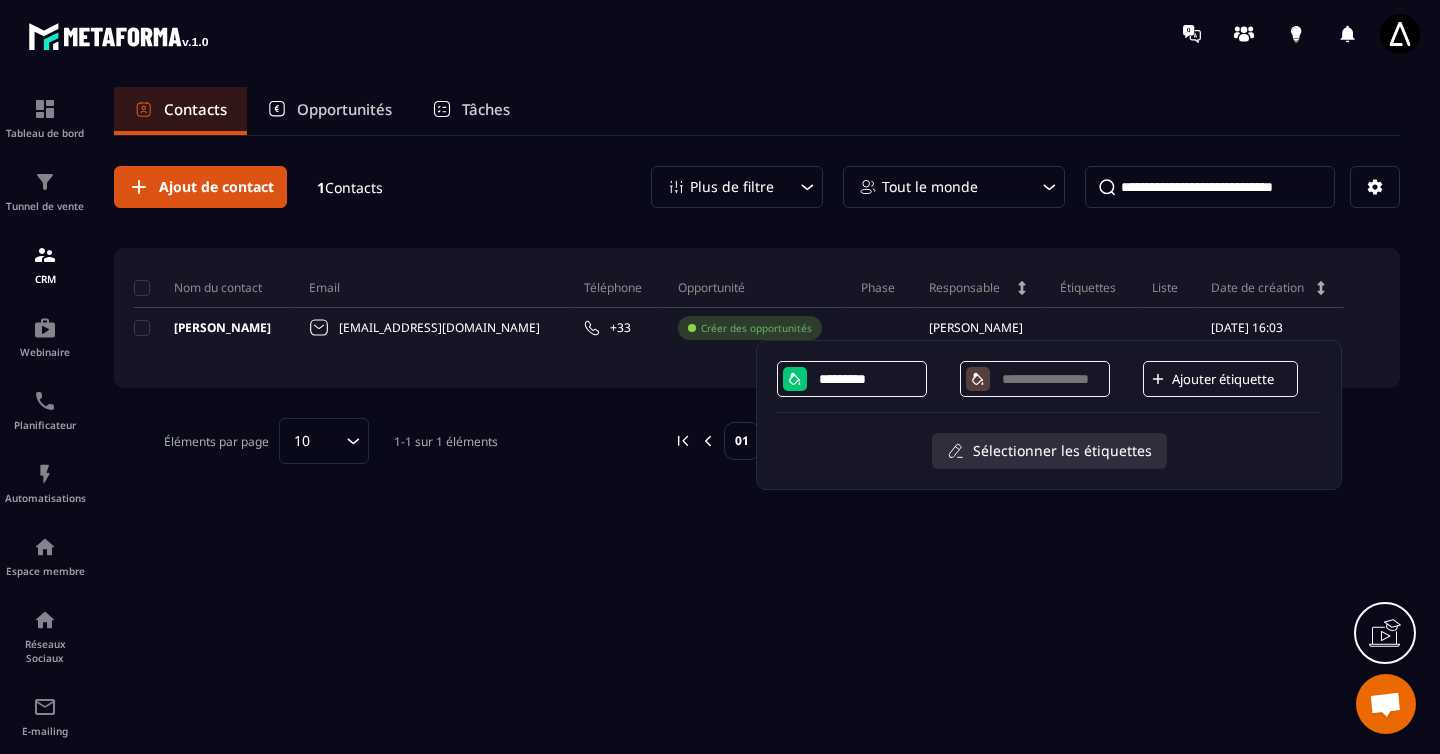click on "Sélectionner les étiquettes" at bounding box center (1049, 451) 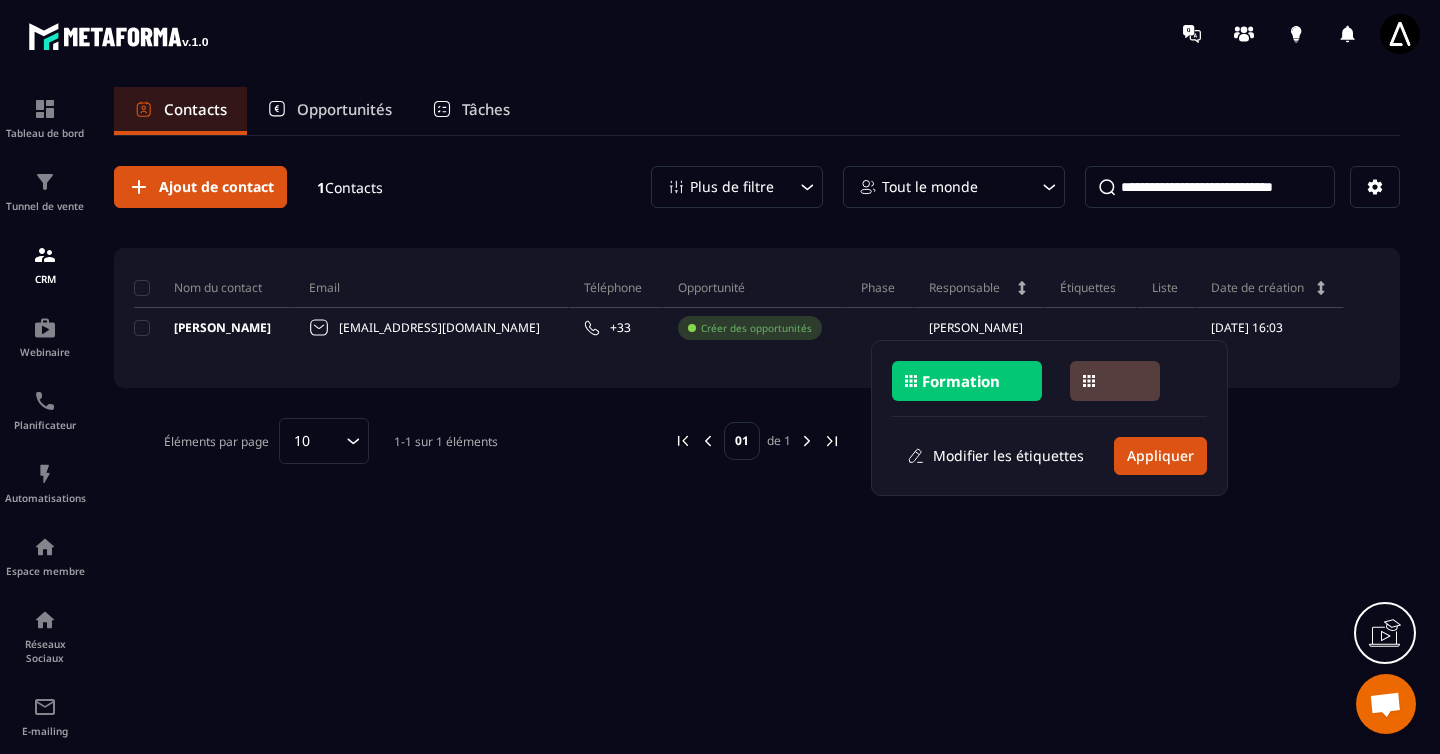 click on "Formation" 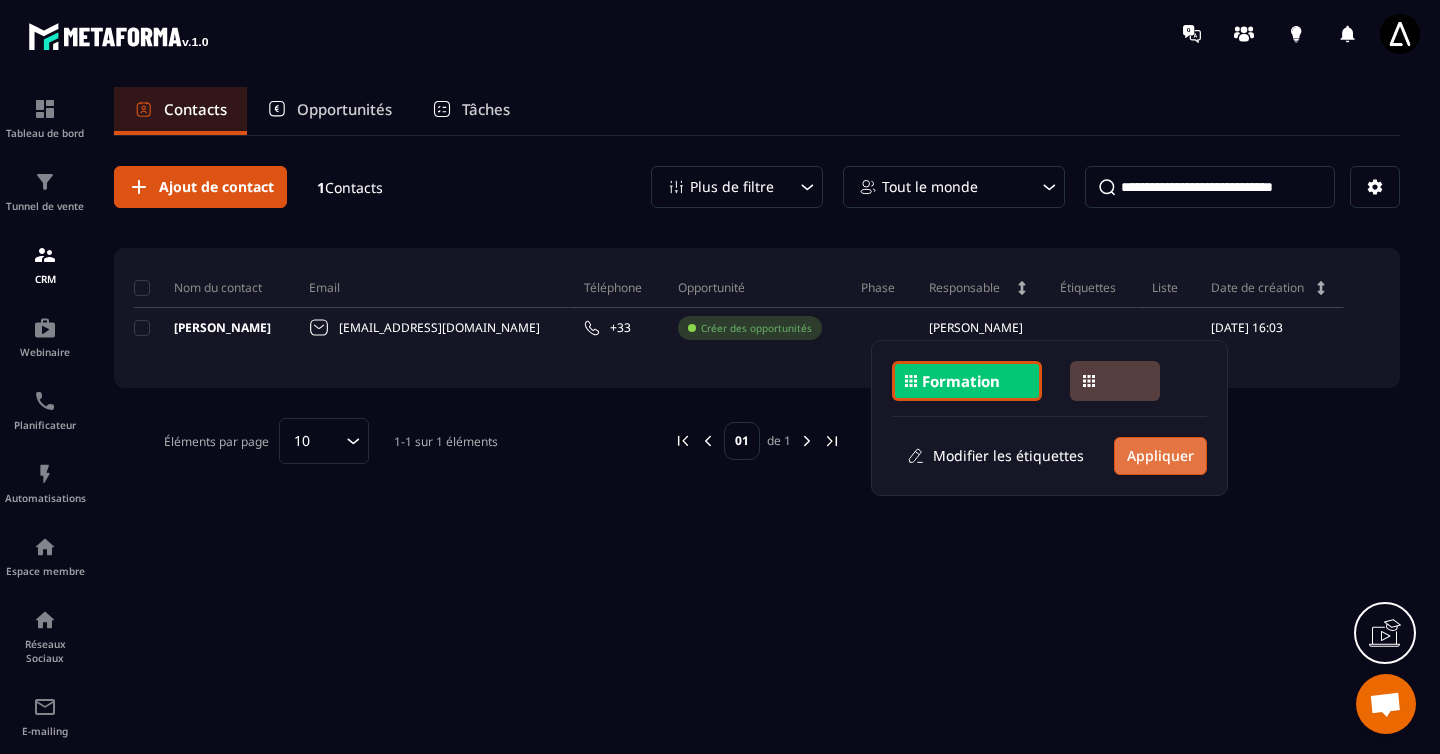 click on "Appliquer" at bounding box center (1160, 456) 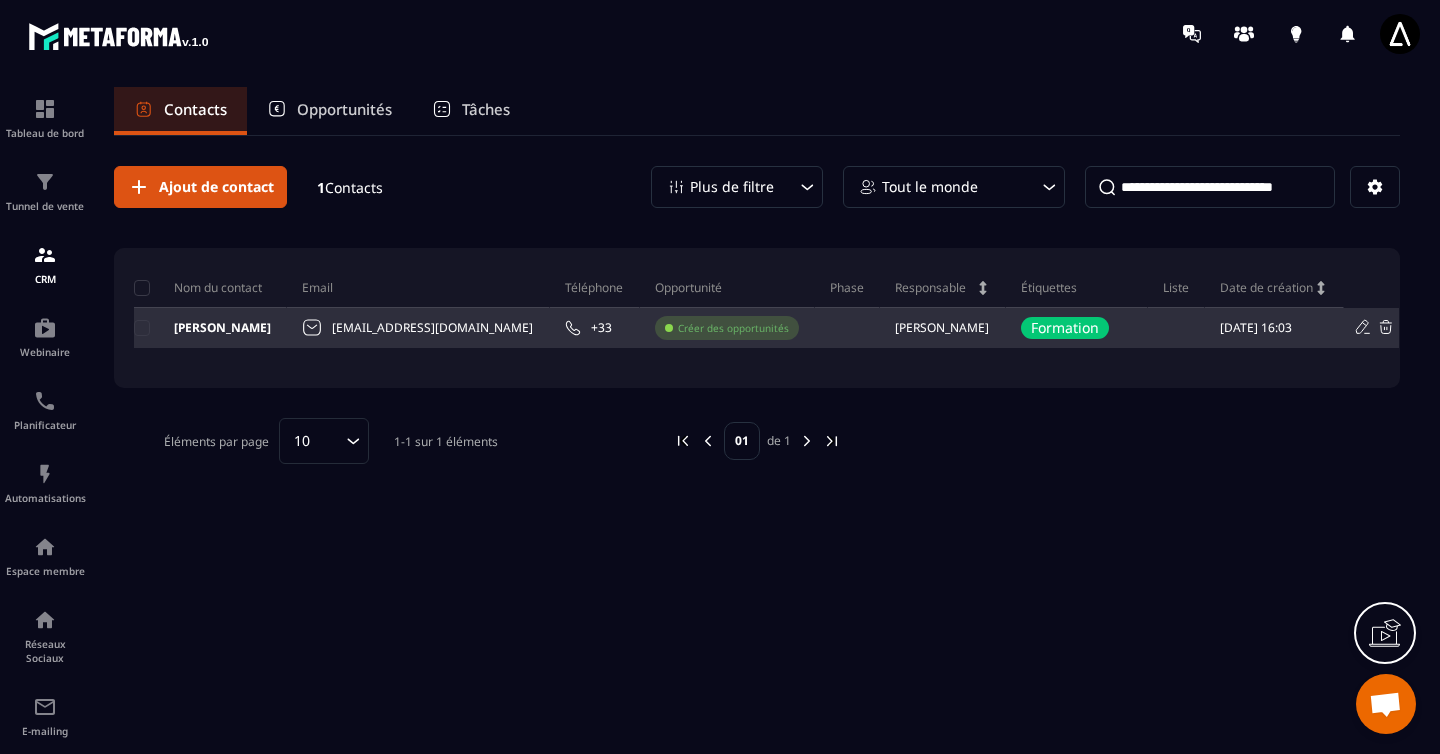 click at bounding box center [1176, 328] 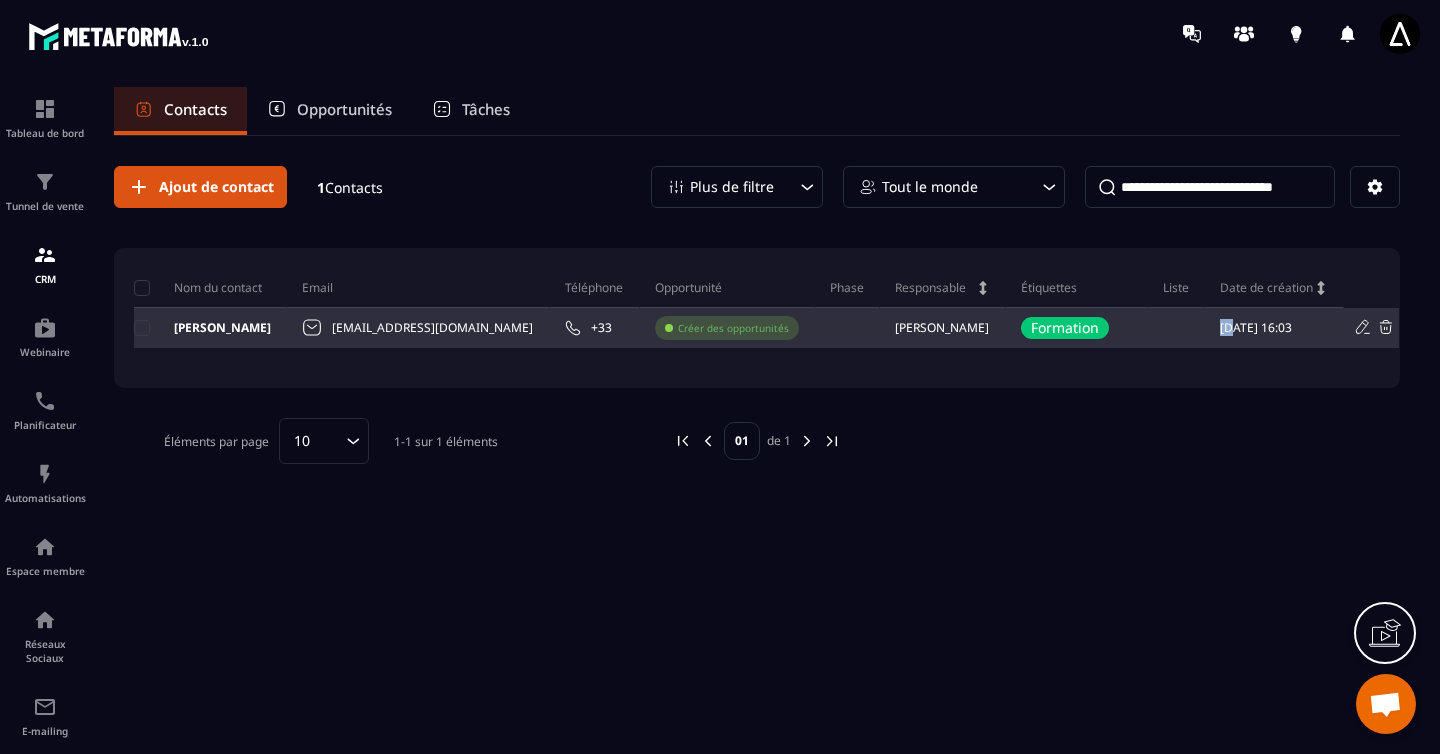click at bounding box center (1176, 328) 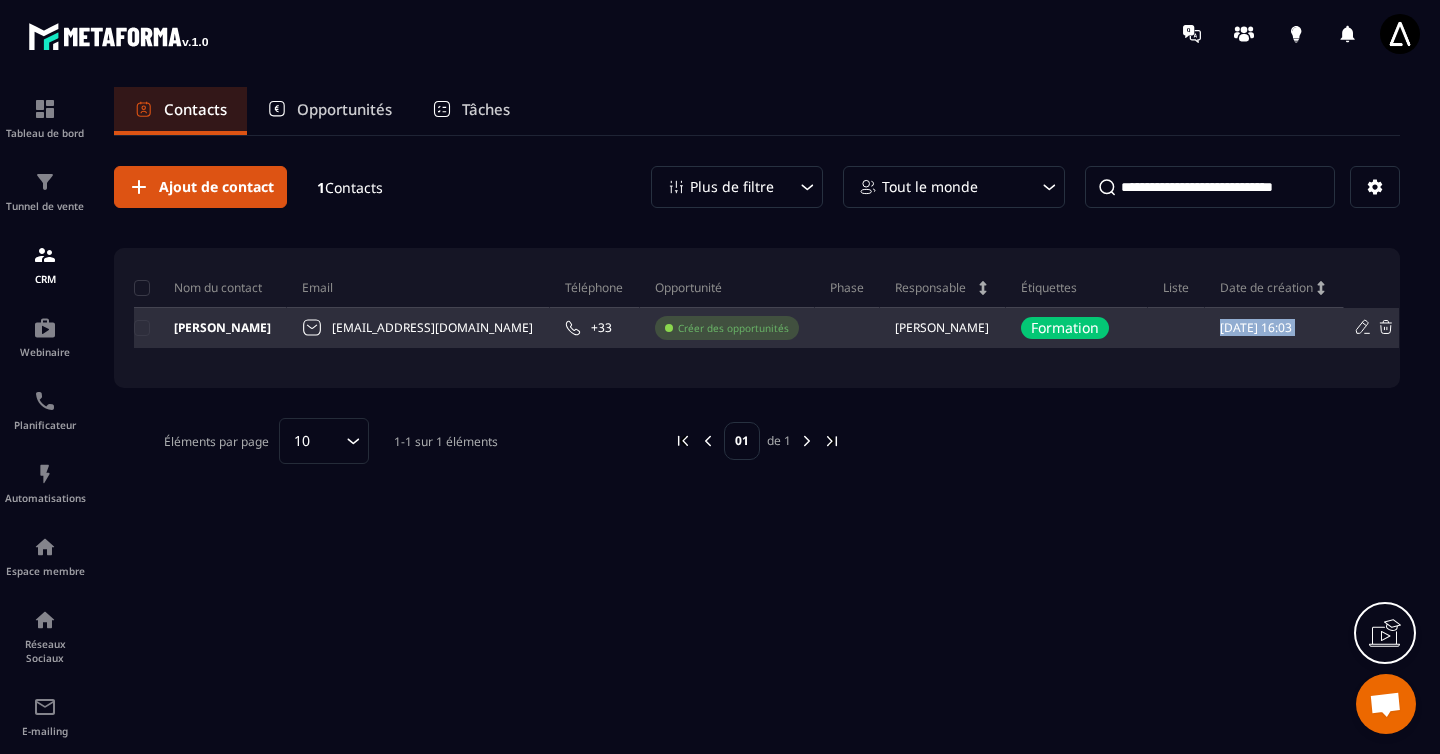 click at bounding box center [1176, 328] 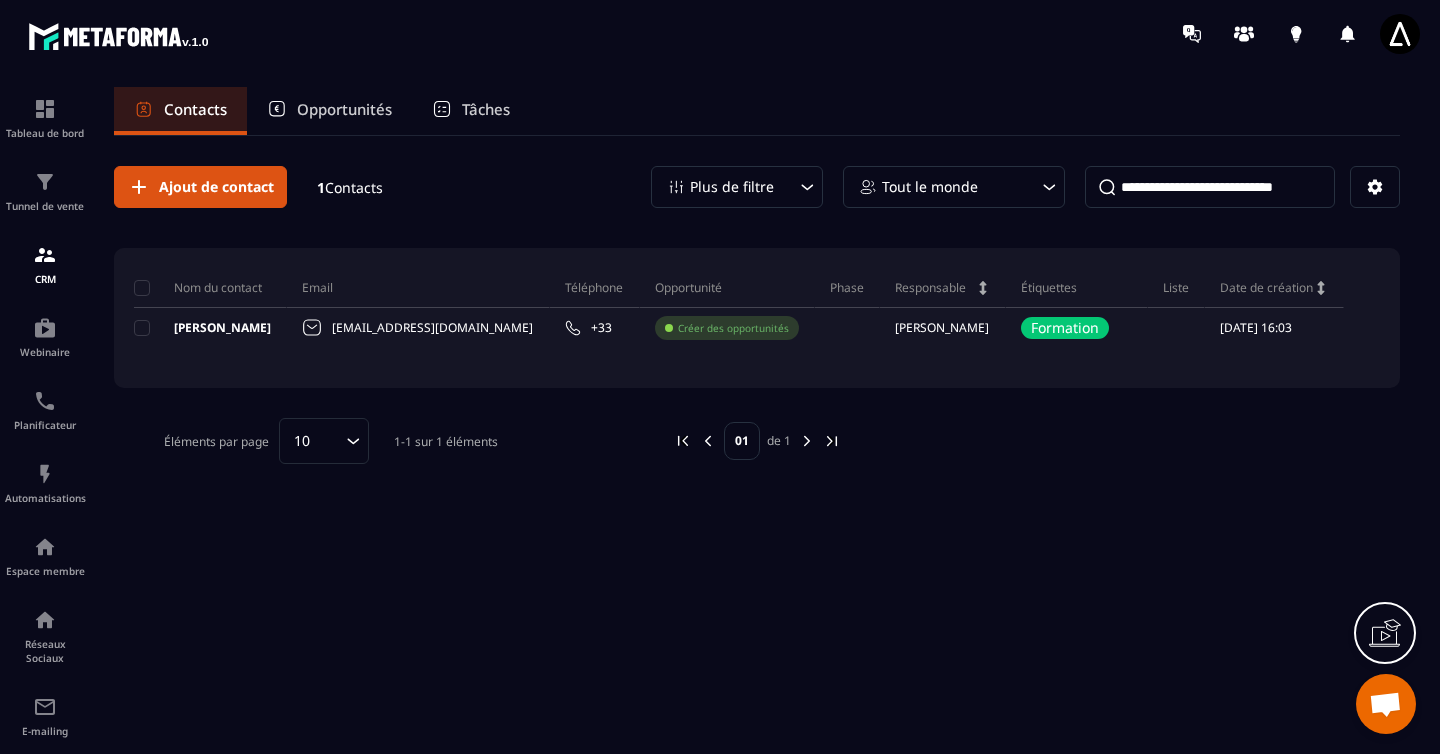 click on "Liste" at bounding box center (1176, 288) 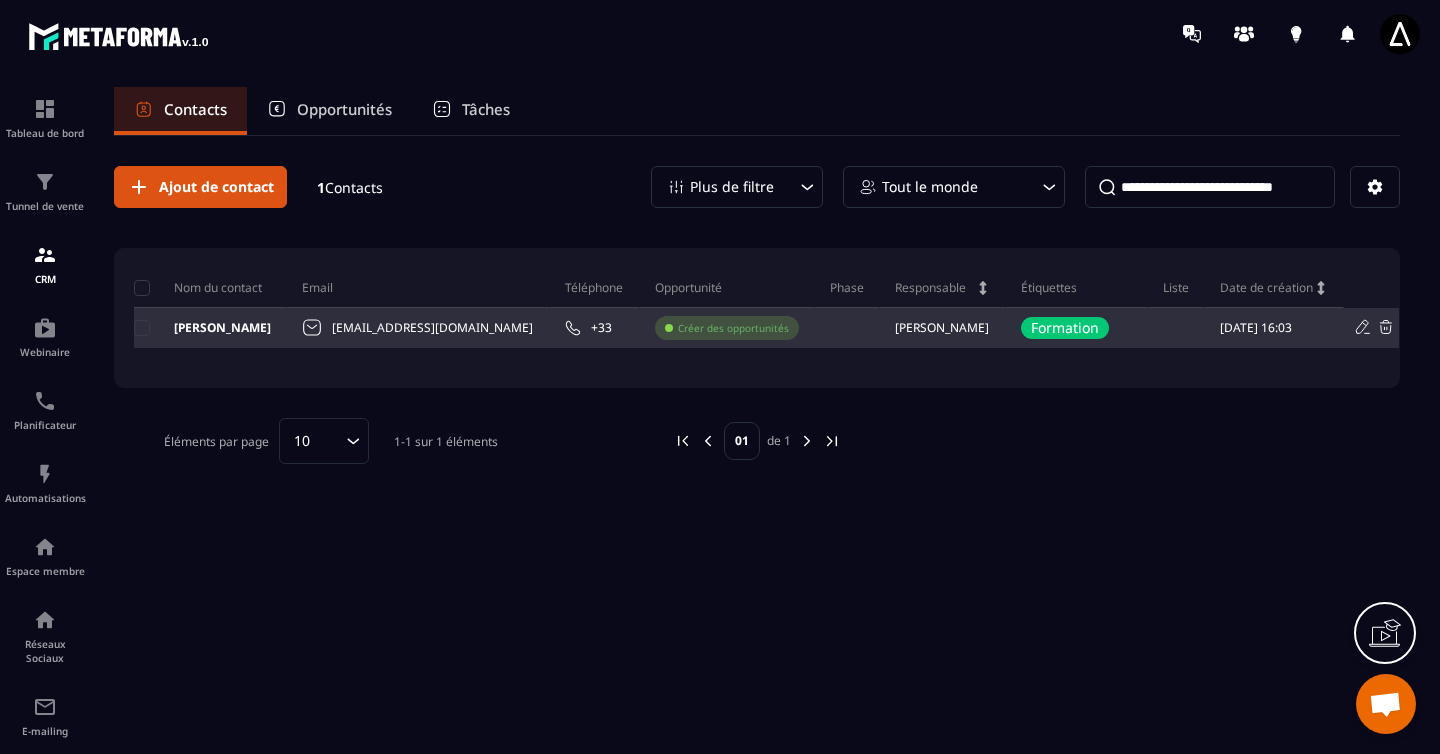 click 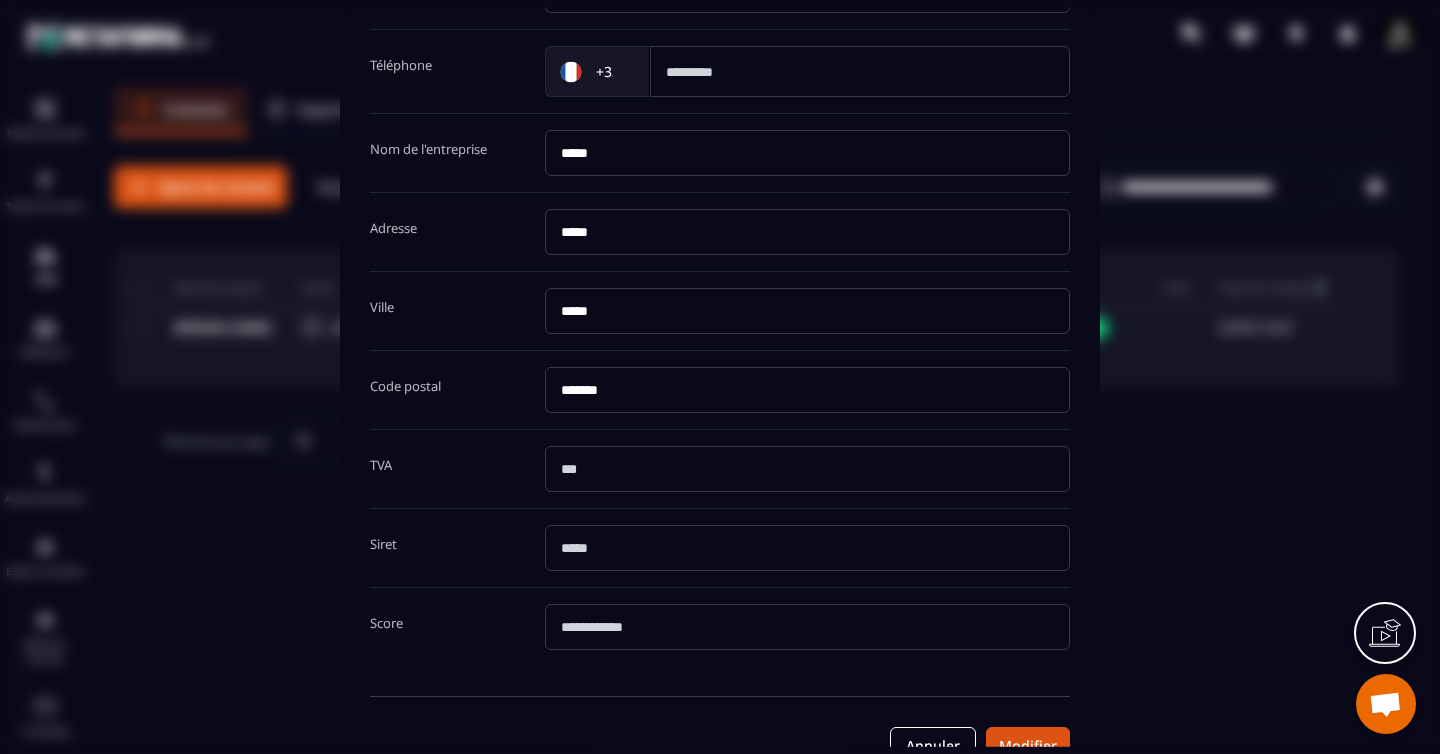 scroll, scrollTop: 361, scrollLeft: 0, axis: vertical 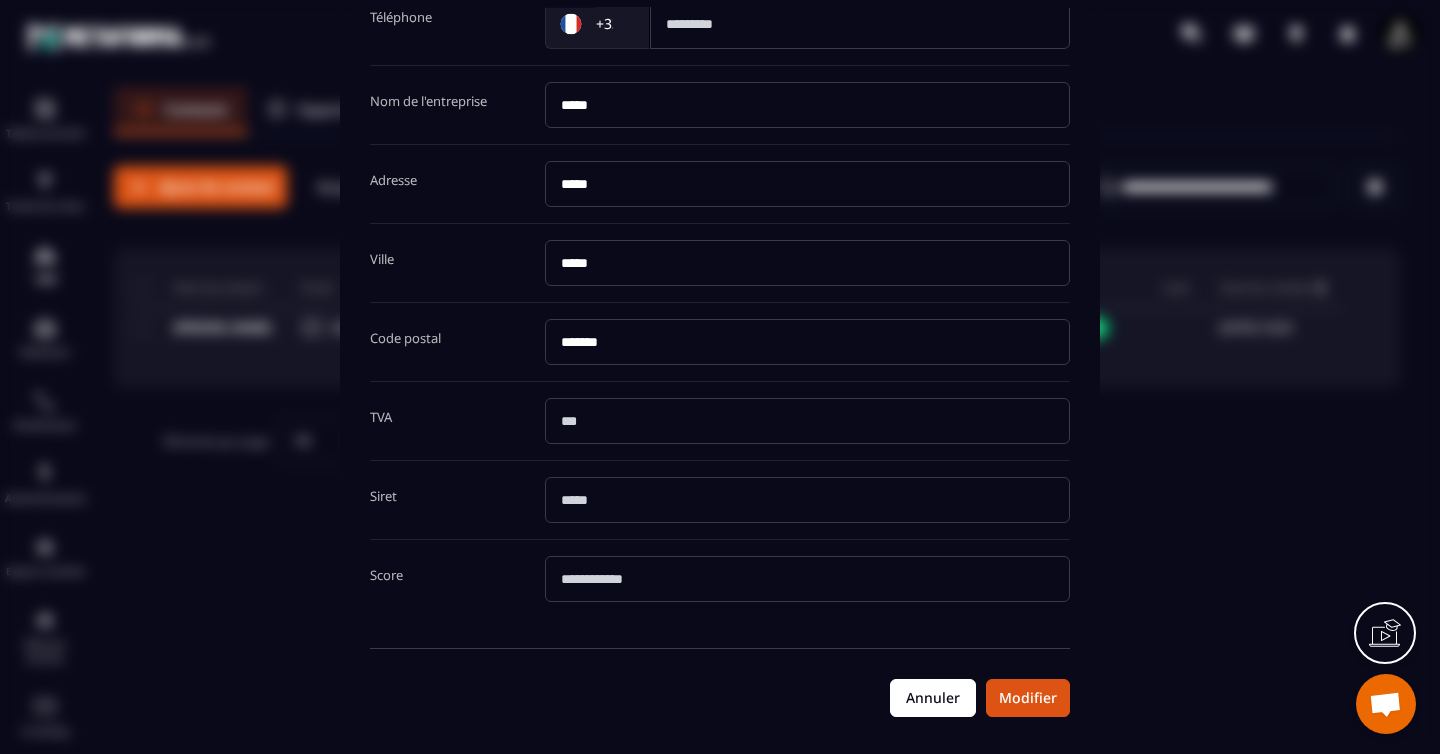 click on "Annuler" at bounding box center (933, 698) 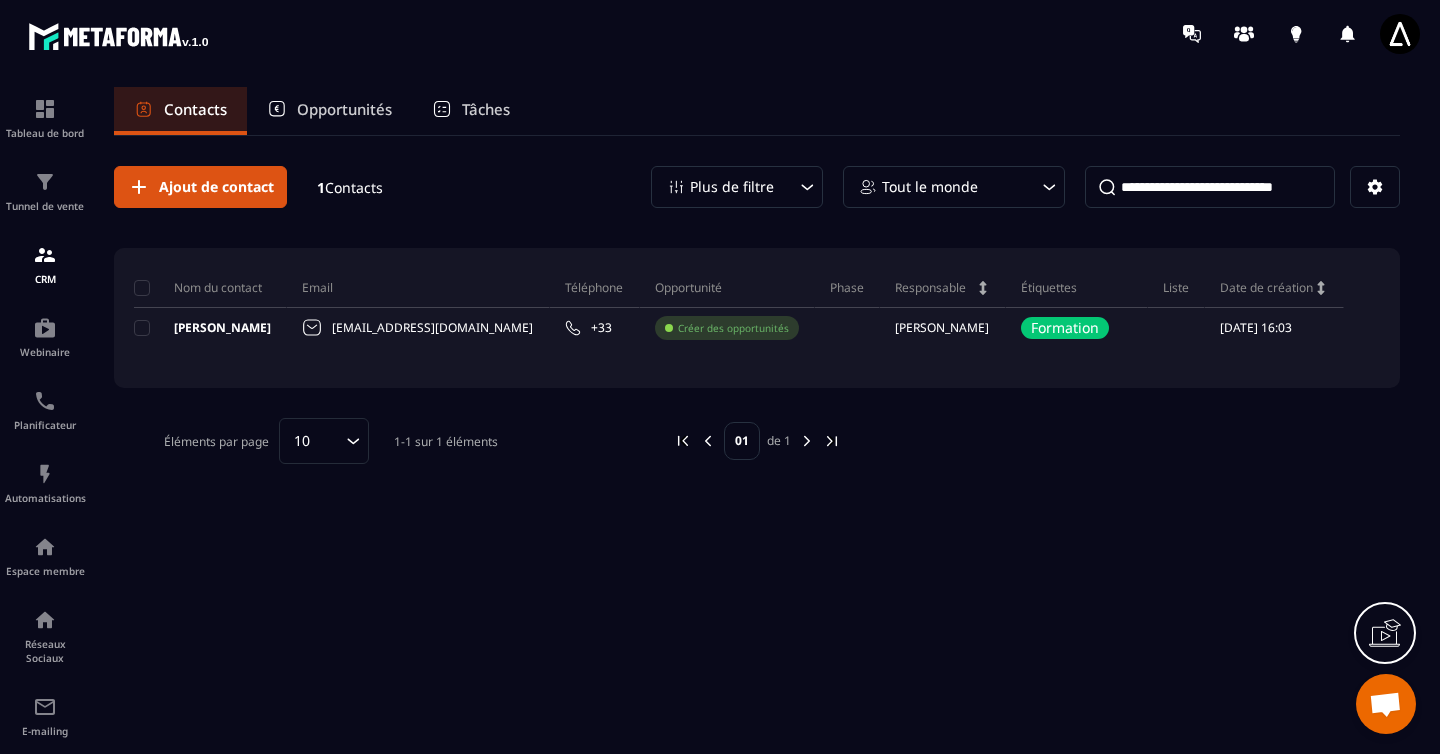click on "Plus de filtre" at bounding box center [732, 187] 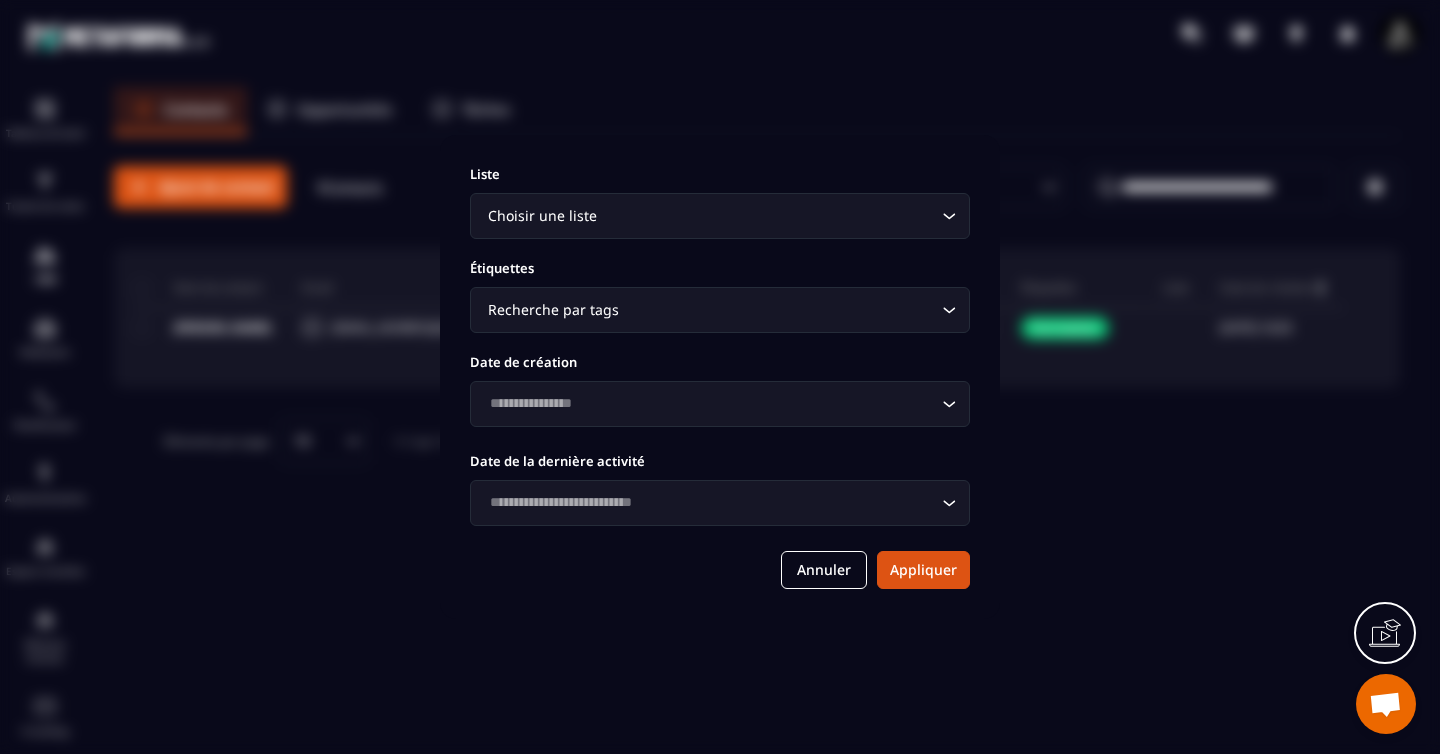 click 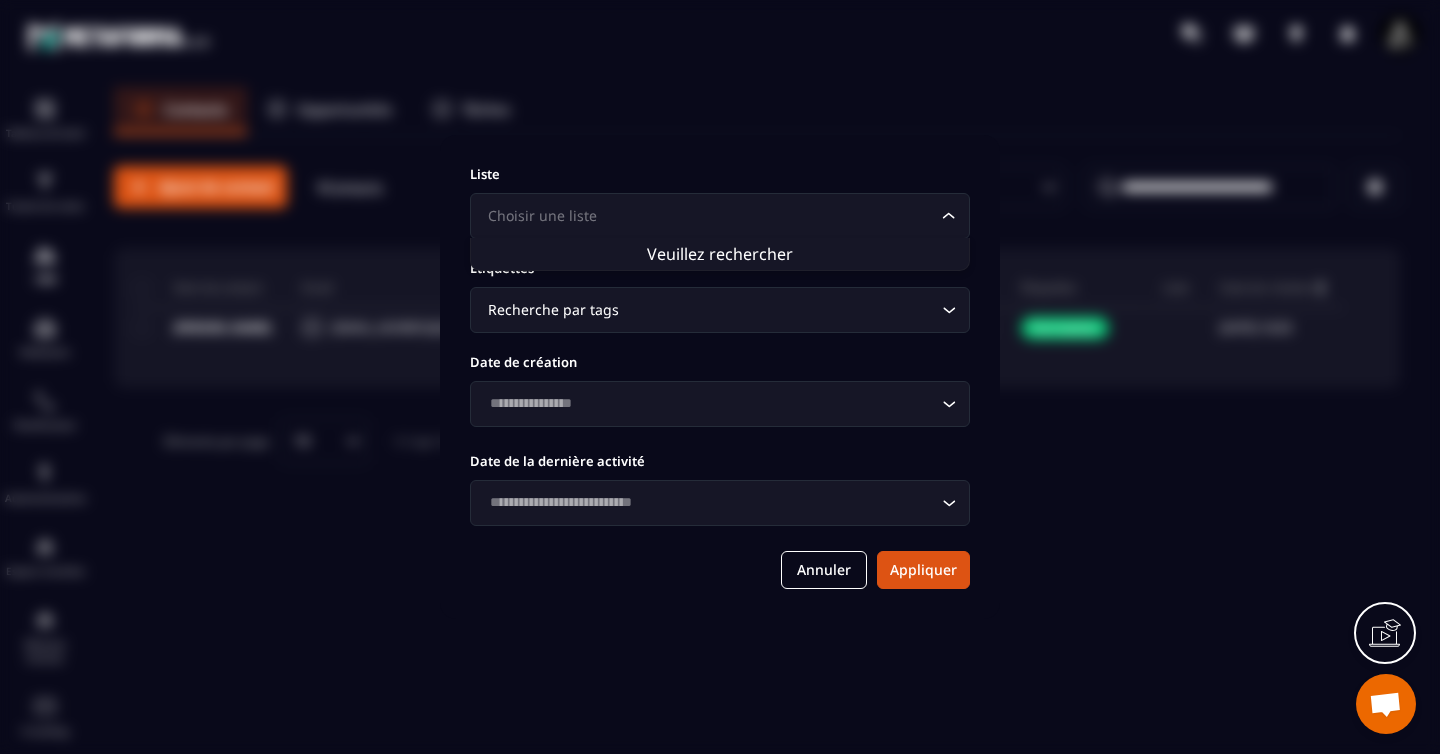 click 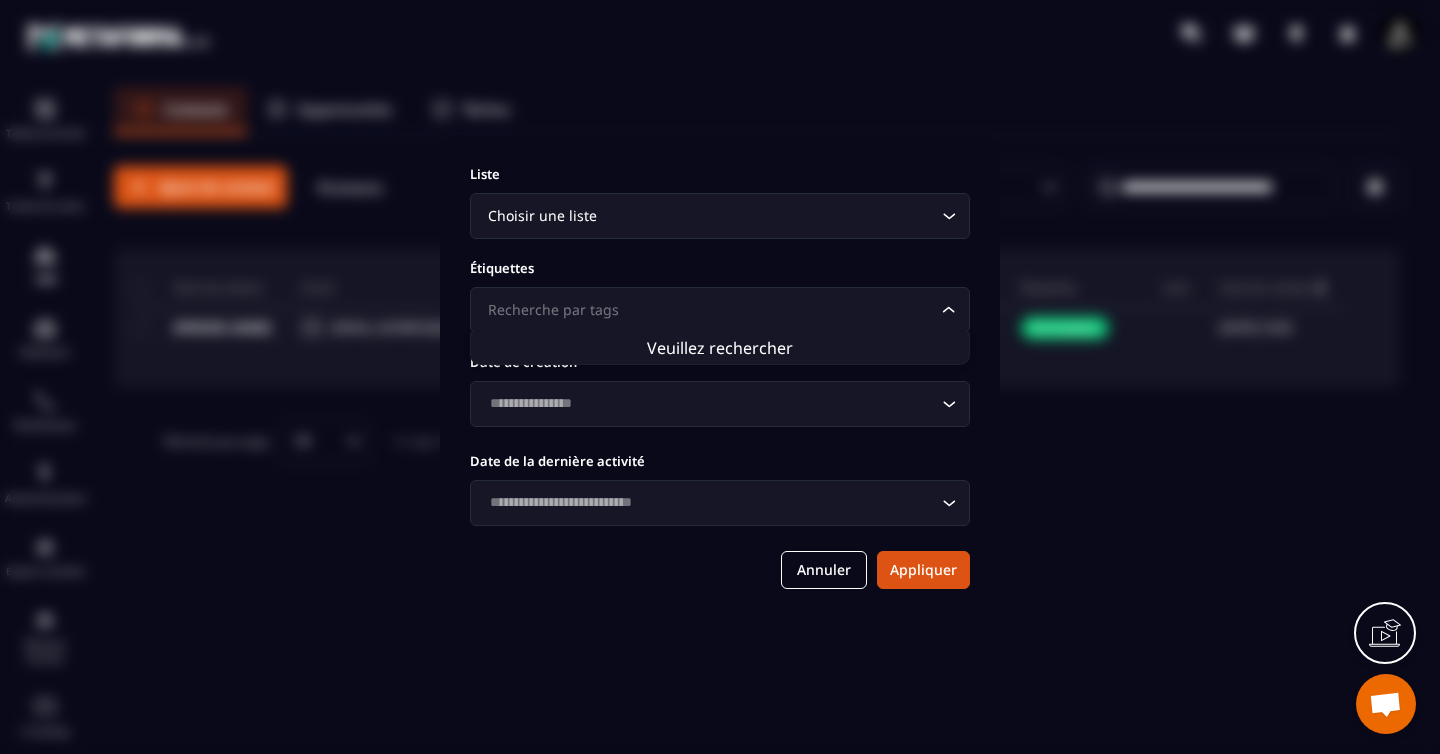 click on "Veuillez rechercher" 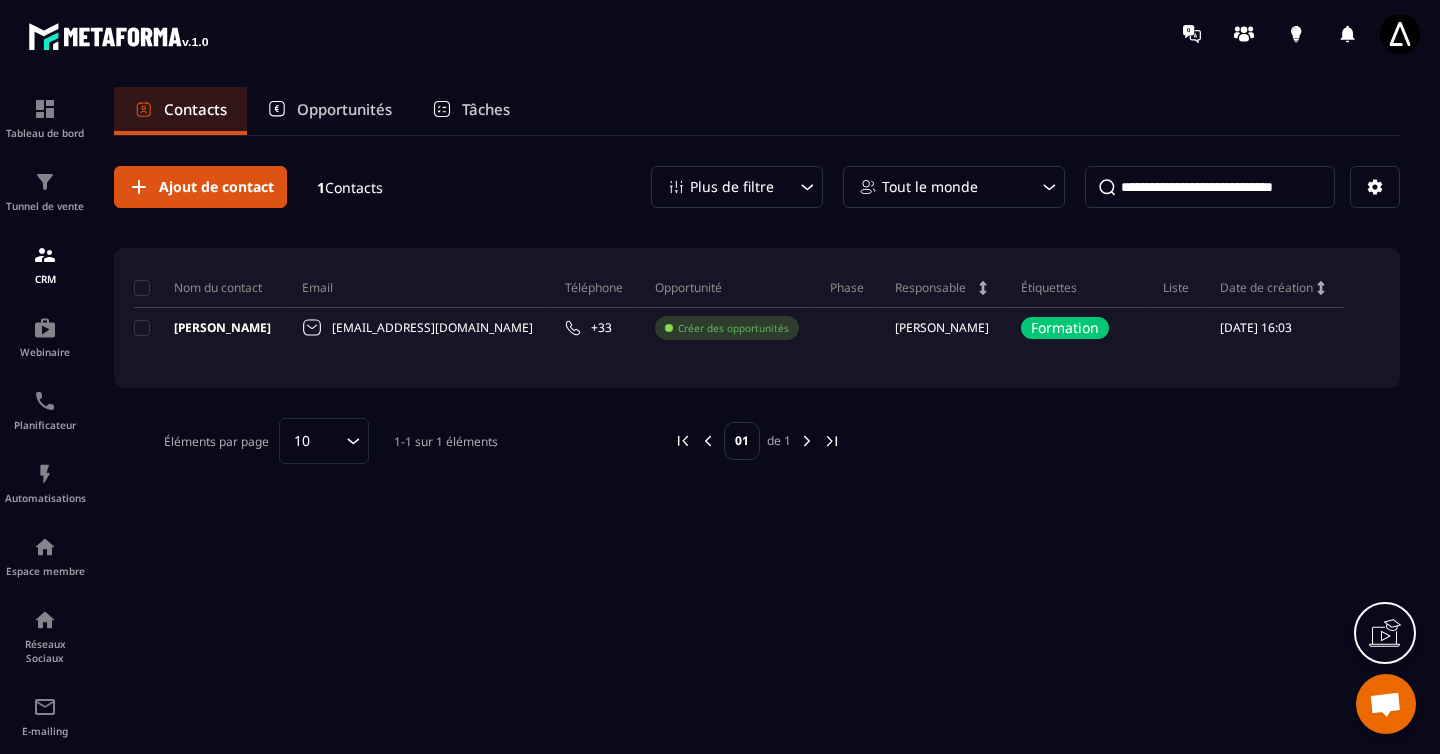 click on "Ajout de contact 1  Contacts Plus de filtre Tout le monde Nom du contact Email Téléphone Opportunité Phase Responsable Étiquettes Liste Date de création [PERSON_NAME] [EMAIL_ADDRESS][DOMAIN_NAME] +33 Créer des opportunités Rémi Morichon Formation [DATE] 16:03 Éléments par page 10 Loading... 1-1 sur 1 éléments 01 de 1" at bounding box center (757, 315) 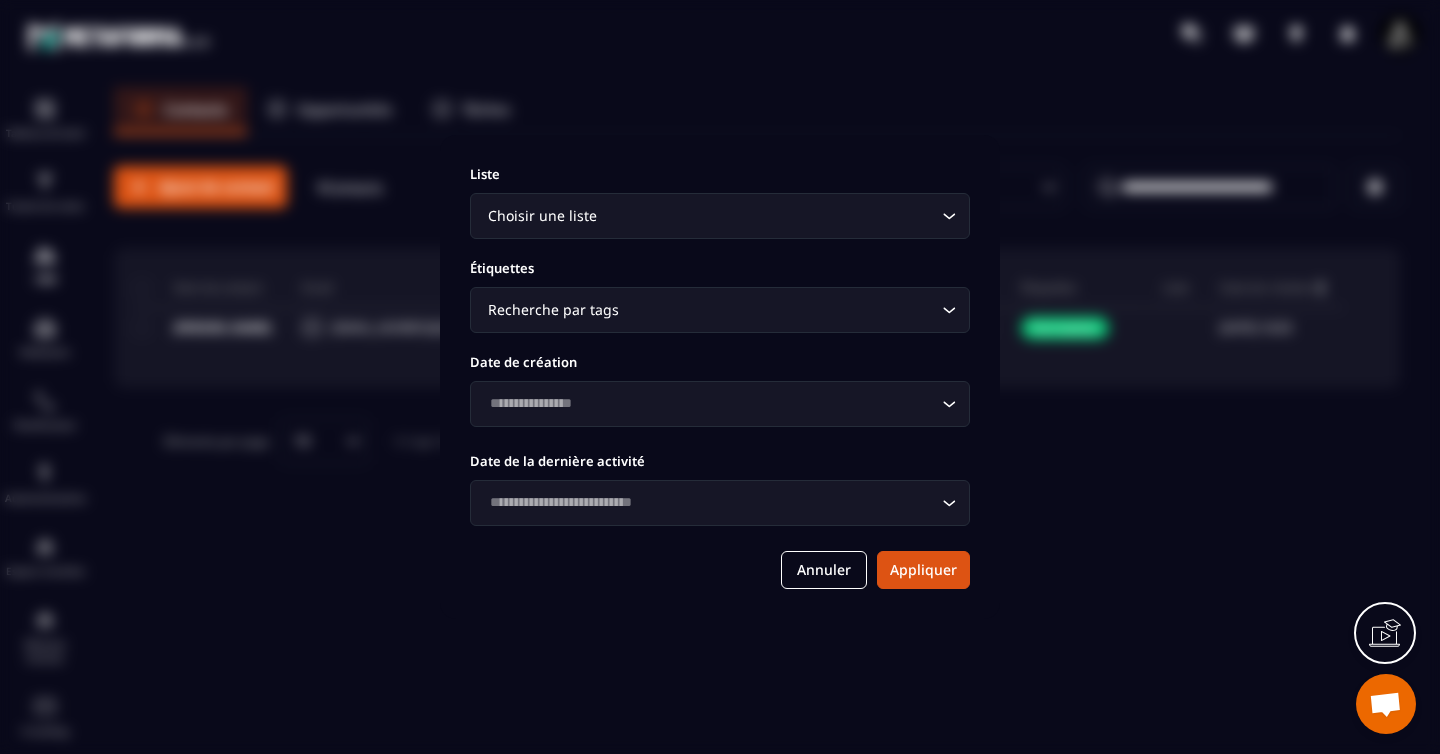 click on "Recherche par tags Loading..." 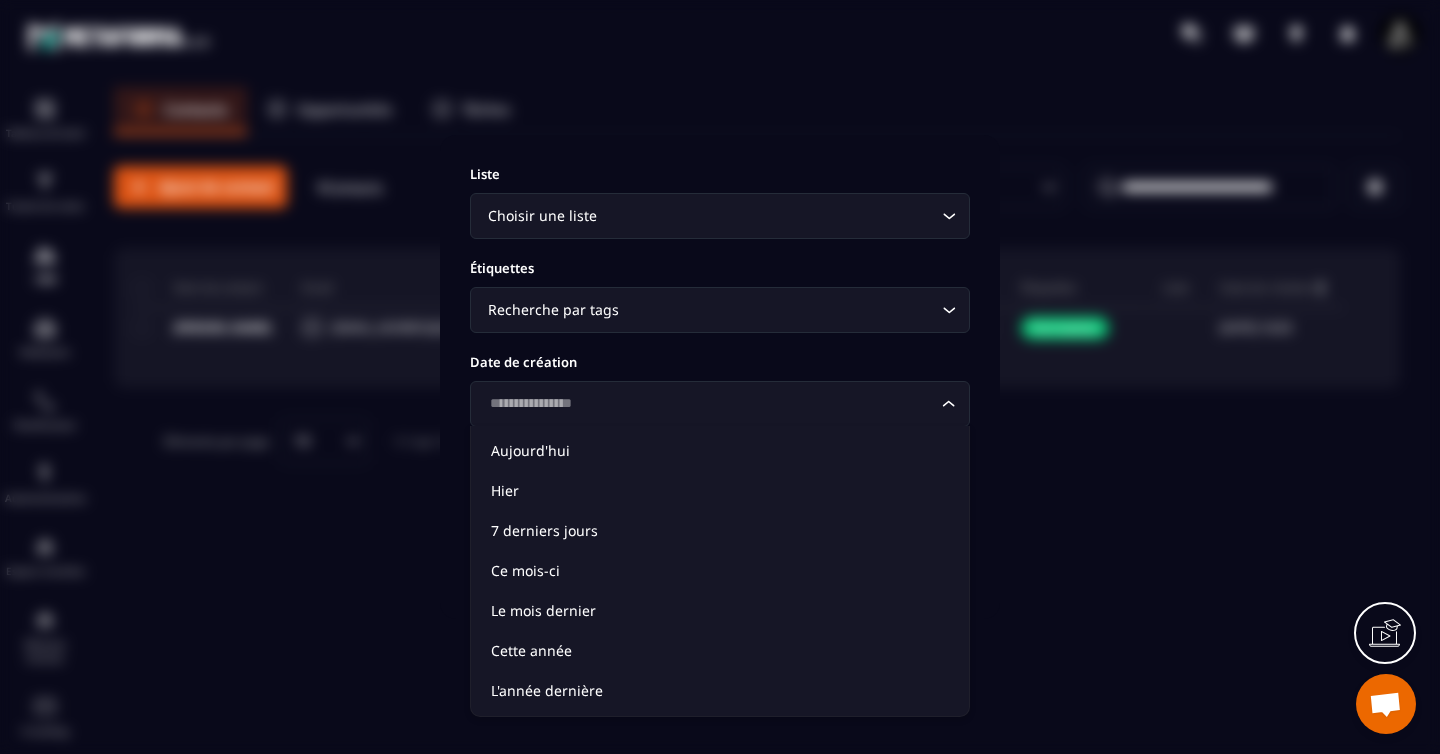 click 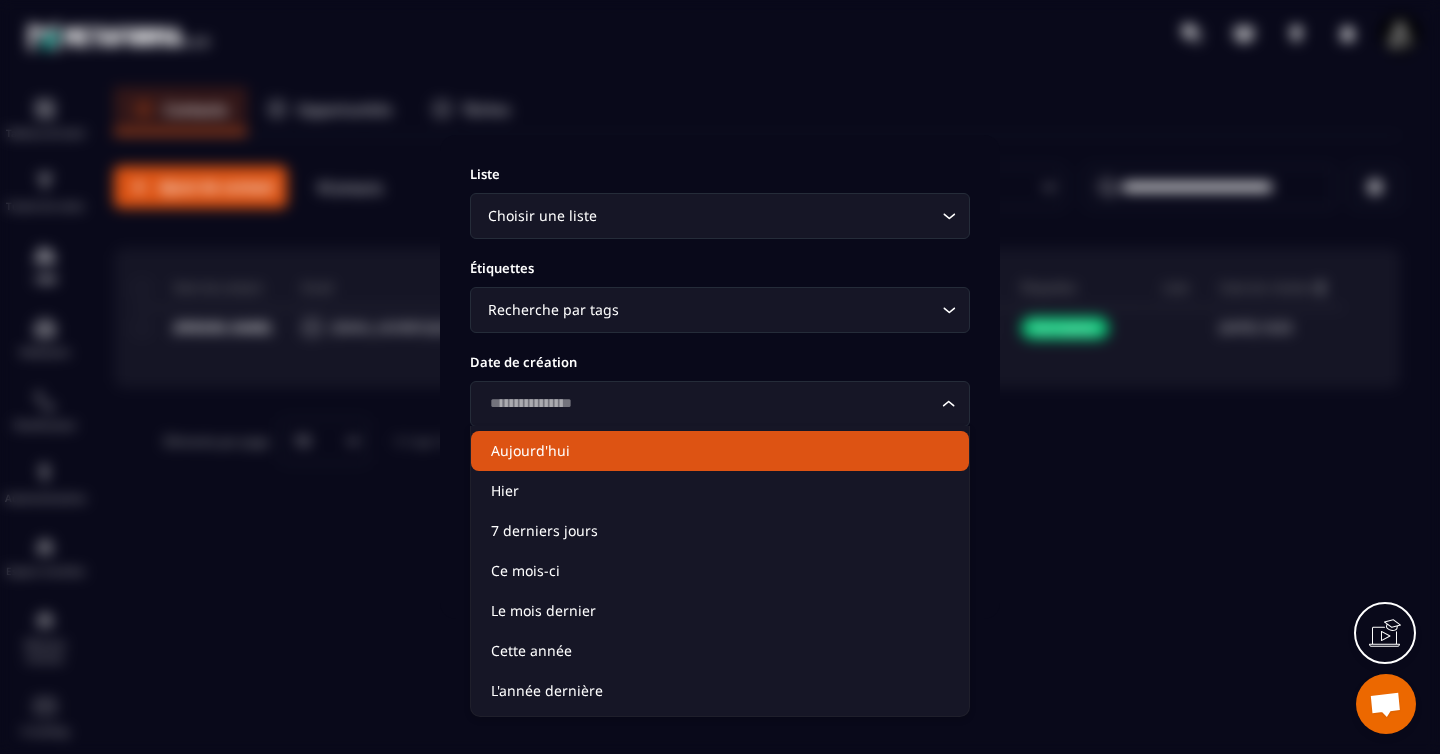 click on "Aujourd'hui" 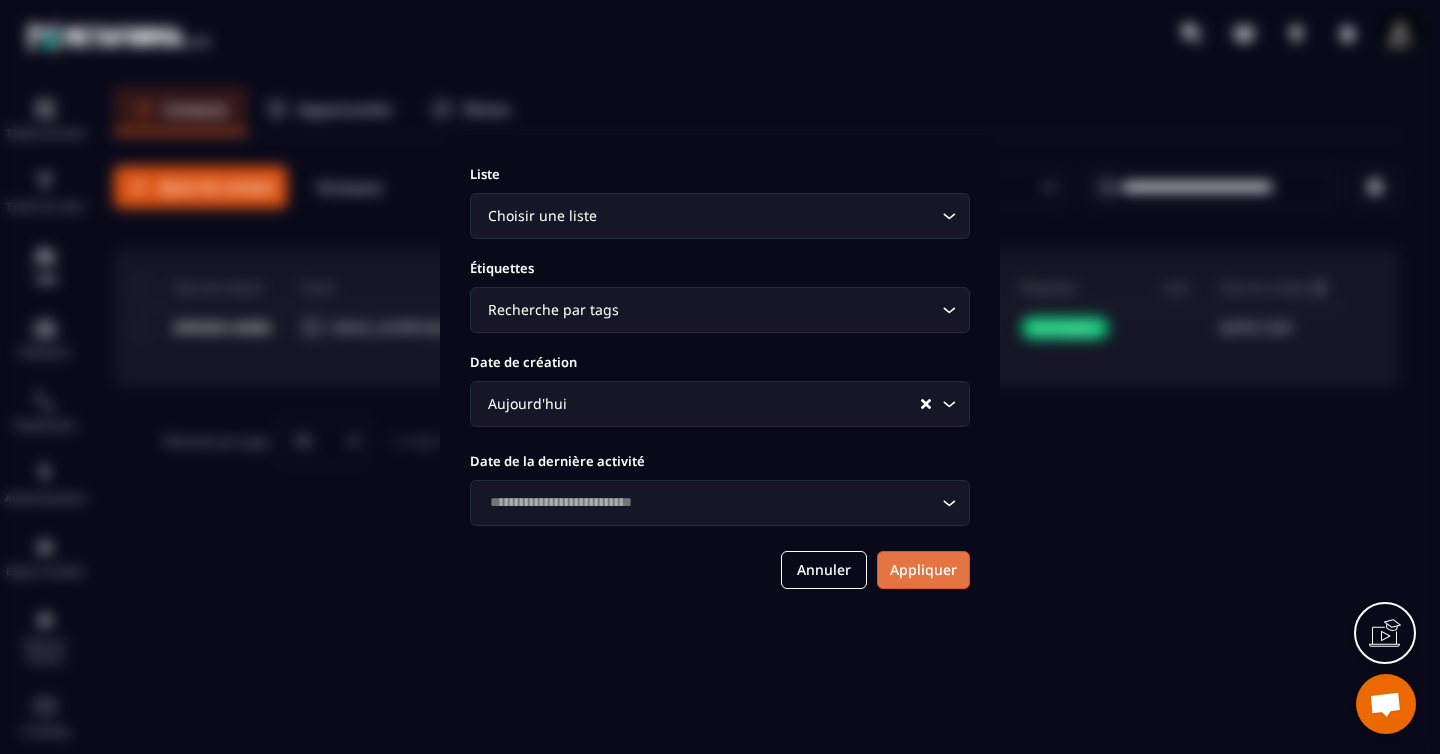 click on "Appliquer" at bounding box center (923, 570) 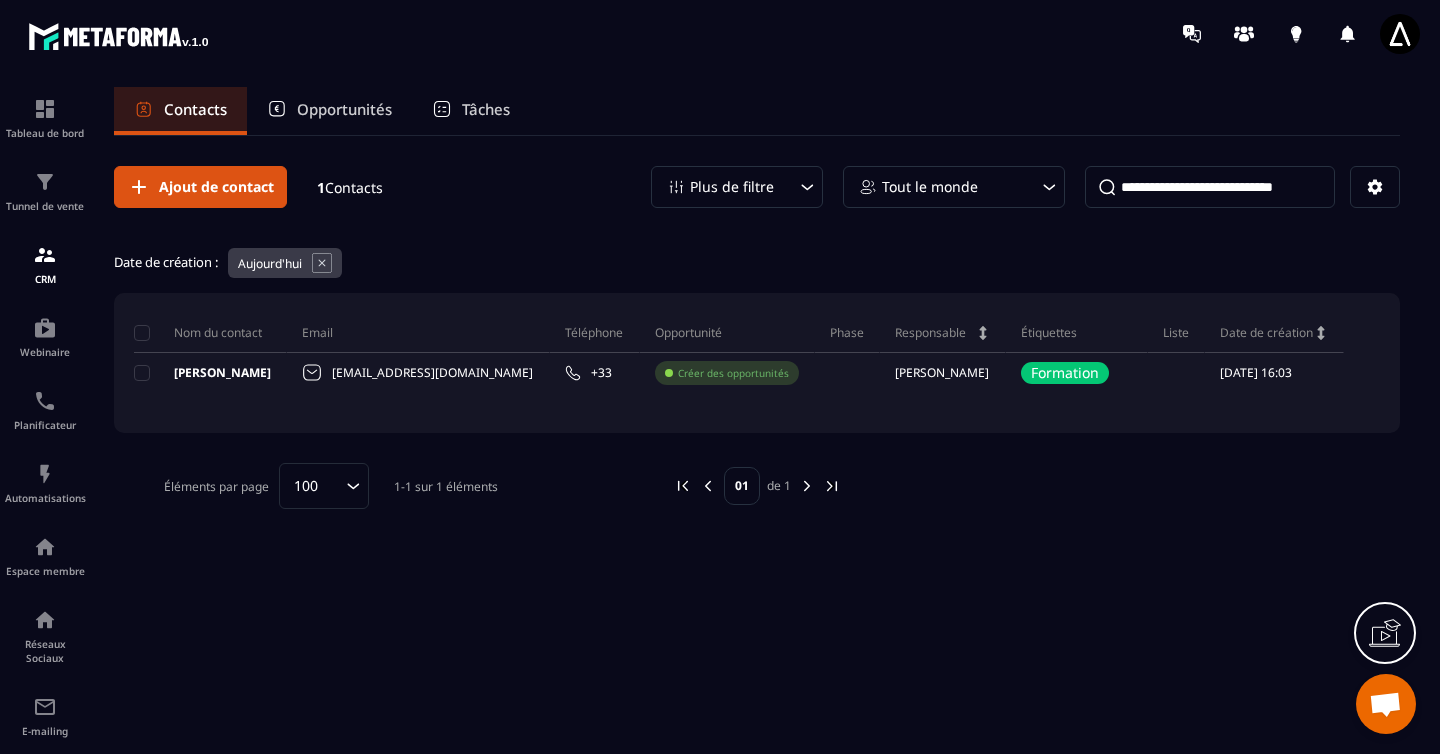 click on "Plus de filtre" at bounding box center (737, 187) 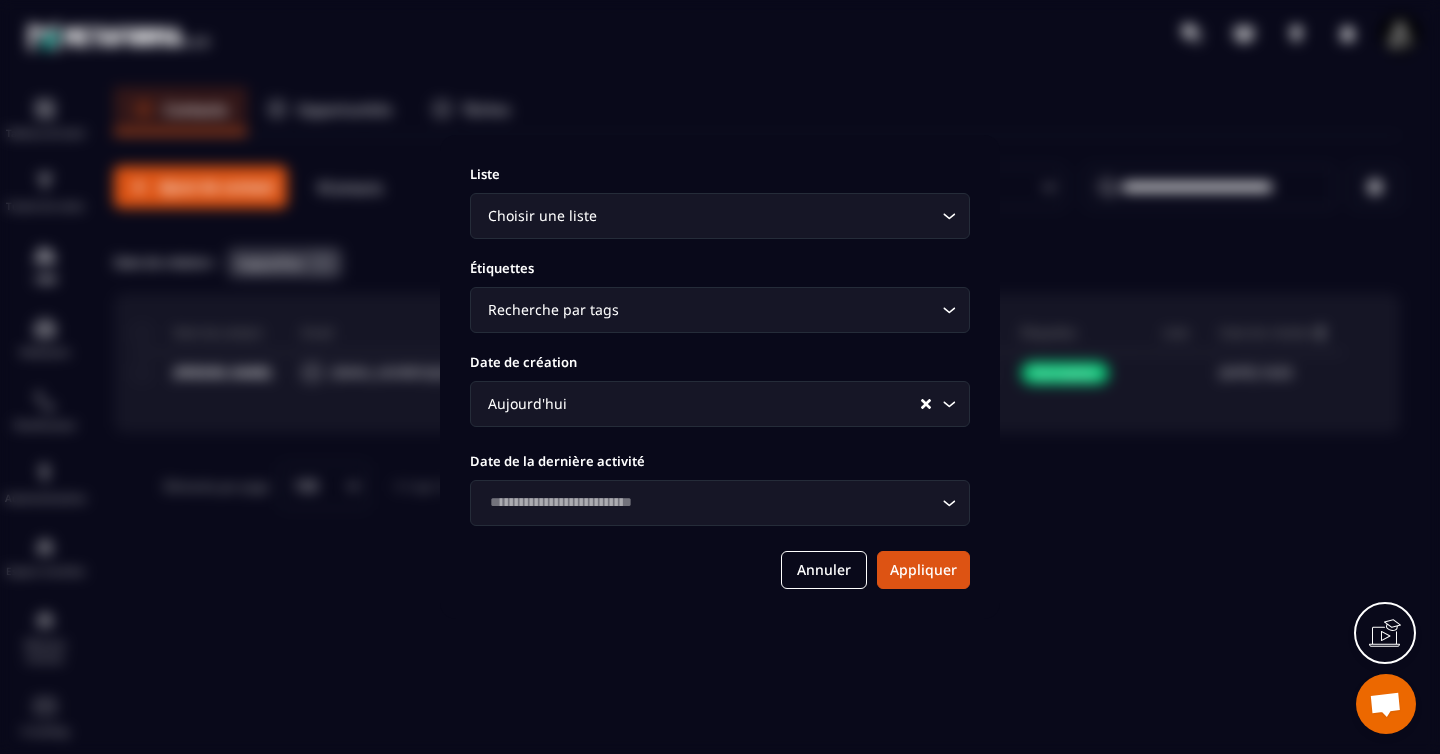 click 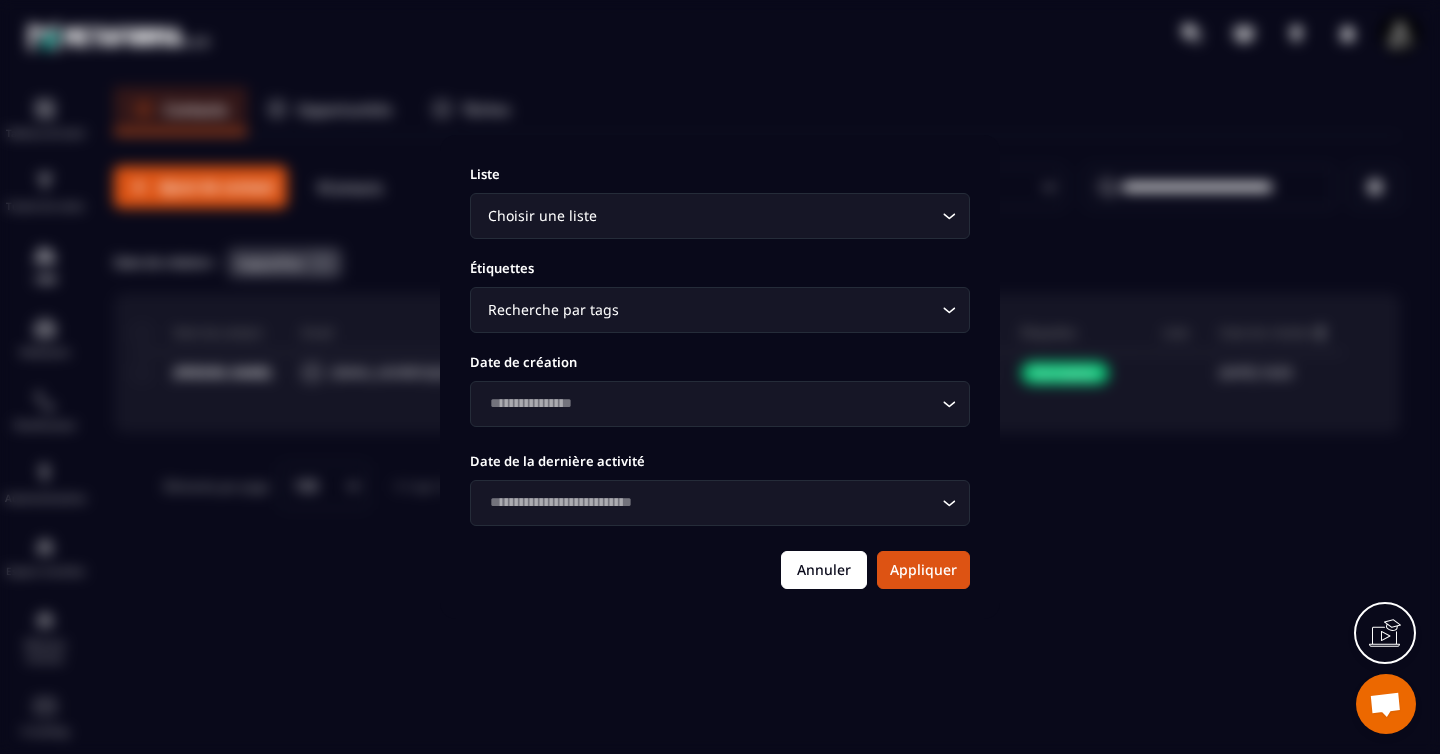 click on "Annuler" at bounding box center (824, 570) 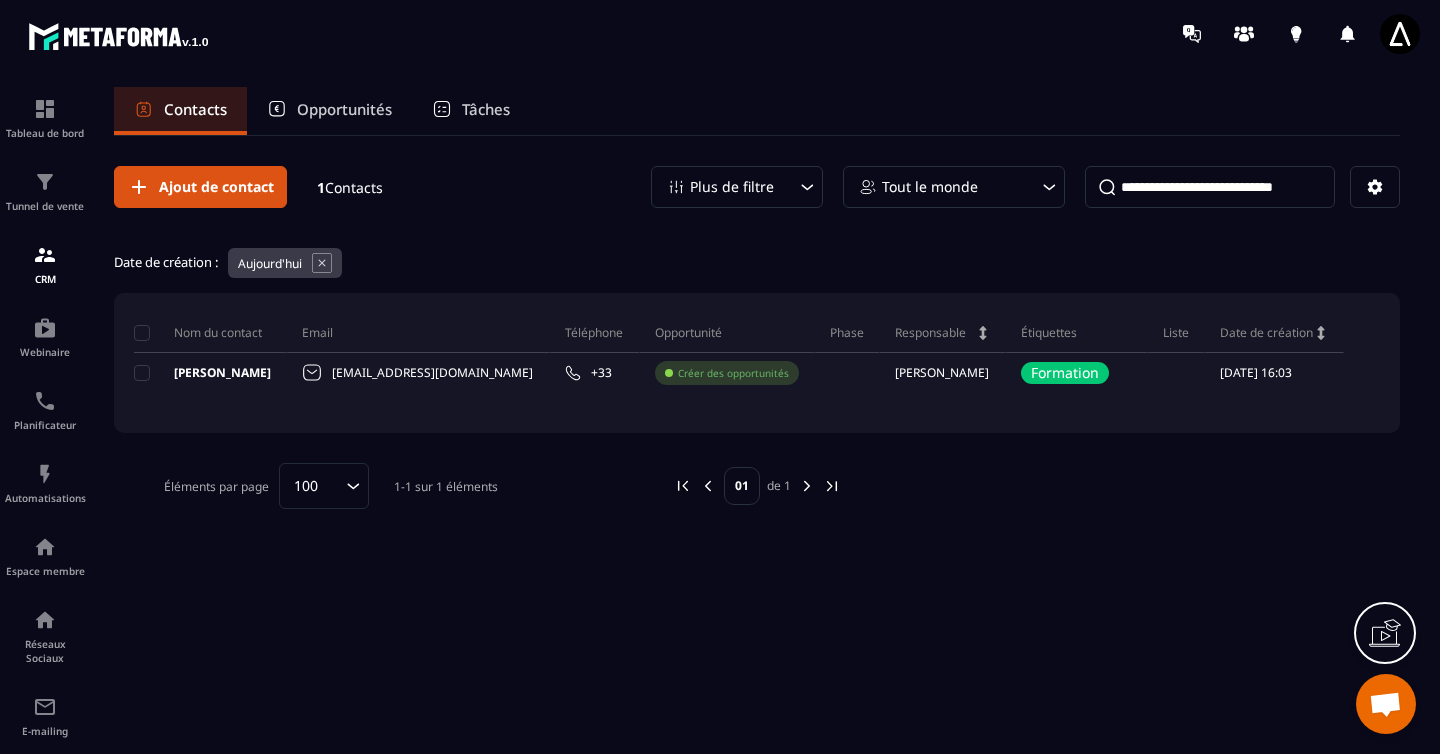 click on "Tout le monde" at bounding box center (954, 187) 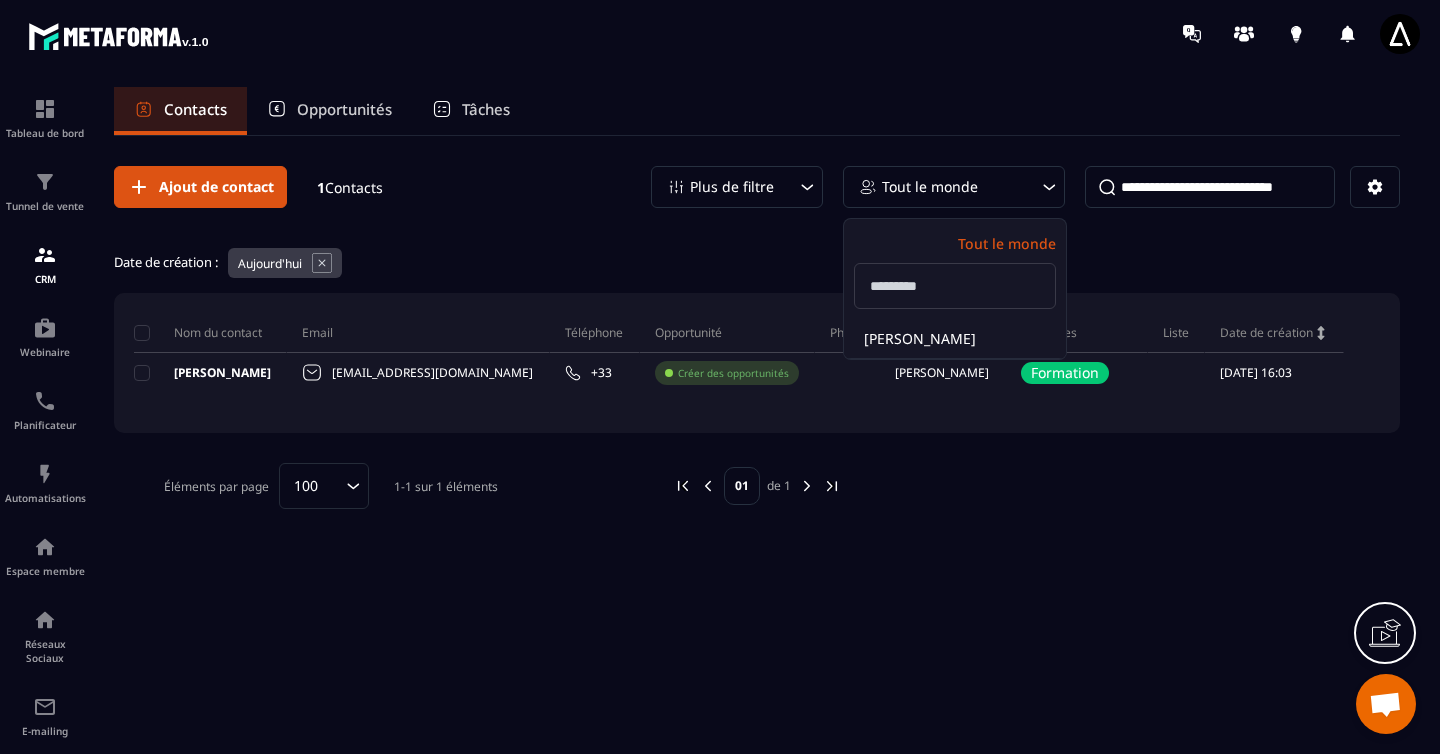 click at bounding box center [1210, 187] 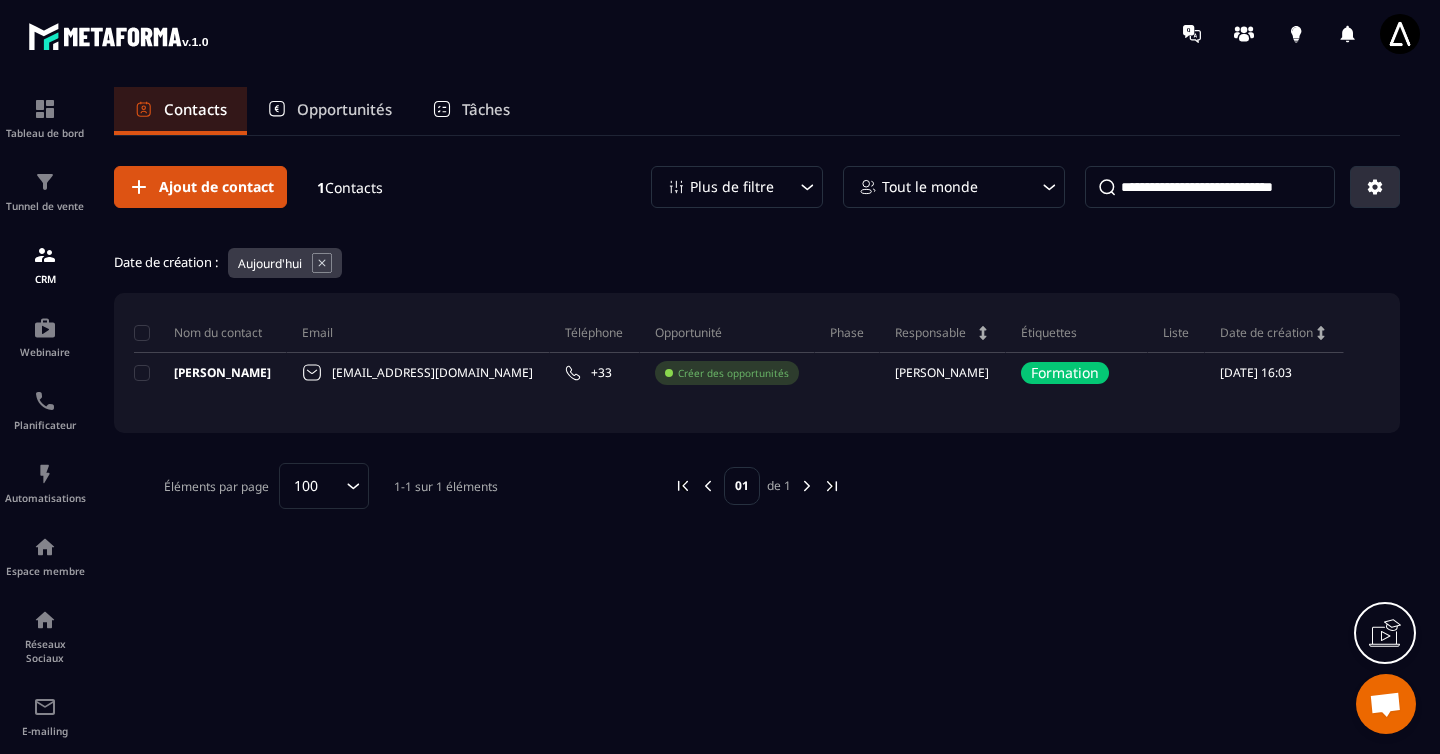 click 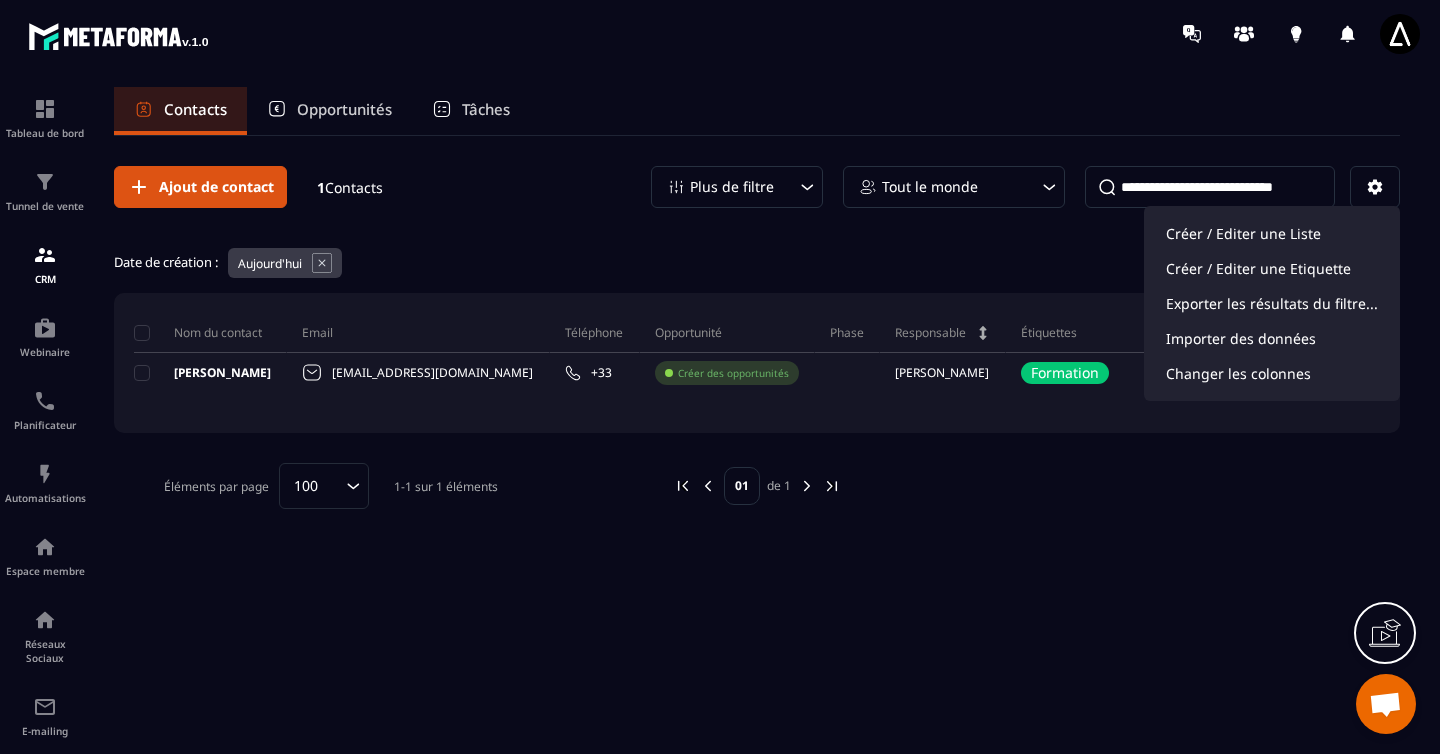 click on "Ajout de contact 1  Contacts Plus de filtre Tout le monde Créer / Editer une Liste Créer / Editer une Etiquette Exporter les résultats du filtre... Importer des données Changer les colonnes Date de création :  Aujourd'hui Nom du contact Email Téléphone Opportunité Phase Responsable Étiquettes Liste Date de création [PERSON_NAME] [EMAIL_ADDRESS][DOMAIN_NAME] +33 Créer des opportunités [PERSON_NAME] Formation [DATE] 16:03 Éléments par page 100 Loading... 1-1 sur 1 éléments 01 de 1" at bounding box center [757, 337] 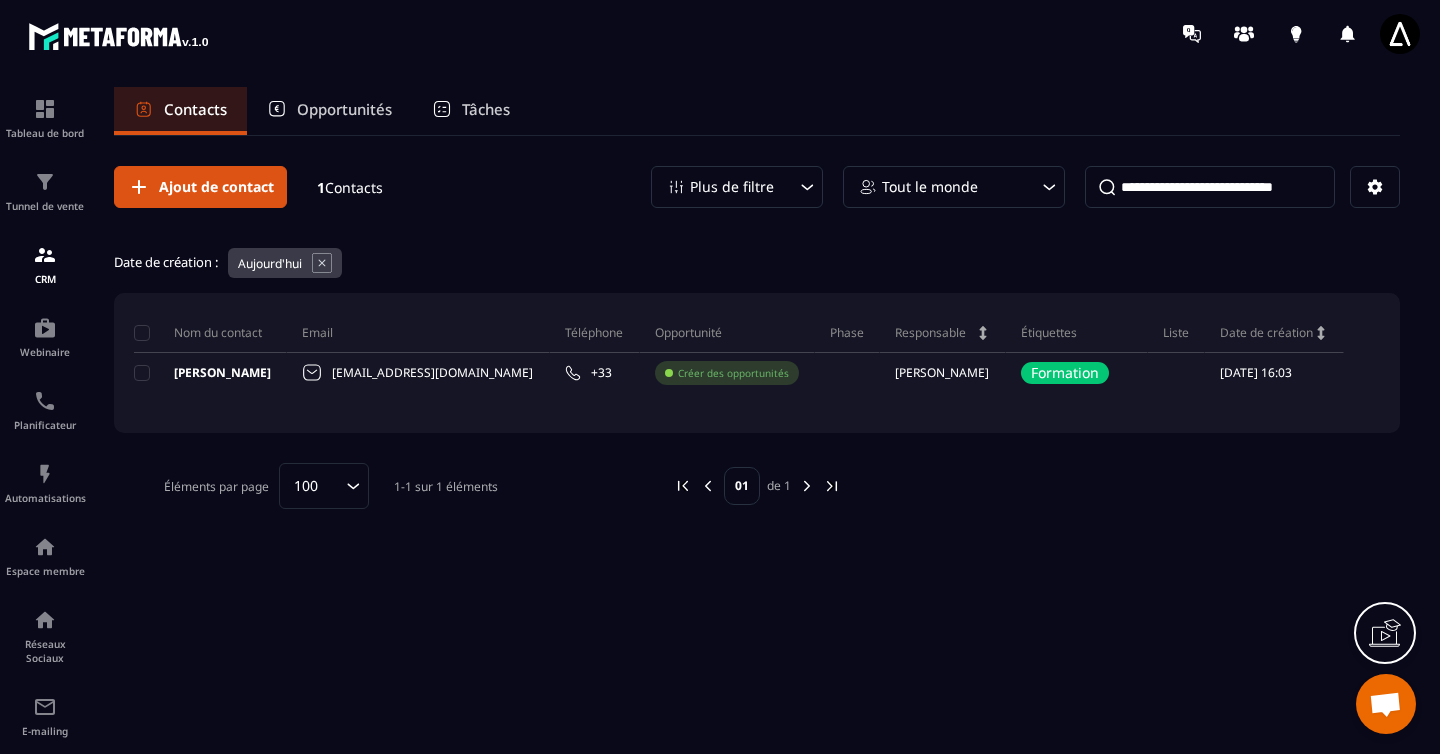 click on "Opportunités" at bounding box center (344, 109) 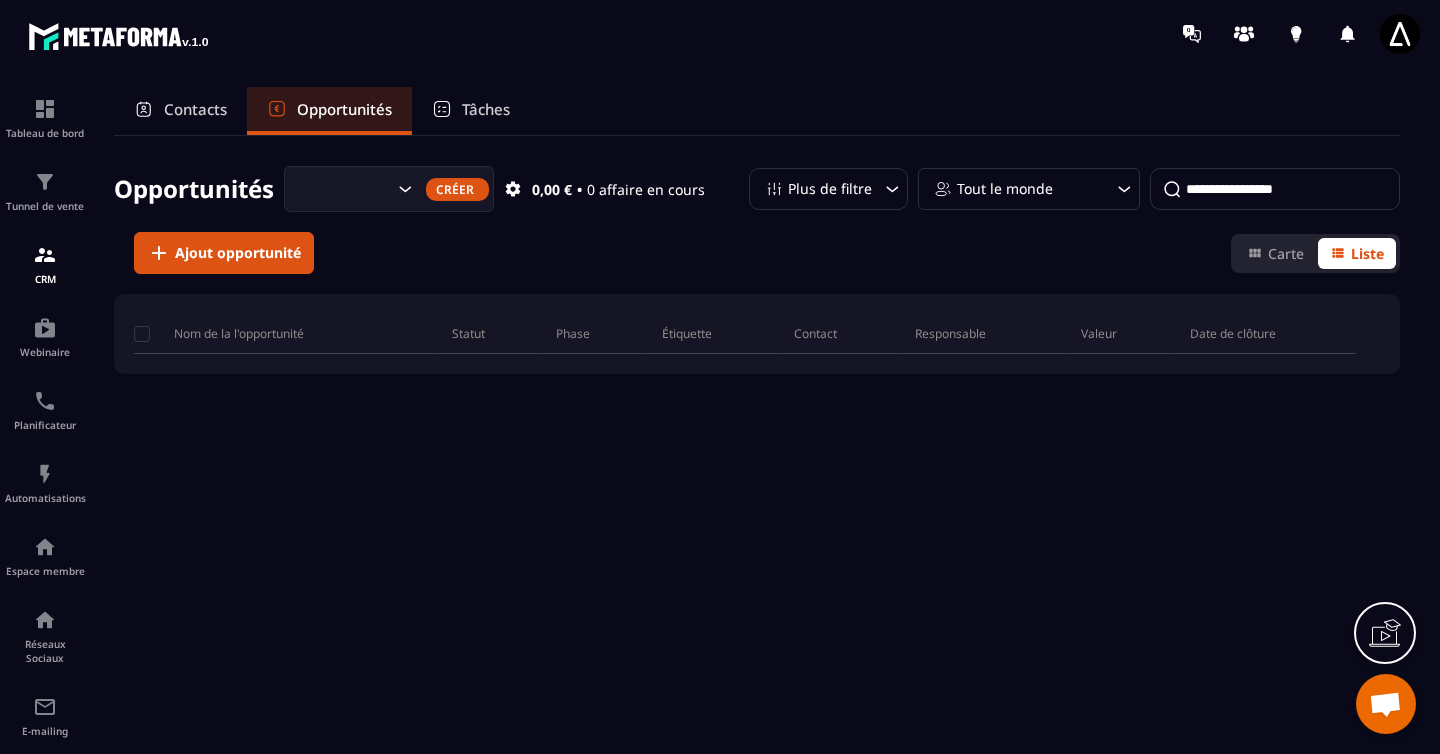 click on "Tâches" at bounding box center [486, 109] 